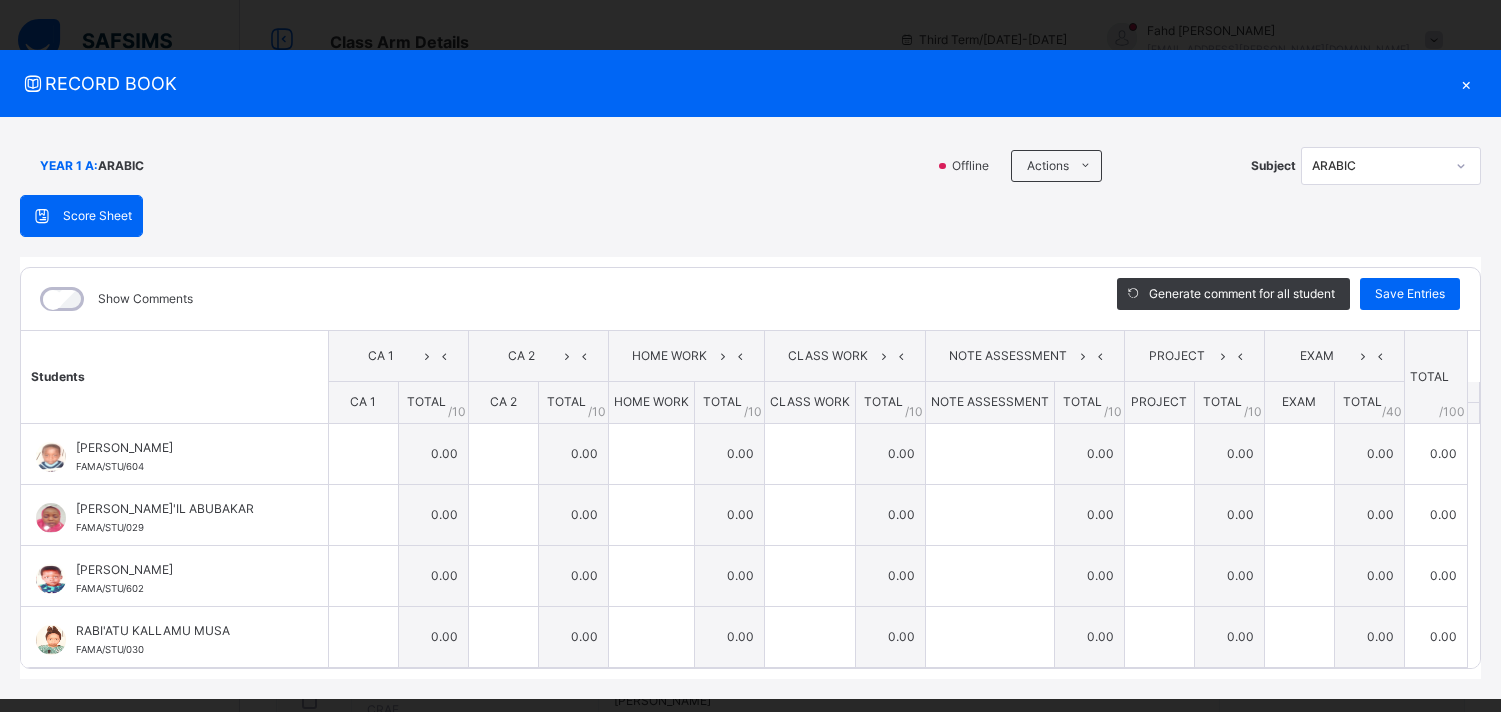 scroll, scrollTop: 0, scrollLeft: 0, axis: both 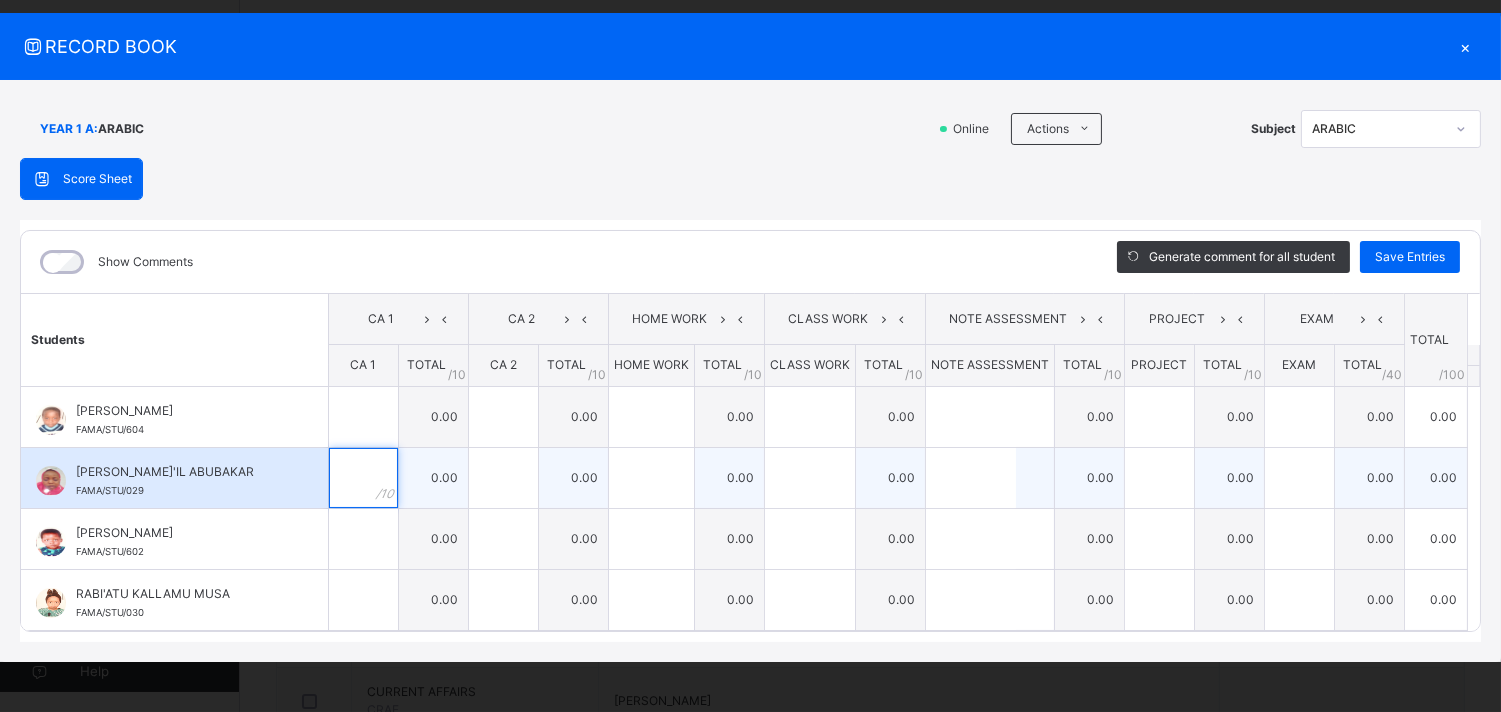 click at bounding box center (363, 478) 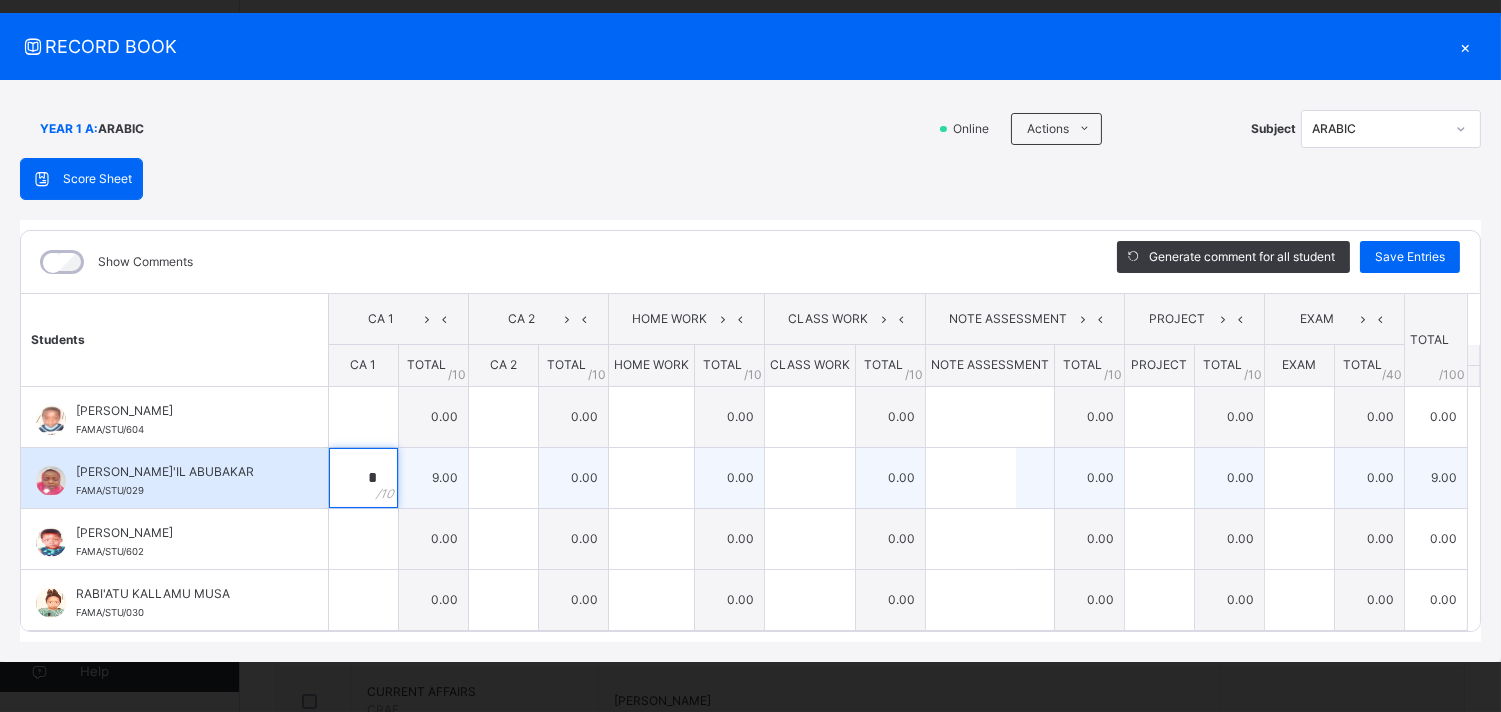 type on "*" 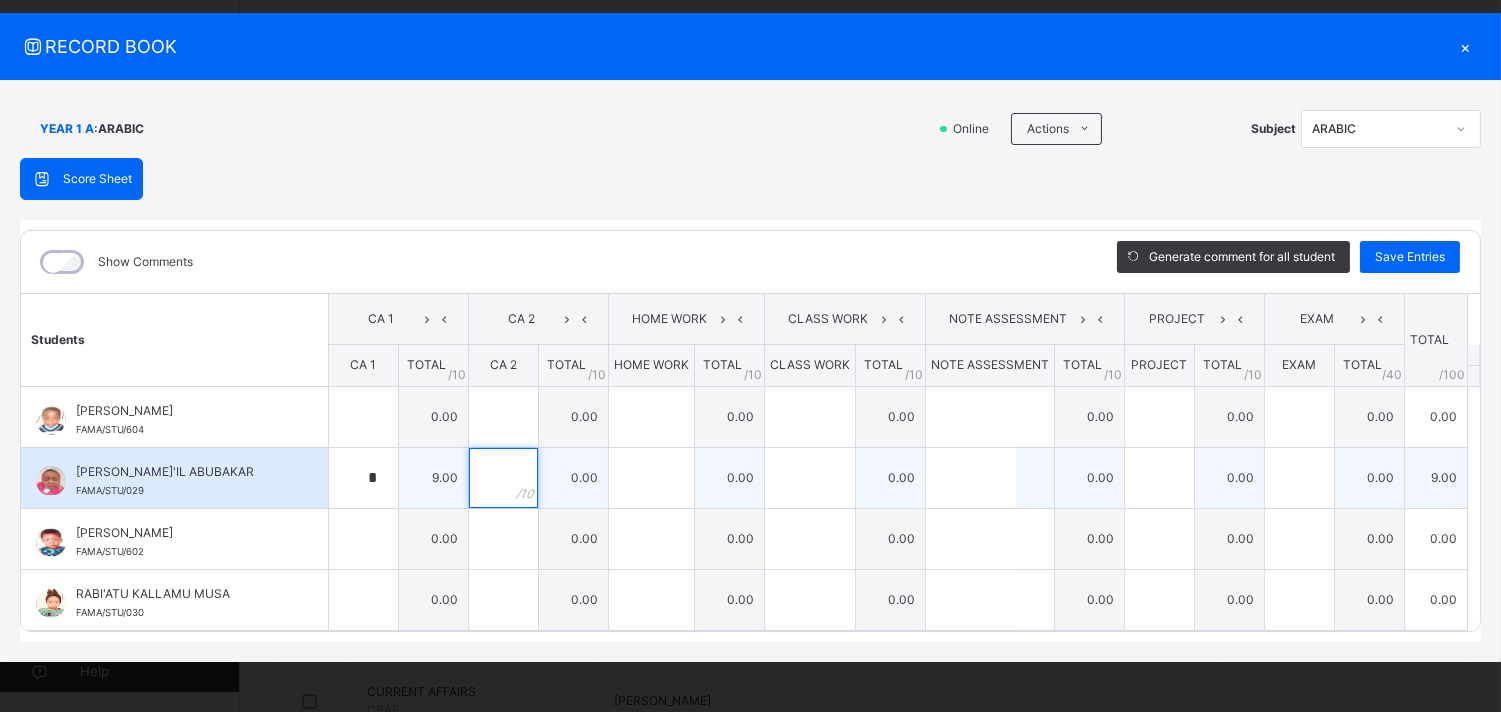 click at bounding box center [503, 478] 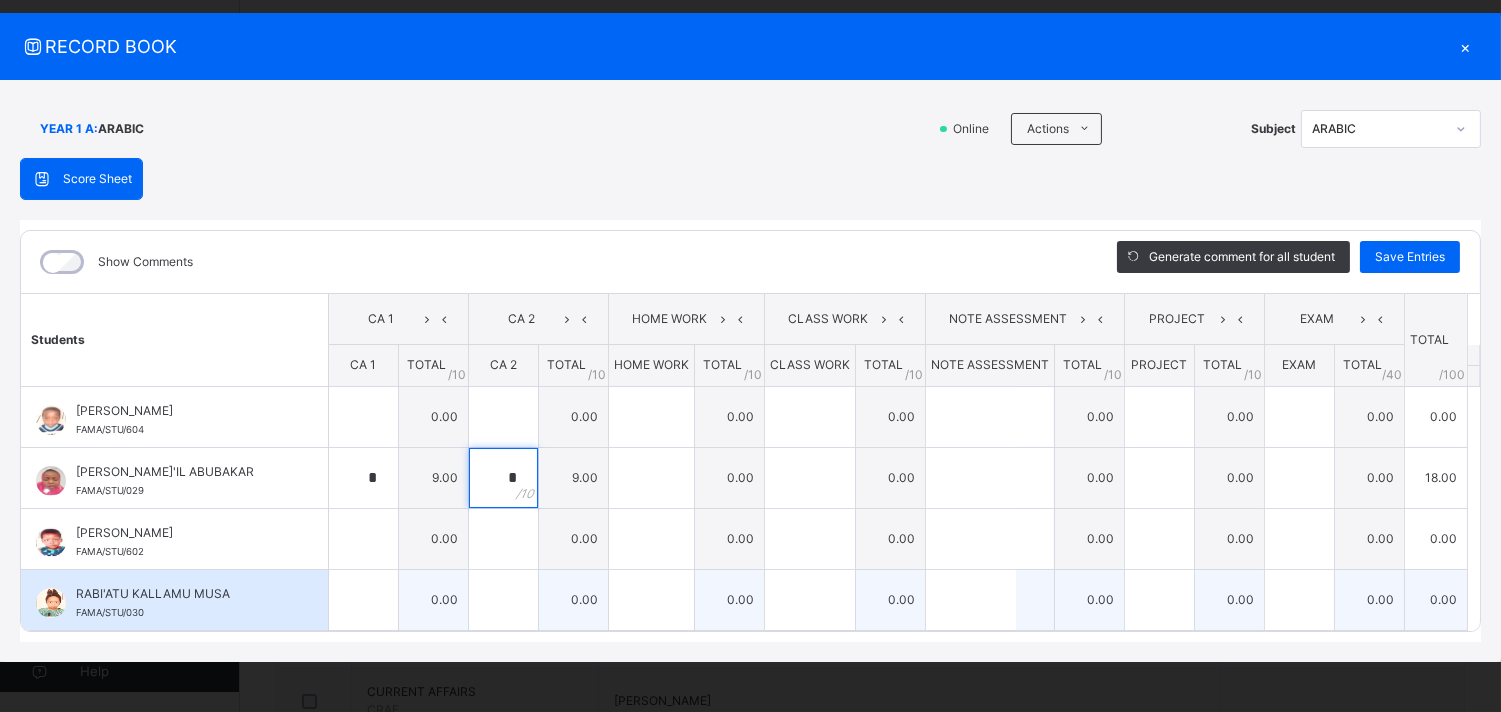 type on "*" 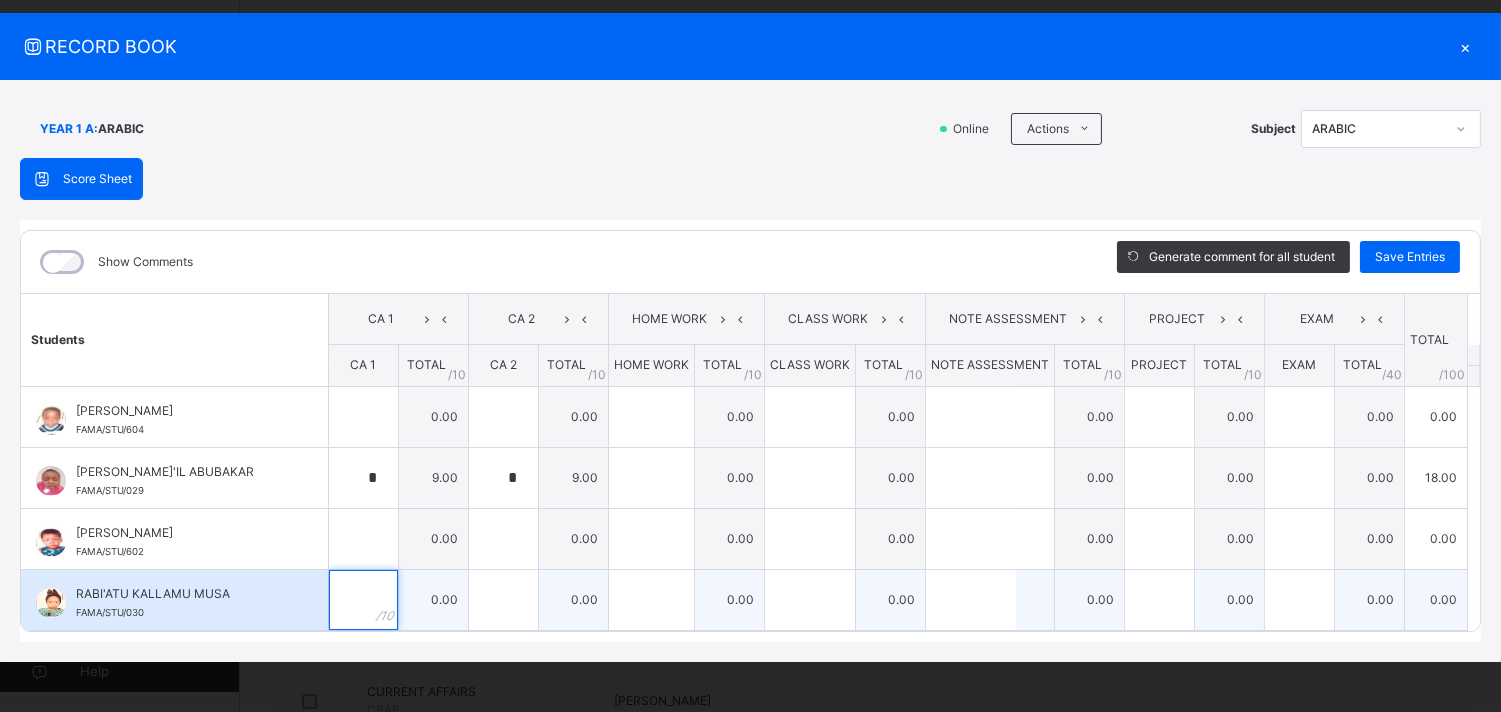 click at bounding box center (363, 600) 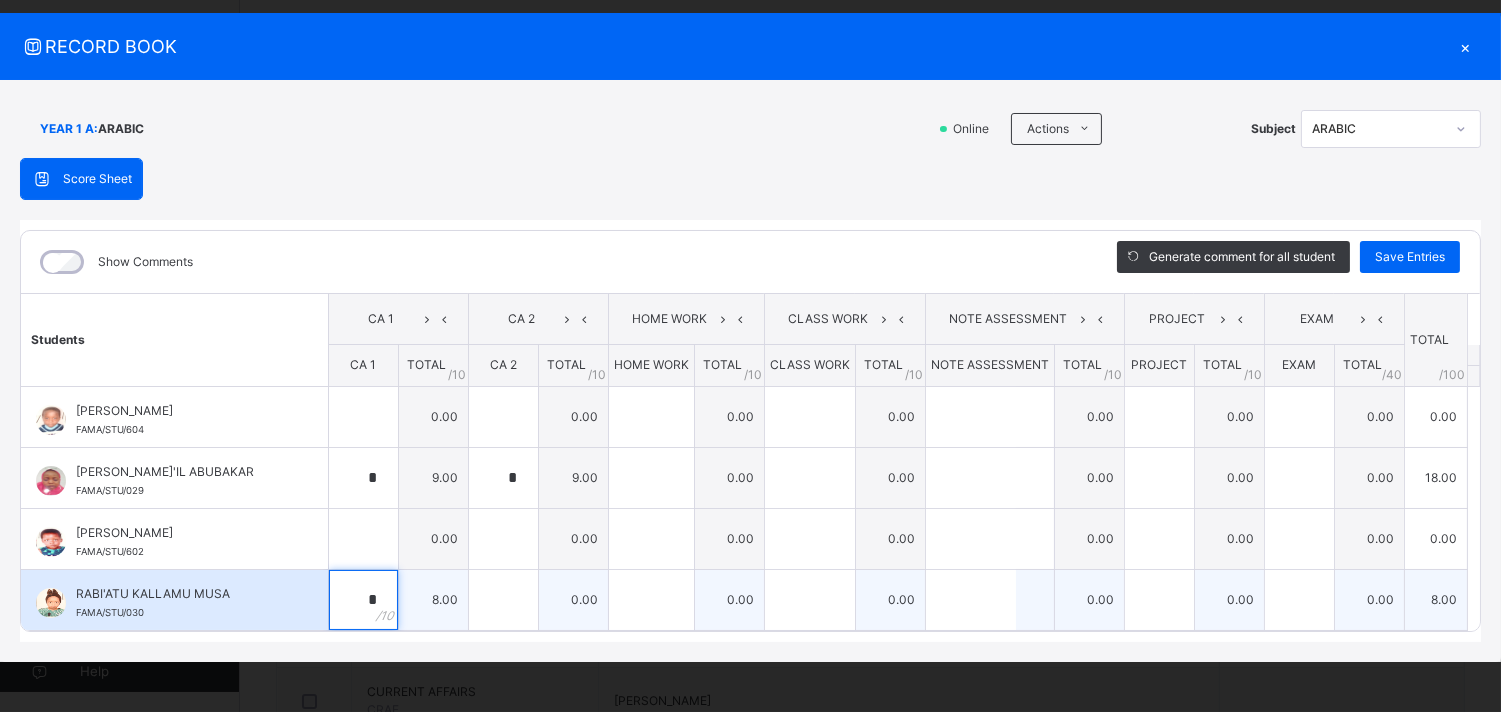 type on "*" 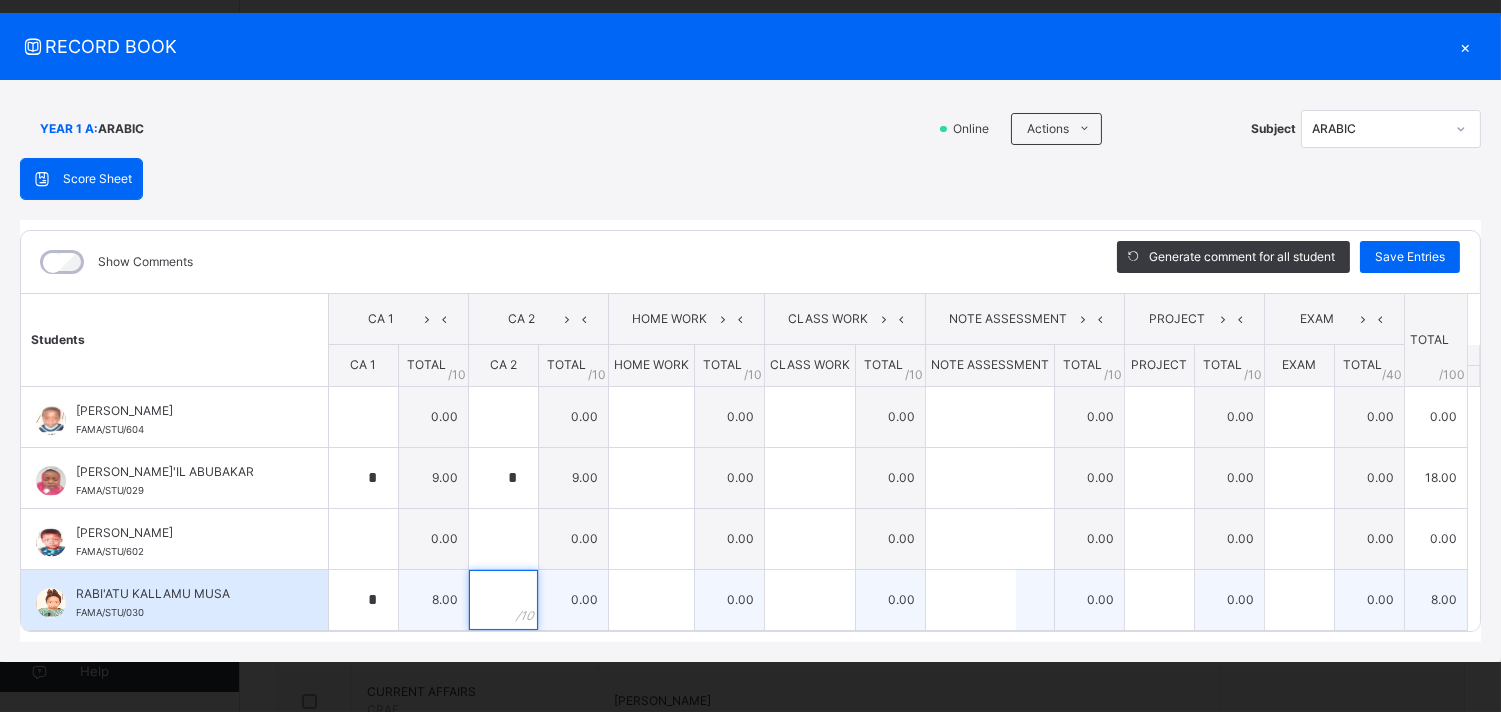 click at bounding box center (503, 600) 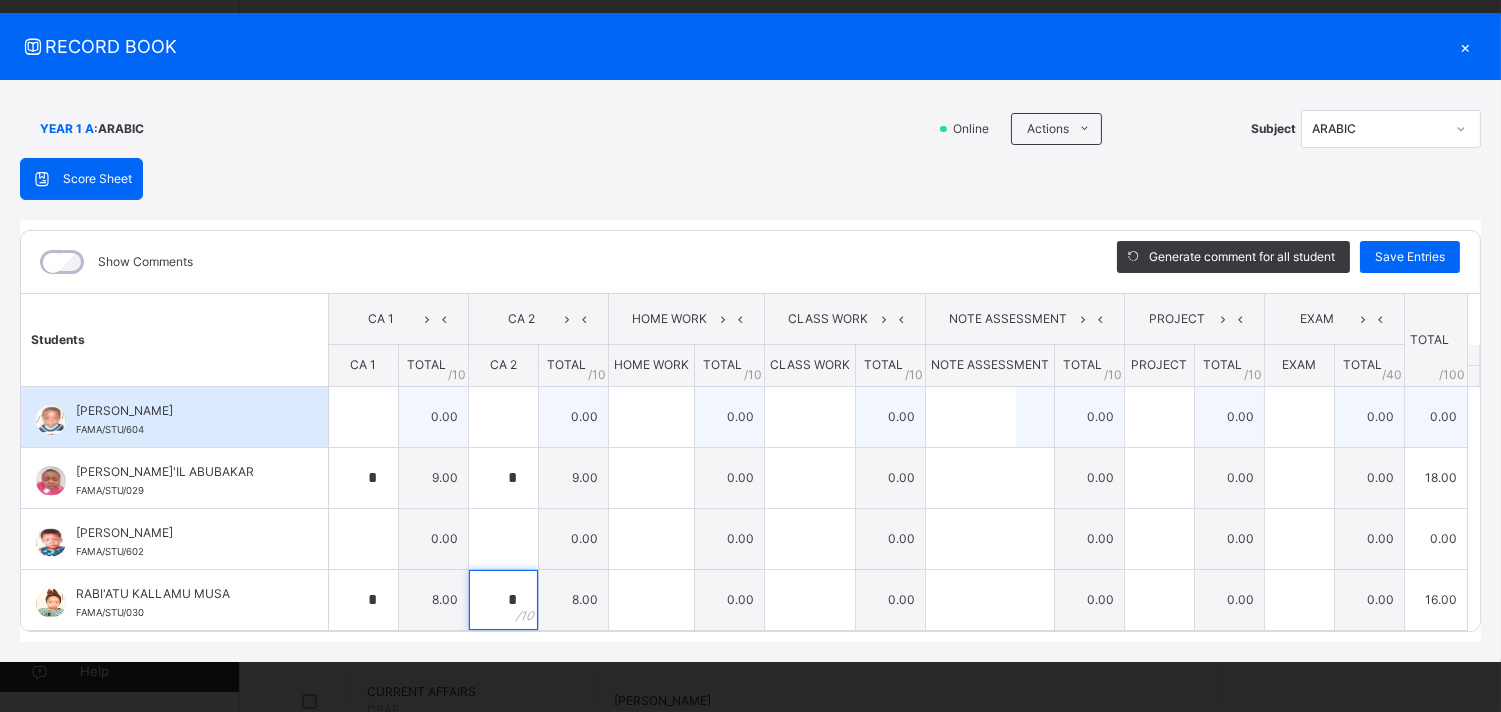 type on "*" 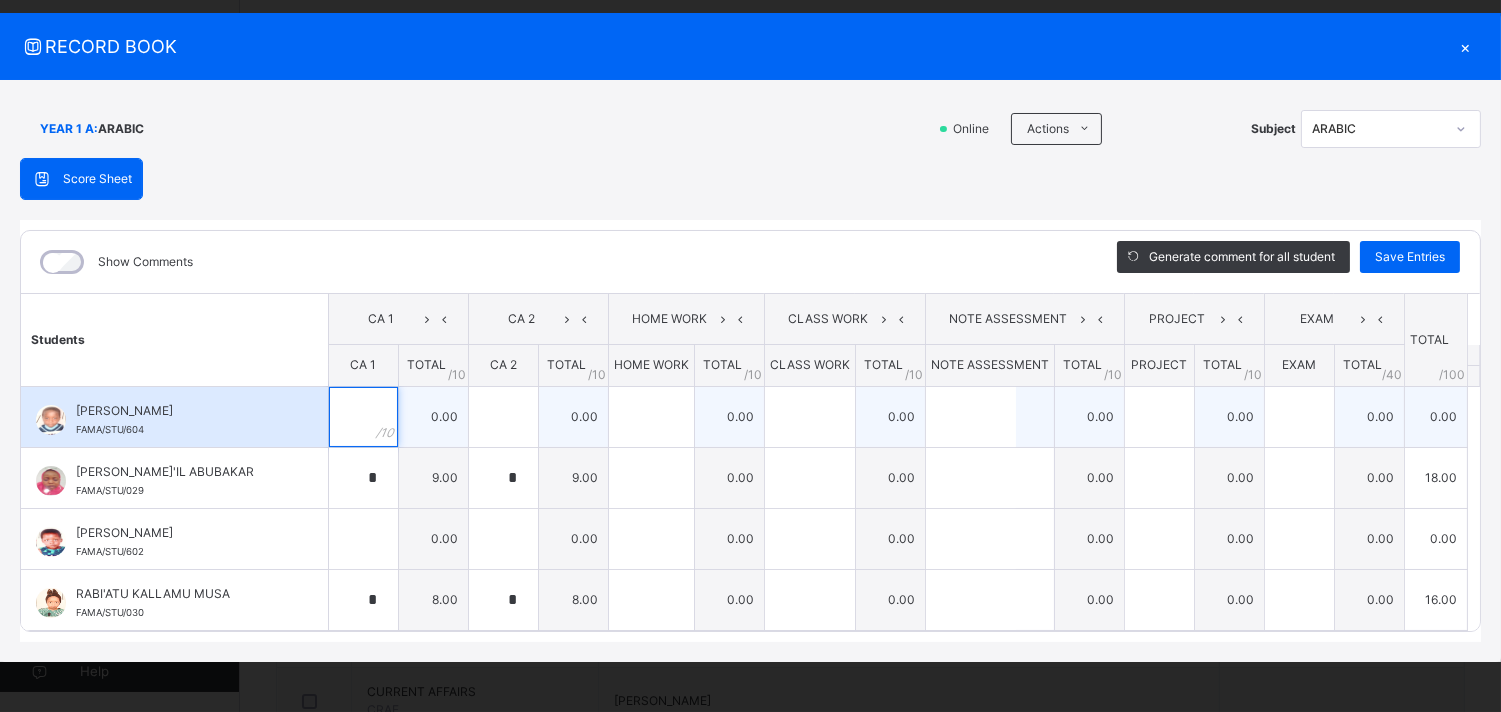 click at bounding box center (363, 417) 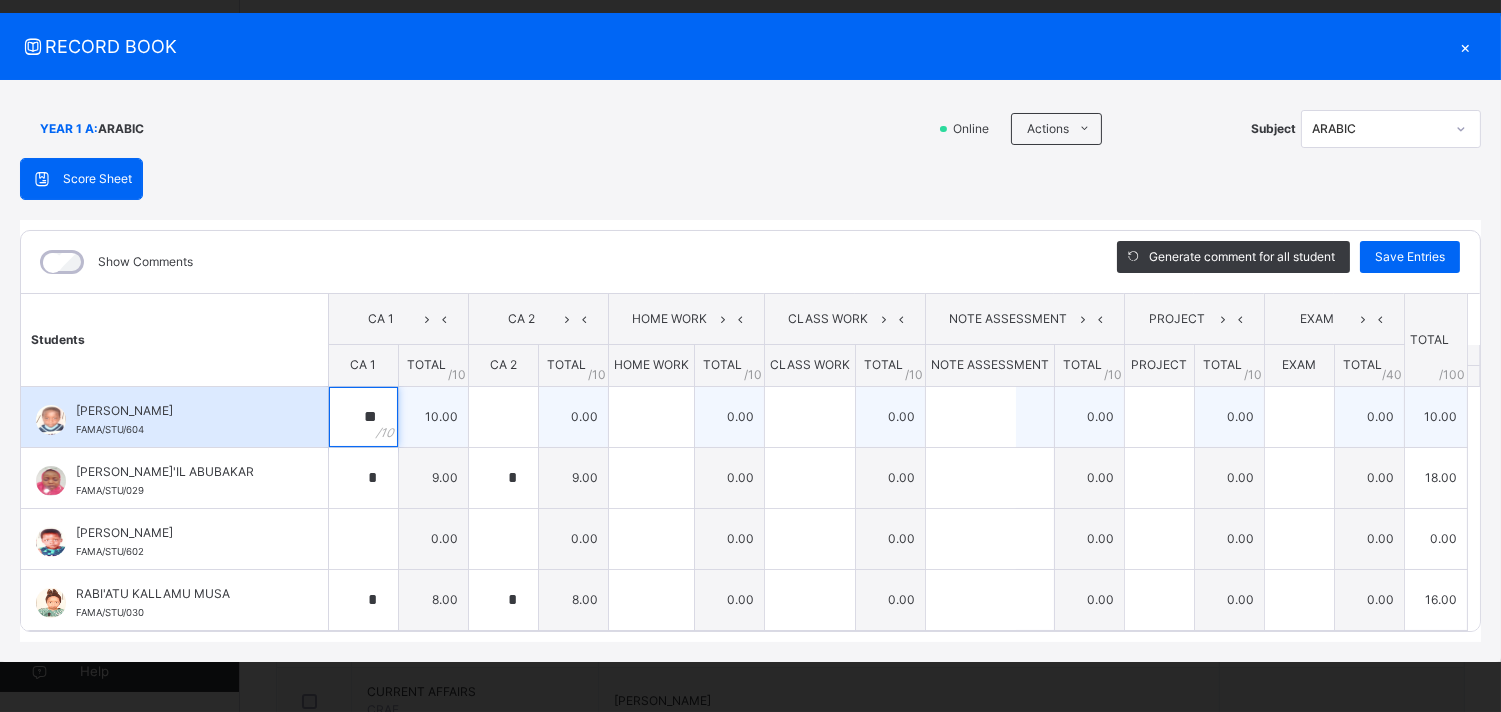 type on "**" 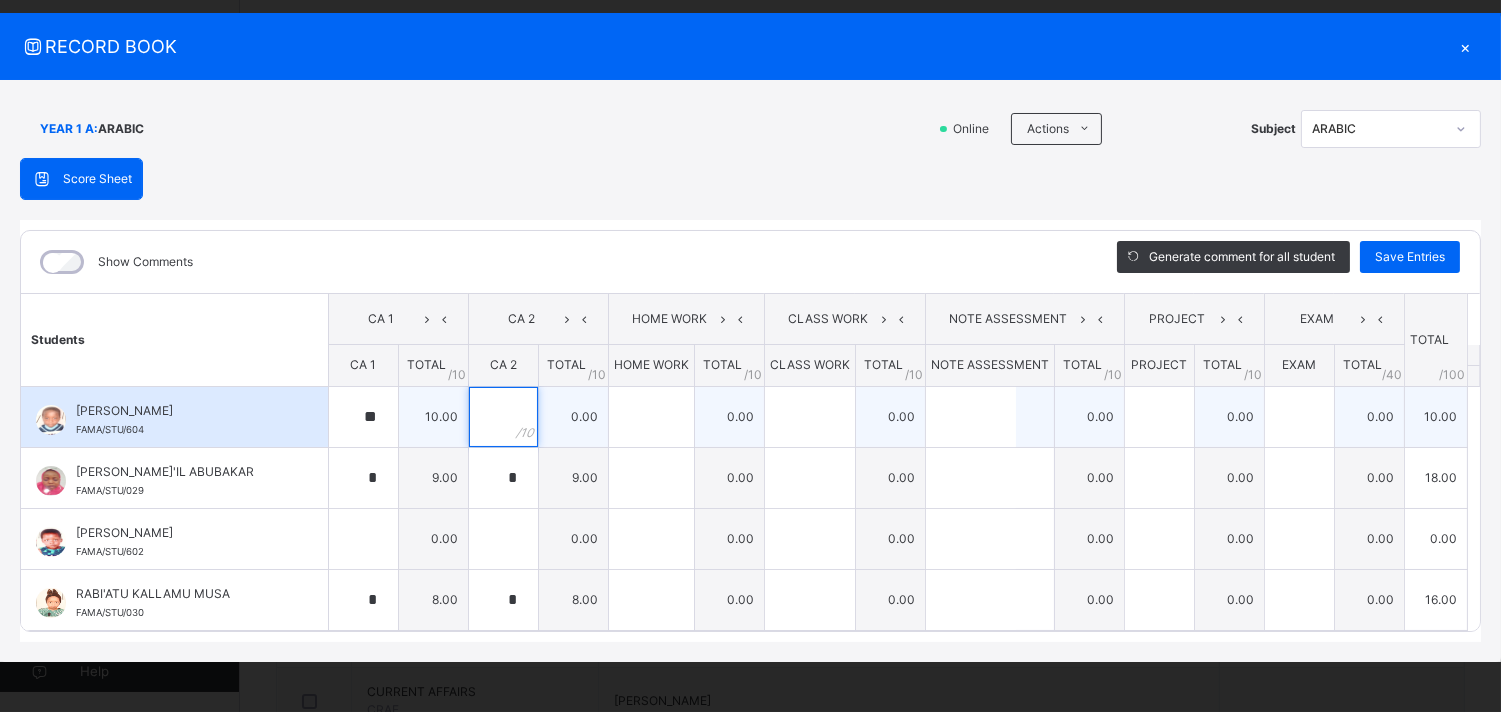 click at bounding box center [503, 417] 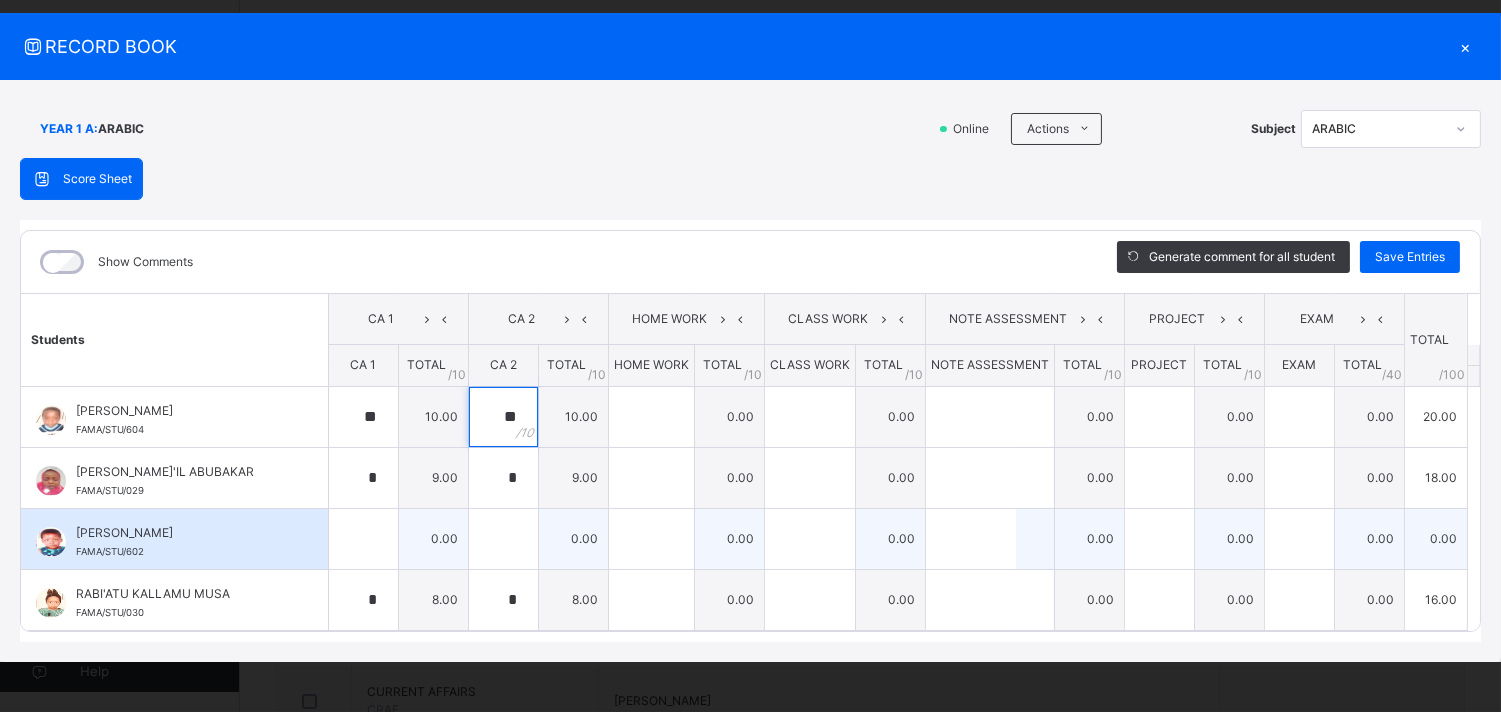 type on "**" 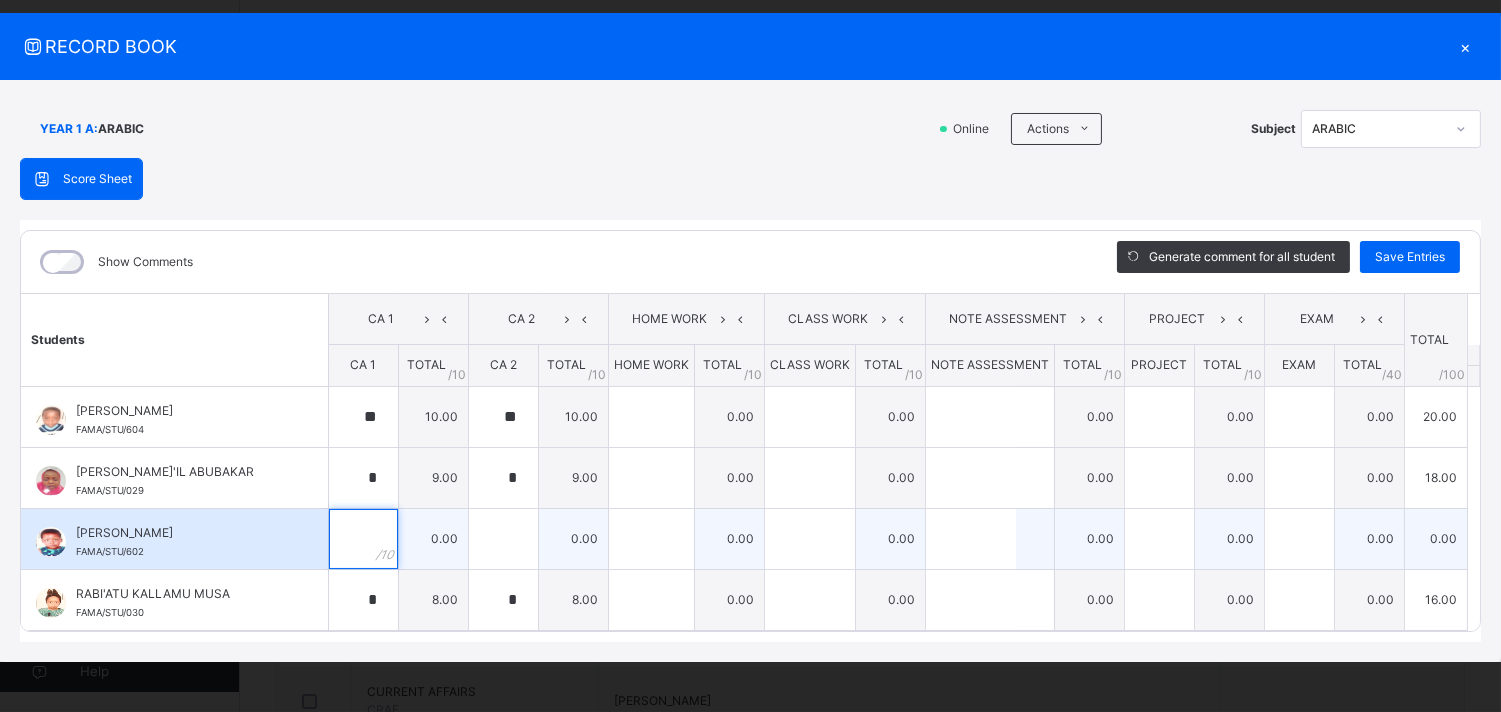 click at bounding box center (363, 539) 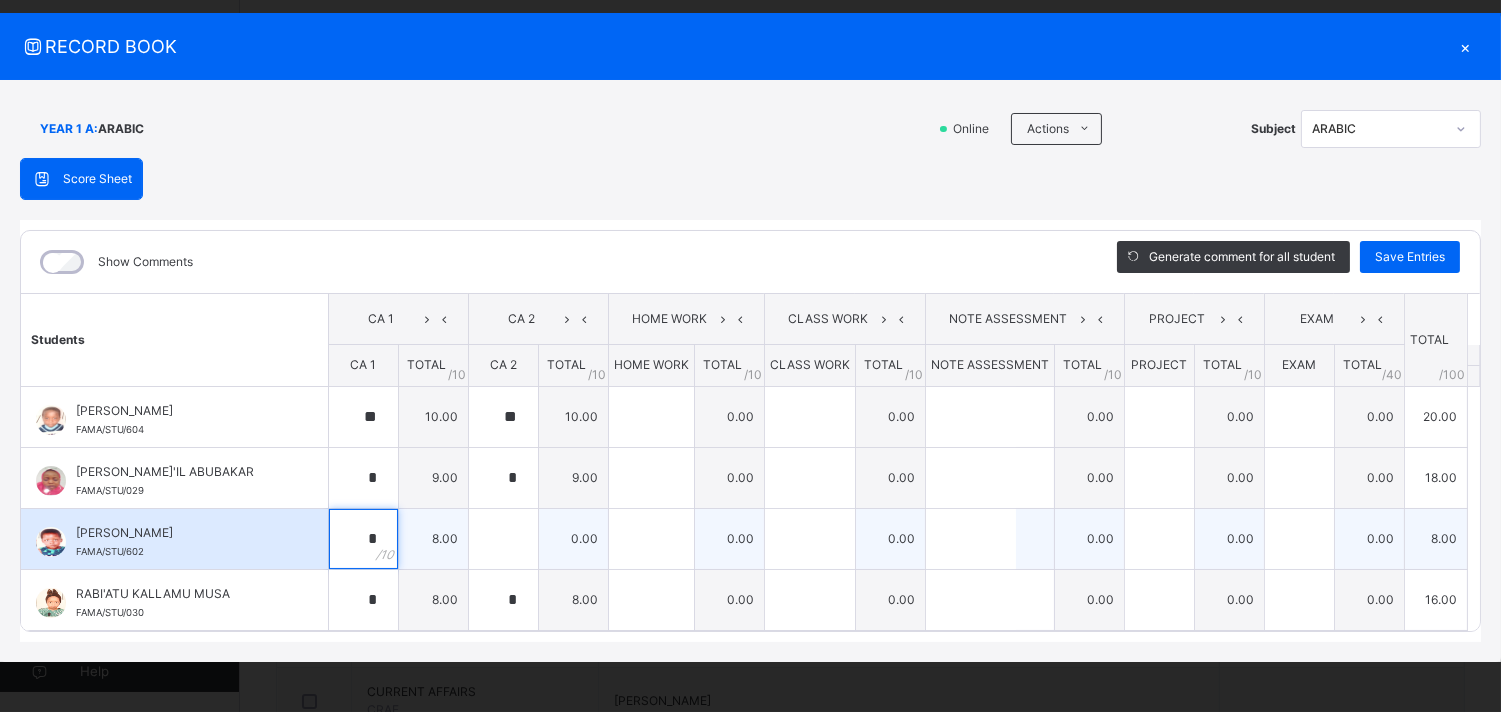 type on "*" 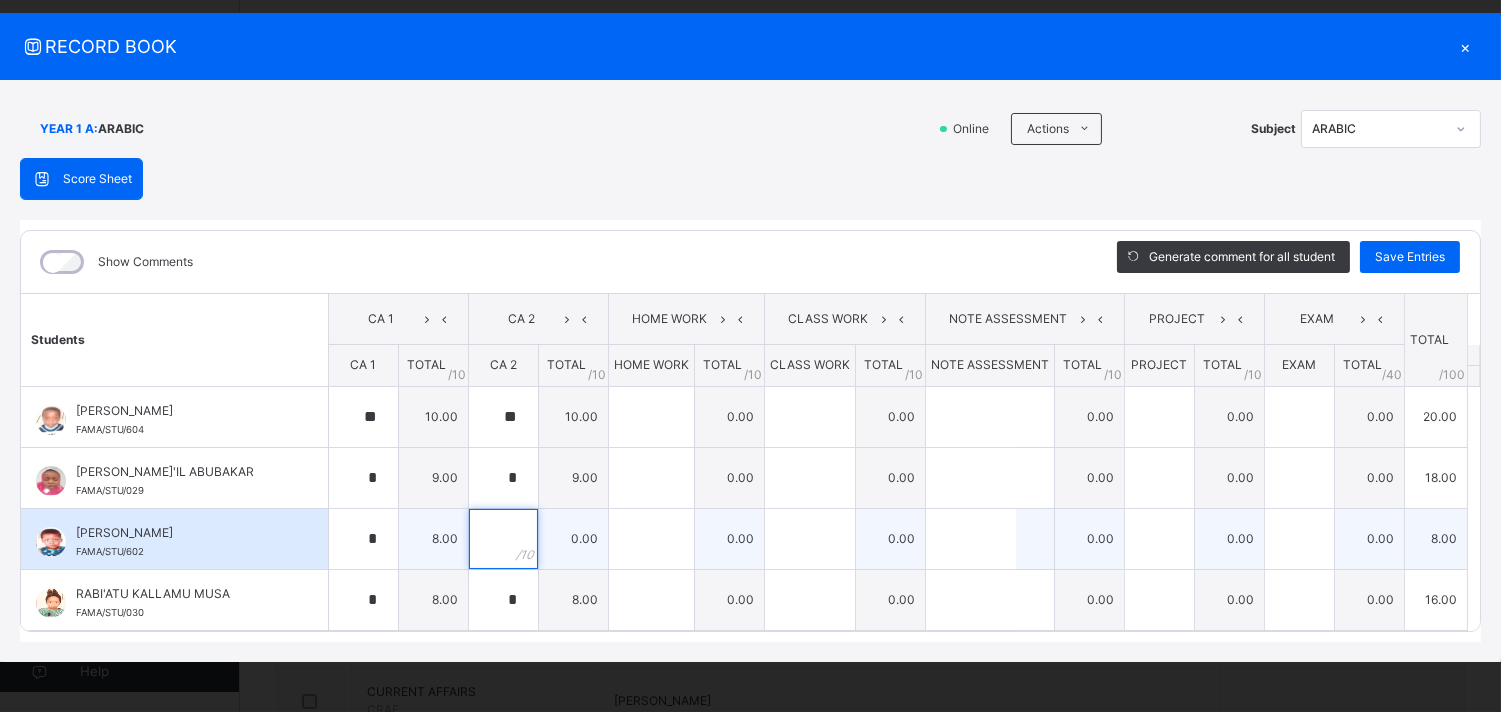 click at bounding box center (503, 539) 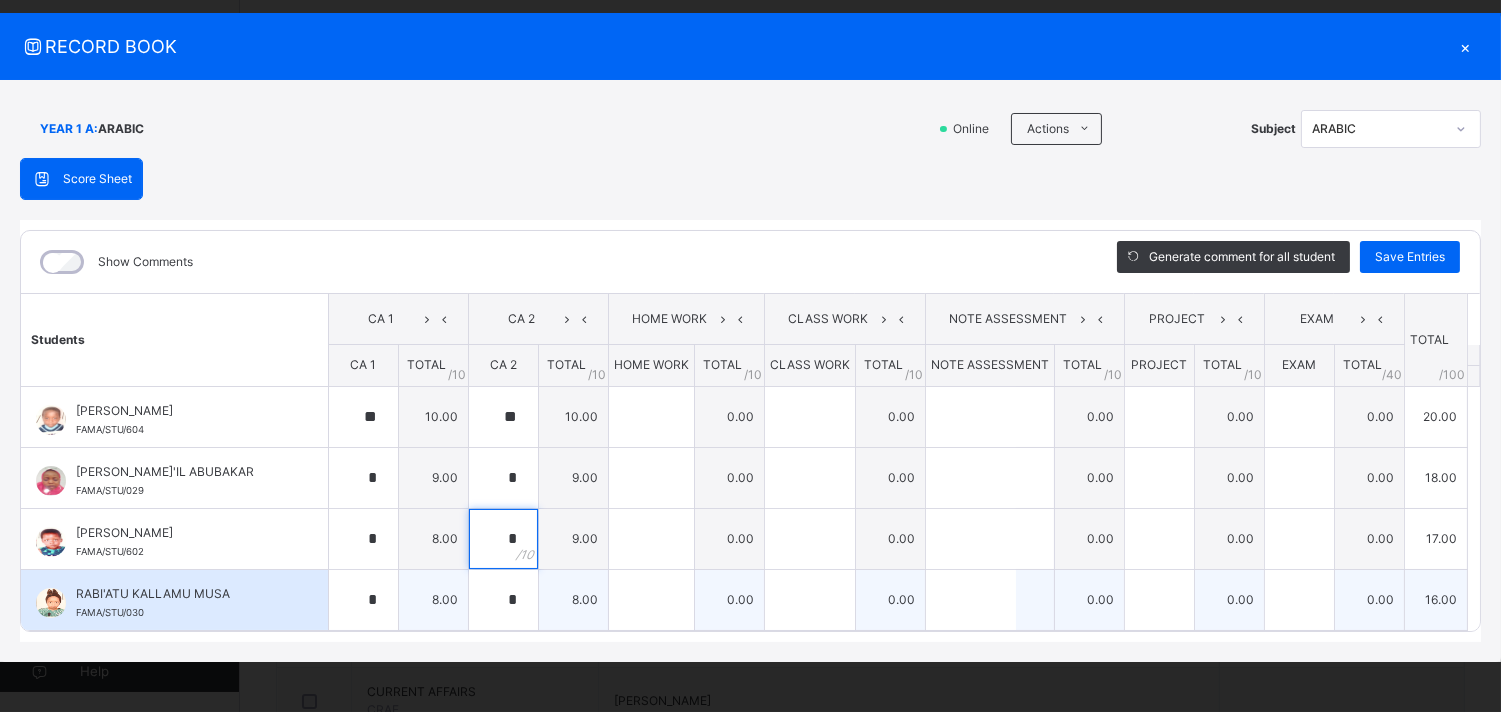 type on "*" 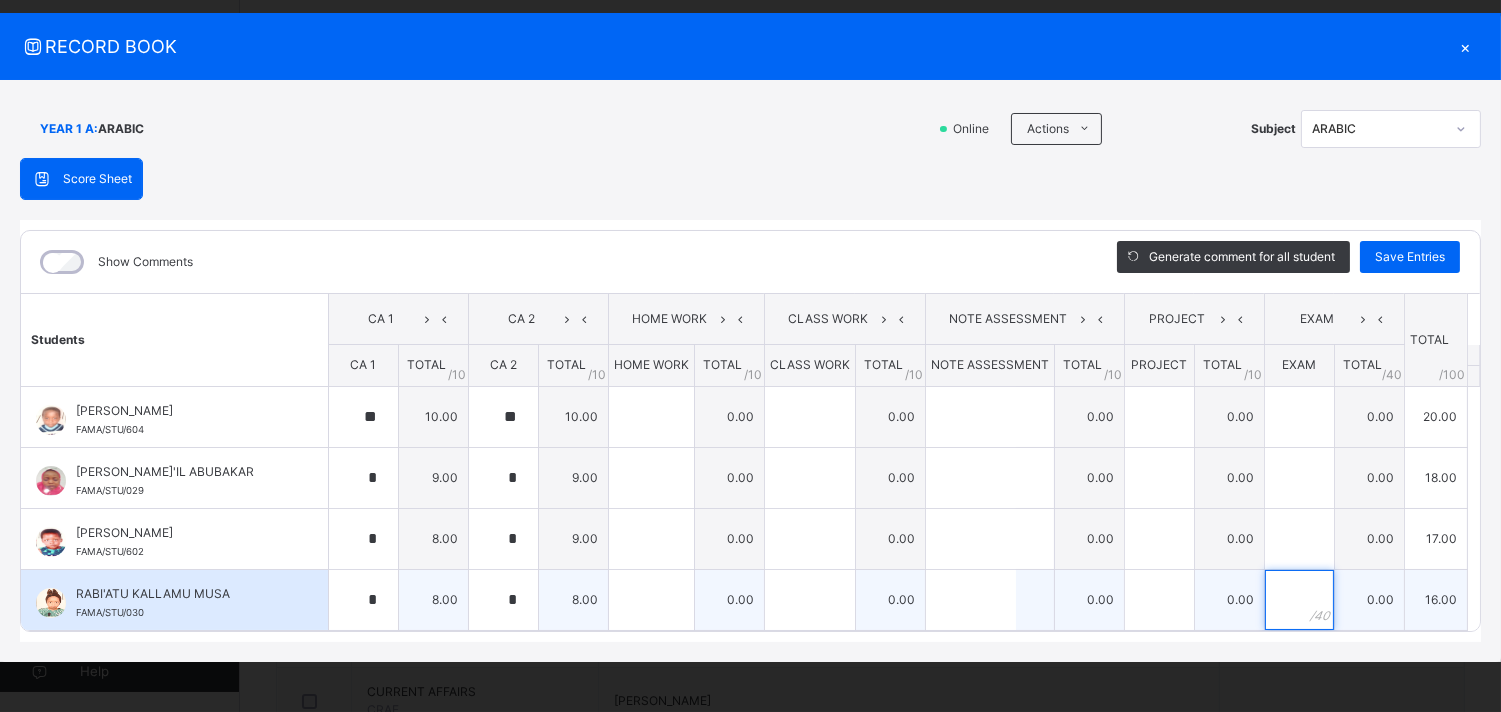 click at bounding box center (1299, 600) 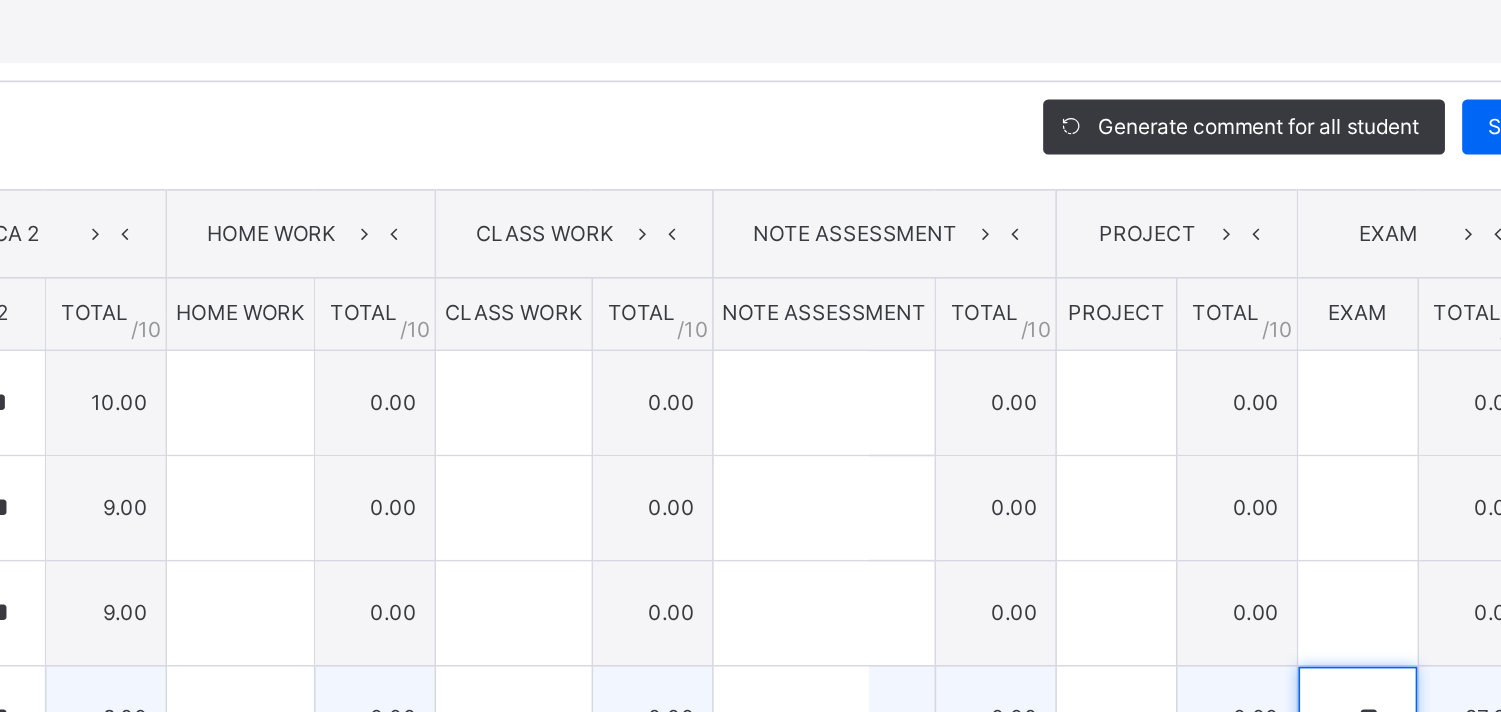 scroll, scrollTop: 1, scrollLeft: 0, axis: vertical 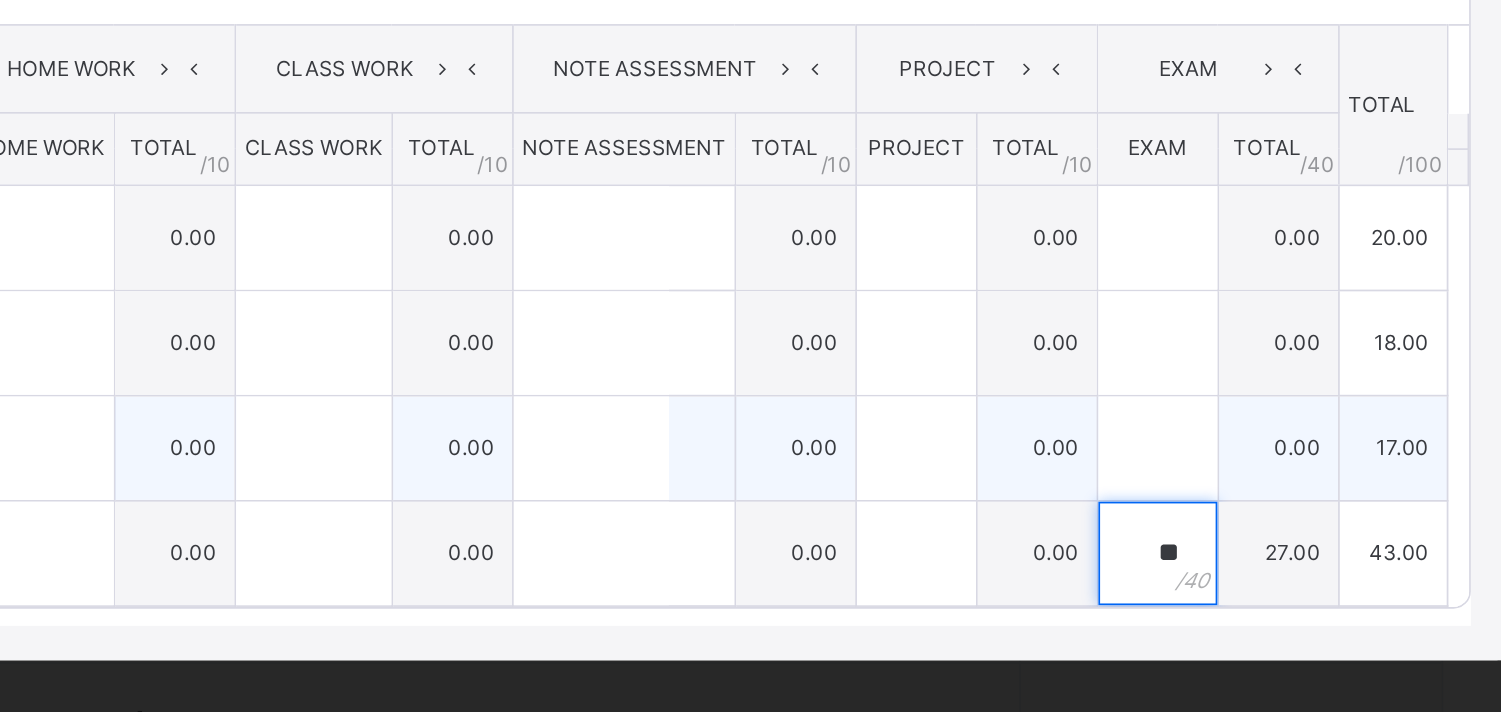 type on "**" 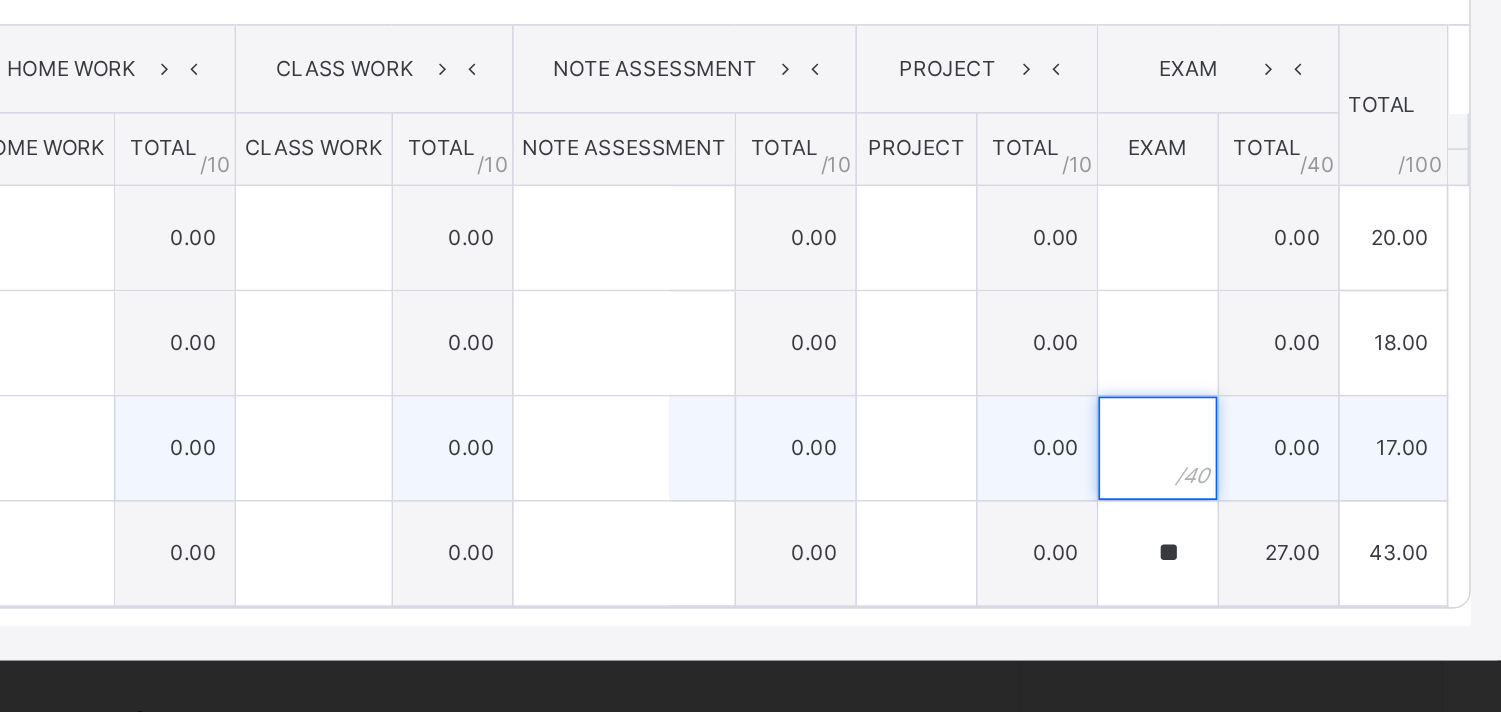 click at bounding box center [1299, 542] 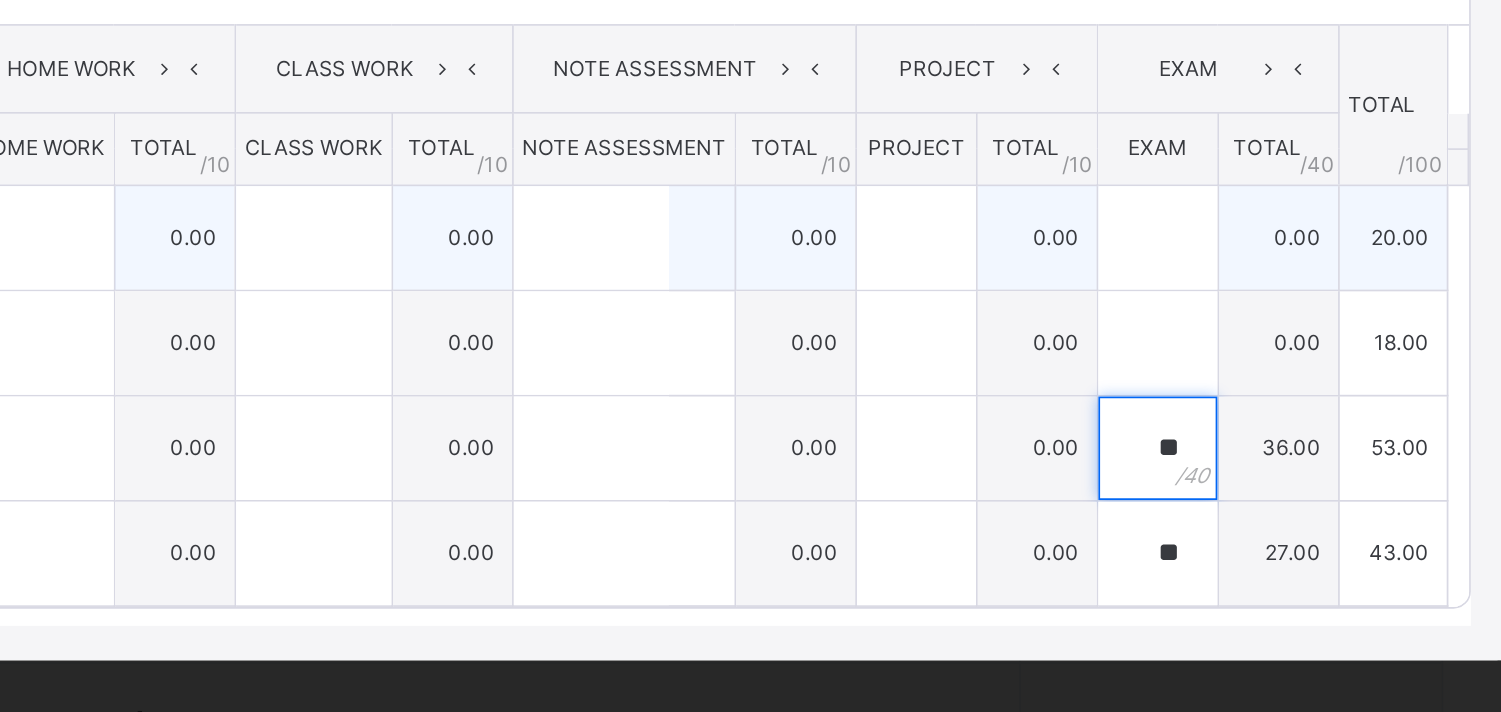type on "**" 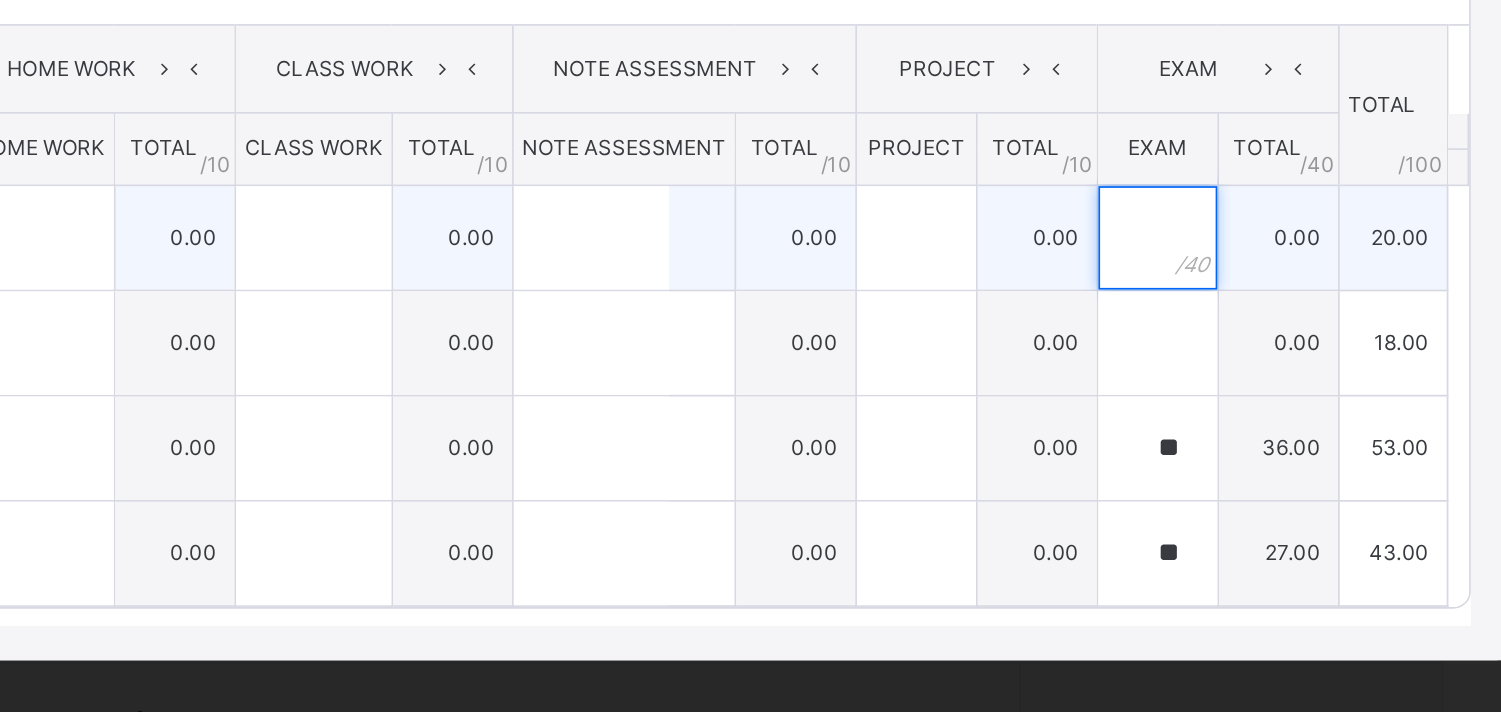 click at bounding box center (1299, 420) 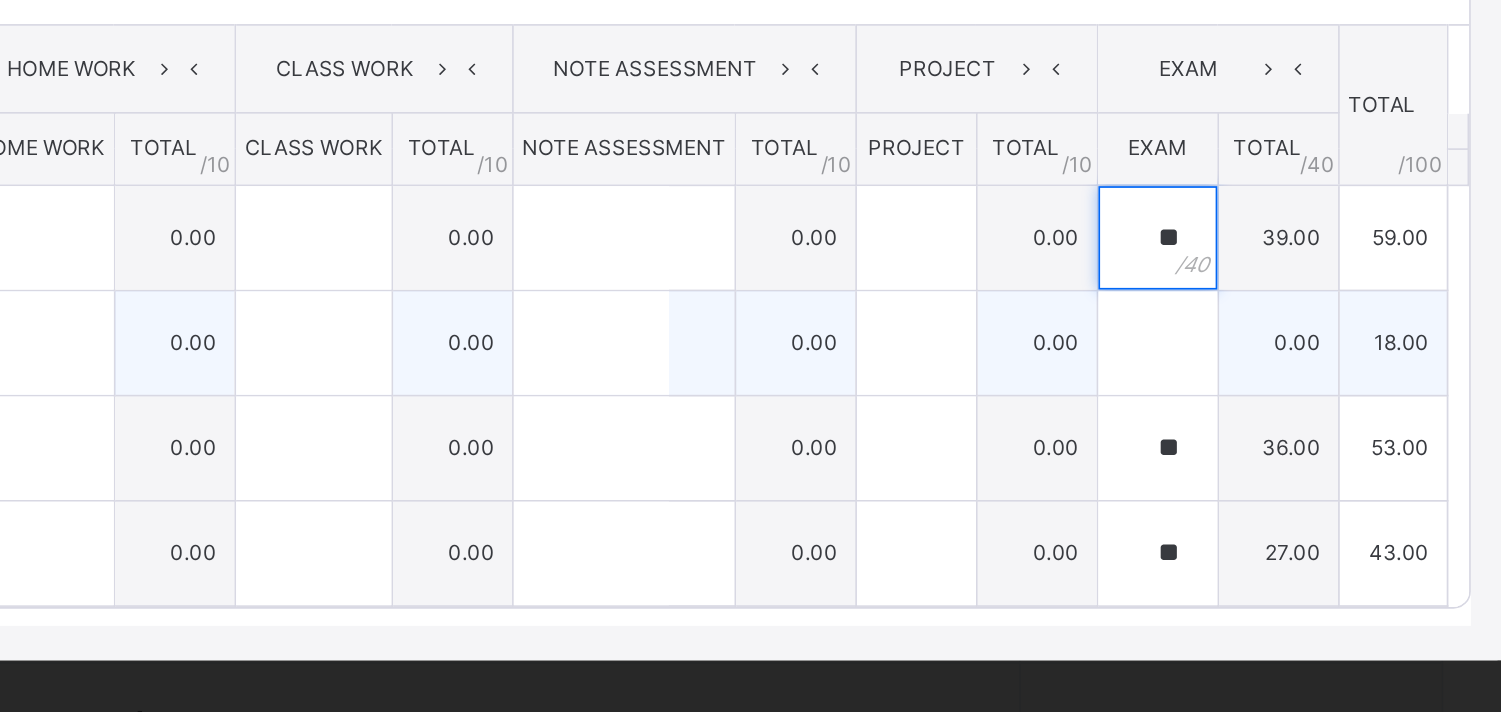 type on "**" 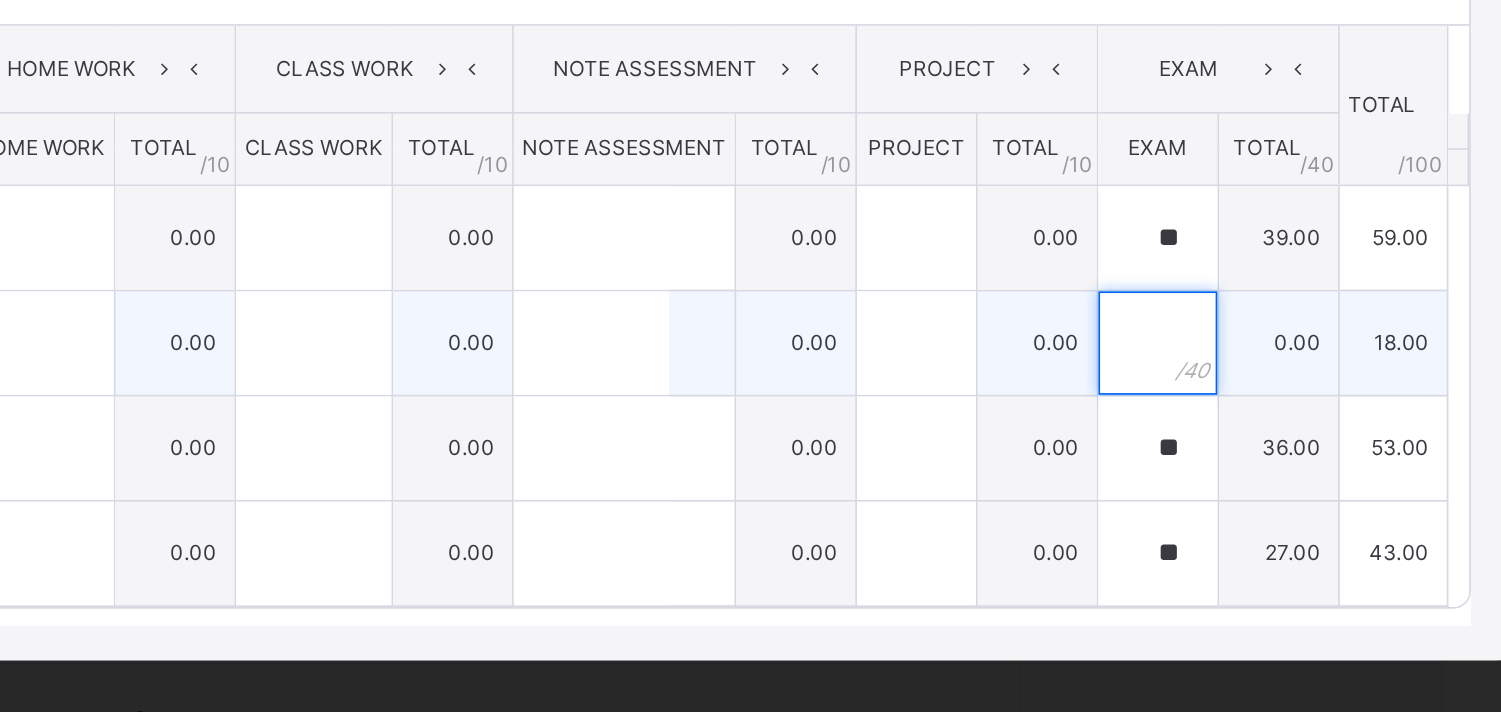 click at bounding box center [1299, 481] 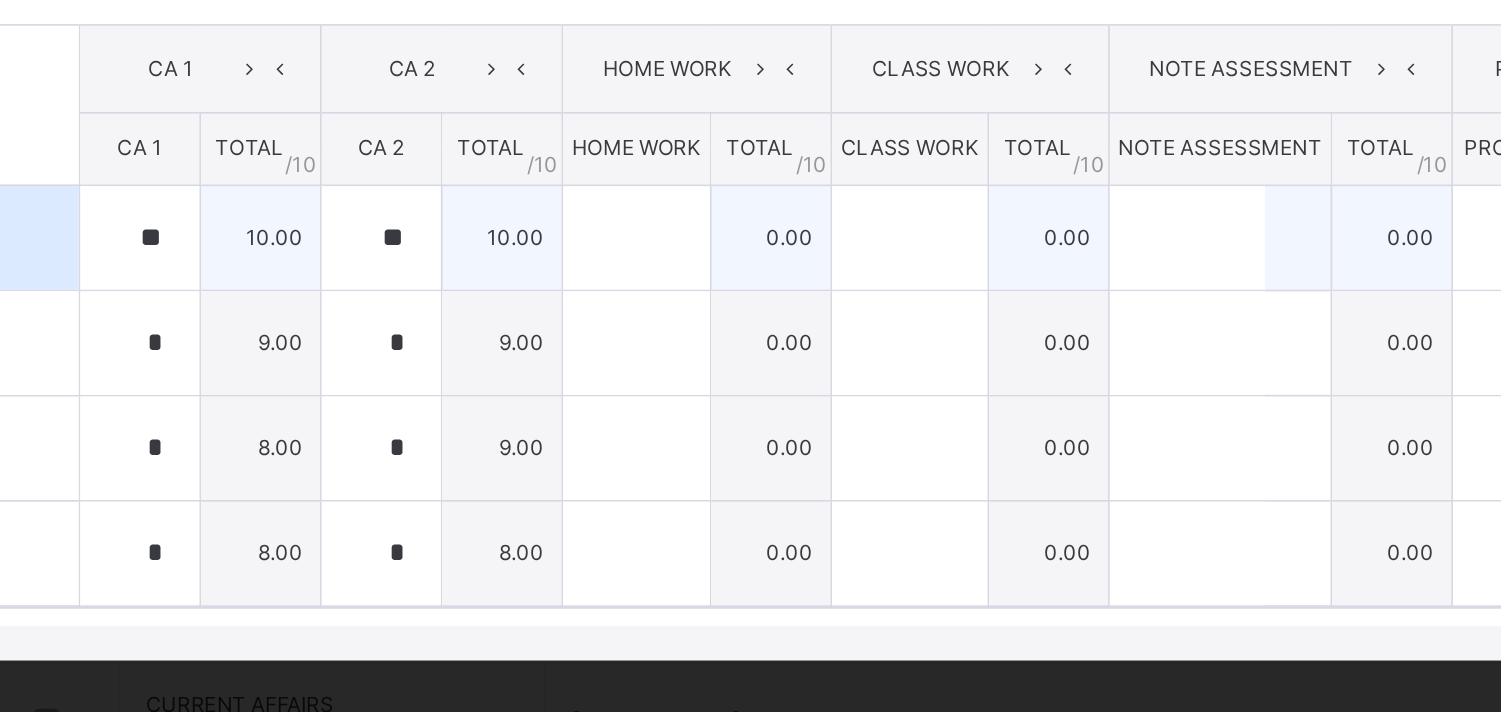 type on "**" 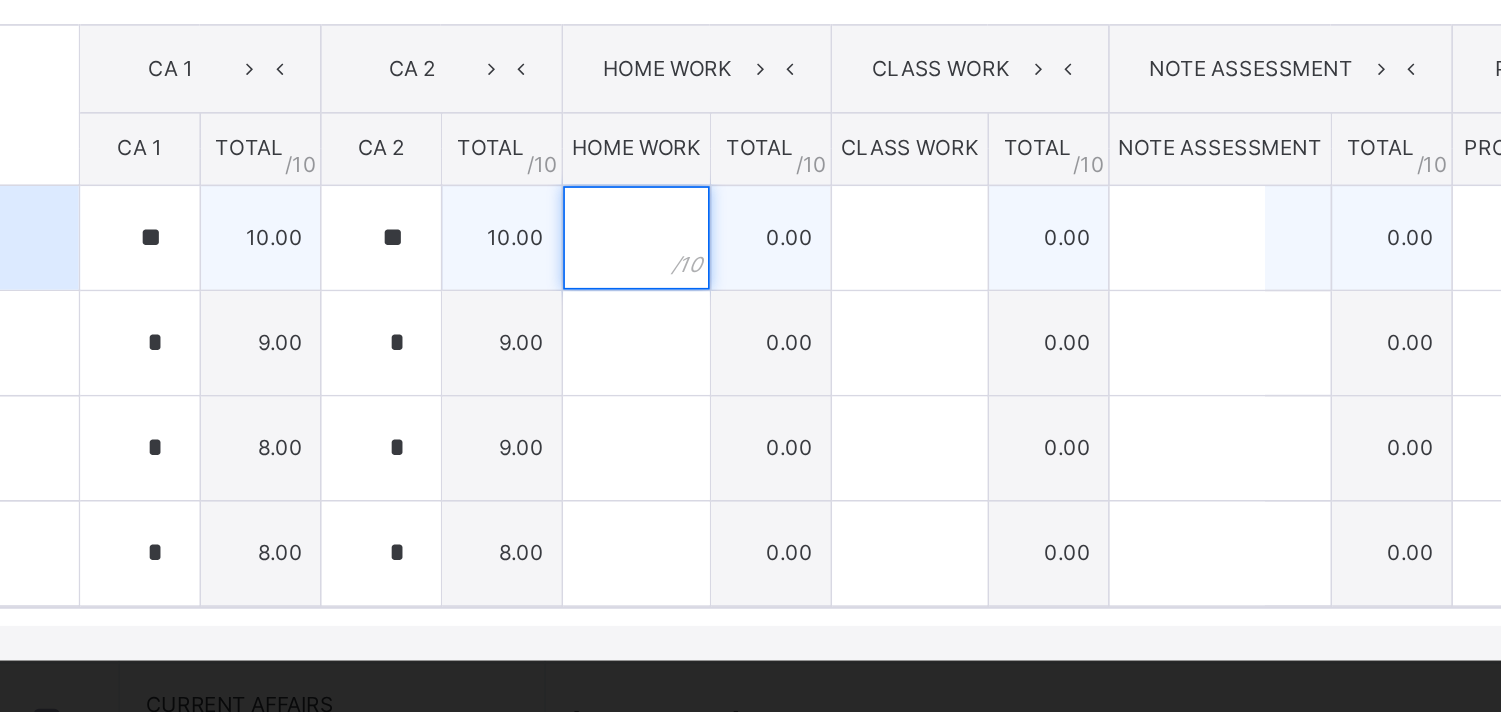 click at bounding box center (651, 420) 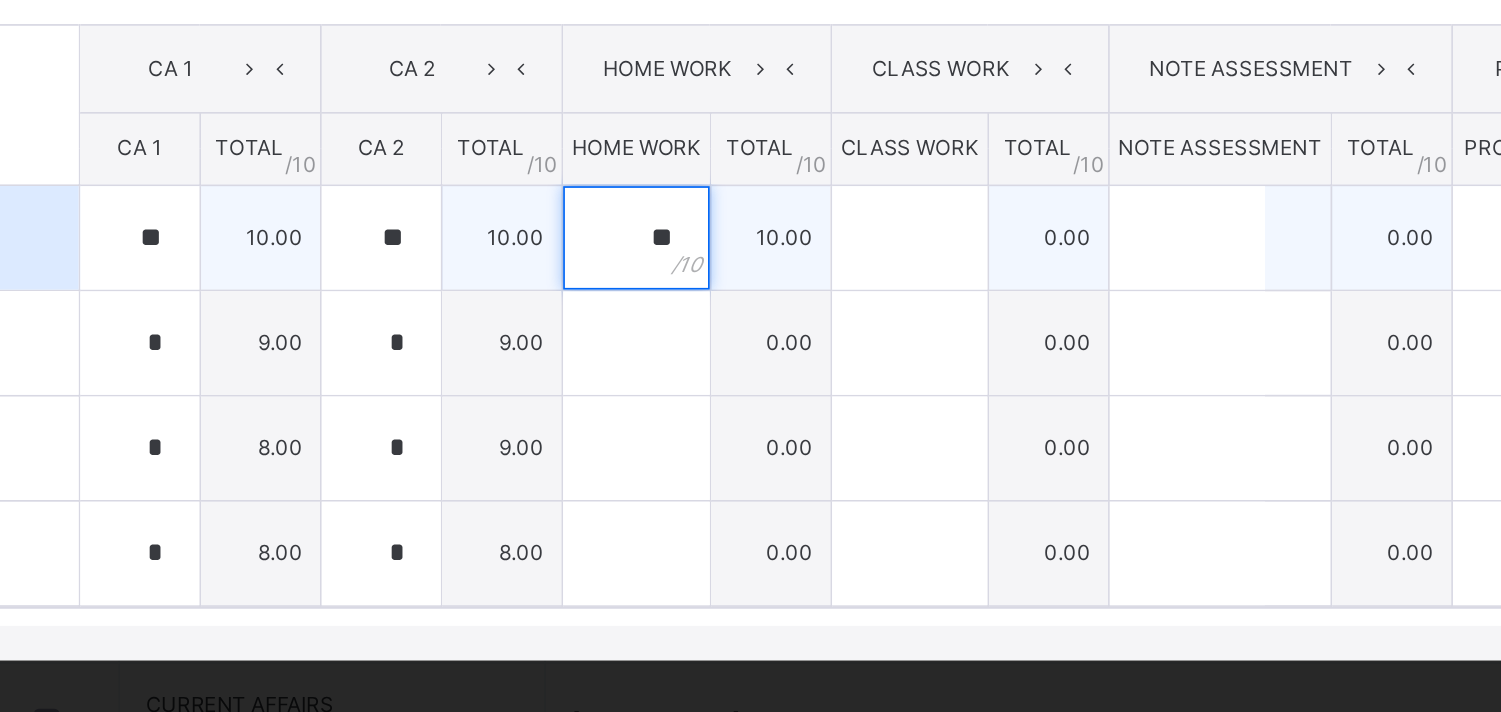 type on "**" 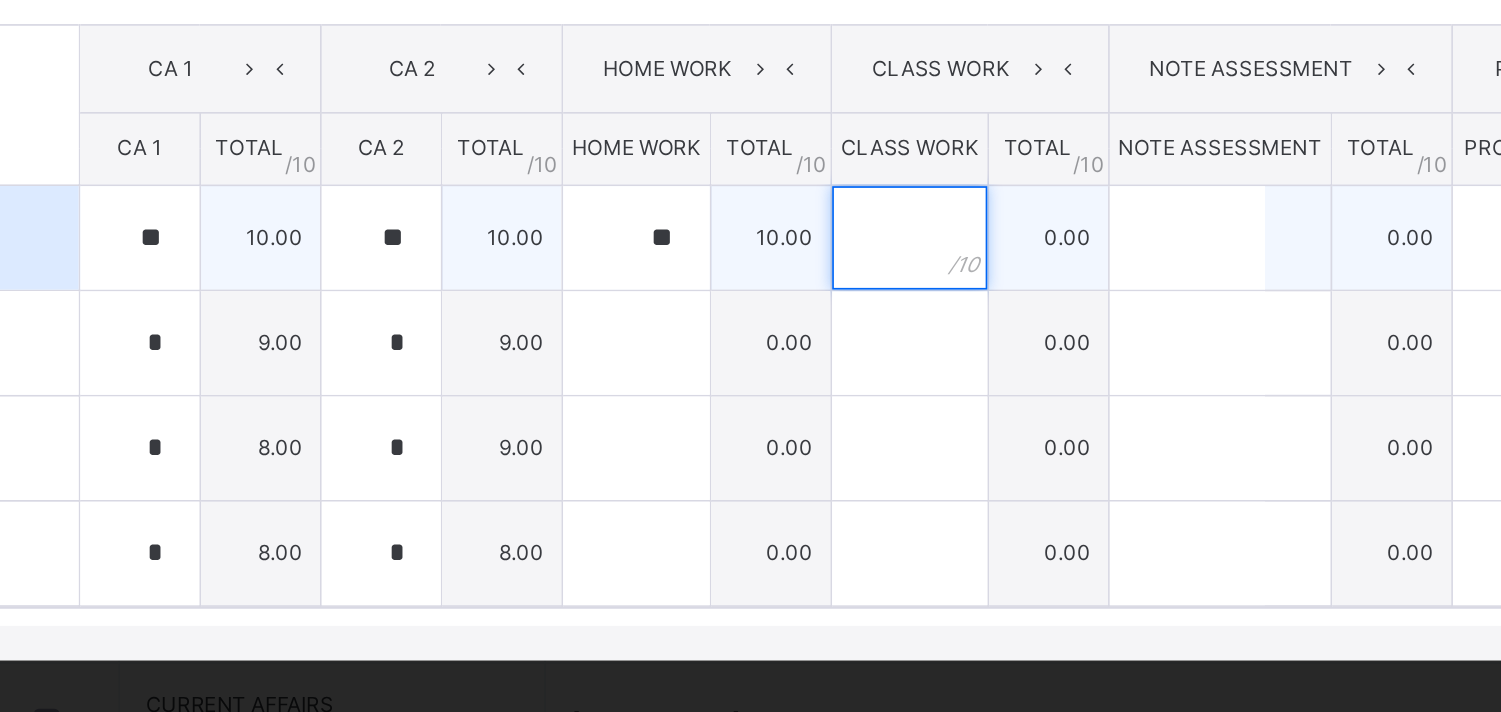 click at bounding box center (810, 420) 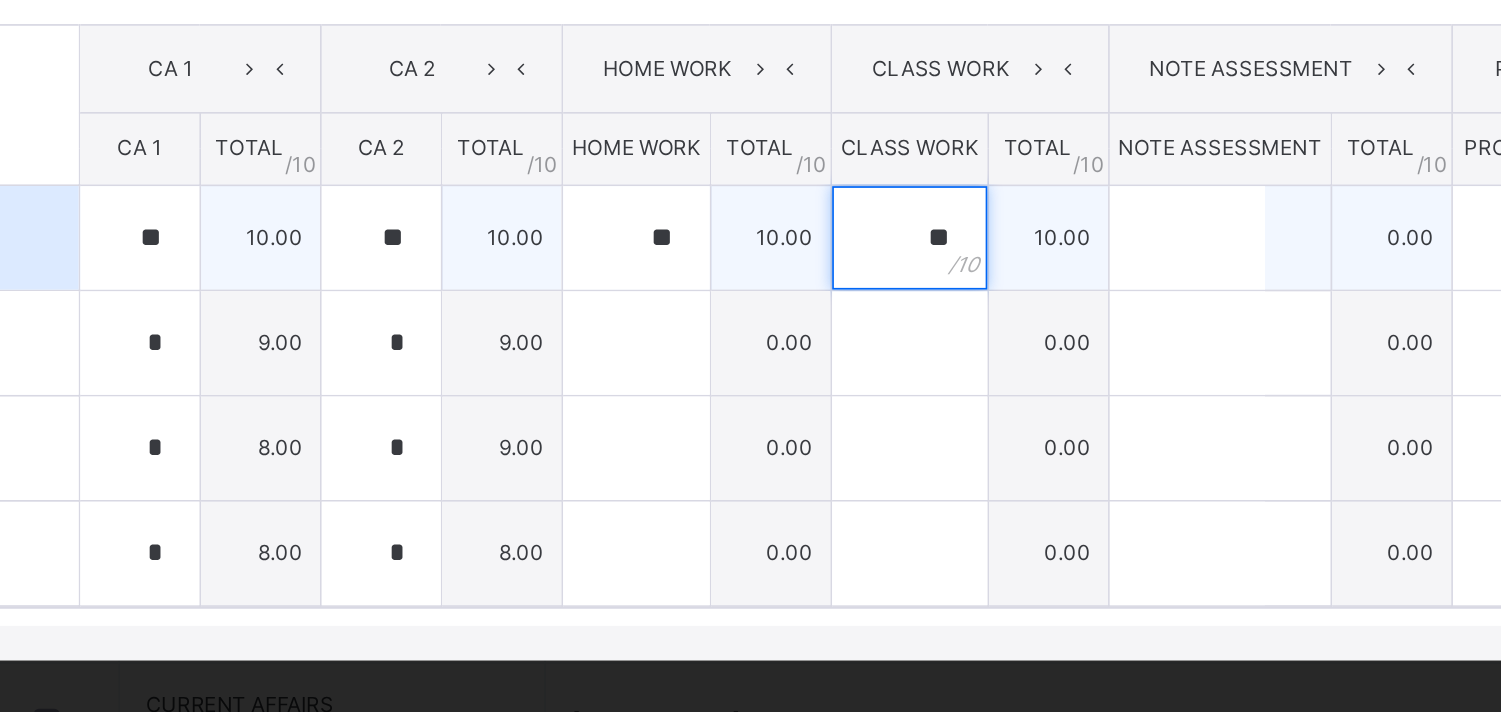 type on "**" 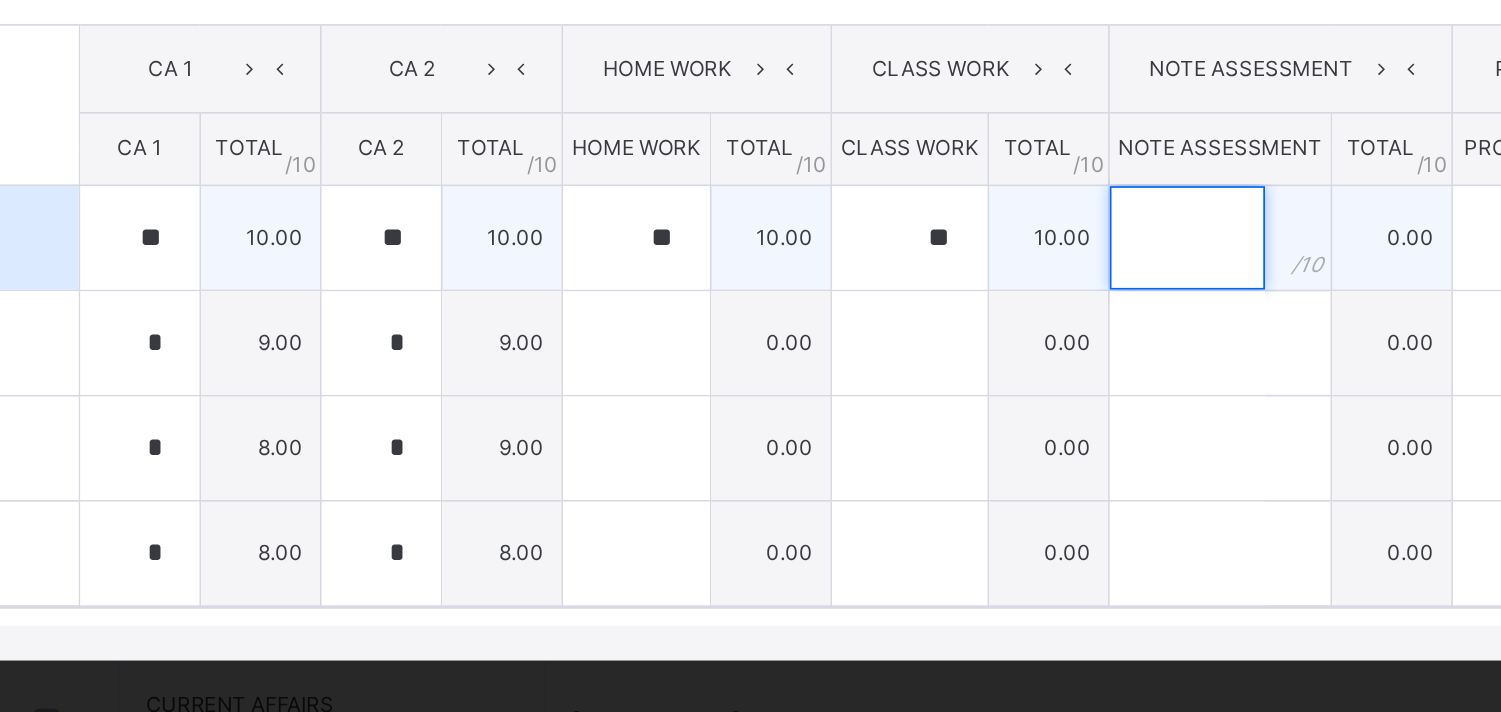 click at bounding box center [971, 420] 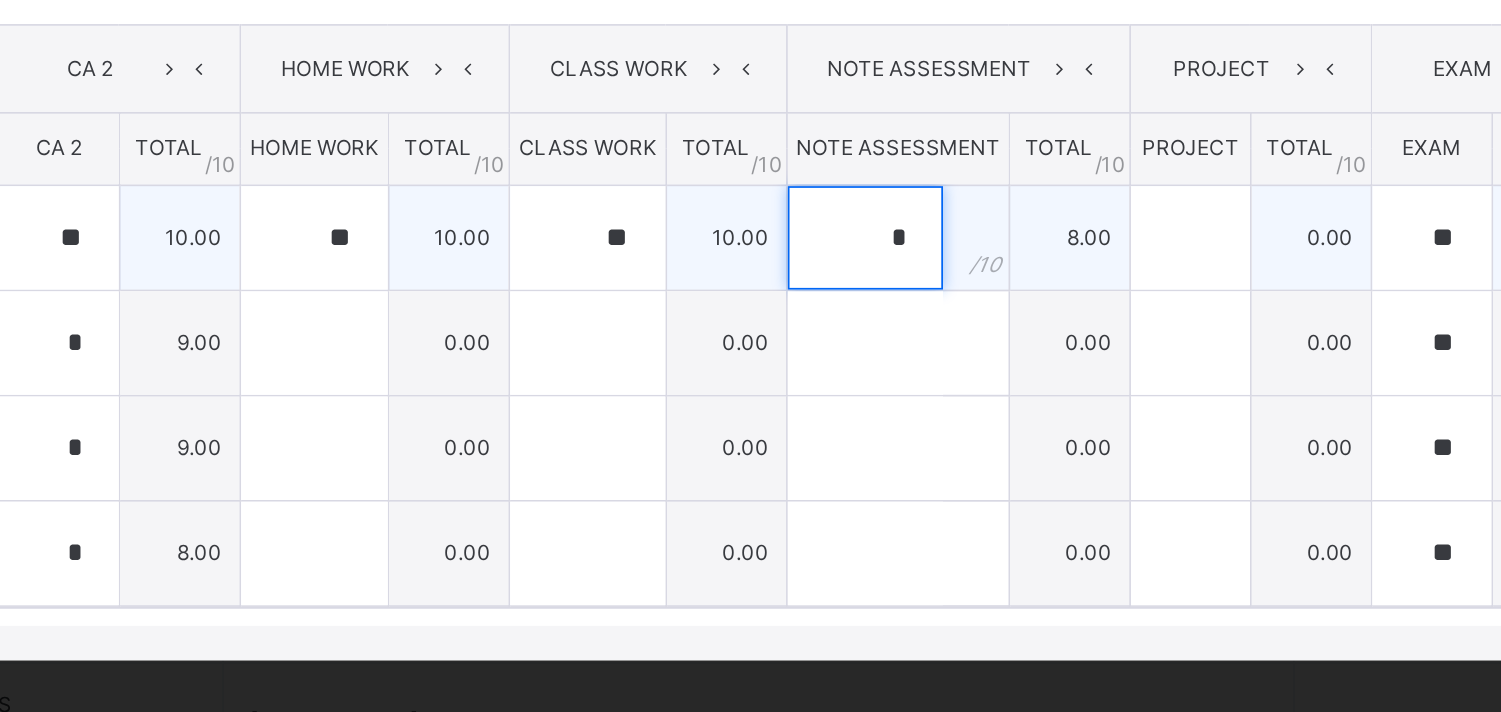 type on "*" 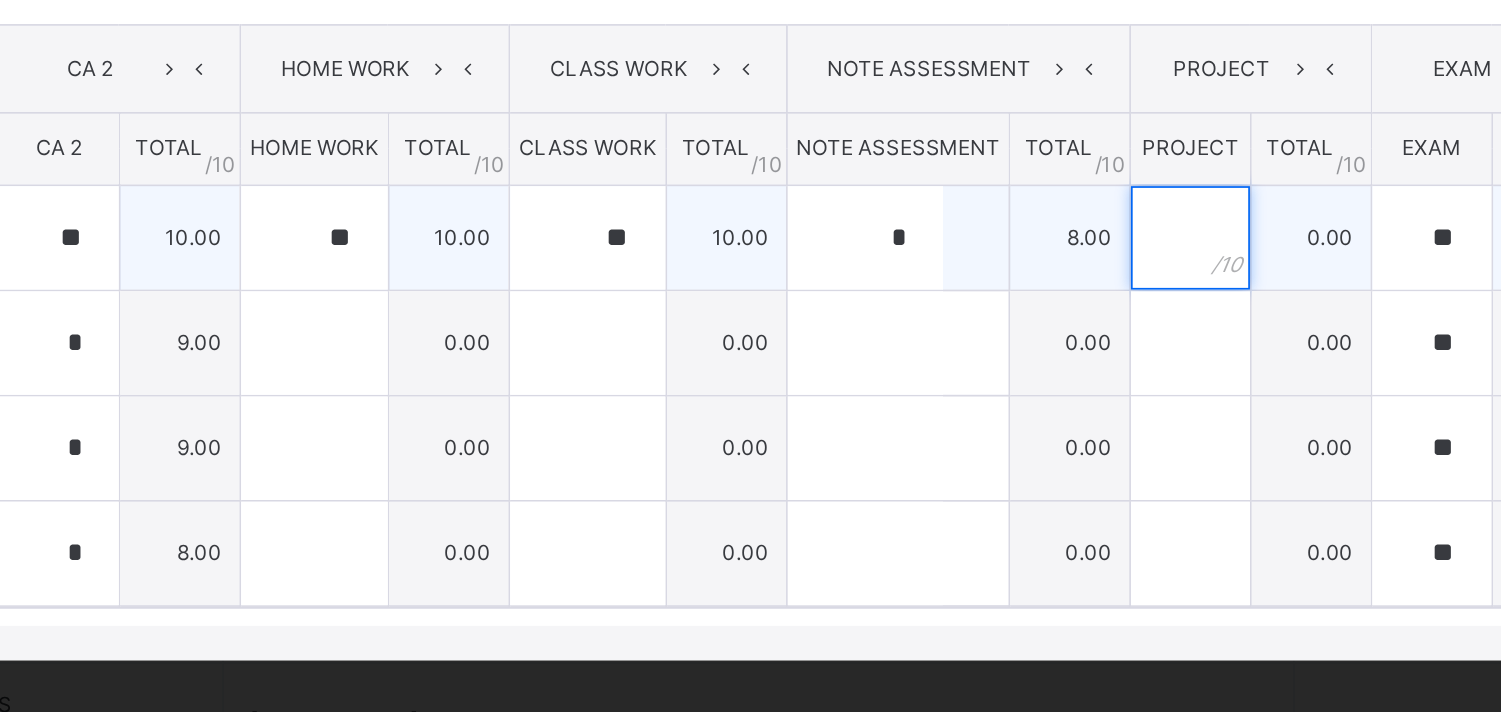 click at bounding box center (1159, 420) 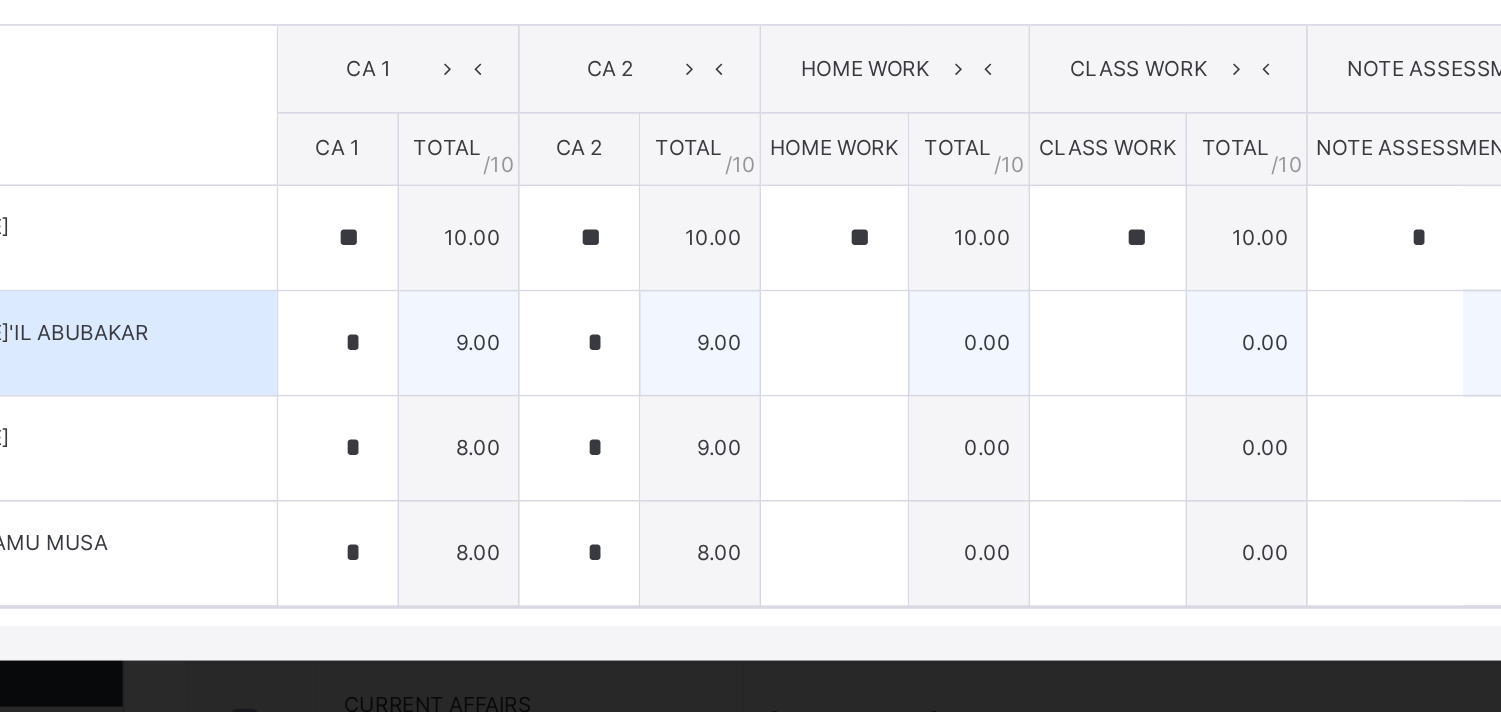 type on "*" 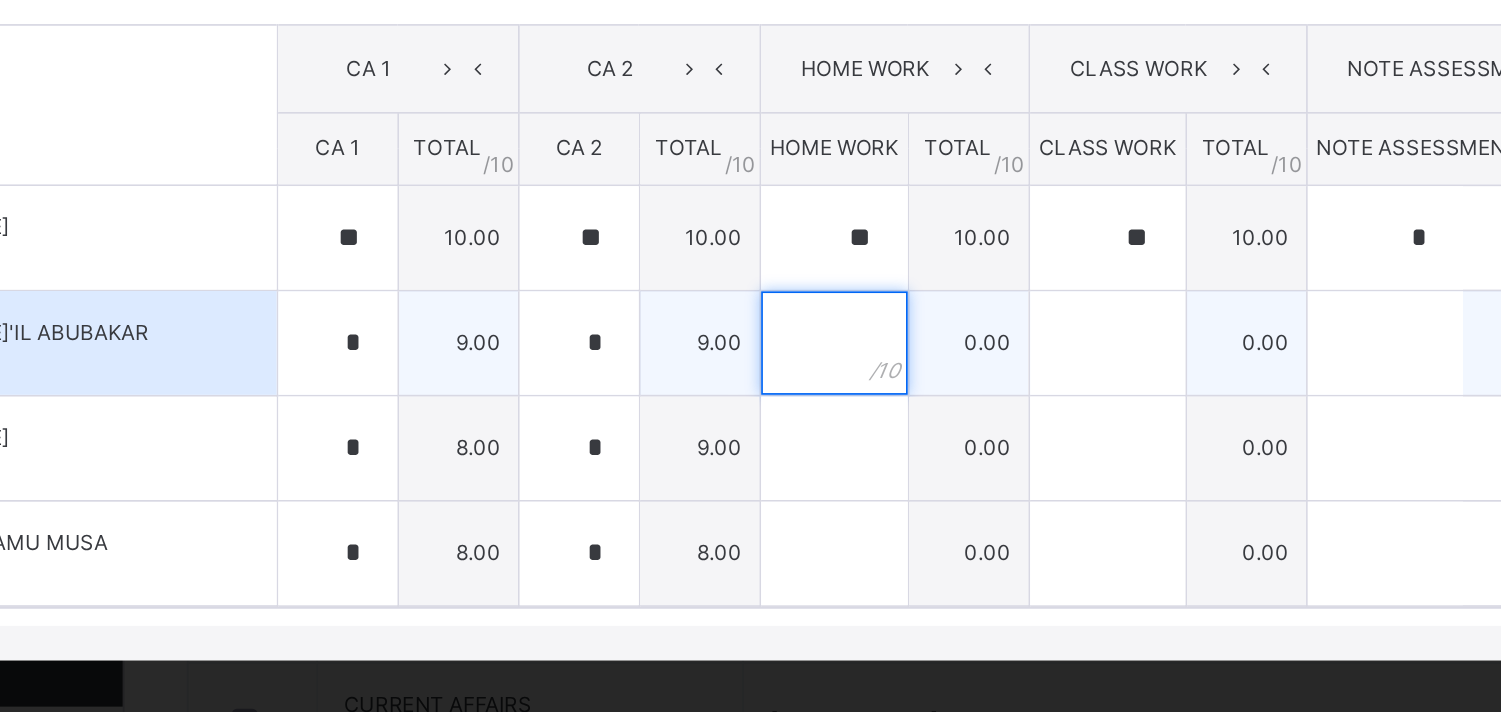 click at bounding box center (651, 481) 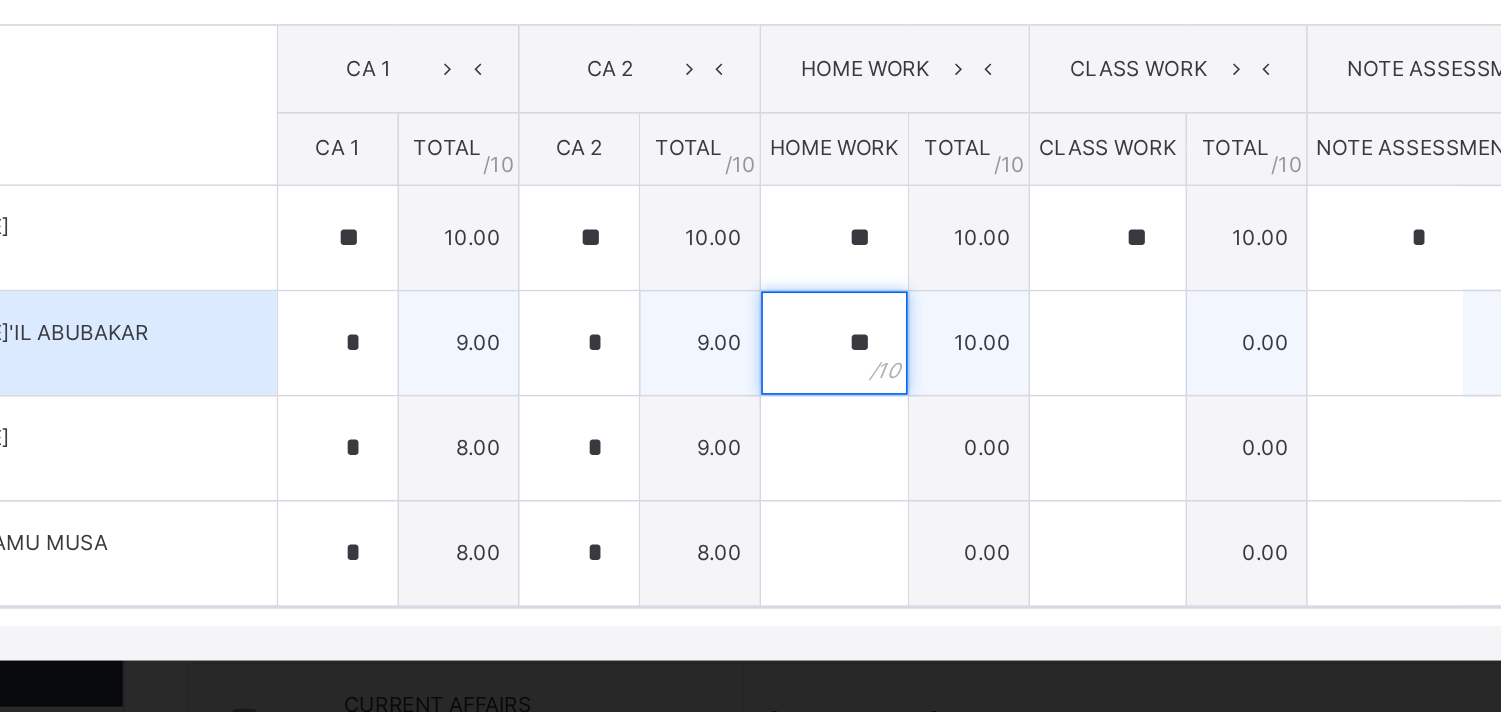 type on "**" 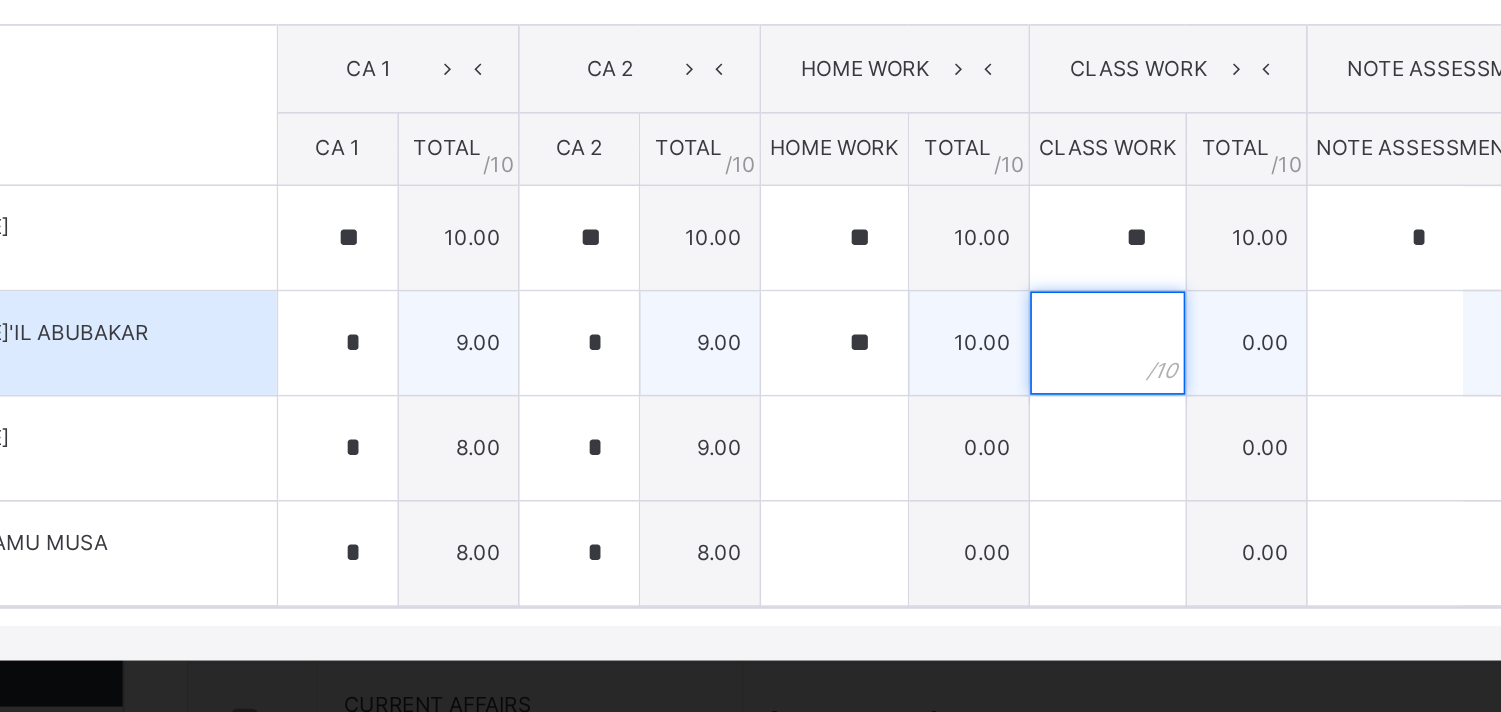 click at bounding box center [810, 481] 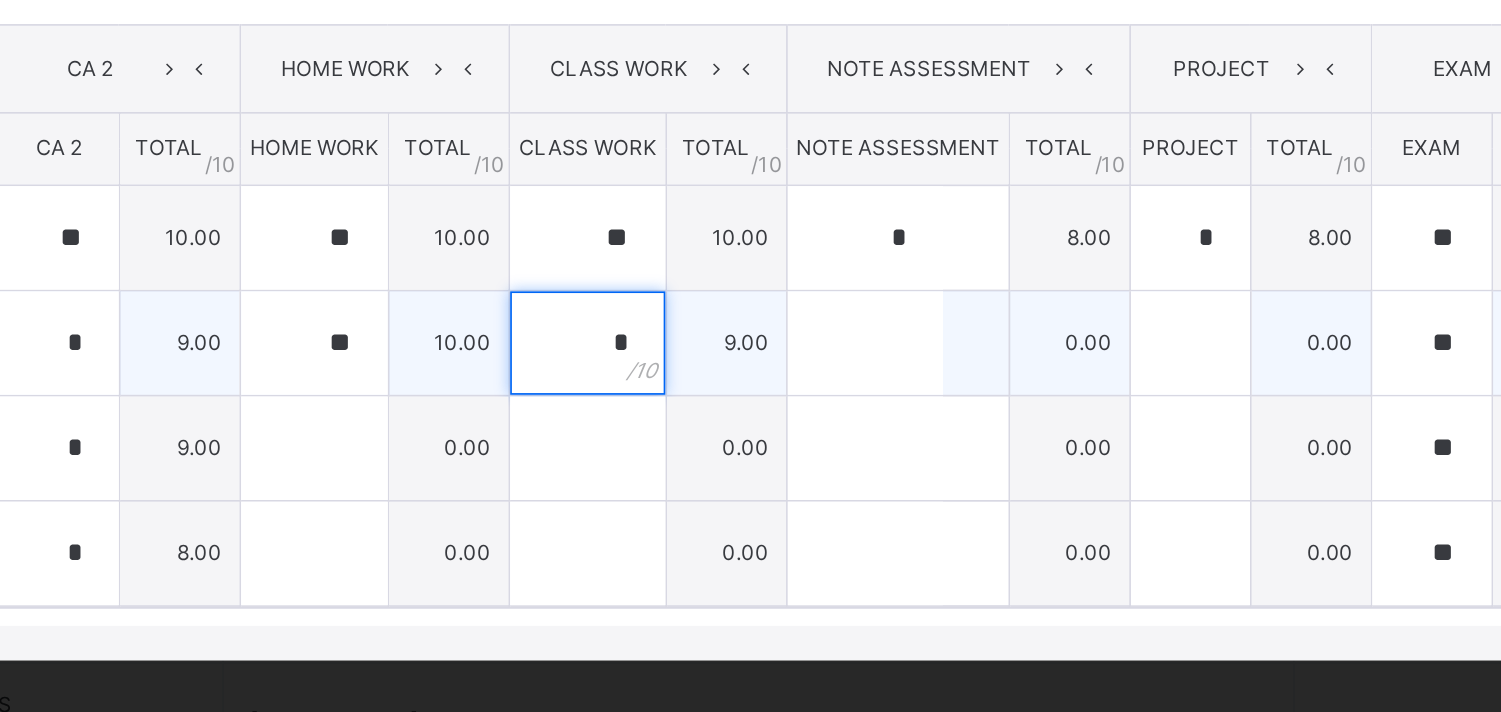 type on "*" 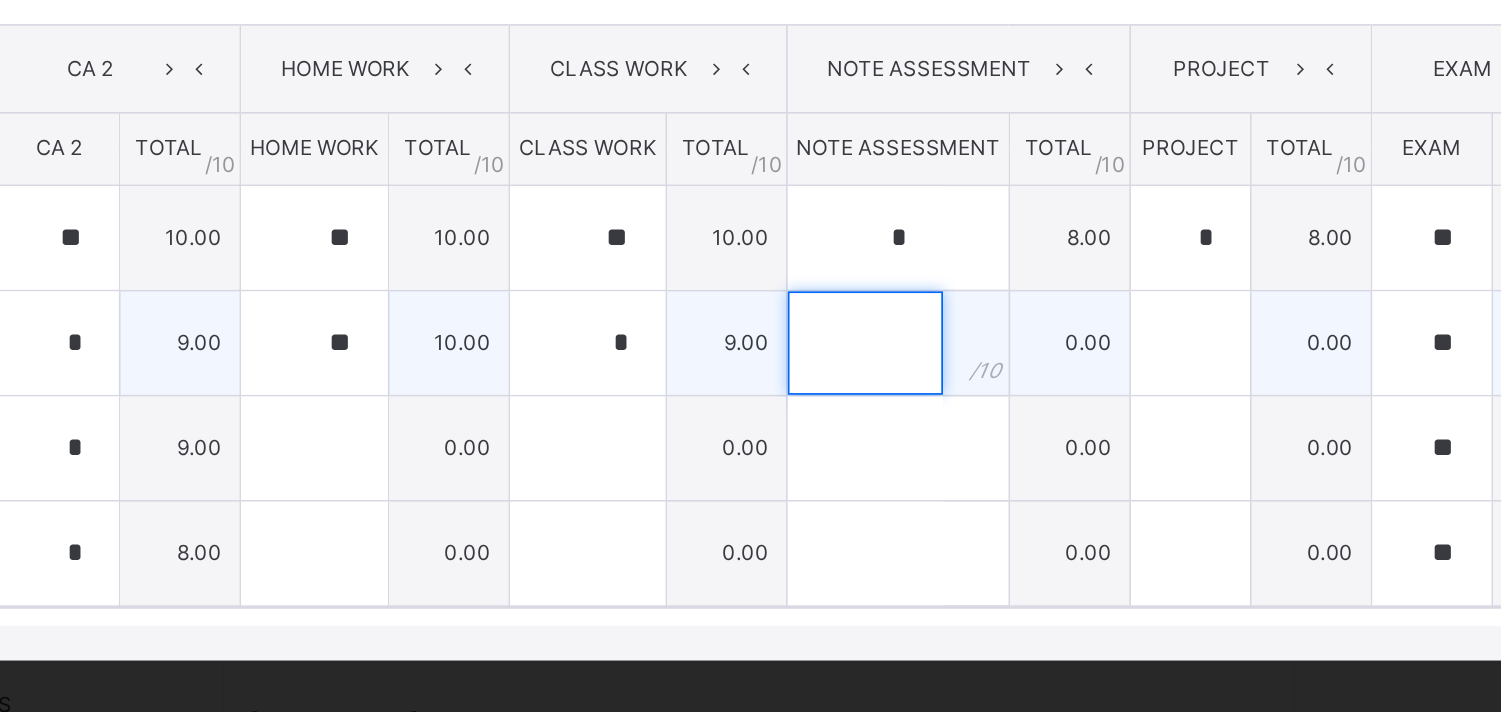 click at bounding box center [971, 481] 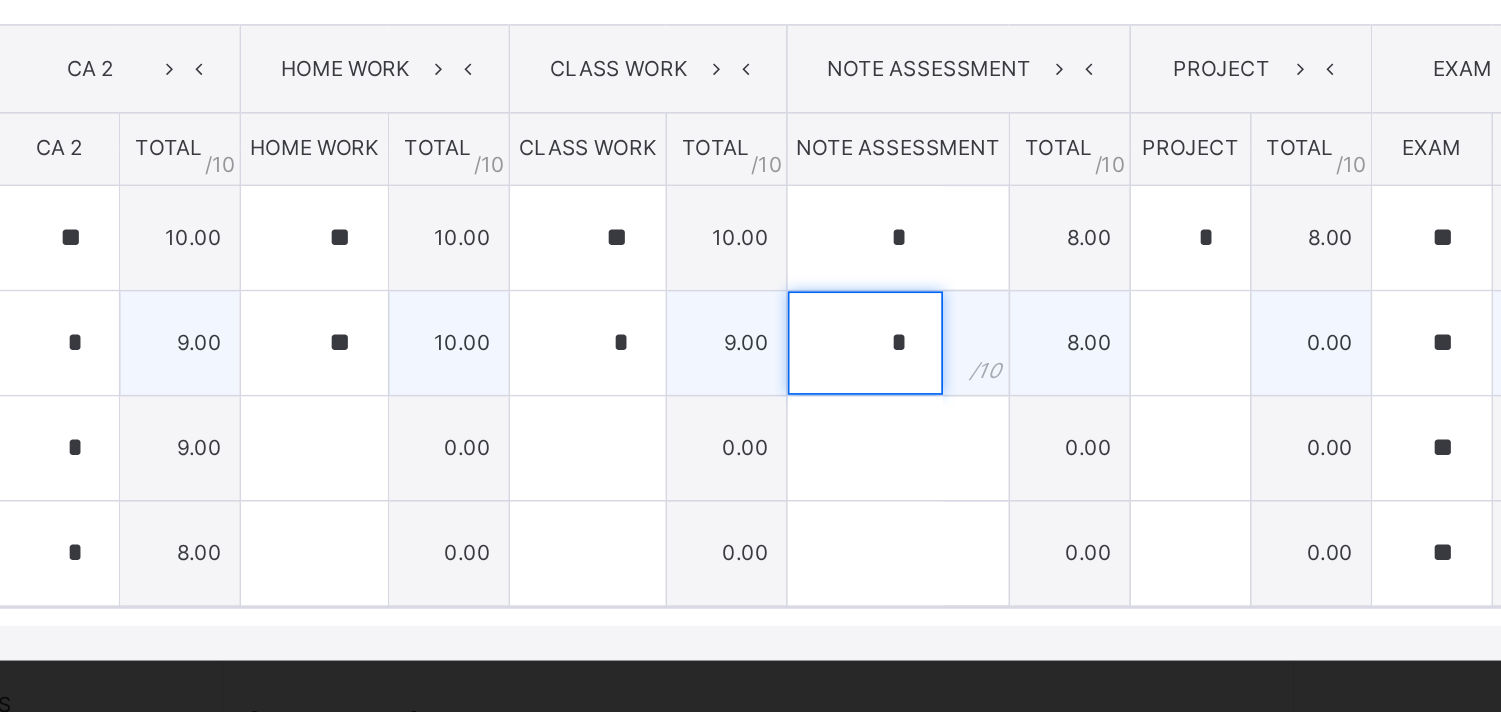 type on "*" 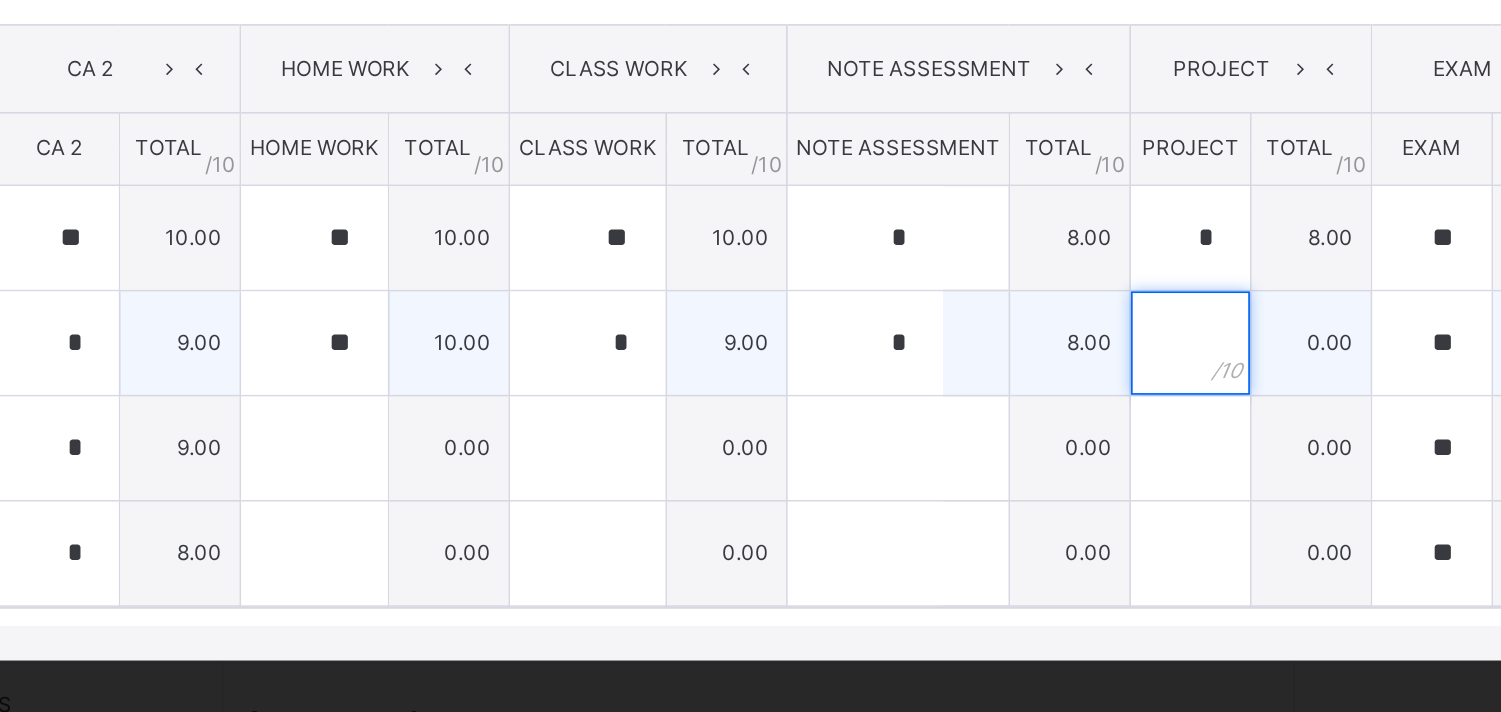 click at bounding box center [1159, 481] 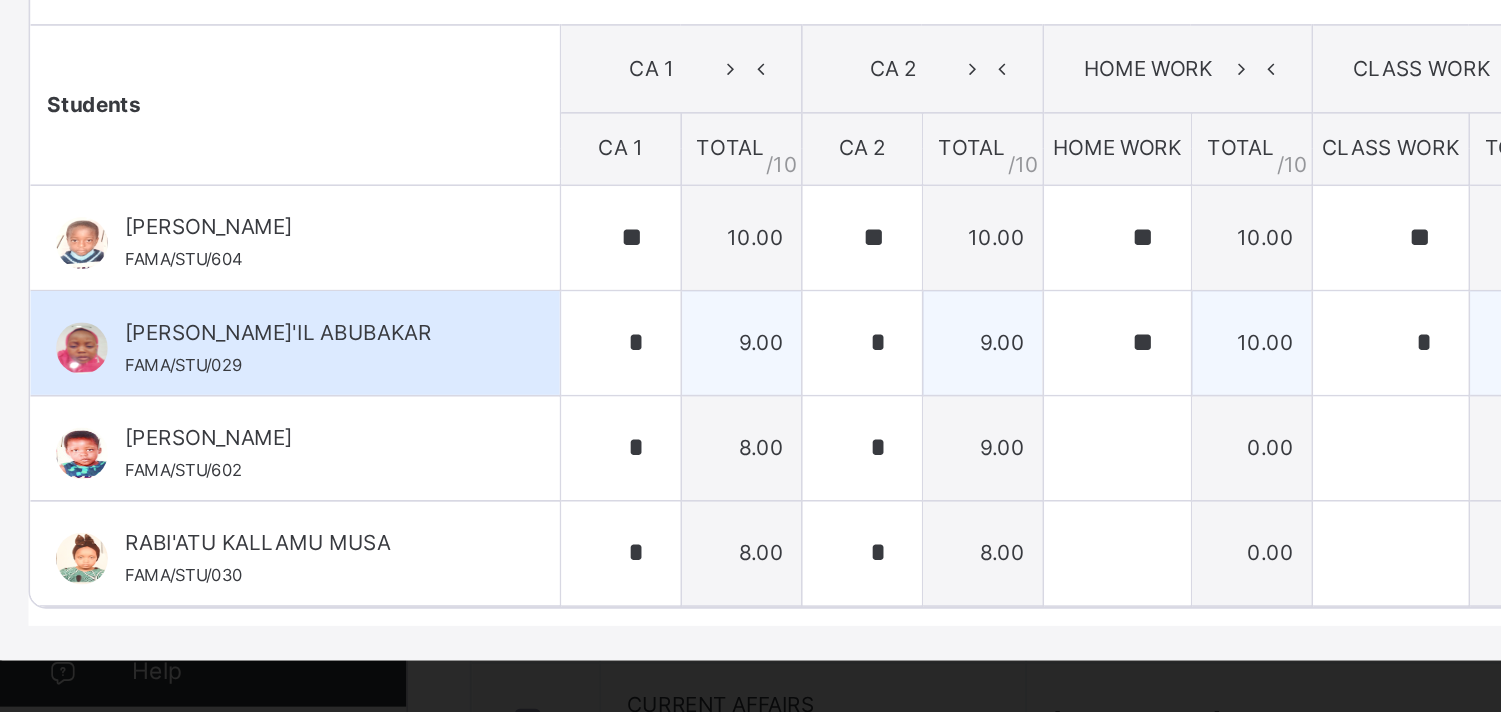 scroll, scrollTop: 37, scrollLeft: 0, axis: vertical 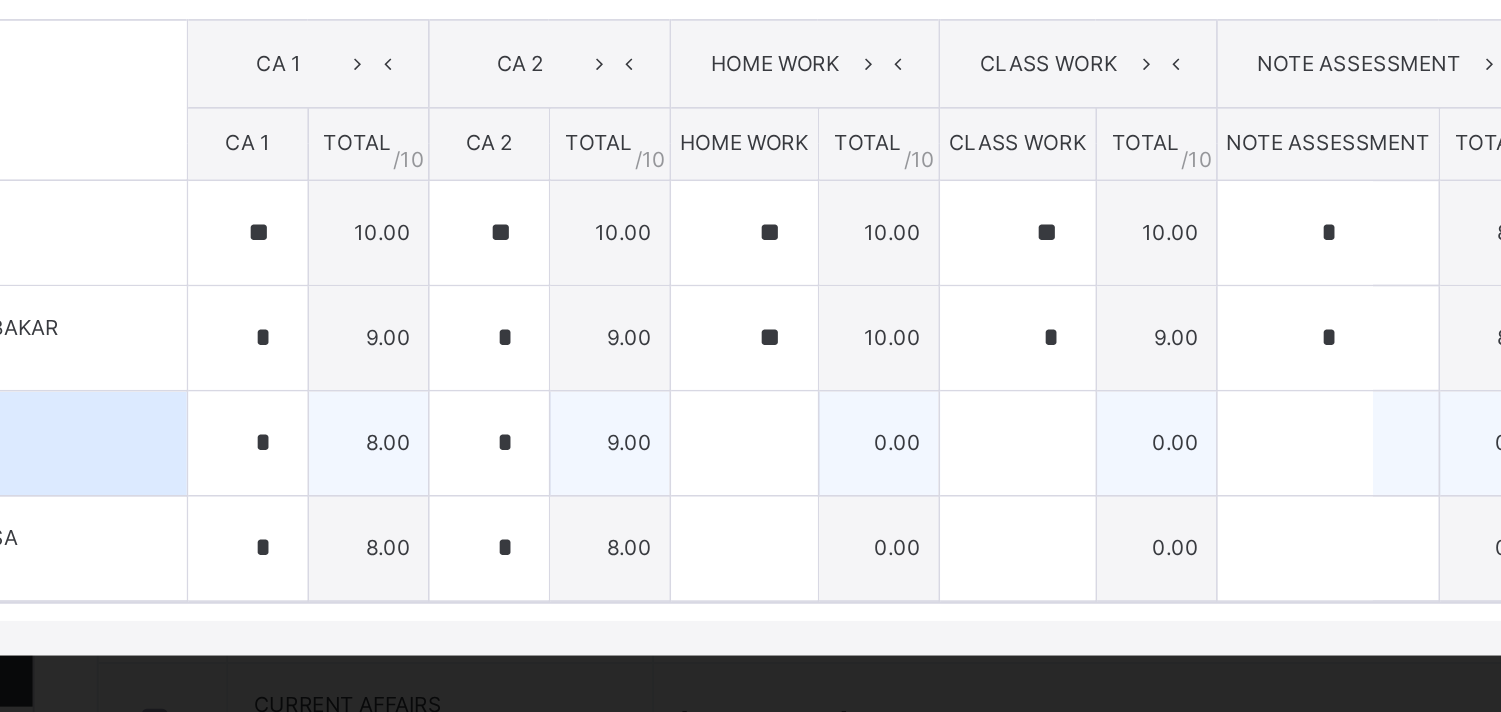 type on "*" 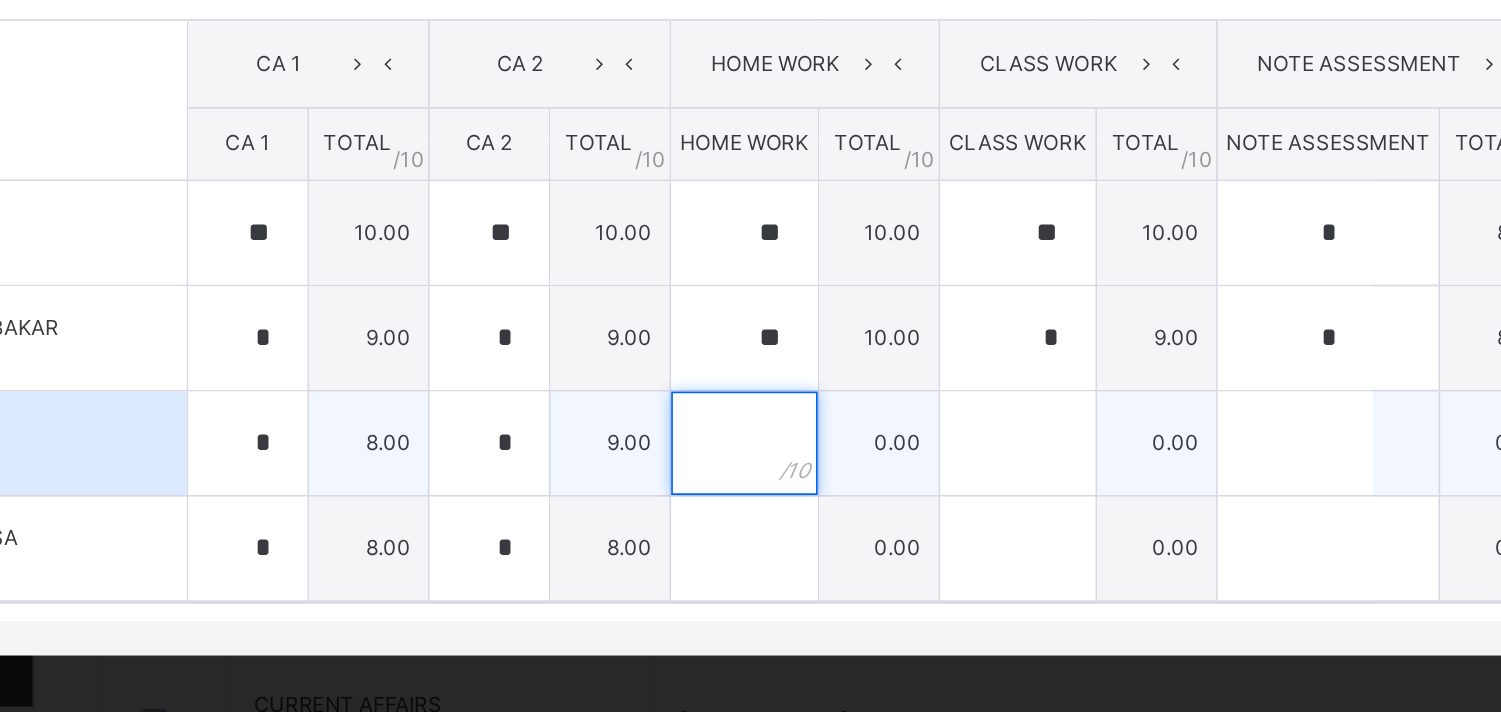 click at bounding box center [651, 539] 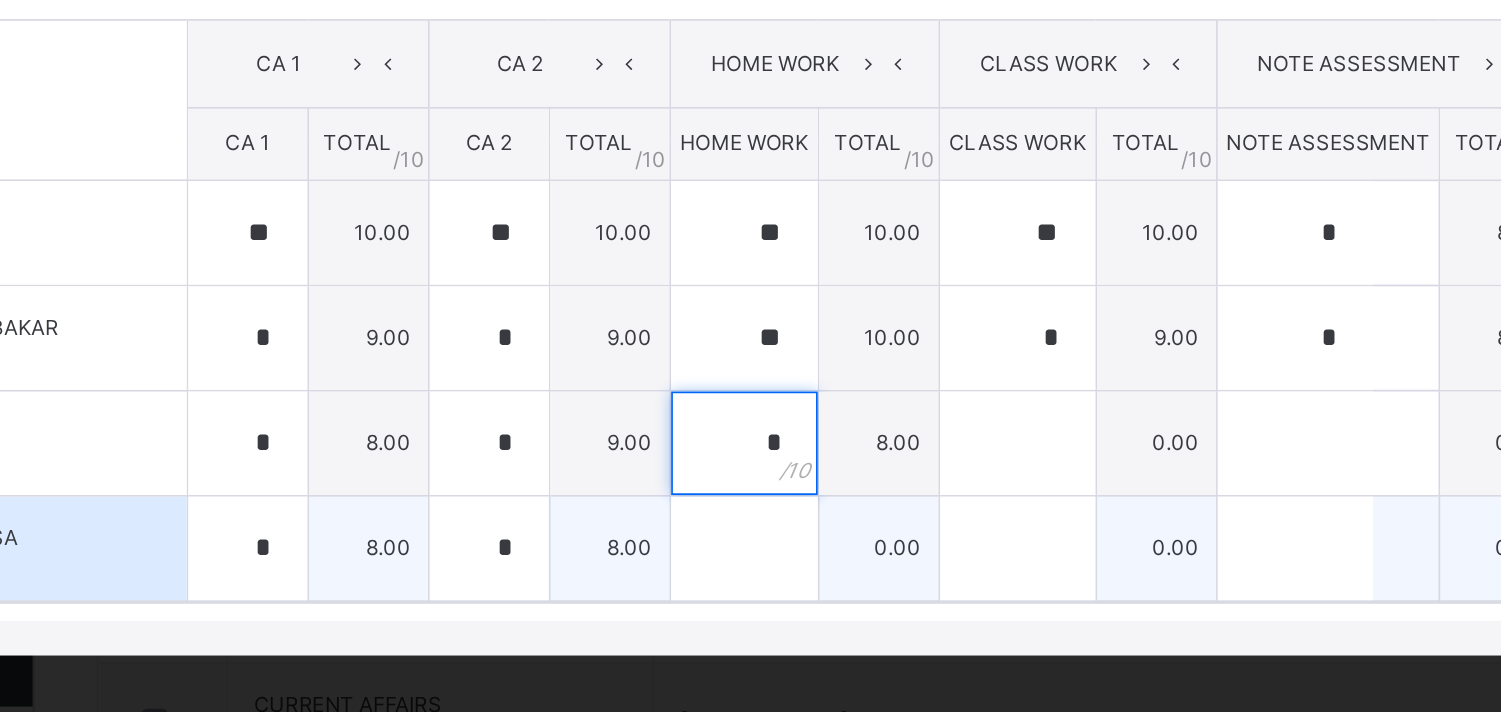 type on "*" 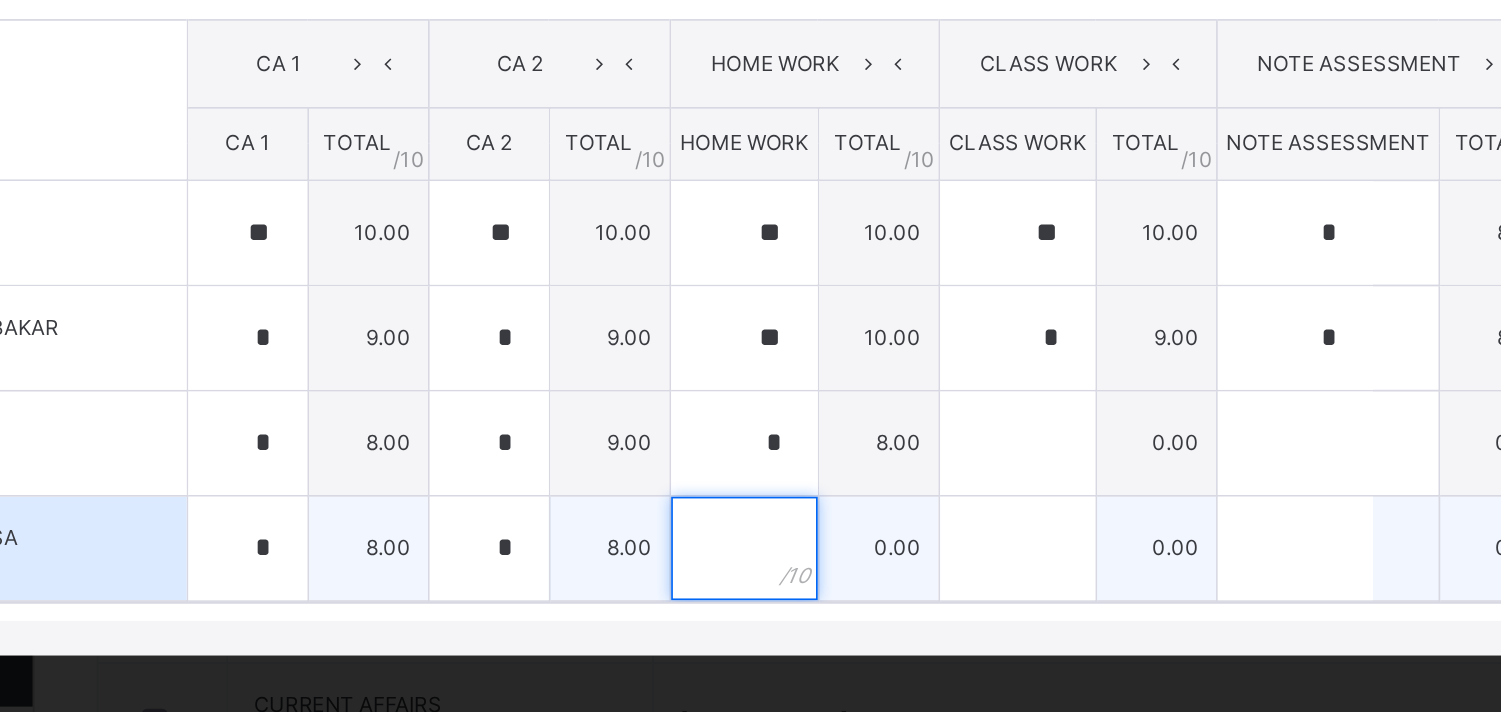 click at bounding box center (651, 600) 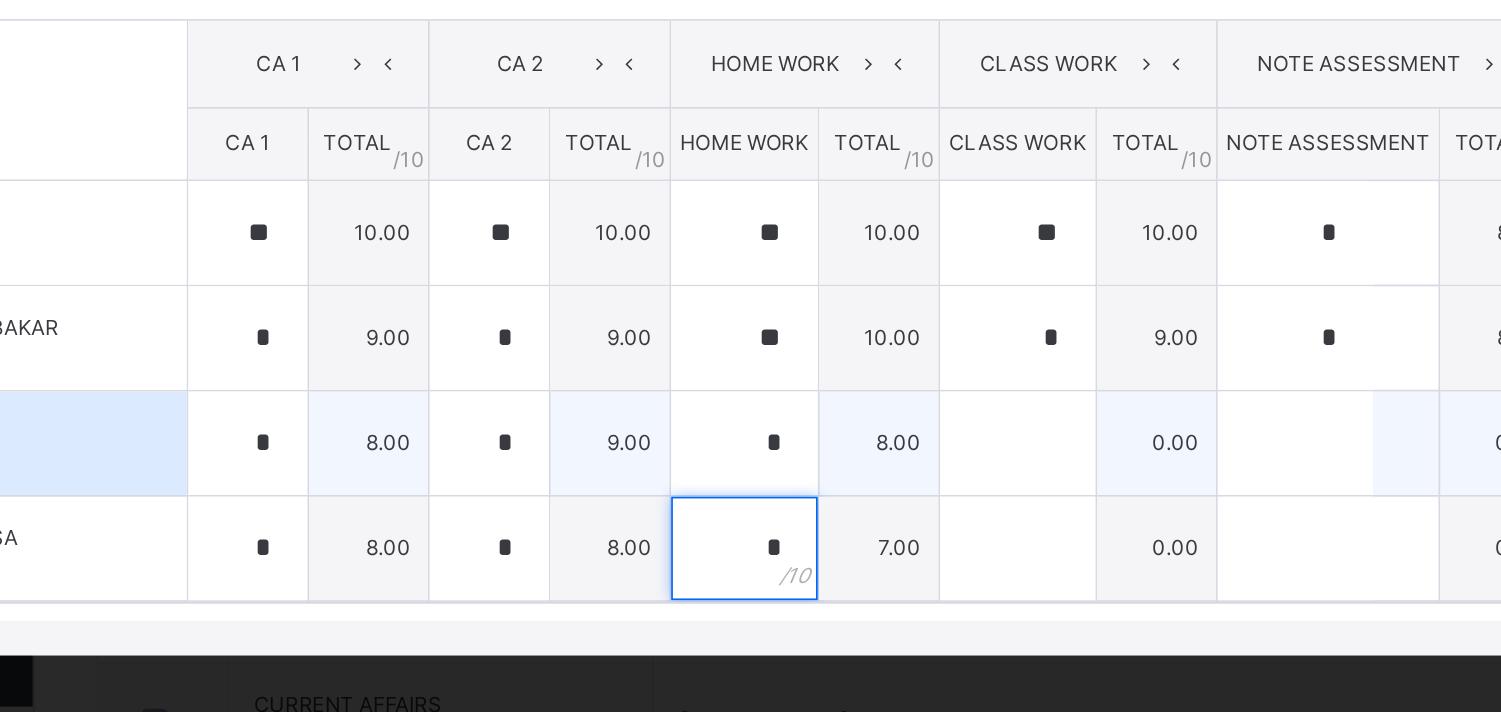 type on "*" 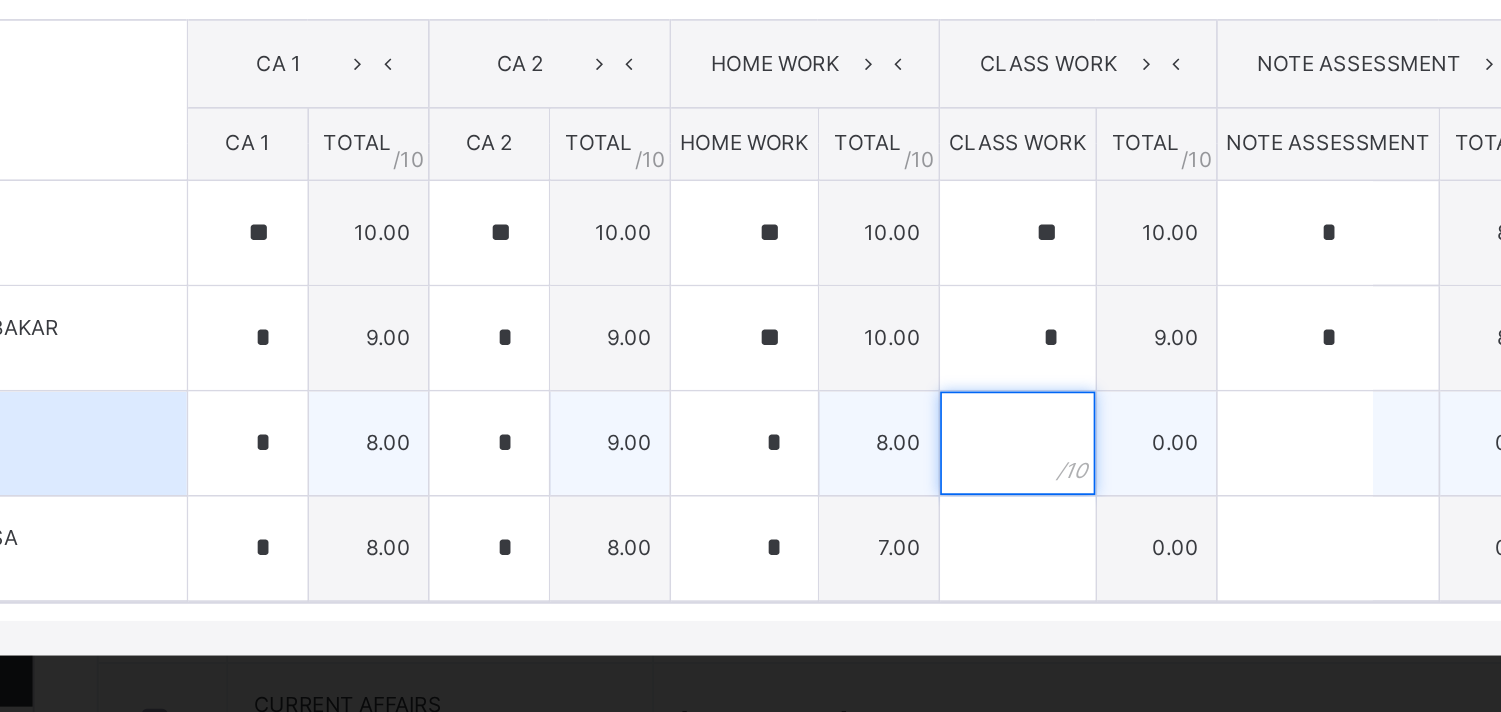 click at bounding box center [810, 539] 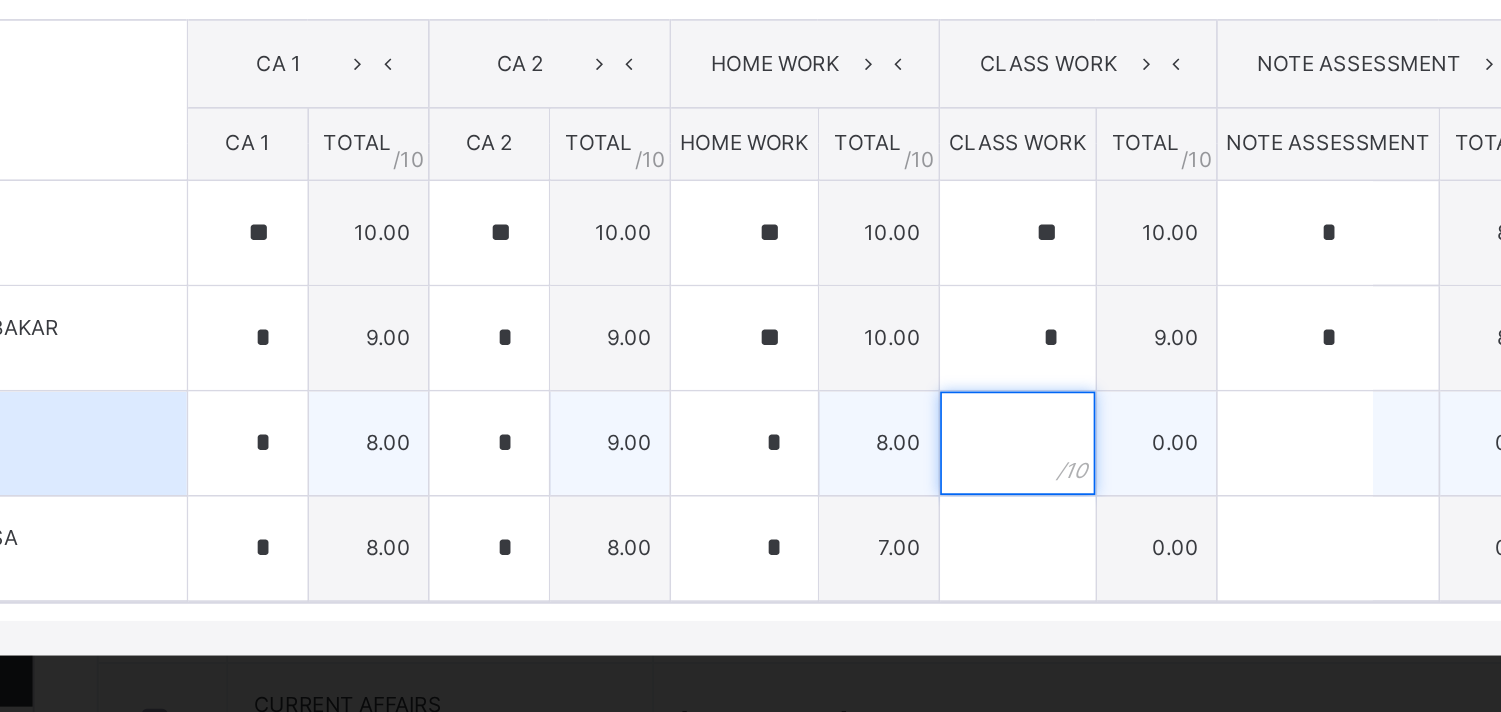 type on "*" 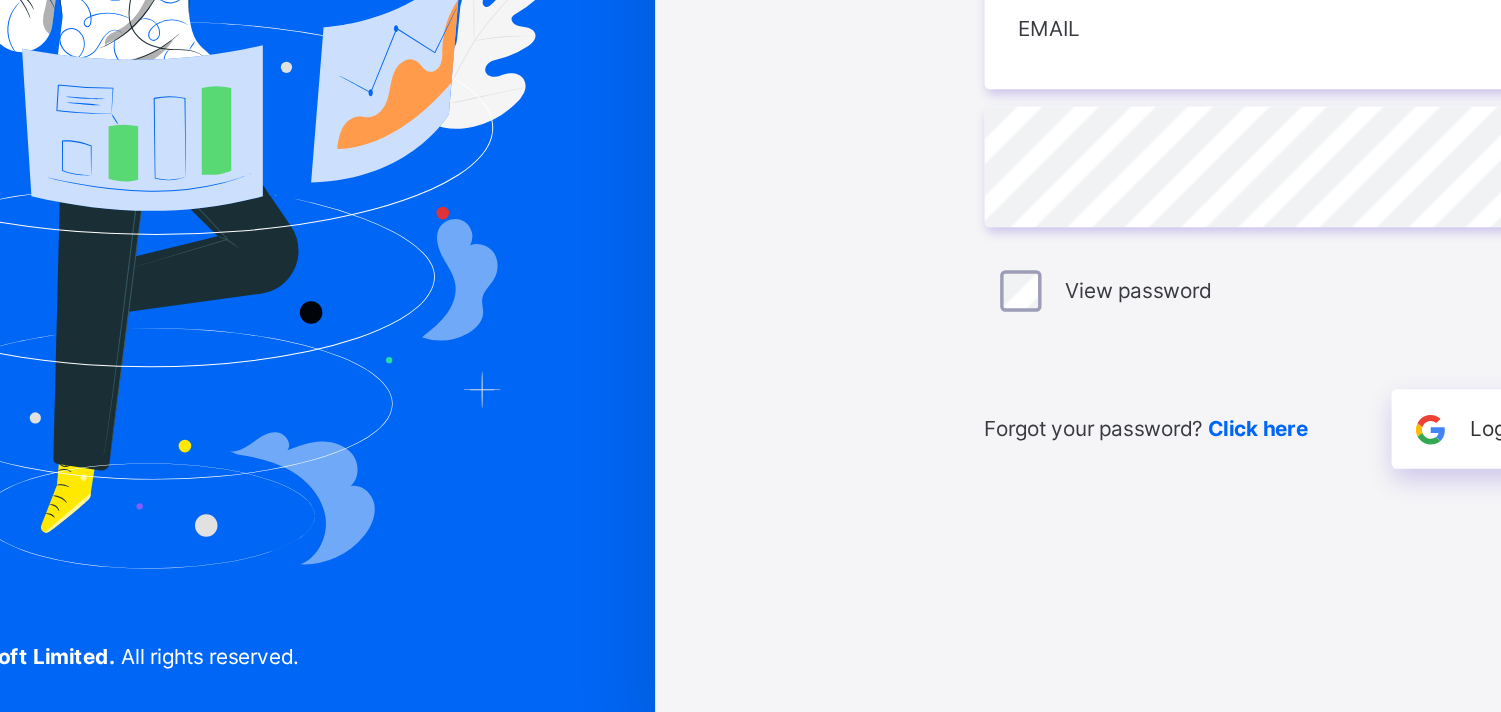 click on "FAMA ISLAMIC INTERNATIONAL SCHOOL Login Email Password View password Forgot your password?   Click here Login with Google Login   Help       Privacy Policy     Version  0.1.19 Copyright ©  2025   Flexisaf Edusoft Limited.   All rights reserved. Verify OTP An OTP code has been sent to  's inbox. Also check your spam/junk folder if you don't receive the code. Verify Haven’t received the mail yet? Resend Link New Update Available Hello there, You can install SAFSIMS on your device for easier access. Dismiss Update app" at bounding box center (750, 356) 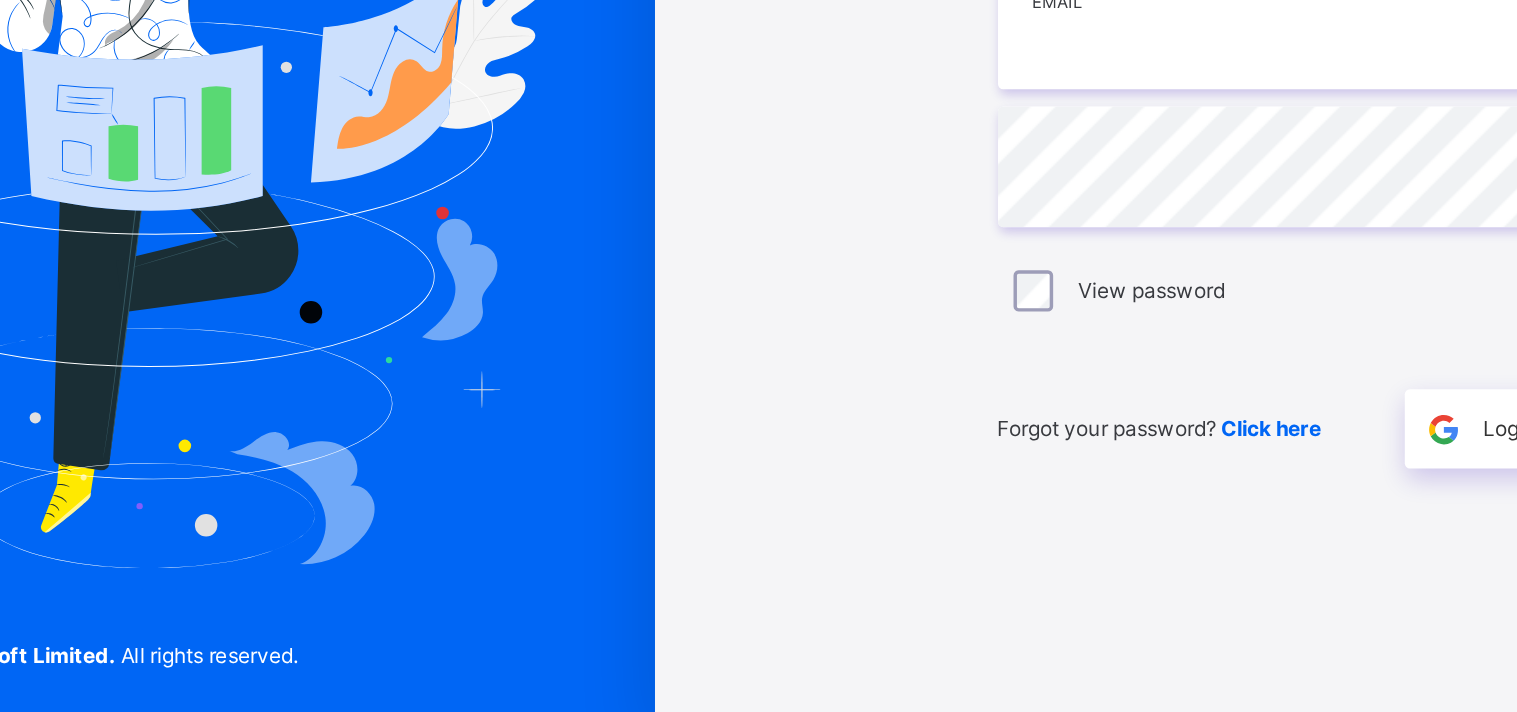 type on "**********" 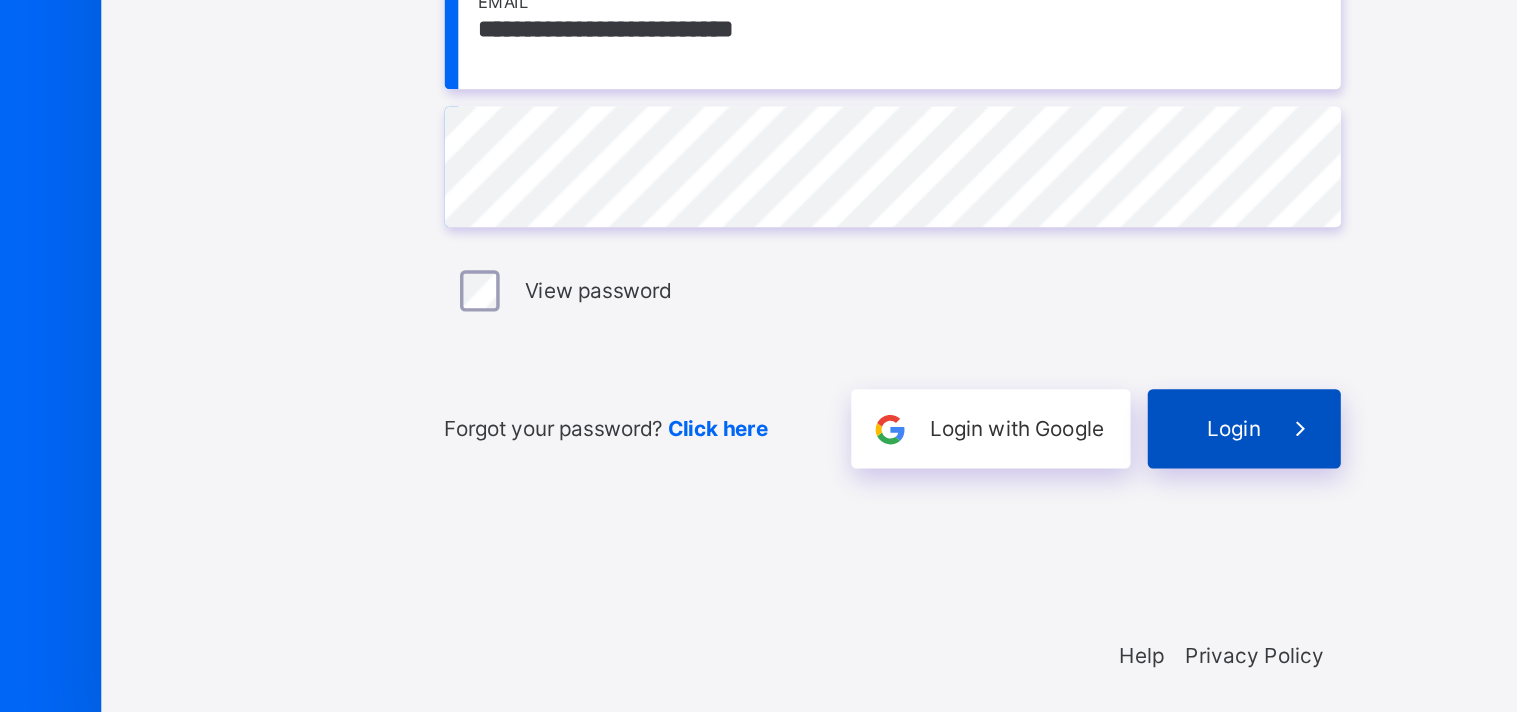 click on "Login" at bounding box center (1257, 531) 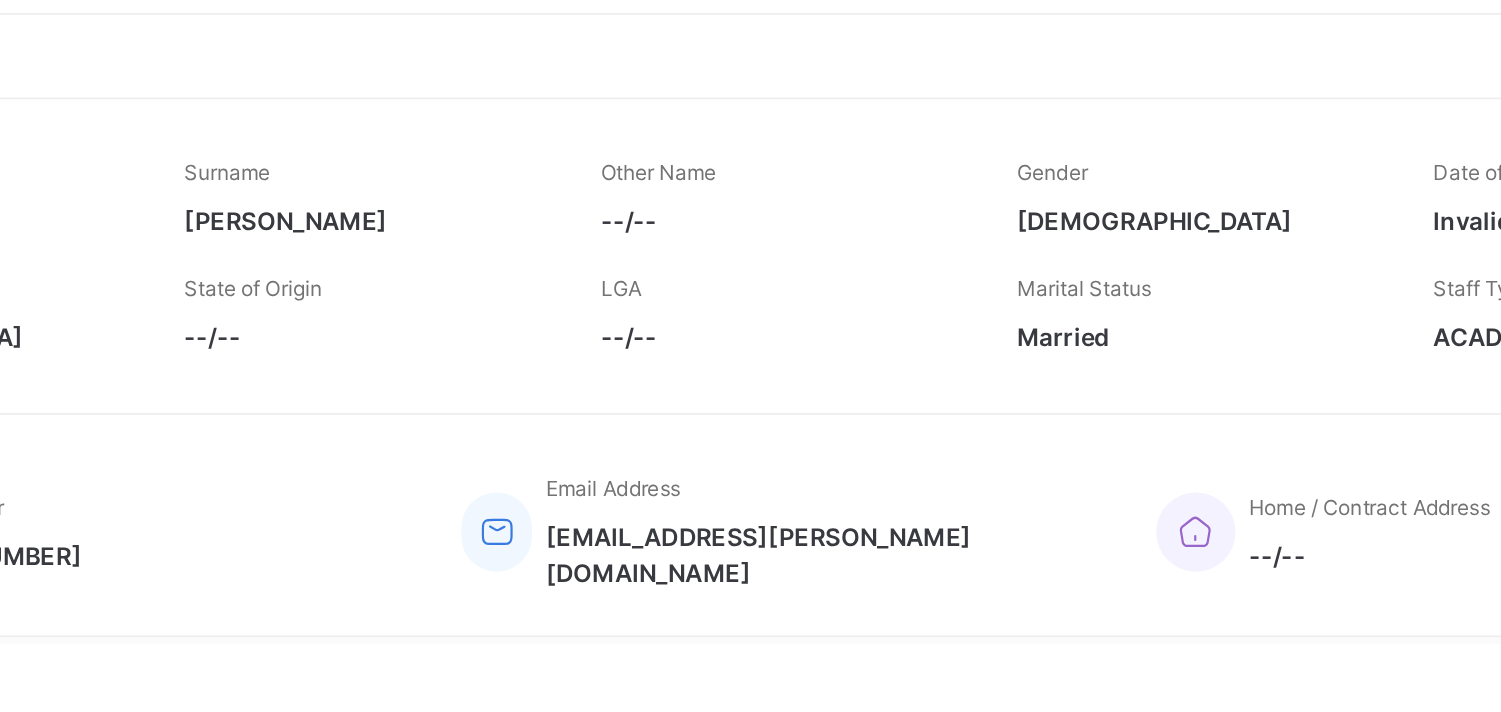scroll, scrollTop: 0, scrollLeft: 0, axis: both 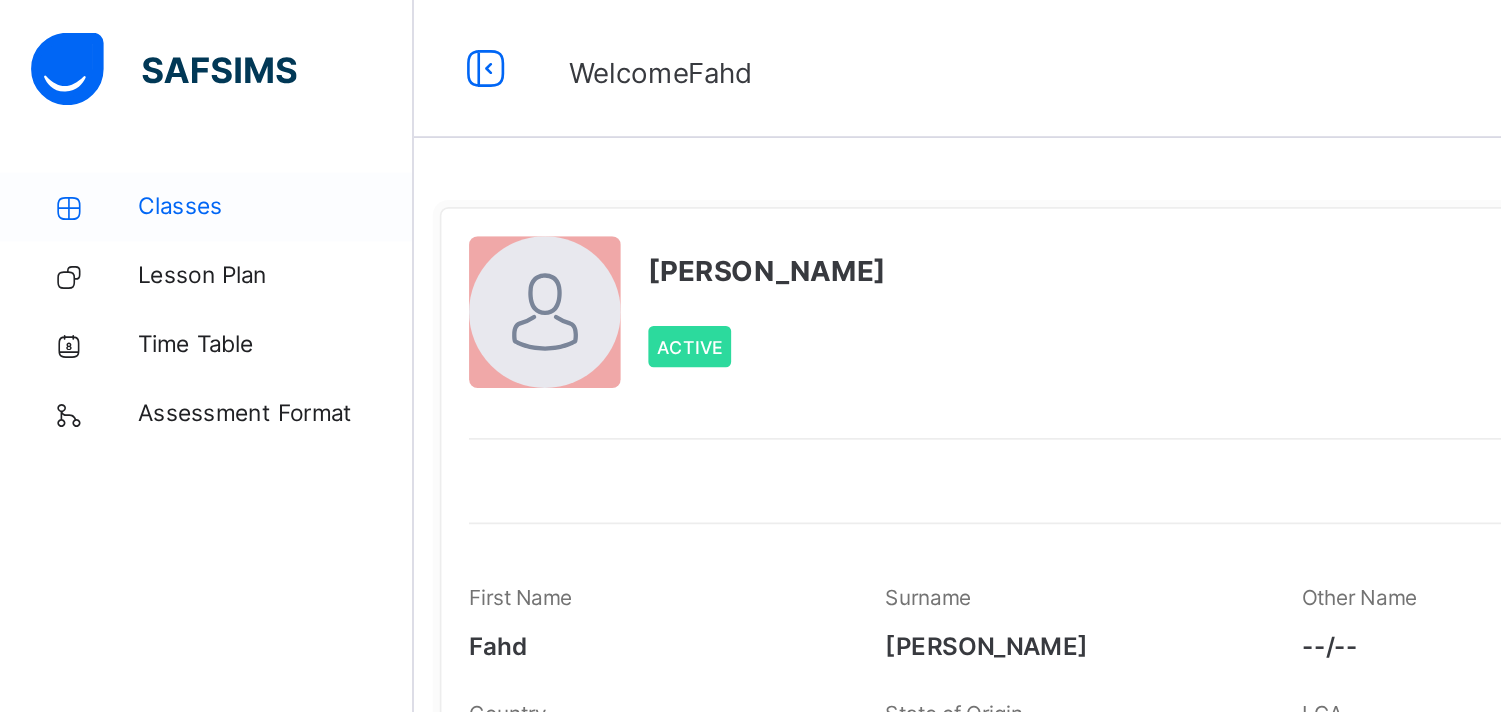 click on "Classes" at bounding box center [160, 120] 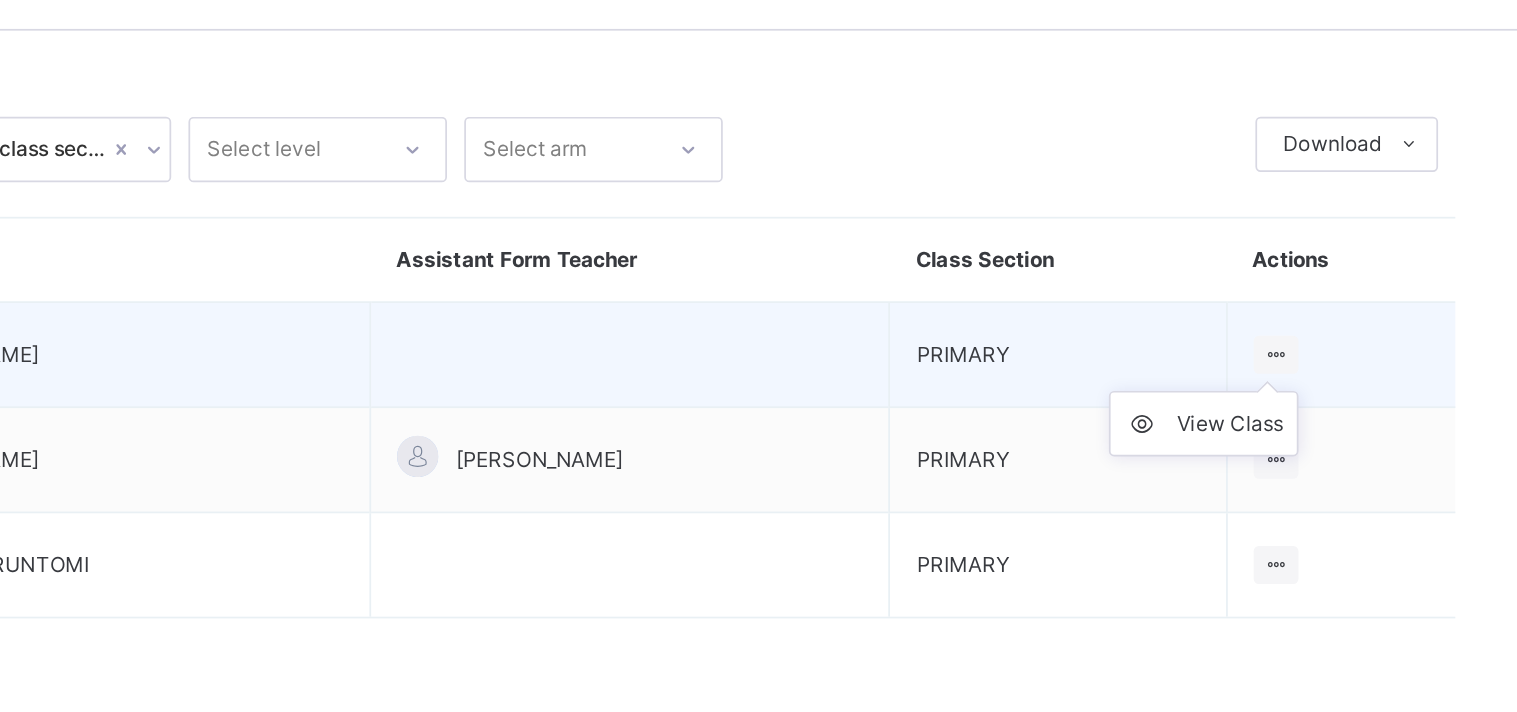 click at bounding box center [1377, 267] 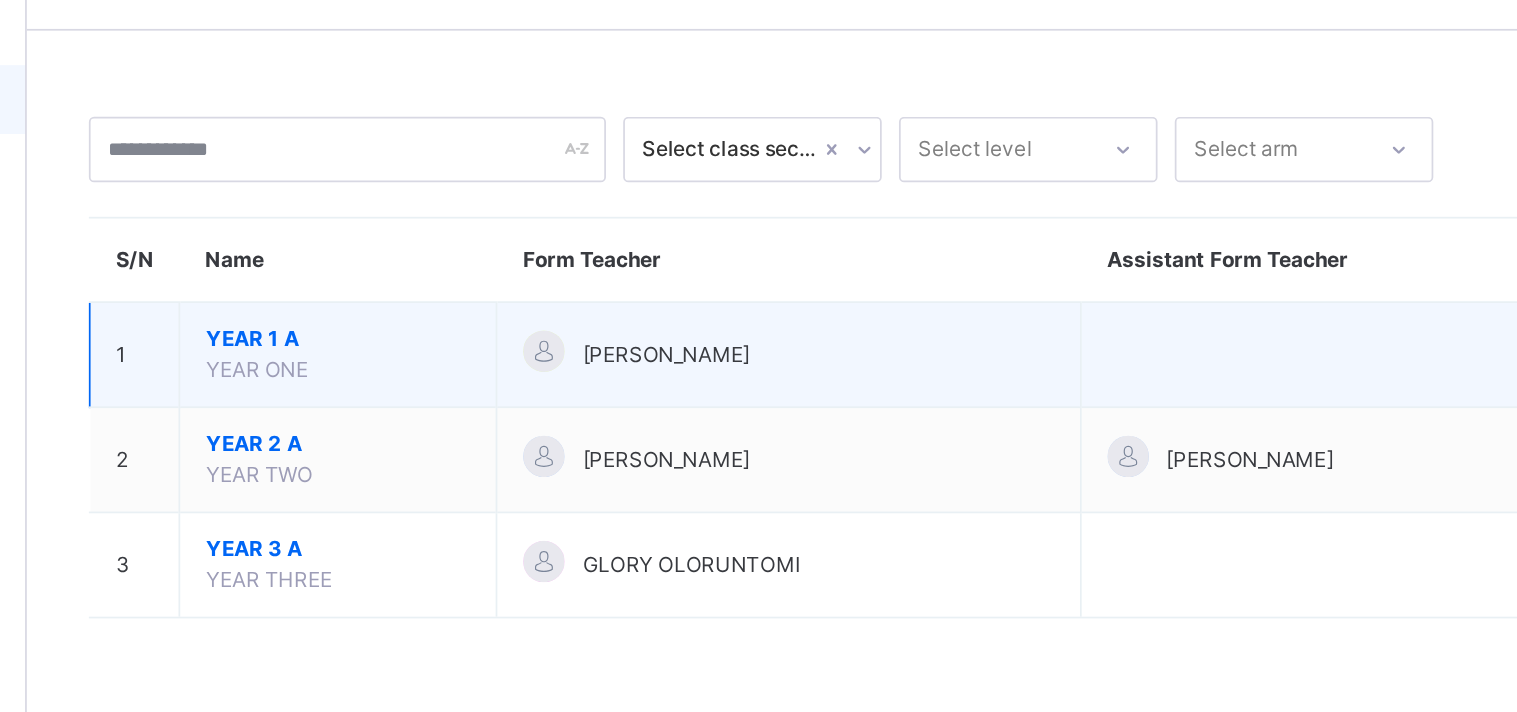 click on "YEAR 1   A   YEAR ONE" at bounding box center (421, 268) 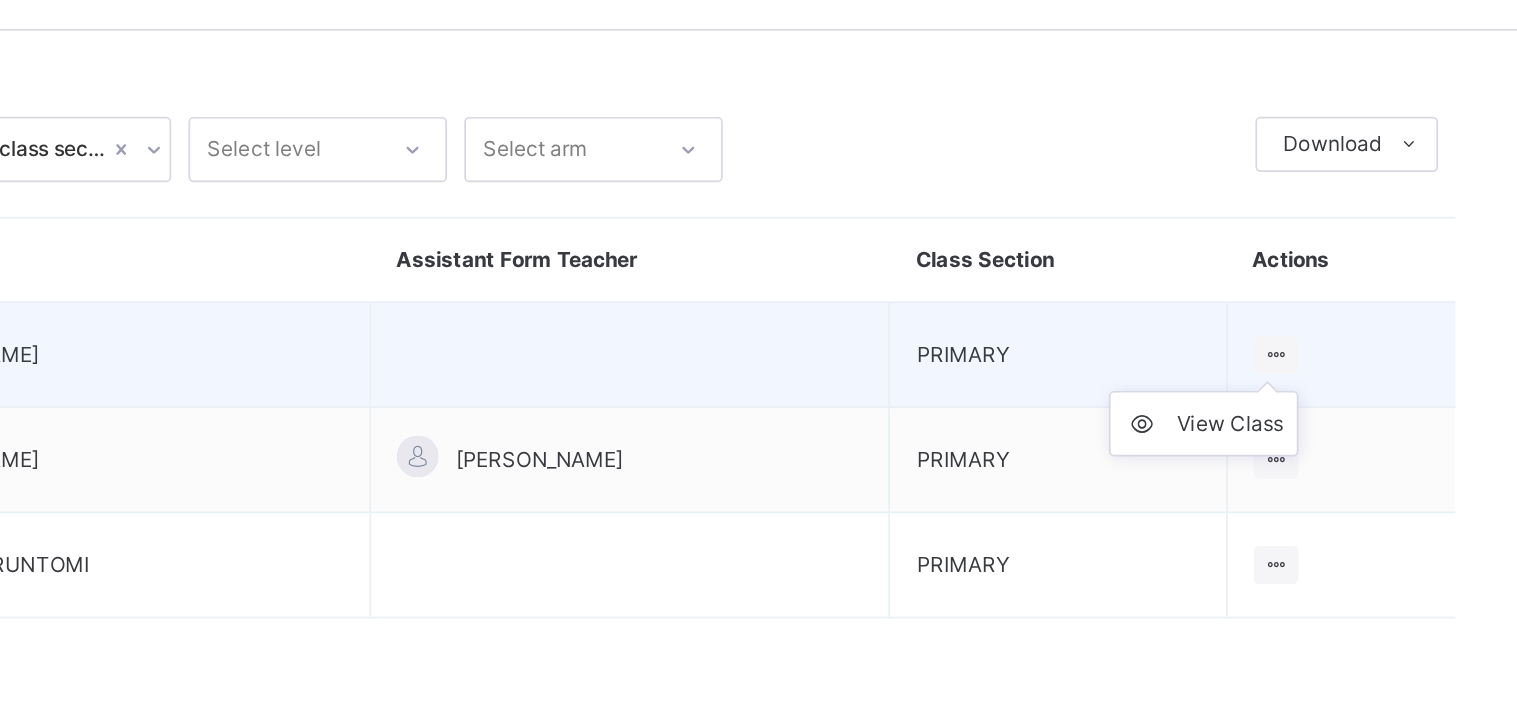 click at bounding box center [1377, 267] 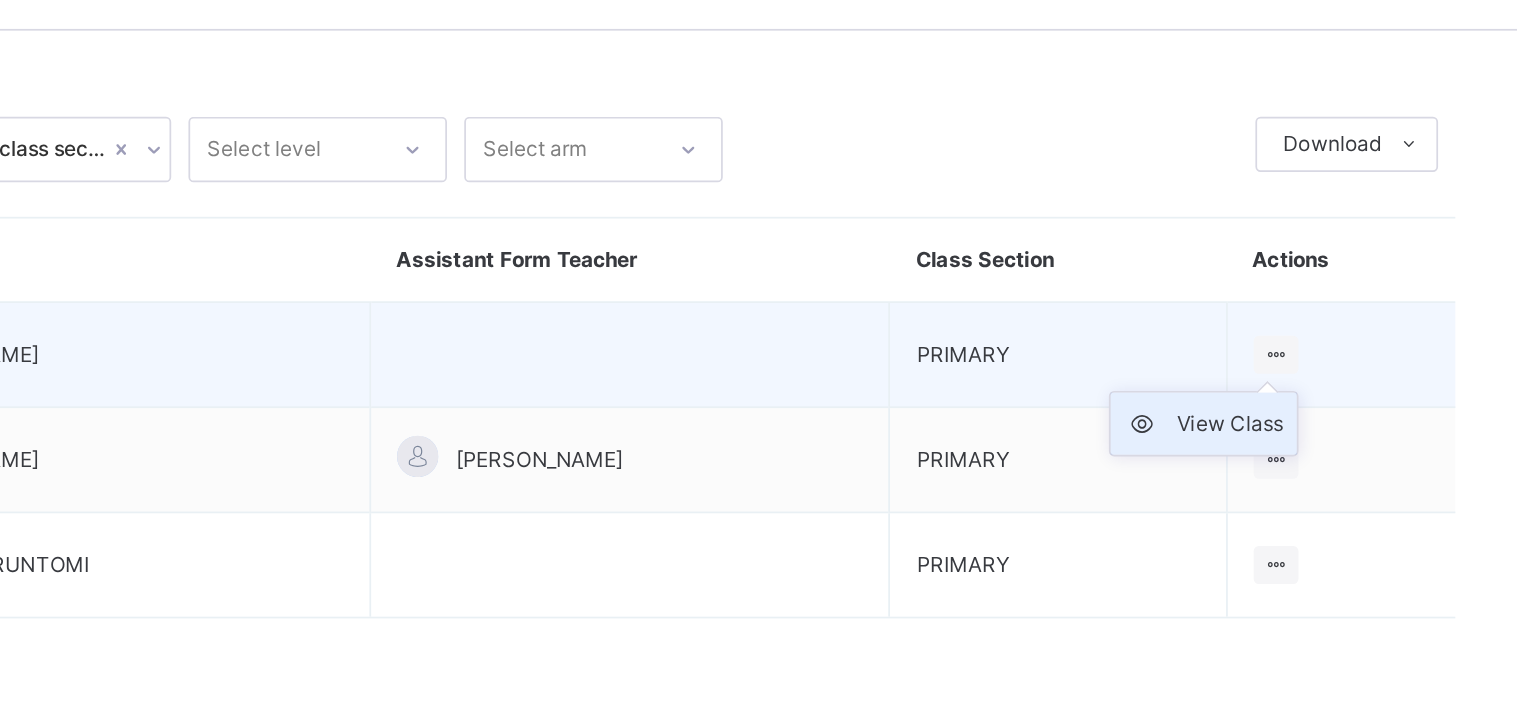 click on "View Class" at bounding box center [1350, 308] 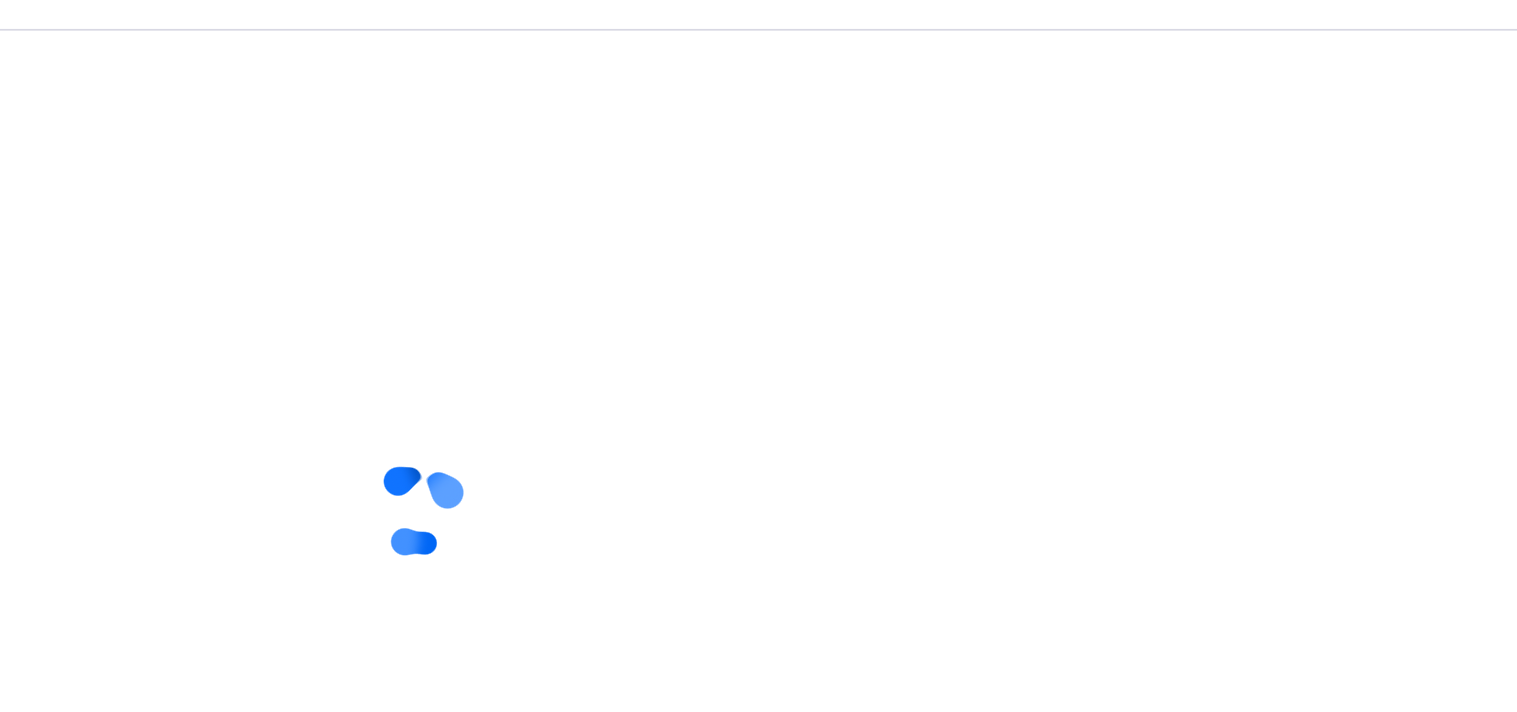 click on "Back  /" at bounding box center (878, 339) 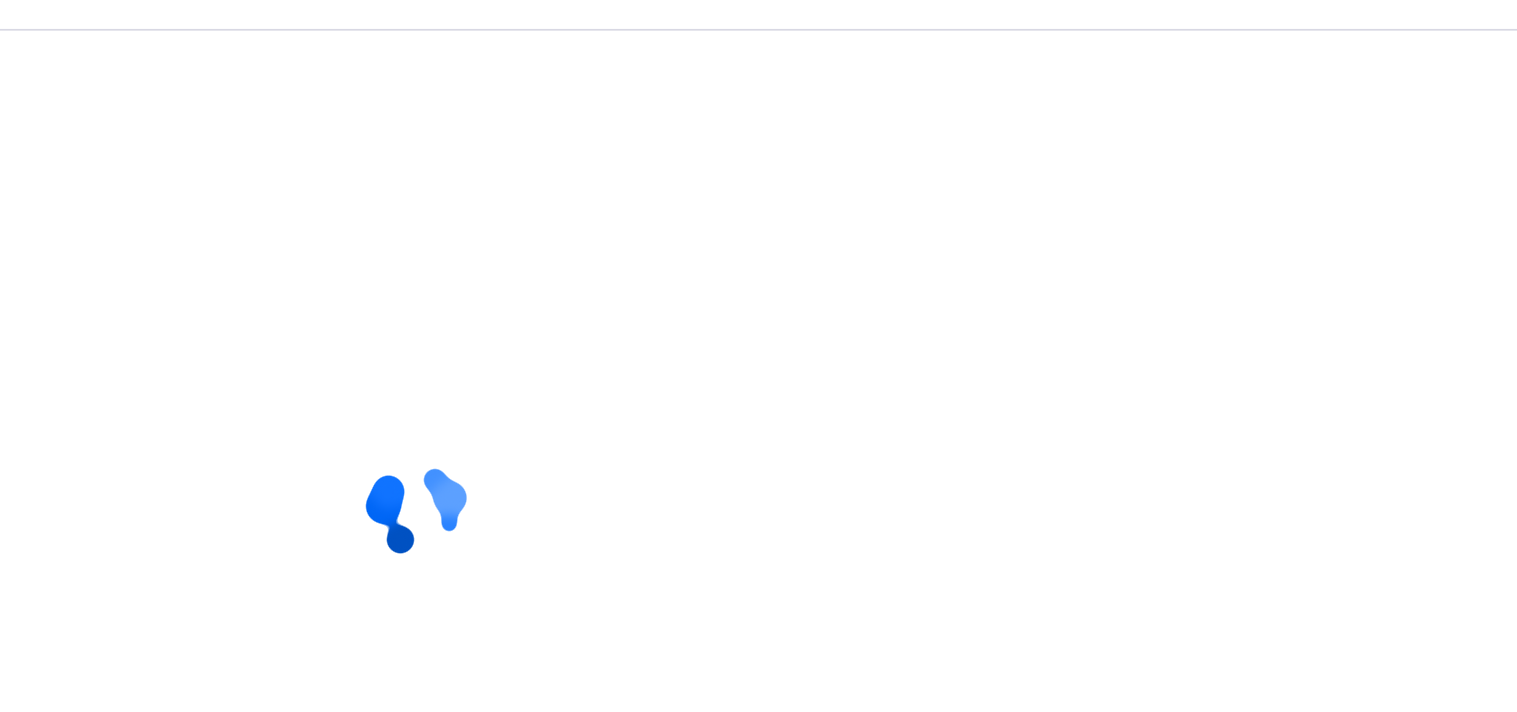 click on "Back  /" at bounding box center [878, 339] 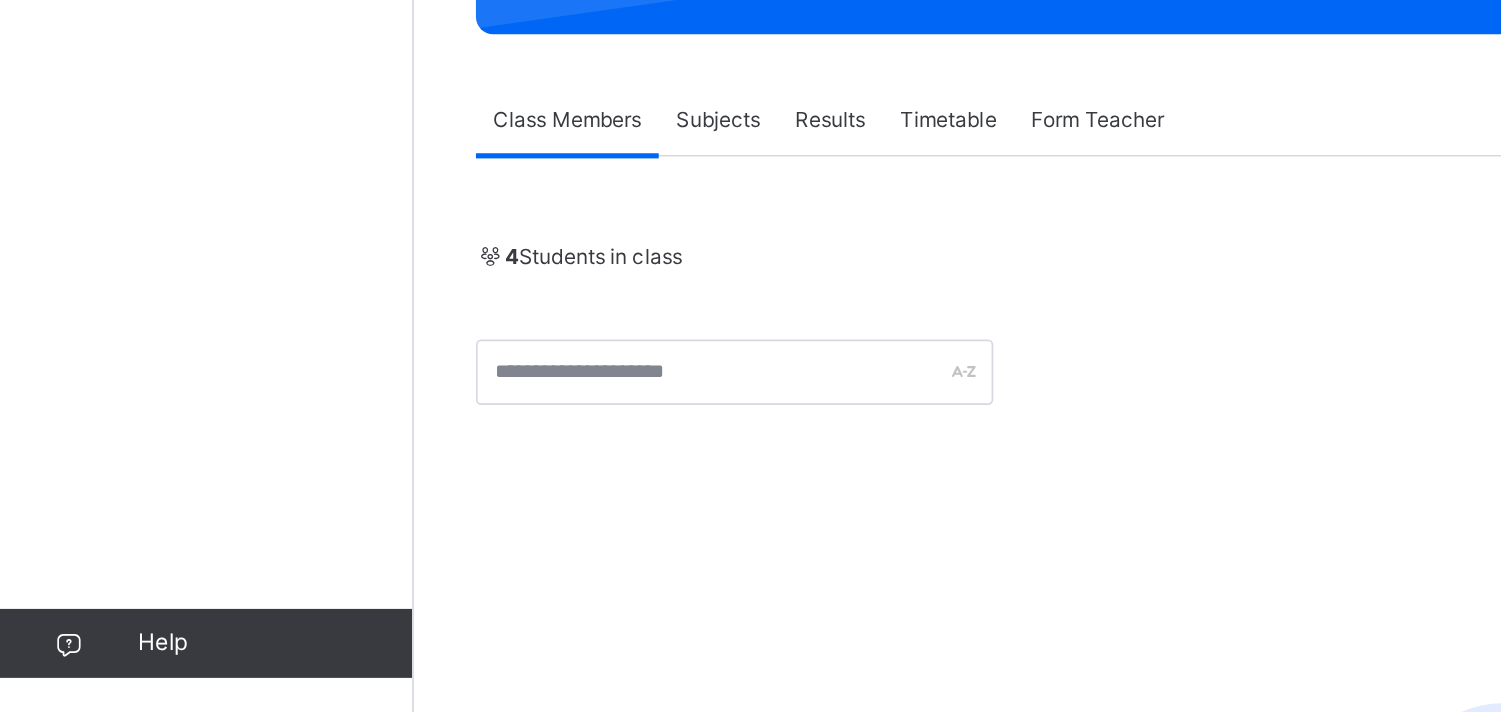 scroll, scrollTop: 5, scrollLeft: 0, axis: vertical 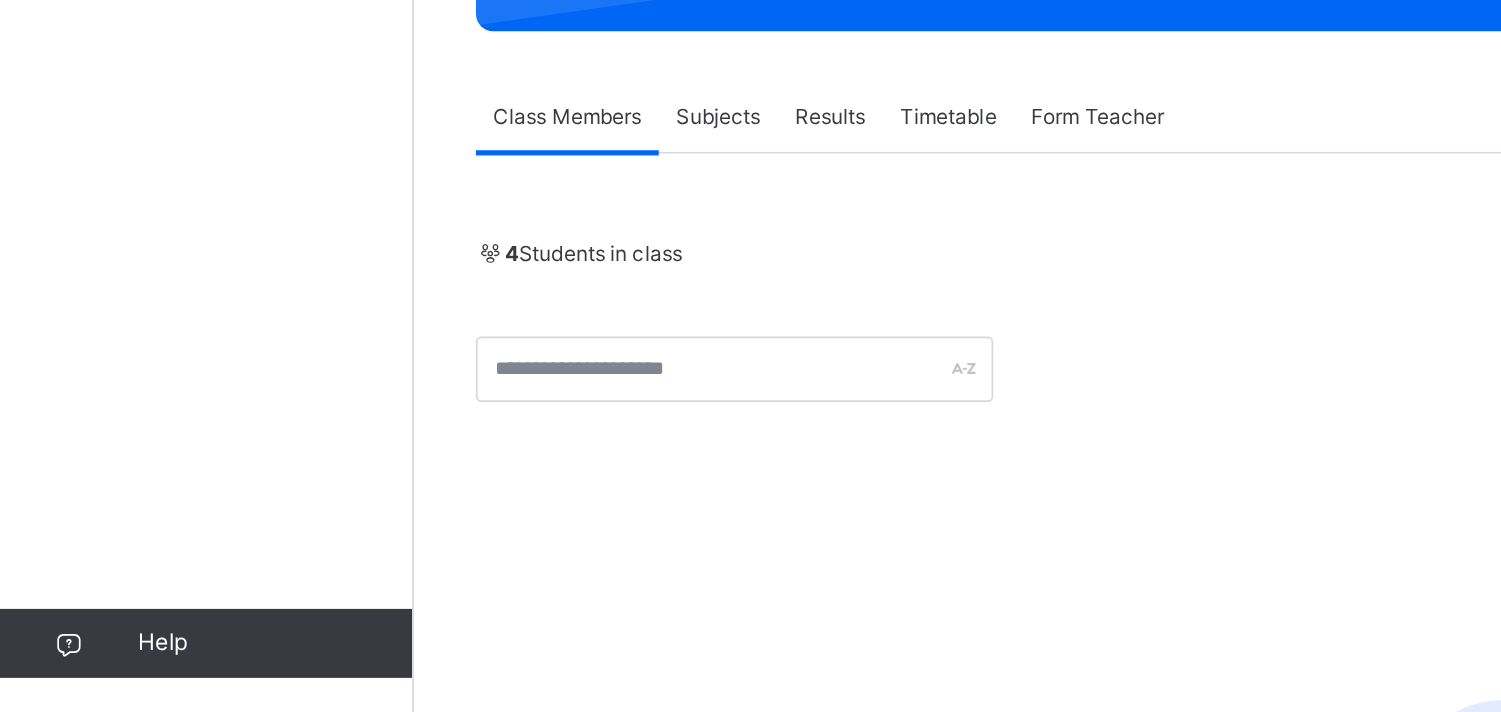 click on "Subjects" at bounding box center (416, 367) 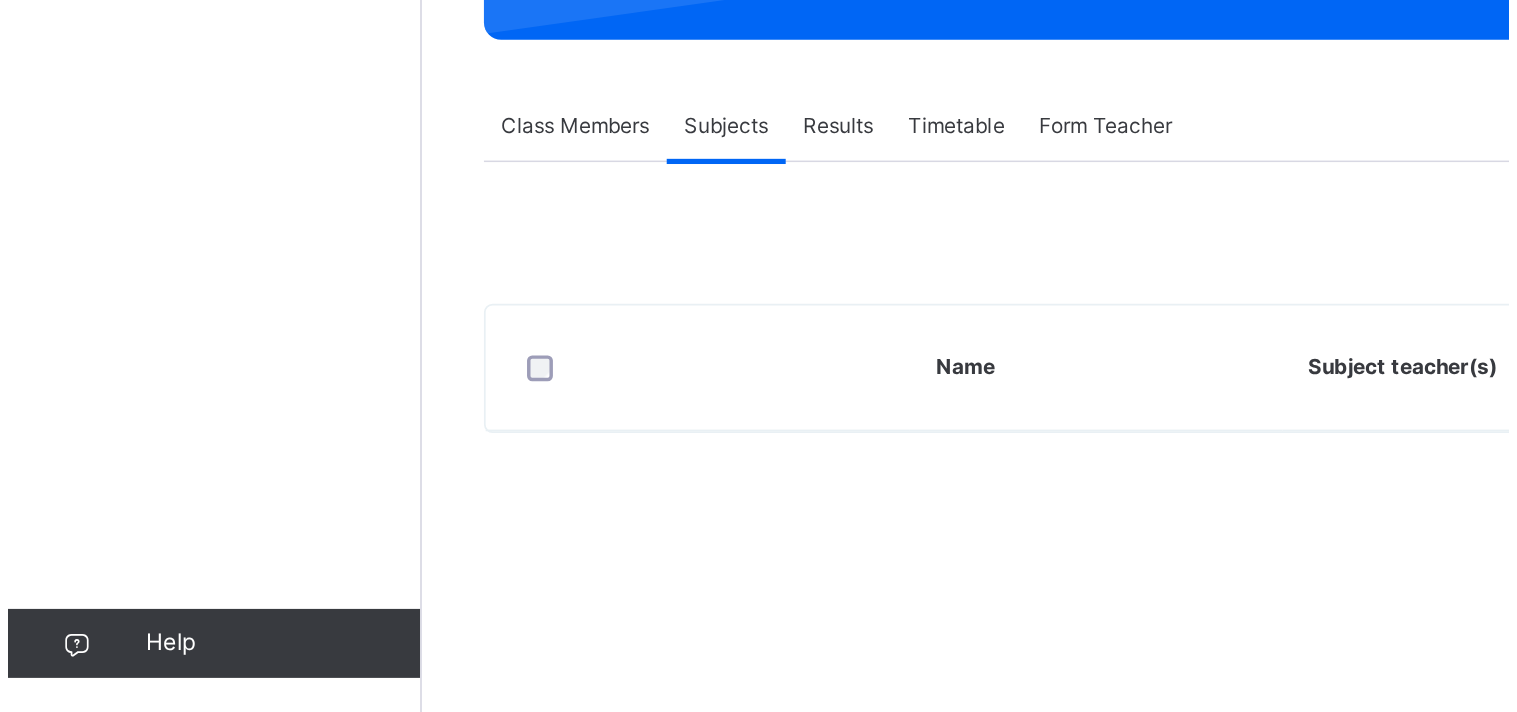 scroll, scrollTop: 0, scrollLeft: 0, axis: both 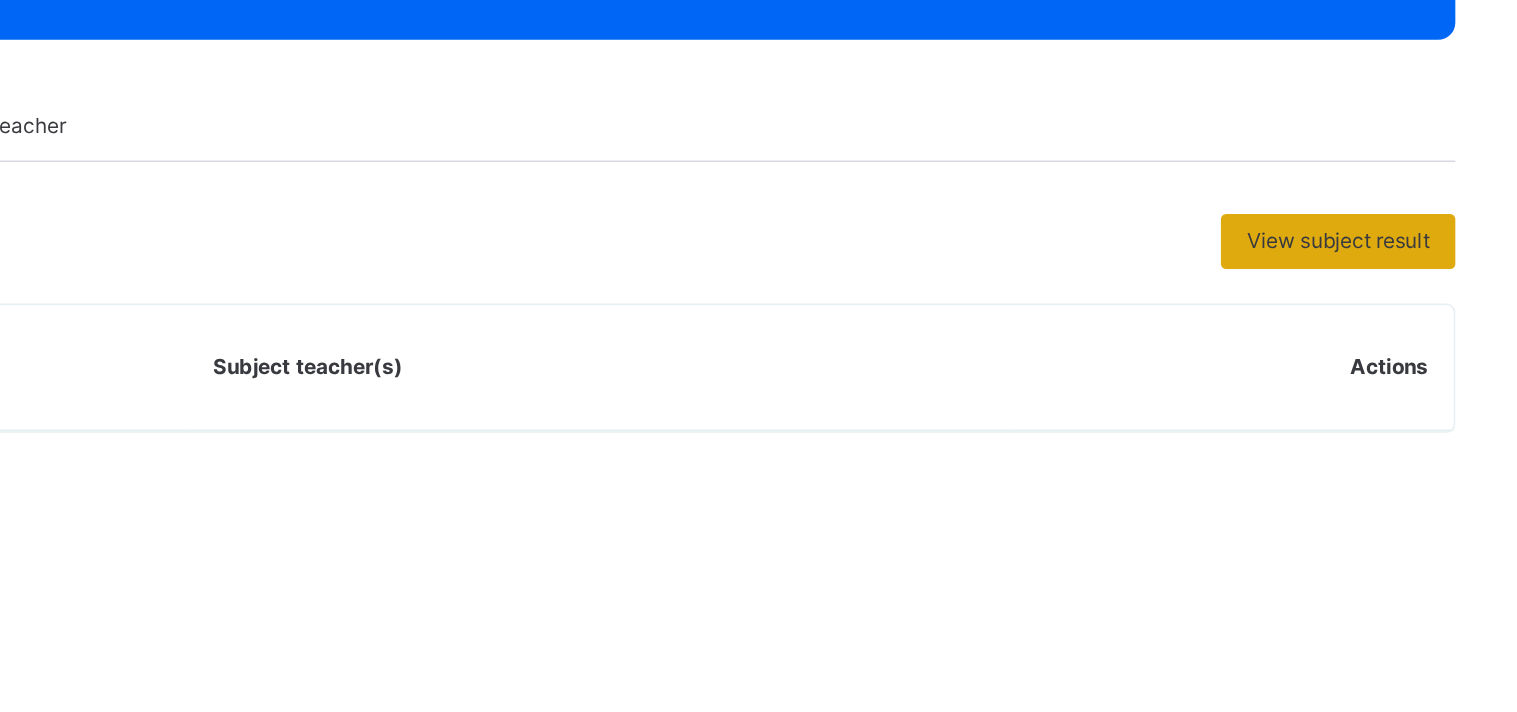 click on "View subject result" at bounding box center [1413, 439] 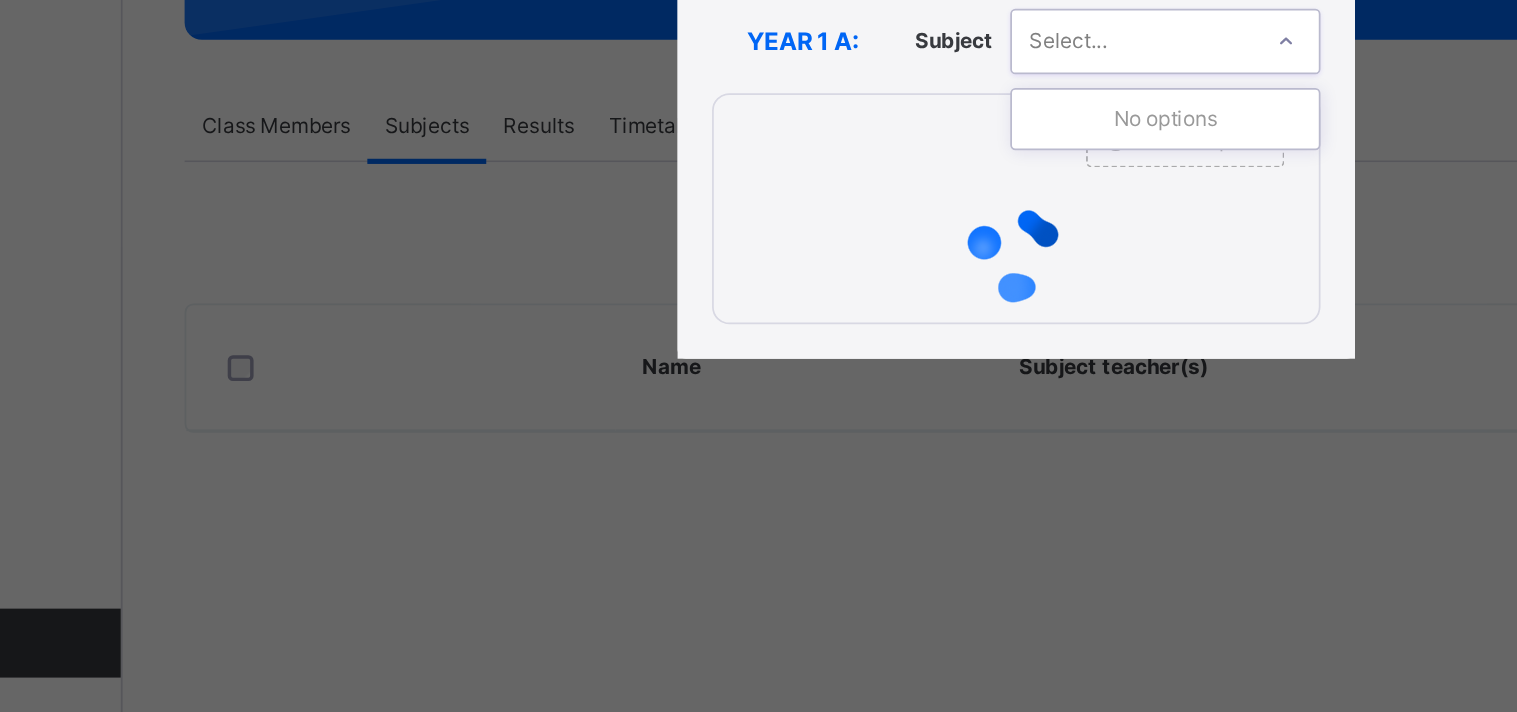 click 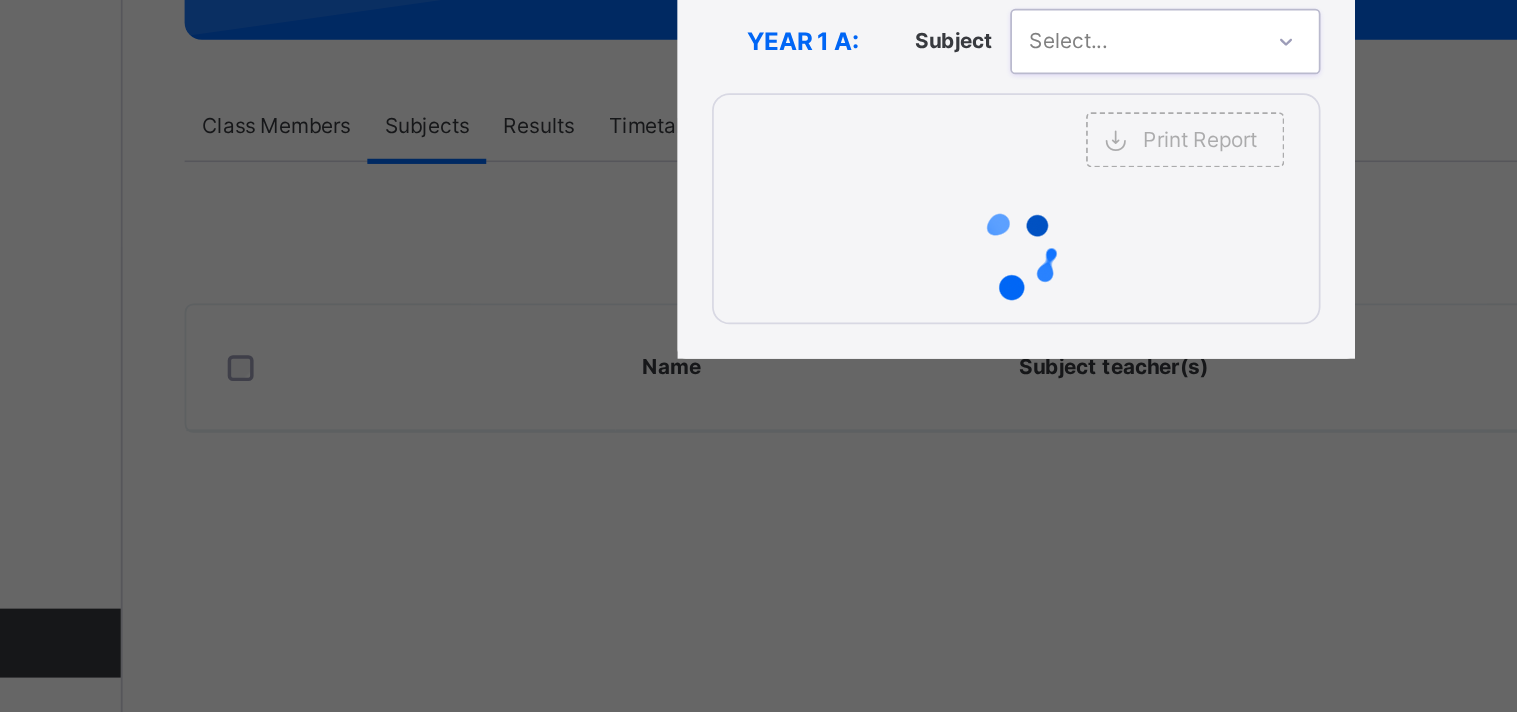 click 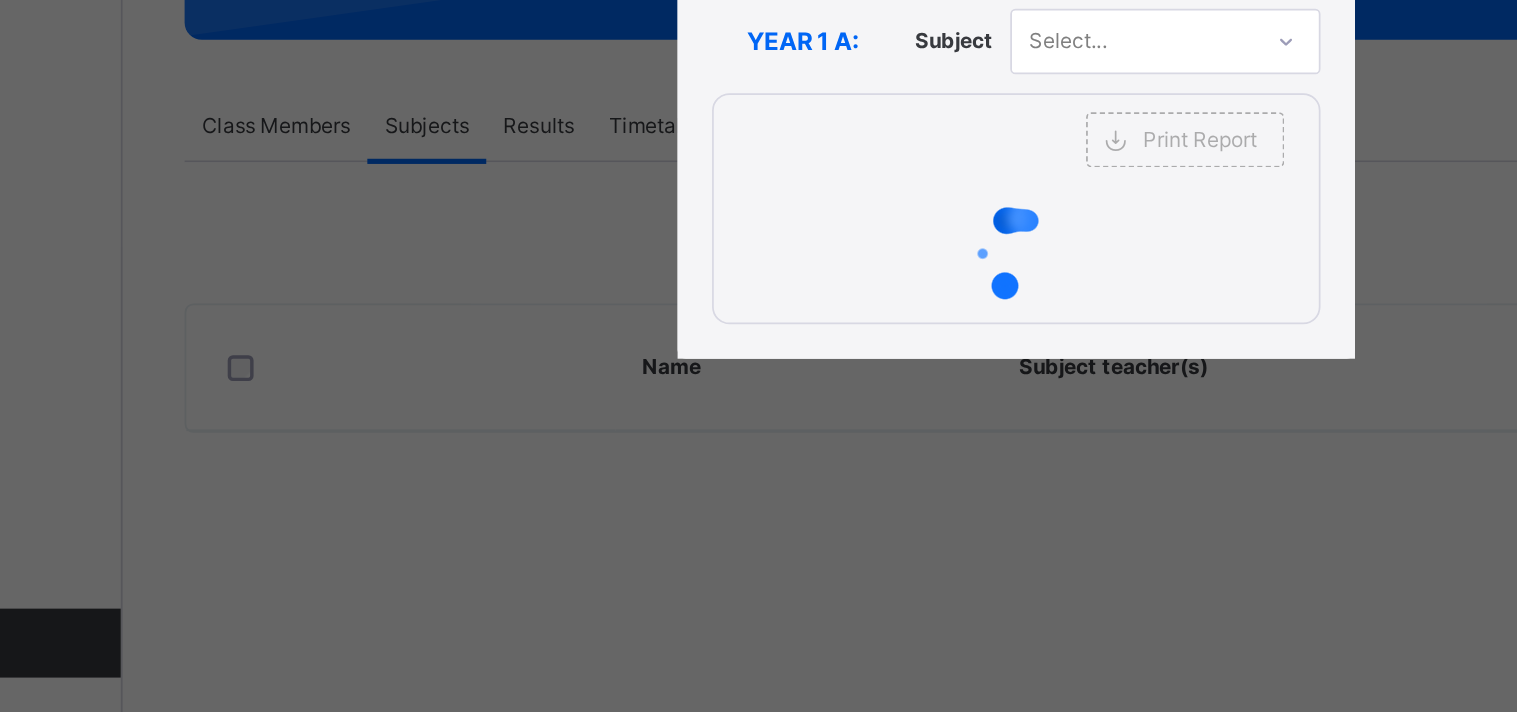 click on "SUBJECT RESULT   × YEAR 1 A:       Subject   Select... Print Report FAMA ISLAMIC INTERNATIONAL SCHOOL Date: 10th Jul 2025, 1:47:56 pm Subject Result Class:  YEAR 1 A Subject:  S/NO Admission No. Students Total Grade Position Comments" at bounding box center [758, 356] 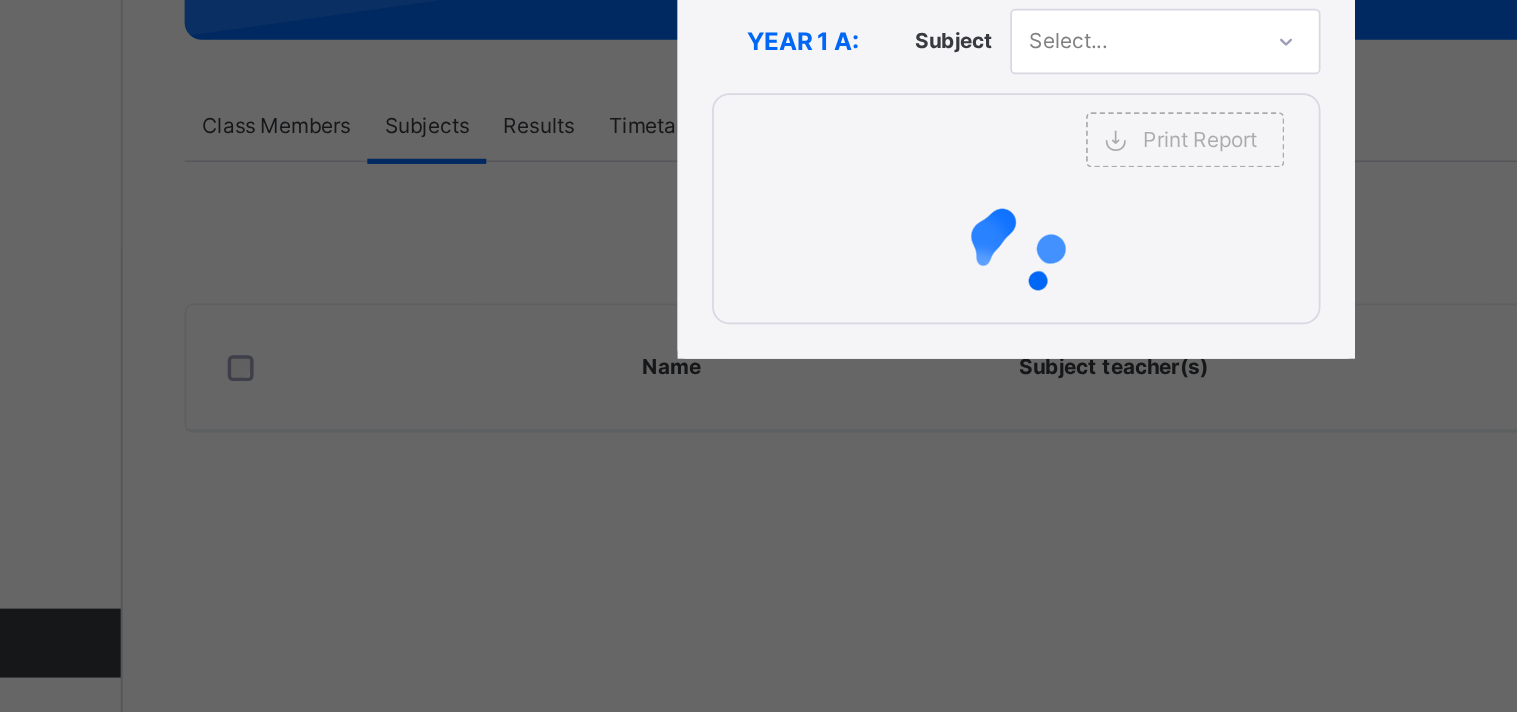 click on "SUBJECT RESULT   × YEAR 1 A:       Subject   Select... Print Report FAMA ISLAMIC INTERNATIONAL SCHOOL Date: 10th Jul 2025, 1:47:56 pm Subject Result Class:  YEAR 1 A Subject:  S/NO Admission No. Students Total Grade Position Comments" at bounding box center [758, 356] 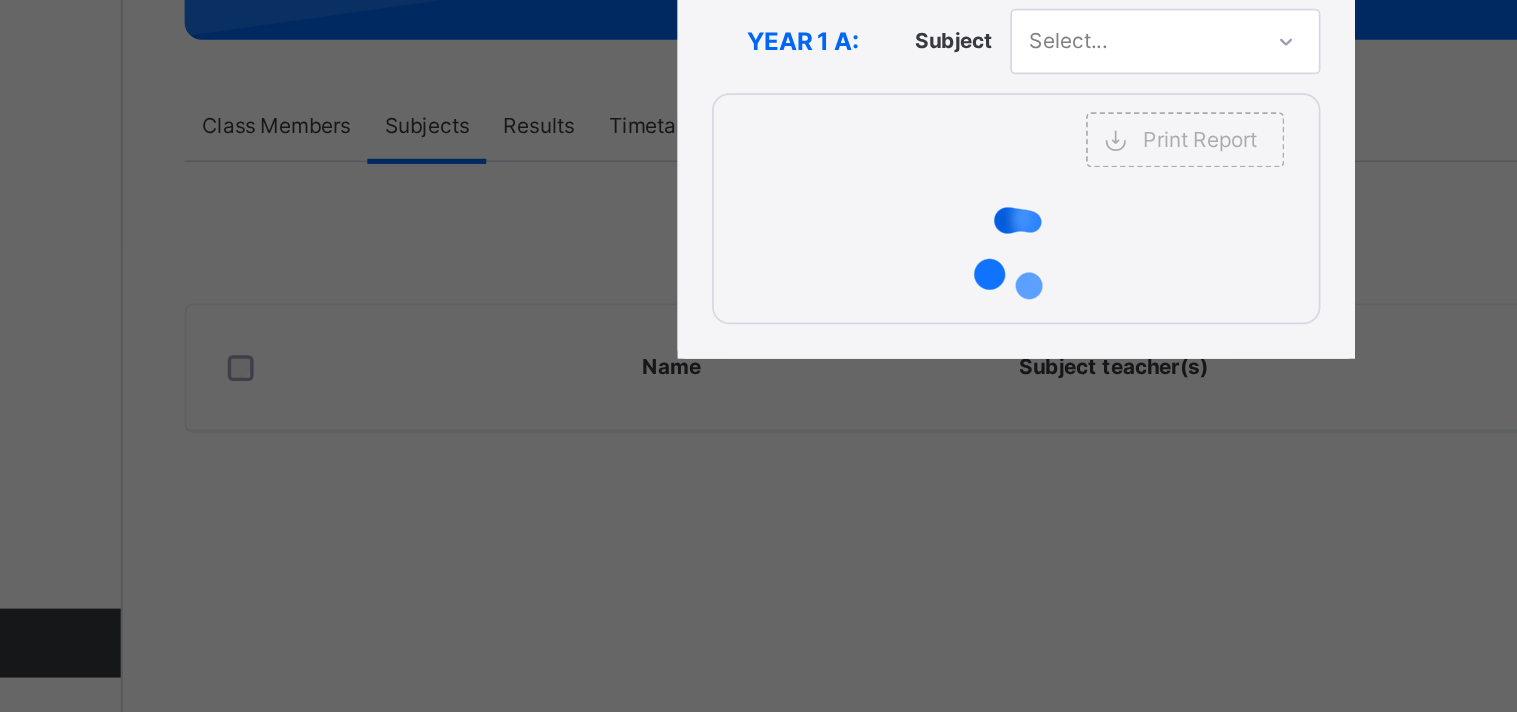 click on "SUBJECT RESULT   × YEAR 1 A:       Subject   Select... Print Report FAMA ISLAMIC INTERNATIONAL SCHOOL Date: 10th Jul 2025, 1:47:56 pm Subject Result Class:  YEAR 1 A Subject:  S/NO Admission No. Students Total Grade Position Comments" at bounding box center (758, 356) 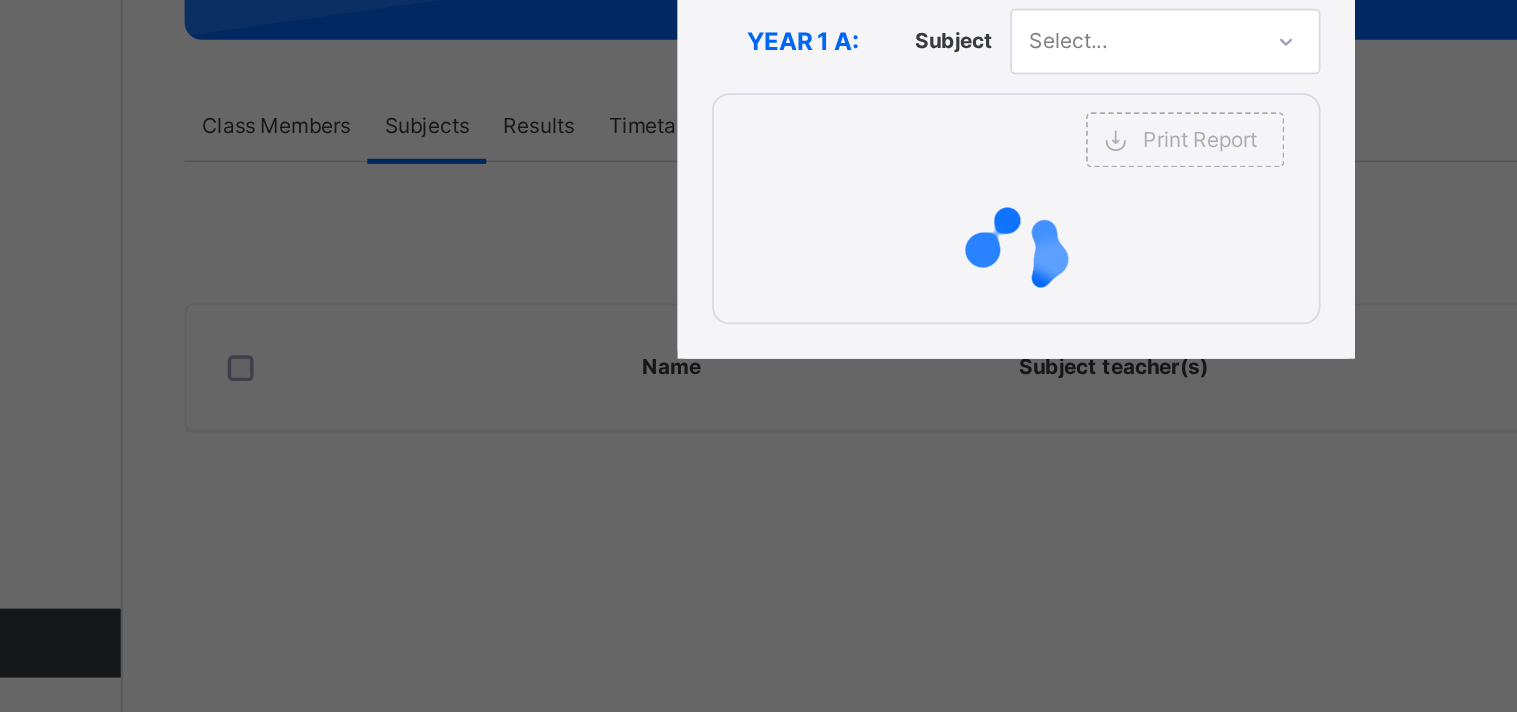 click on "YEAR 1 A:       Subject   Select... Print Report FAMA ISLAMIC INTERNATIONAL SCHOOL Date: 10th Jul 2025, 1:47:56 pm Subject Result Class:  YEAR 1 A Subject:  S/NO Admission No. Students Total Grade Position Comments" at bounding box center (758, 389) 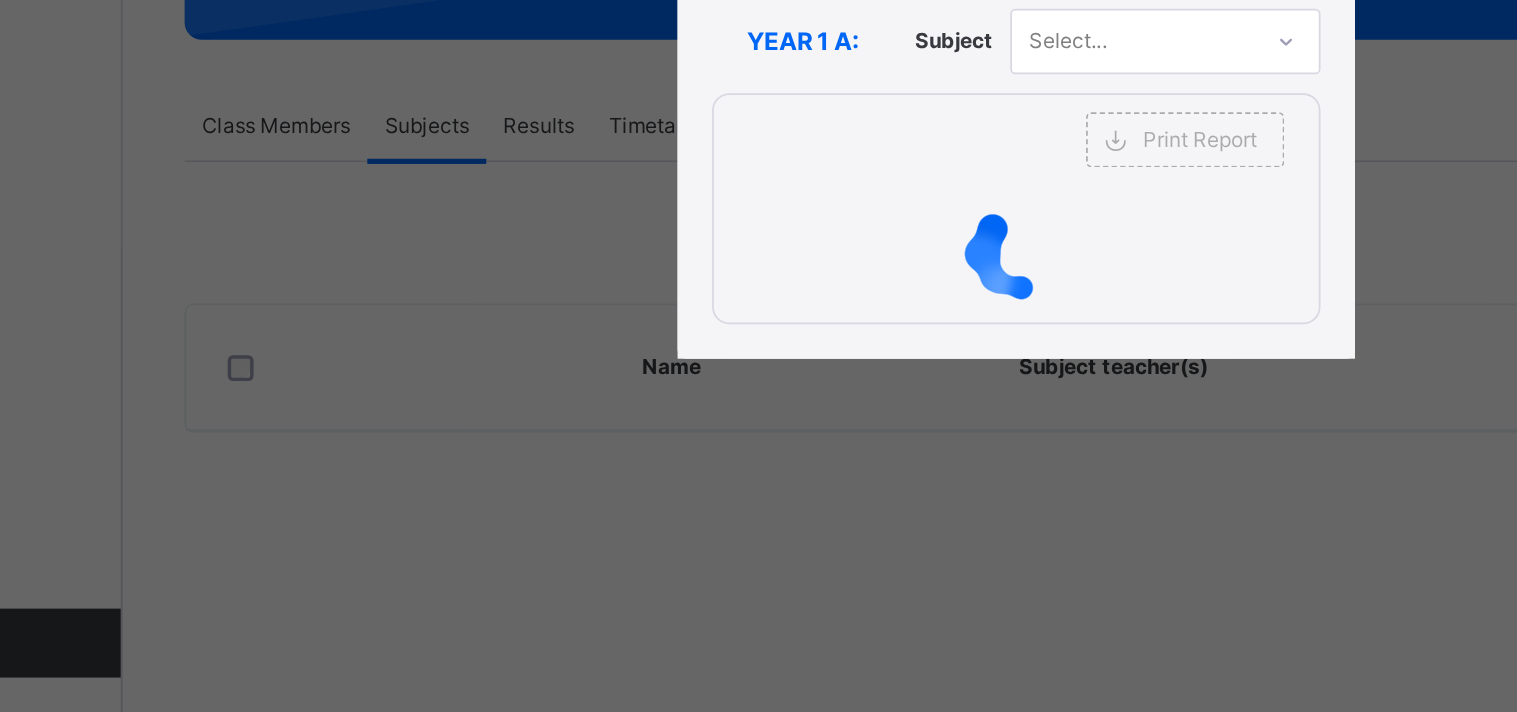 click on "SUBJECT RESULT   × YEAR 1 A:       Subject   Select... Print Report FAMA ISLAMIC INTERNATIONAL SCHOOL Date: 10th Jul 2025, 1:47:56 pm Subject Result Class:  YEAR 1 A Subject:  S/NO Admission No. Students Total Grade Position Comments" at bounding box center [758, 356] 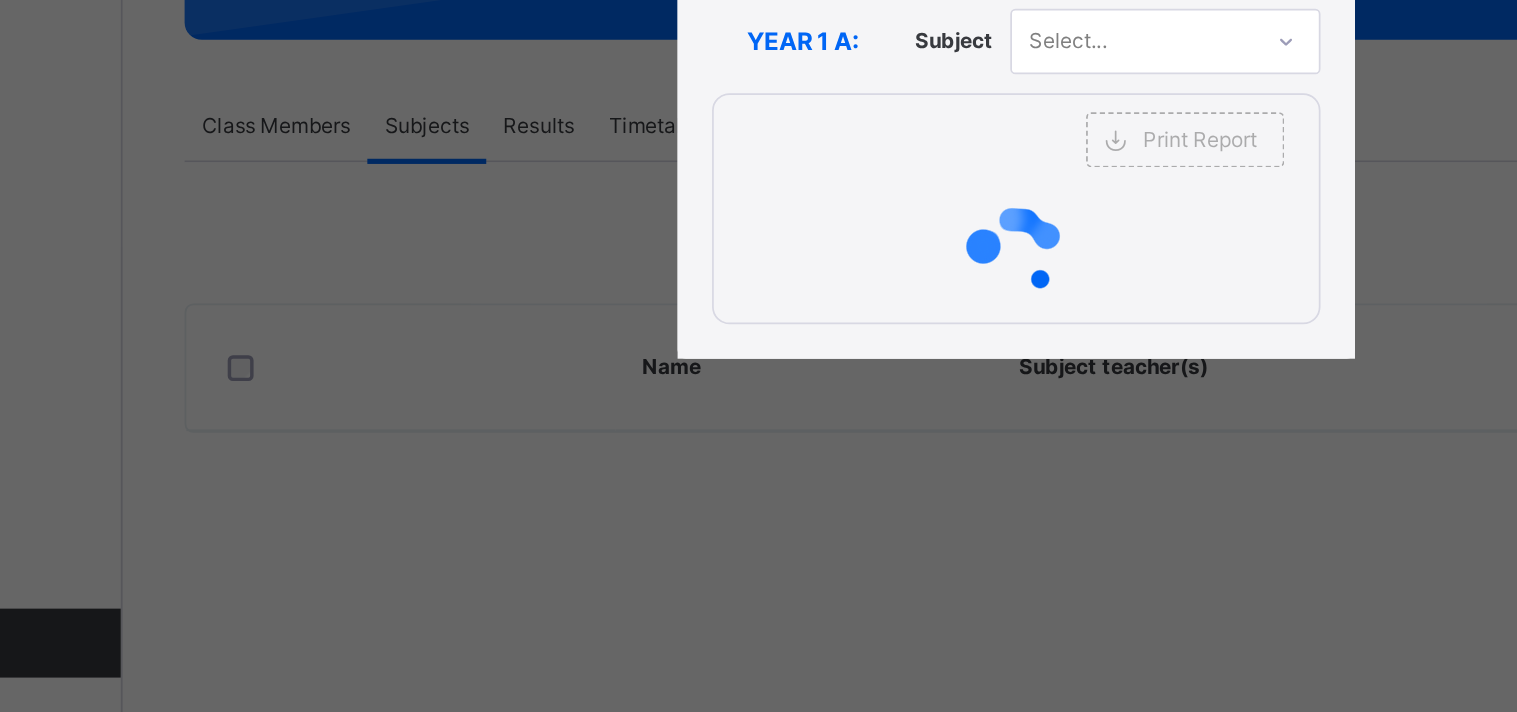 click on "YEAR 1 A:       Subject   Select... Print Report FAMA ISLAMIC INTERNATIONAL SCHOOL Date: 10th Jul 2025, 1:47:56 pm Subject Result Class:  YEAR 1 A Subject:  S/NO Admission No. Students Total Grade Position Comments" at bounding box center (758, 389) 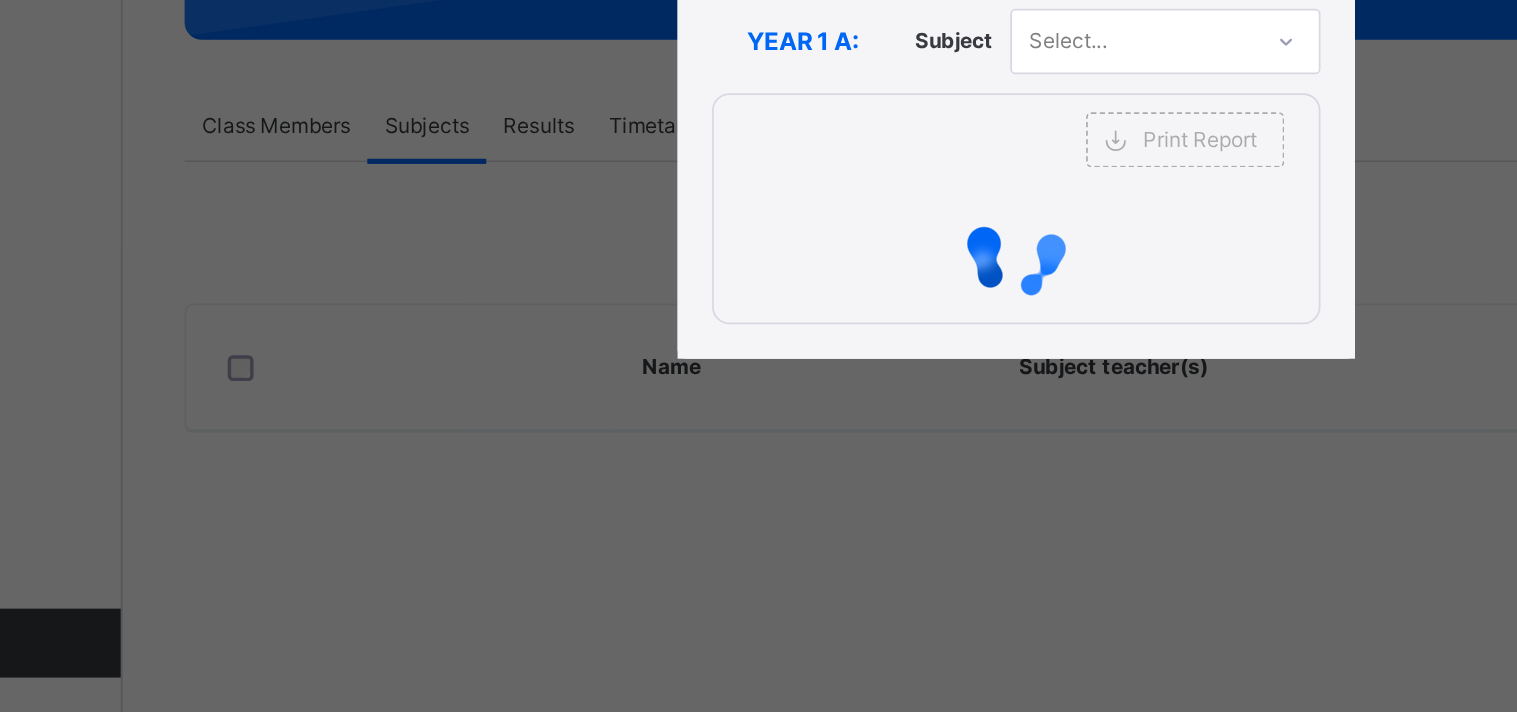 click on "SUBJECT RESULT   × YEAR 1 A:       Subject   Select... Print Report FAMA ISLAMIC INTERNATIONAL SCHOOL Date: 10th Jul 2025, 1:47:56 pm Subject Result Class:  YEAR 1 A Subject:  S/NO Admission No. Students Total Grade Position Comments" at bounding box center (758, 356) 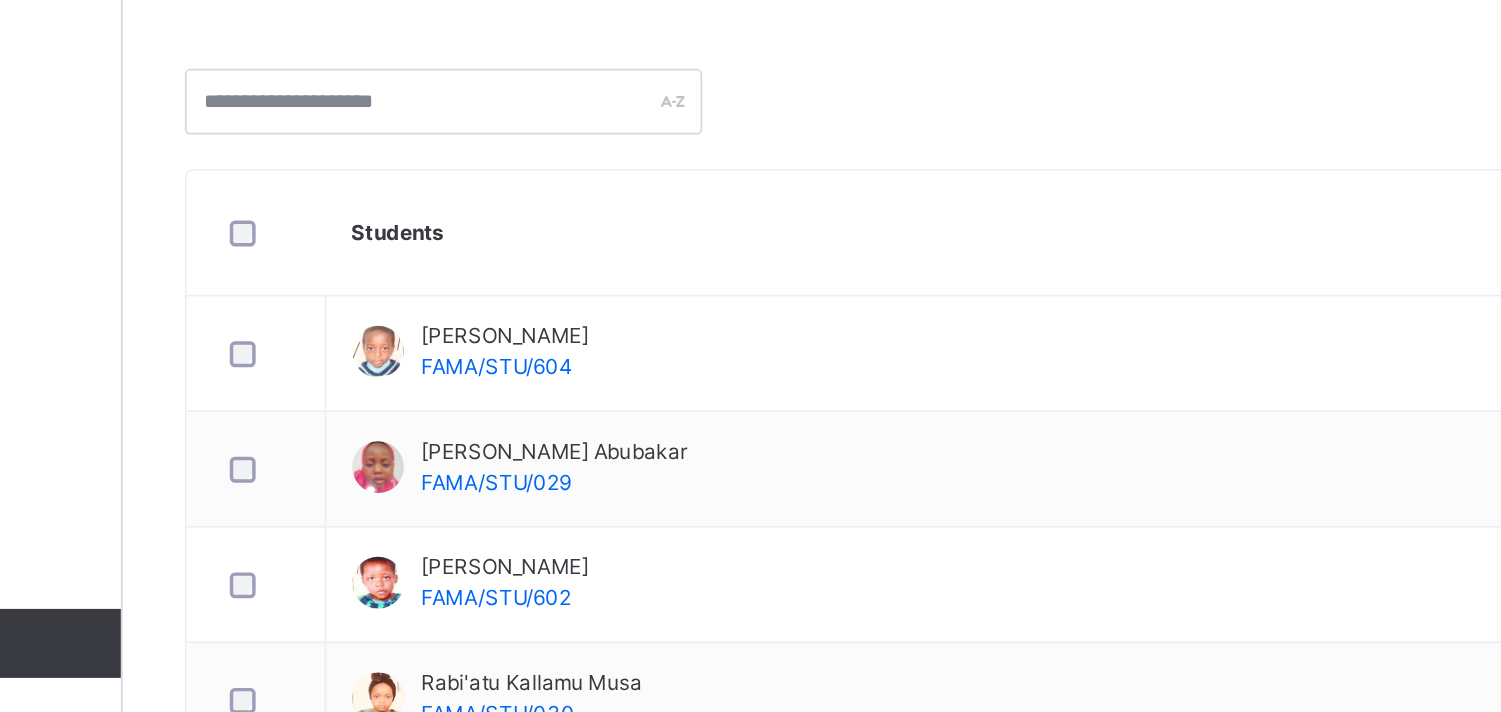 scroll, scrollTop: 185, scrollLeft: 0, axis: vertical 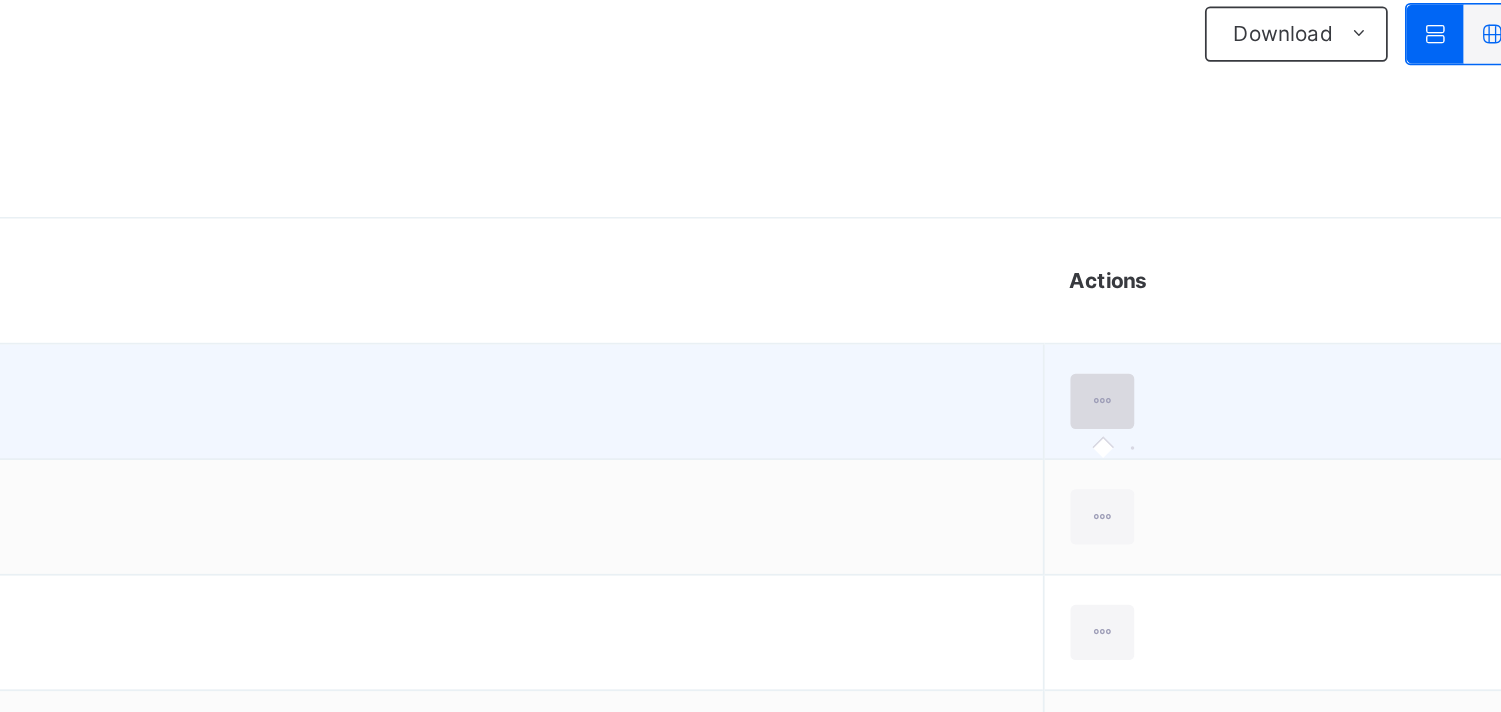 click at bounding box center (1221, 503) 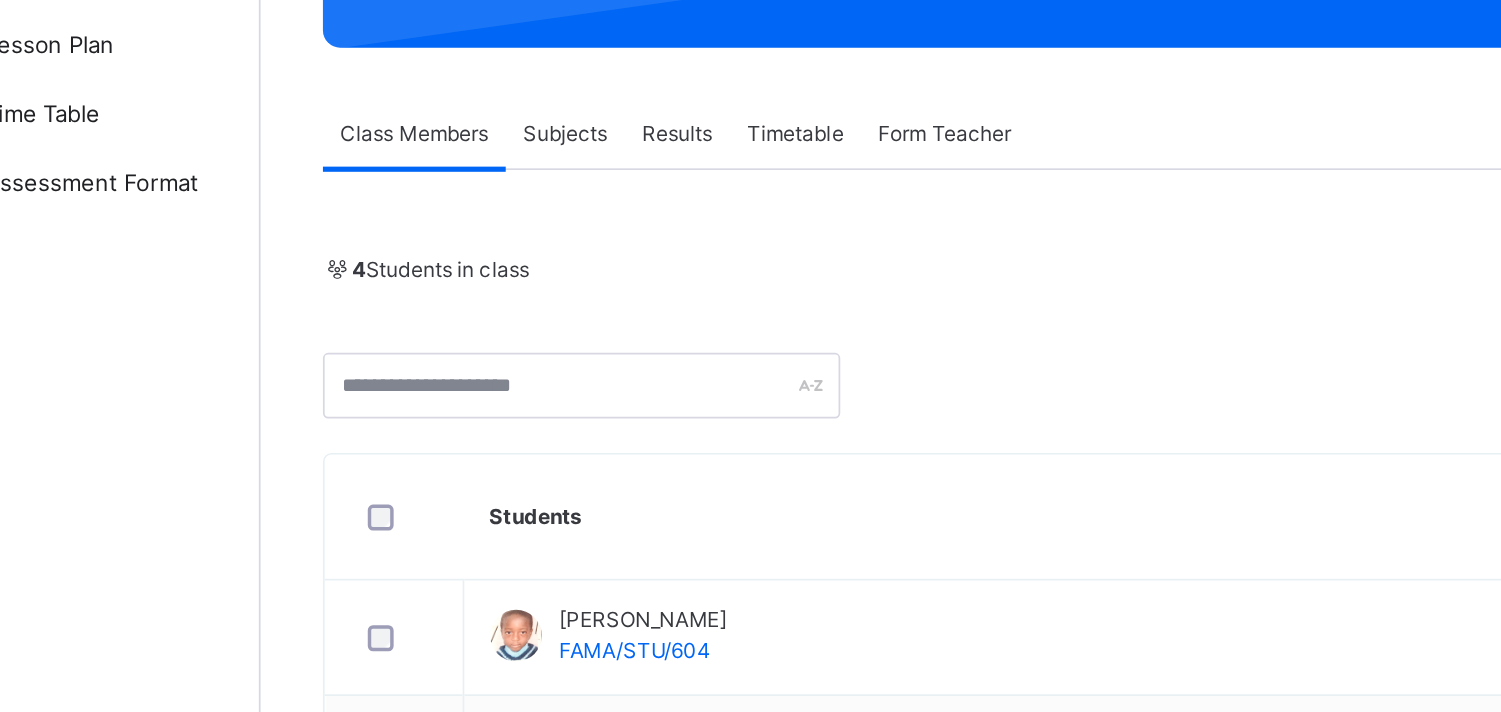 scroll, scrollTop: 185, scrollLeft: 0, axis: vertical 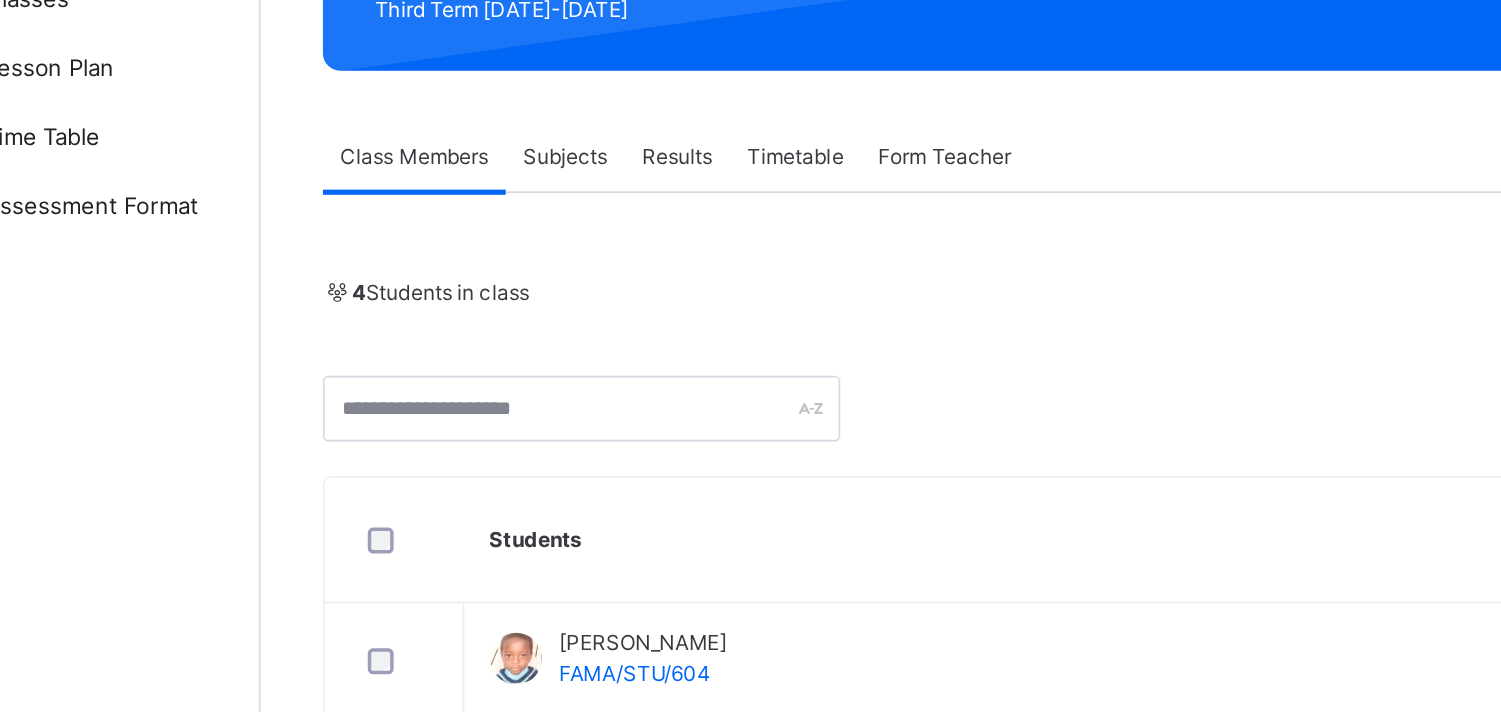click on "Subjects" at bounding box center (416, 211) 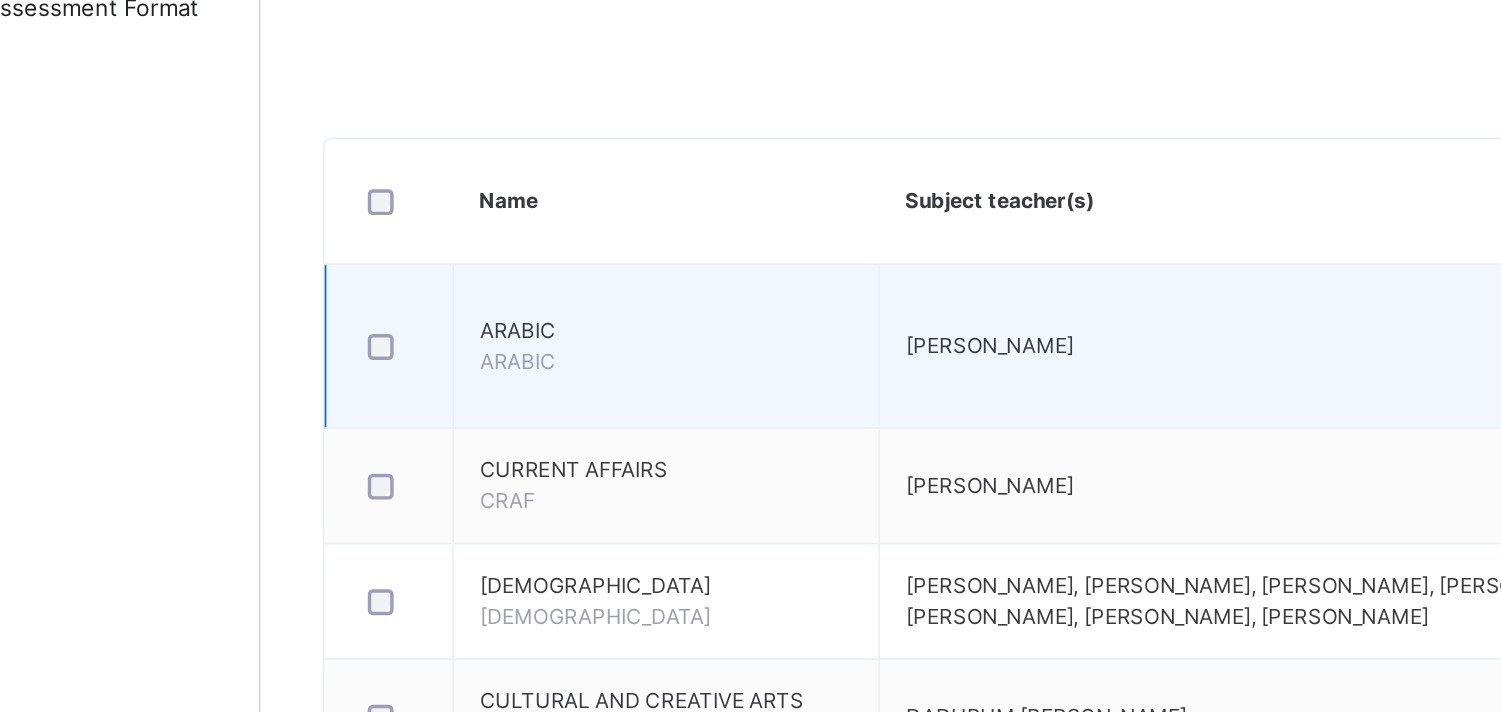 scroll, scrollTop: 185, scrollLeft: 0, axis: vertical 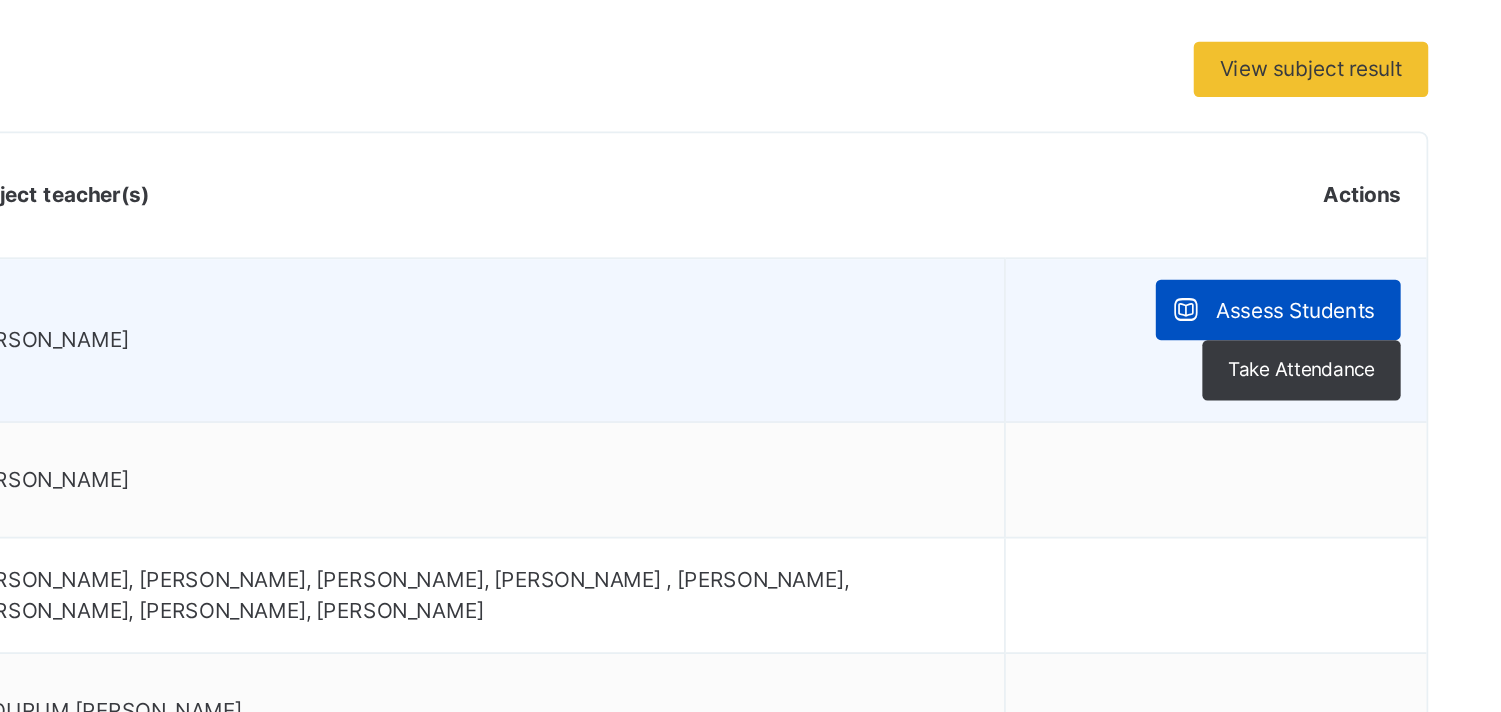 click on "Assess Students" at bounding box center (1388, 418) 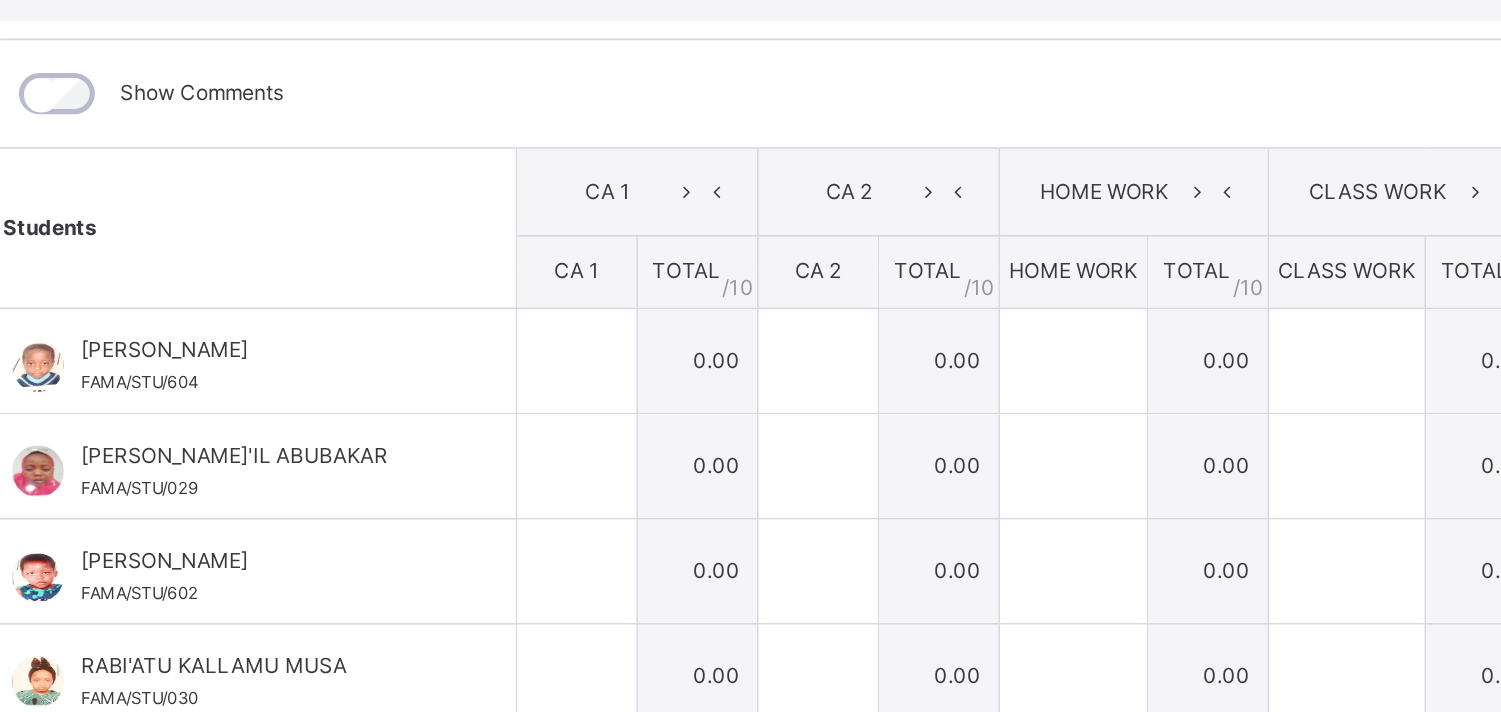 scroll, scrollTop: 185, scrollLeft: 0, axis: vertical 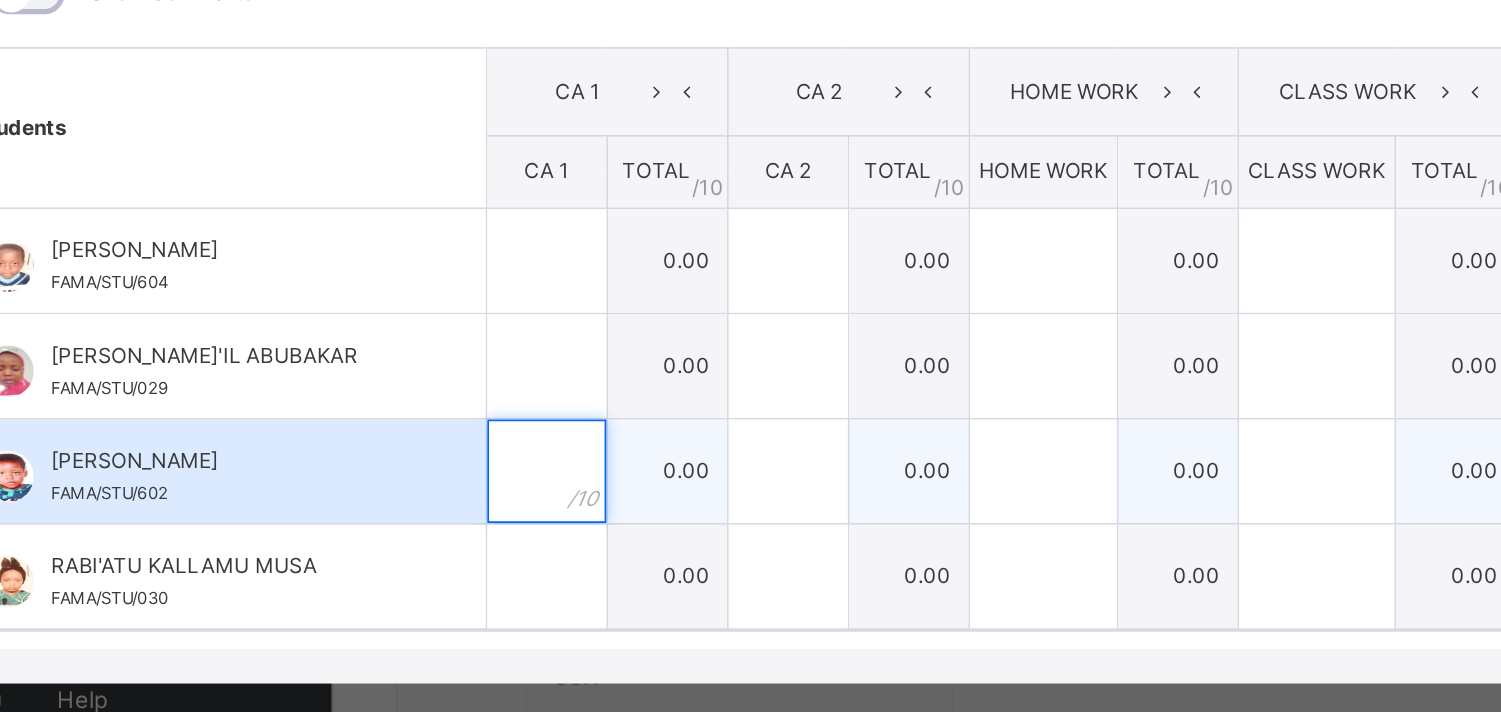click at bounding box center (363, 539) 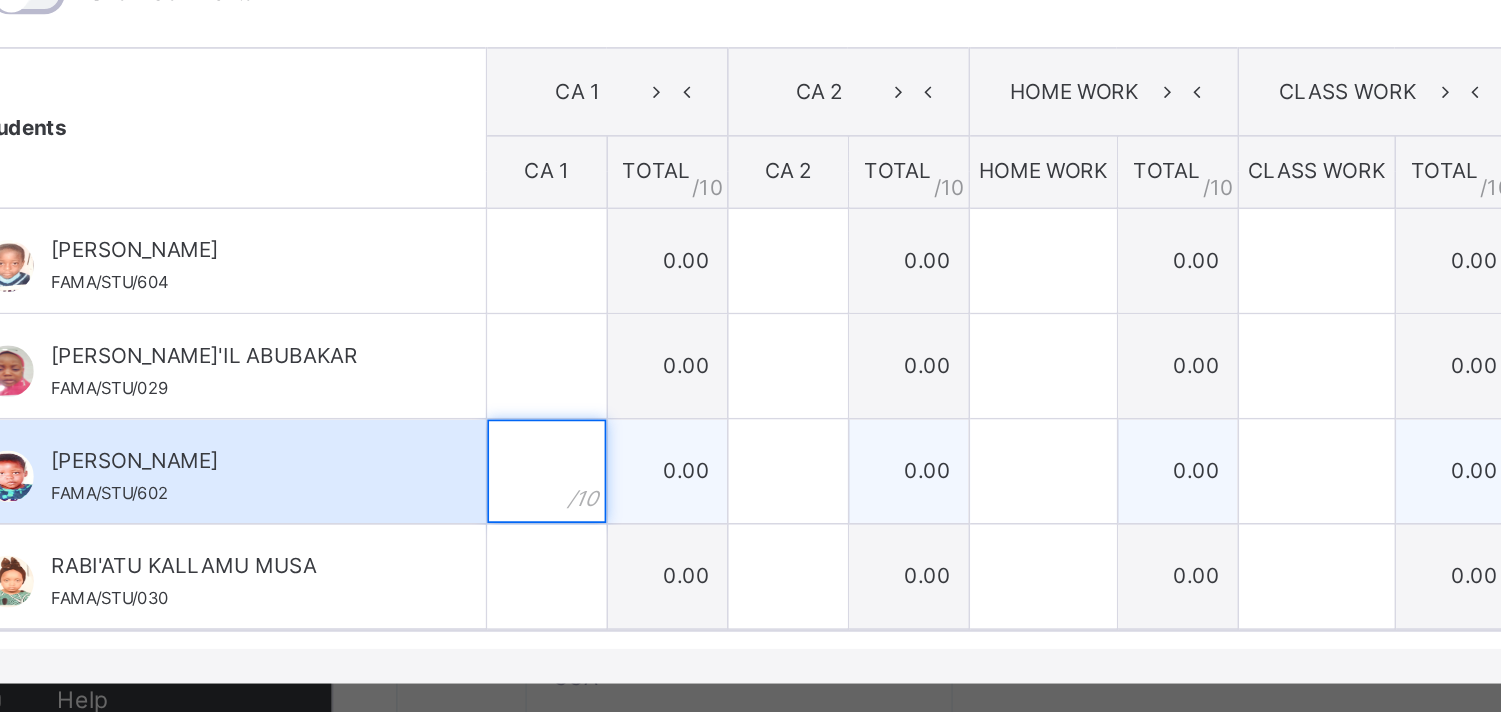 type on "*" 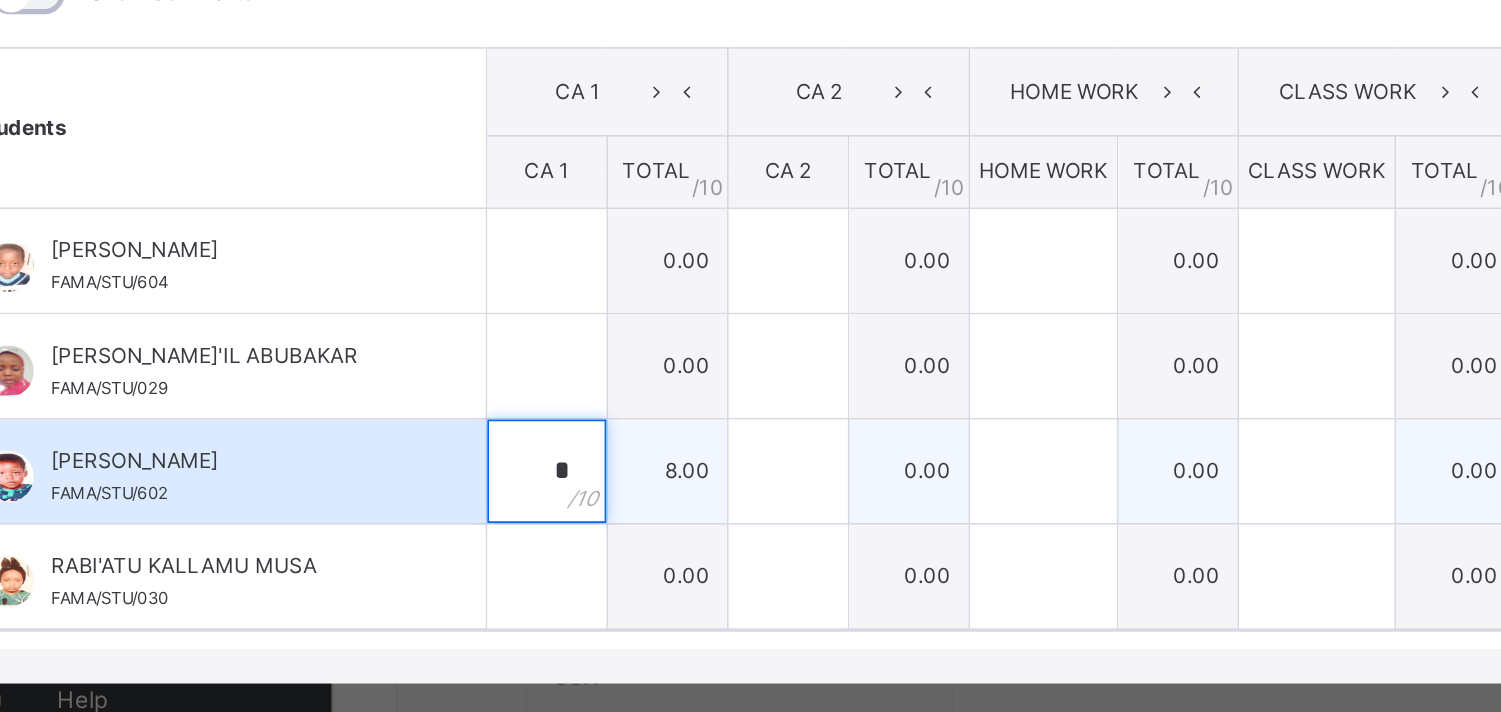 type on "*" 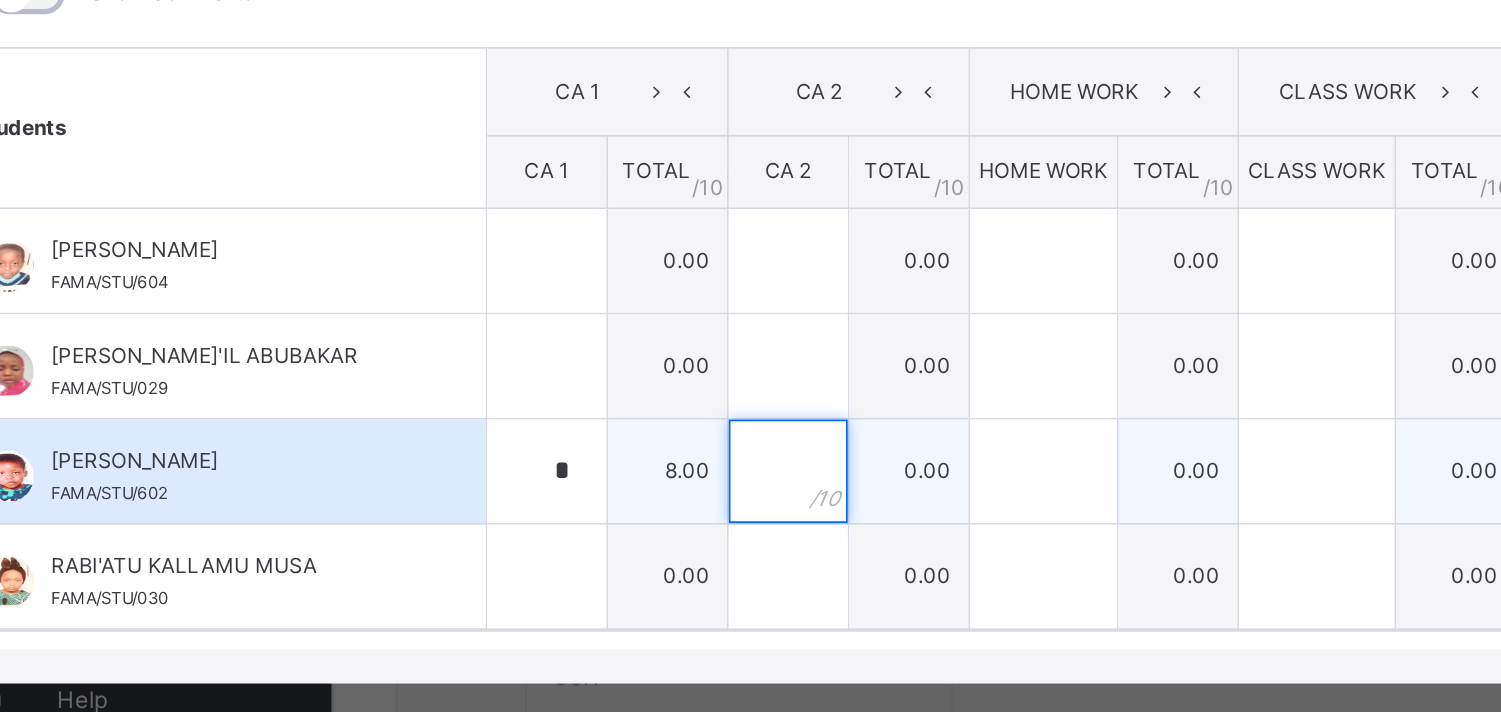 click at bounding box center (503, 539) 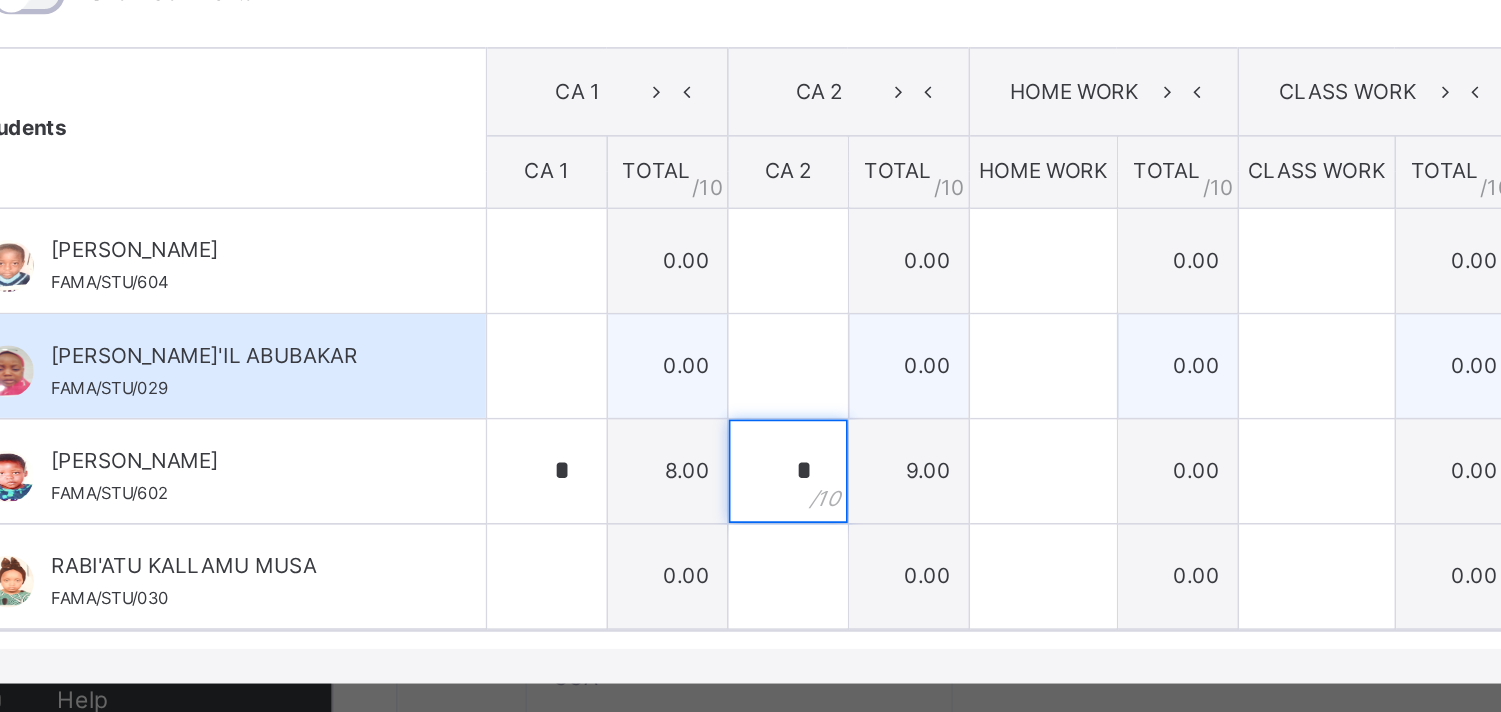 type on "*" 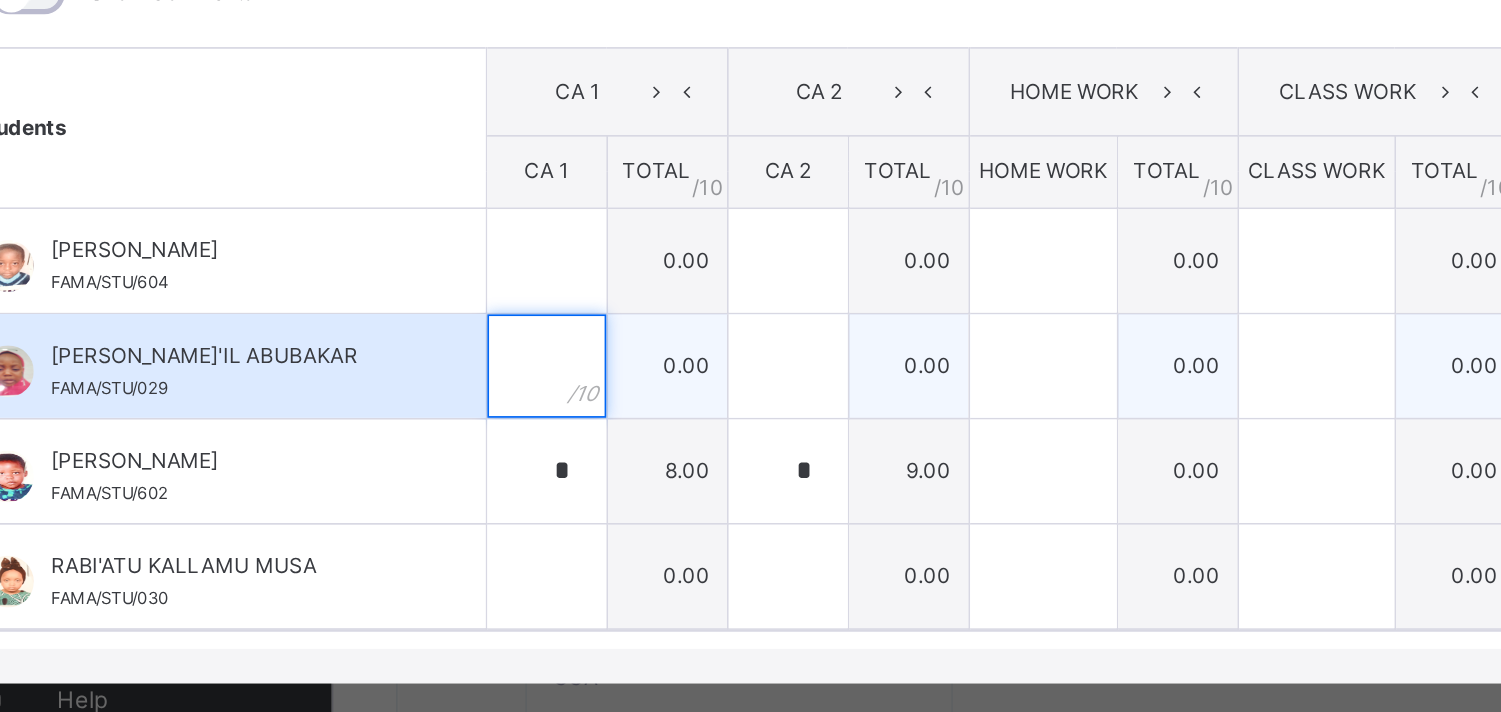 click at bounding box center [363, 478] 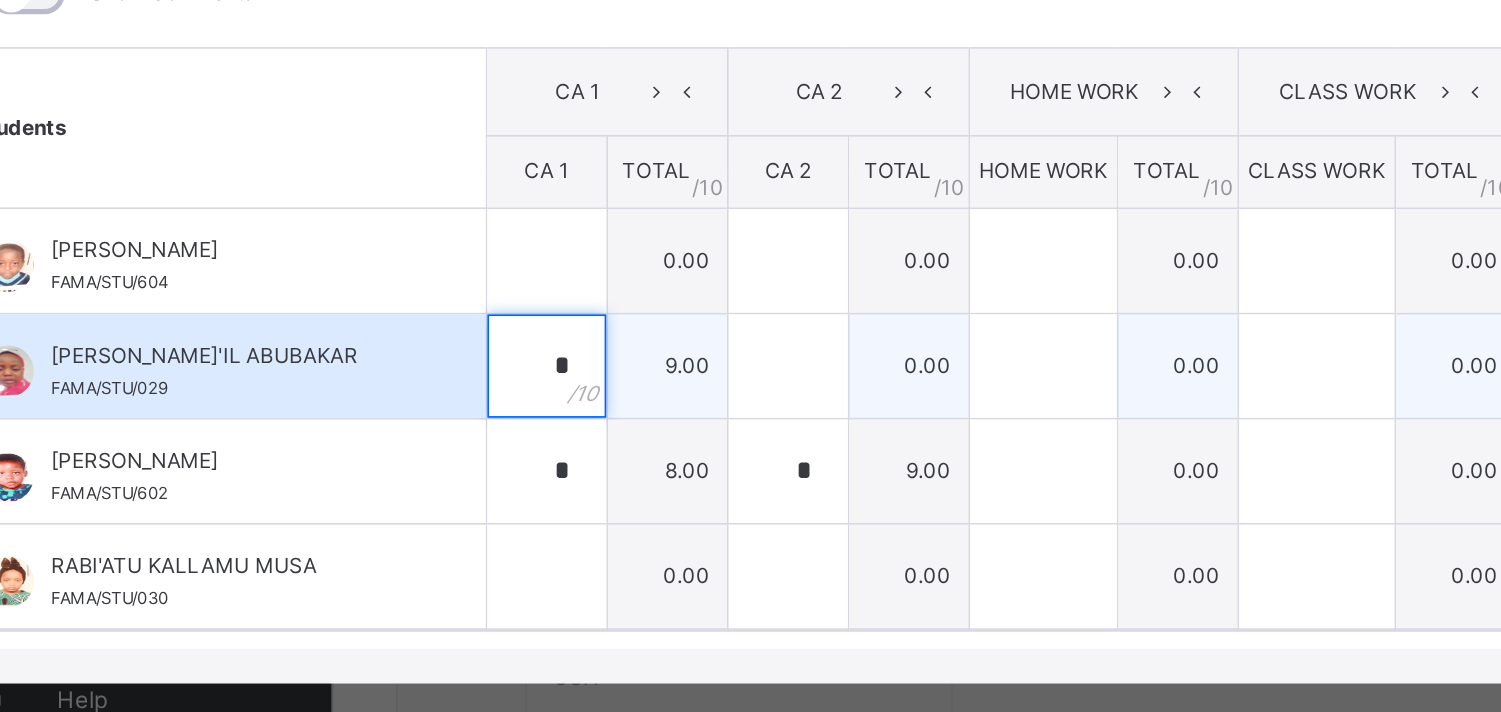 type on "*" 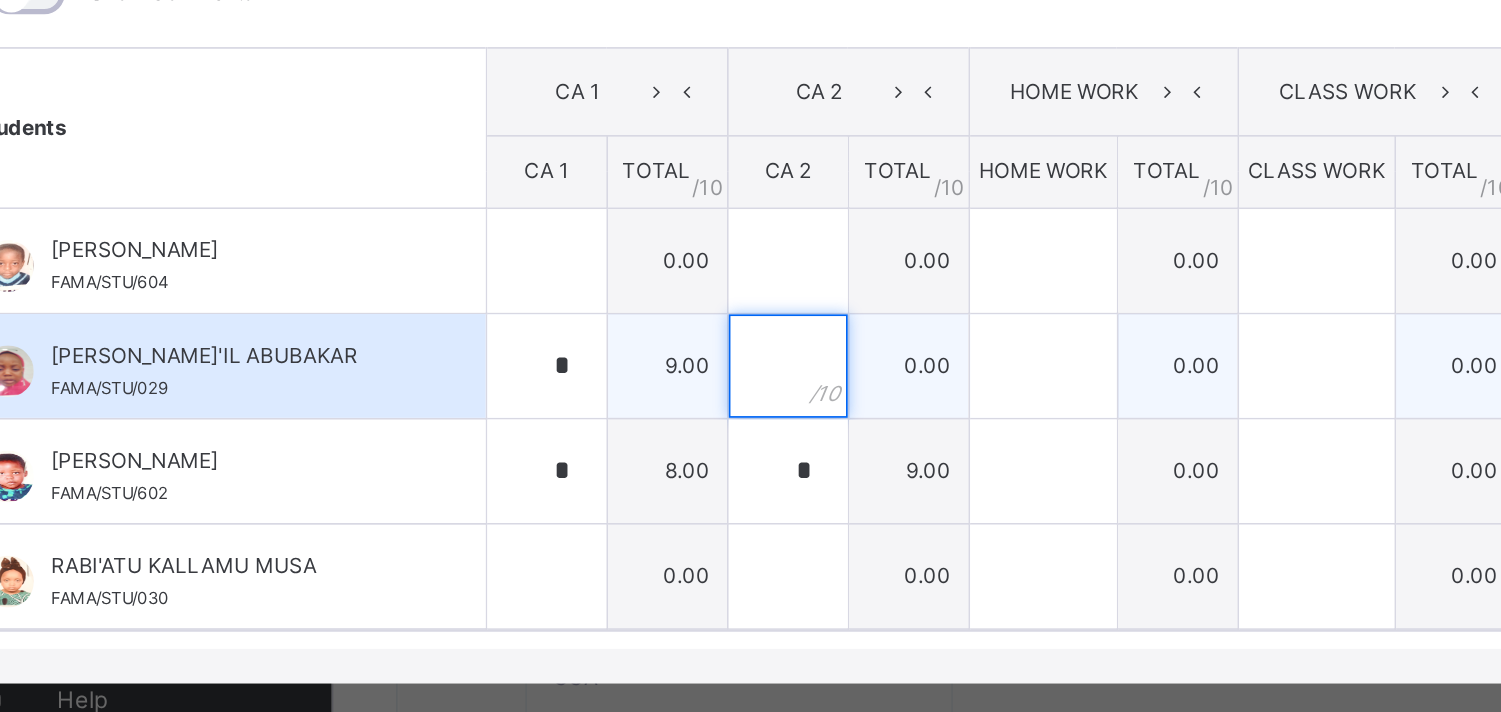 click at bounding box center [503, 478] 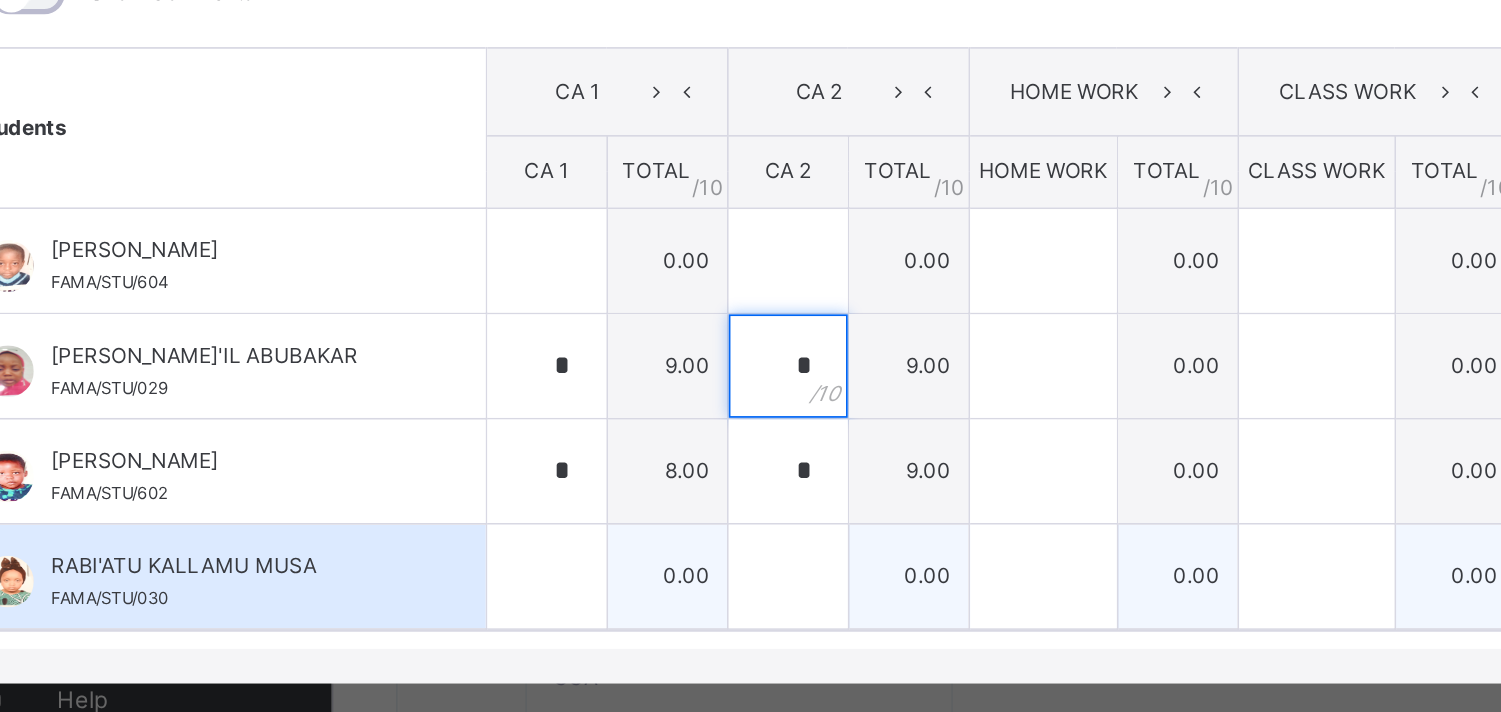 type on "*" 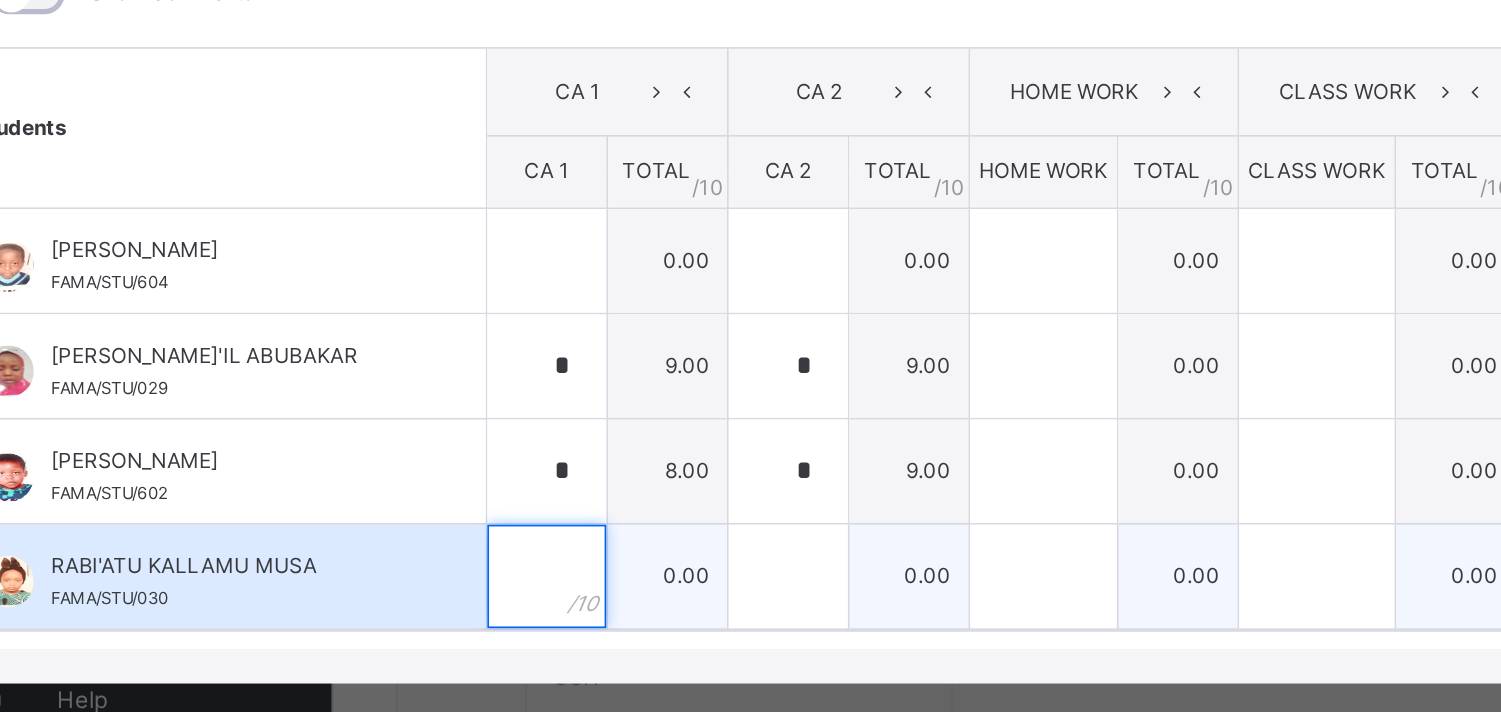 click at bounding box center (363, 600) 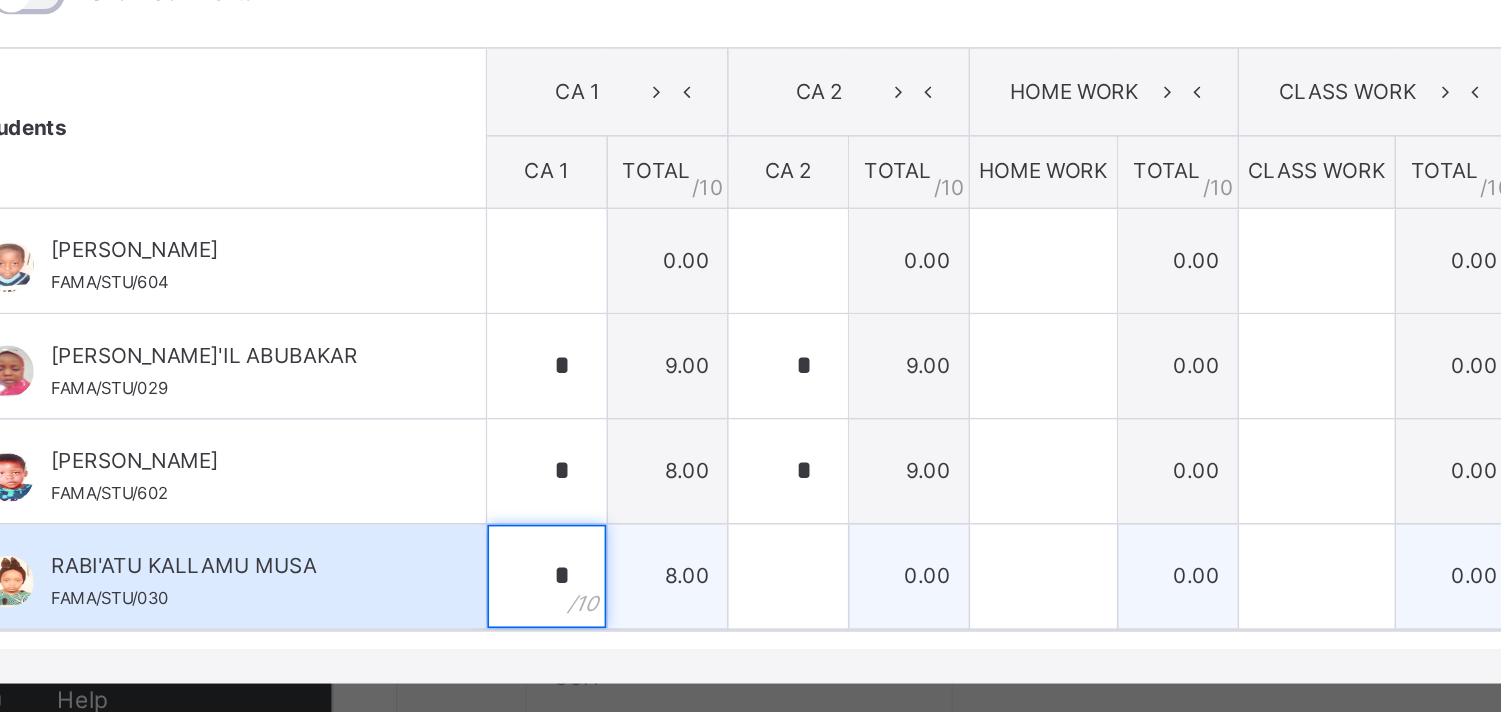 type on "*" 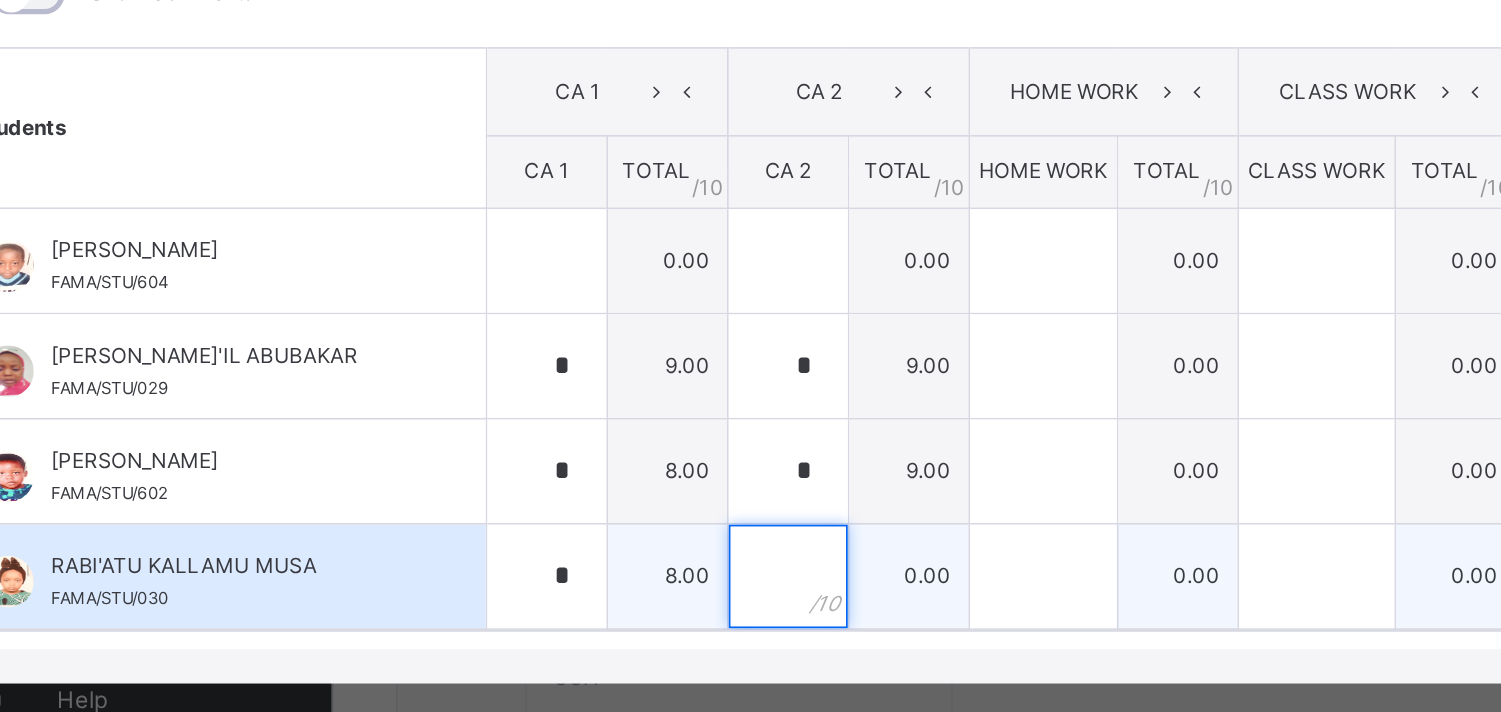 click at bounding box center [503, 600] 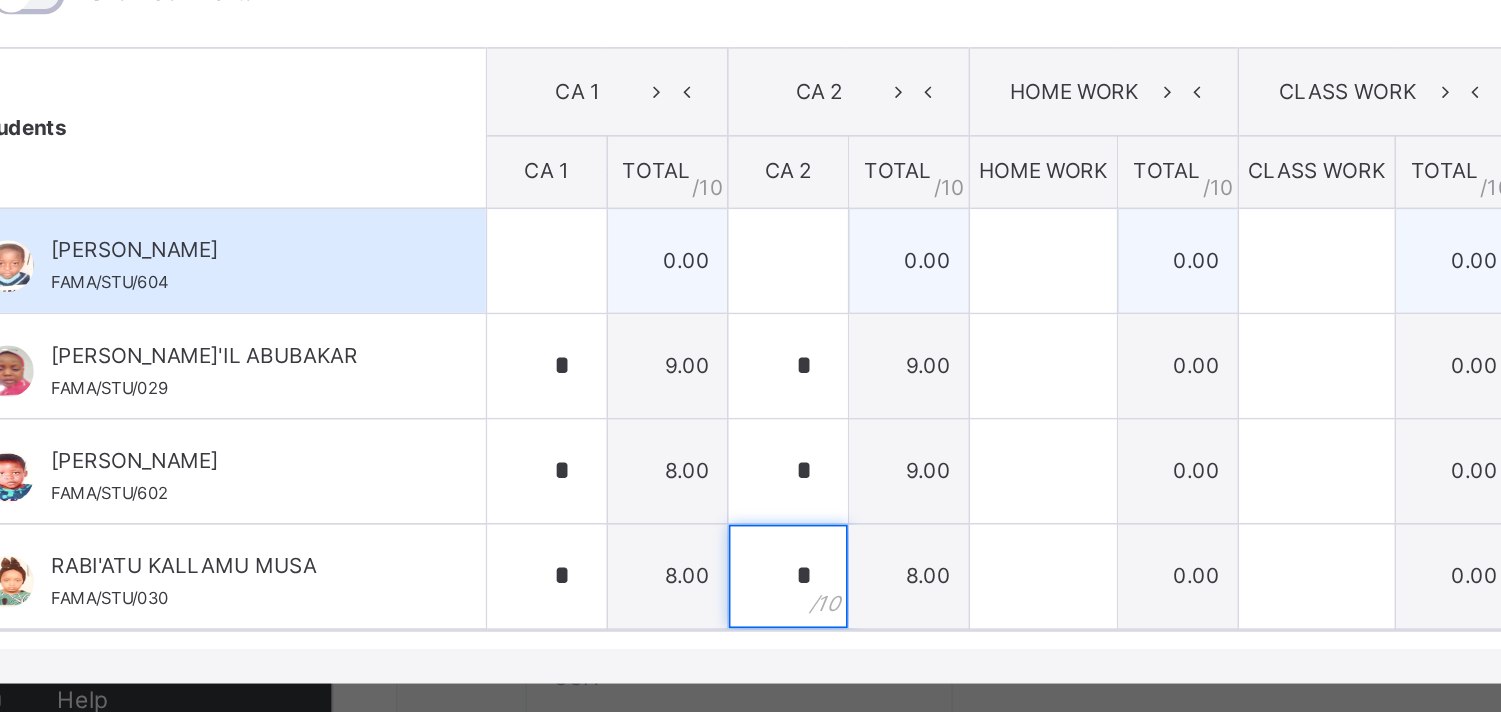 type on "*" 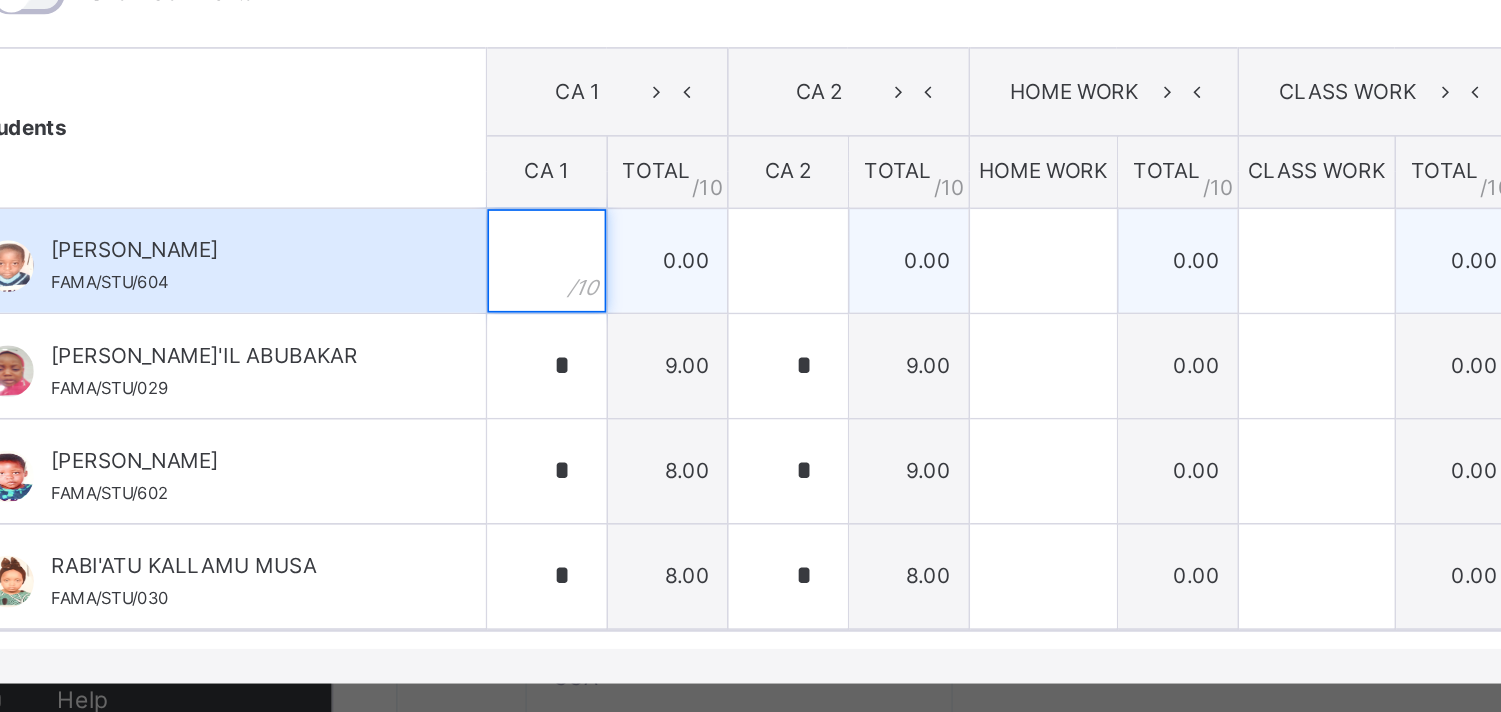click at bounding box center (363, 417) 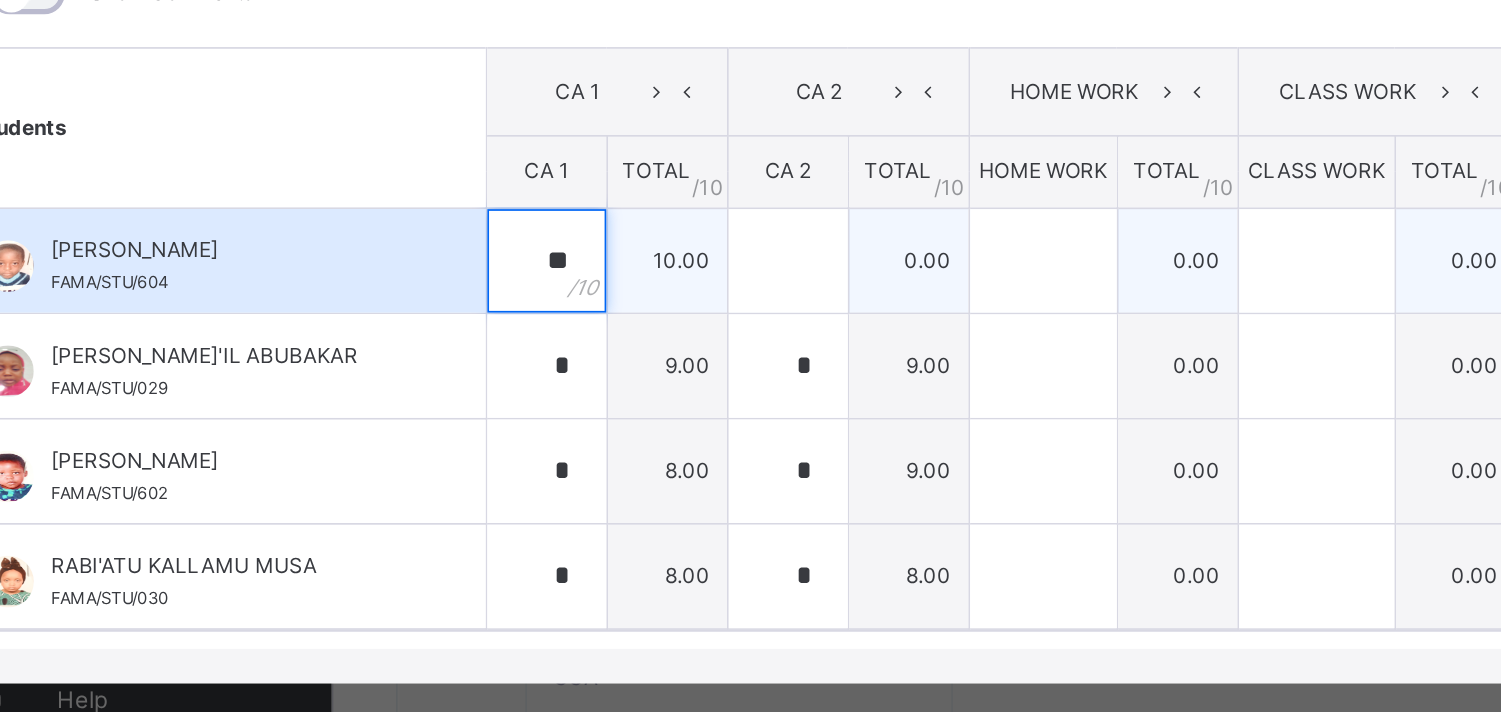 type on "**" 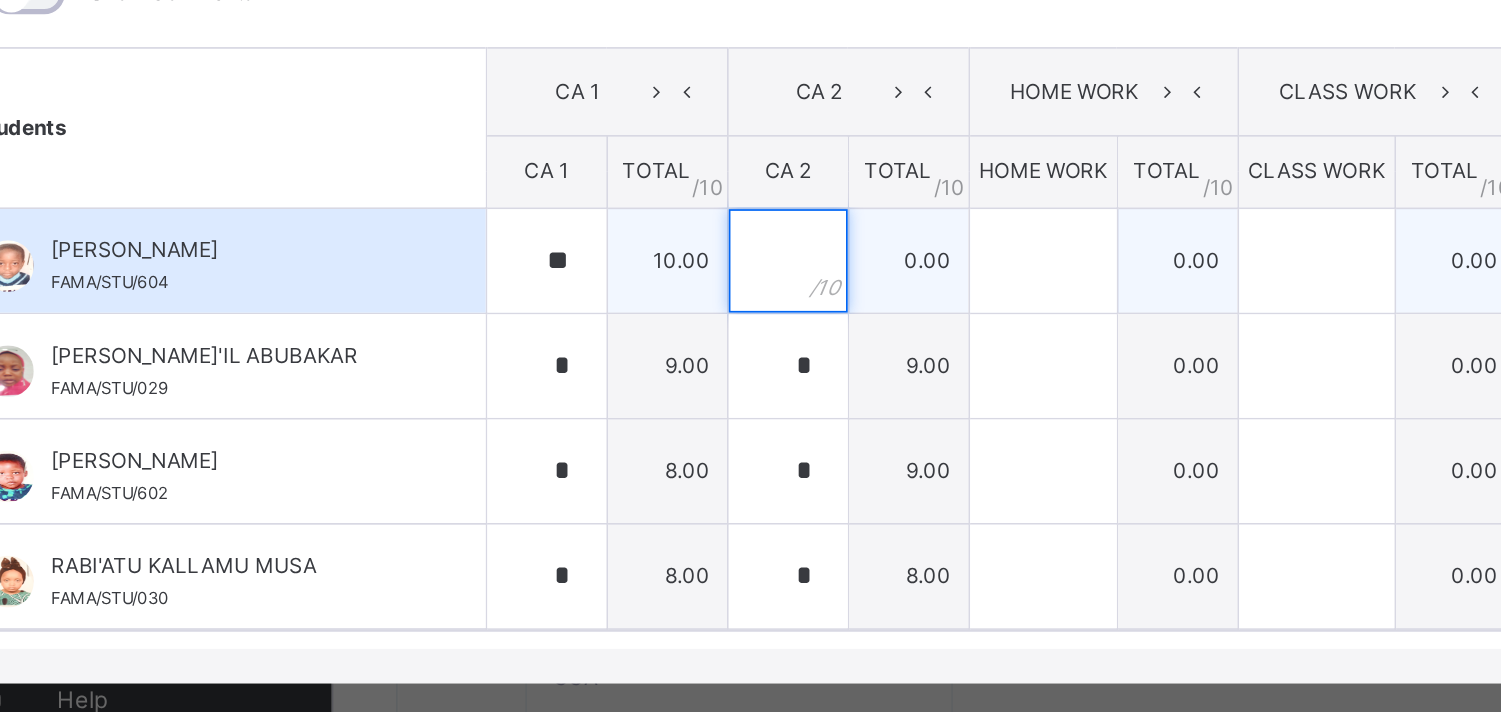 click at bounding box center (503, 417) 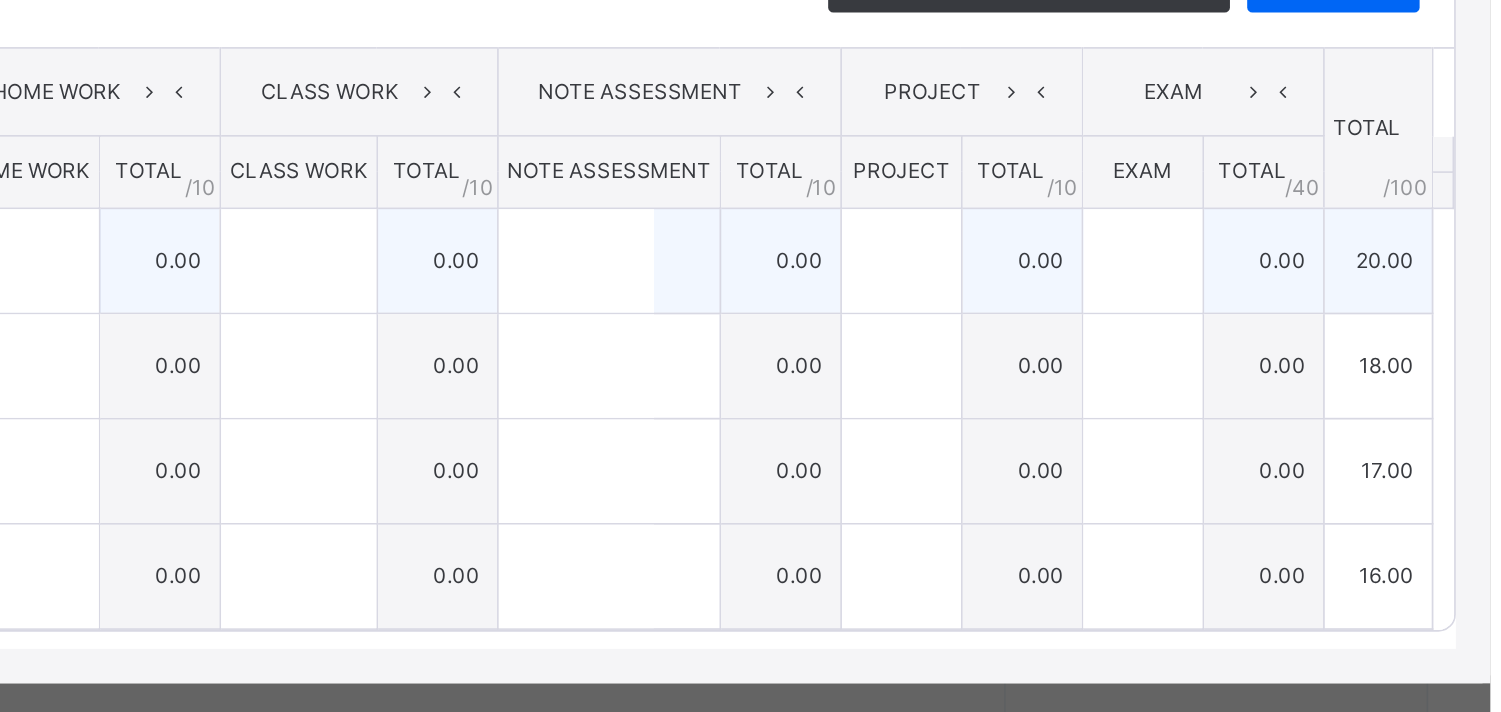 type on "**" 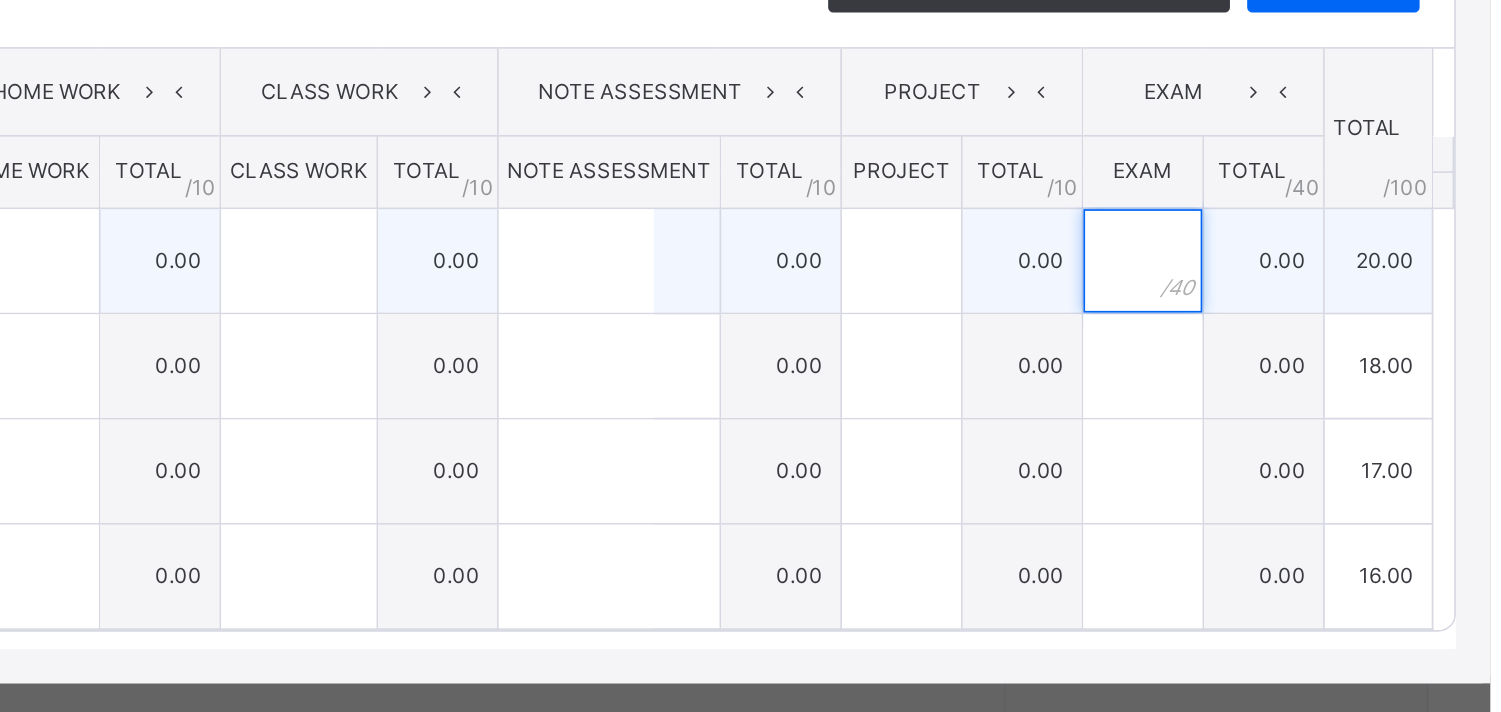 click at bounding box center (1299, 417) 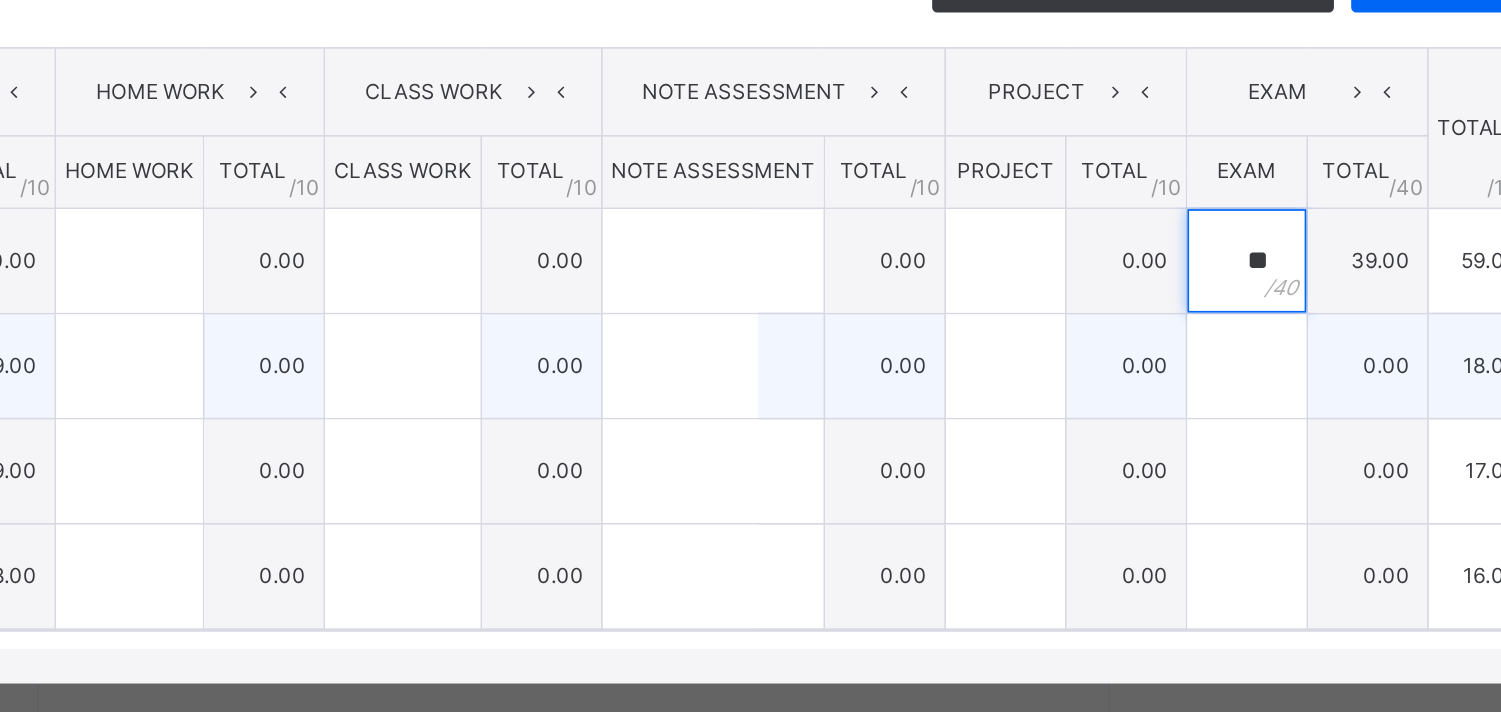 type on "**" 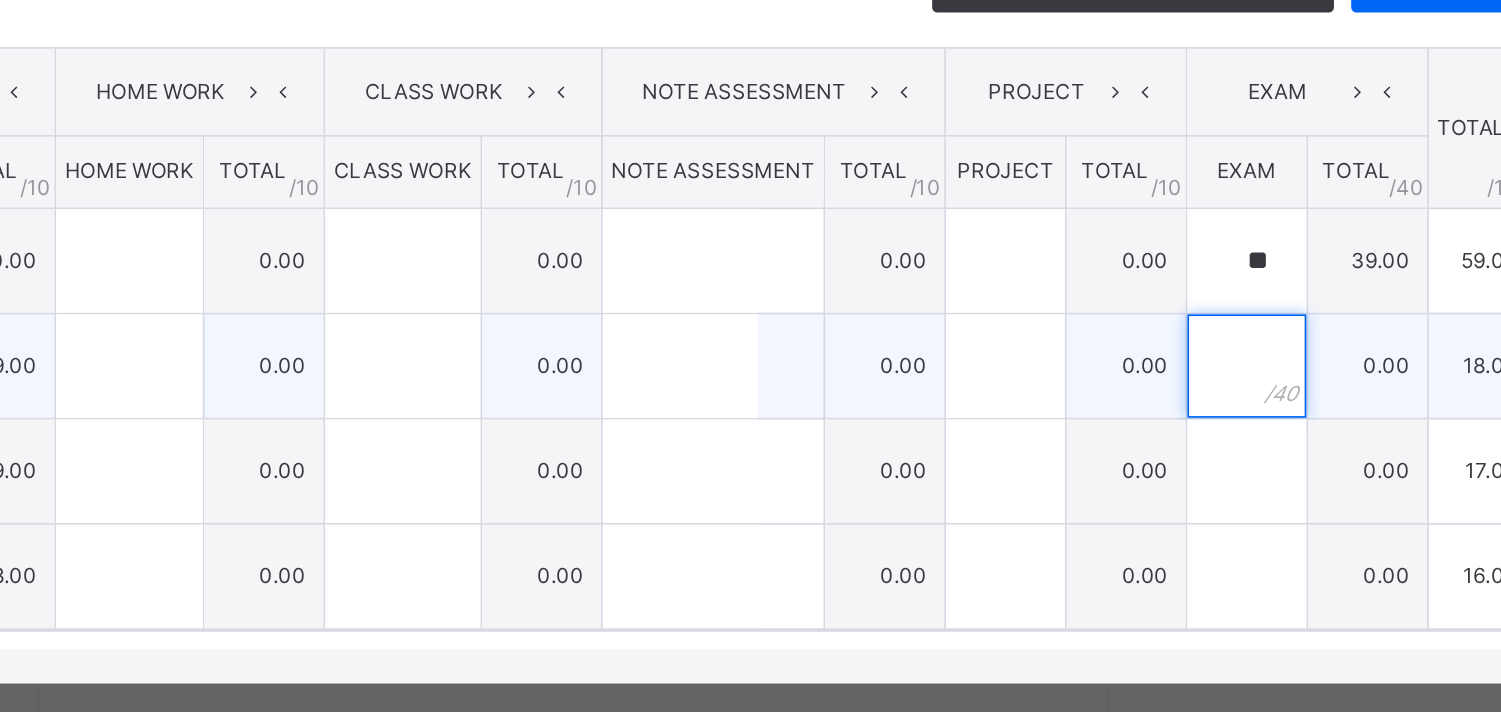 click at bounding box center [1299, 478] 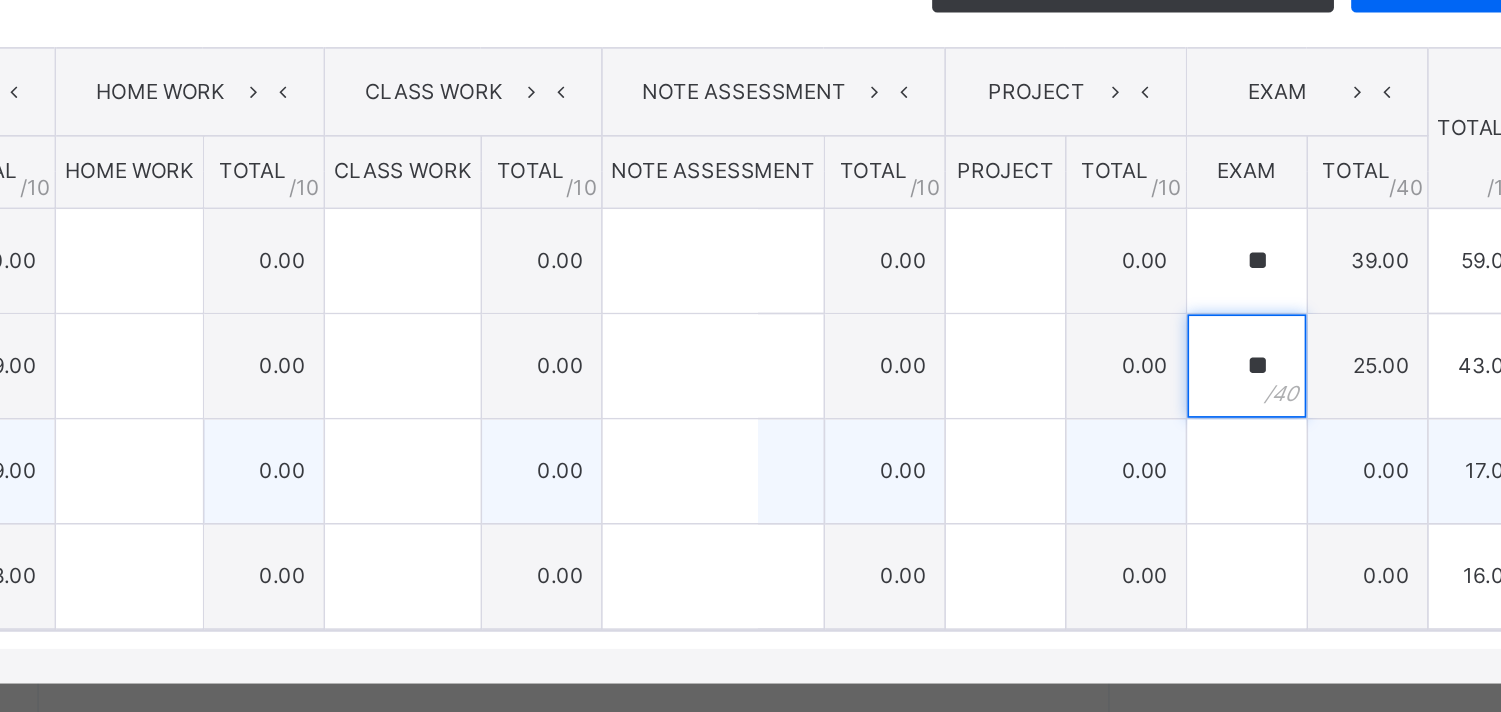 type on "**" 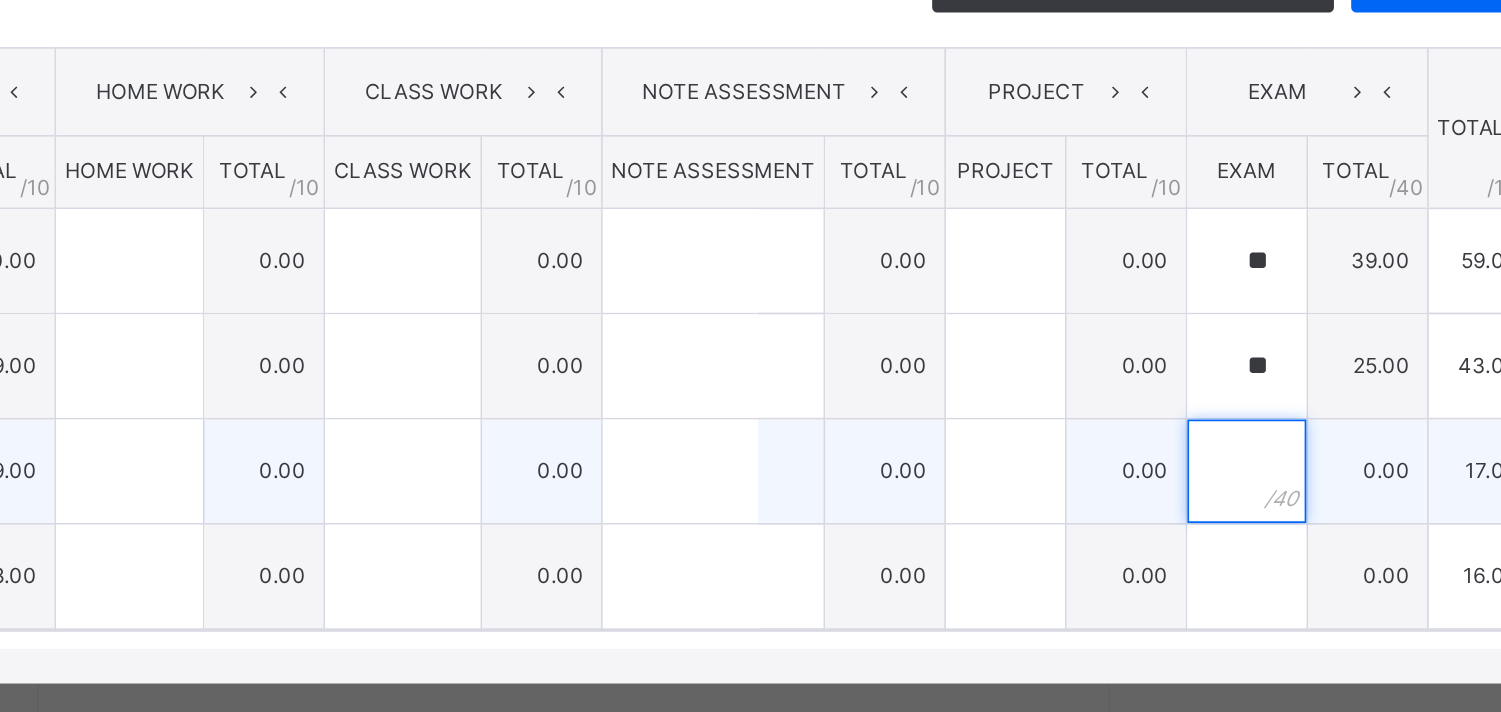 click at bounding box center (1299, 539) 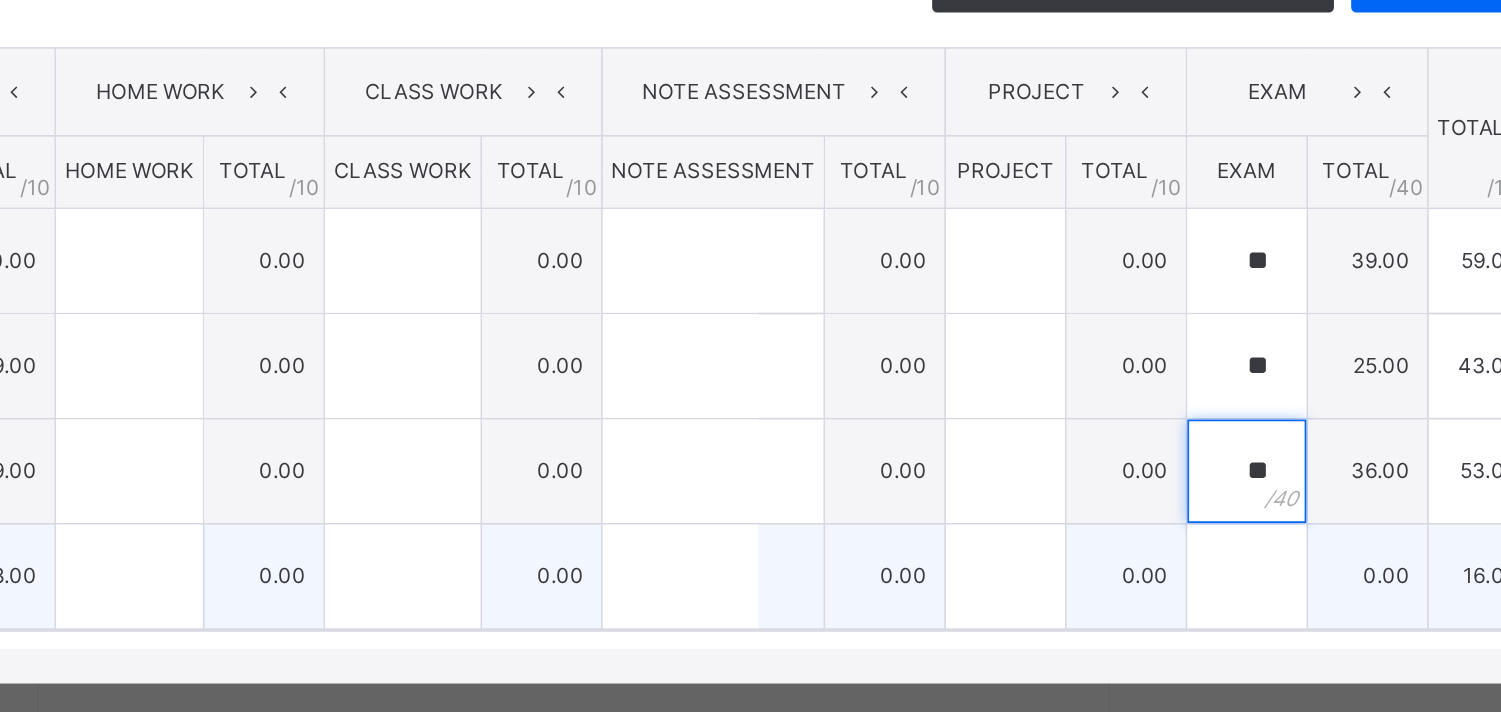 type on "**" 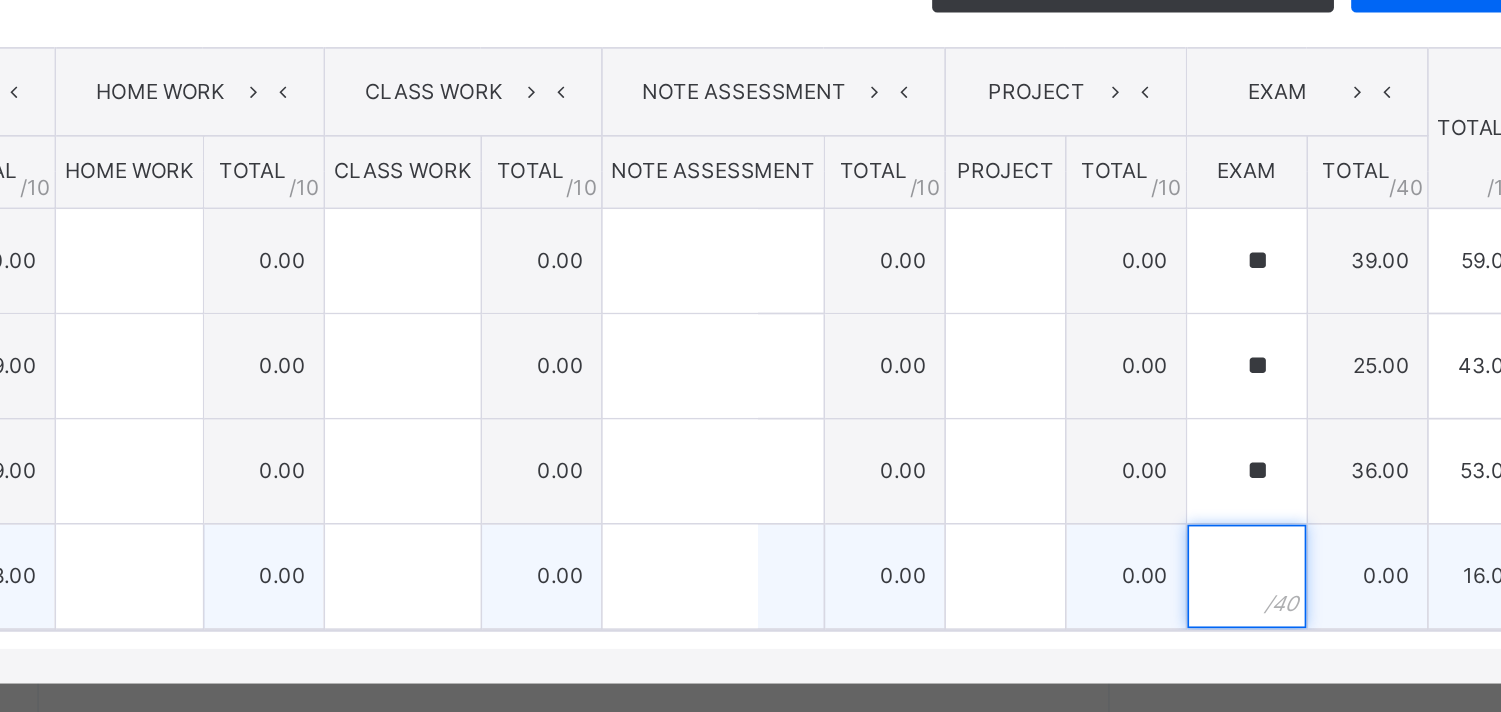 click at bounding box center [1299, 600] 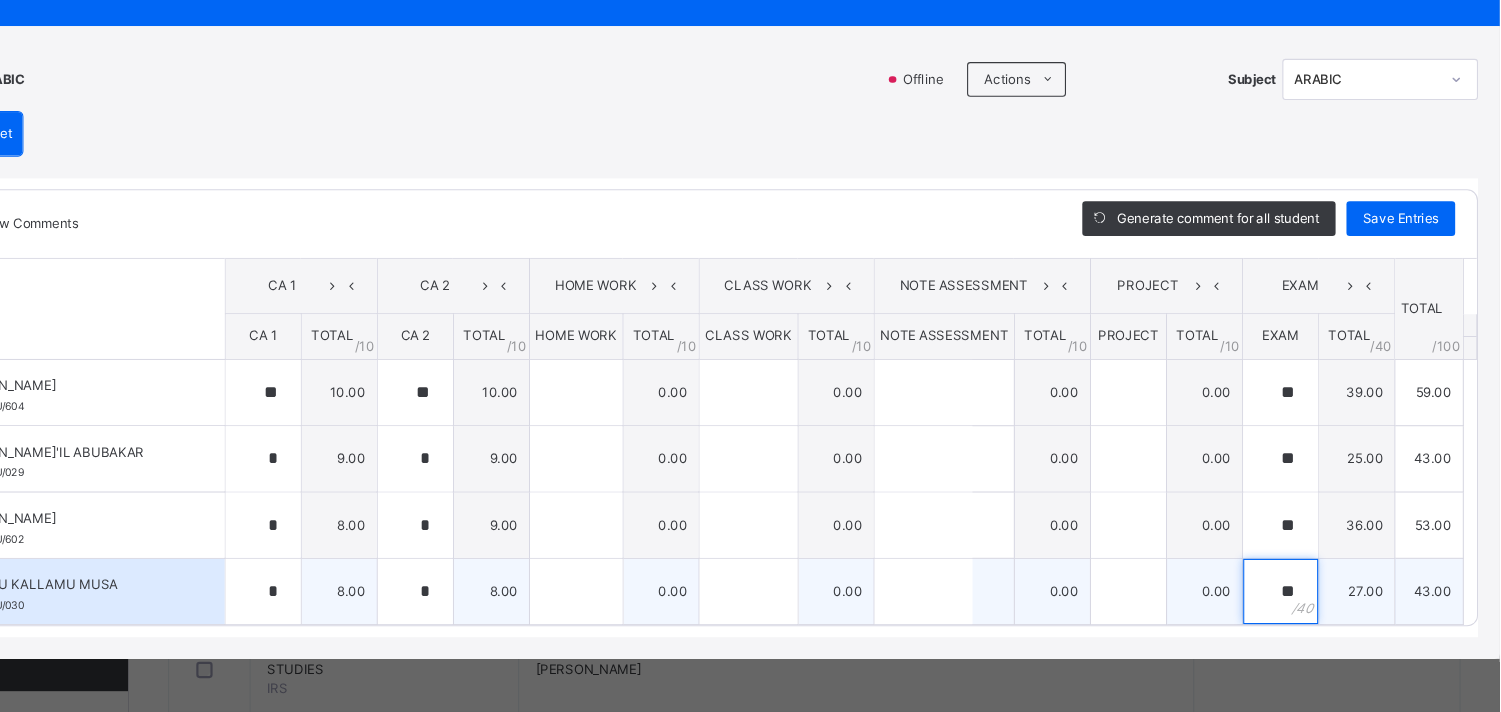 scroll, scrollTop: 502, scrollLeft: 0, axis: vertical 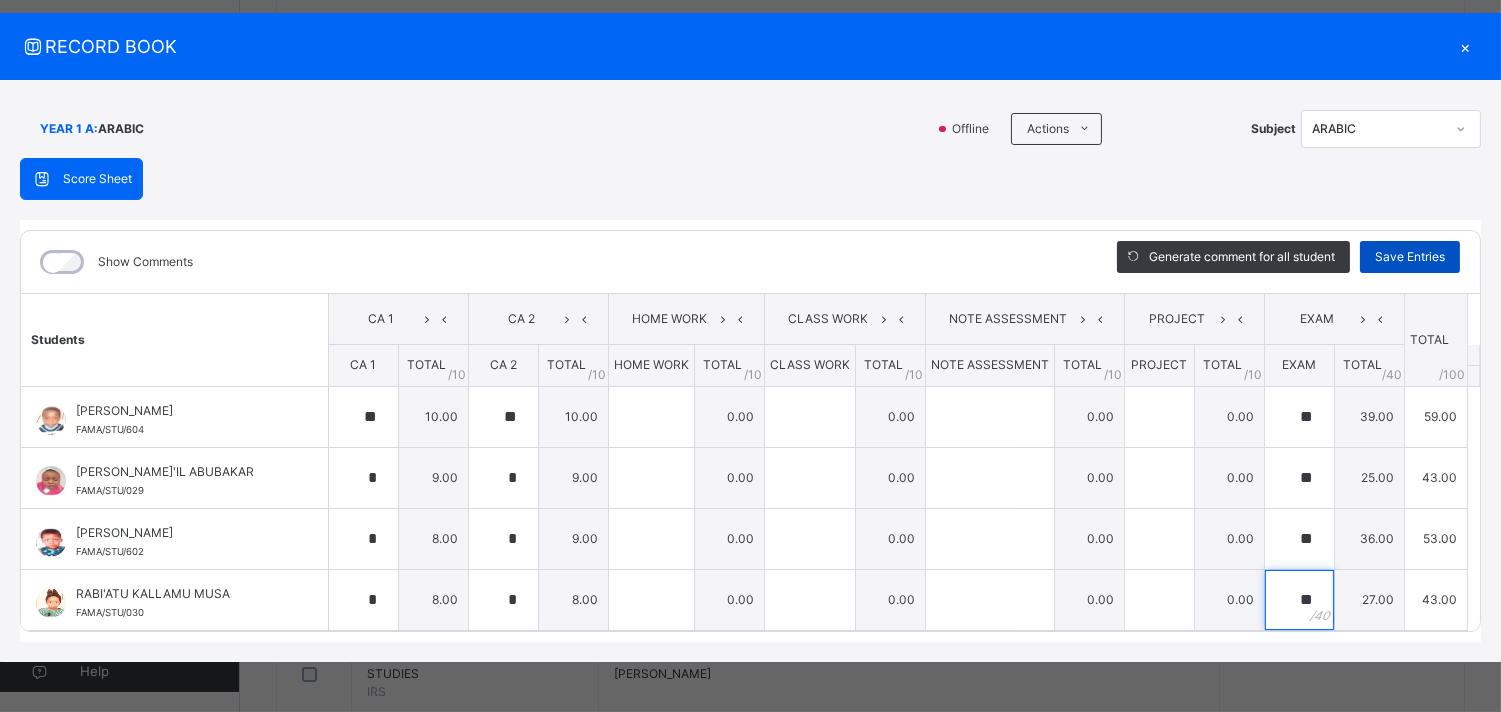 type on "**" 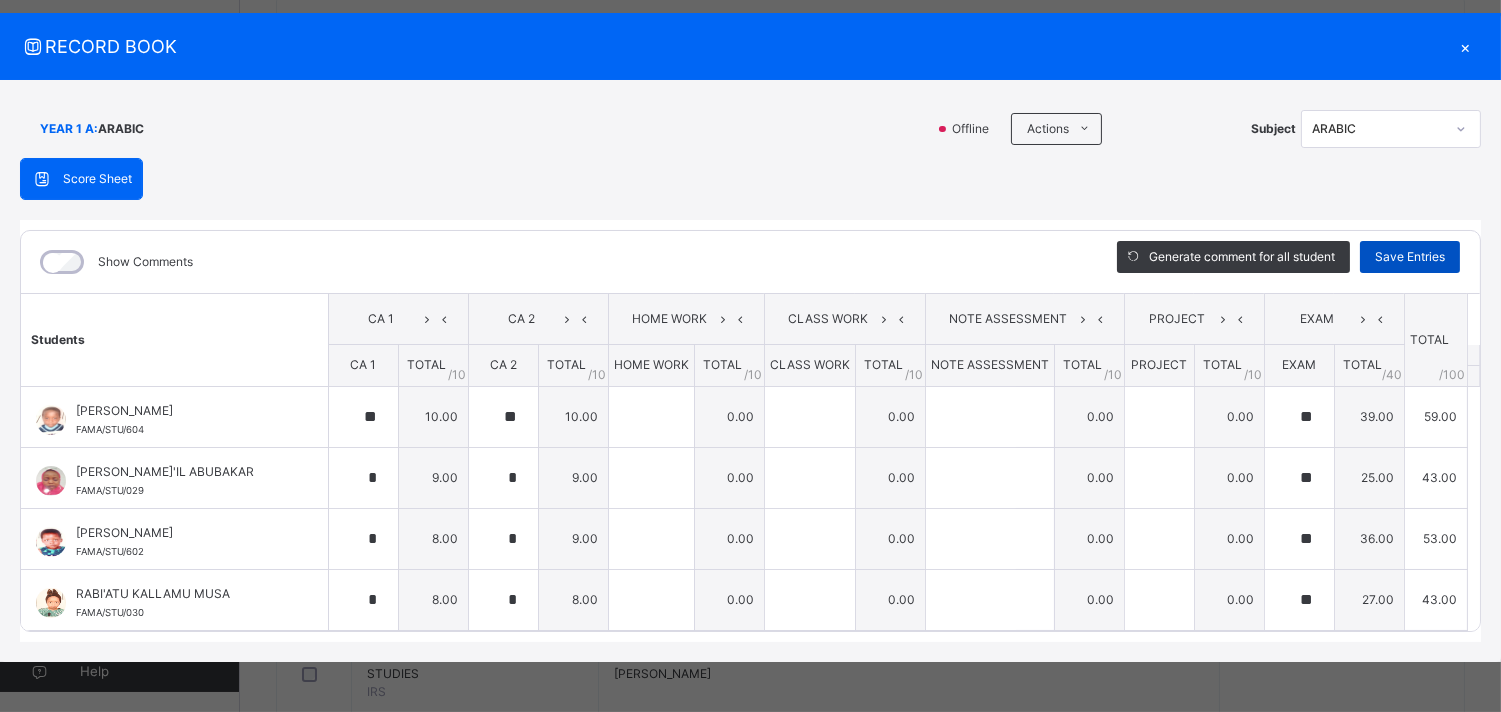 click on "Save Entries" at bounding box center (1410, 257) 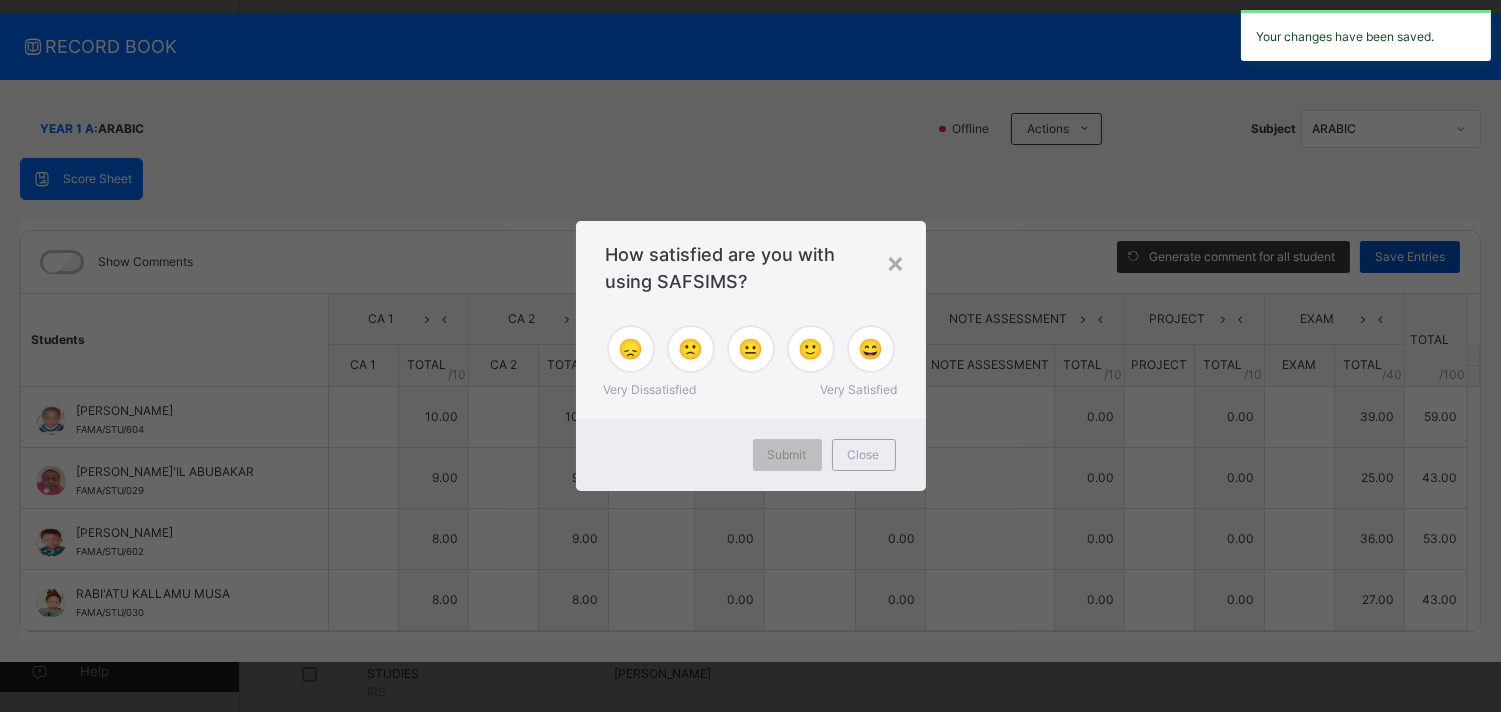 type on "**" 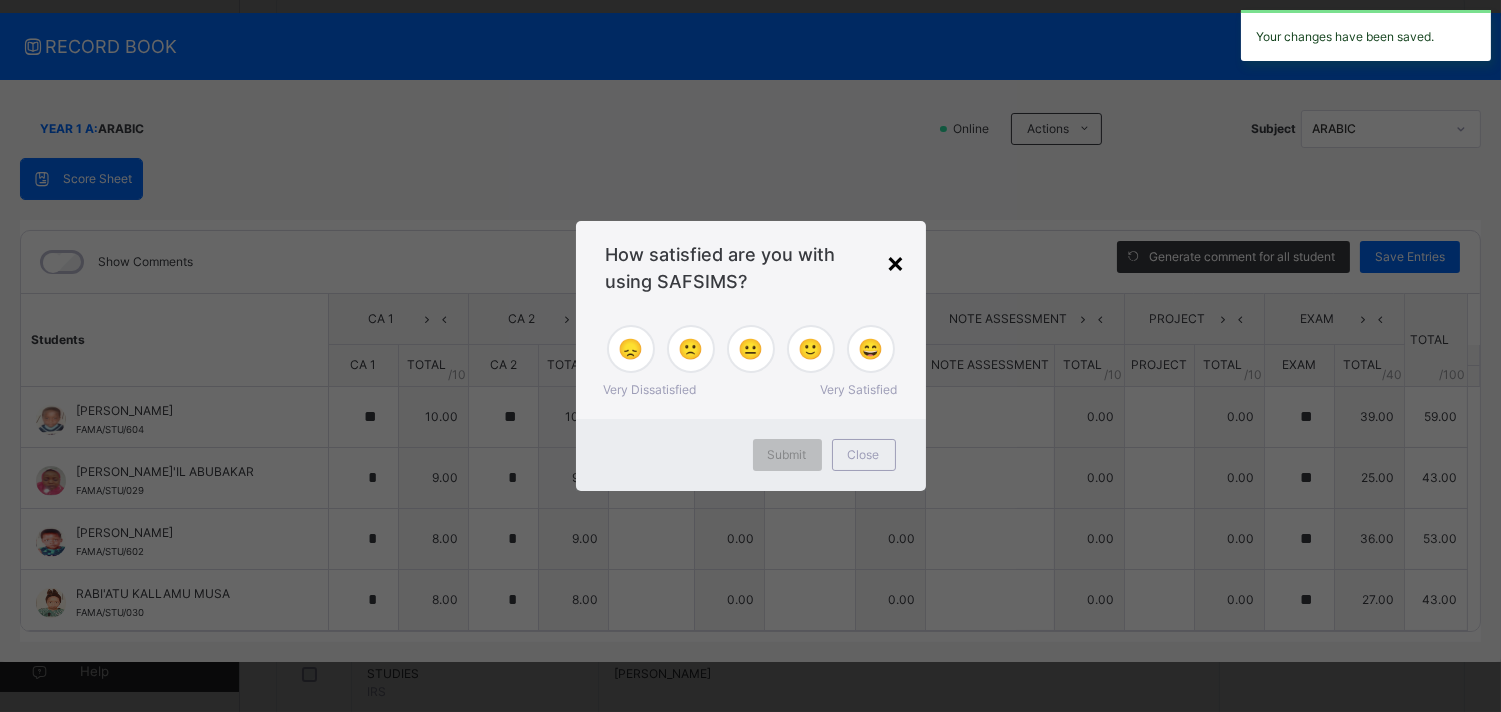 click on "×" at bounding box center [896, 262] 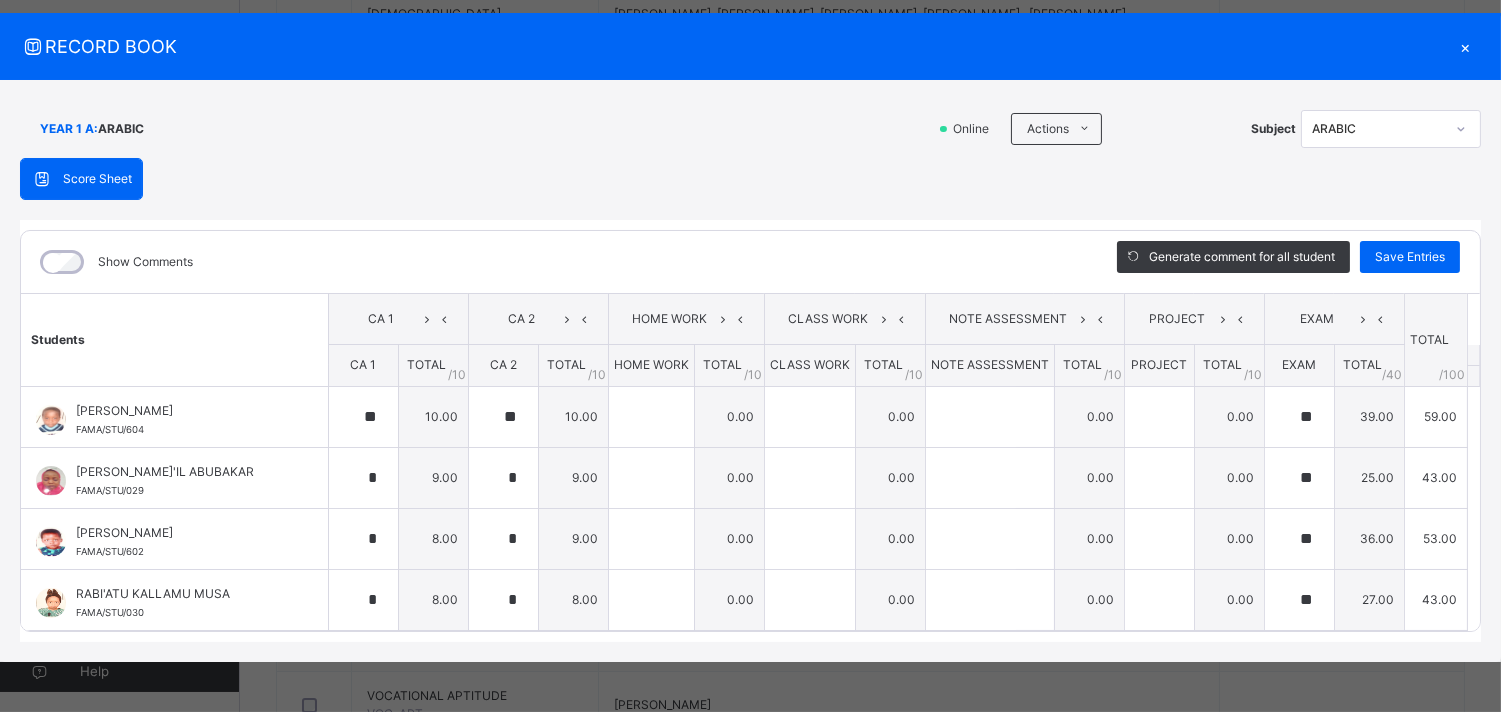 scroll, scrollTop: 754, scrollLeft: 0, axis: vertical 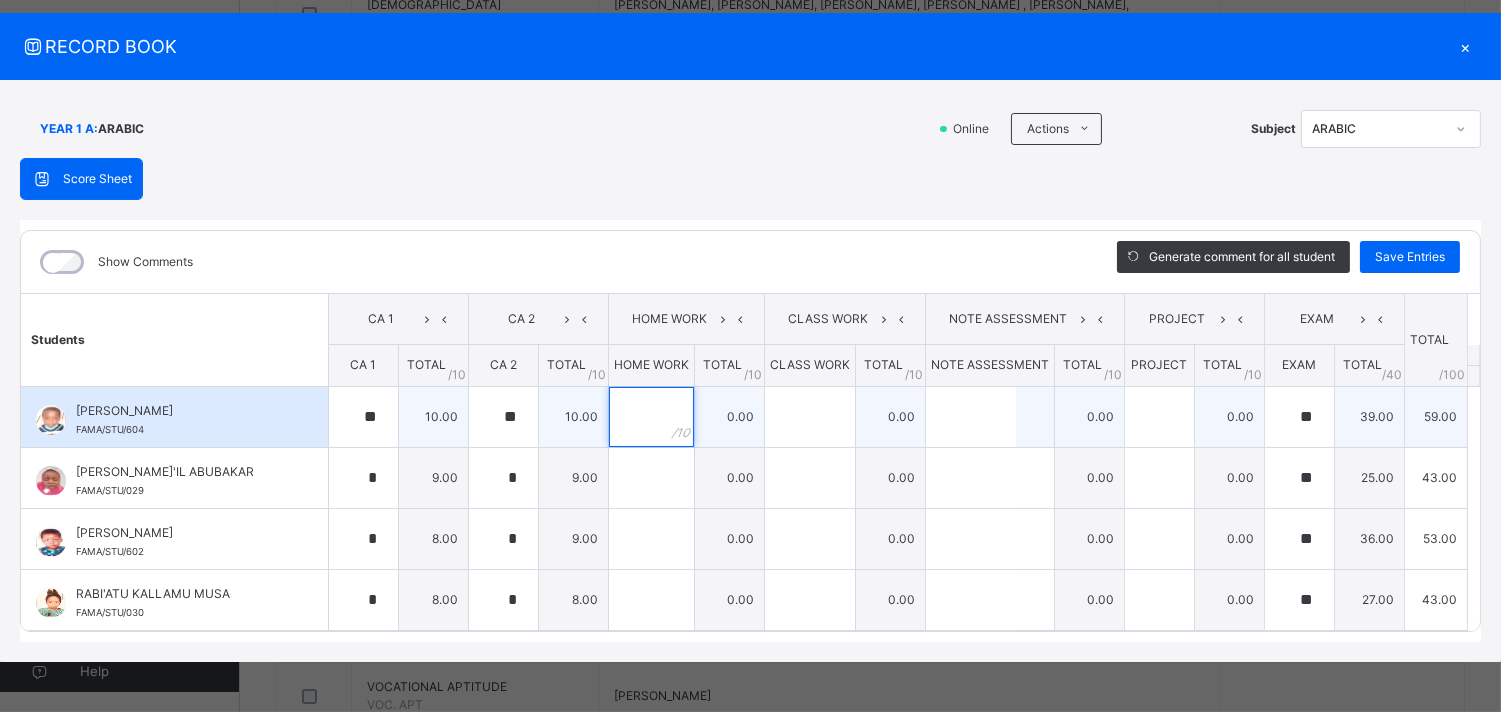 click at bounding box center (651, 417) 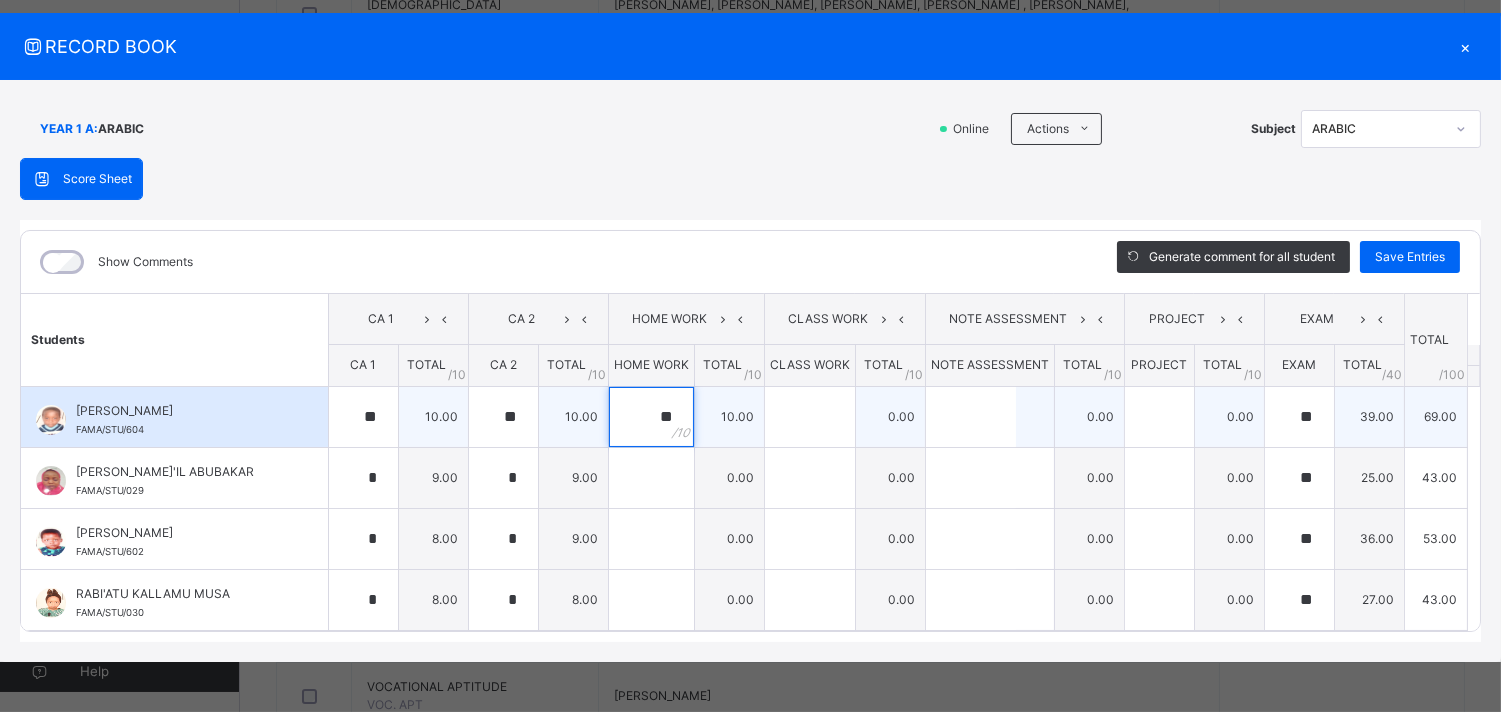 type on "**" 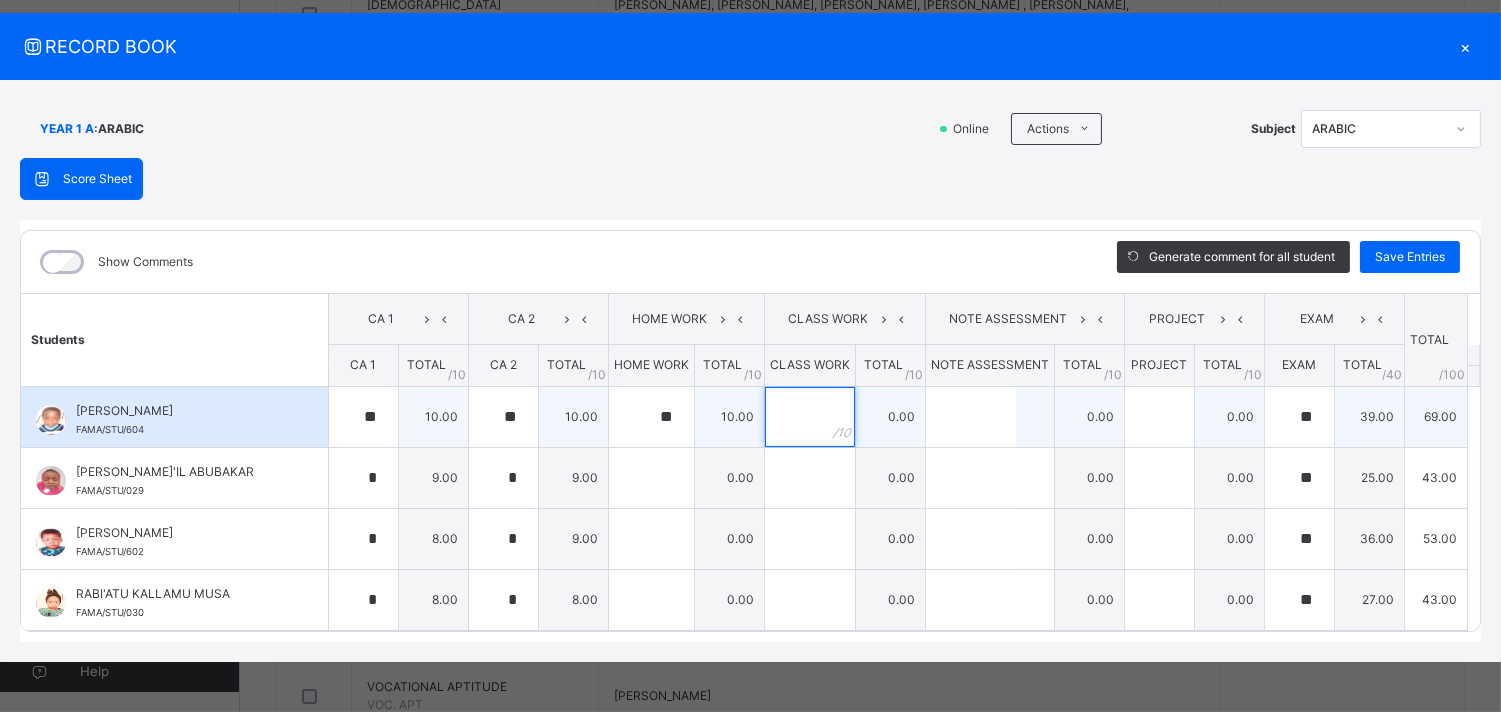 click at bounding box center [810, 417] 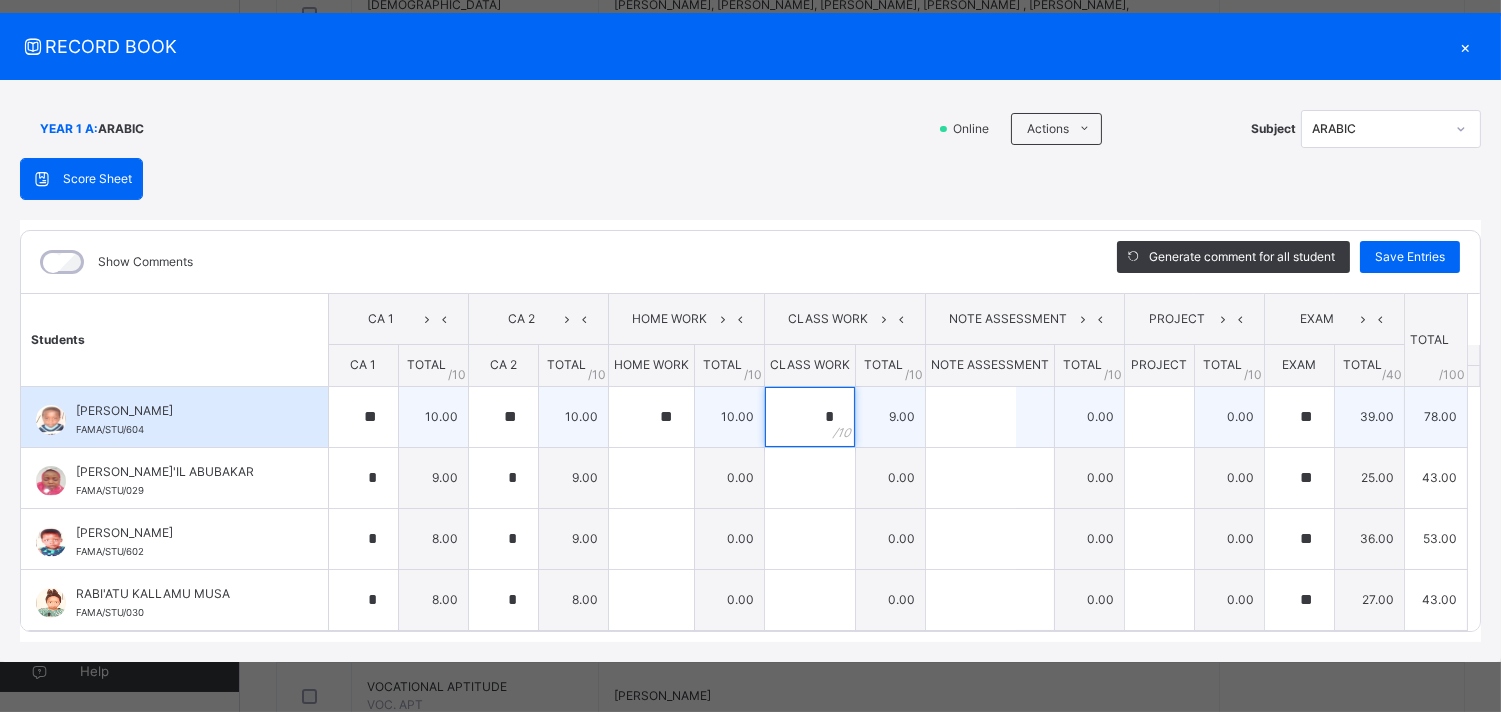 type on "*" 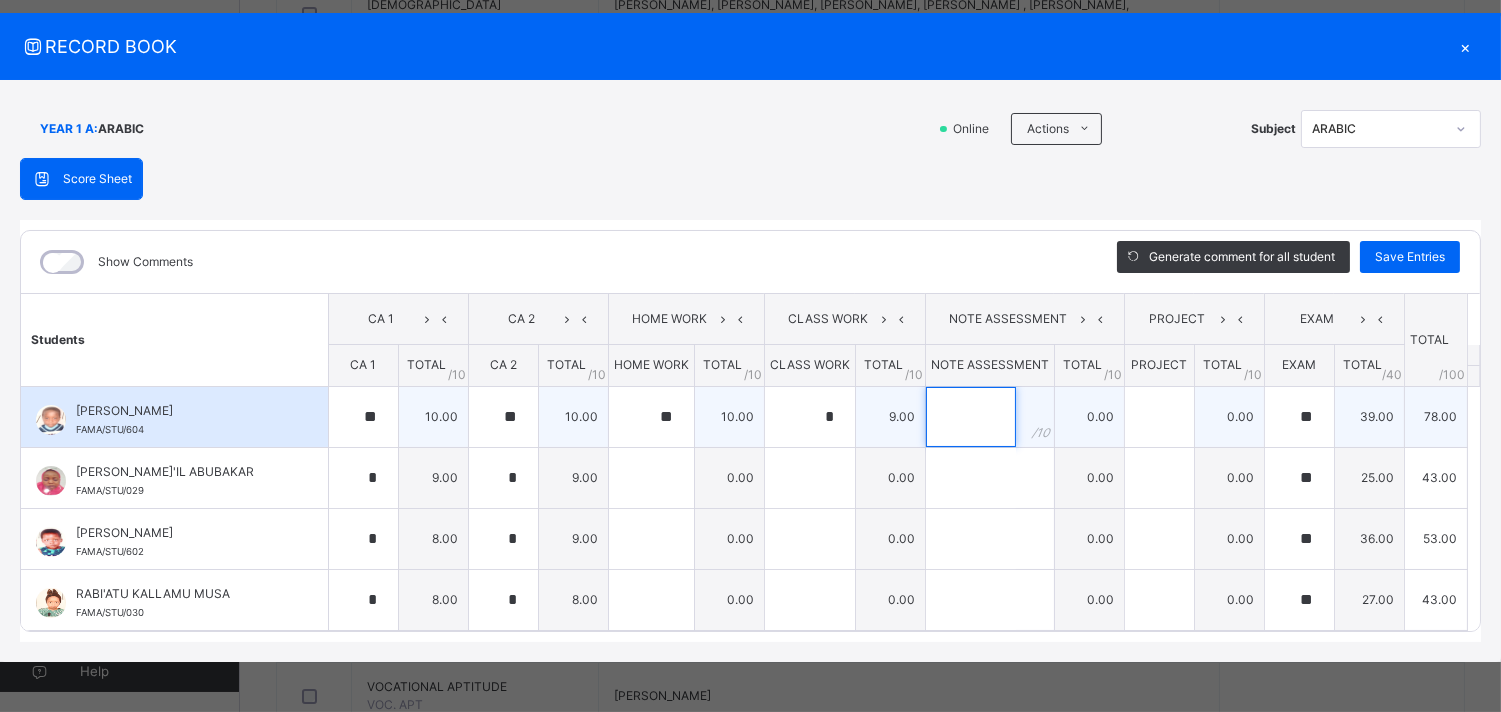 click at bounding box center [971, 417] 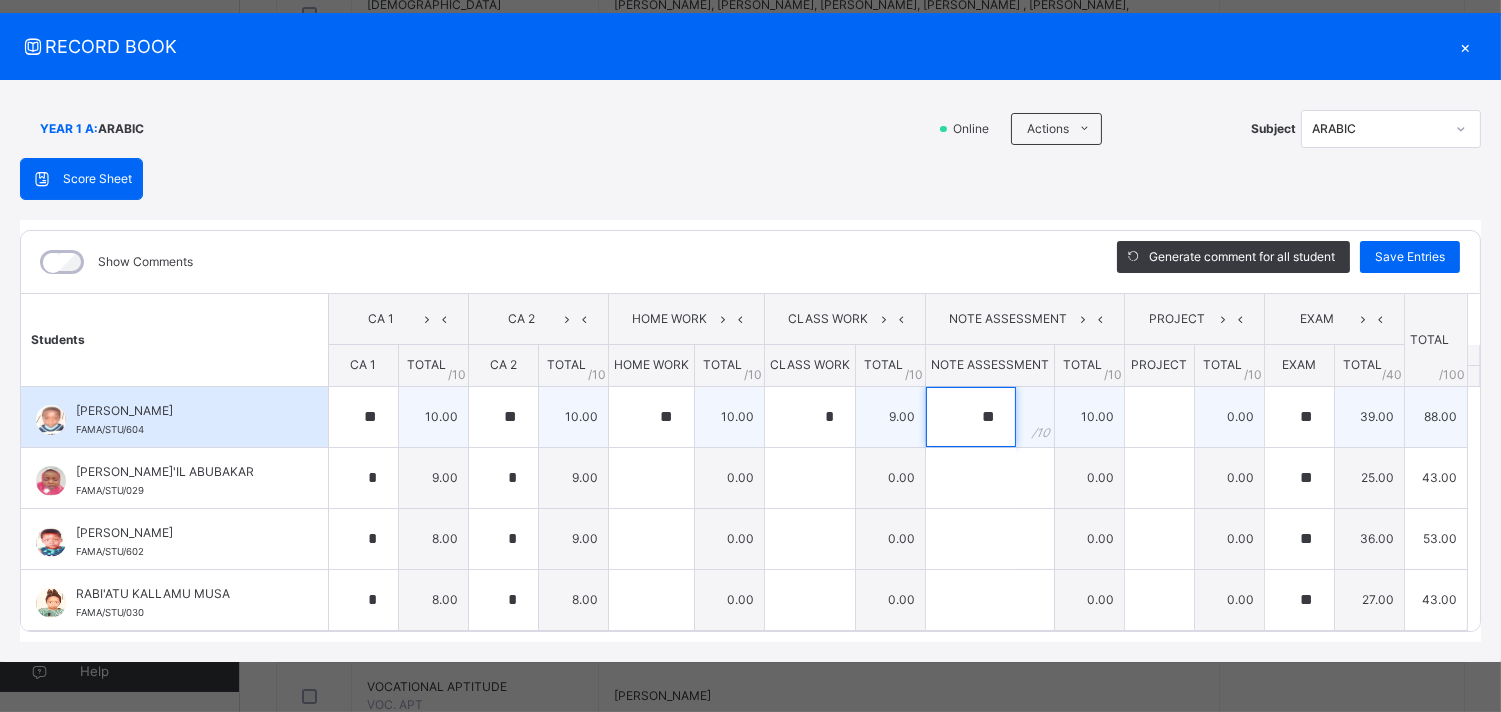 type on "**" 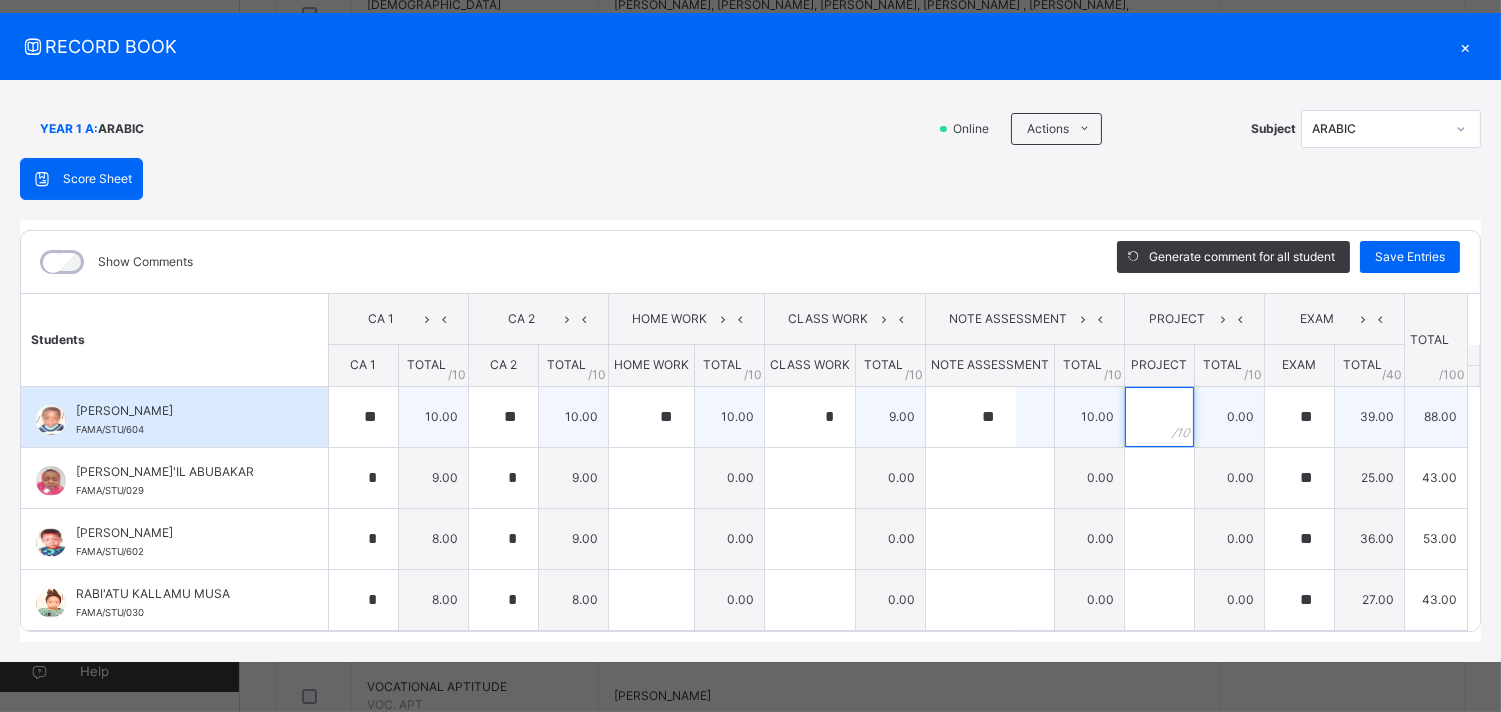 click at bounding box center [1159, 417] 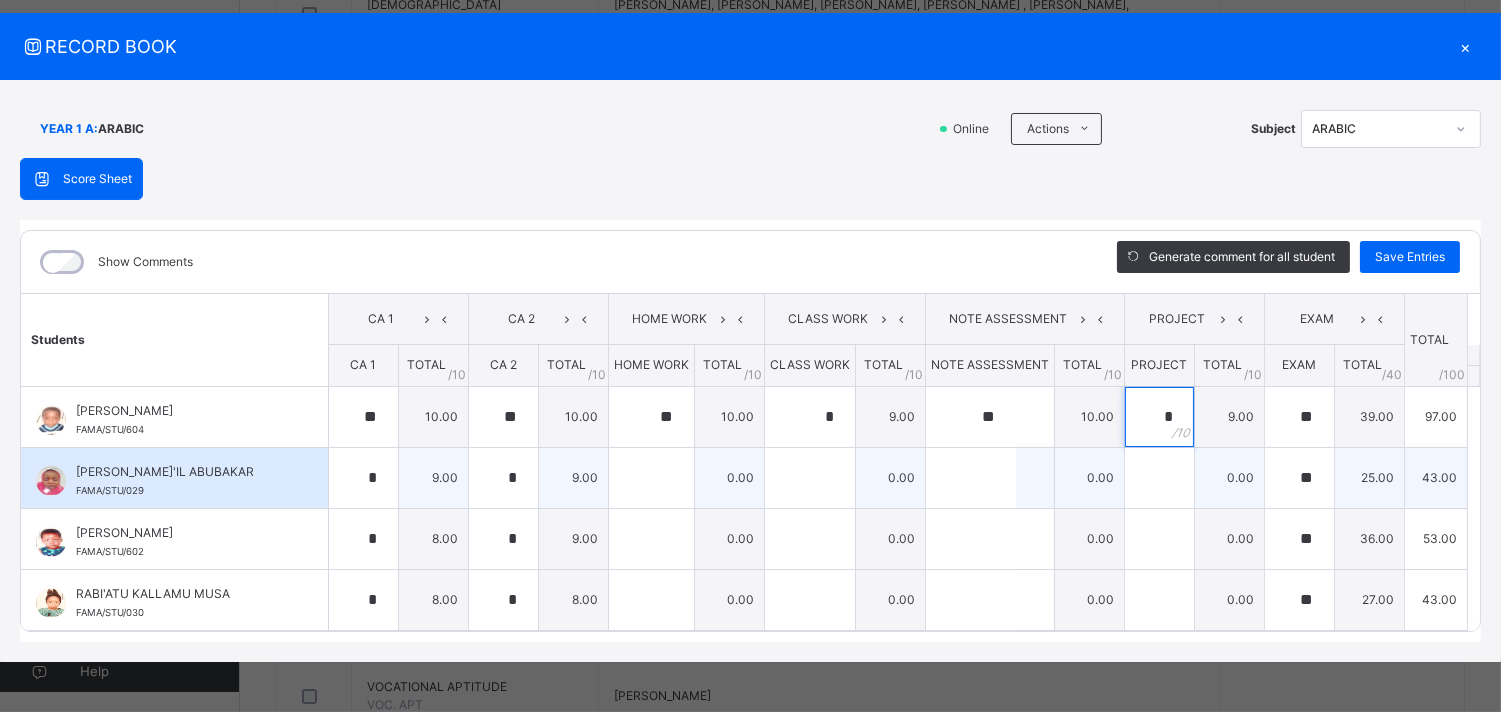 type on "*" 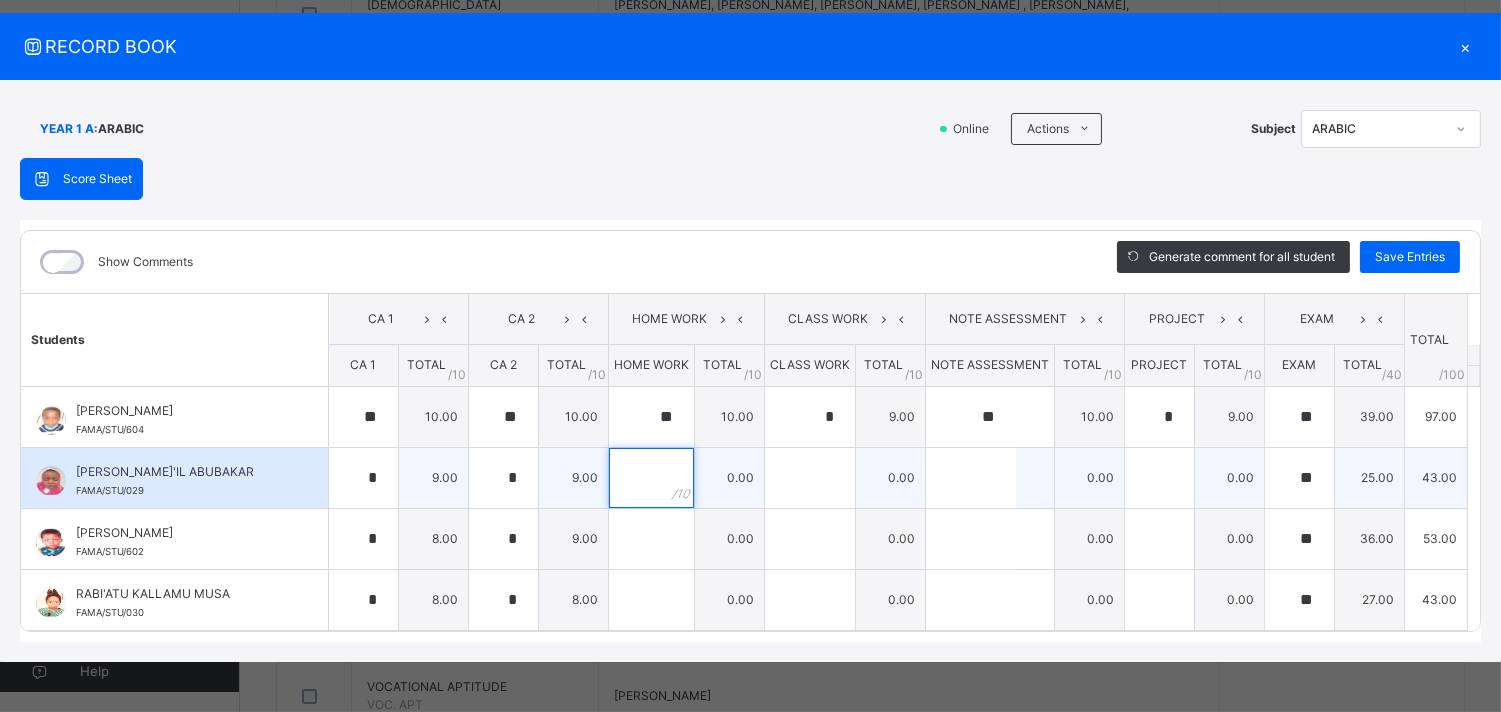 click at bounding box center [651, 478] 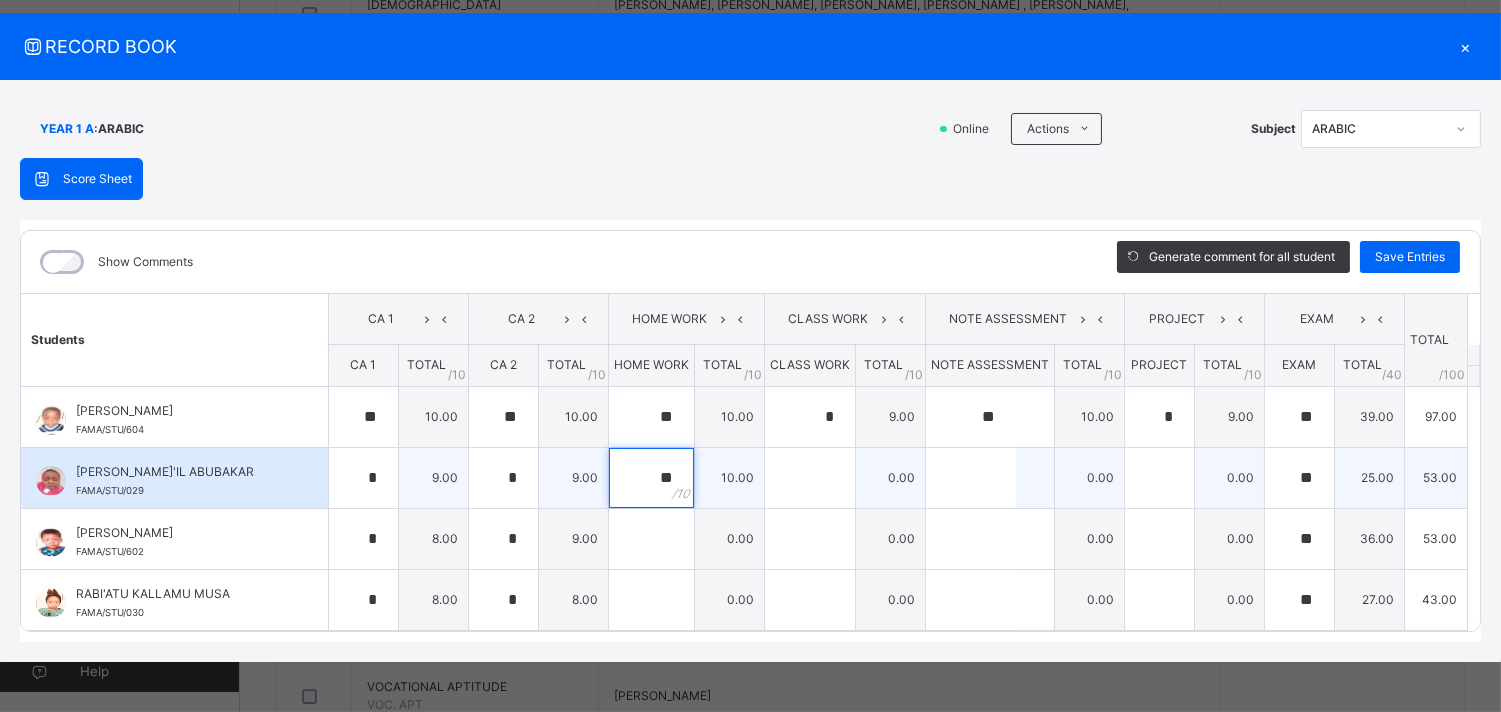 type on "**" 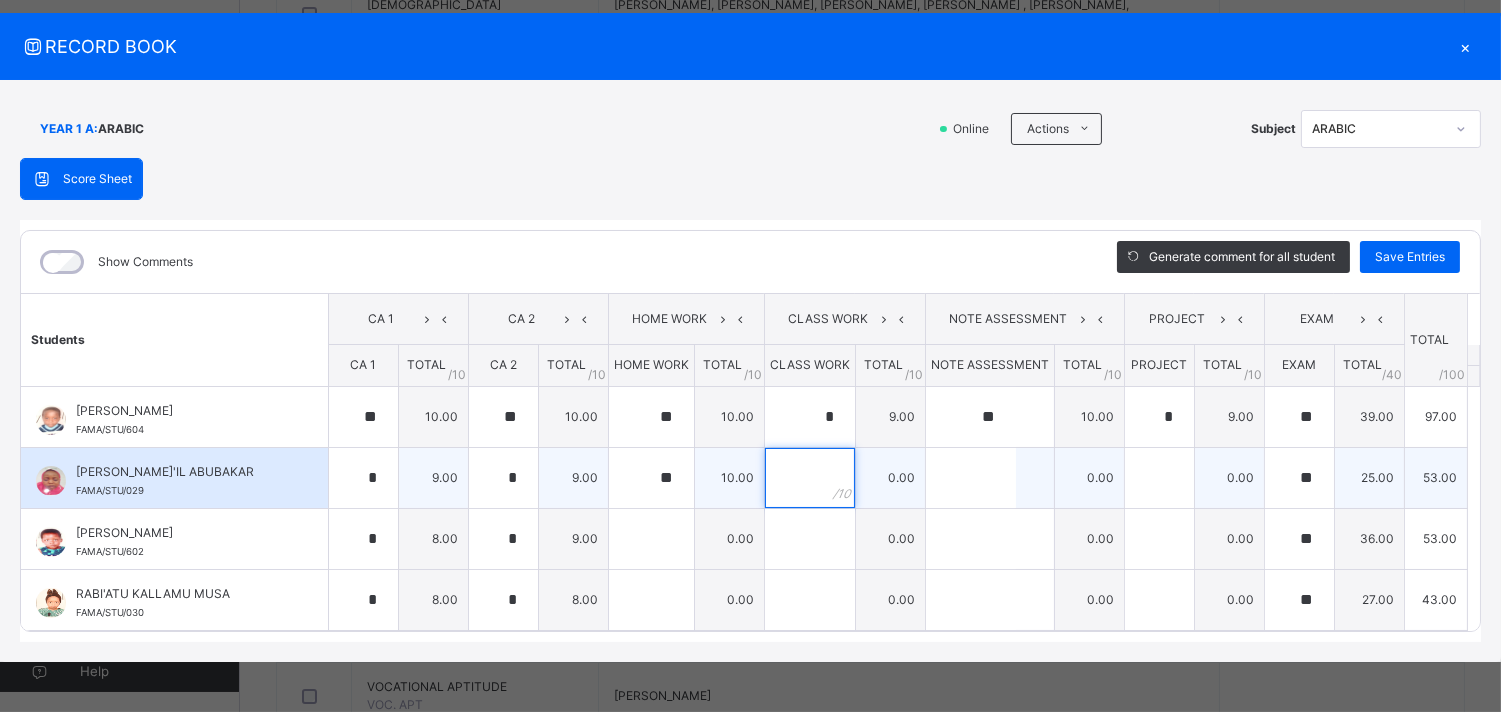 click at bounding box center (810, 478) 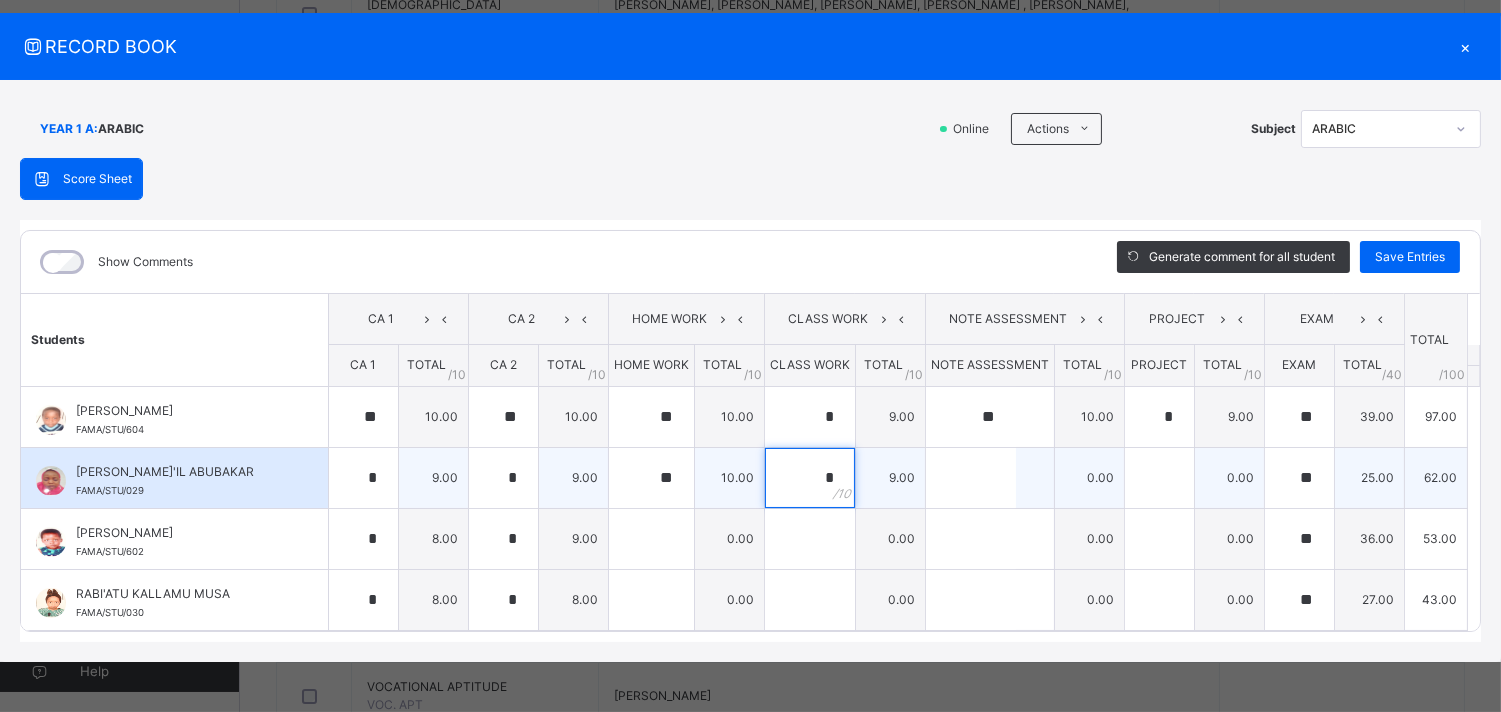 type on "*" 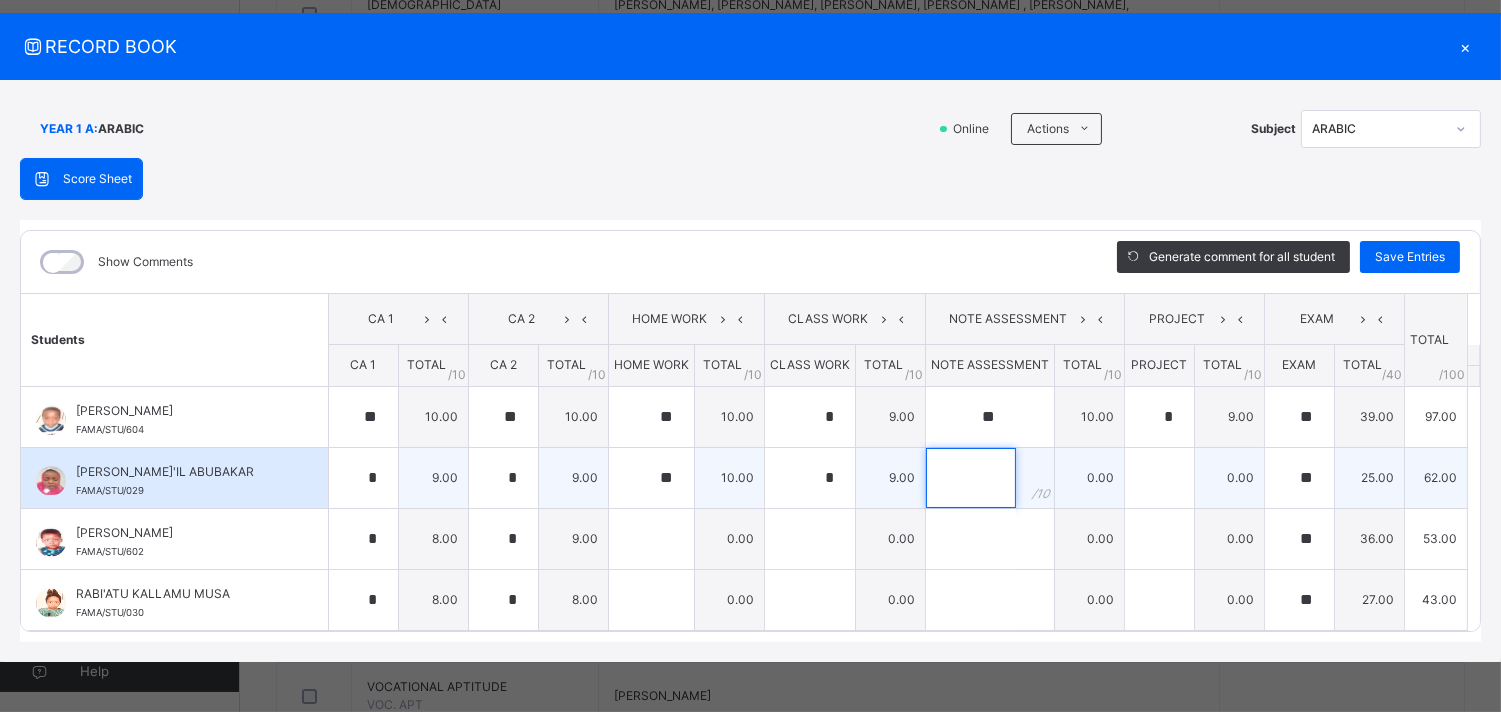 click at bounding box center [971, 478] 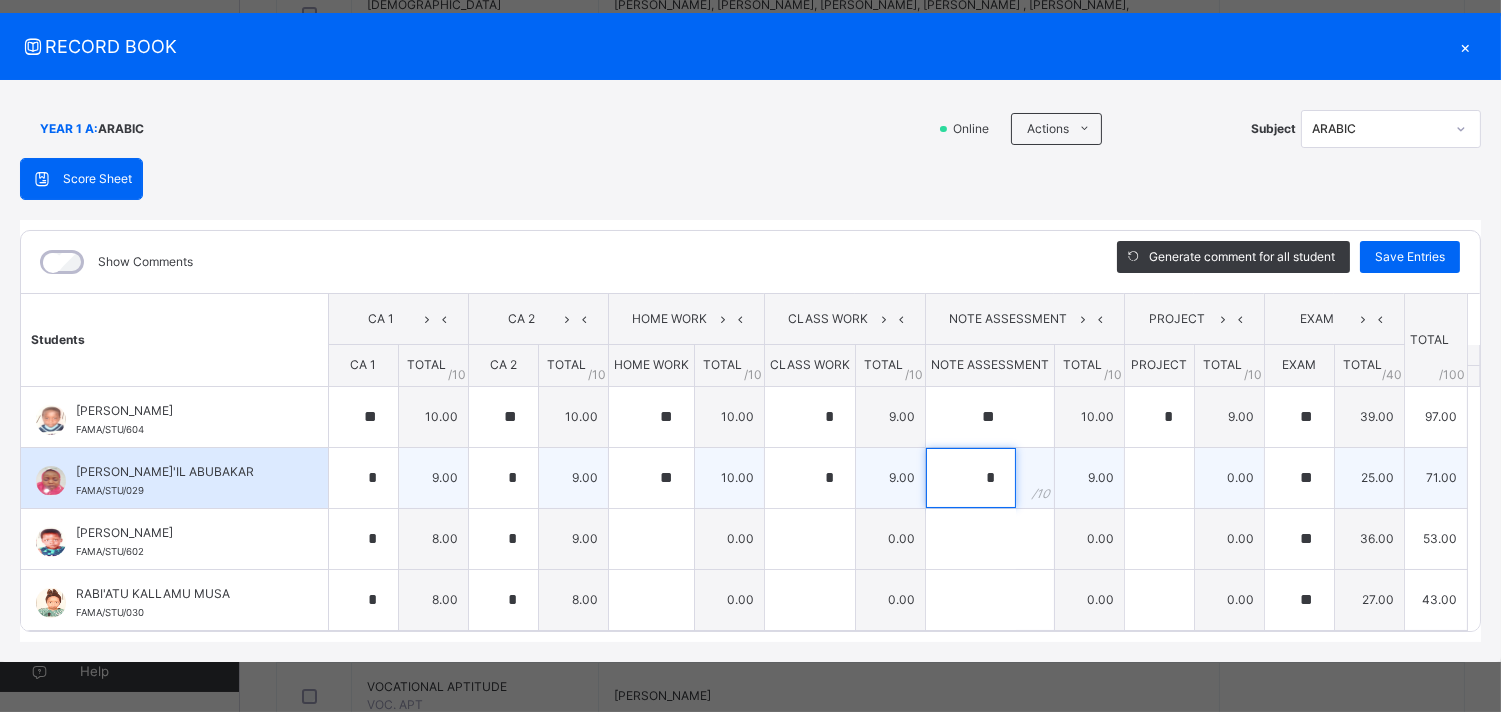 type on "*" 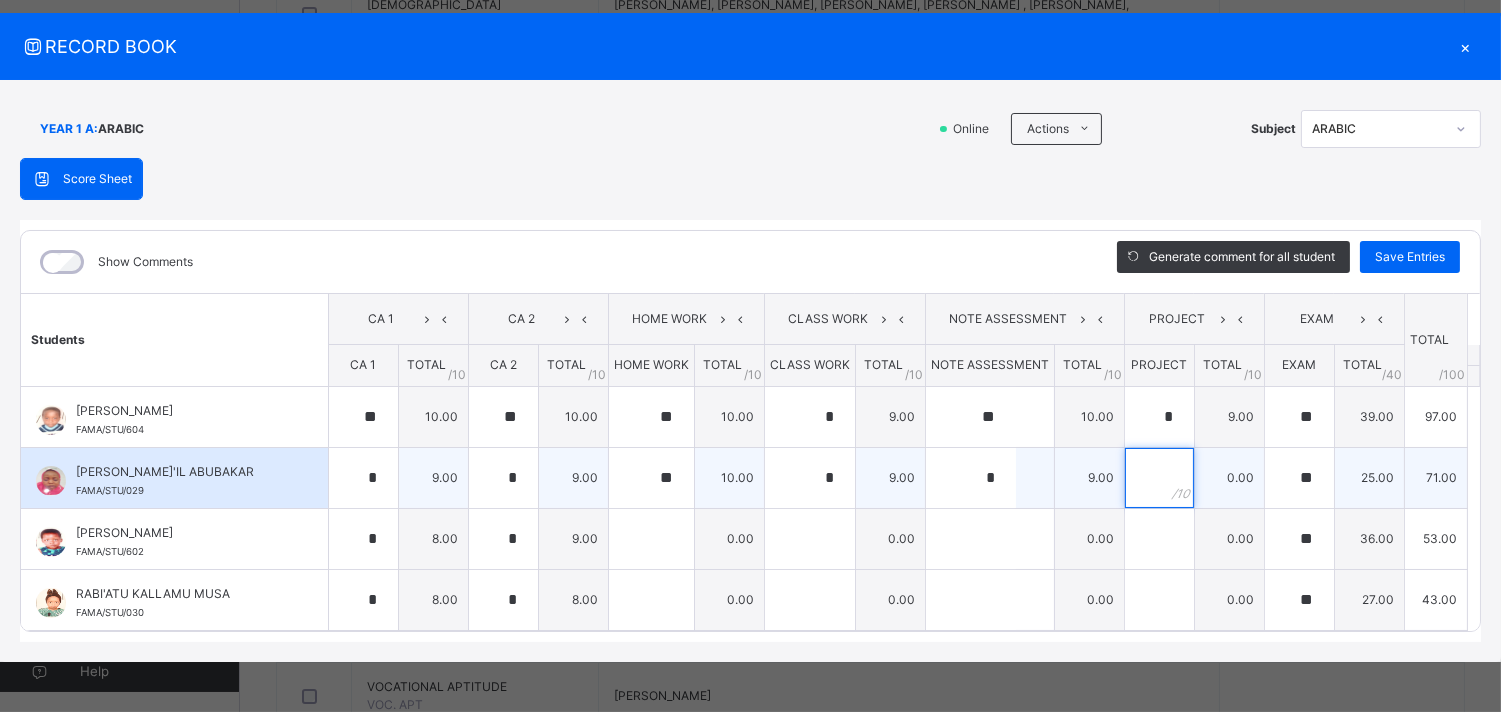 click at bounding box center (1159, 478) 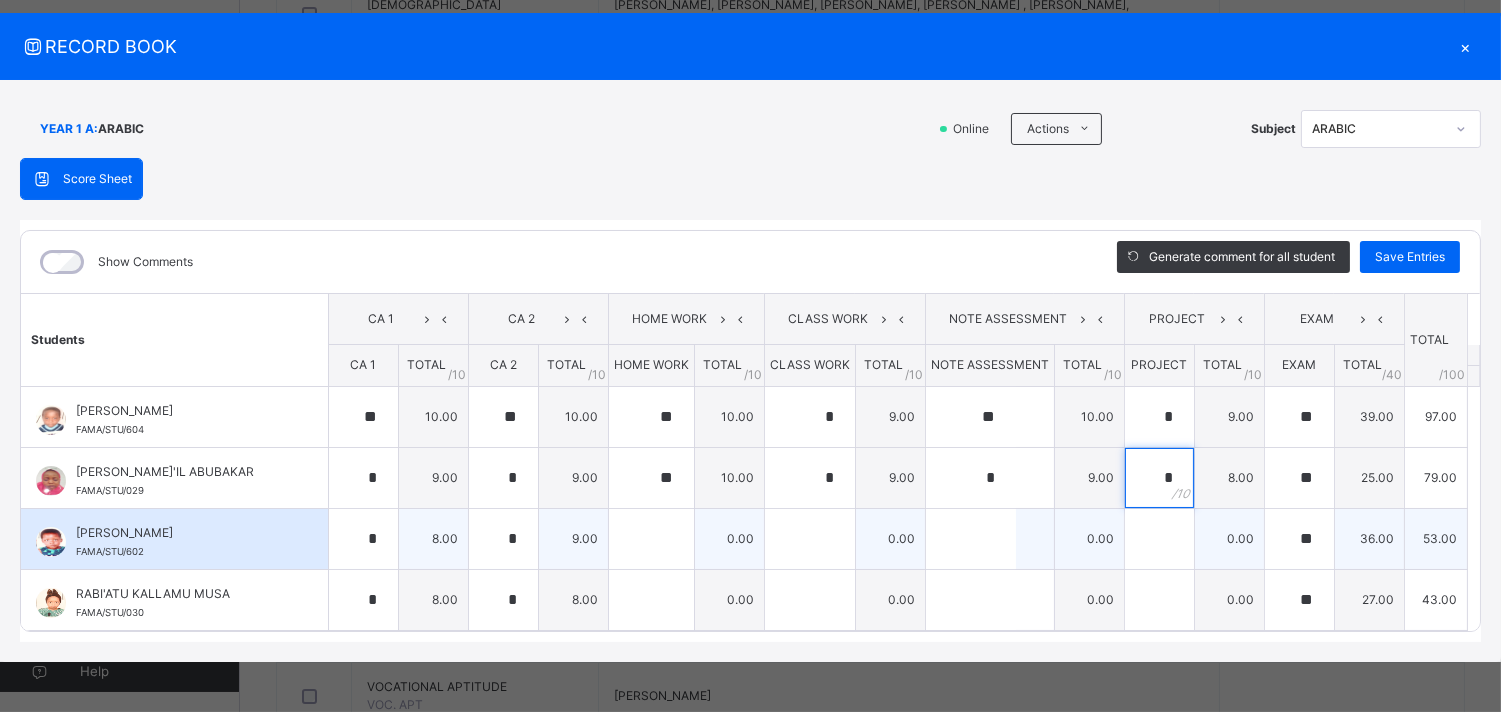 type on "*" 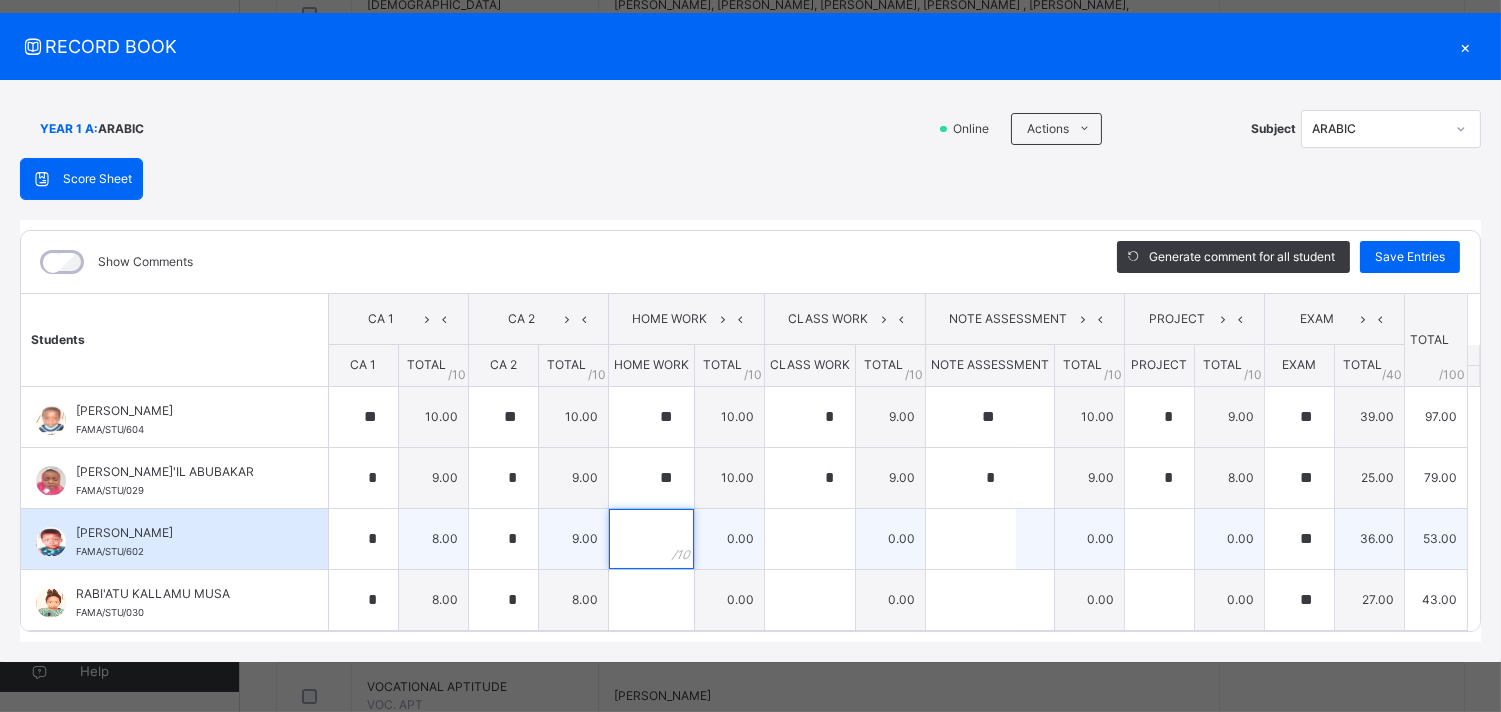 click at bounding box center (651, 539) 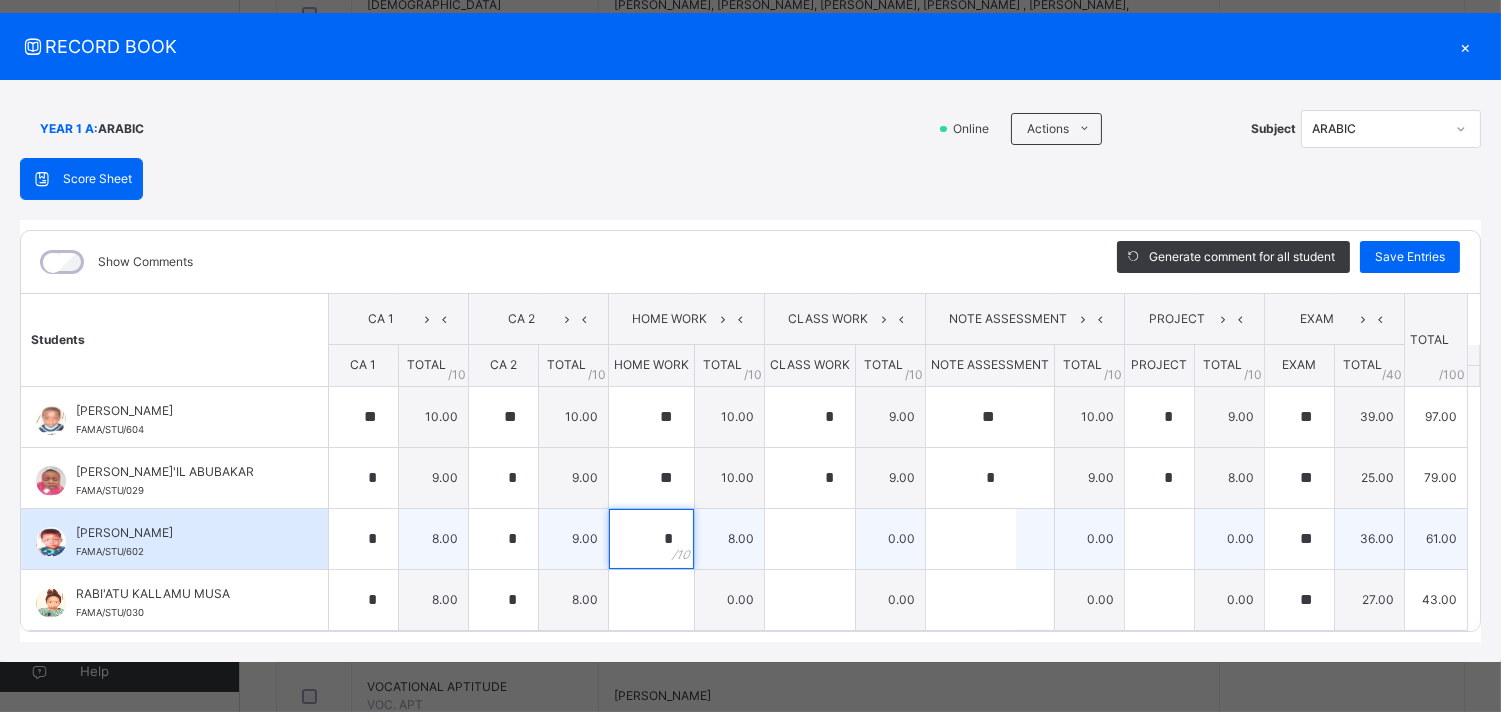 type on "*" 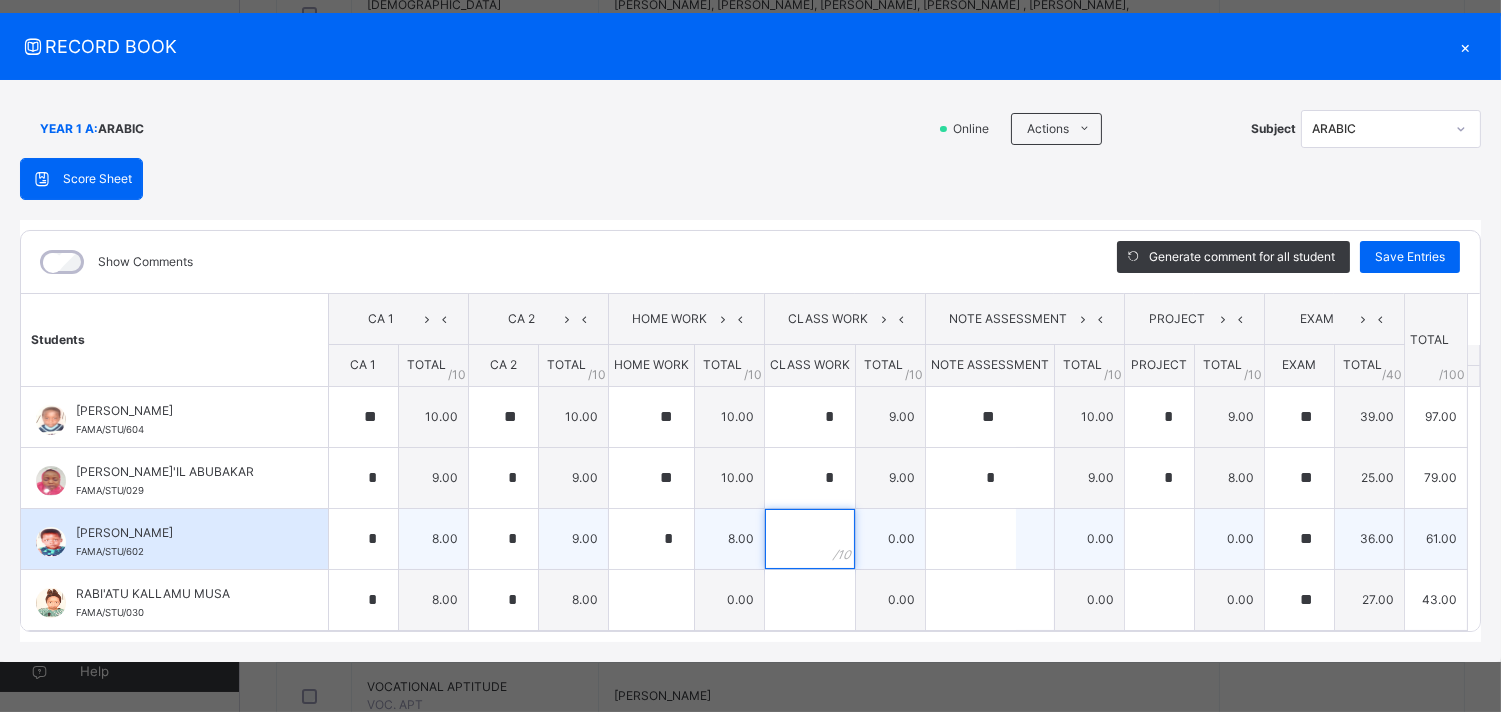 click at bounding box center (810, 539) 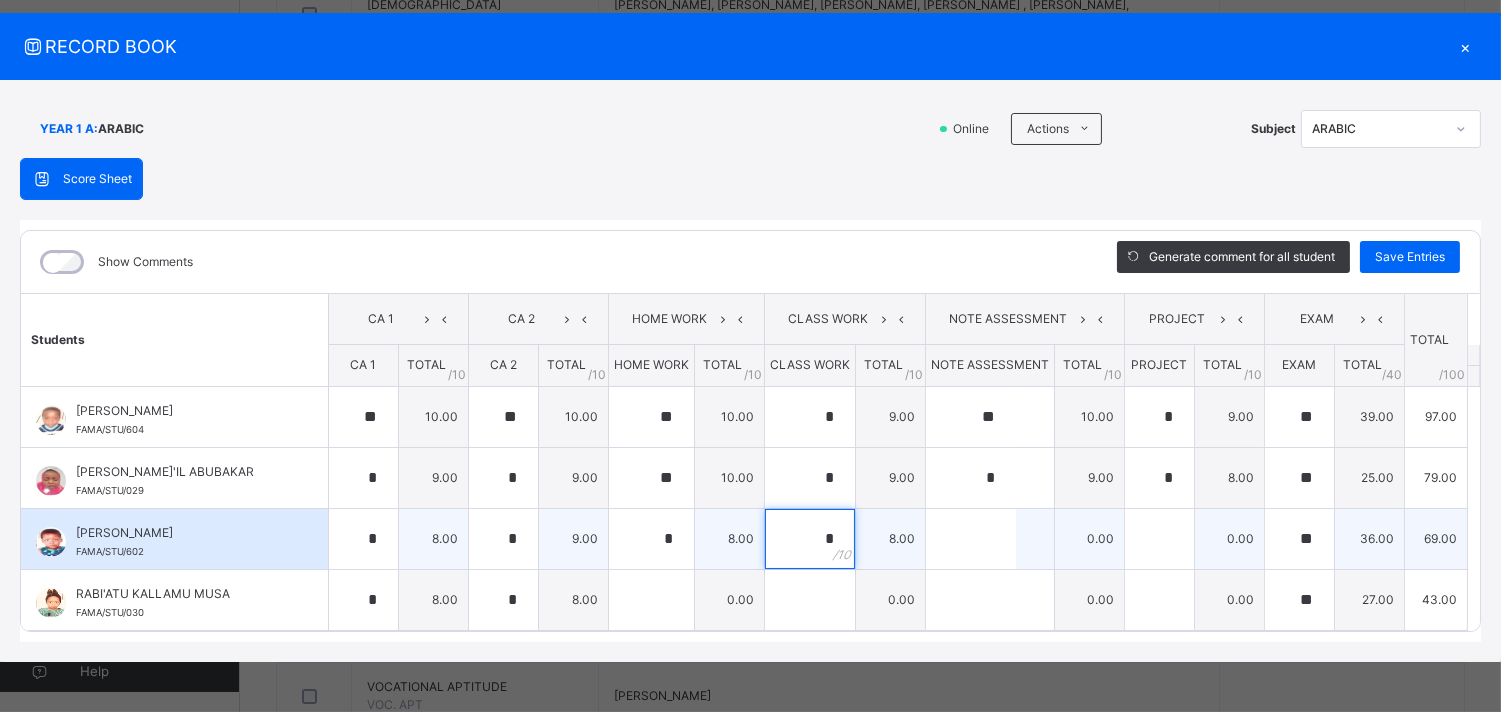 type on "*" 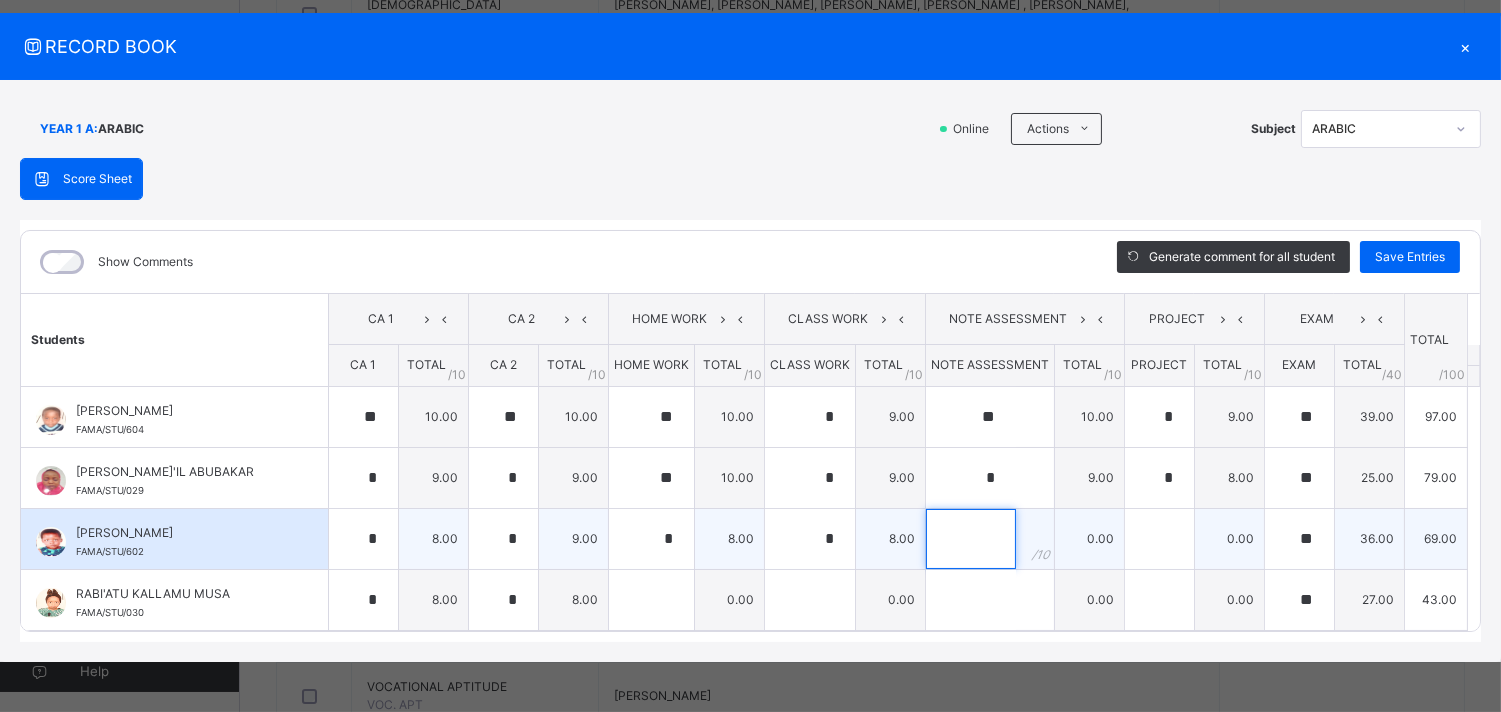 click at bounding box center (971, 539) 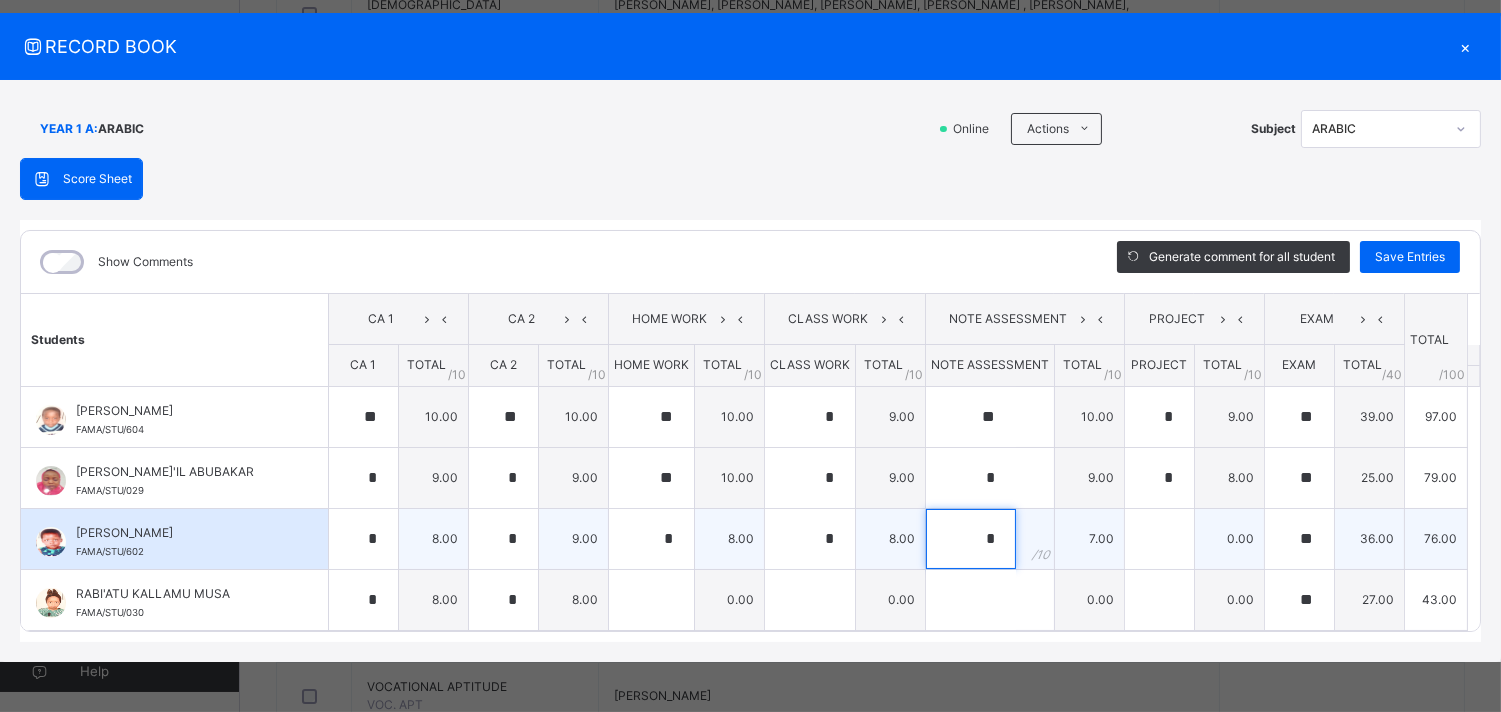 type on "*" 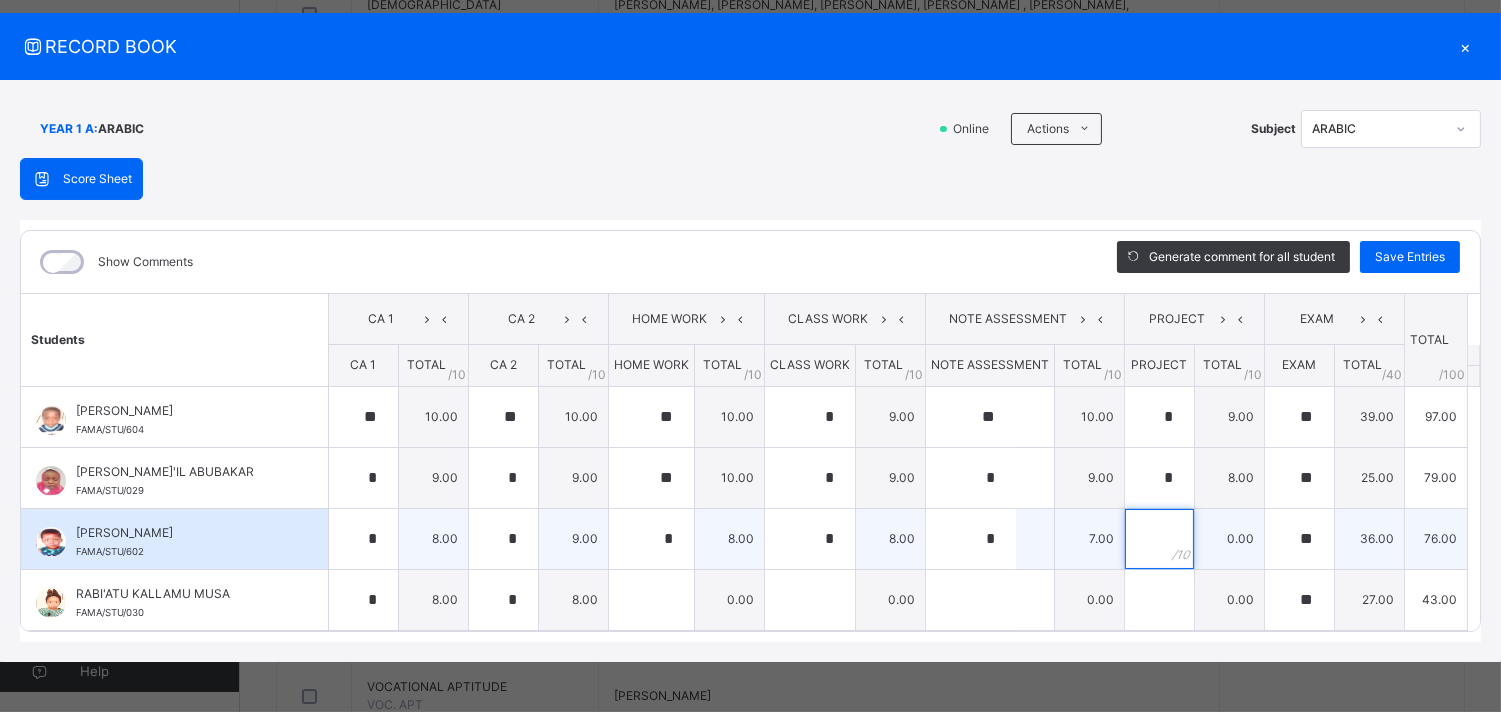 click at bounding box center [1159, 539] 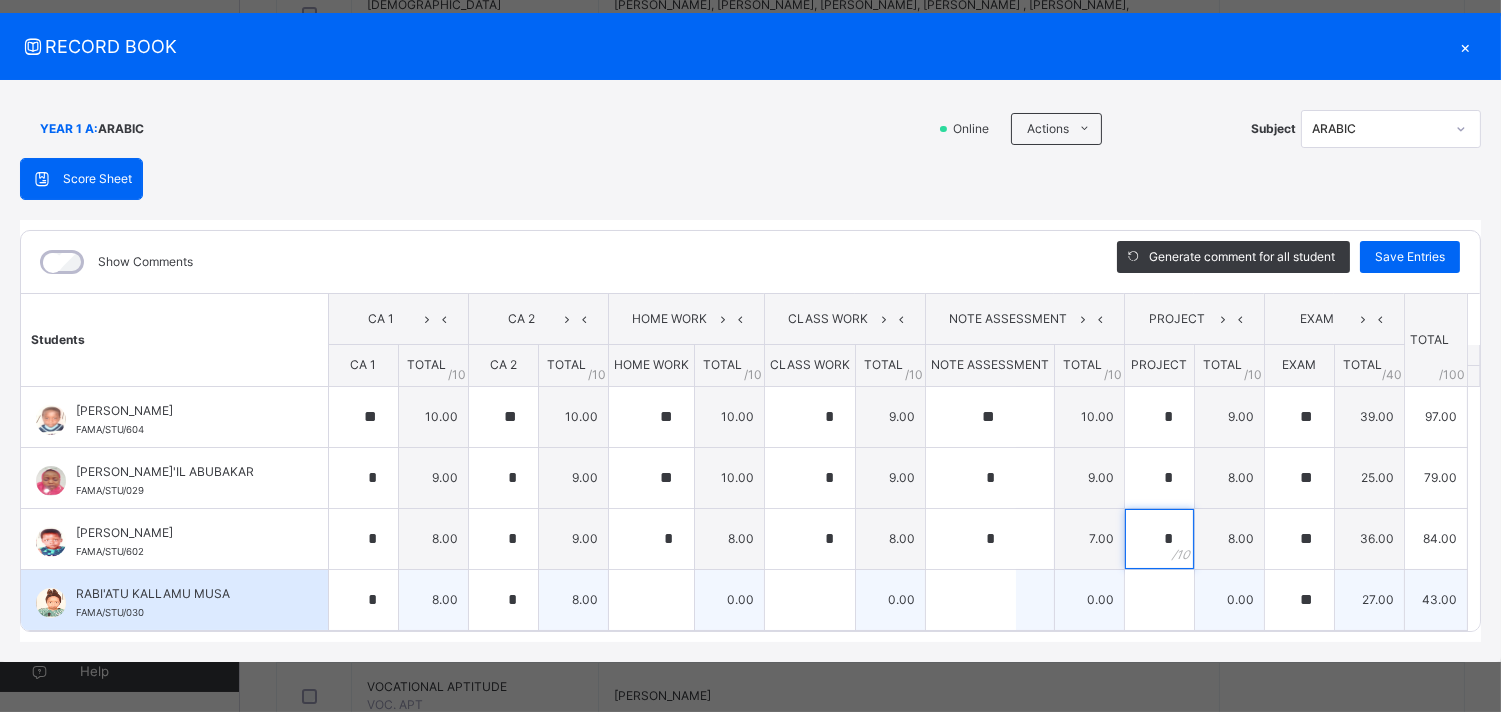 type on "*" 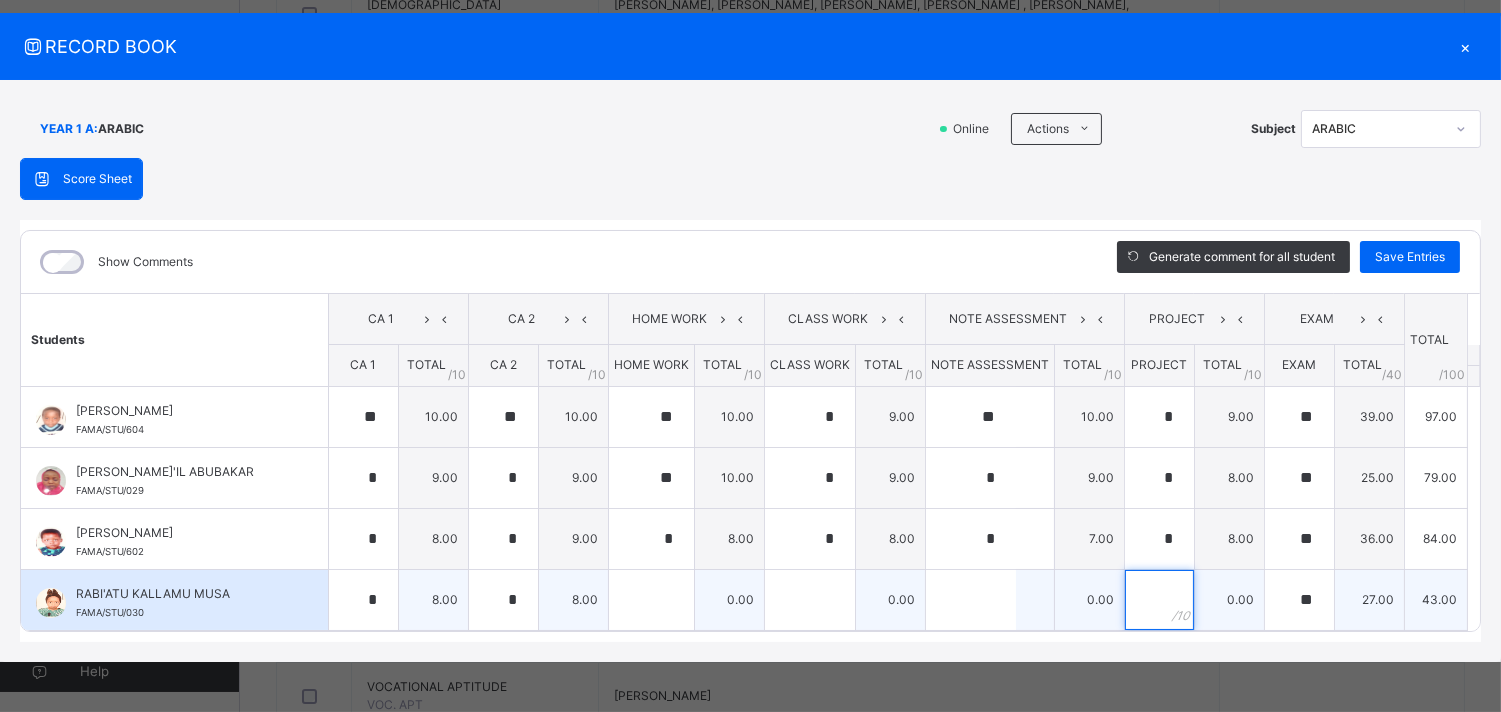 click at bounding box center [1159, 600] 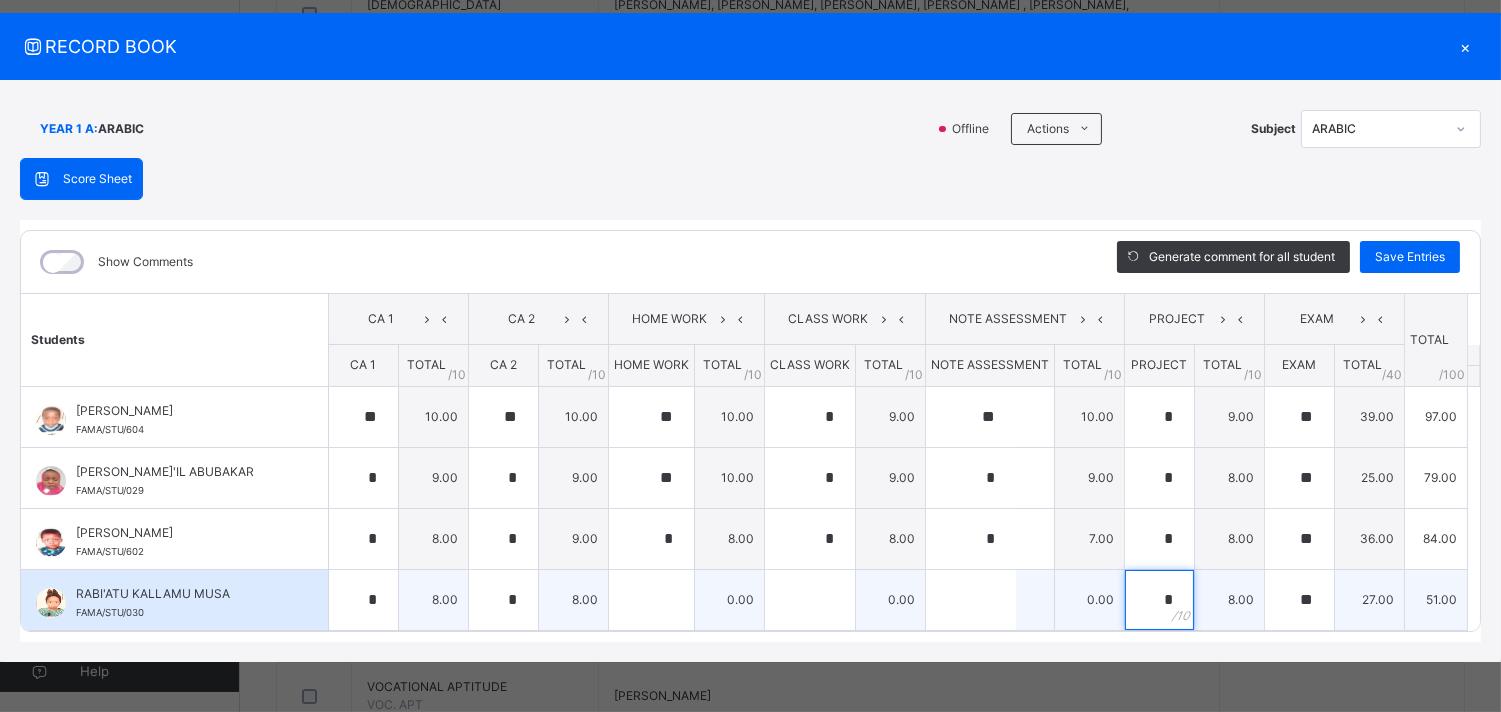 type on "*" 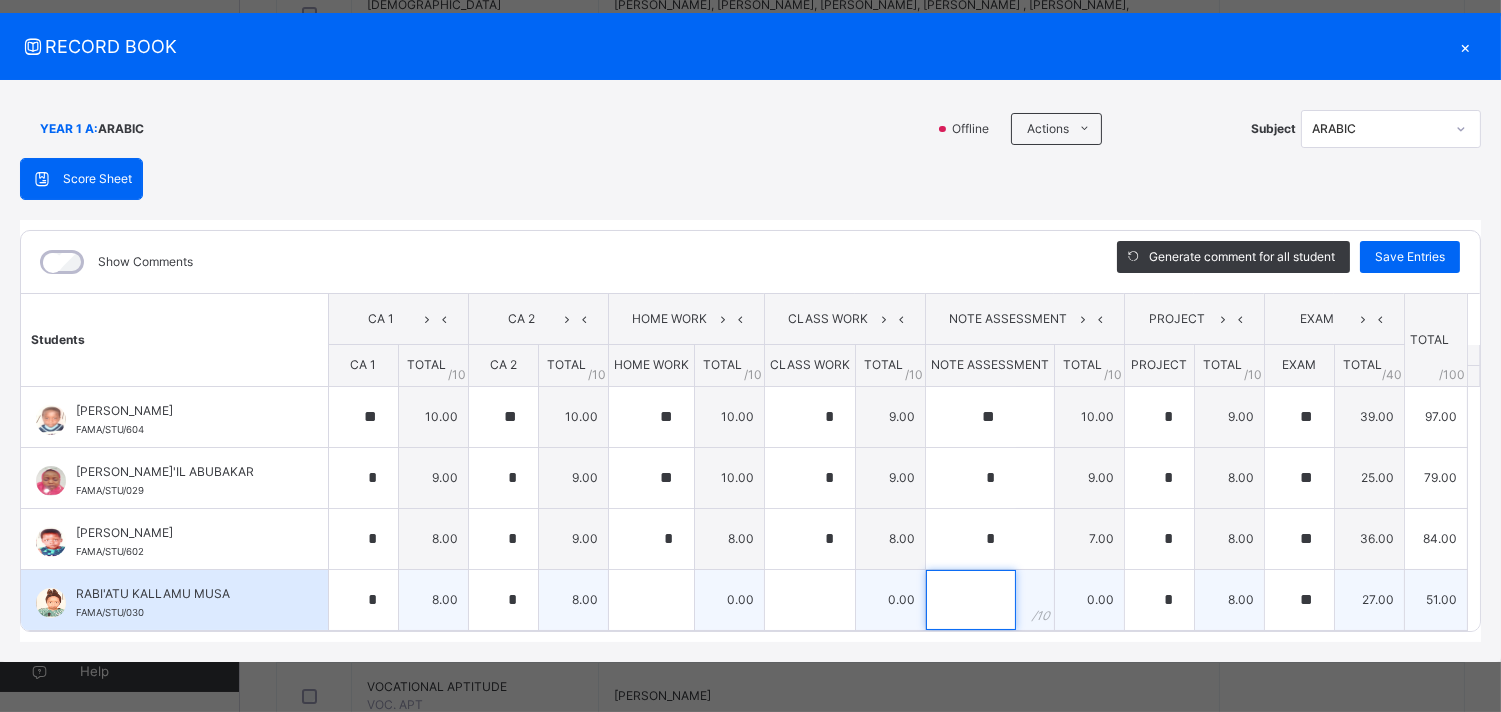 click at bounding box center [971, 600] 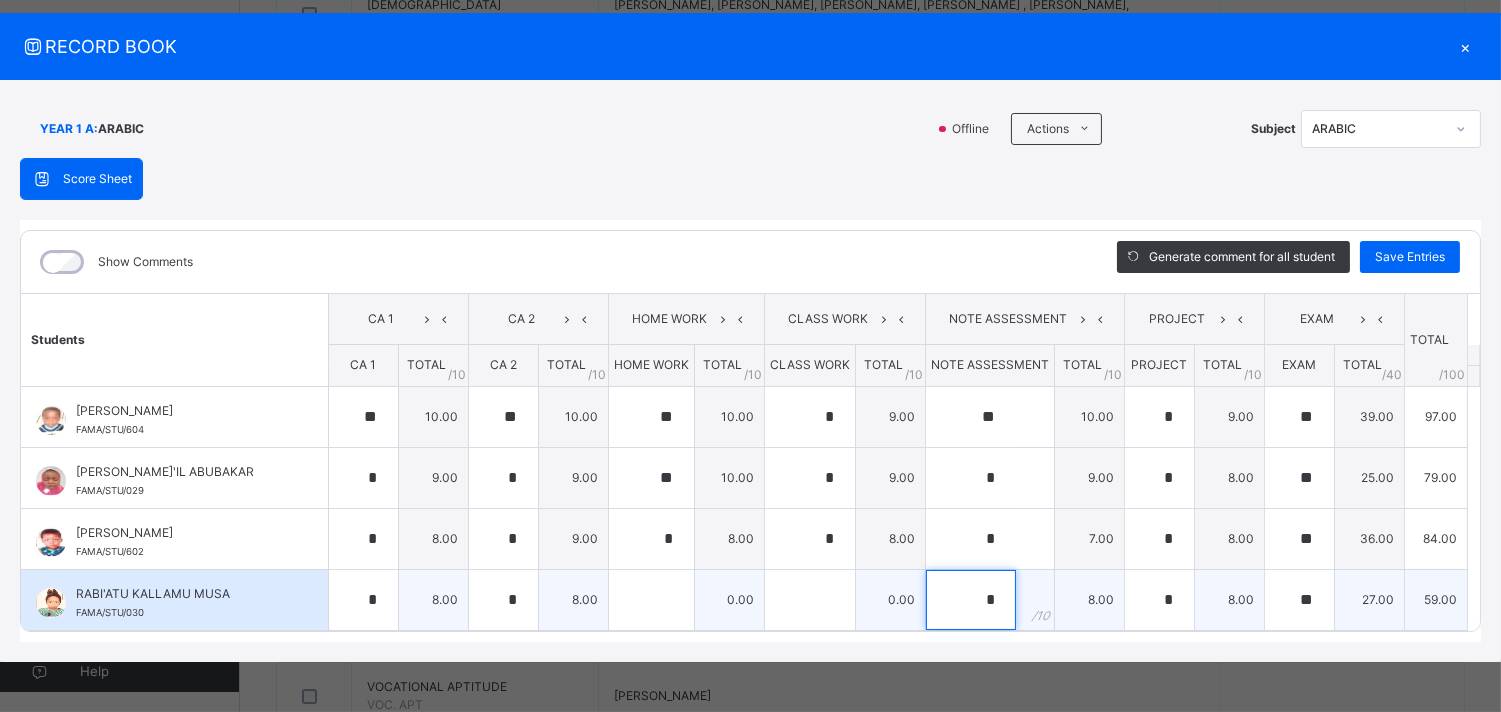 type on "*" 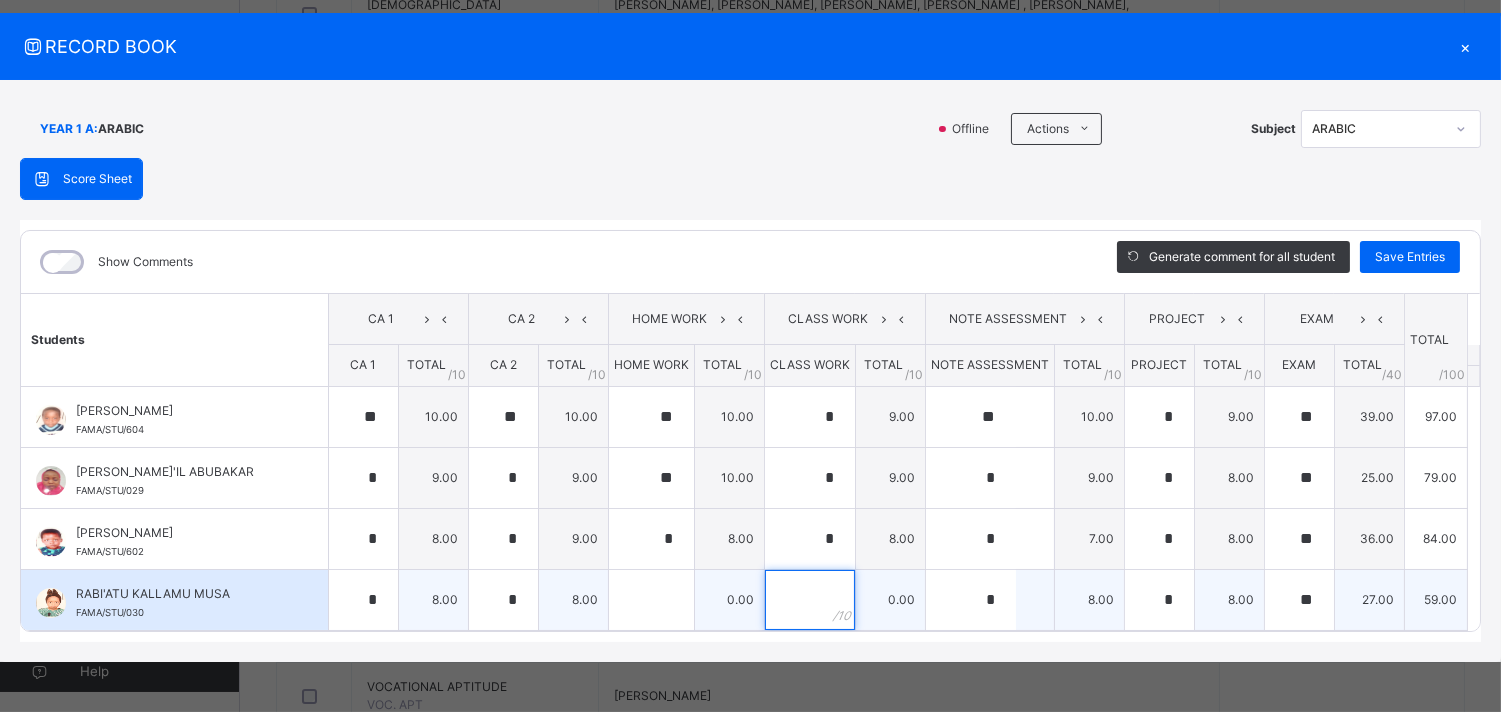 click at bounding box center (810, 600) 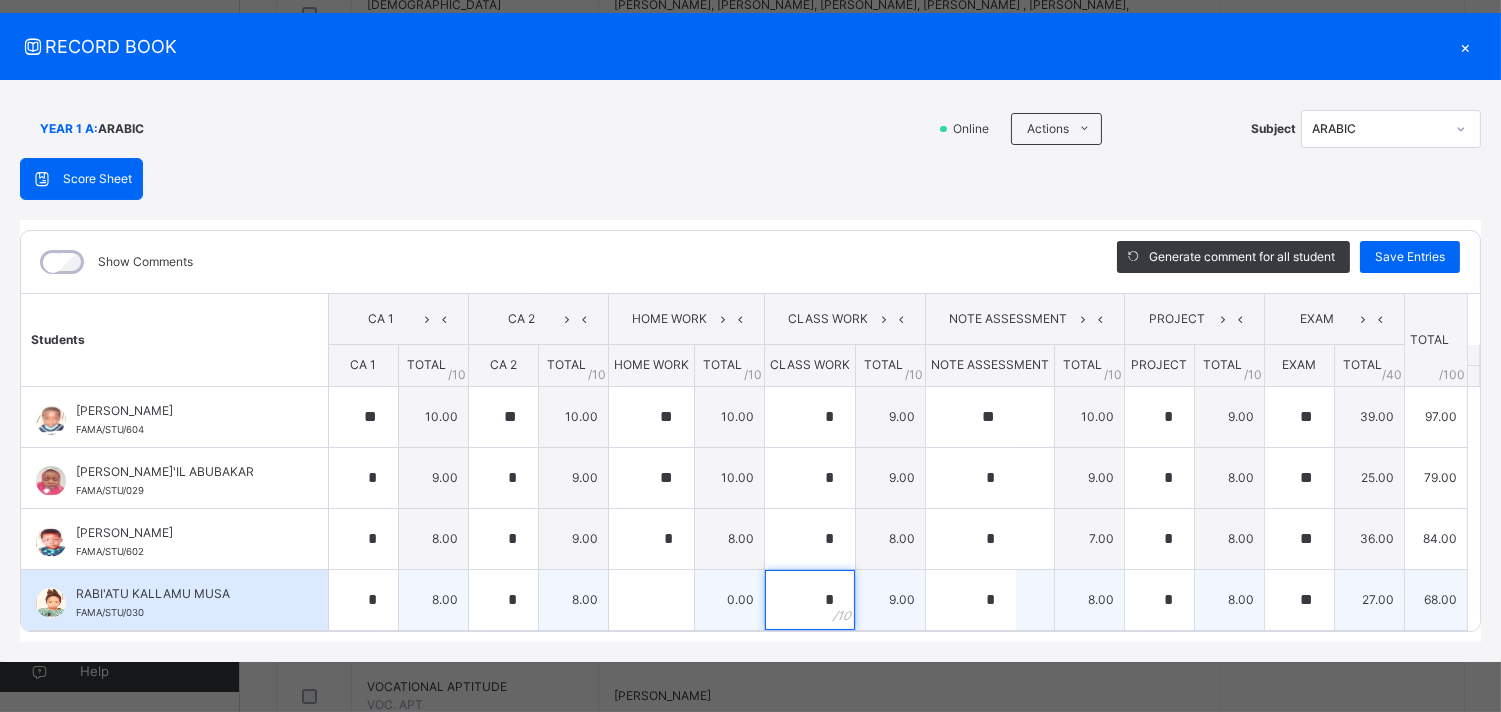 type on "*" 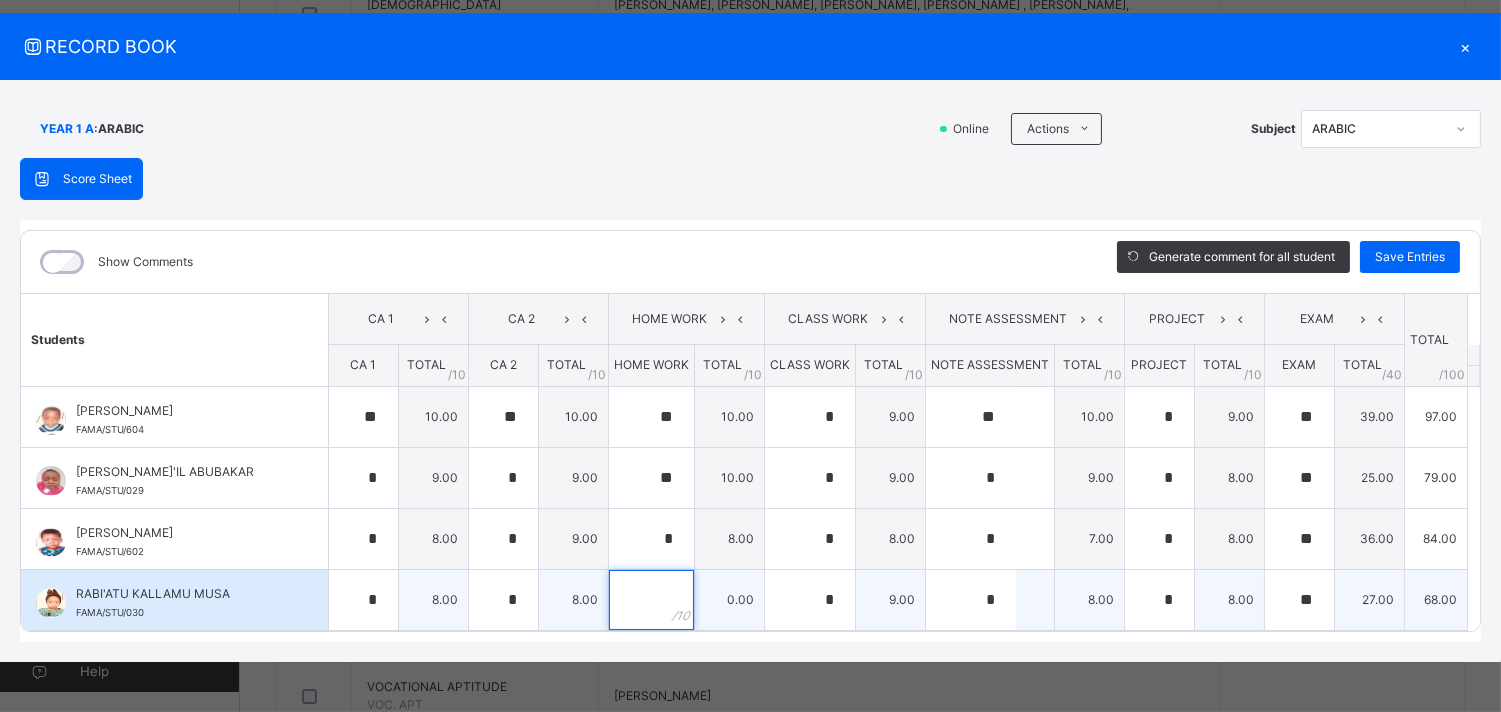 click at bounding box center [651, 600] 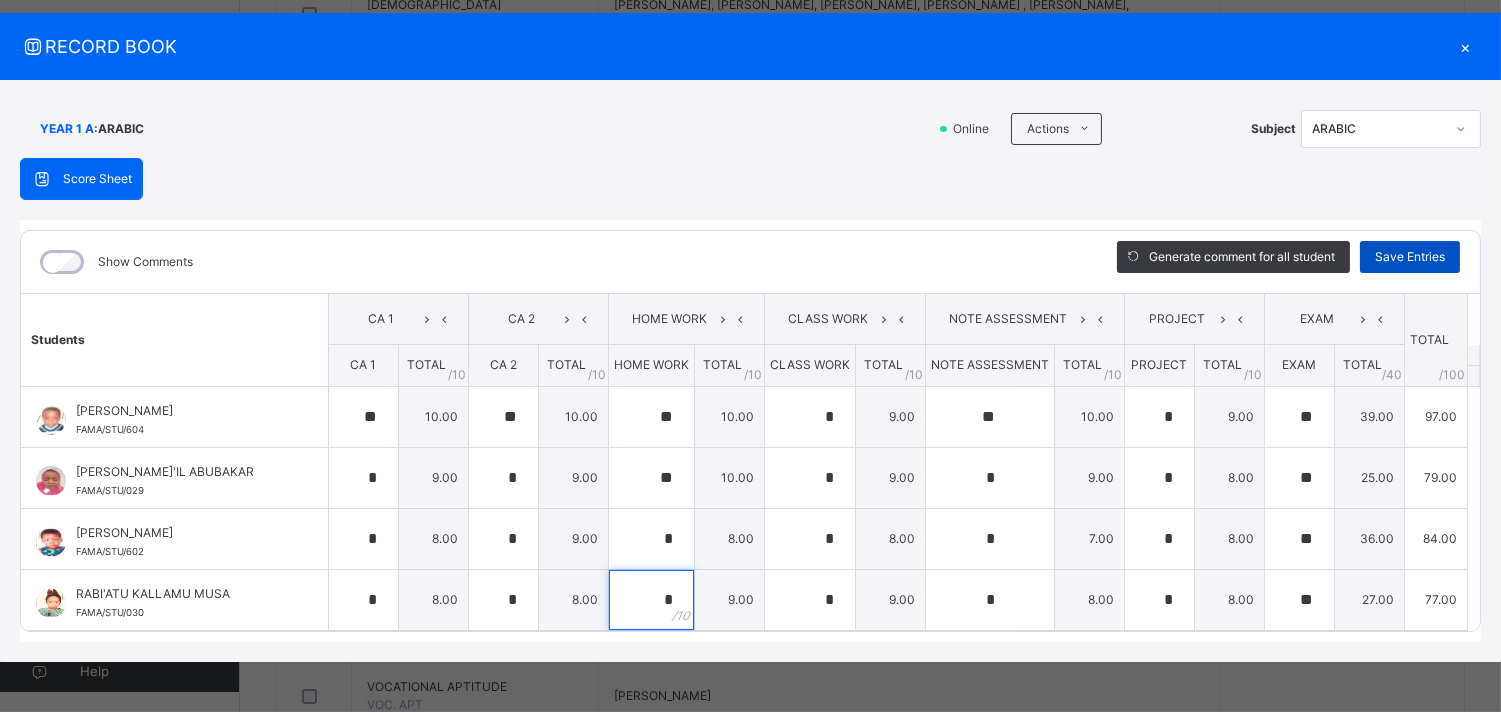type on "*" 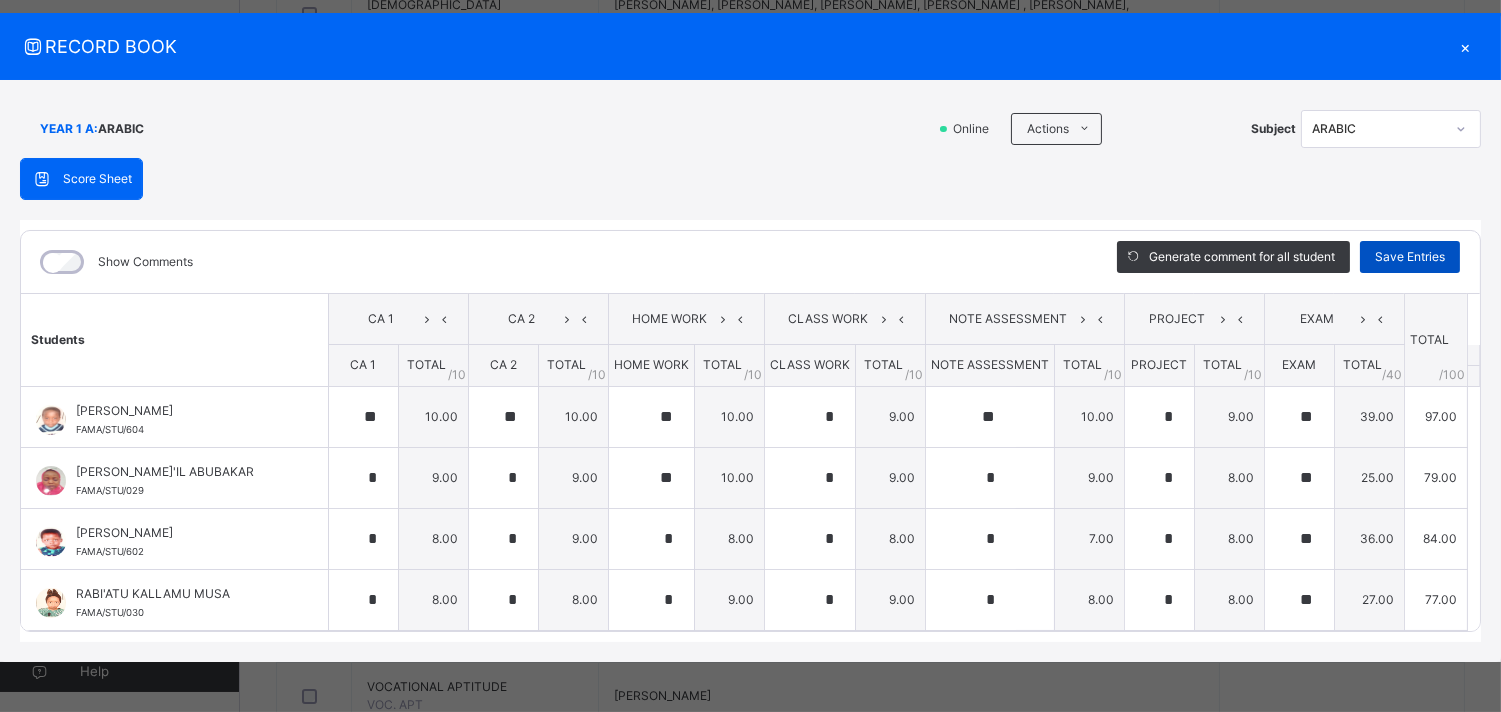 click on "Save Entries" at bounding box center (1410, 257) 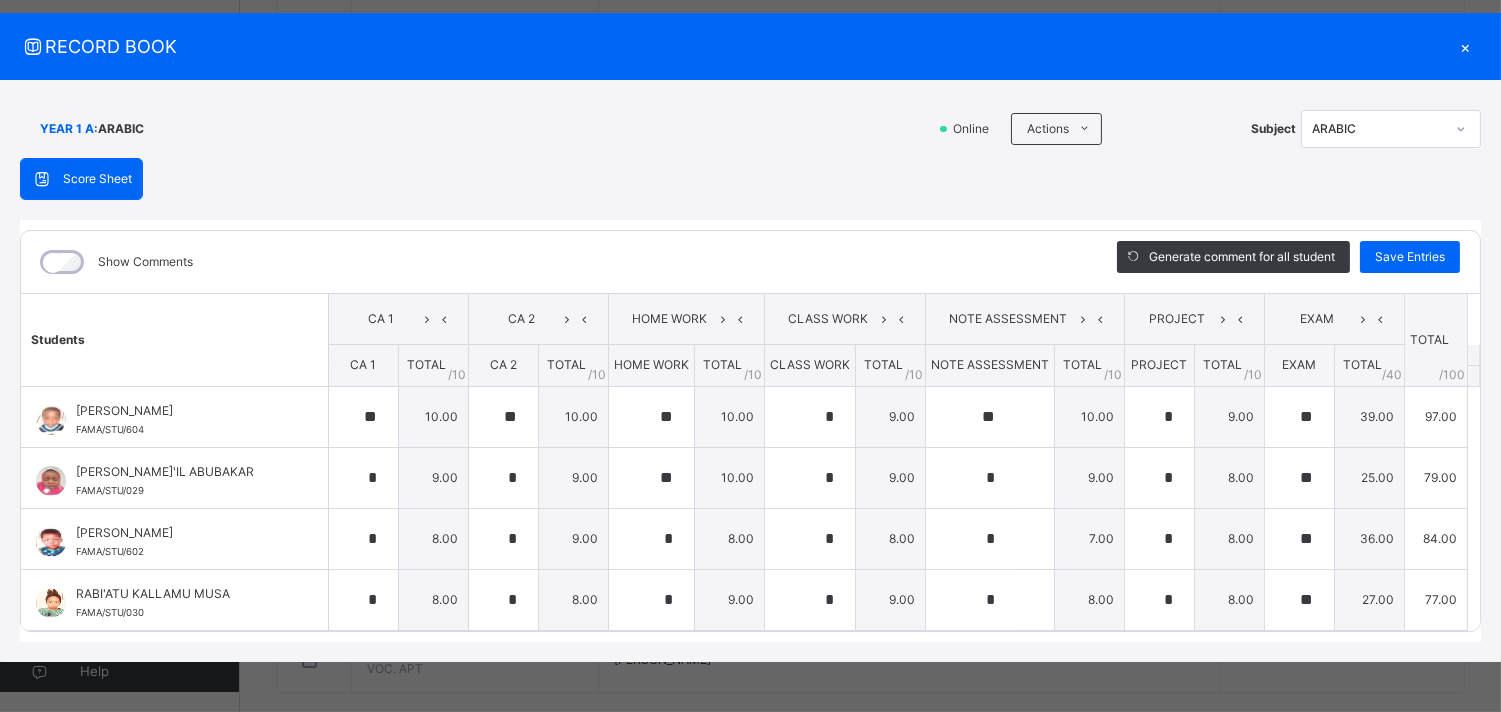 scroll, scrollTop: 847, scrollLeft: 0, axis: vertical 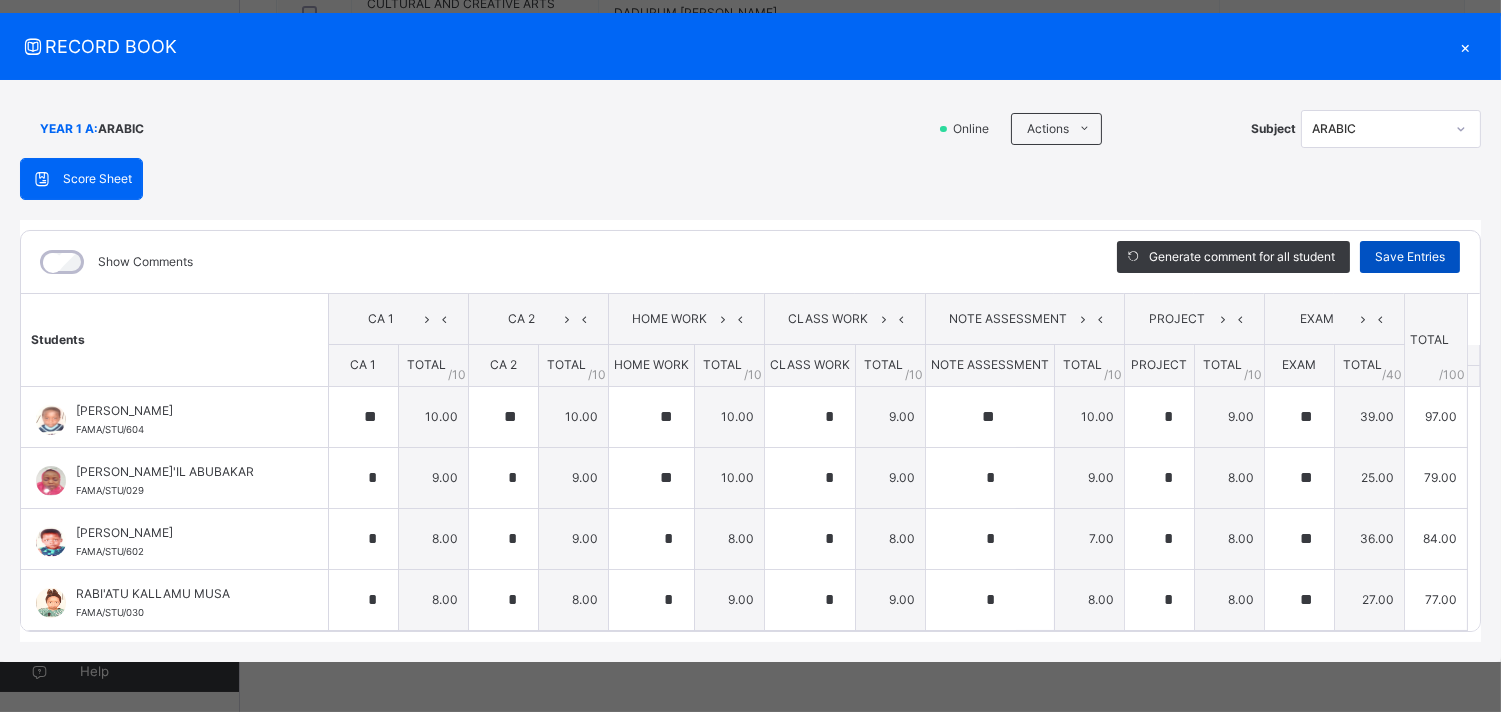 click on "Save Entries" at bounding box center [1410, 257] 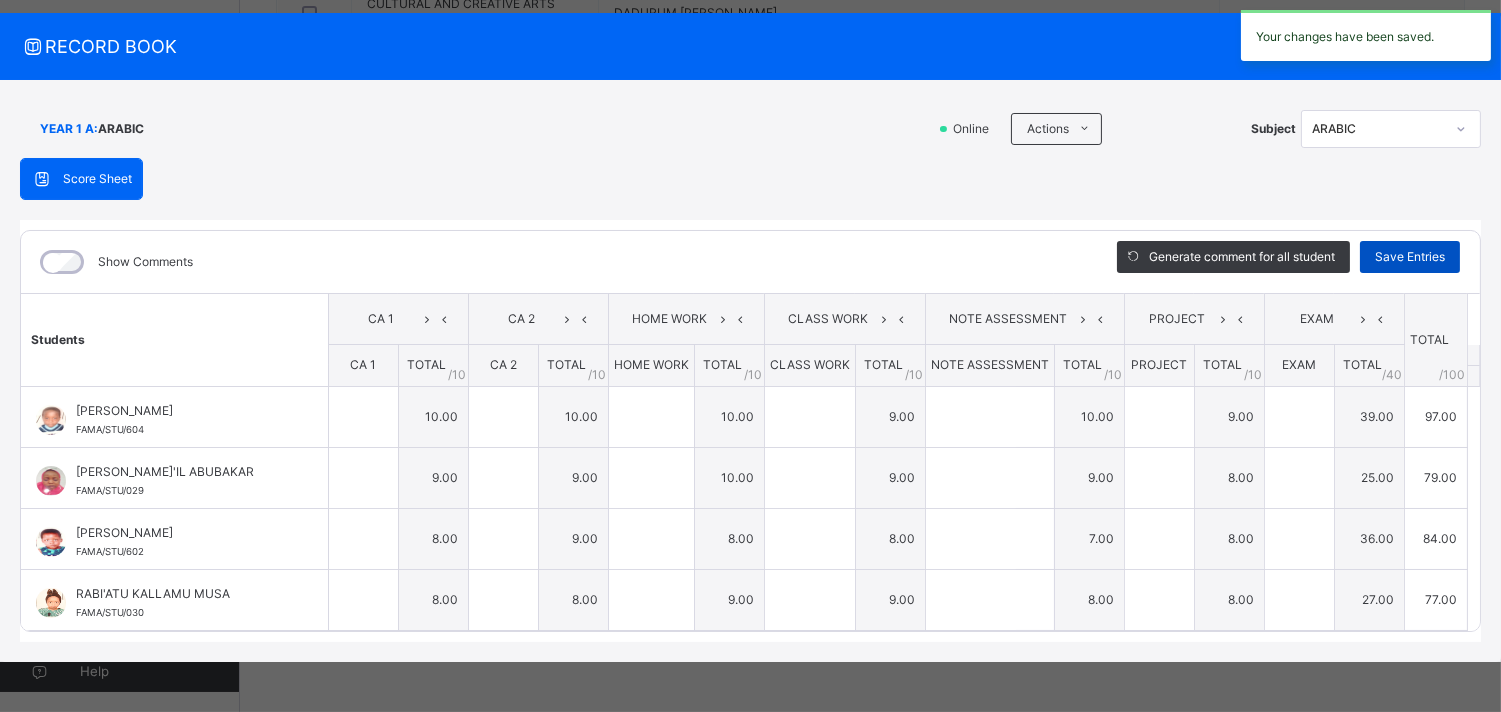 type on "**" 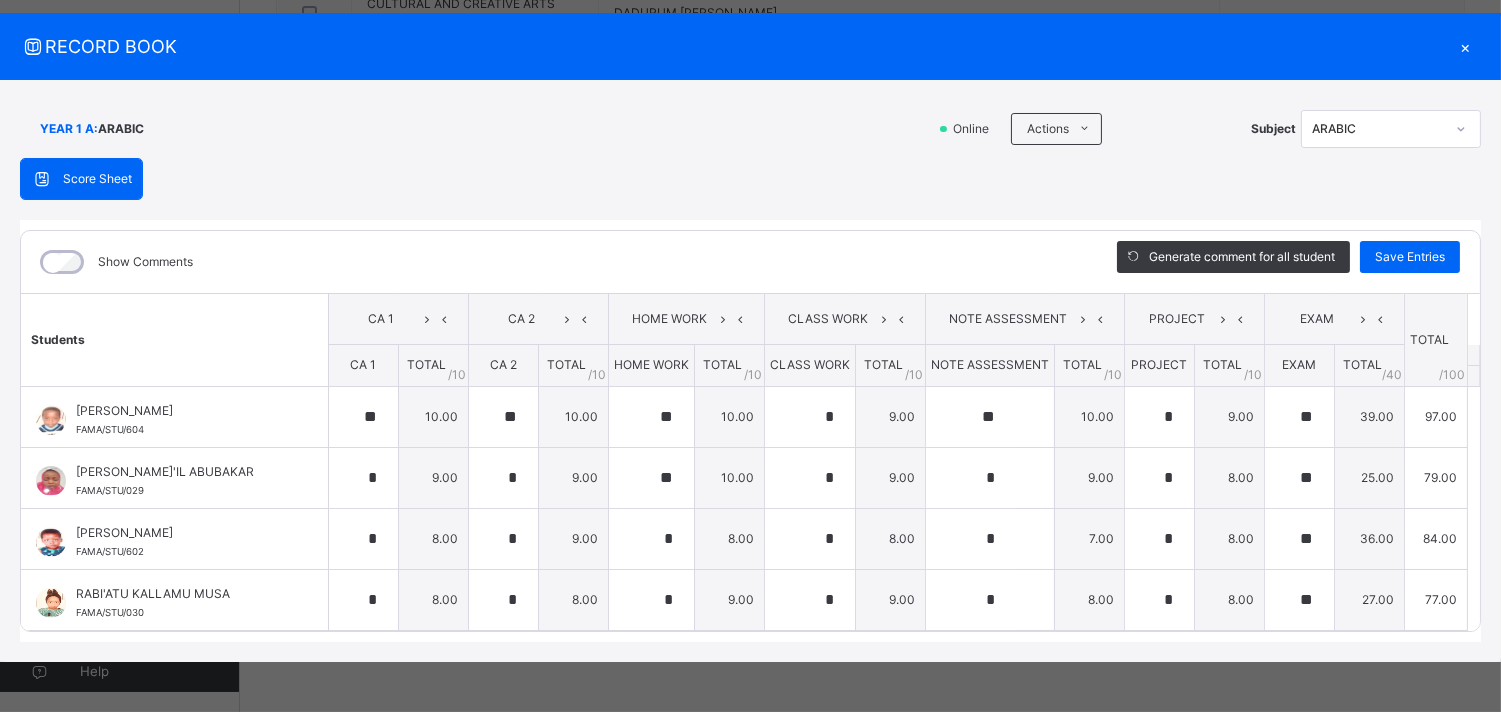 scroll, scrollTop: 820, scrollLeft: 0, axis: vertical 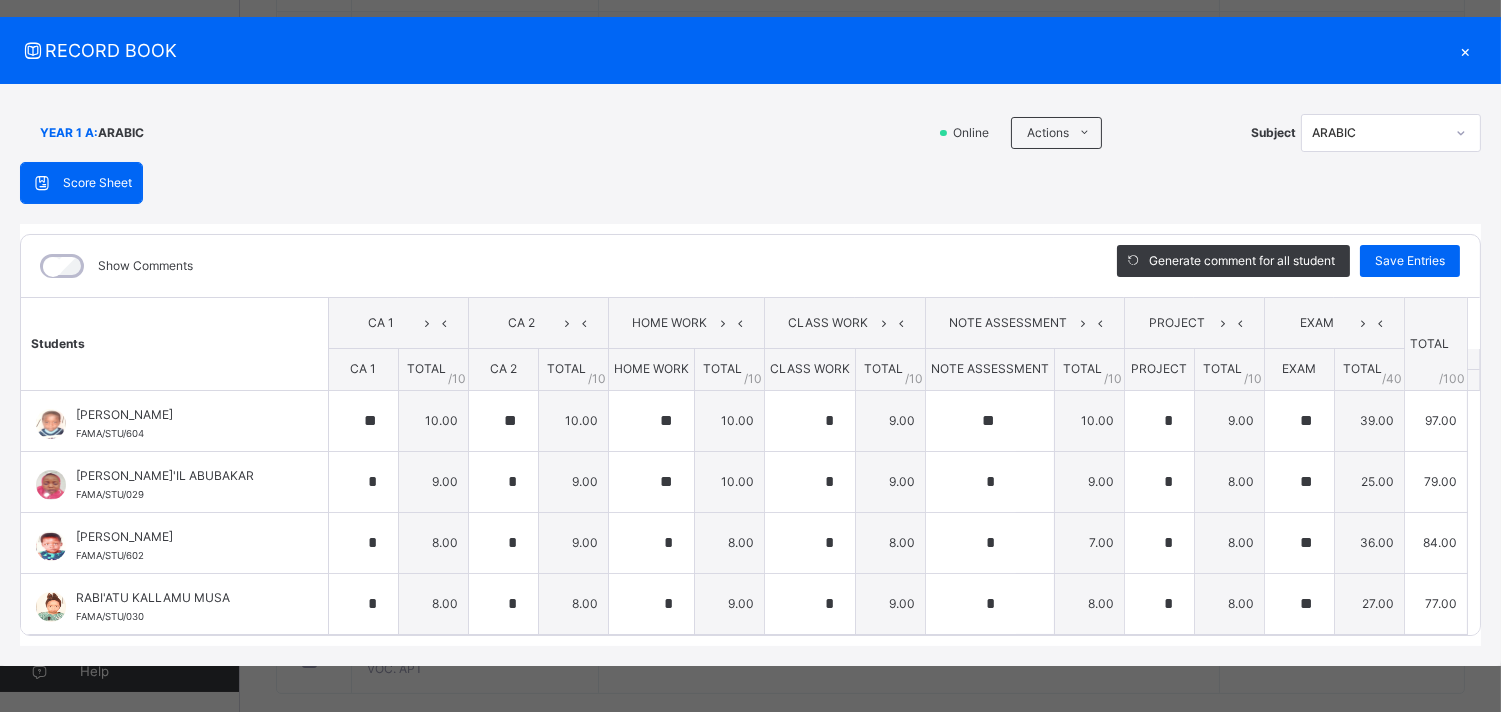 click on "YEAR 1   A :" at bounding box center (69, 133) 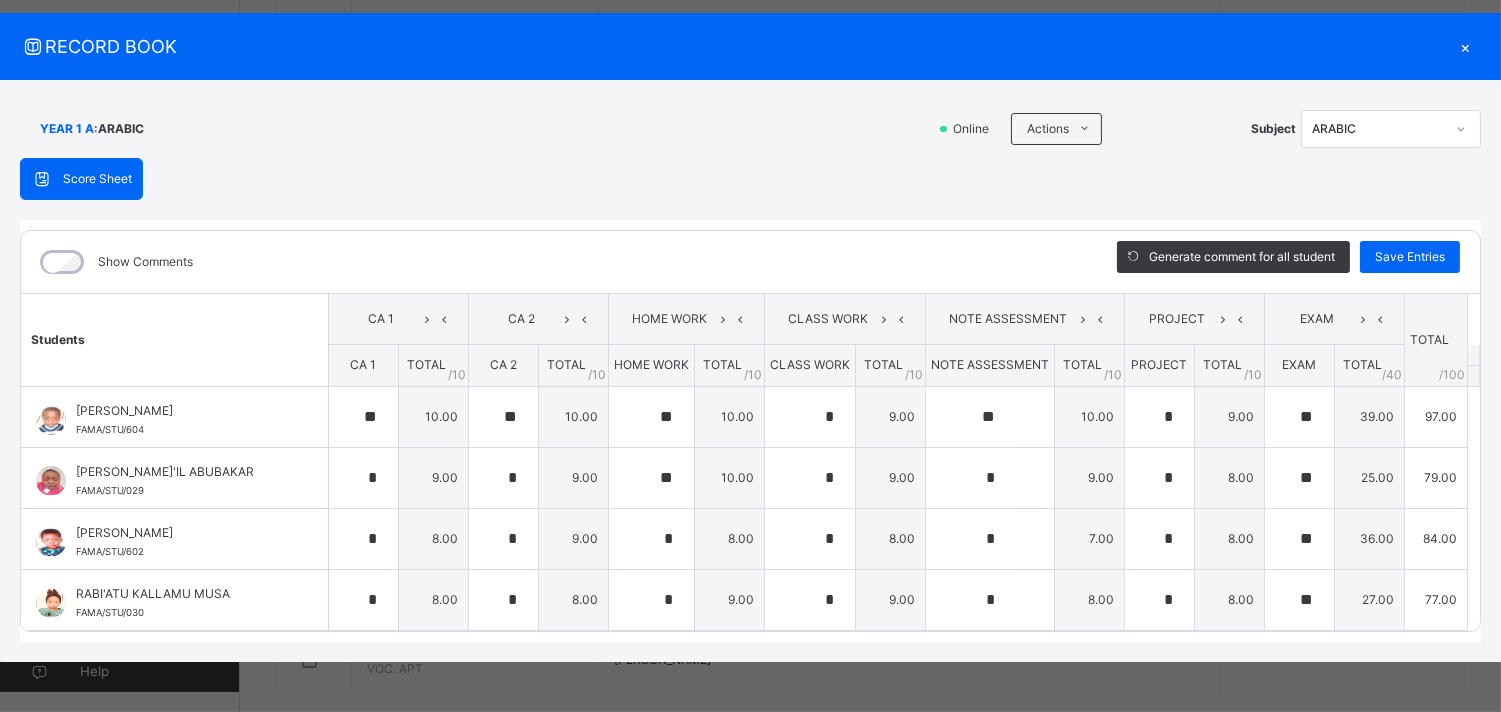click on "RECORD BOOK" at bounding box center (735, 46) 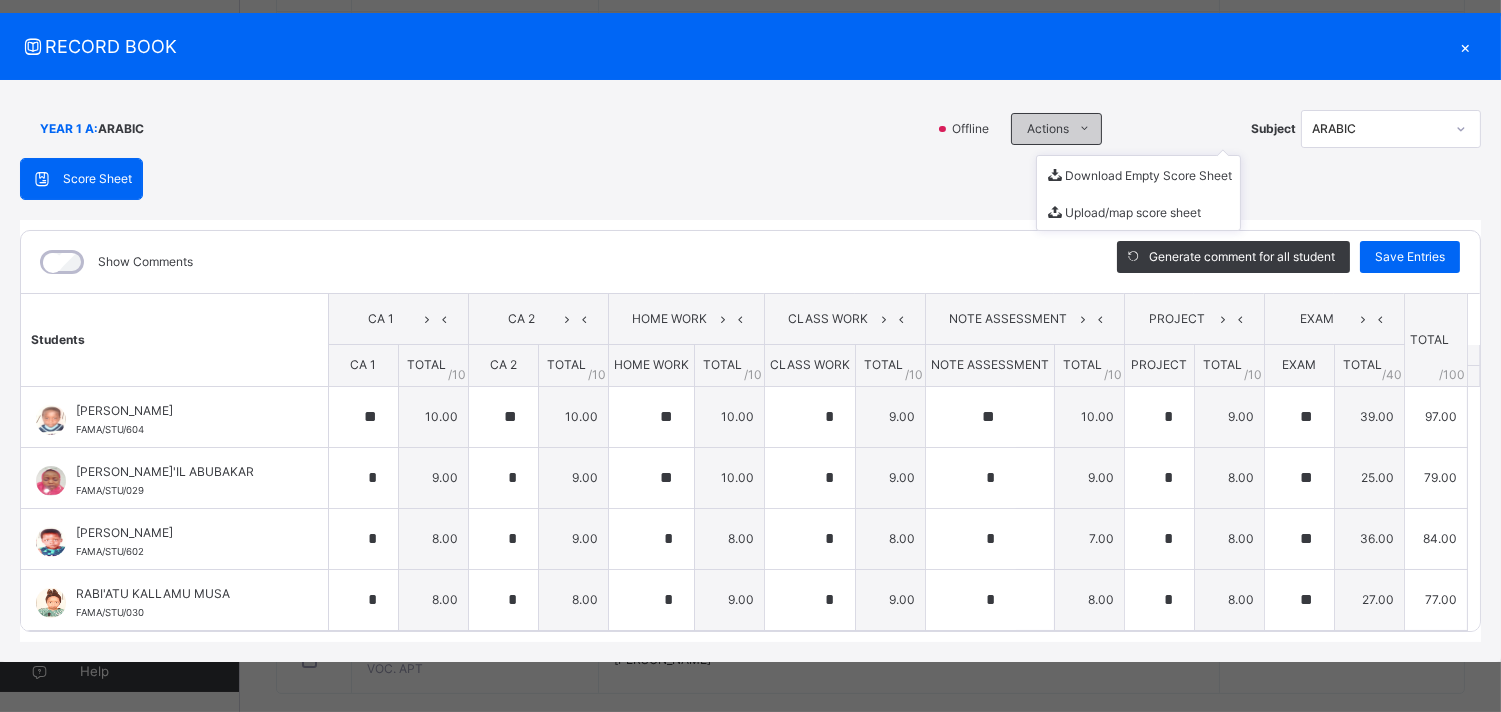 click at bounding box center (1085, 129) 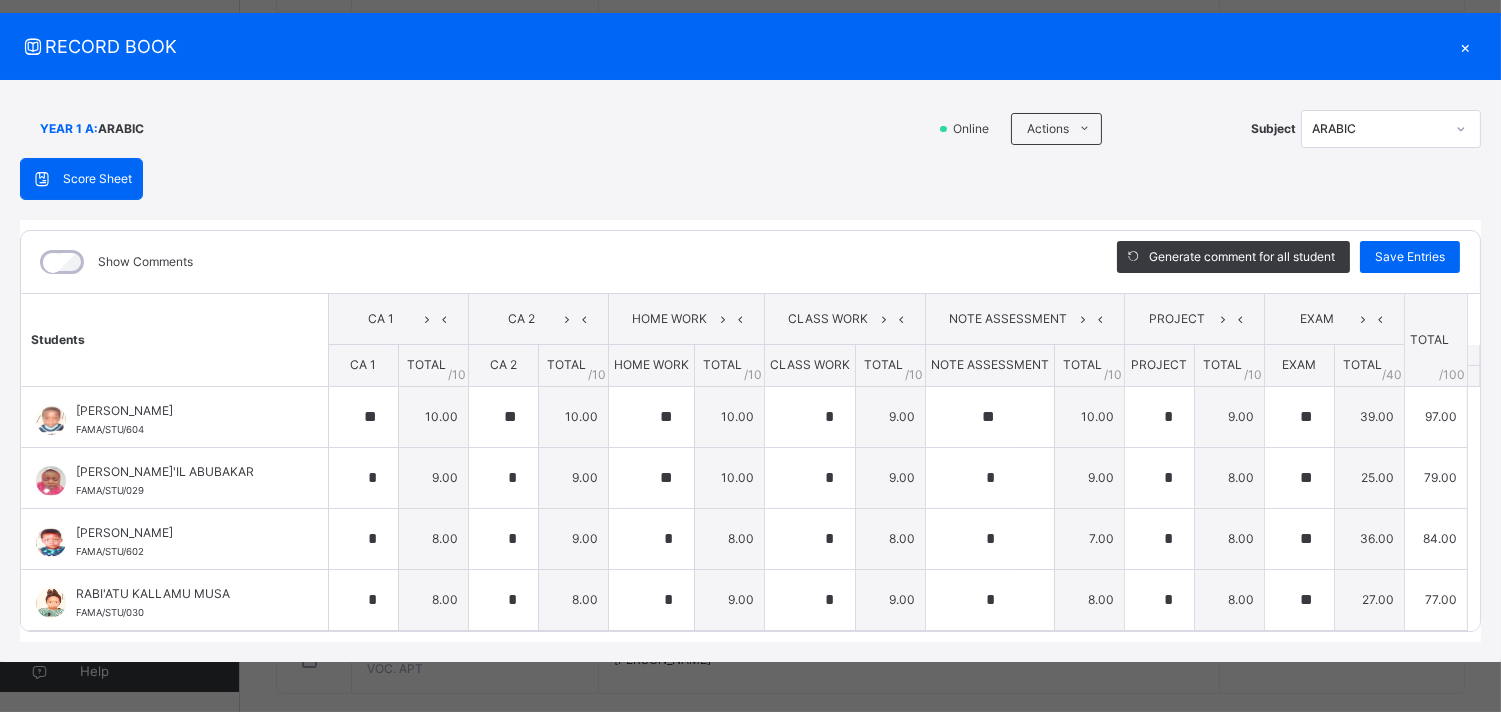 scroll, scrollTop: 847, scrollLeft: 0, axis: vertical 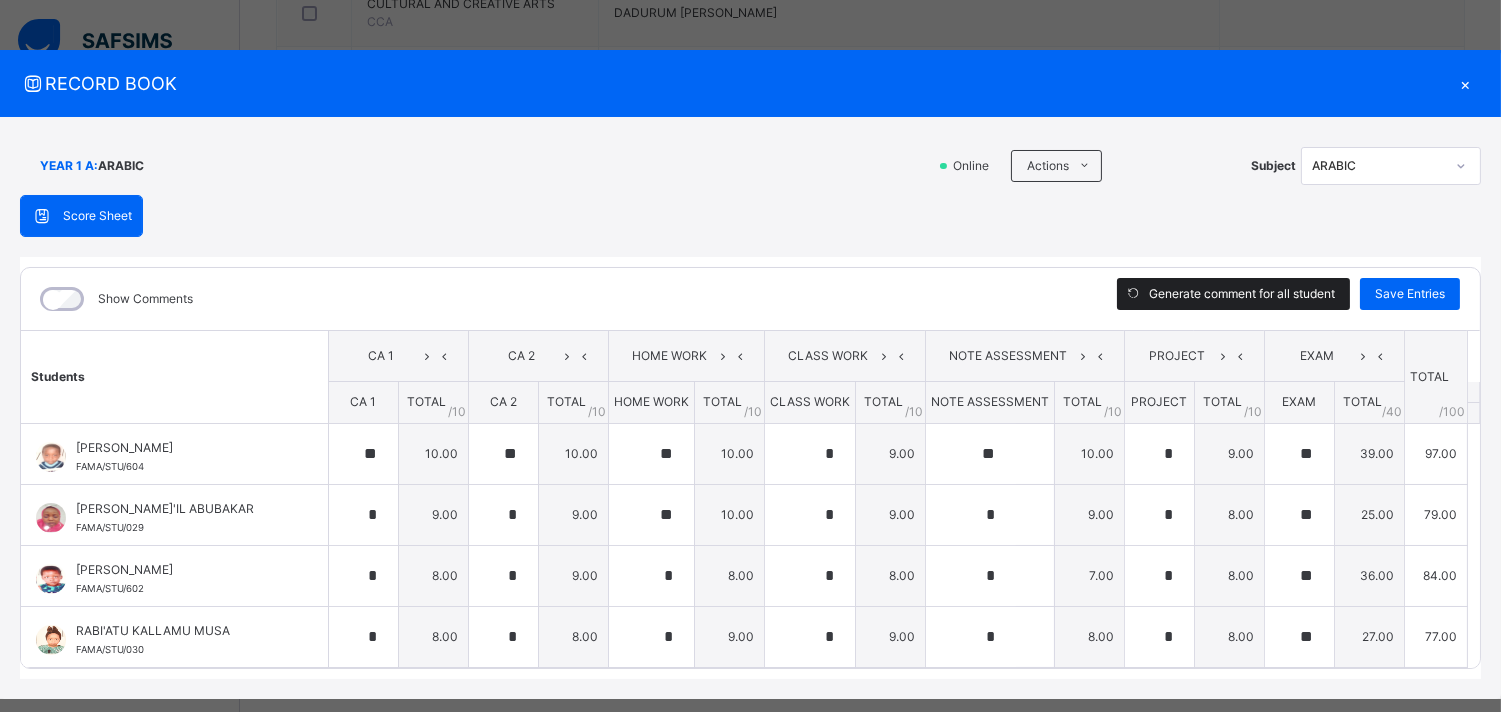 click on "Generate comment for all student" at bounding box center (1242, 294) 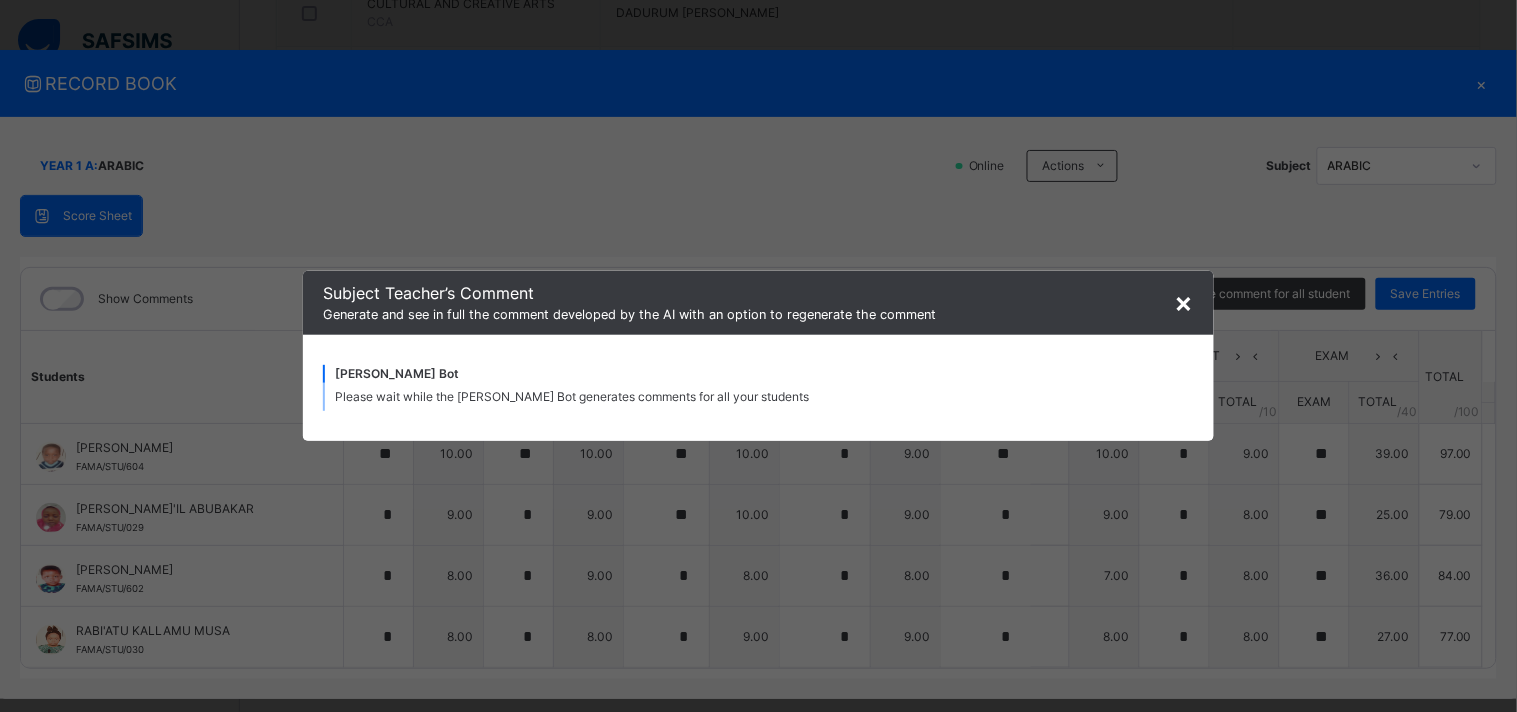 click on "×" at bounding box center [1184, 302] 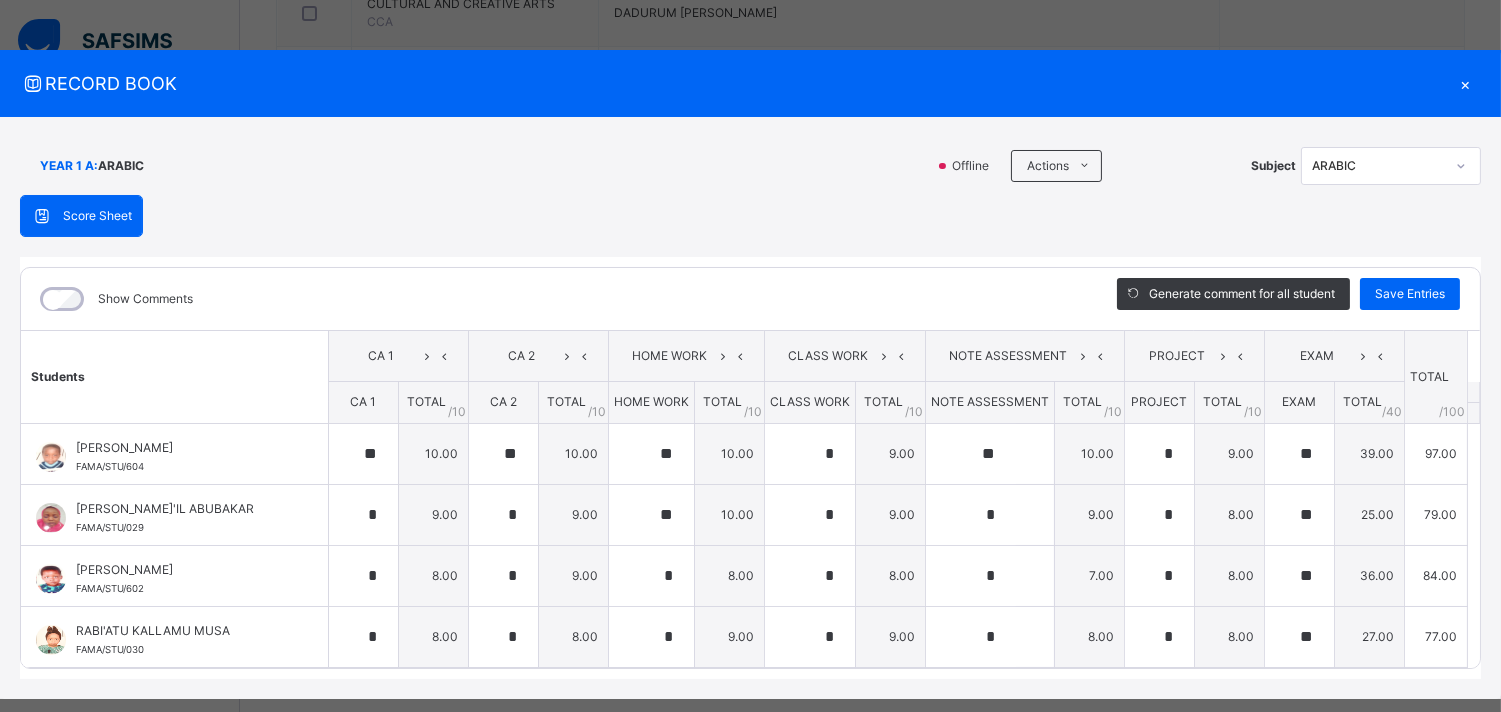 click on "×" at bounding box center [1466, 83] 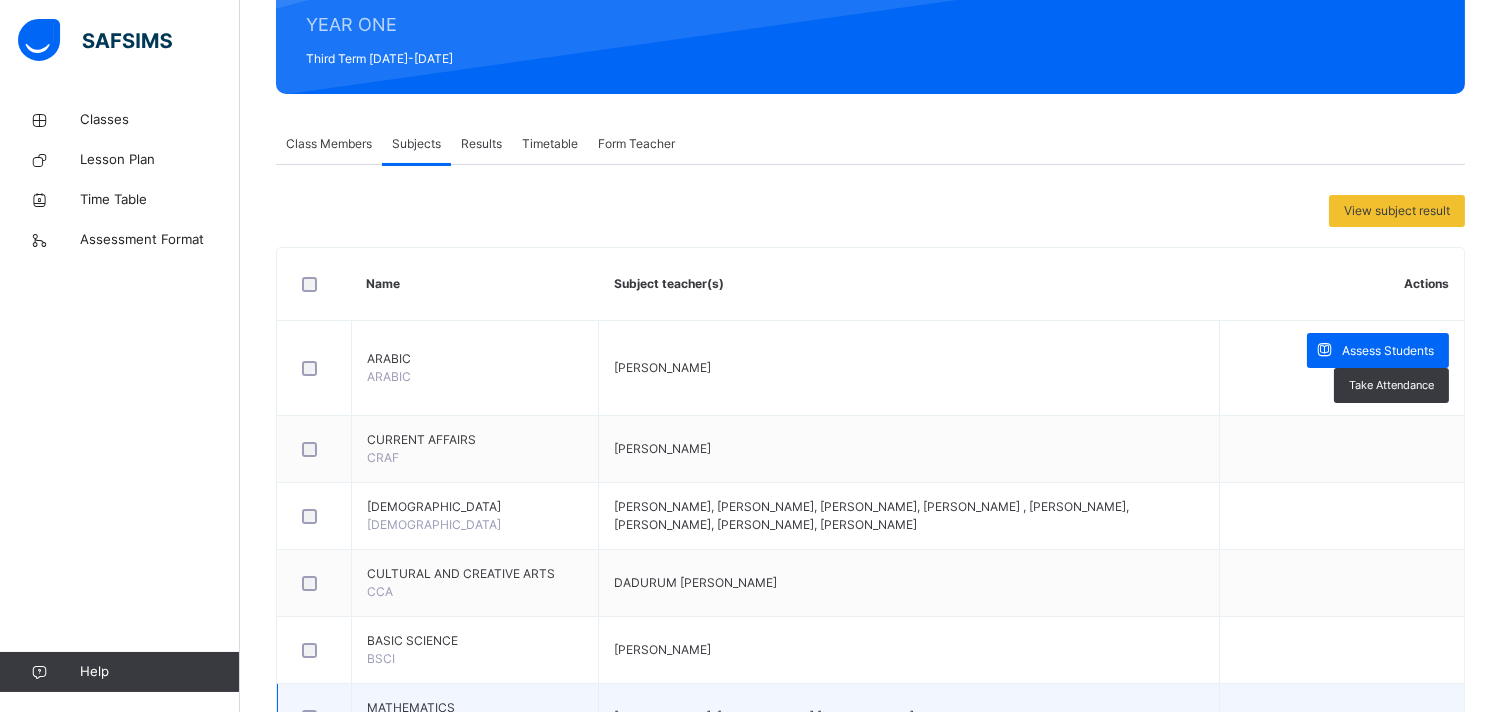 scroll, scrollTop: 266, scrollLeft: 0, axis: vertical 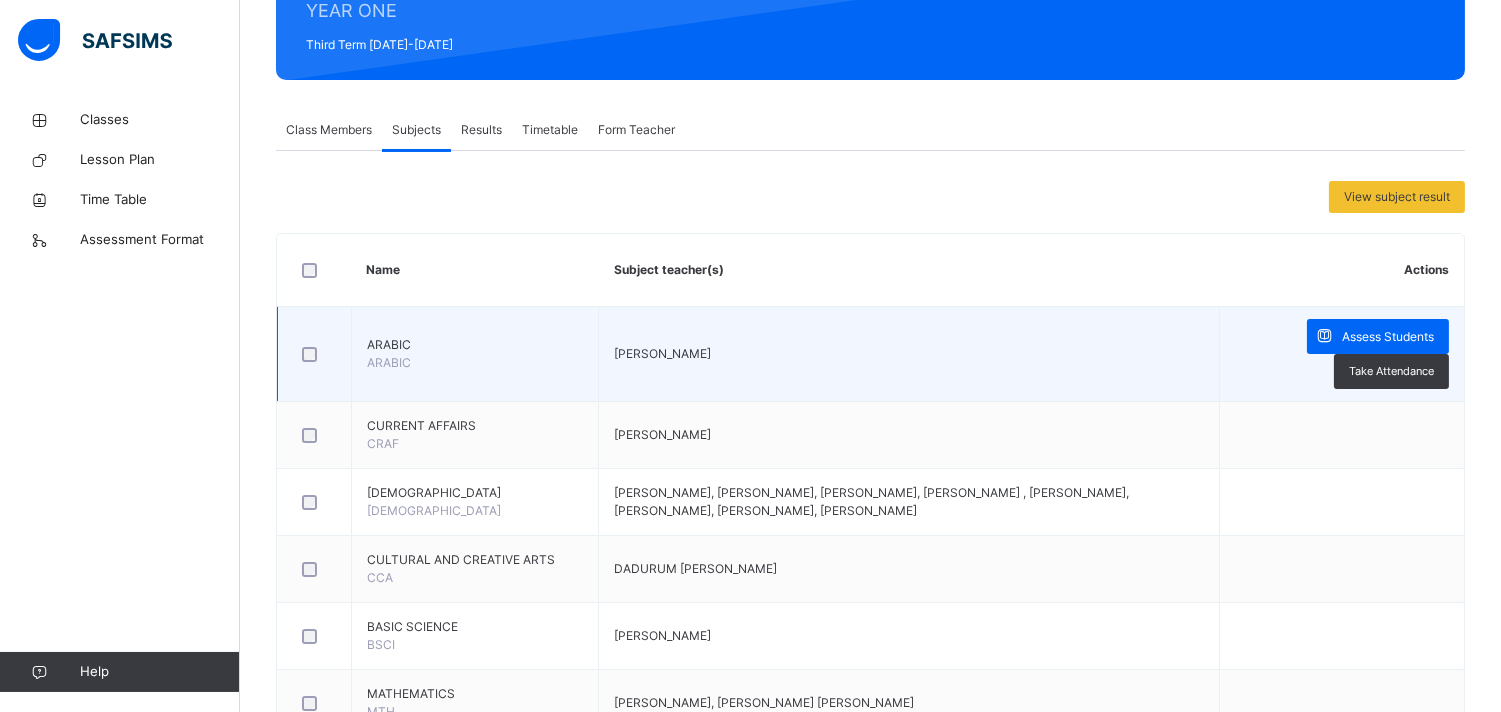 click on "ARABIC" at bounding box center [475, 345] 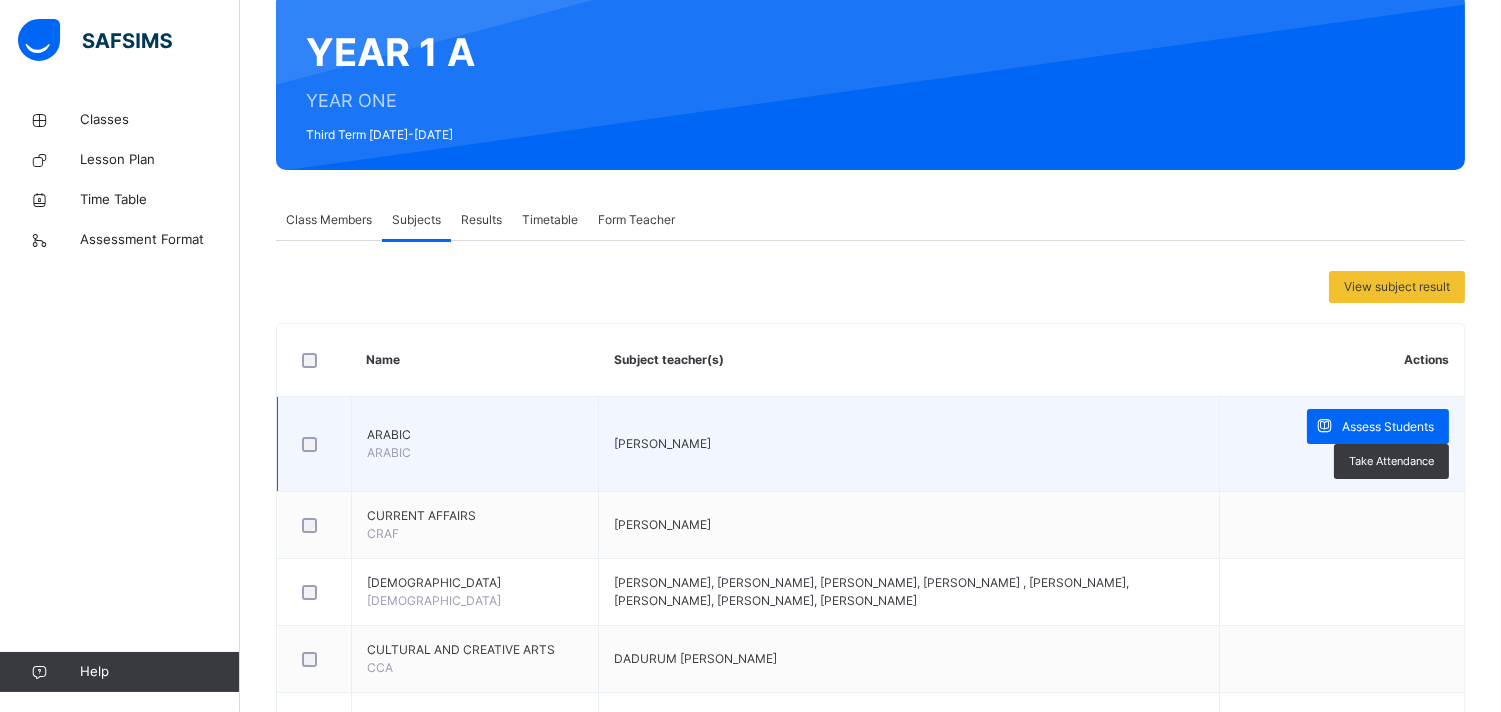 scroll, scrollTop: 174, scrollLeft: 0, axis: vertical 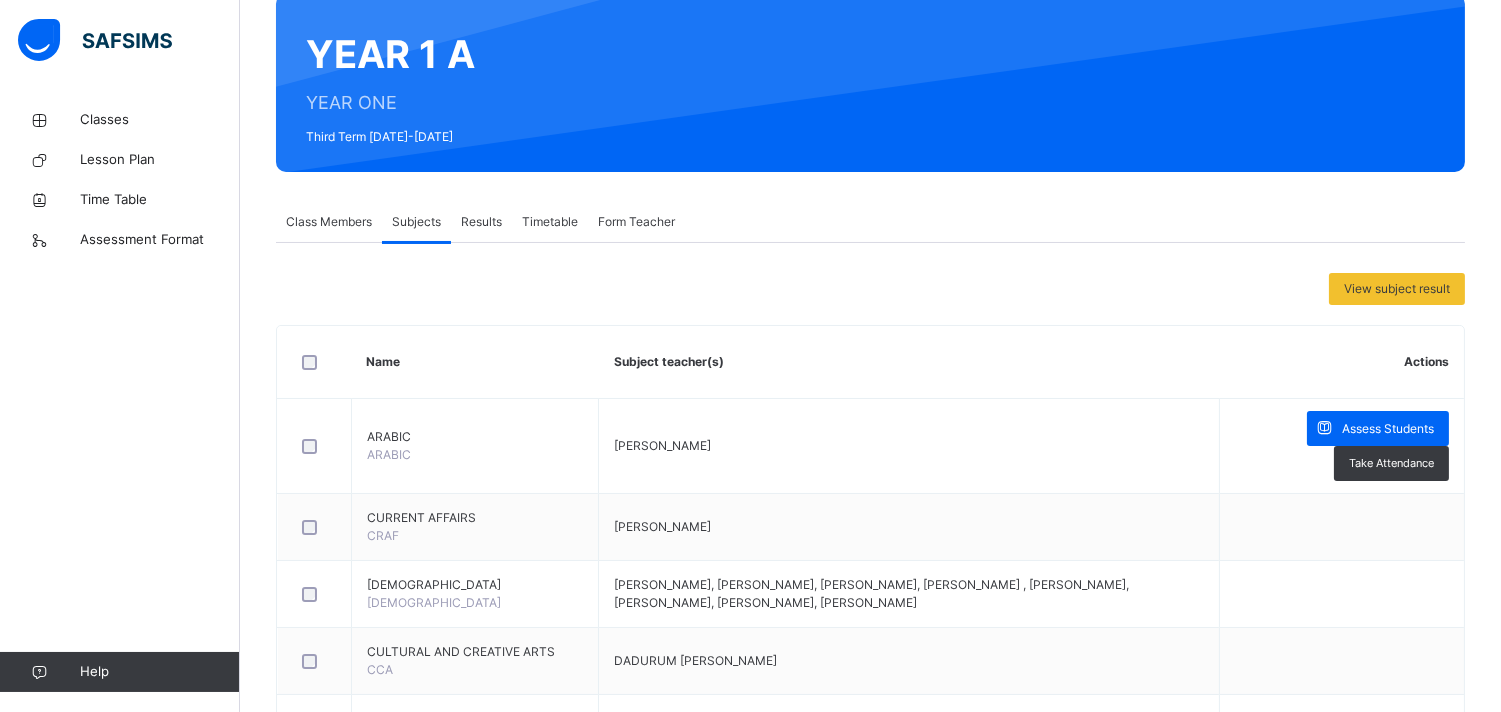 click on "Subjects" at bounding box center (416, 222) 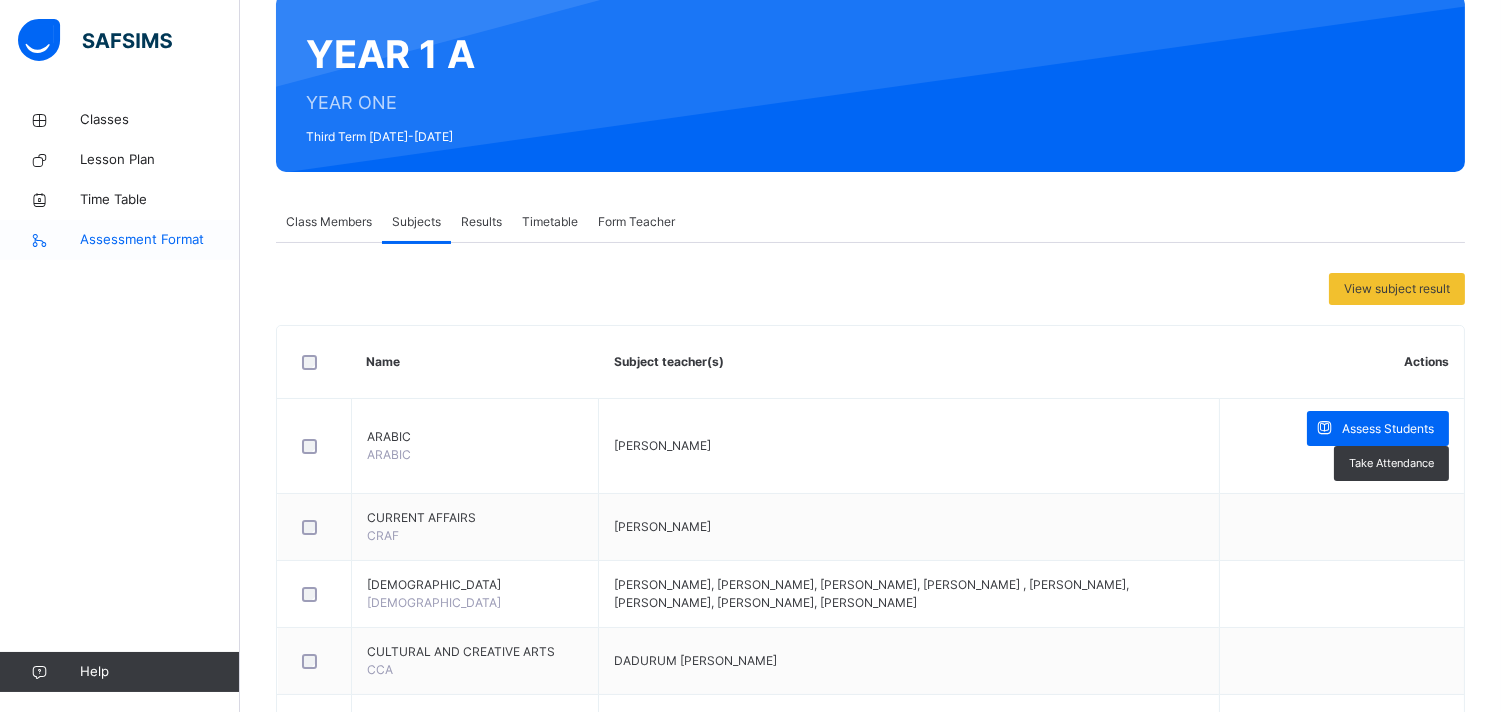 click on "Assessment Format" at bounding box center (120, 240) 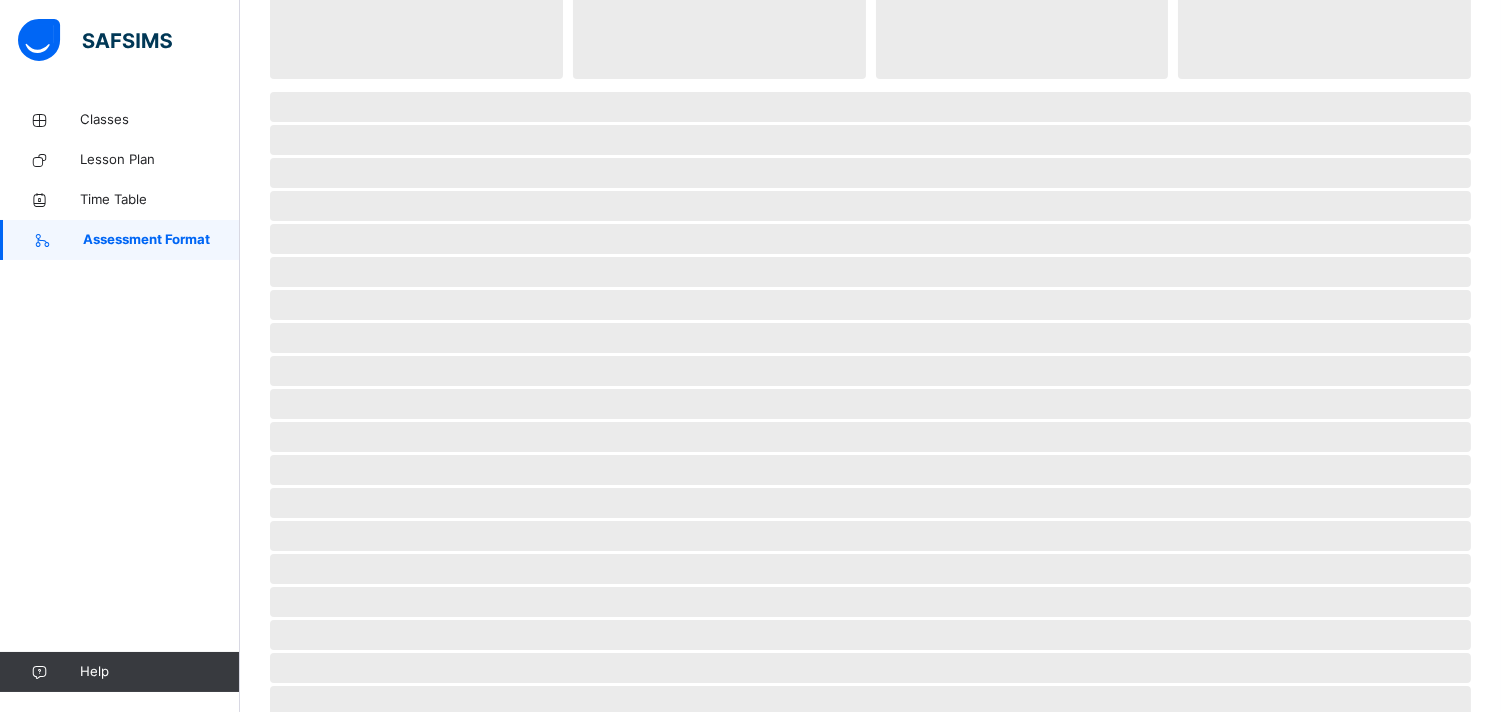 scroll, scrollTop: 0, scrollLeft: 0, axis: both 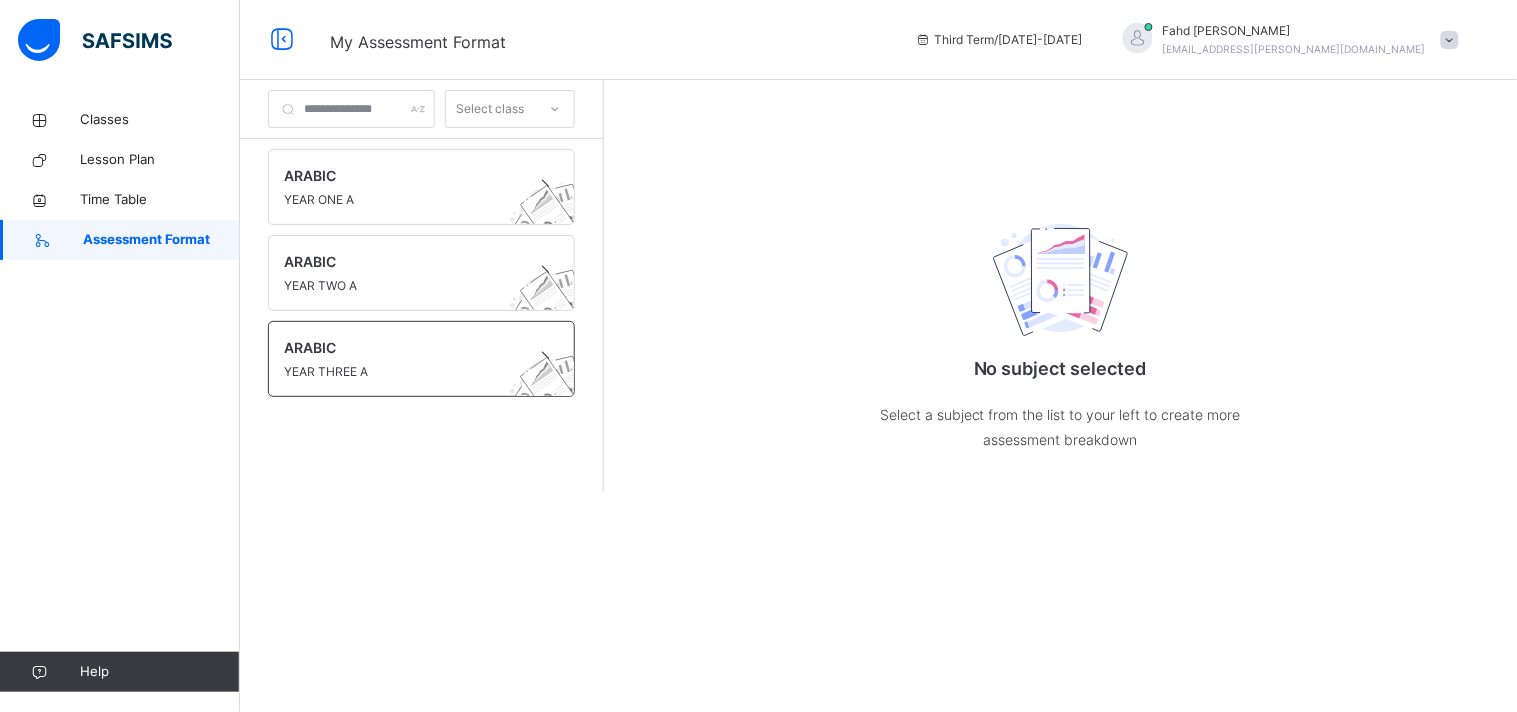 click at bounding box center (402, 360) 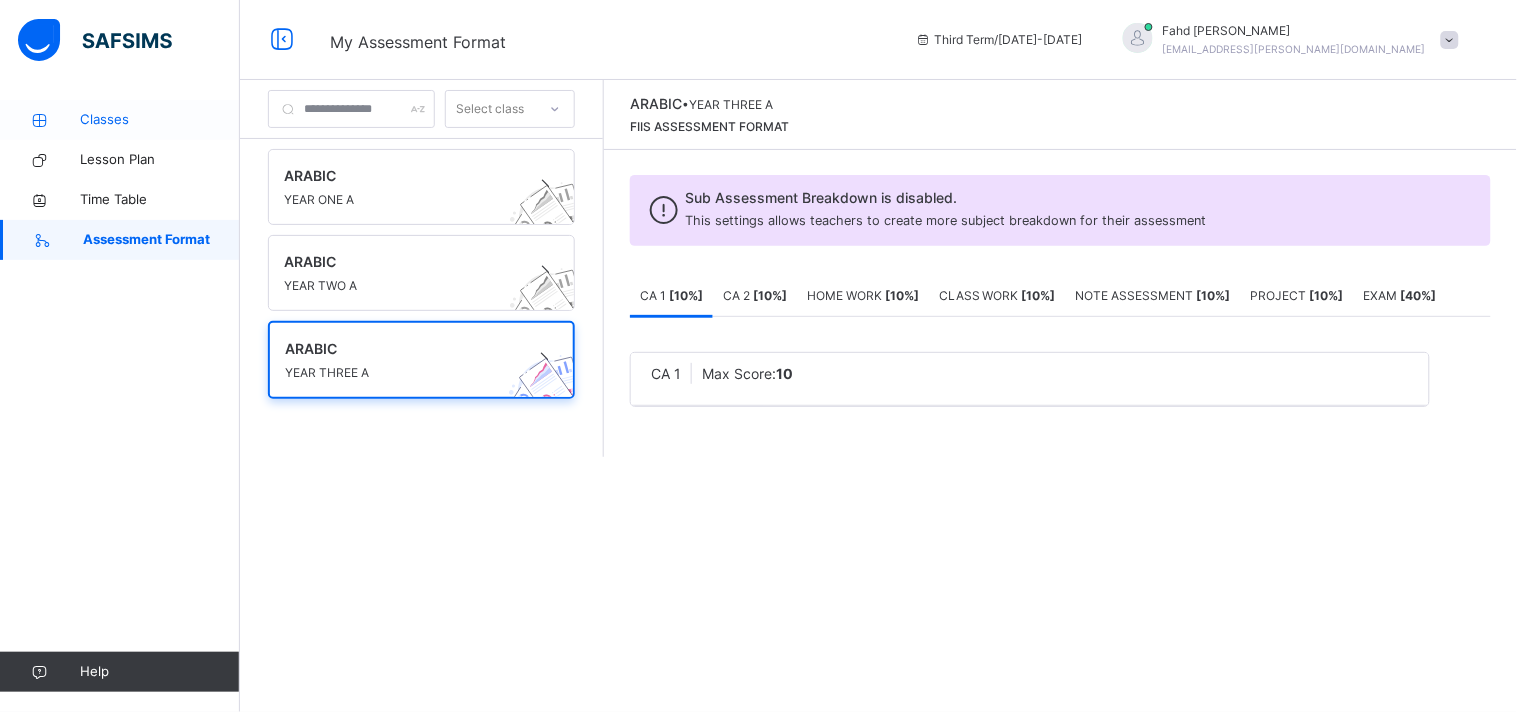 click on "Classes" at bounding box center [120, 120] 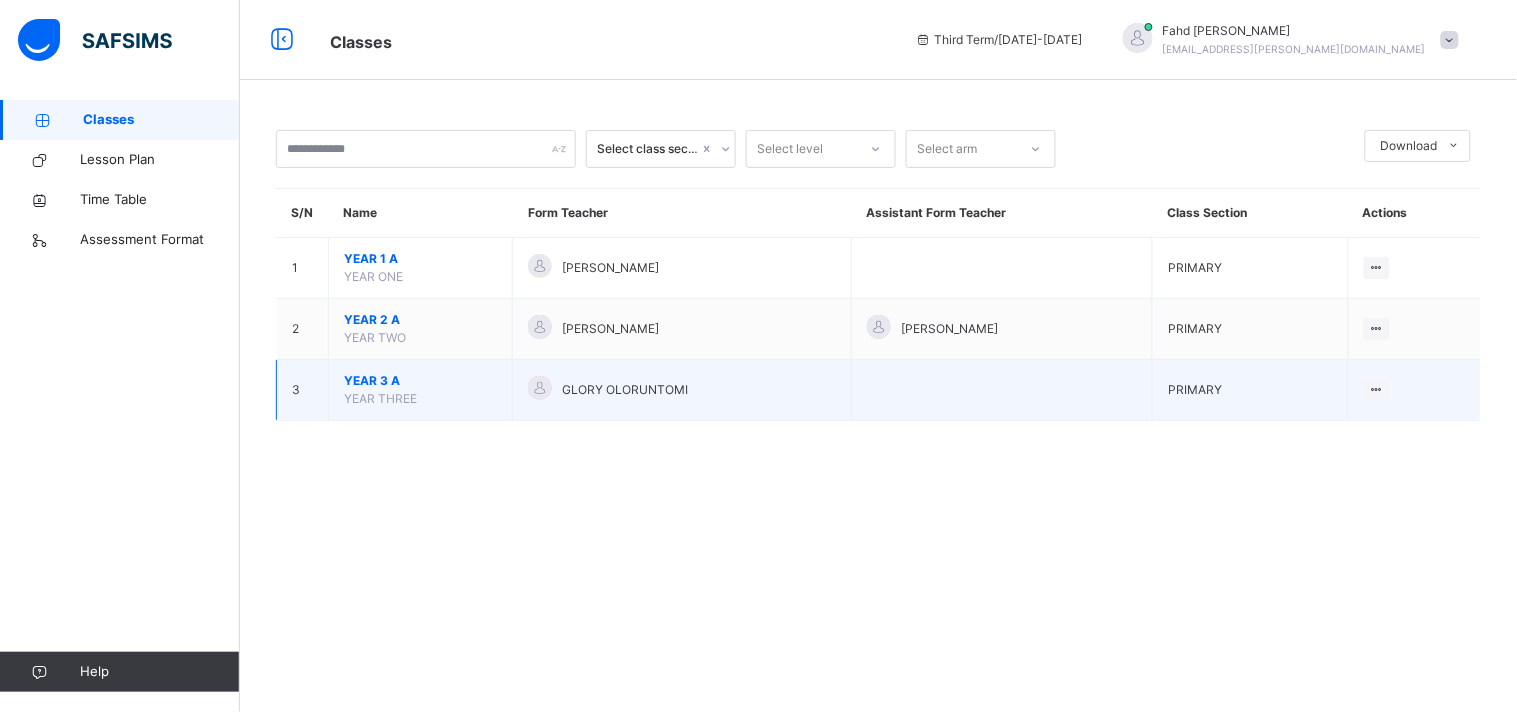 click on "YEAR 3   A" at bounding box center (420, 381) 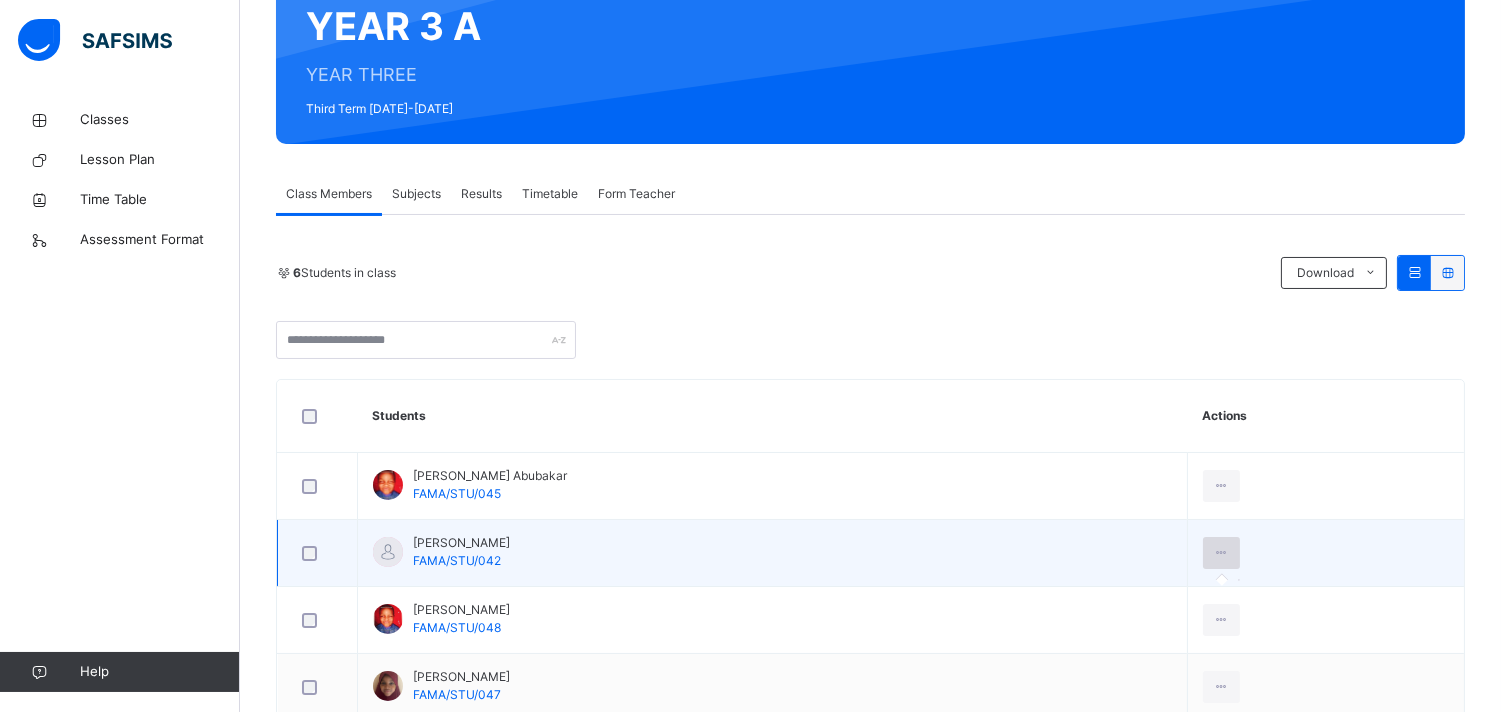 scroll, scrollTop: 187, scrollLeft: 0, axis: vertical 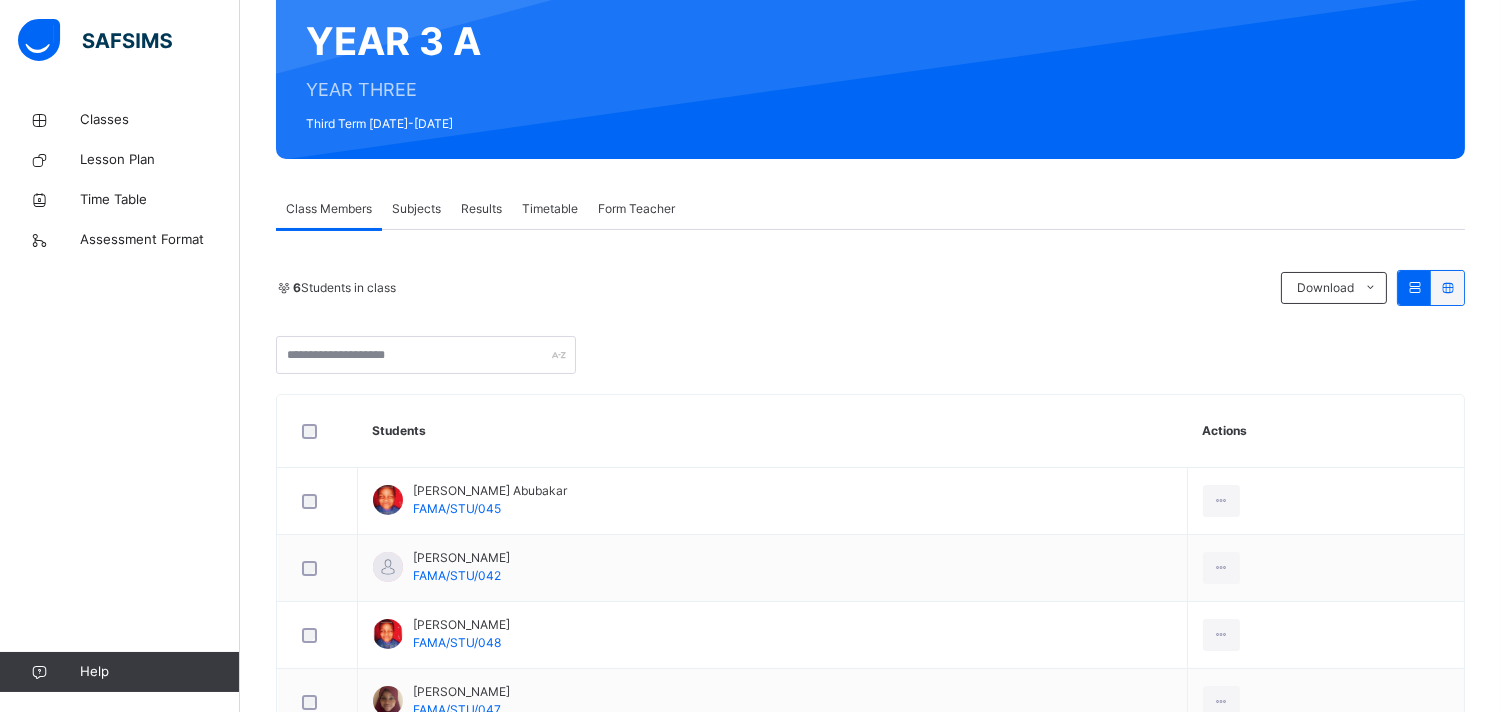 click on "Subjects" at bounding box center [416, 209] 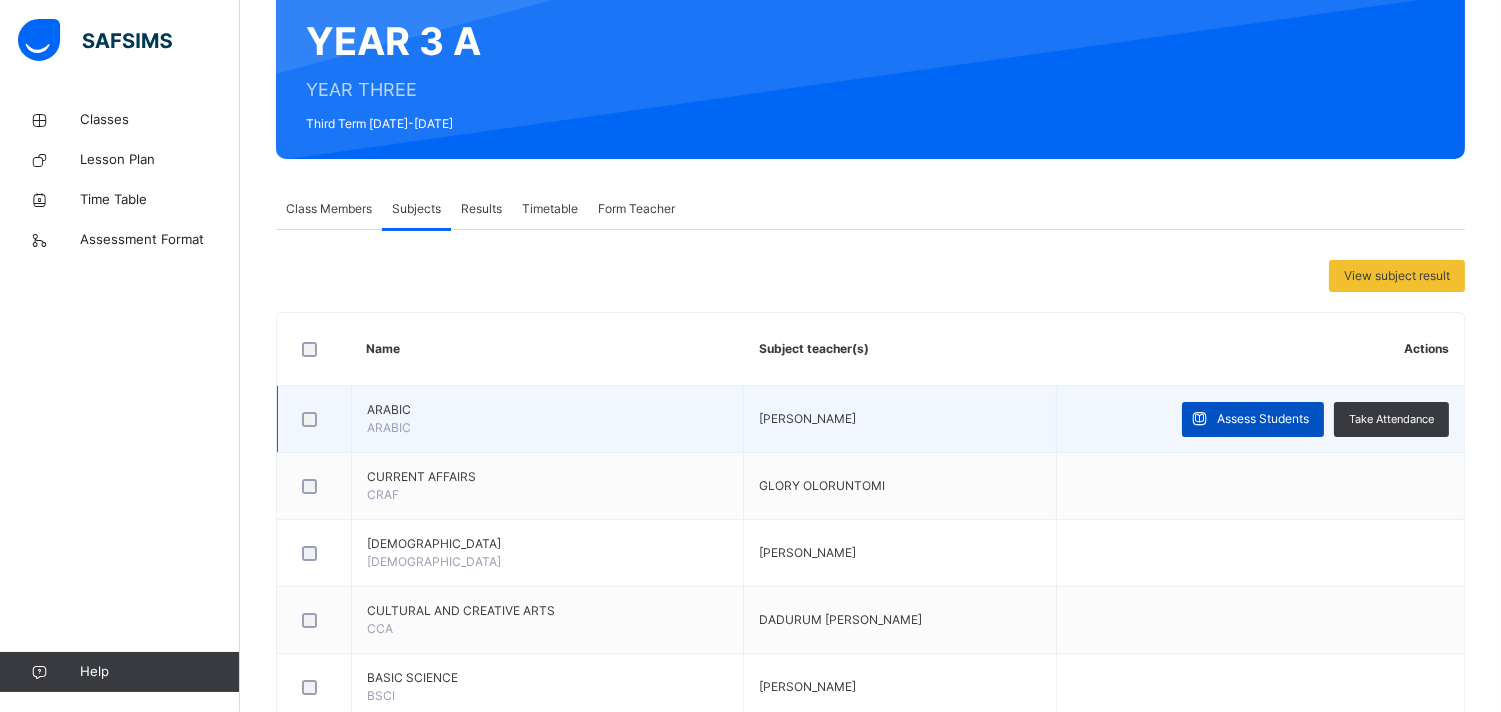 click on "Assess Students" at bounding box center [1263, 419] 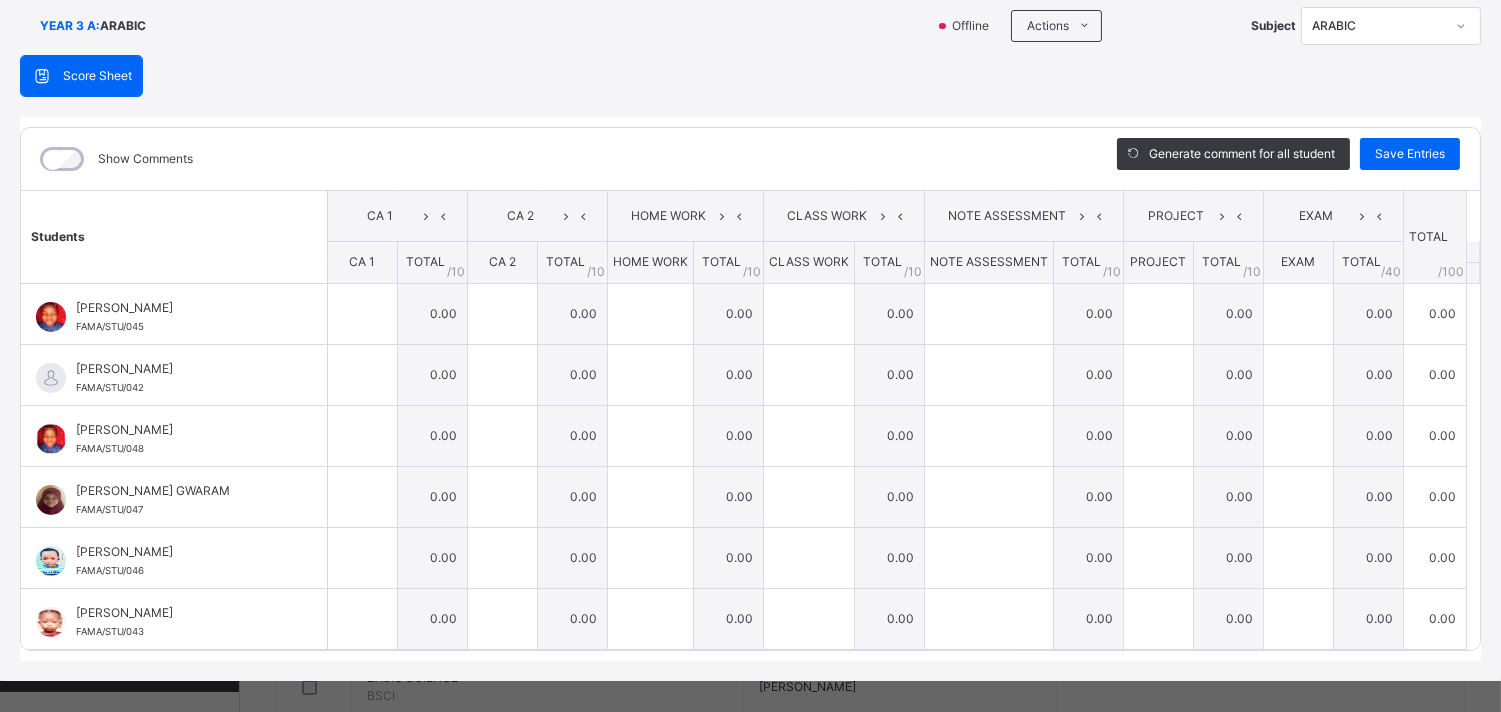 scroll, scrollTop: 160, scrollLeft: 0, axis: vertical 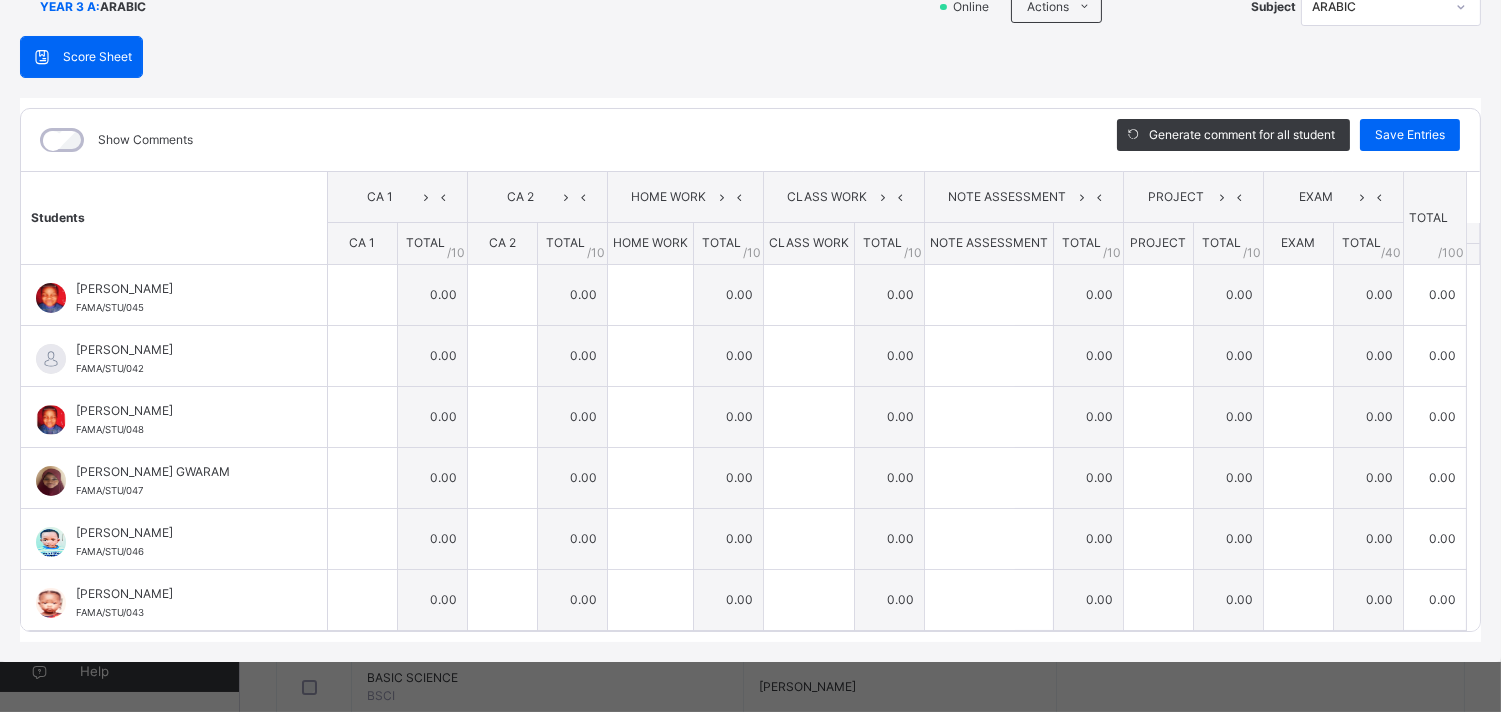 click on "RECORD BOOK × YEAR 3   A :   ARABIC Online Actions  Download Empty Score Sheet  Upload/map score sheet Subject  ARABIC FAMA ISLAMIC INTERNATIONAL SCHOOL Date: [DATE] 1:58:49 pm Score Sheet Score Sheet Show Comments   Generate comment for all student   Save Entries Class Level:  YEAR 3   A Subject:  ARABIC Session:  2024/2025 Session Session:  Third Term Students CA 1 CA 2 HOME WORK CLASS WORK NOTE ASSESSMENT PROJECT EXAM TOTAL /100 Comment CA 1 TOTAL / 10 CA 2 TOTAL / 10 HOME WORK TOTAL / 10 CLASS WORK TOTAL / 10 NOTE ASSESSMENT TOTAL / 10 PROJECT TOTAL / 10 EXAM TOTAL / 40 ABUBAKAR ISMA'IL [PERSON_NAME]/STU/045 [PERSON_NAME]'IL [PERSON_NAME]/STU/045 0.00 0.00 0.00 0.00 0.00 0.00 0.00 0.00 Generate comment 0 / 250   ×   Subject Teacher’s Comment Generate and see in full the comment developed by the AI with an option to regenerate the comment [PERSON_NAME] ISMA'IL [PERSON_NAME]/STU/045   Total 0.00  / 100.00 [PERSON_NAME] Bot   Regenerate     Use this comment   [PERSON_NAME]-[PERSON_NAME]/STU/042 0.00 0.00" at bounding box center (750, 356) 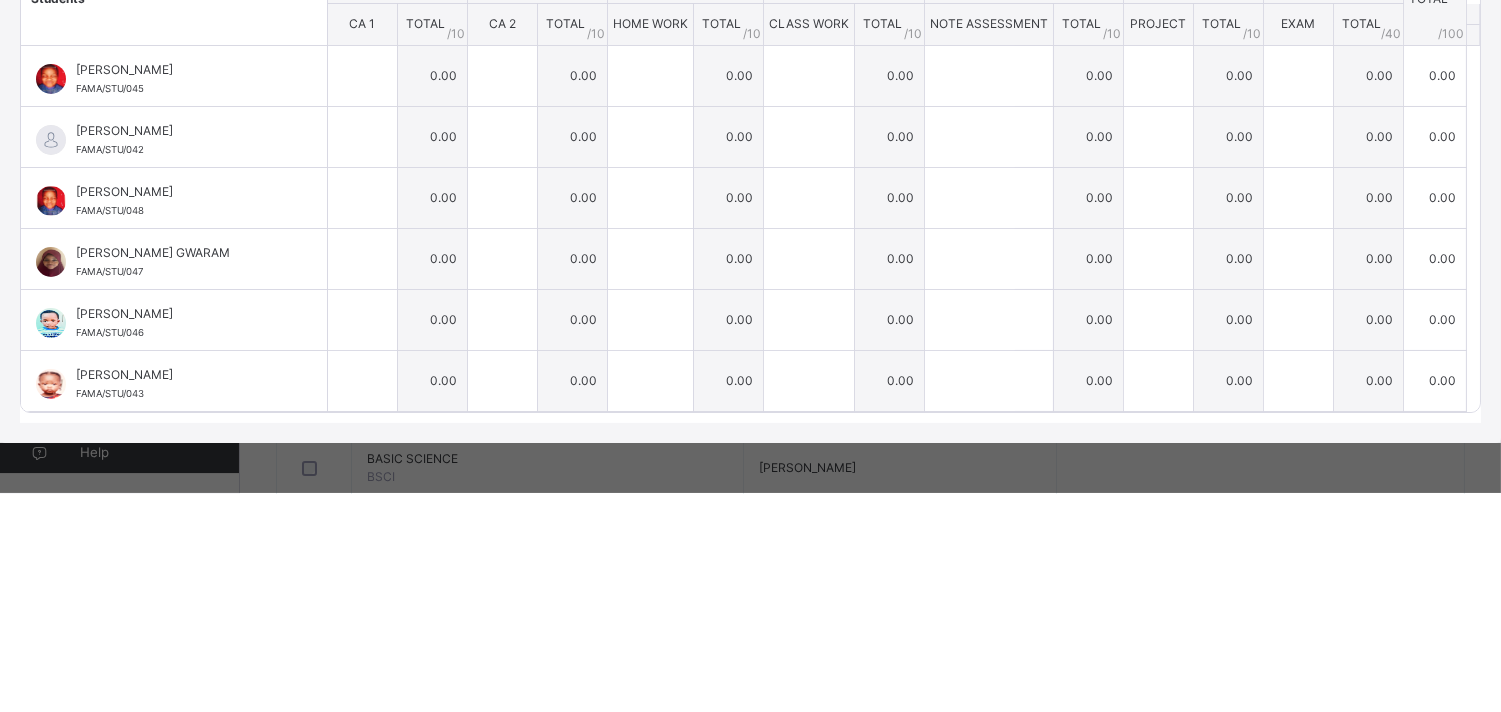 scroll, scrollTop: 187, scrollLeft: 0, axis: vertical 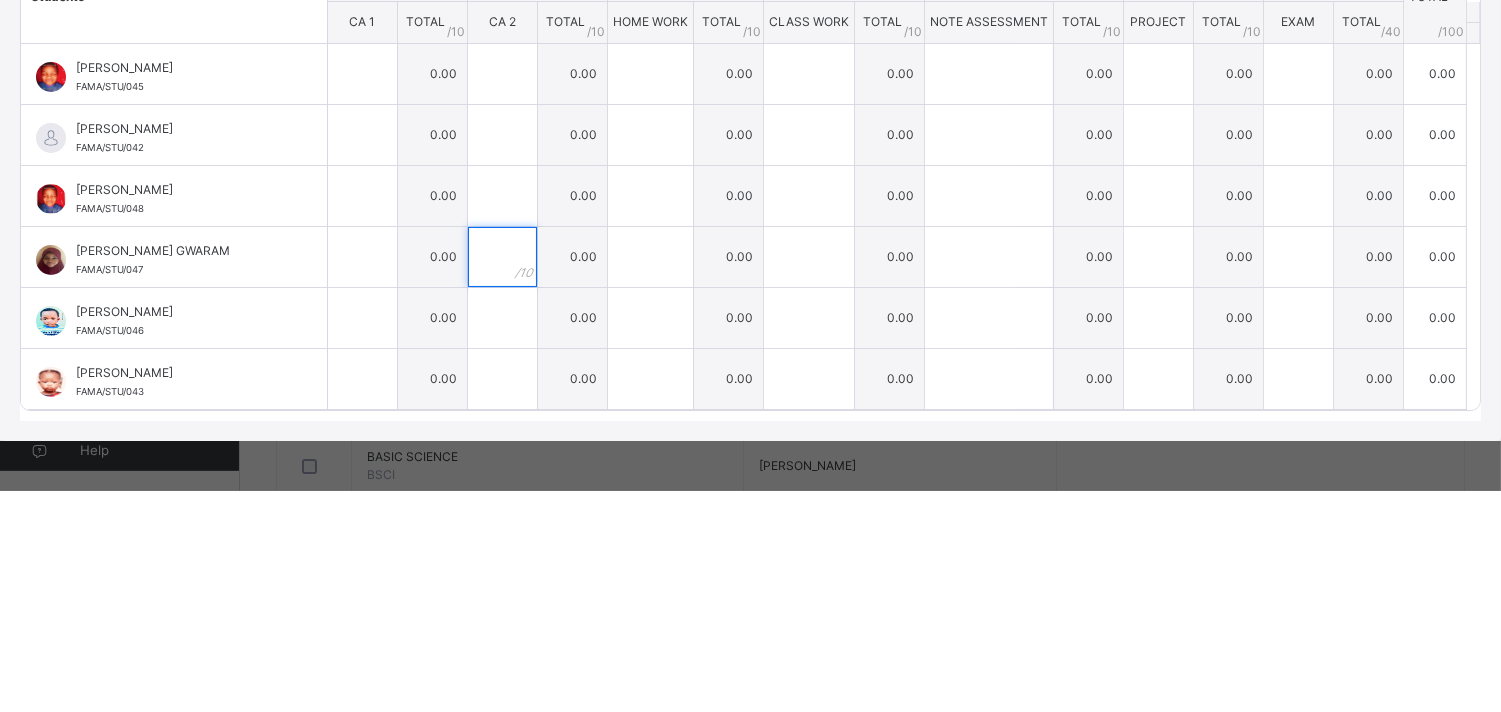 click at bounding box center (502, 478) 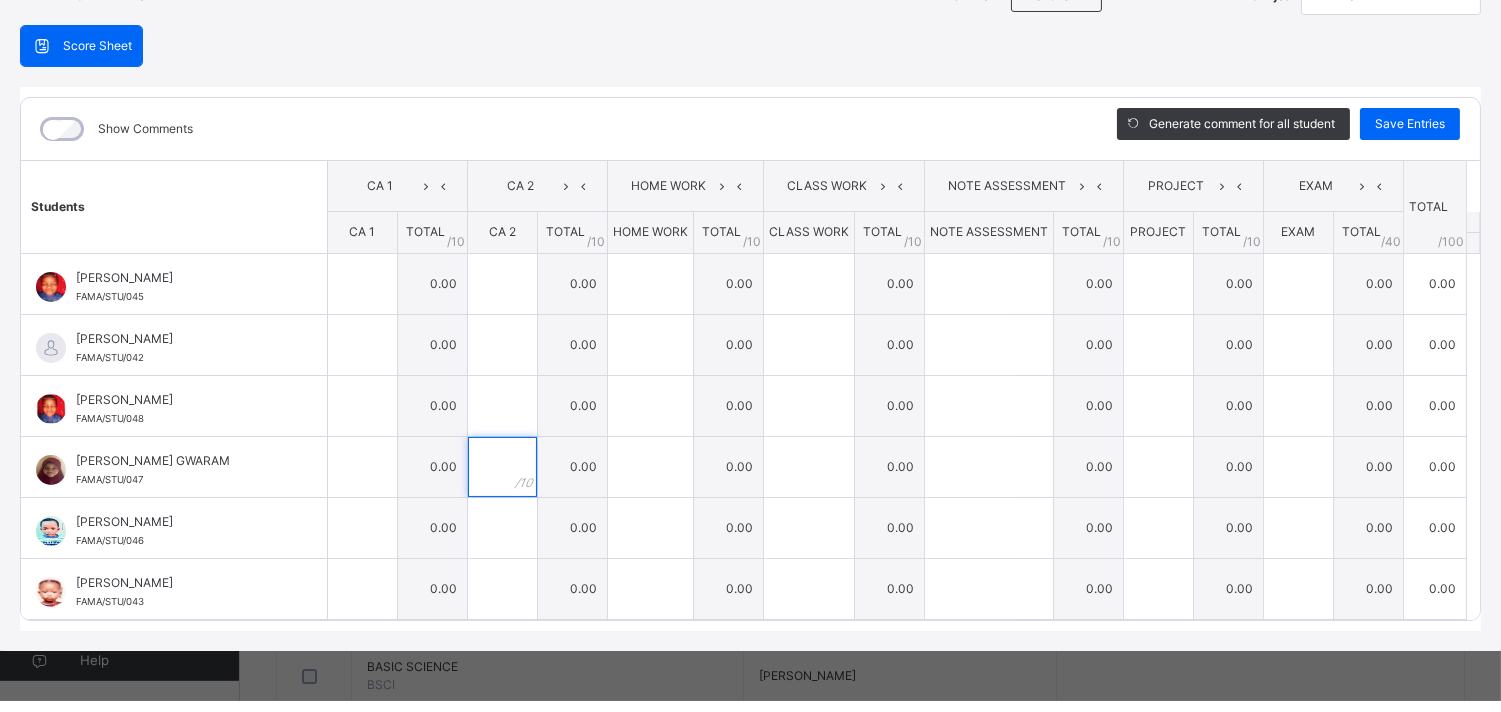 scroll, scrollTop: 187, scrollLeft: 0, axis: vertical 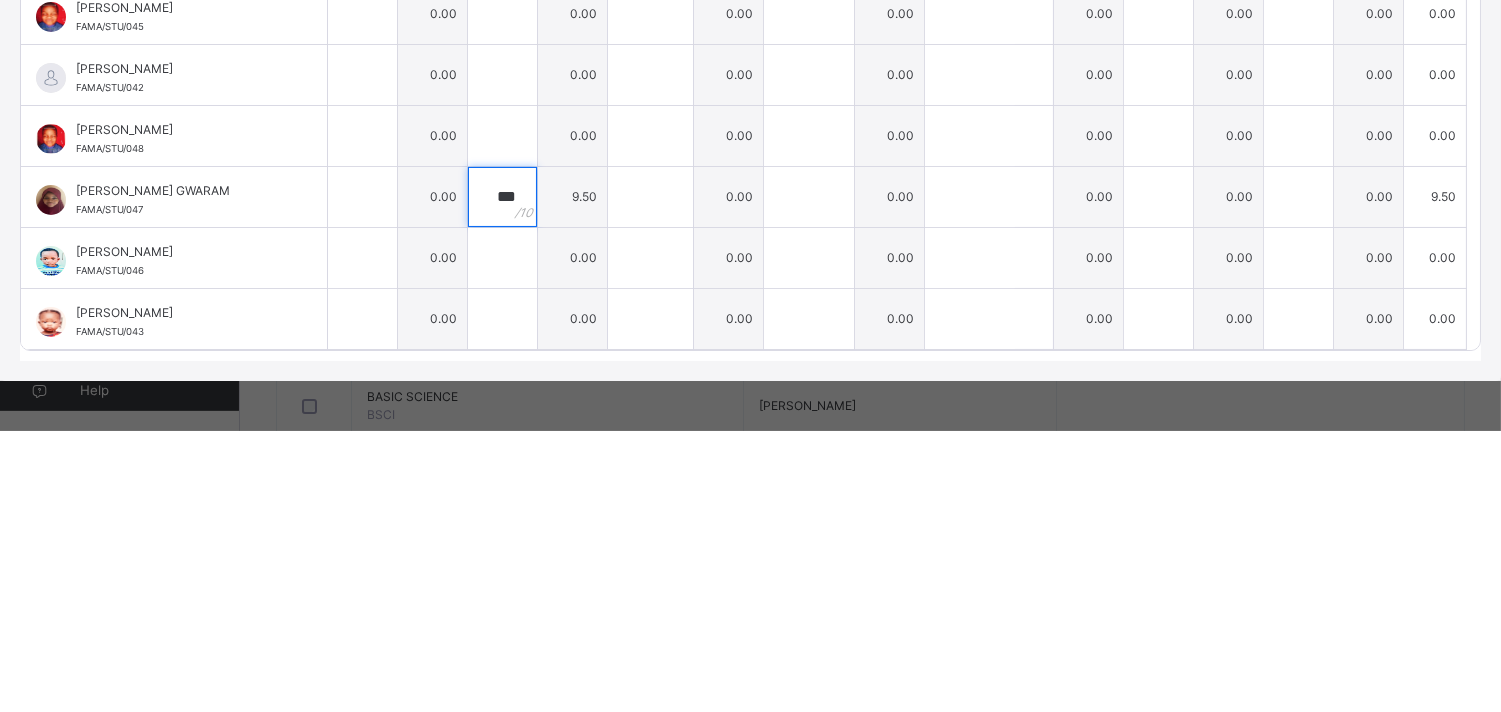 type on "***" 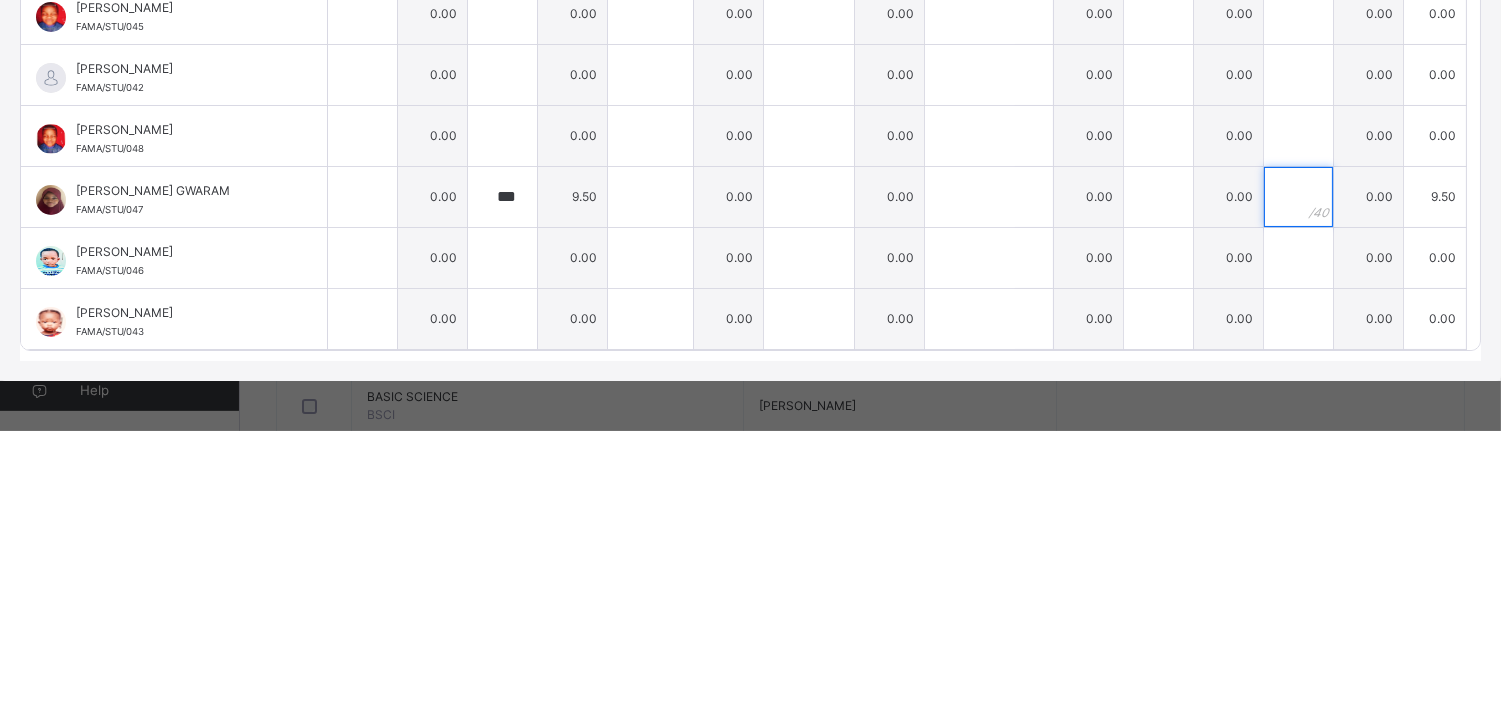 click at bounding box center (1298, 478) 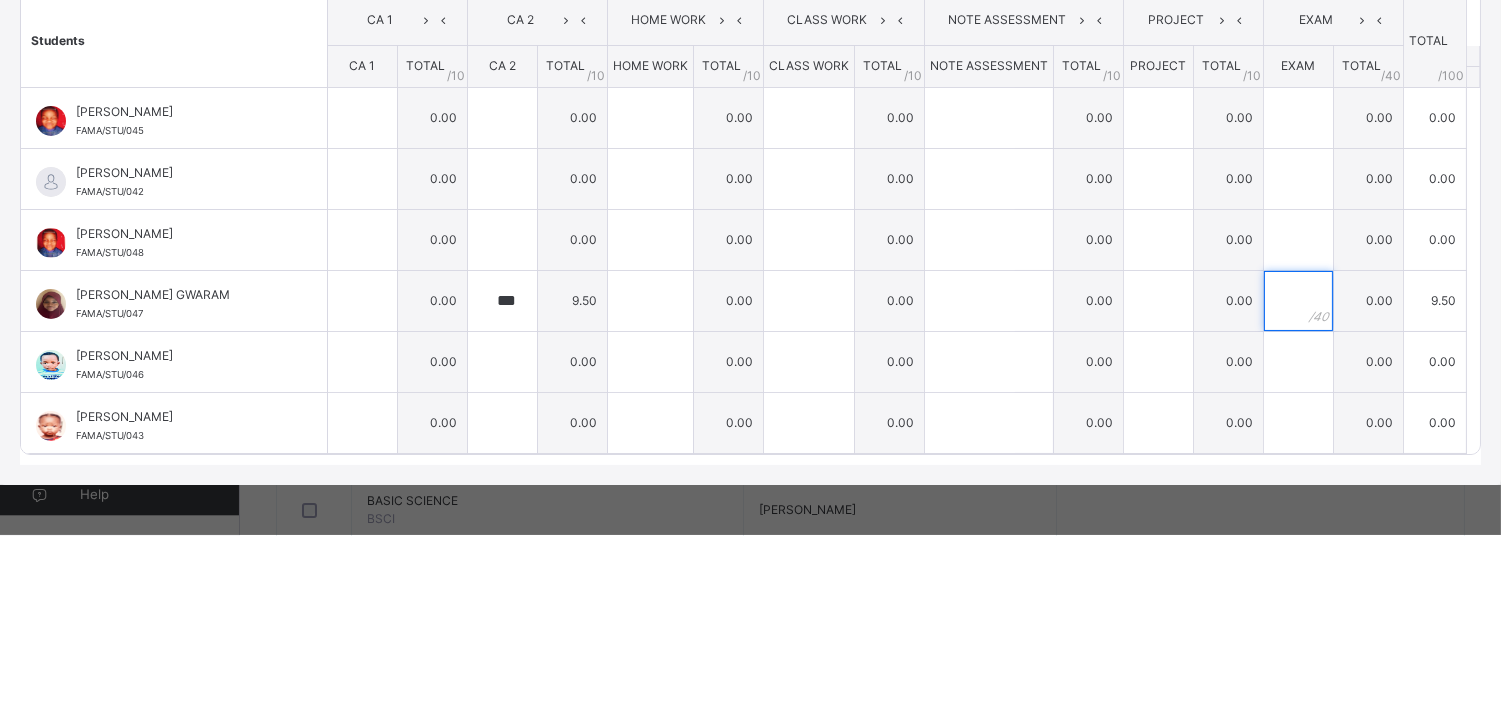 scroll, scrollTop: 187, scrollLeft: 0, axis: vertical 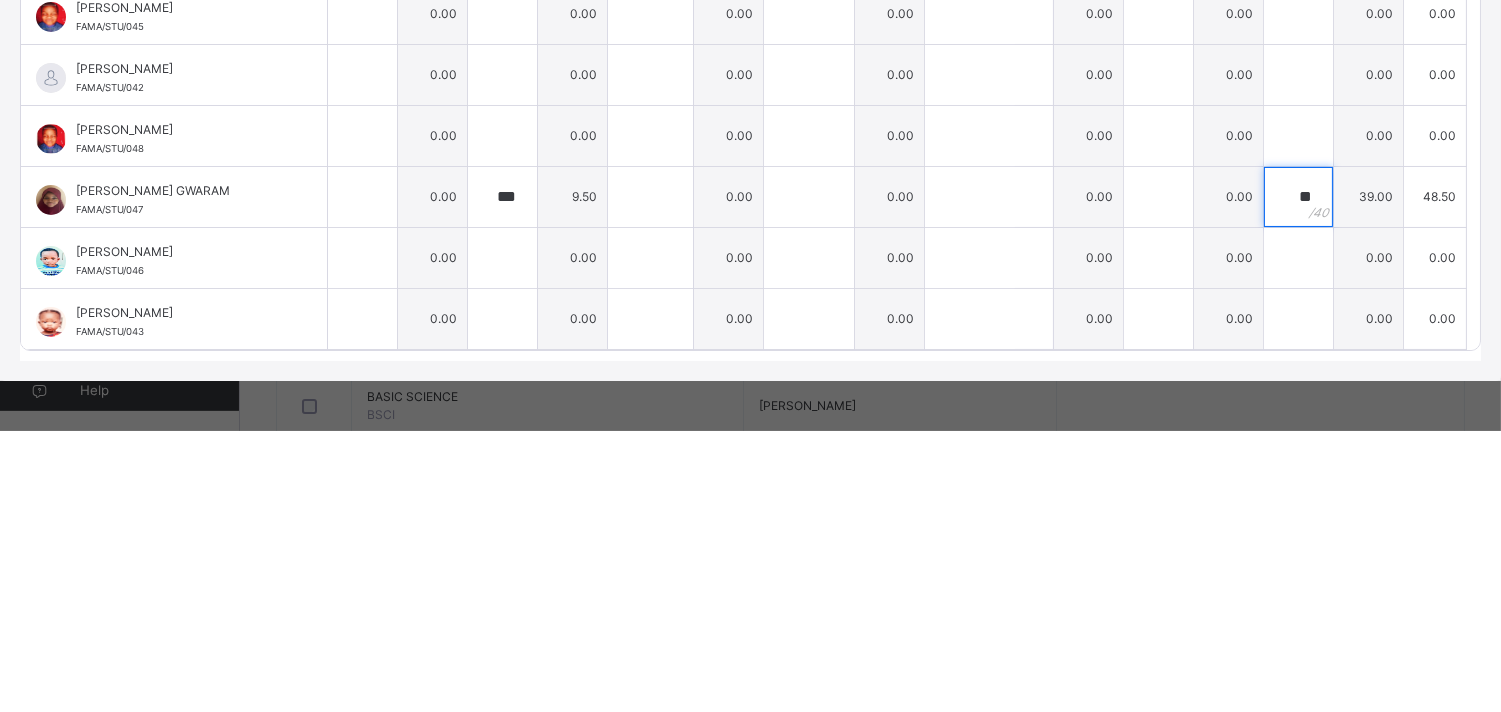 type on "**" 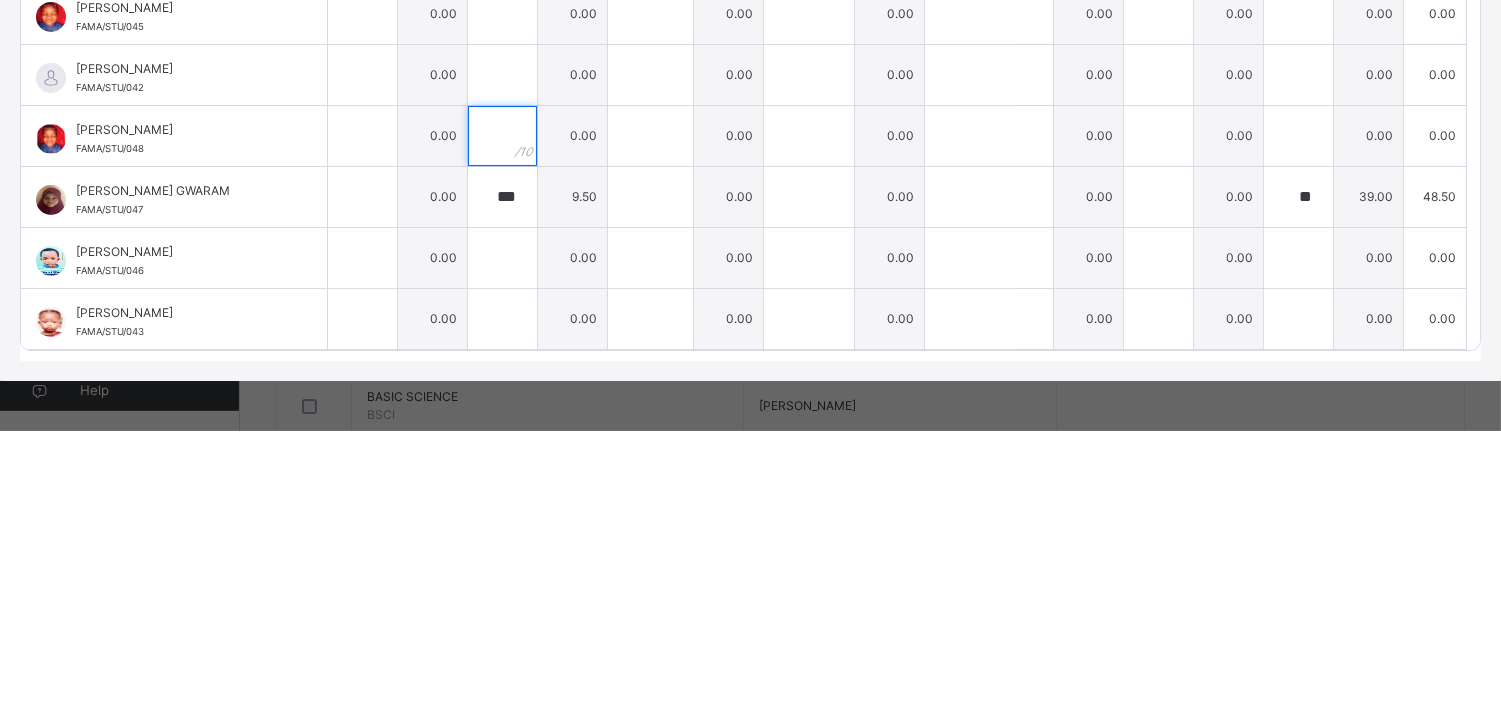 click at bounding box center [502, 417] 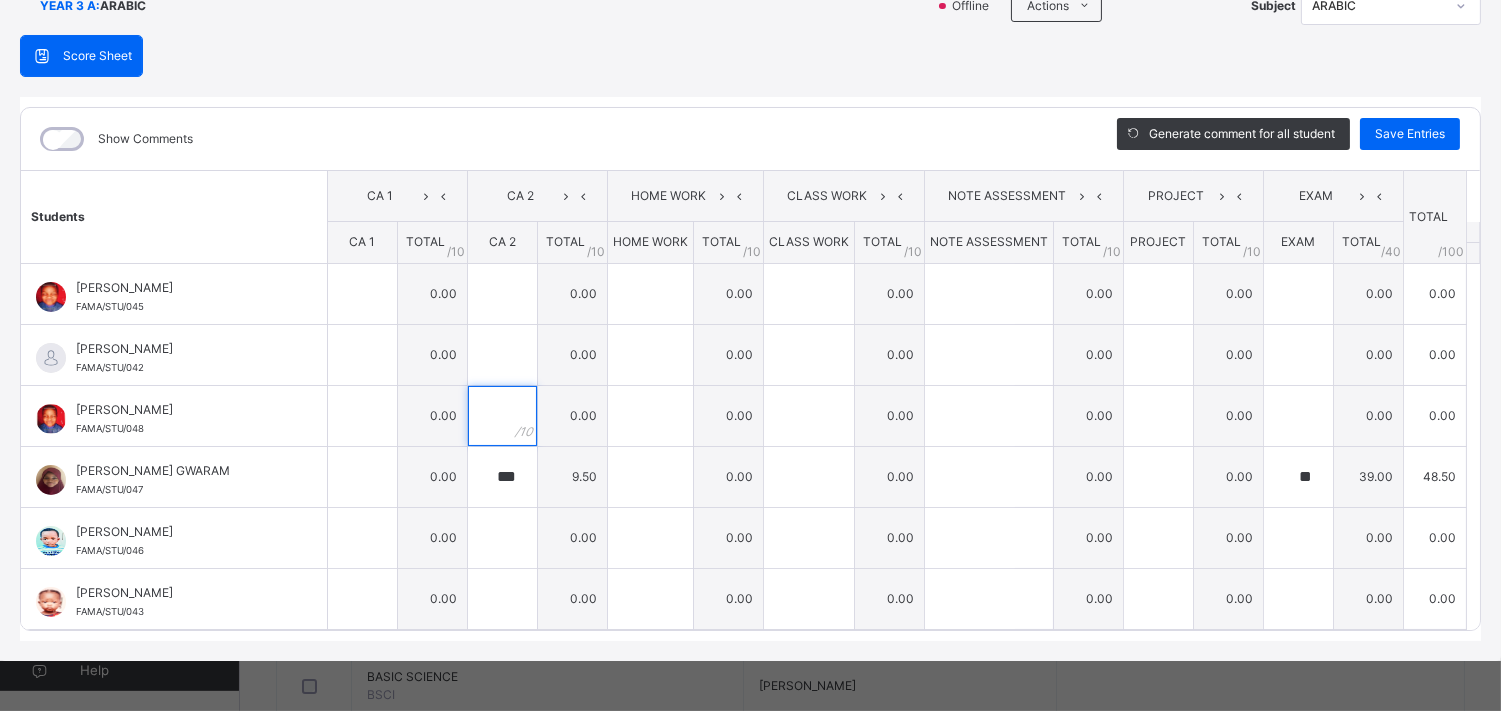 scroll, scrollTop: 187, scrollLeft: 0, axis: vertical 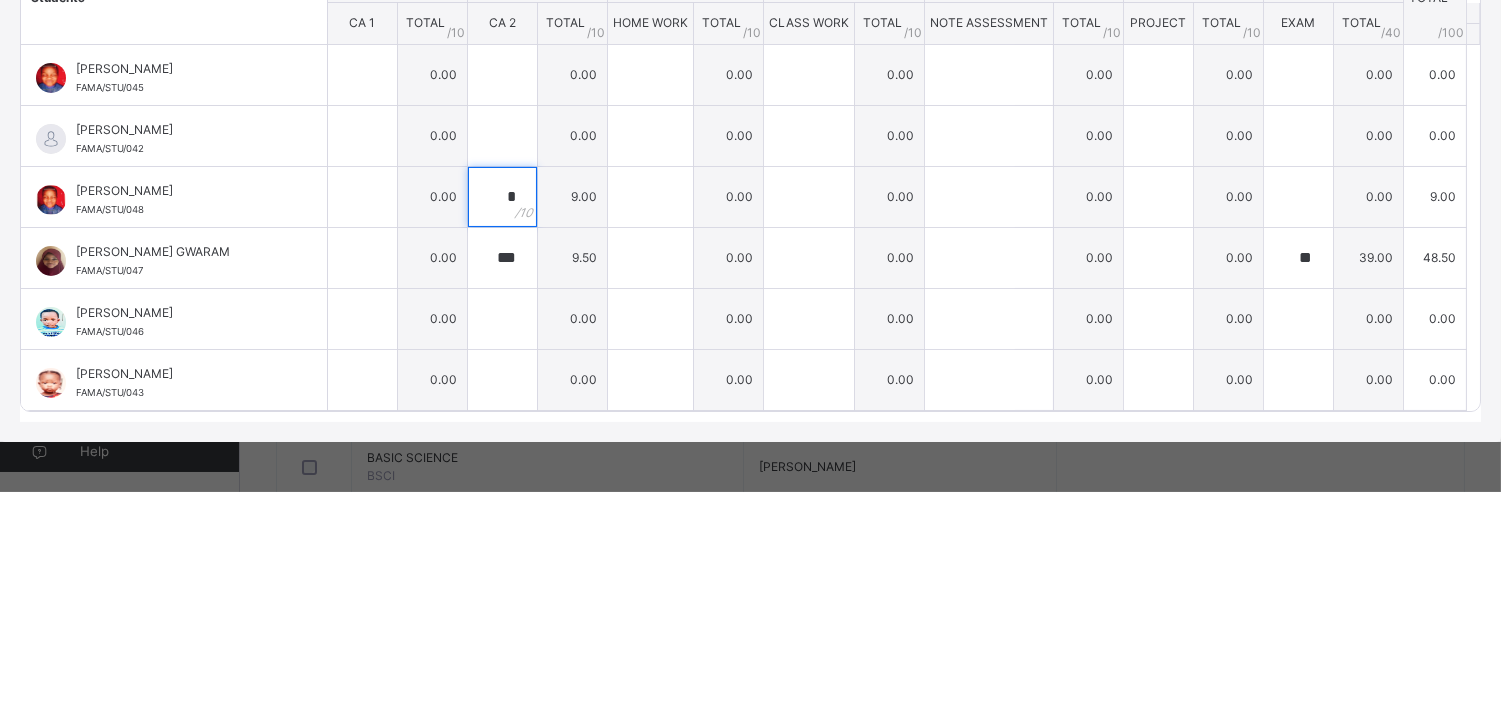 type on "*" 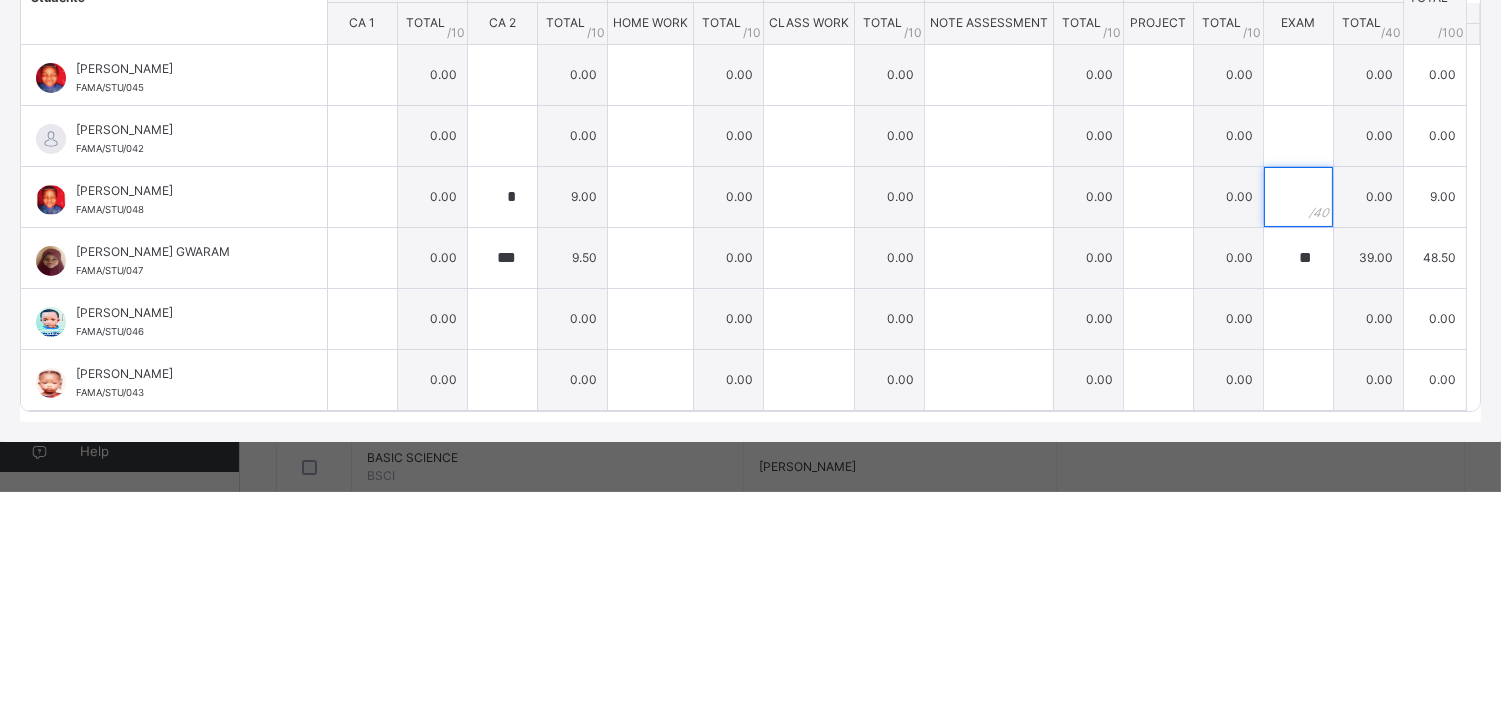click at bounding box center [1298, 417] 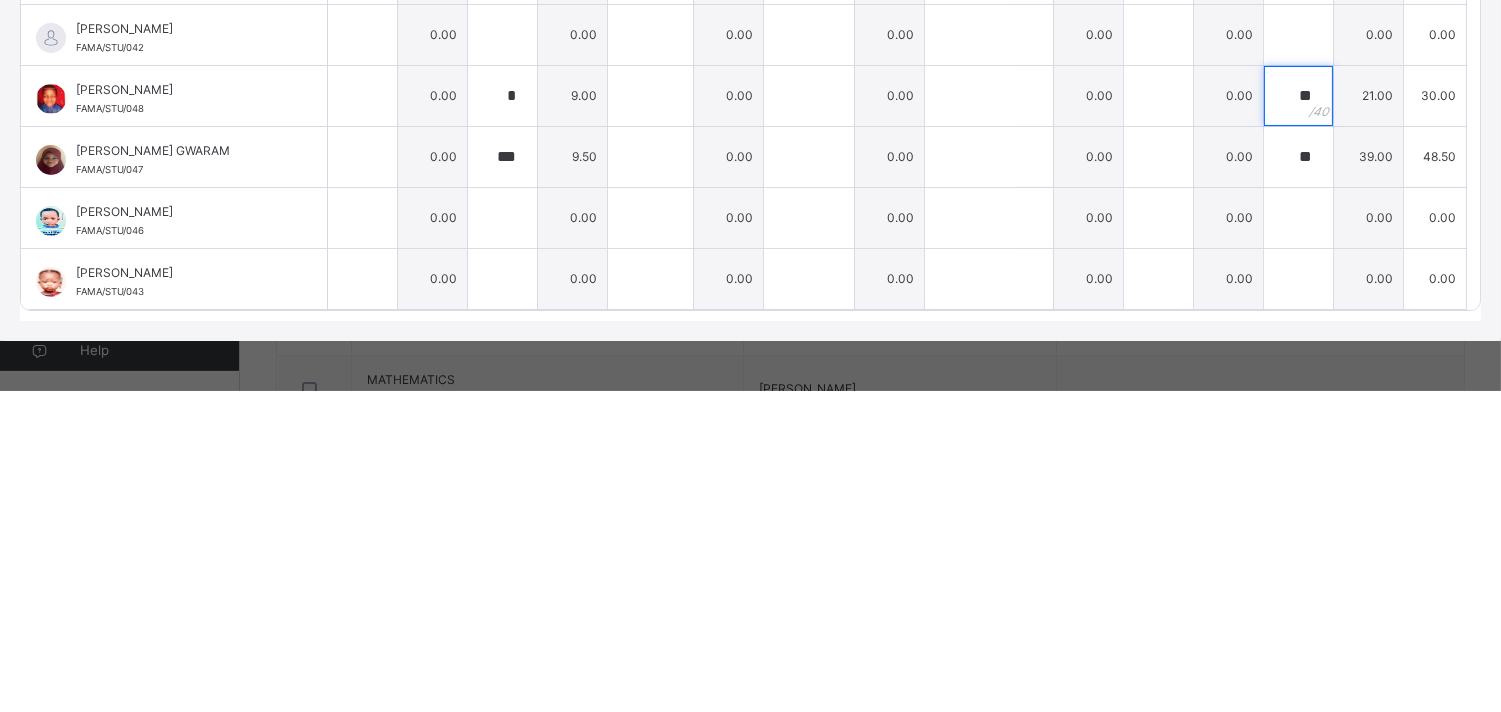 scroll, scrollTop: 232, scrollLeft: 0, axis: vertical 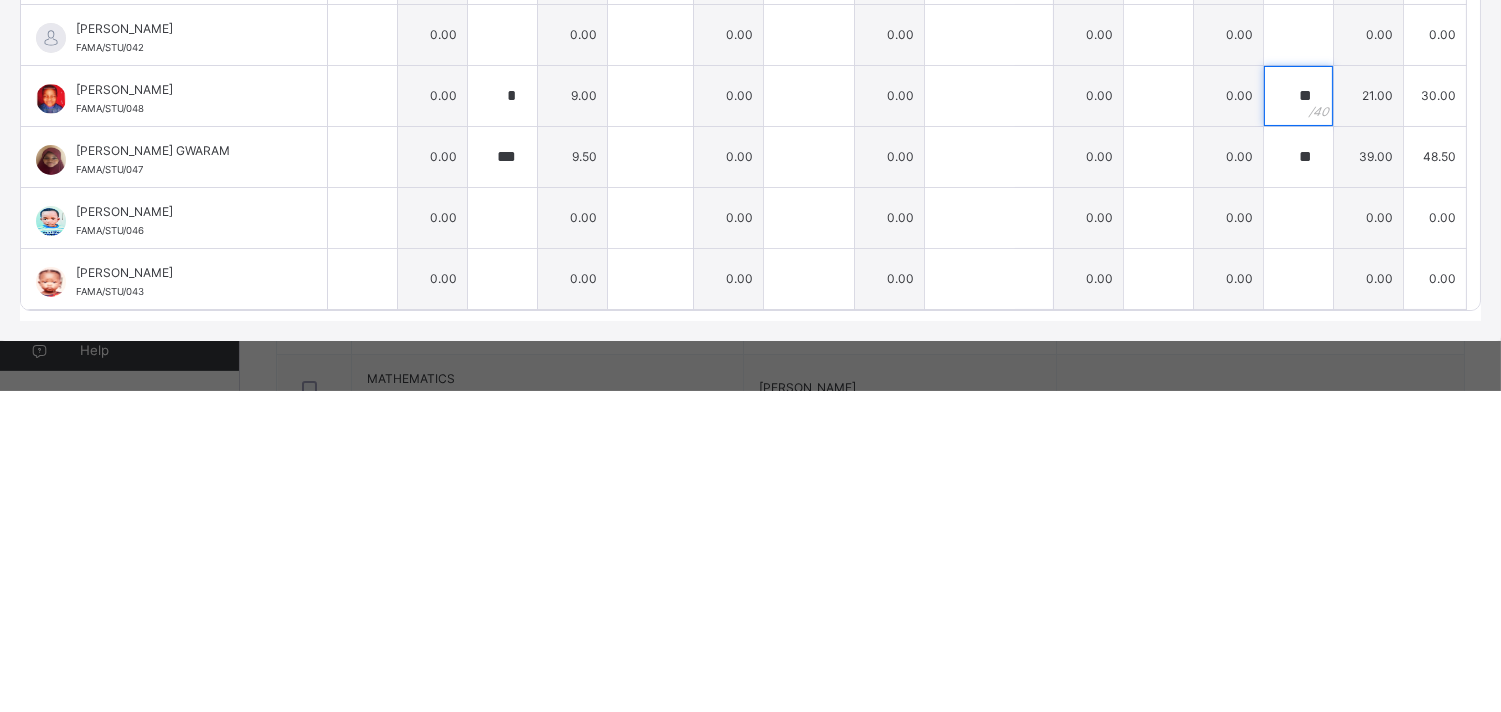type on "**" 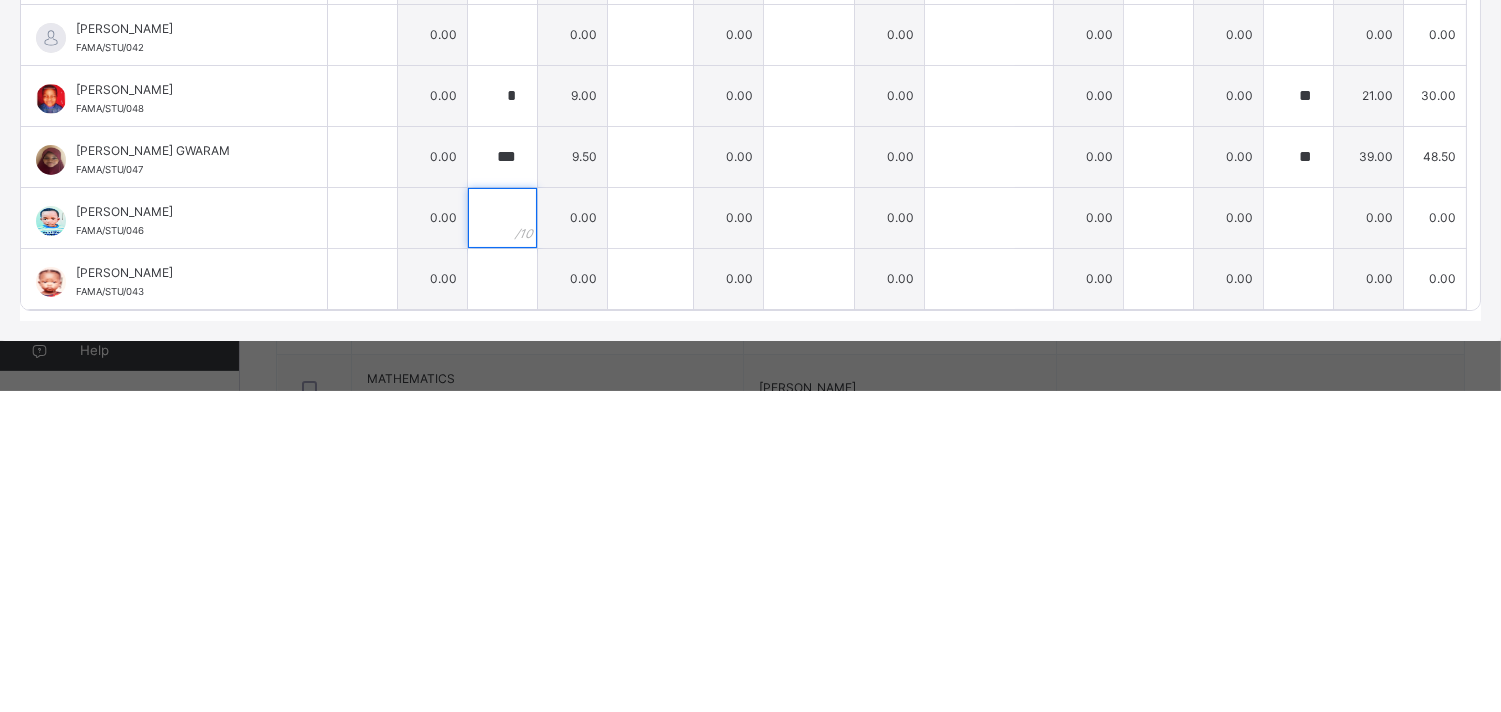 click at bounding box center [502, 539] 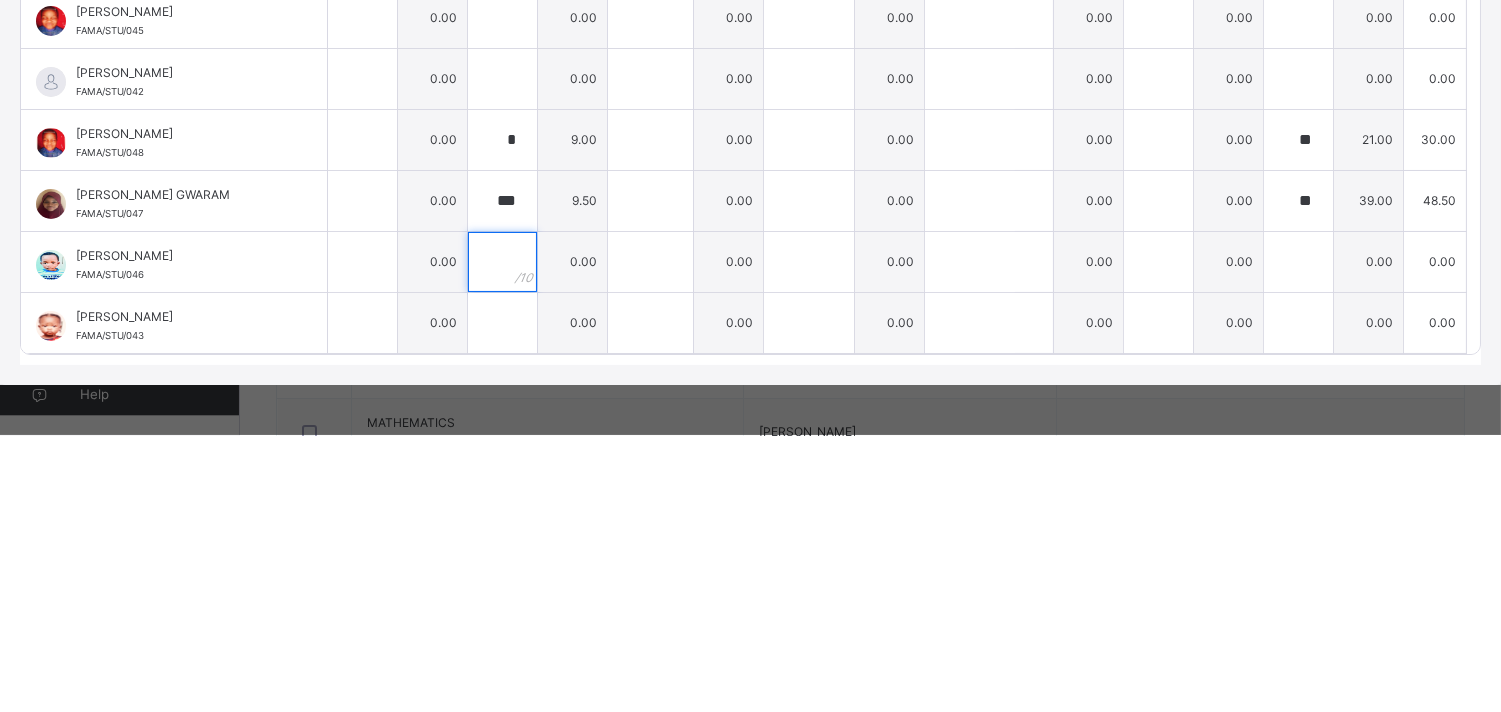 scroll, scrollTop: 253, scrollLeft: 0, axis: vertical 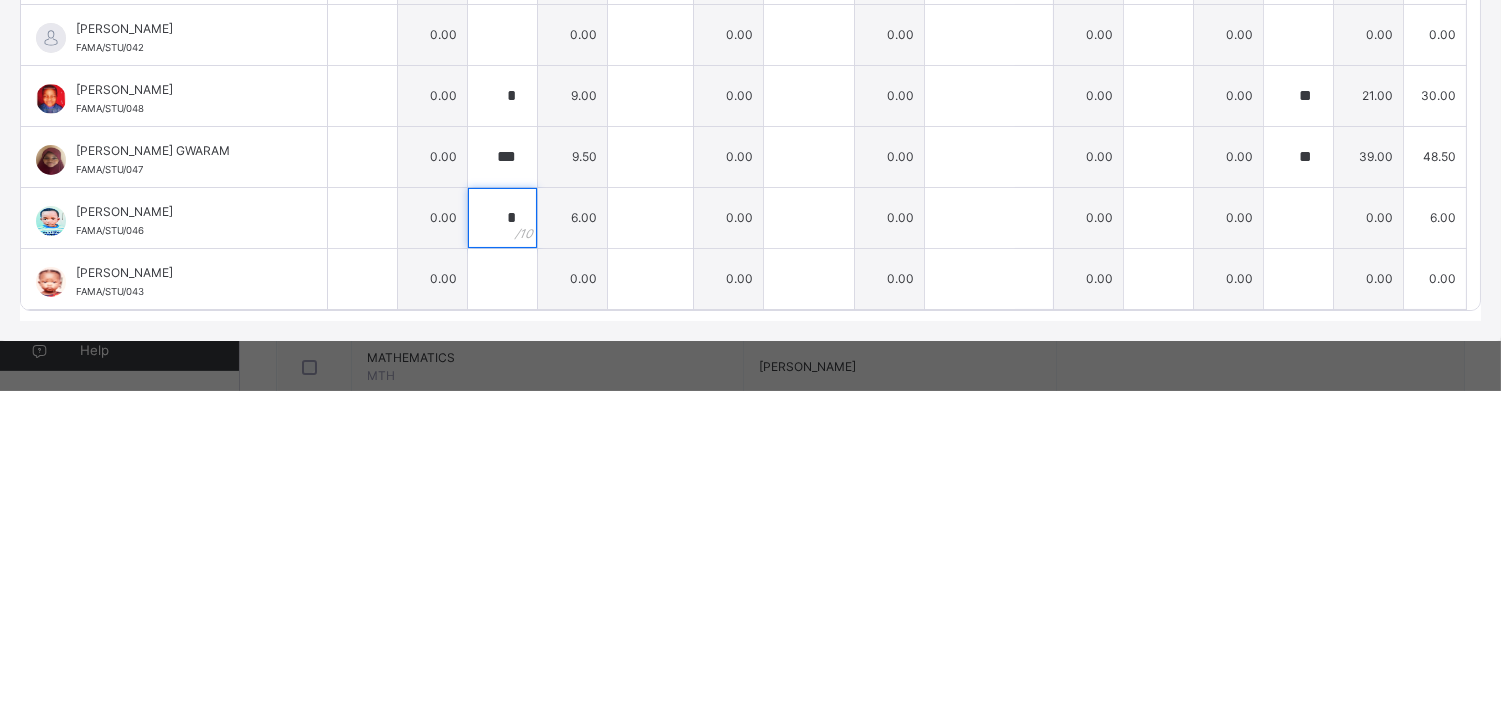 type on "*" 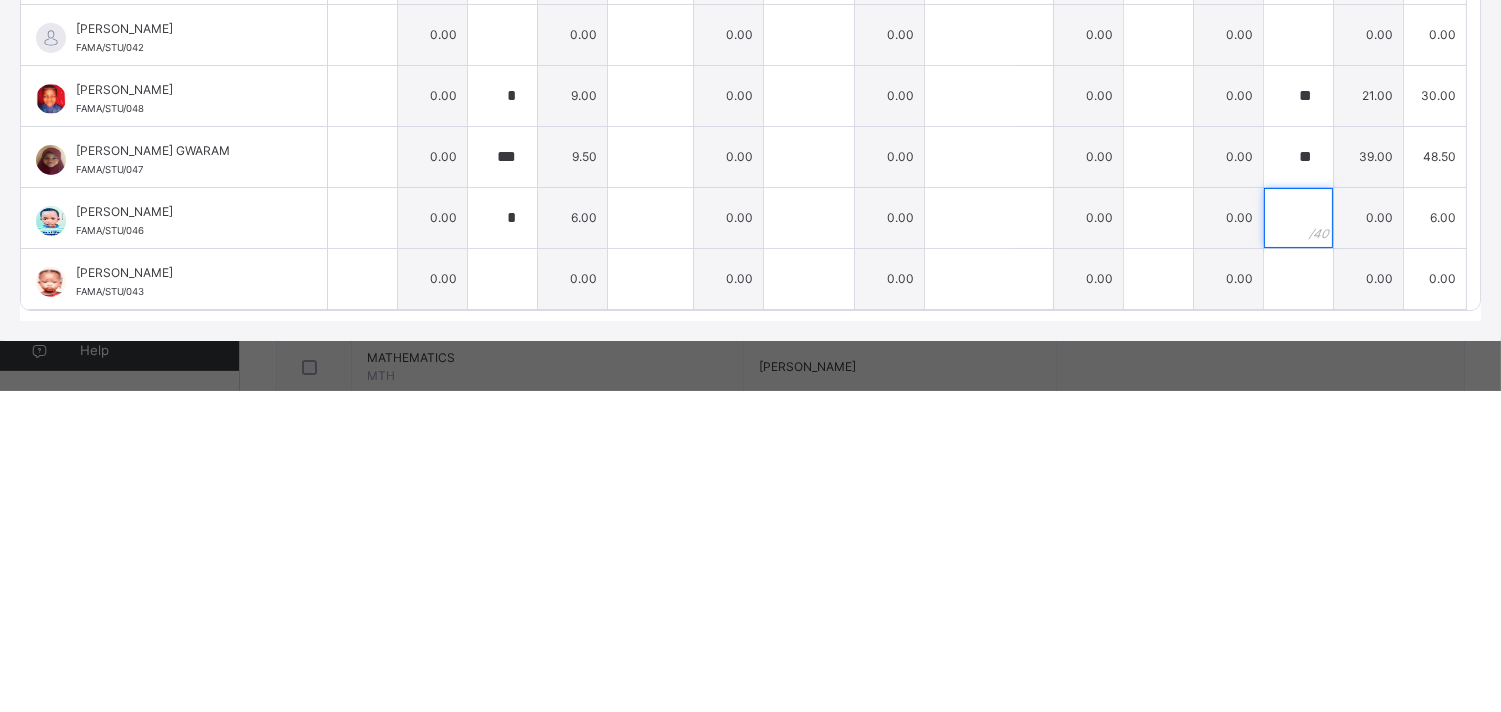 click at bounding box center [1298, 539] 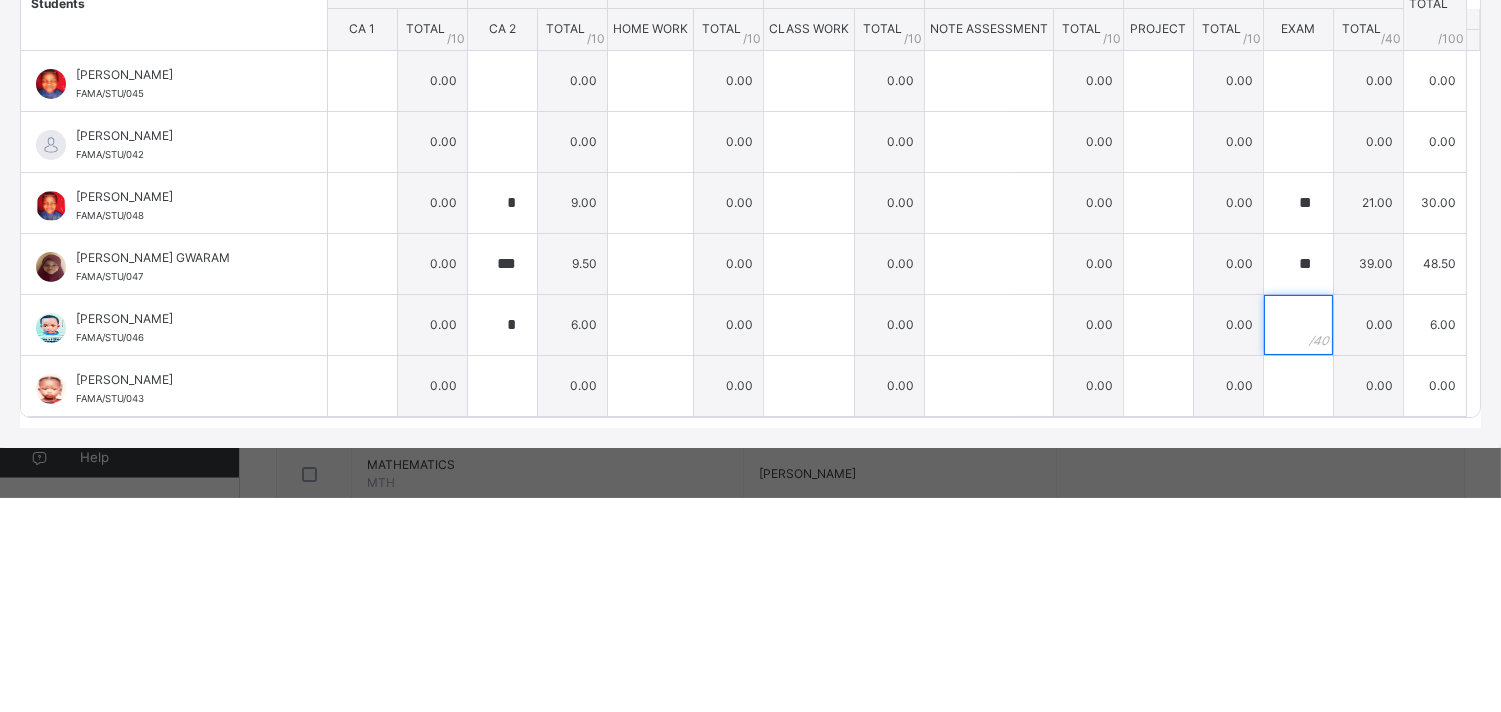 scroll, scrollTop: 274, scrollLeft: 0, axis: vertical 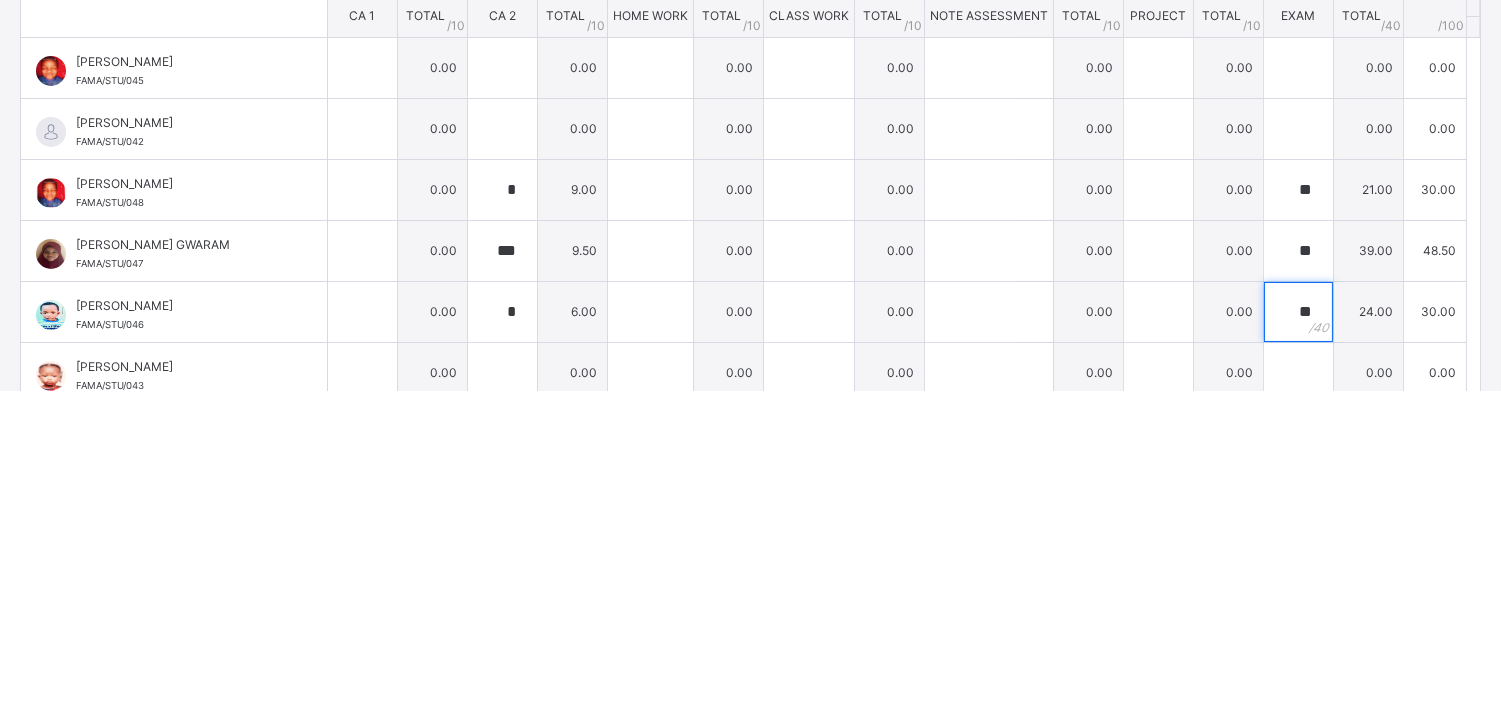 type on "**" 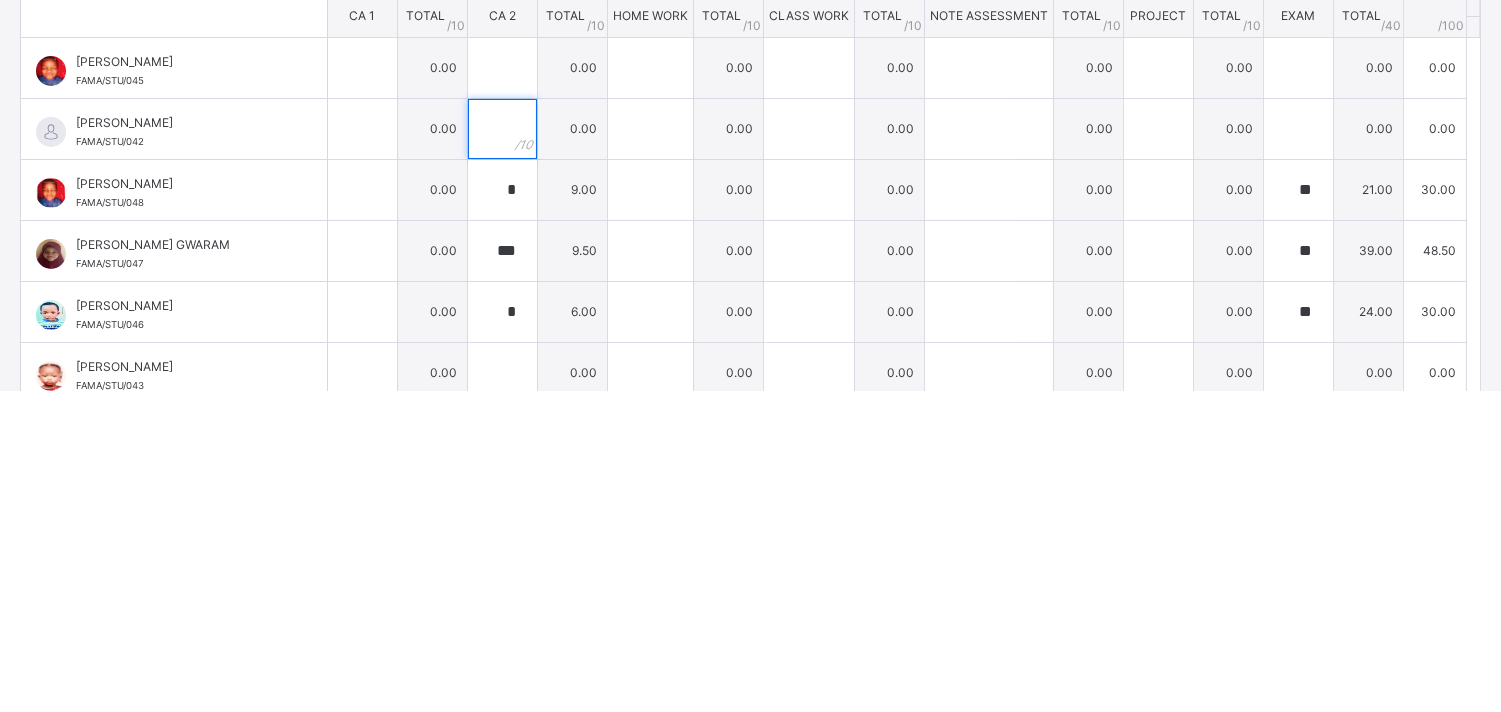 click at bounding box center [502, 450] 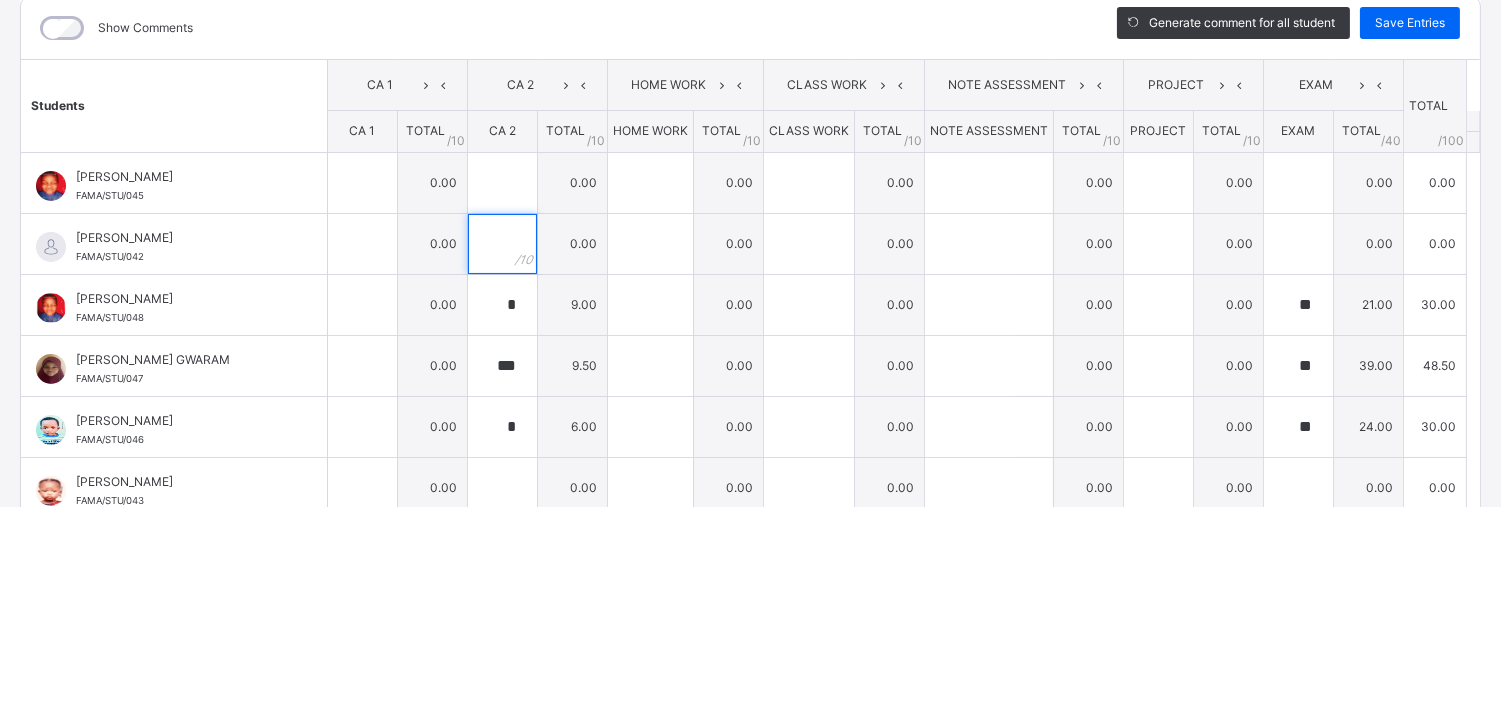 scroll, scrollTop: 274, scrollLeft: 0, axis: vertical 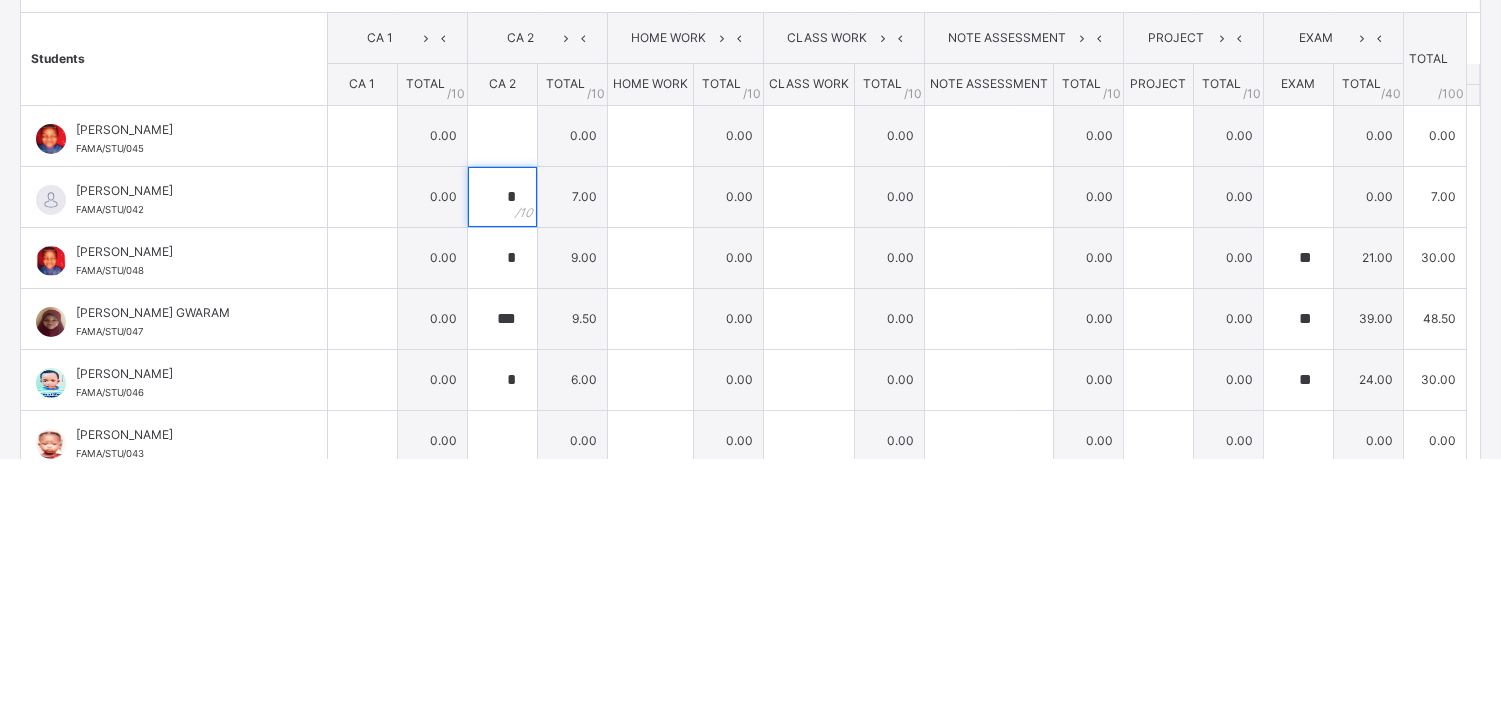 type on "*" 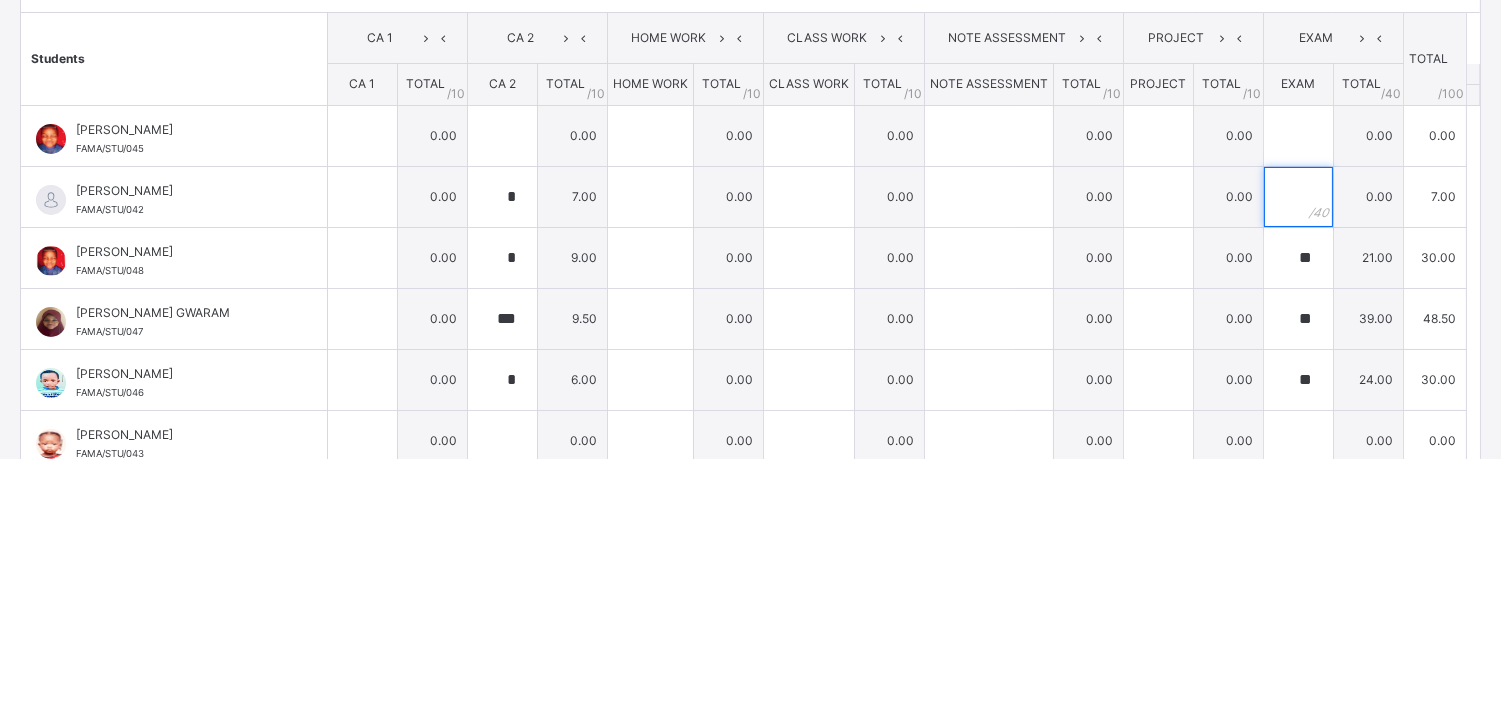 click at bounding box center [1298, 450] 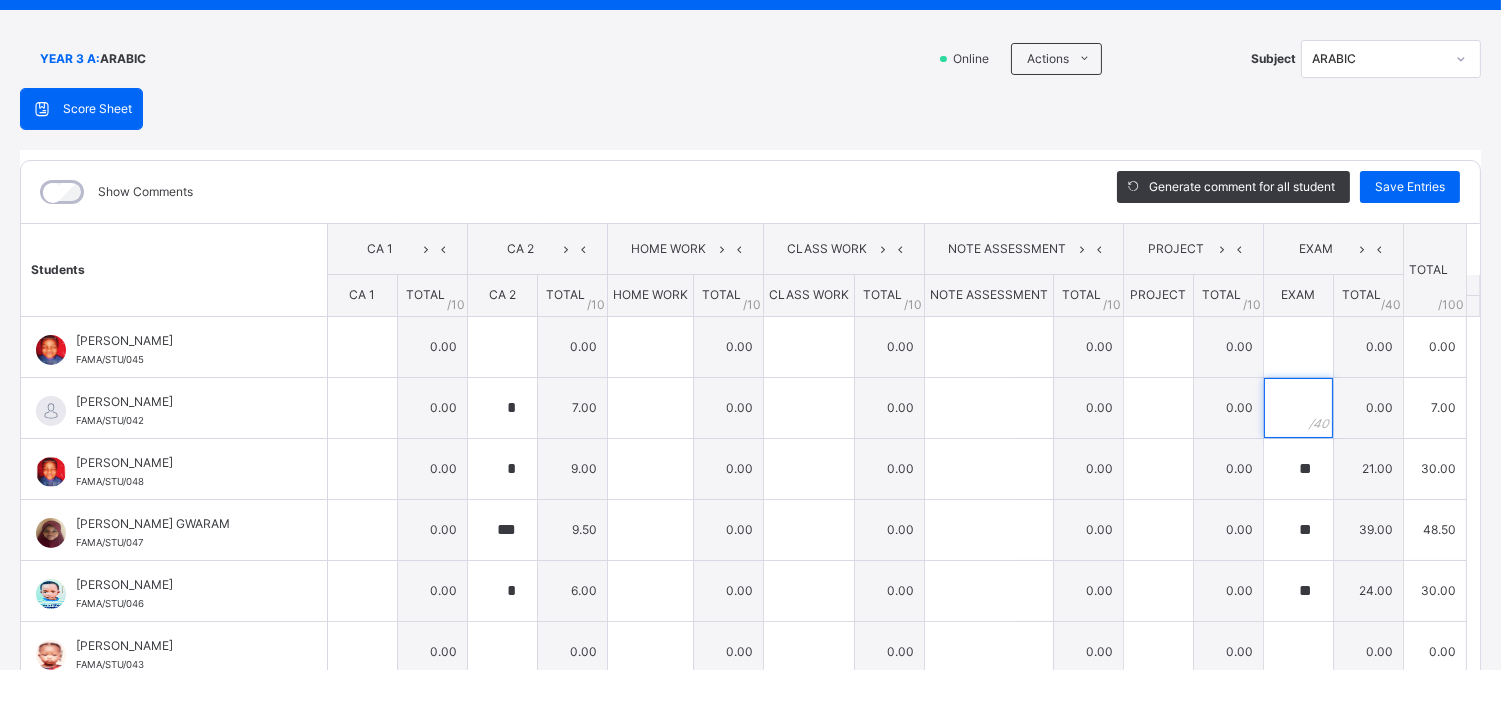 scroll, scrollTop: 274, scrollLeft: 0, axis: vertical 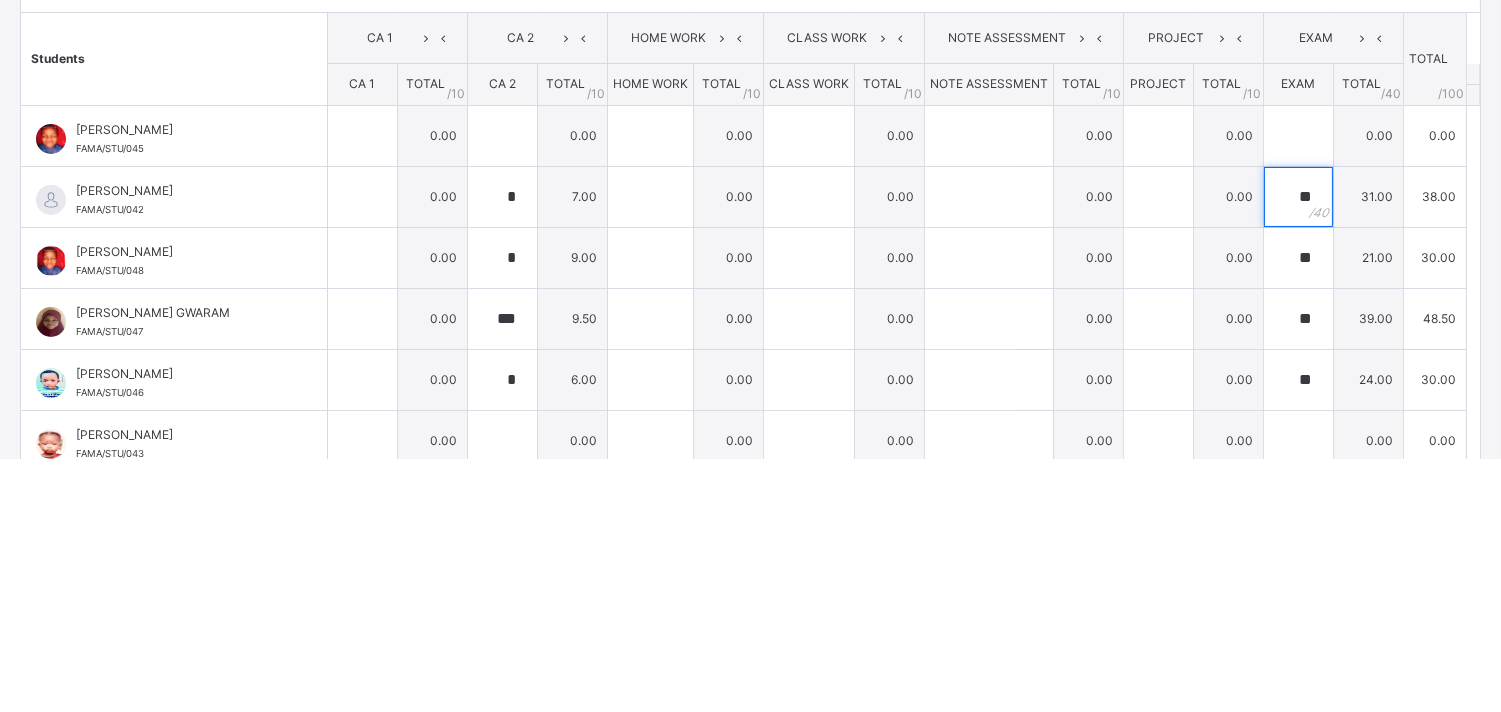 type on "**" 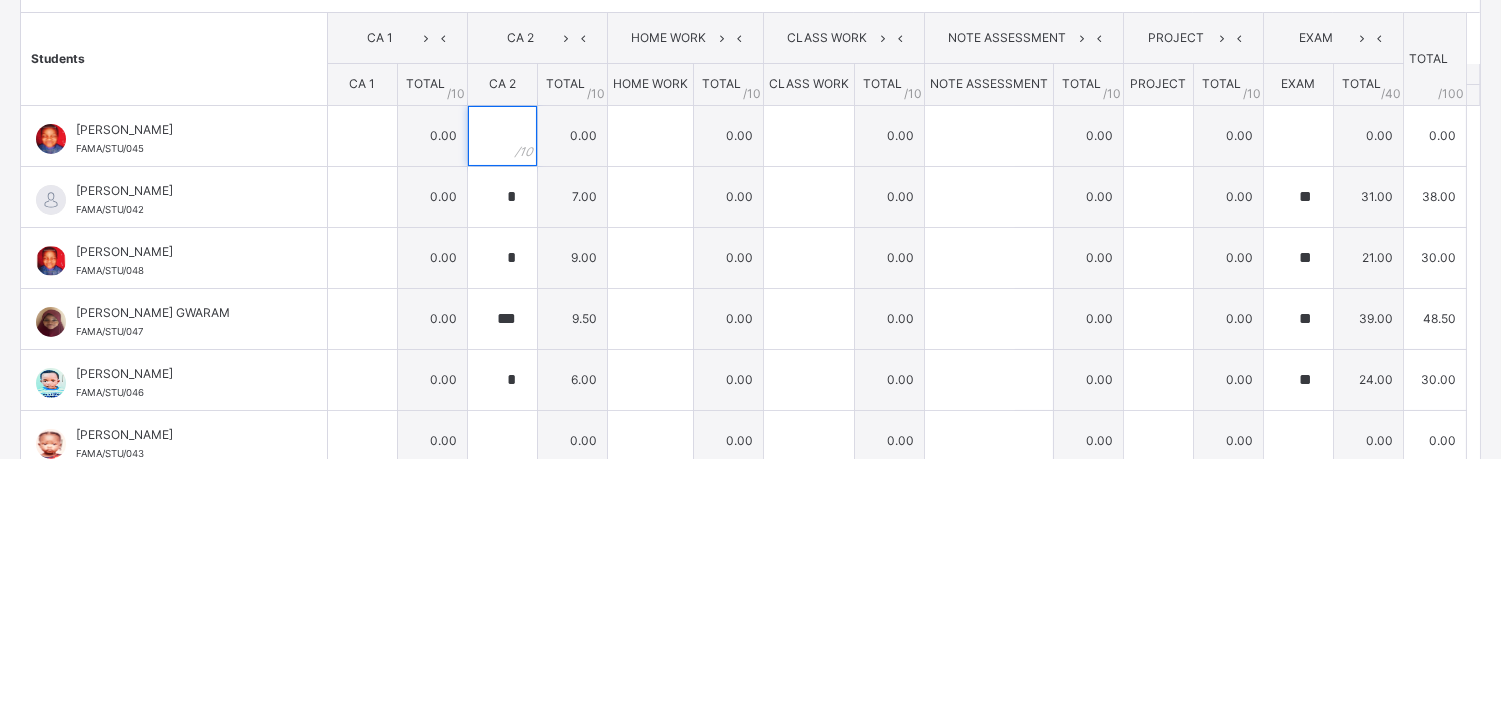 click at bounding box center [502, 389] 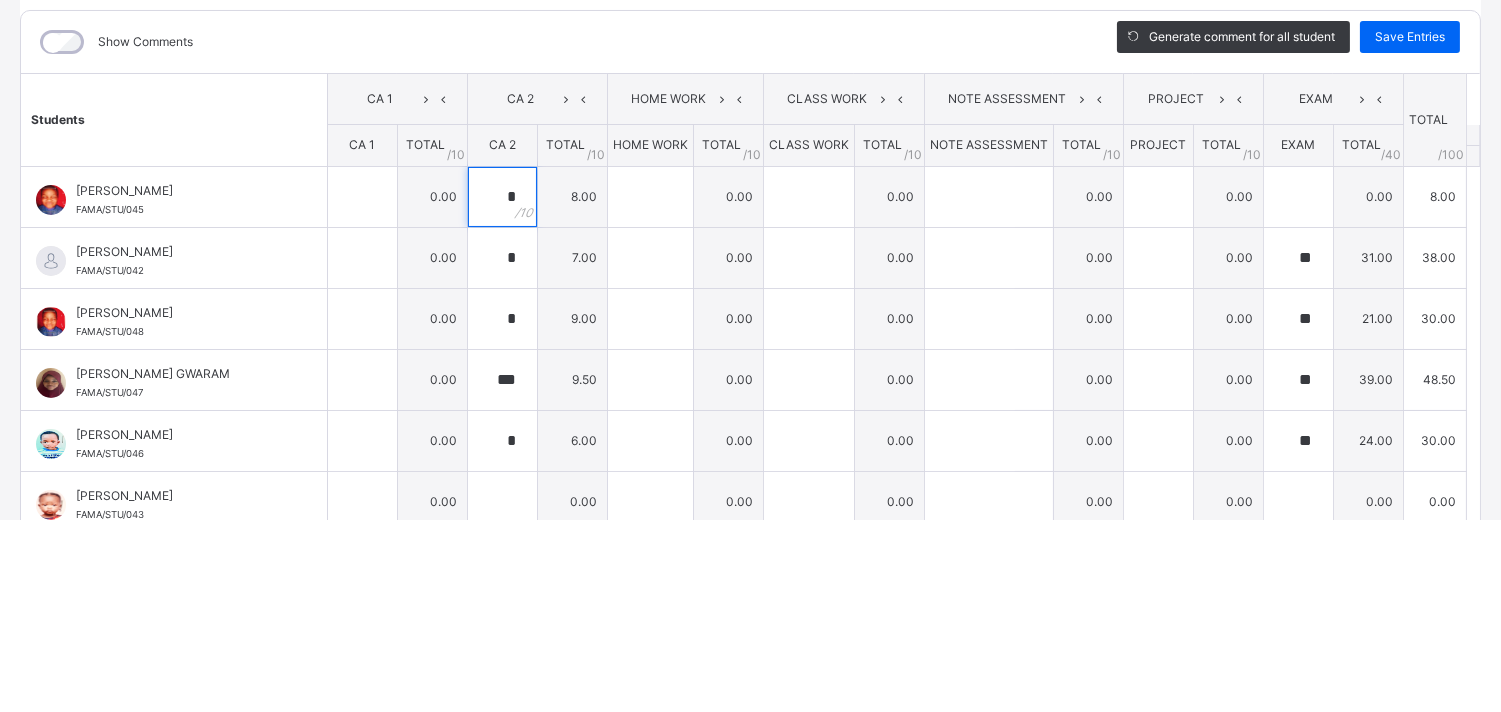 type on "*" 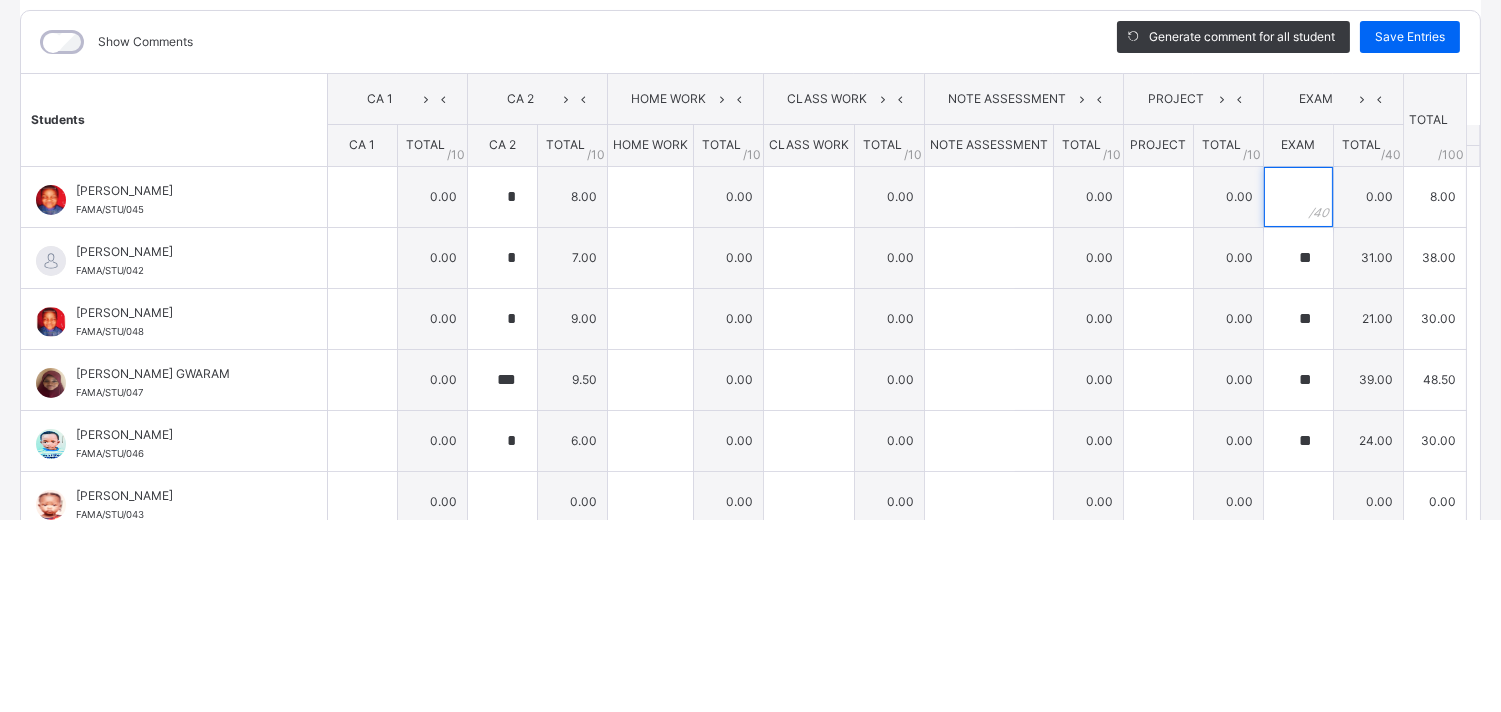 click at bounding box center (1298, 389) 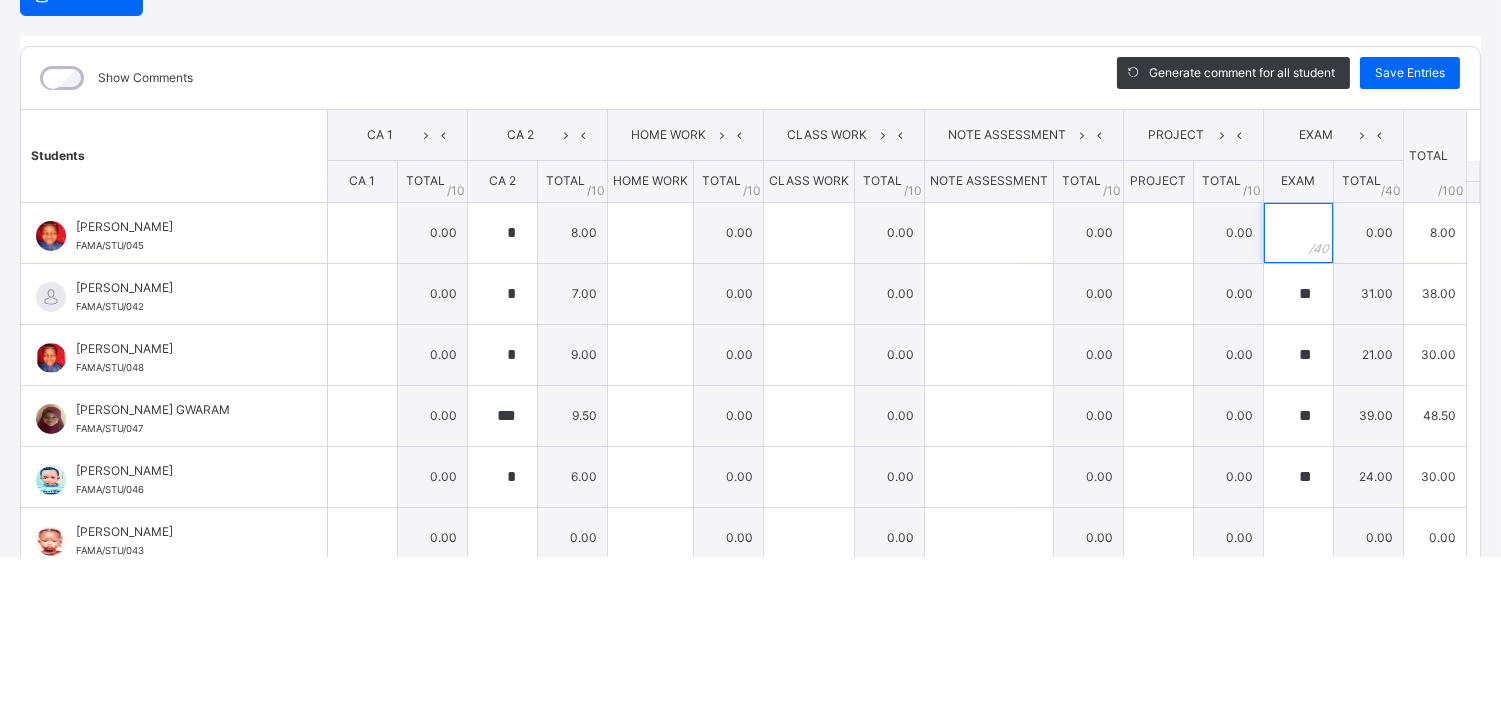 scroll, scrollTop: 274, scrollLeft: 0, axis: vertical 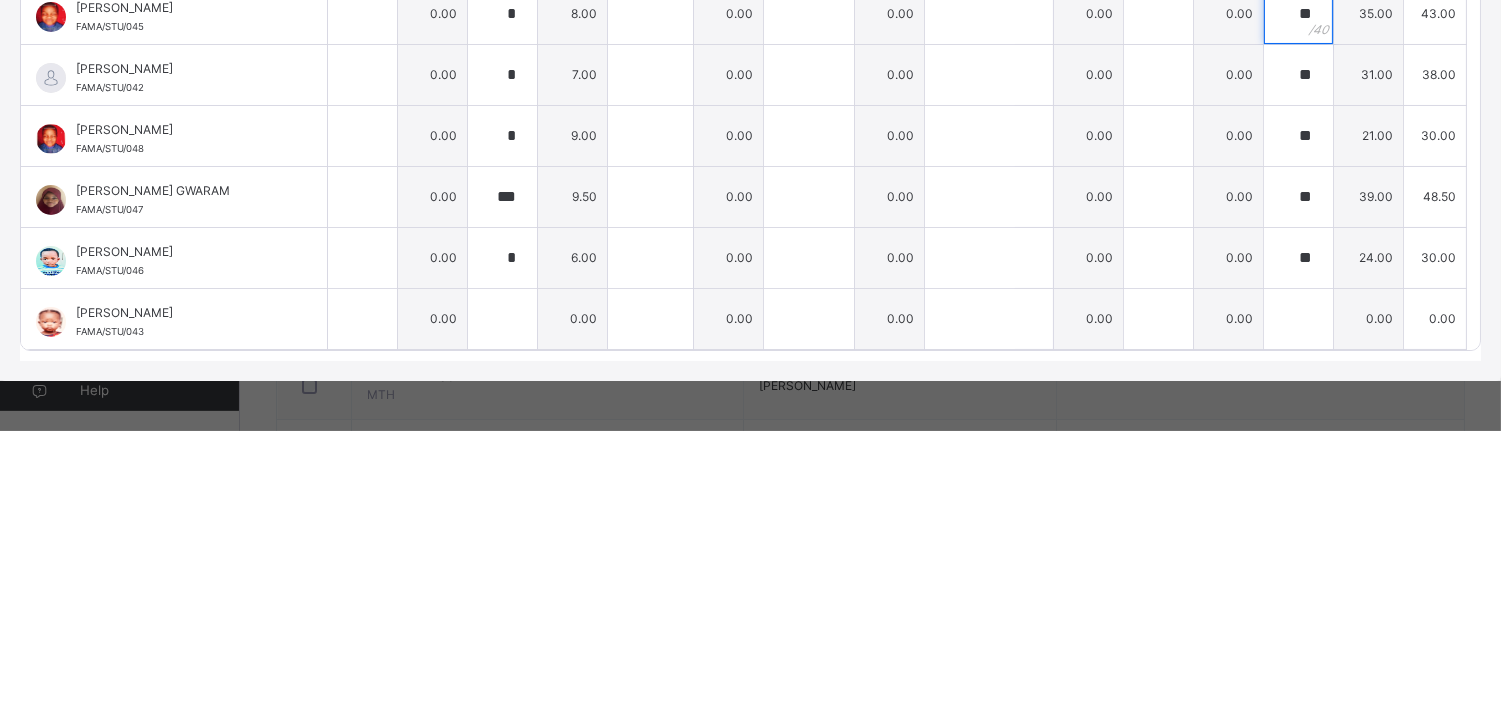 type on "**" 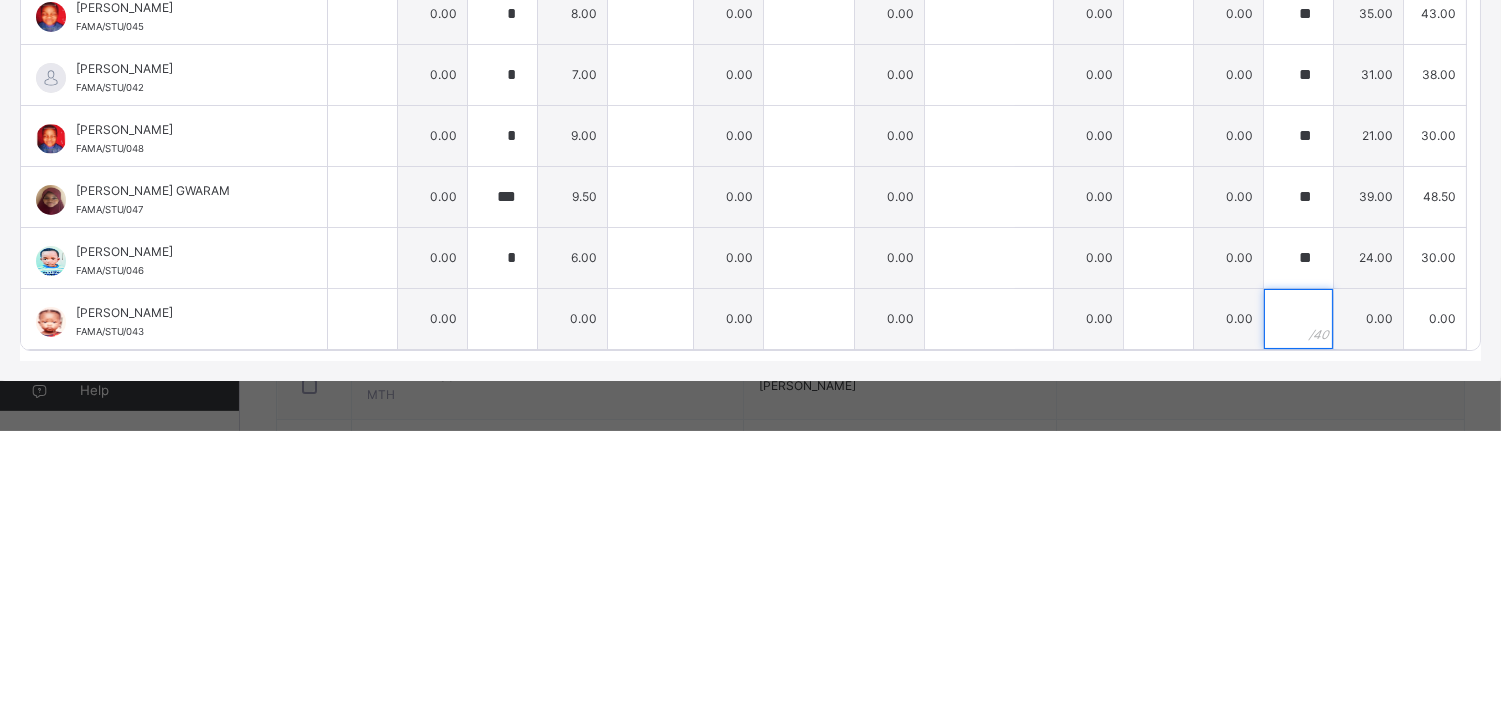 click at bounding box center (1298, 600) 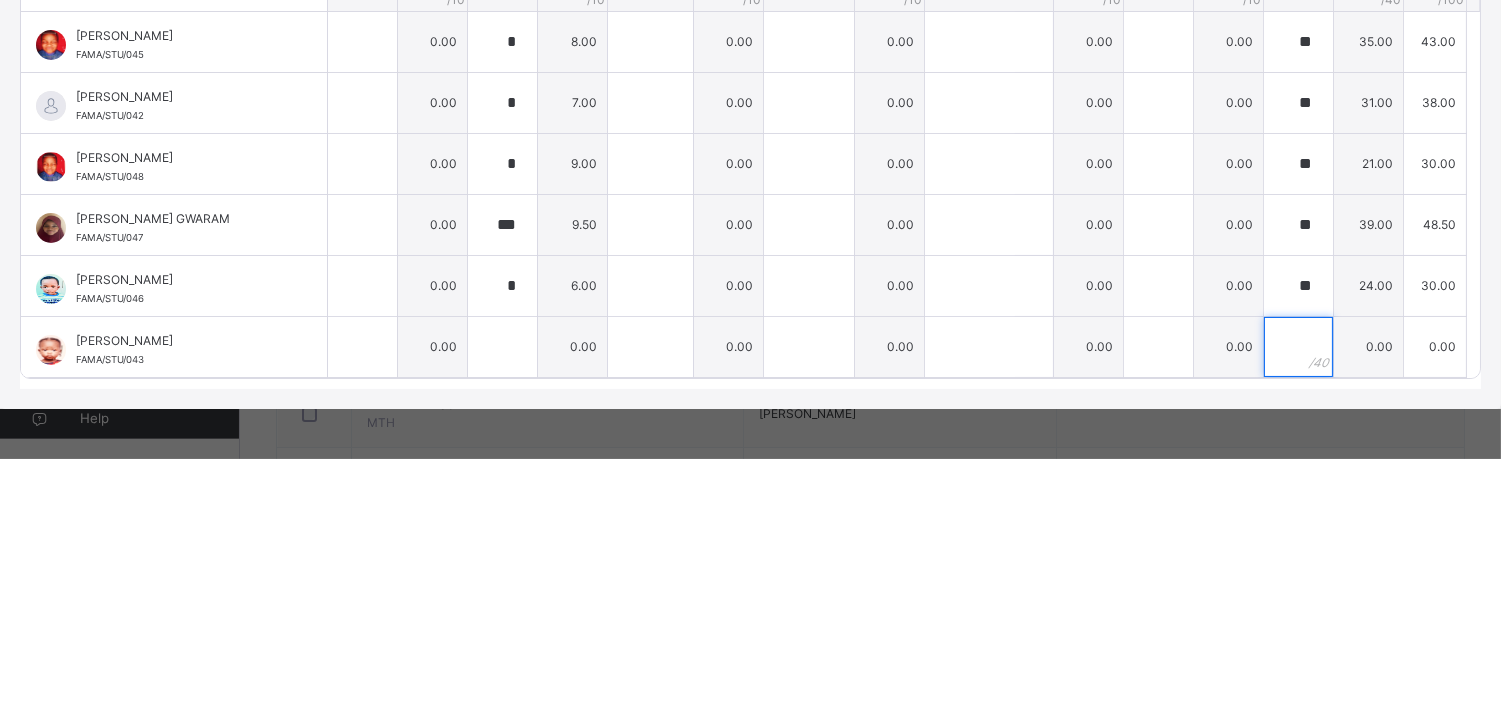 scroll, scrollTop: 356, scrollLeft: 0, axis: vertical 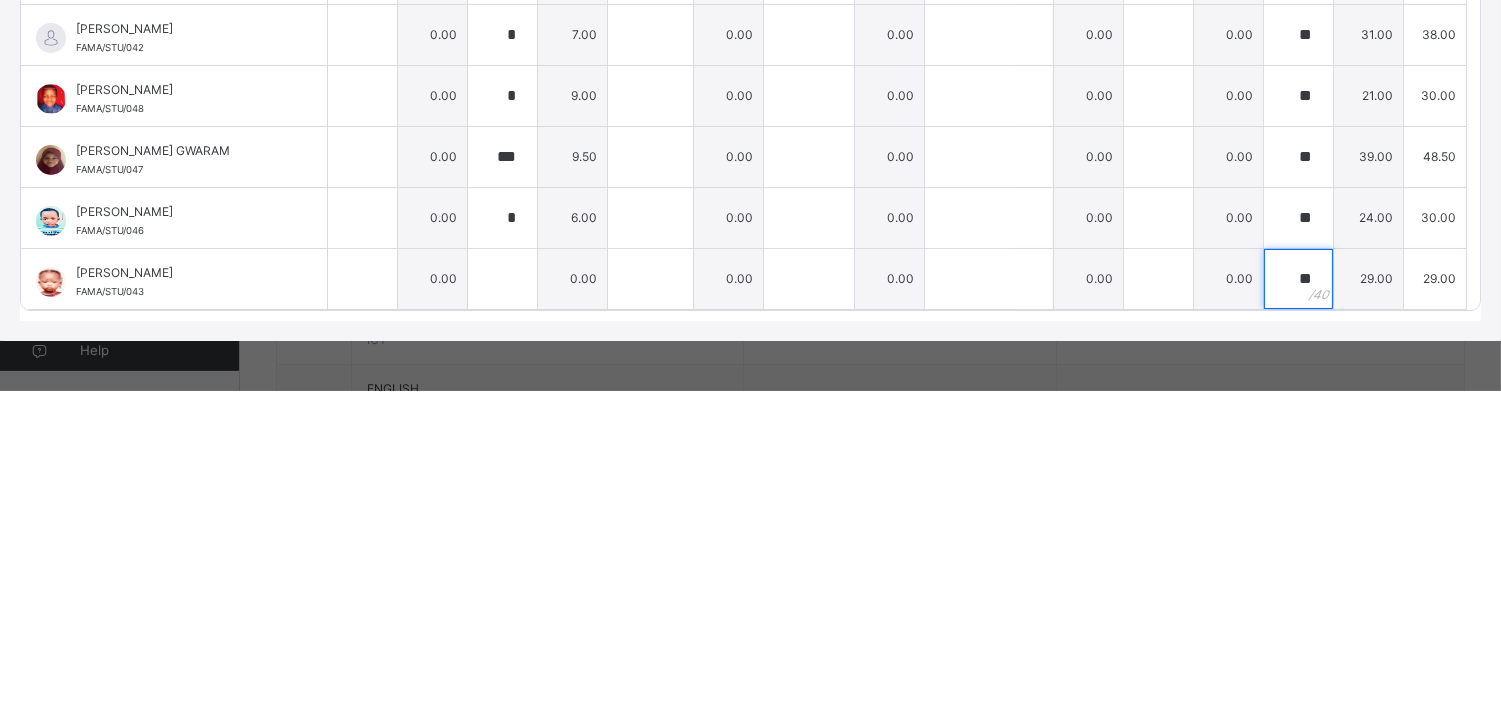 type on "**" 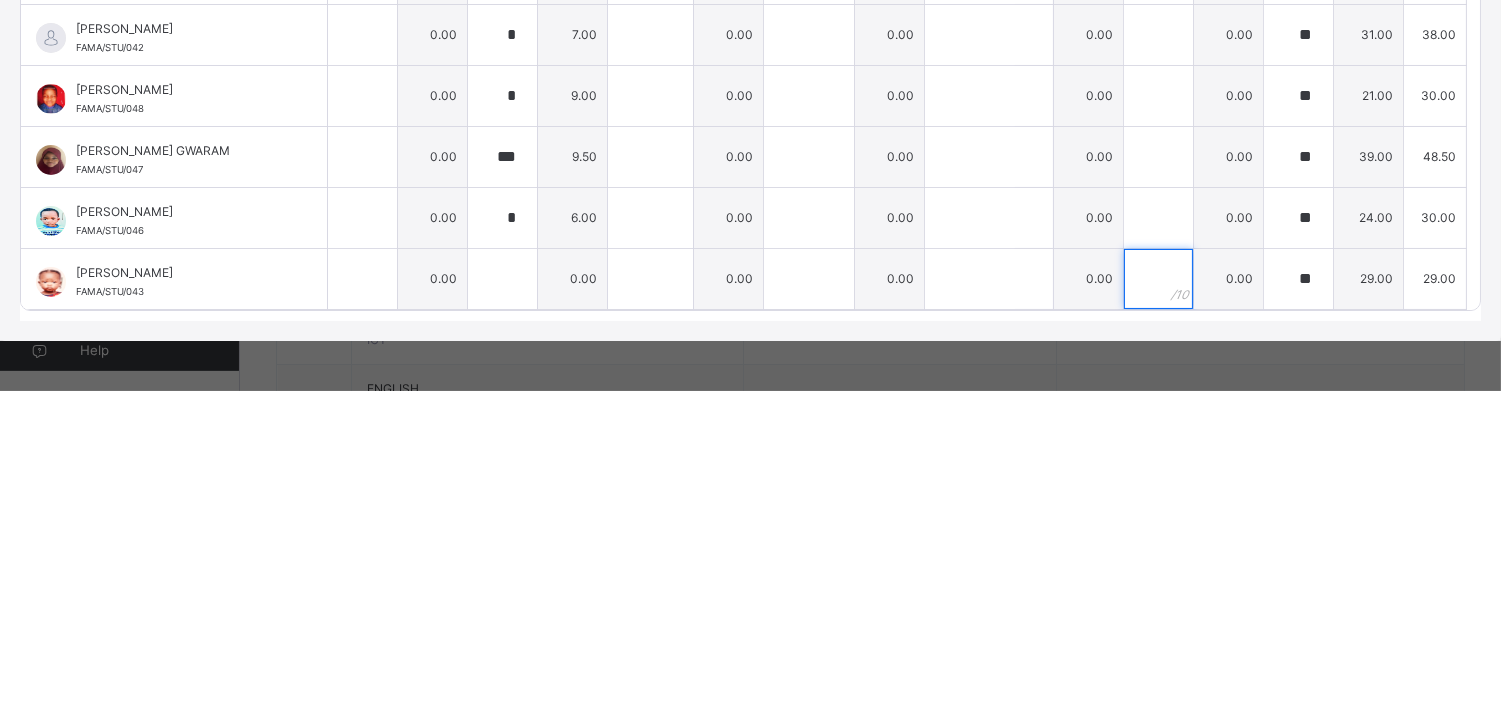 click at bounding box center (1158, 600) 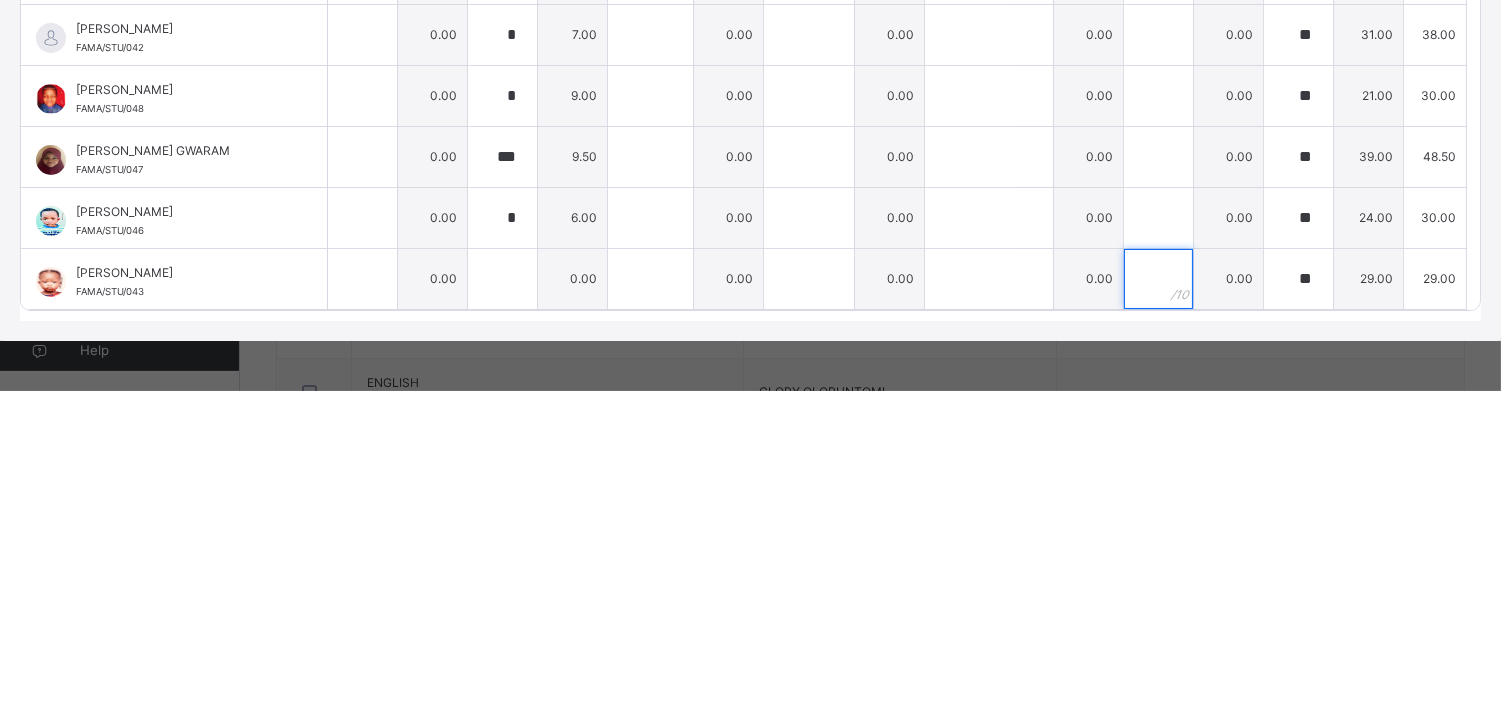 scroll, scrollTop: 438, scrollLeft: 0, axis: vertical 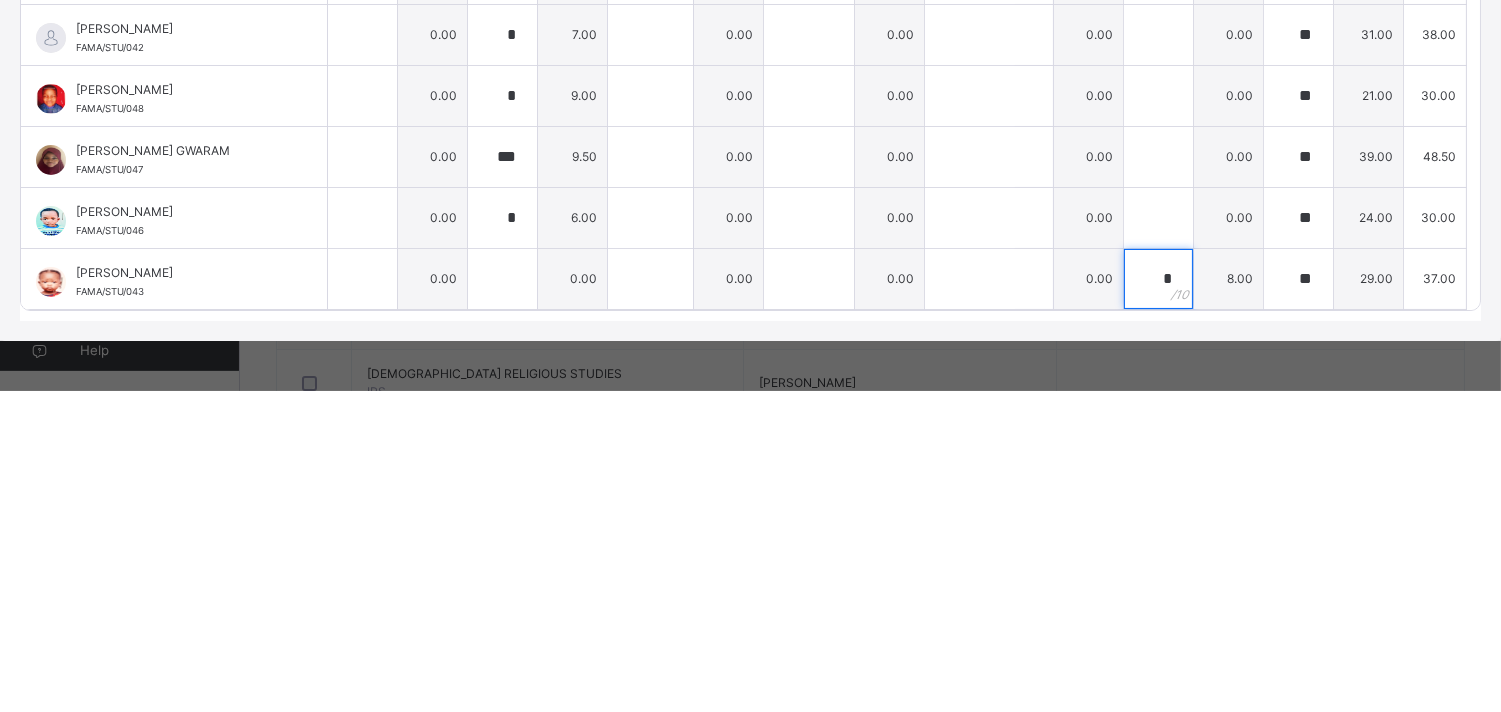 type on "*" 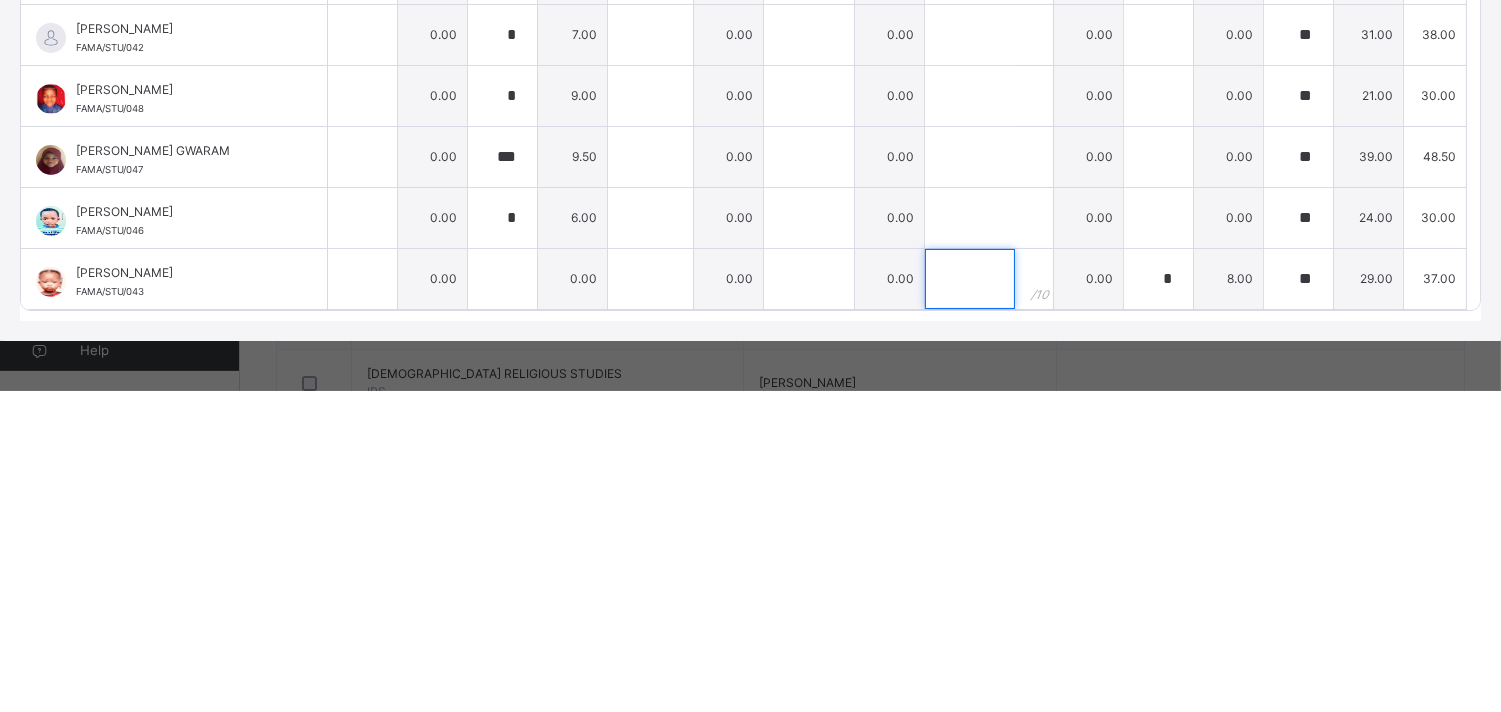 click at bounding box center [970, 600] 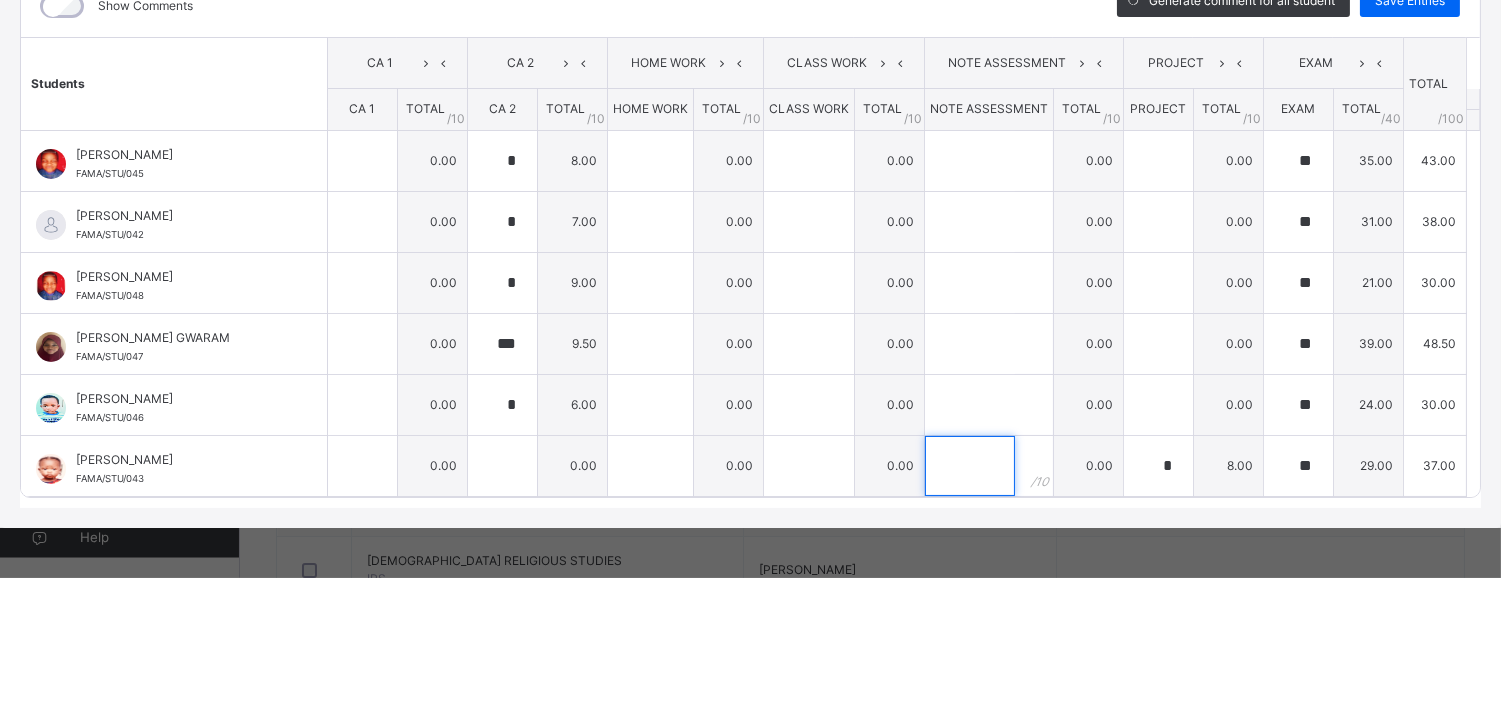 scroll, scrollTop: 521, scrollLeft: 0, axis: vertical 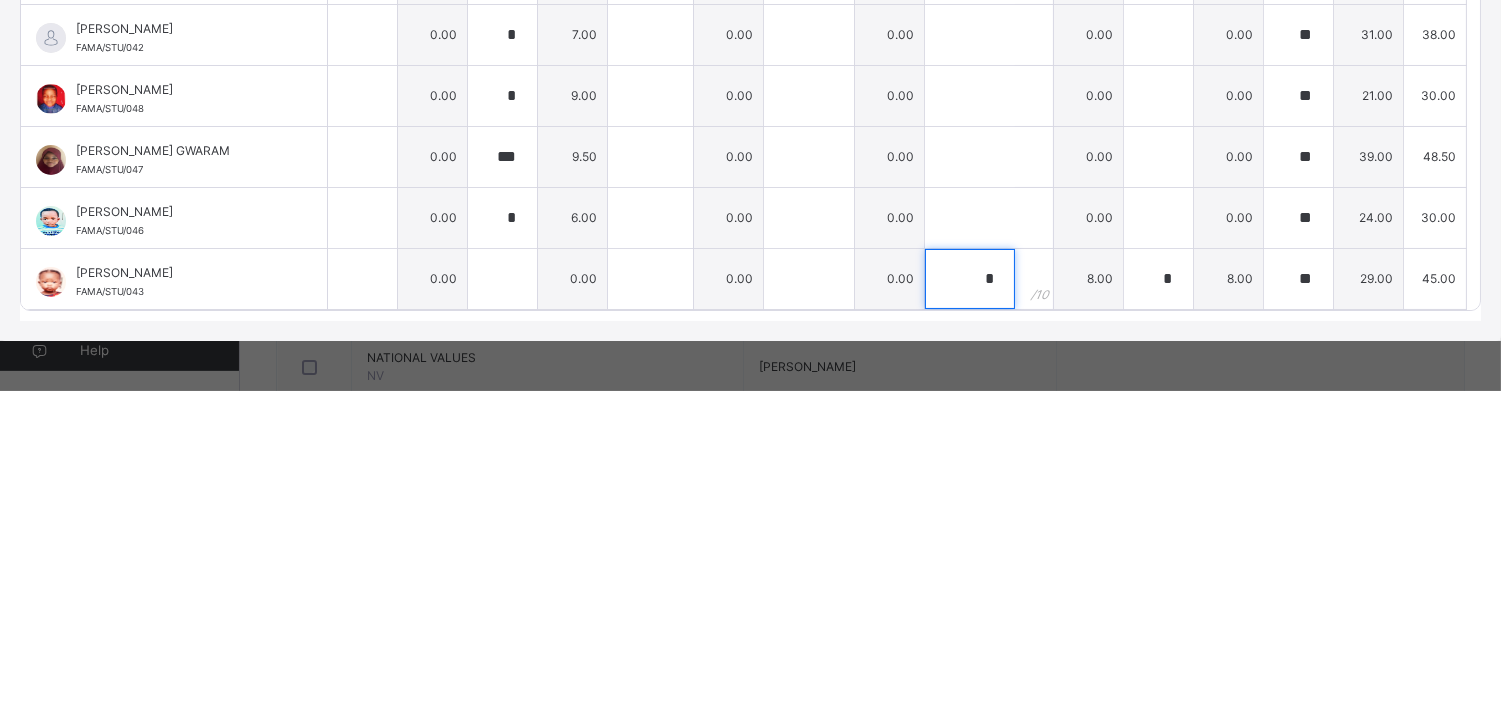 type on "*" 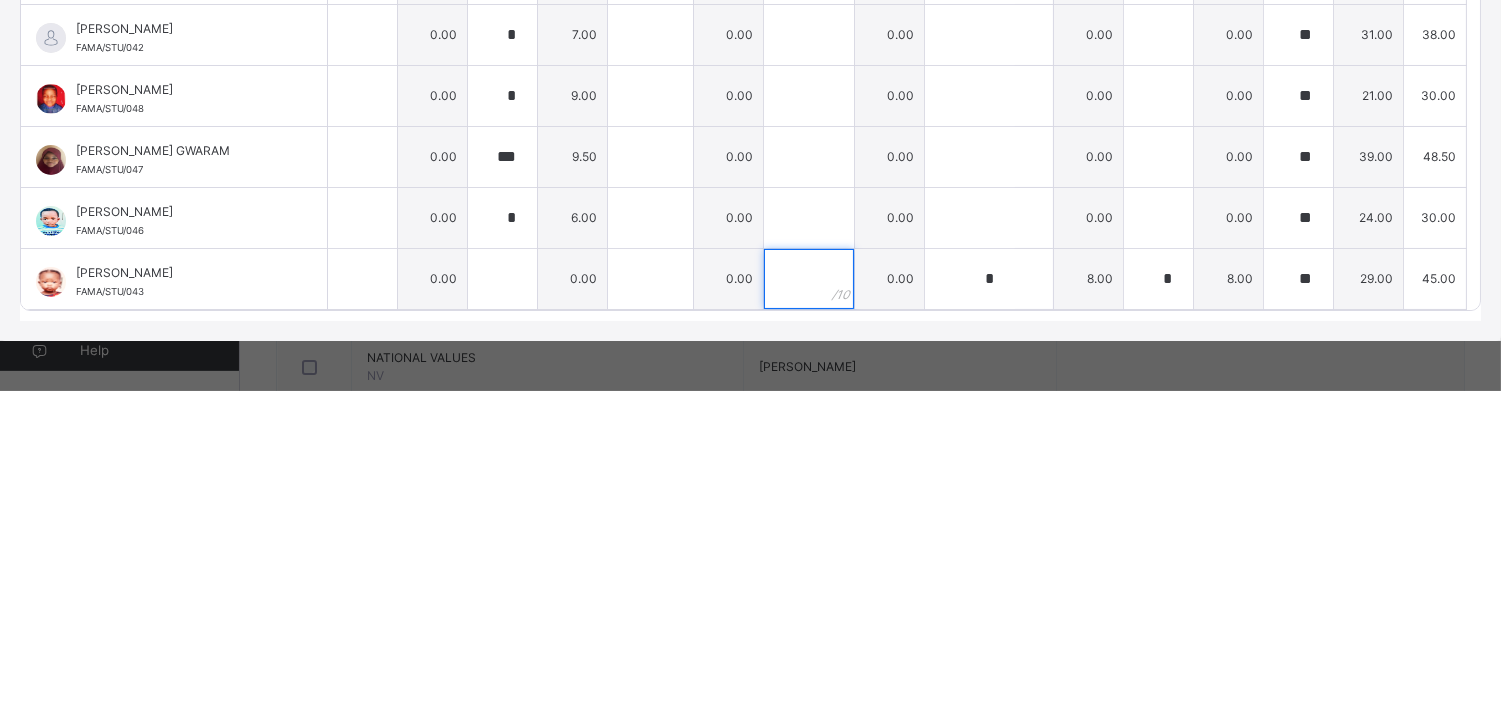 click at bounding box center (809, 600) 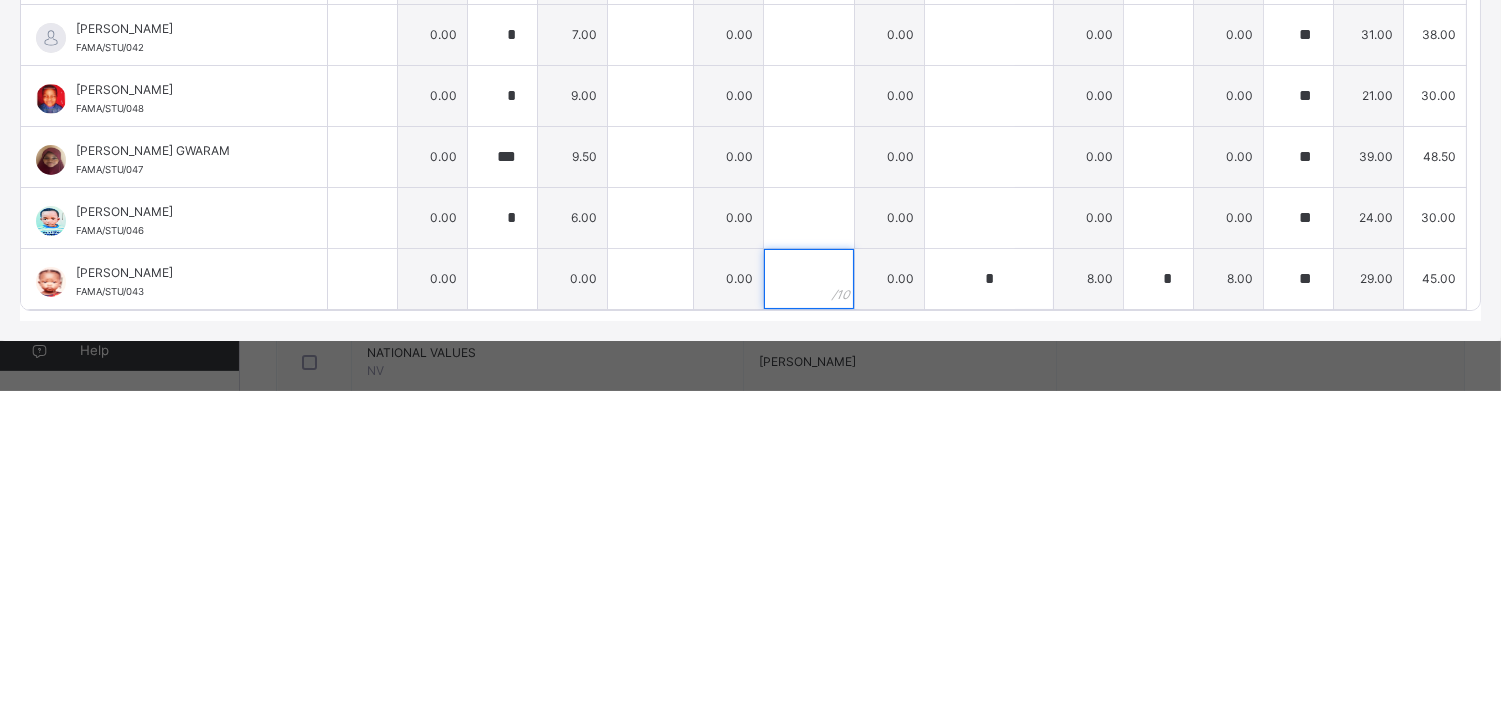 scroll, scrollTop: 603, scrollLeft: 0, axis: vertical 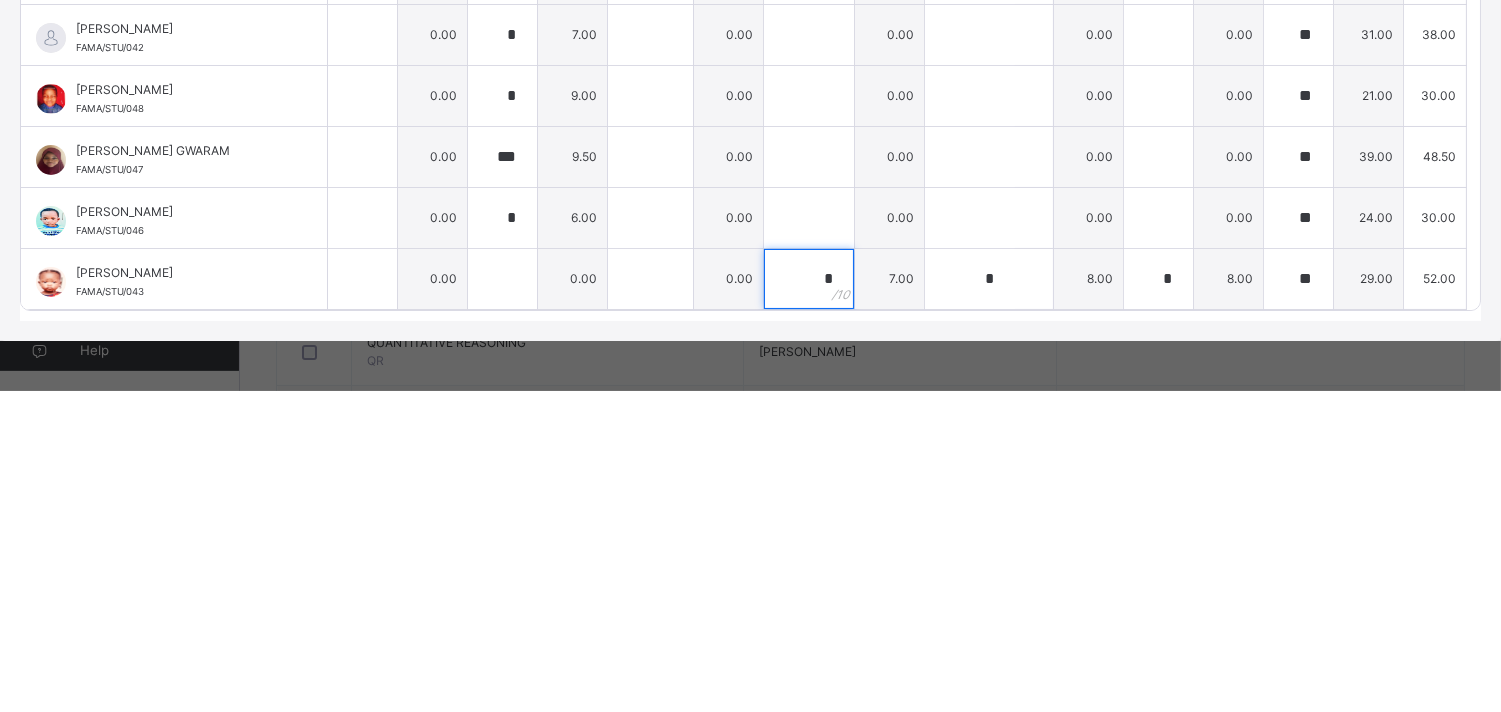 type on "*" 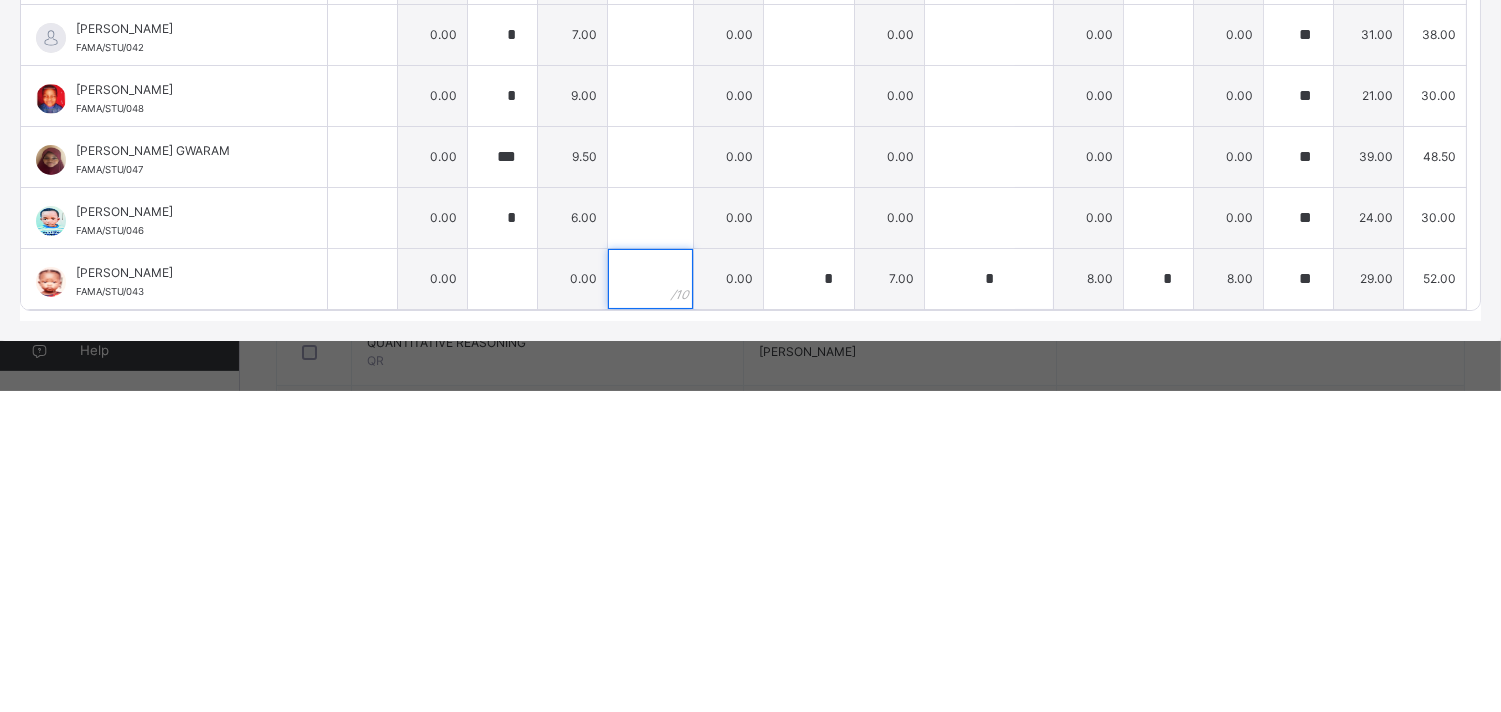 click at bounding box center [650, 600] 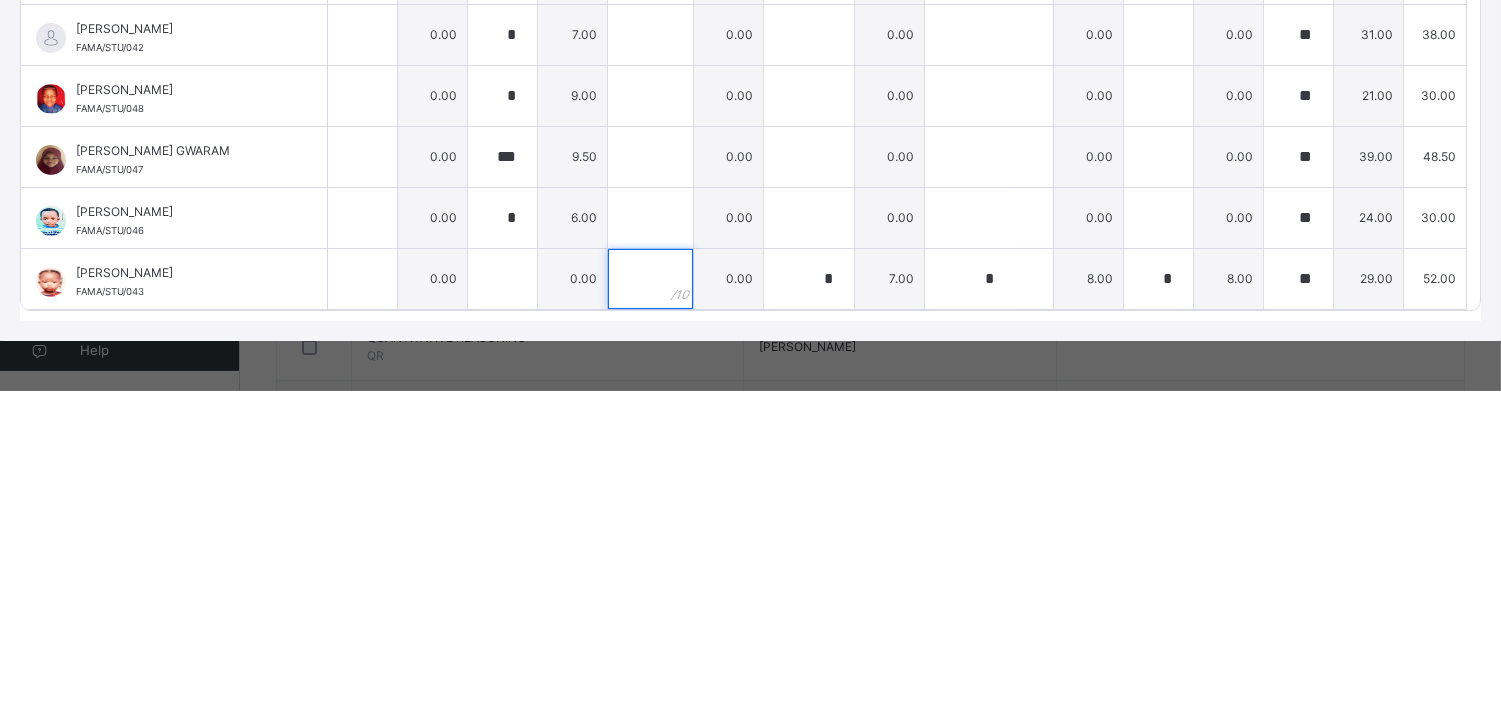 scroll, scrollTop: 685, scrollLeft: 0, axis: vertical 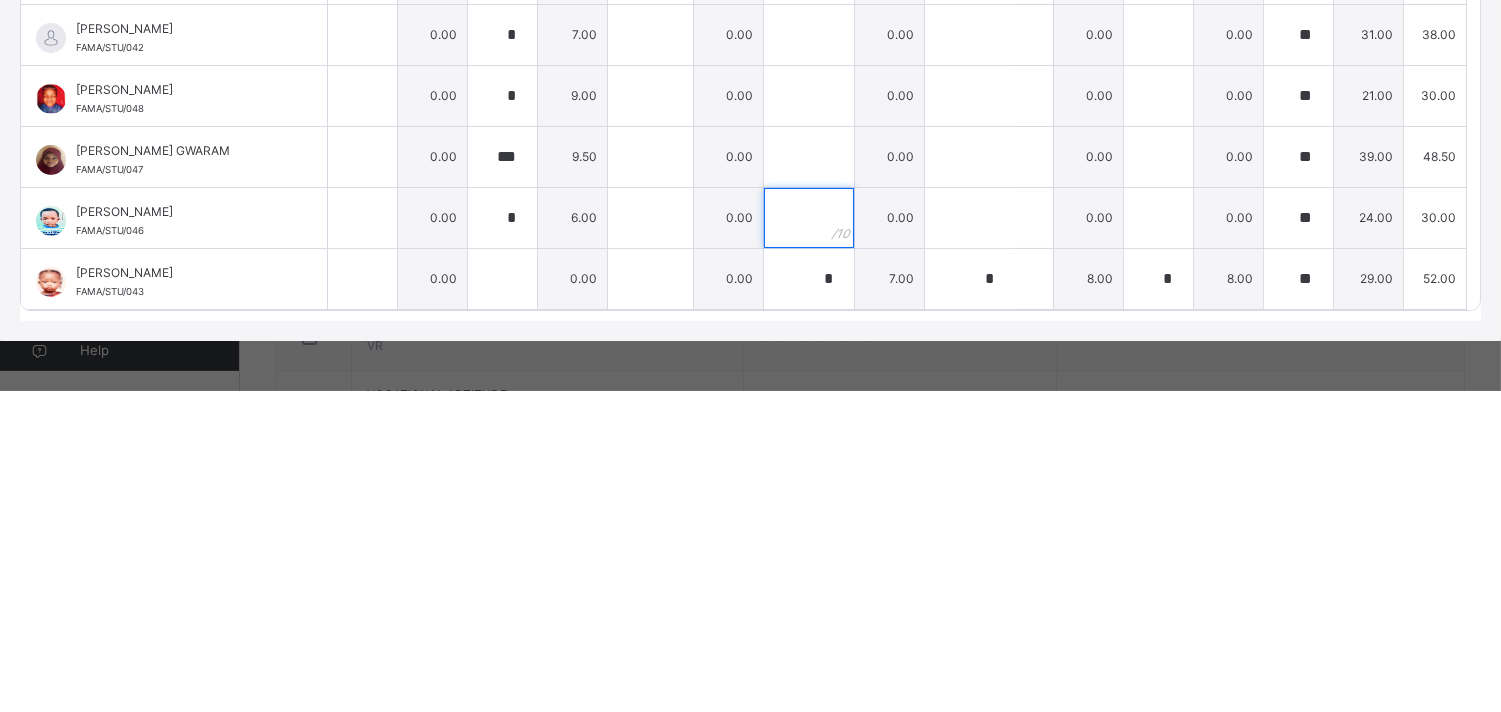 click at bounding box center [809, 539] 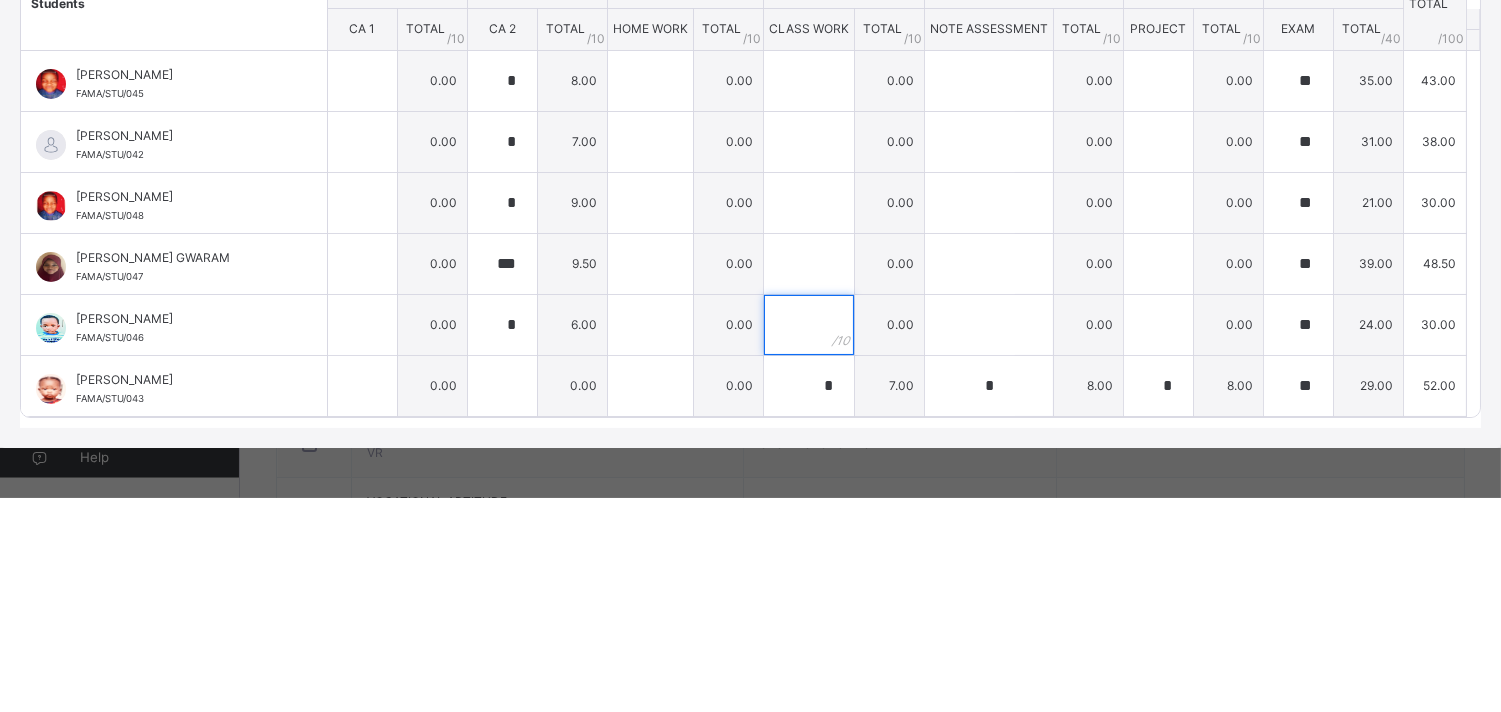 scroll, scrollTop: 706, scrollLeft: 0, axis: vertical 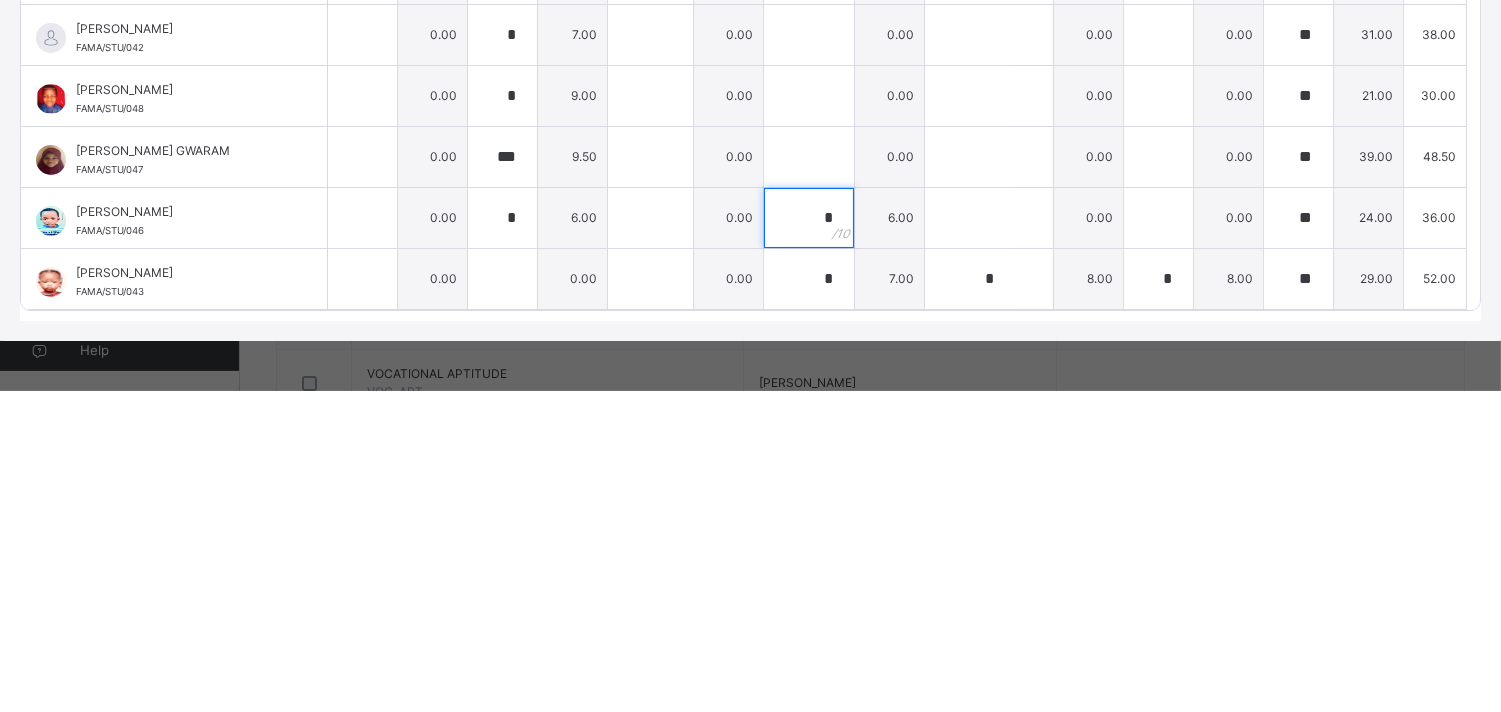 type on "*" 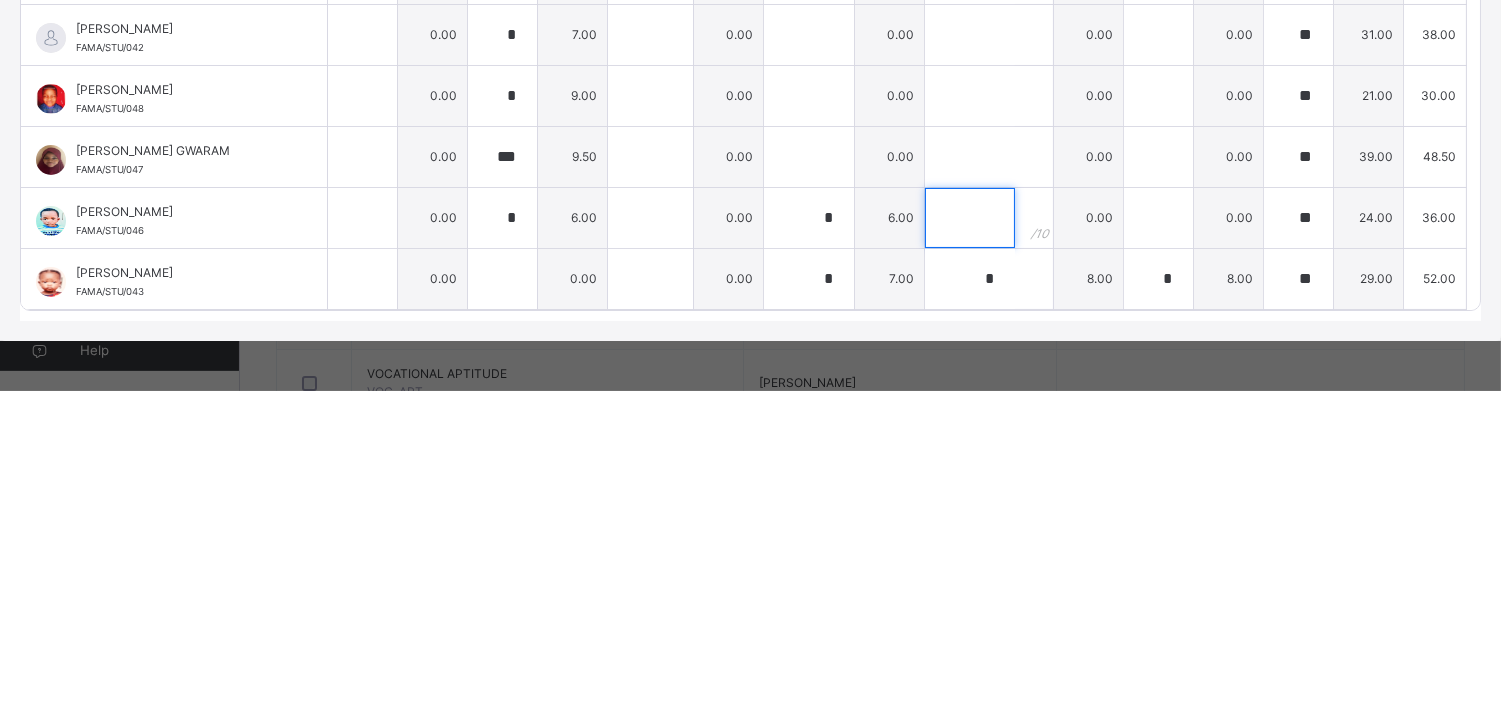 click at bounding box center (970, 539) 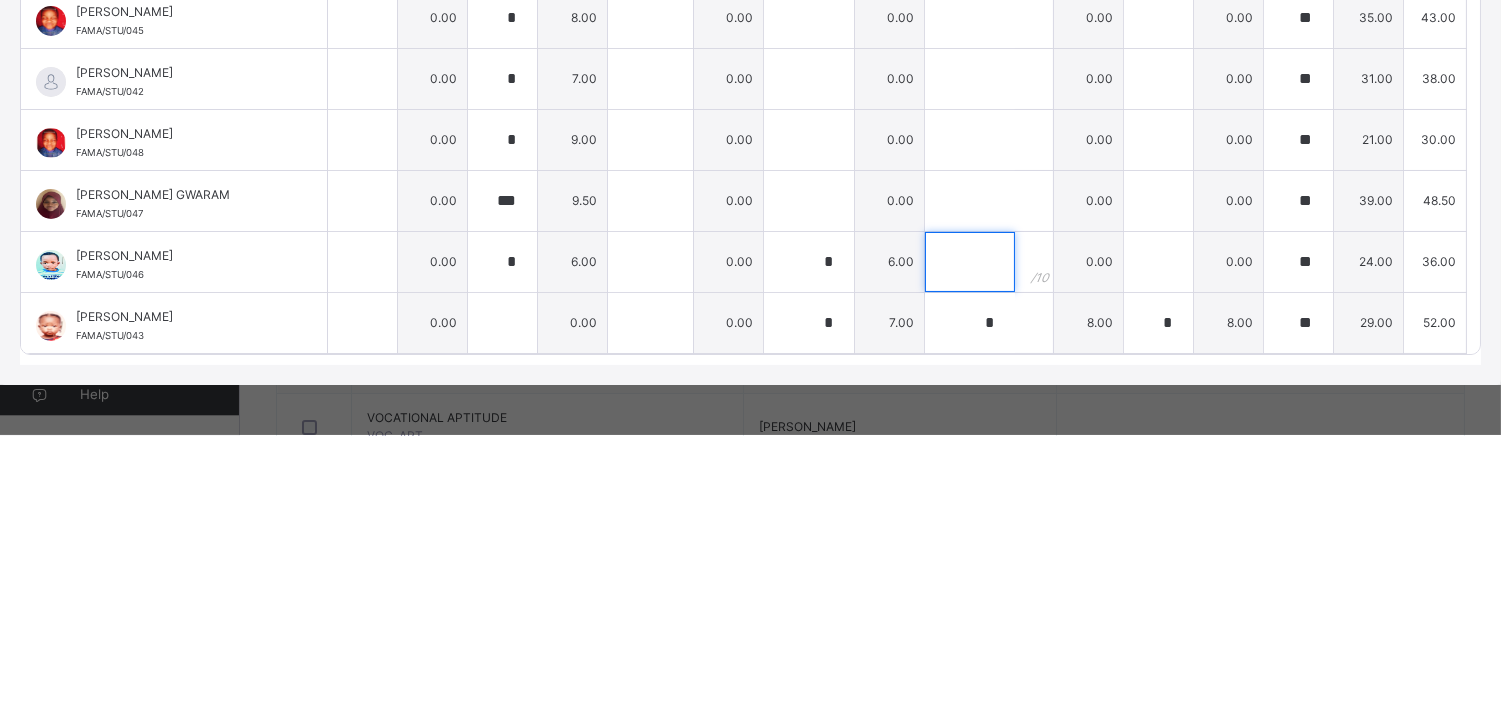 scroll, scrollTop: 727, scrollLeft: 0, axis: vertical 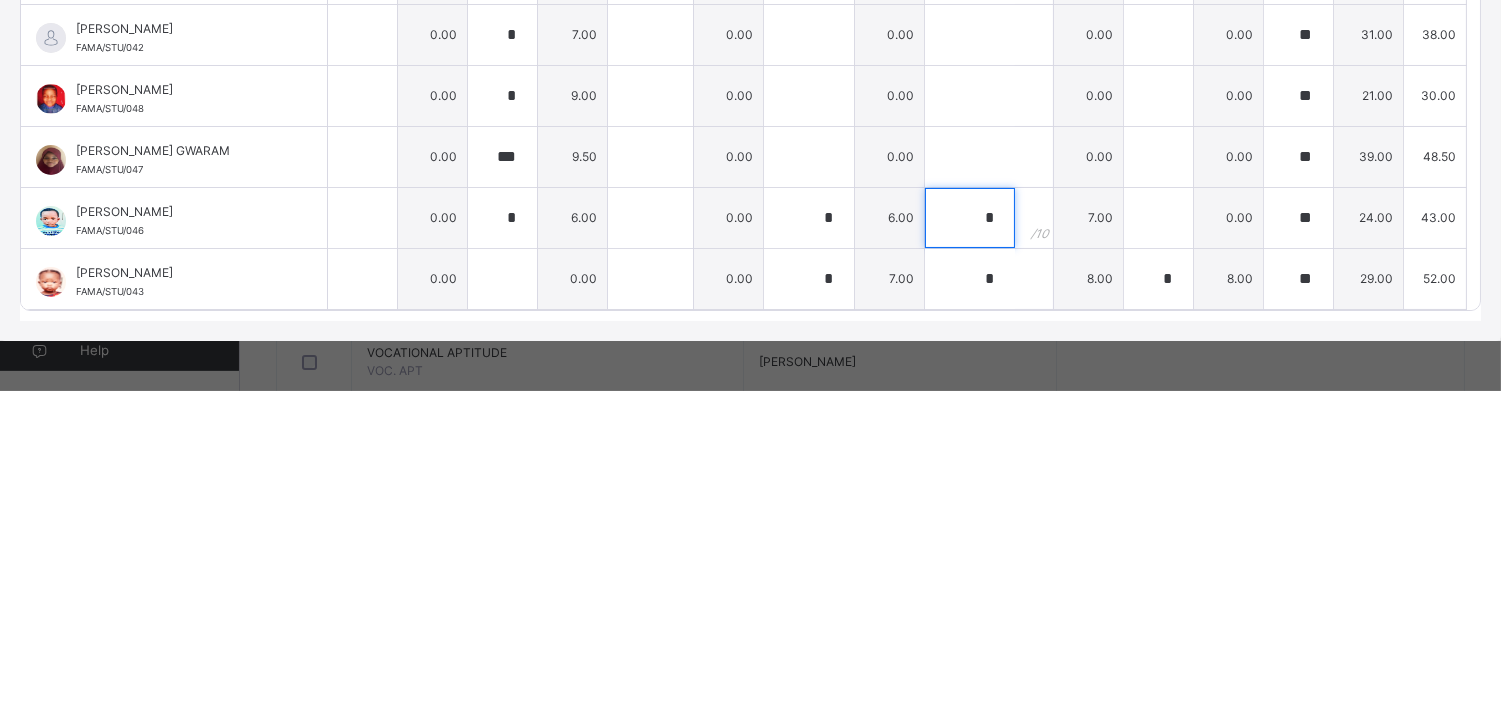 type on "*" 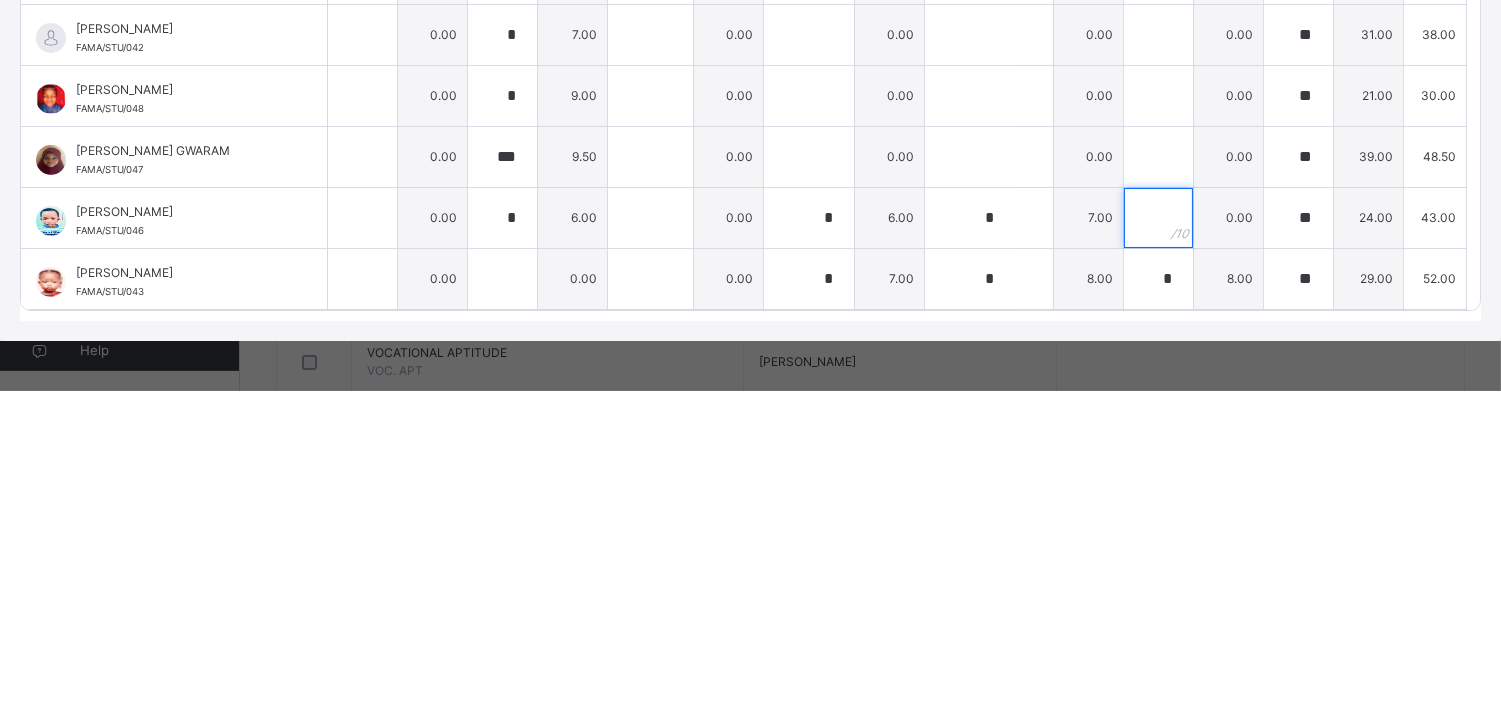 click at bounding box center (1158, 539) 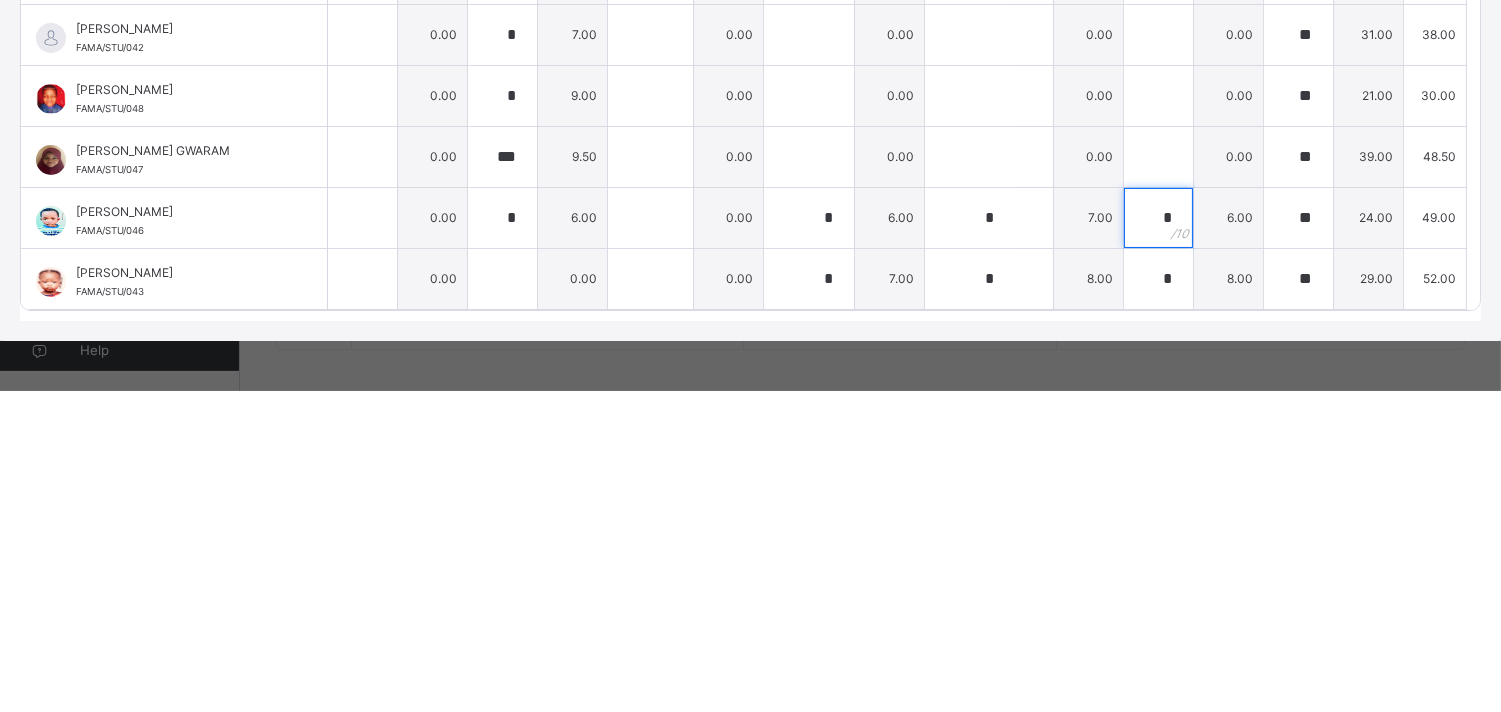 scroll, scrollTop: 783, scrollLeft: 0, axis: vertical 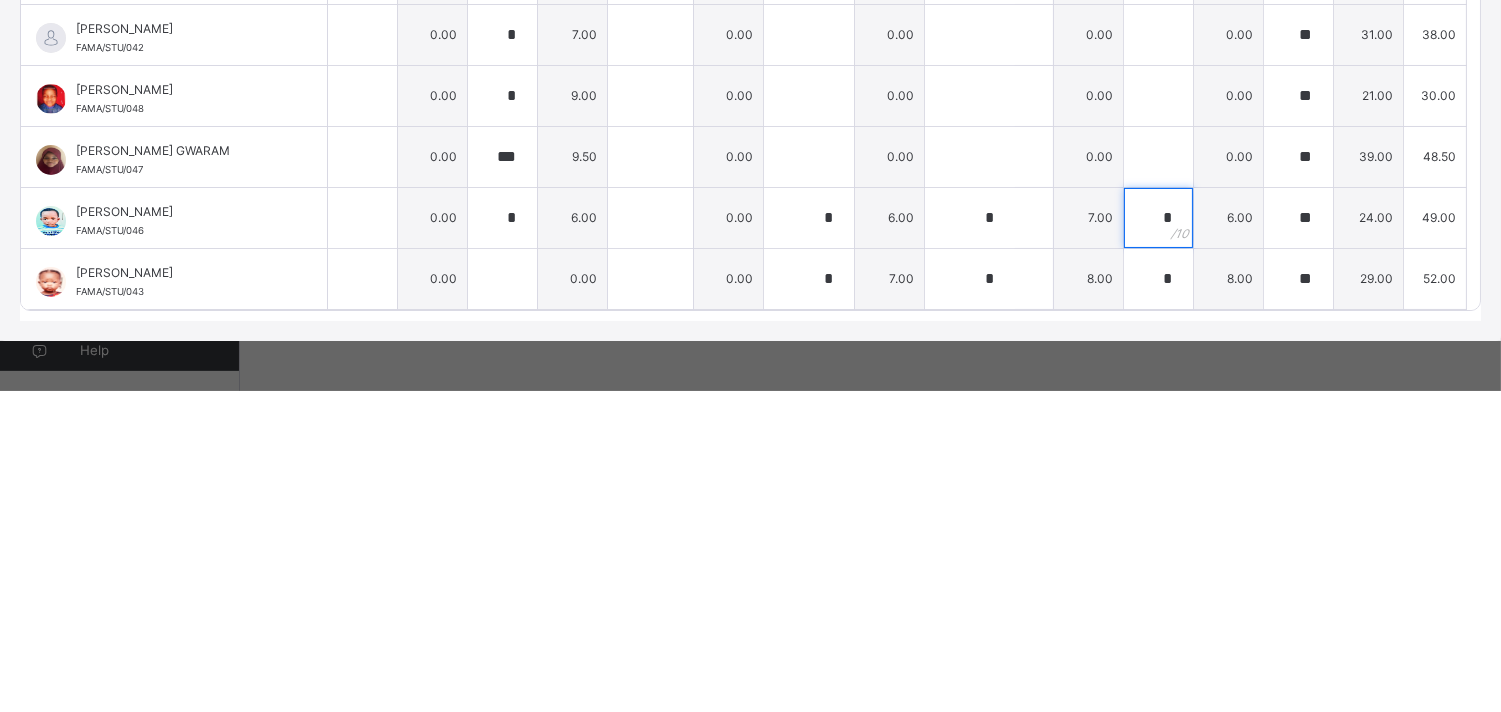 type on "*" 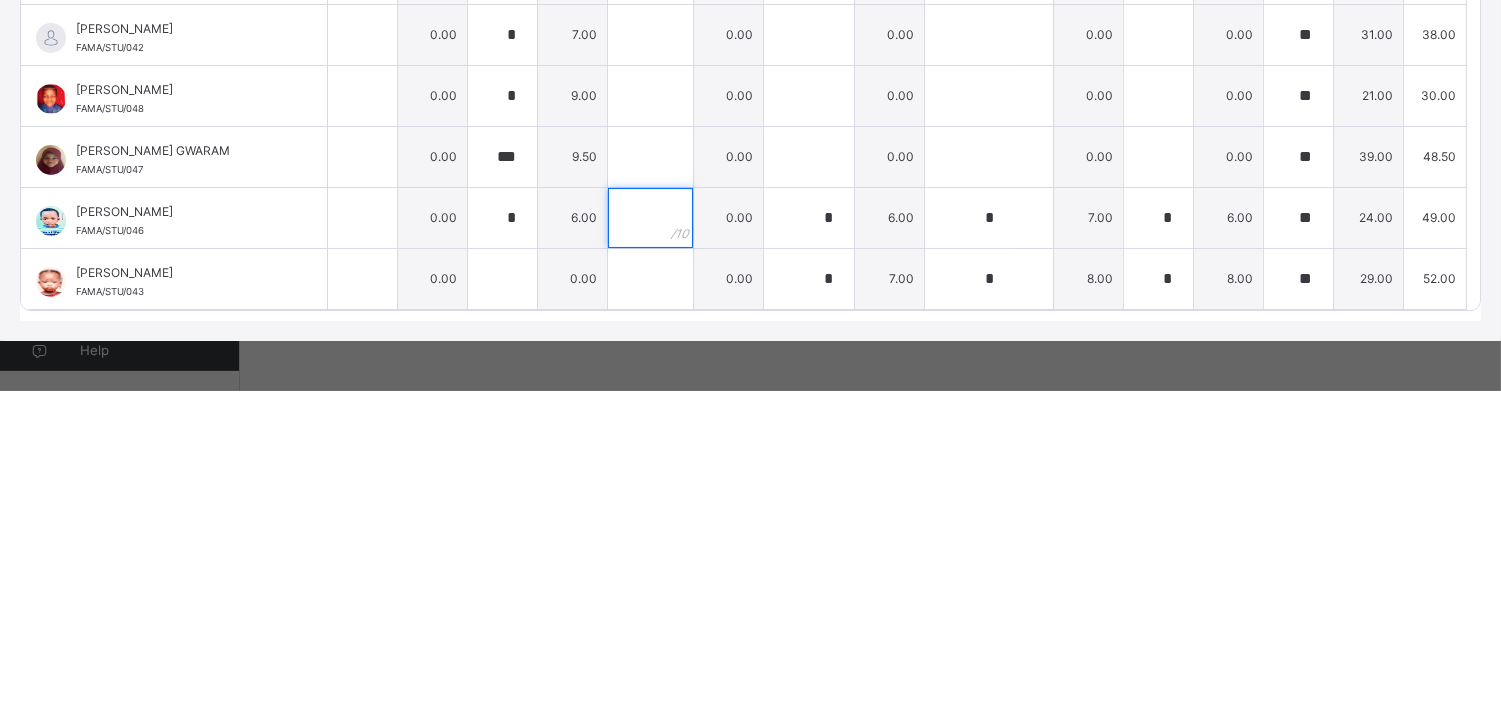 click at bounding box center (650, 539) 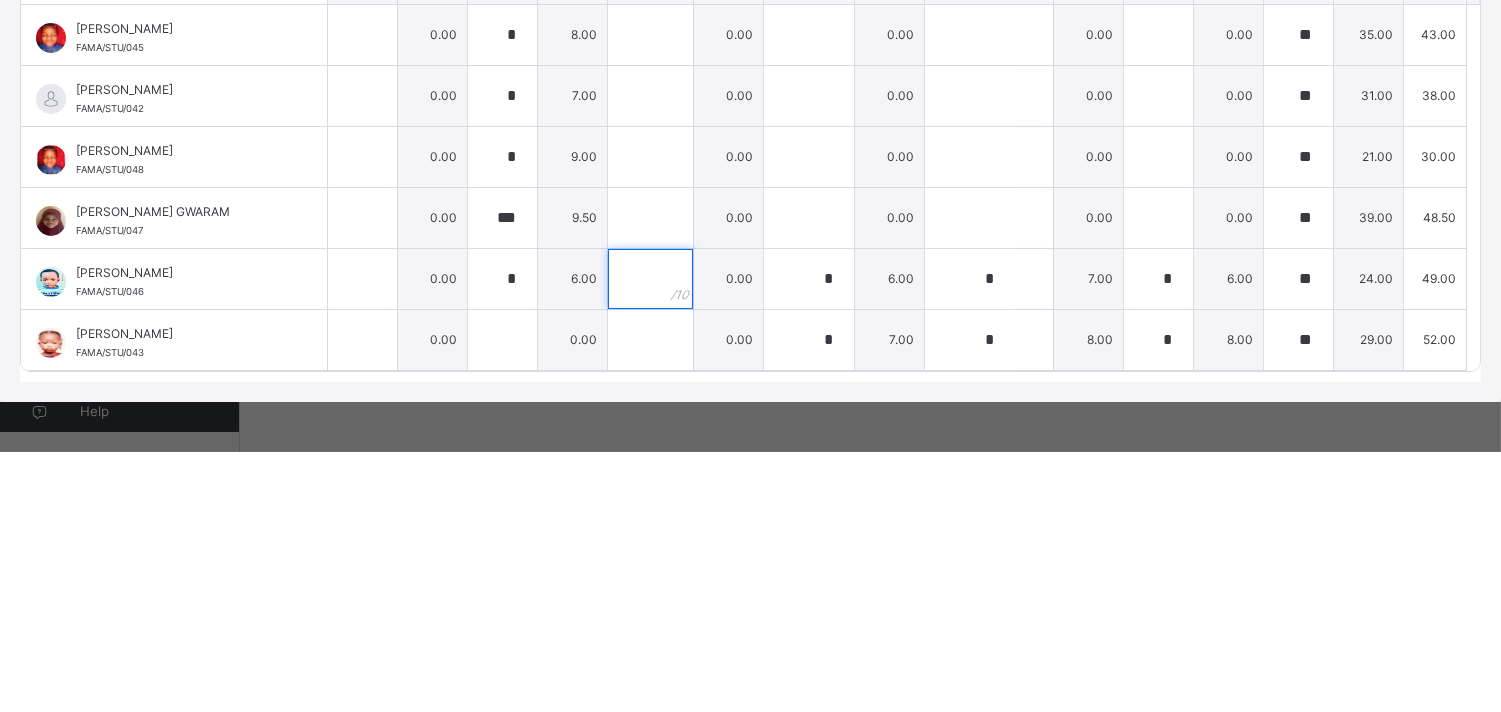scroll, scrollTop: 783, scrollLeft: 0, axis: vertical 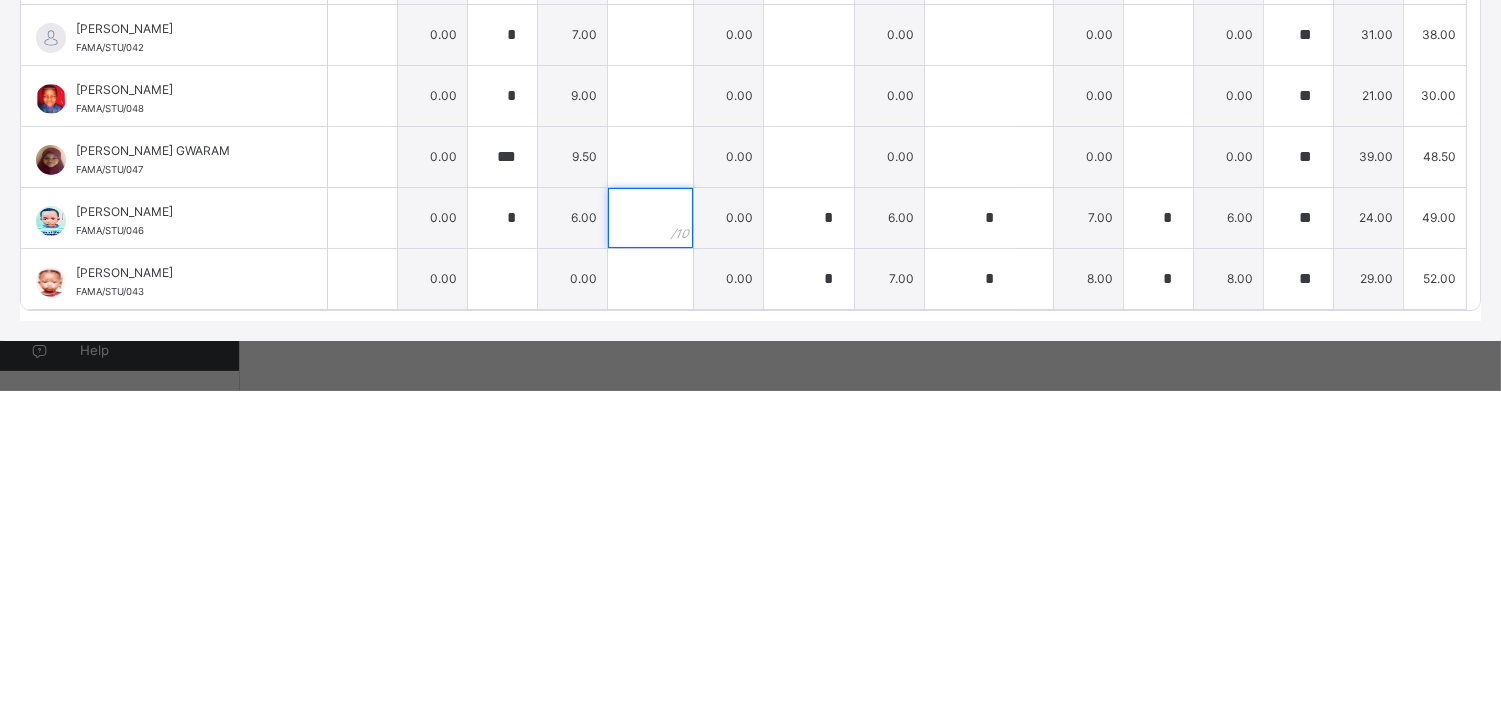 type on "*" 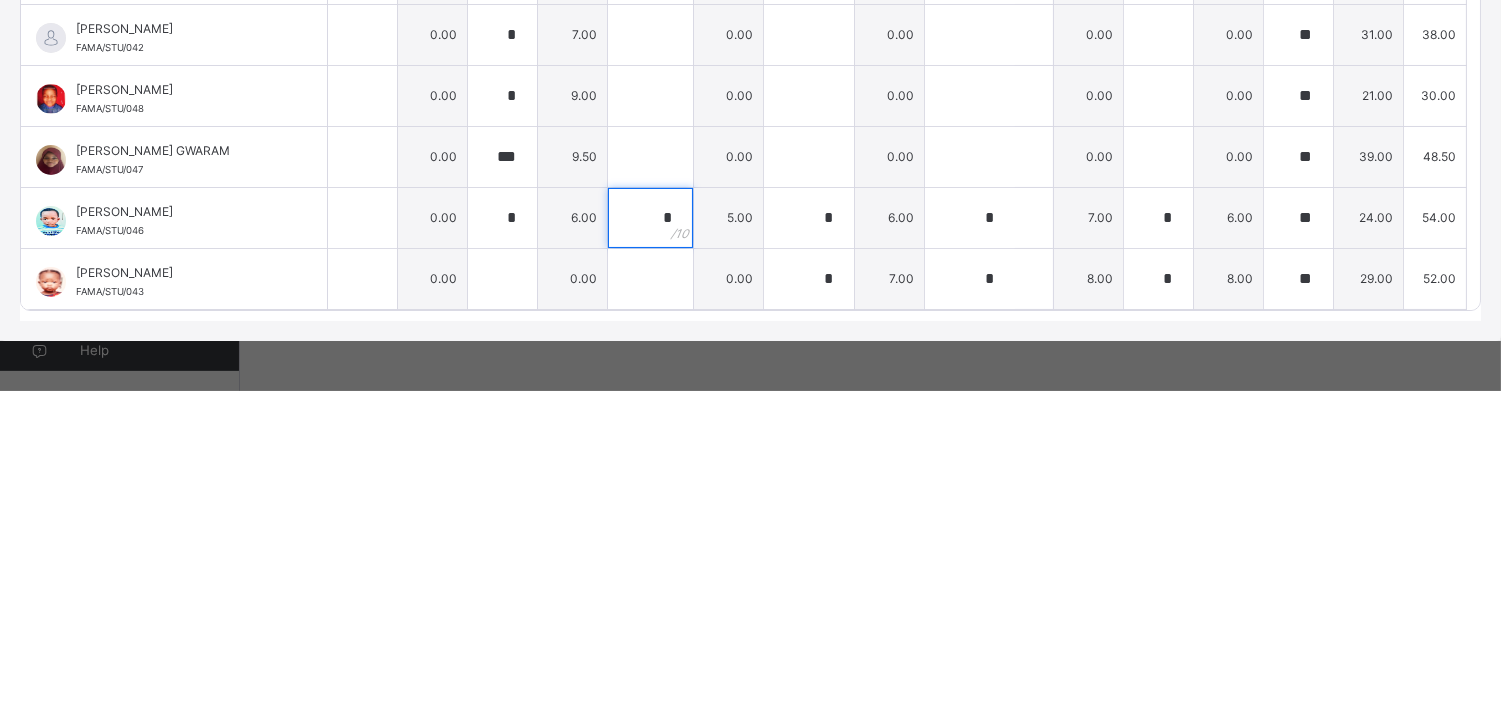 type 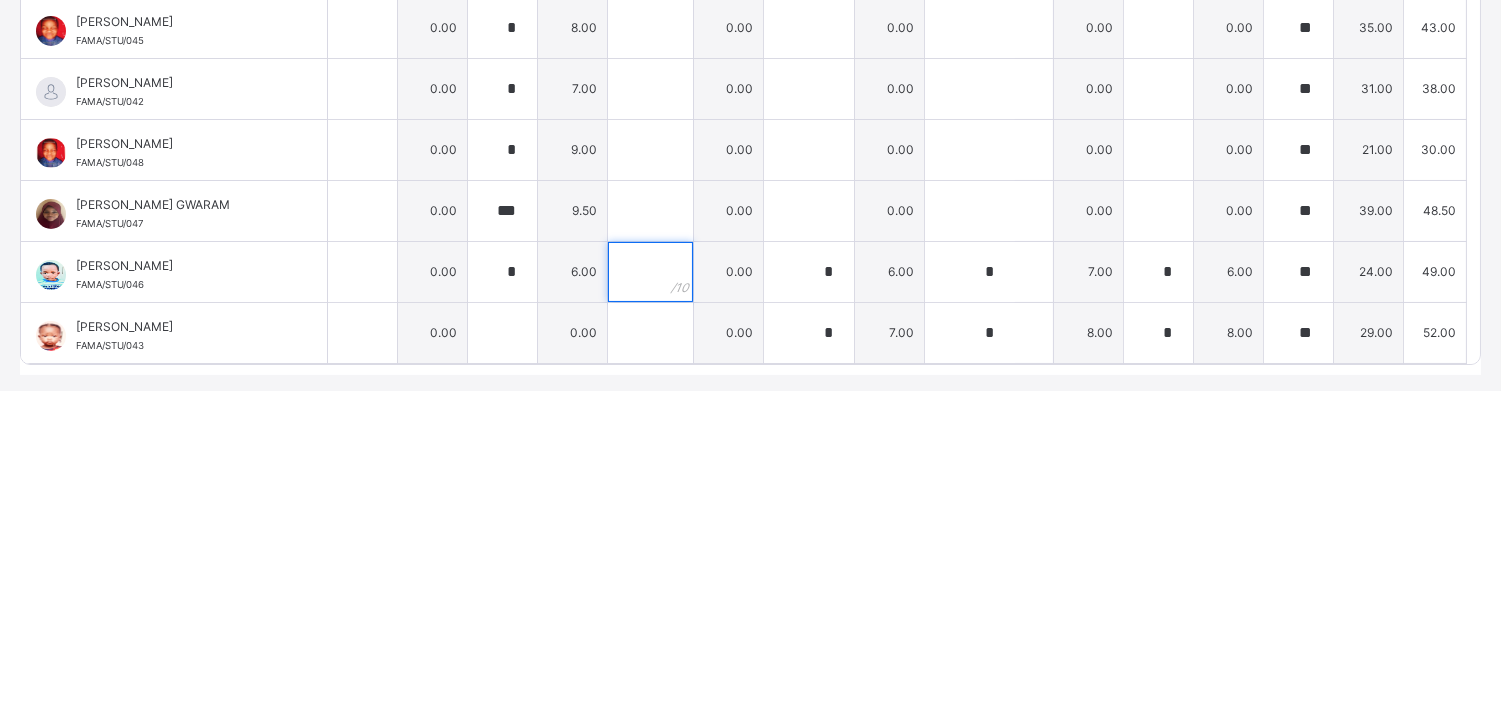 scroll, scrollTop: 56, scrollLeft: 0, axis: vertical 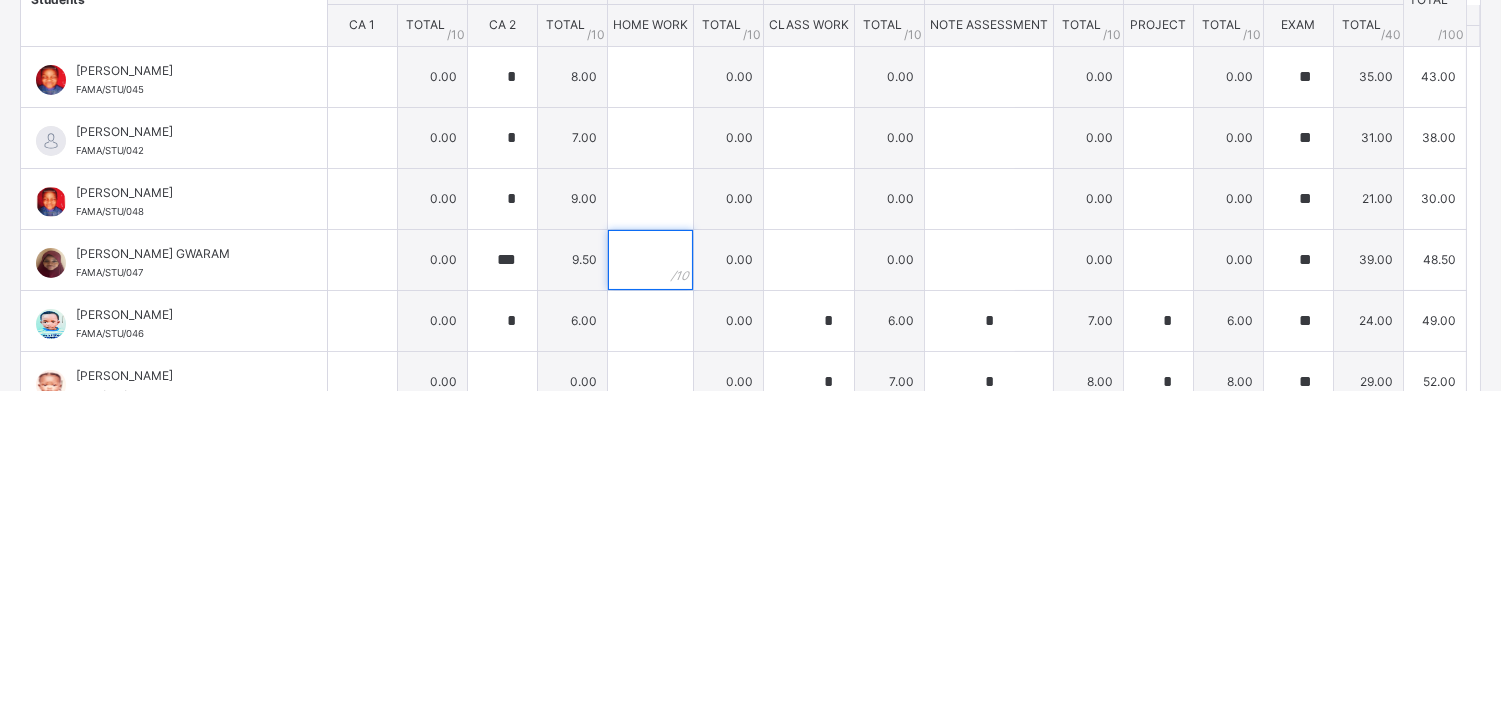 click at bounding box center (650, 581) 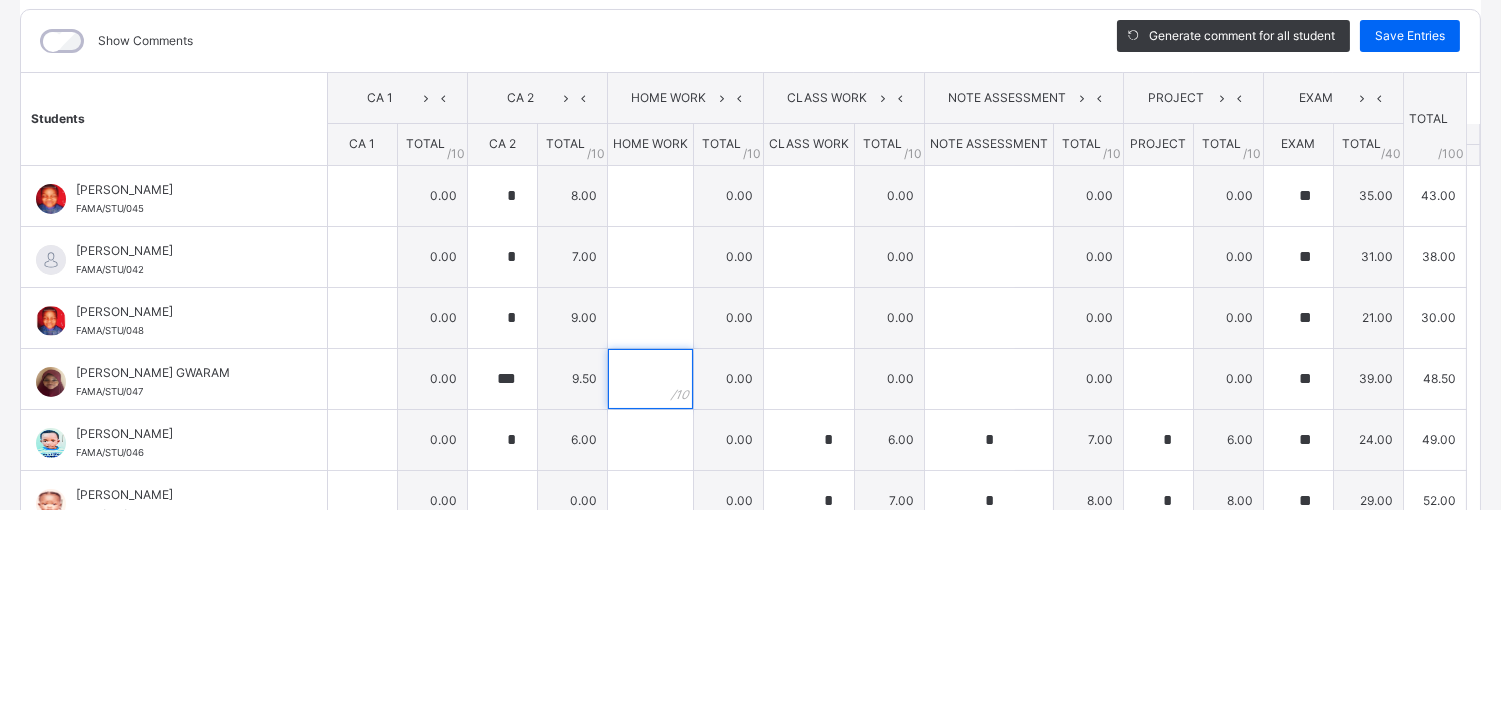 scroll, scrollTop: 783, scrollLeft: 0, axis: vertical 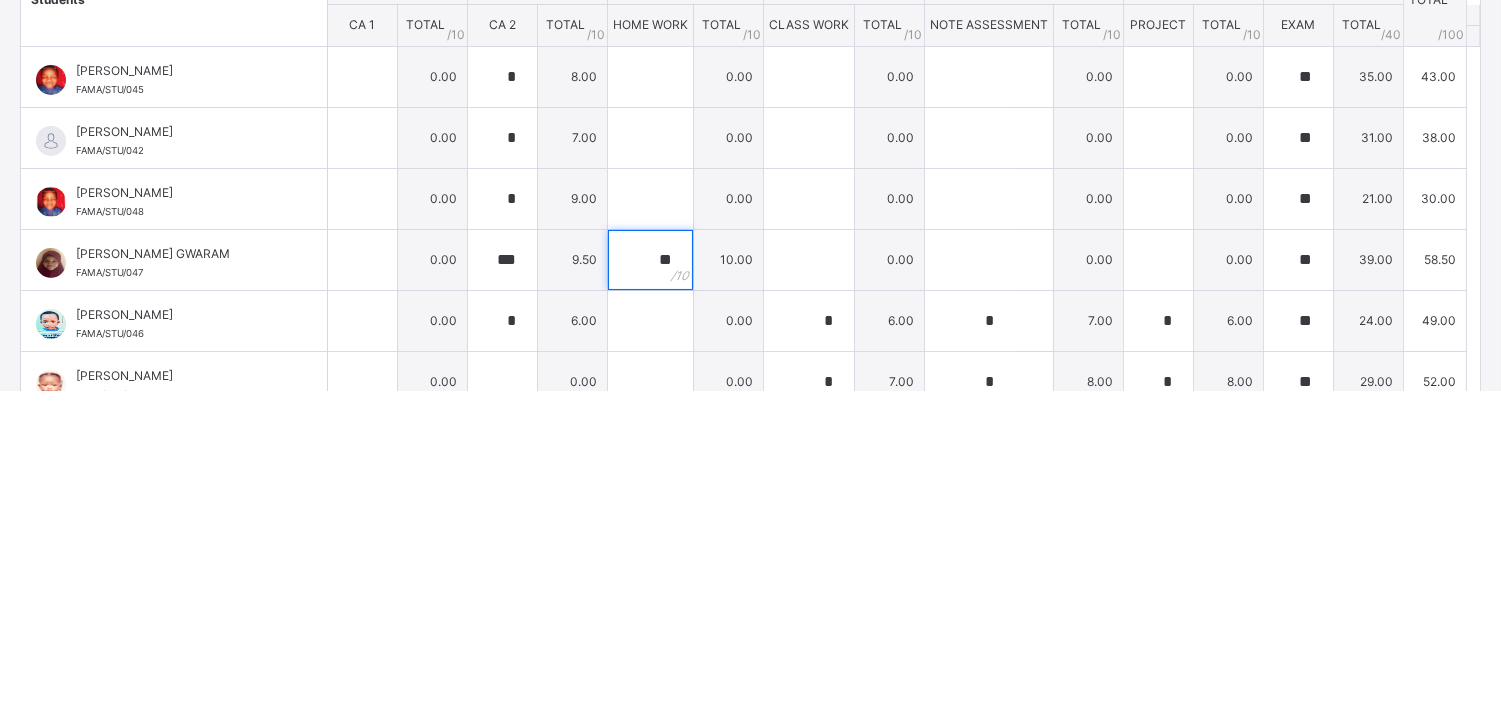 type on "**" 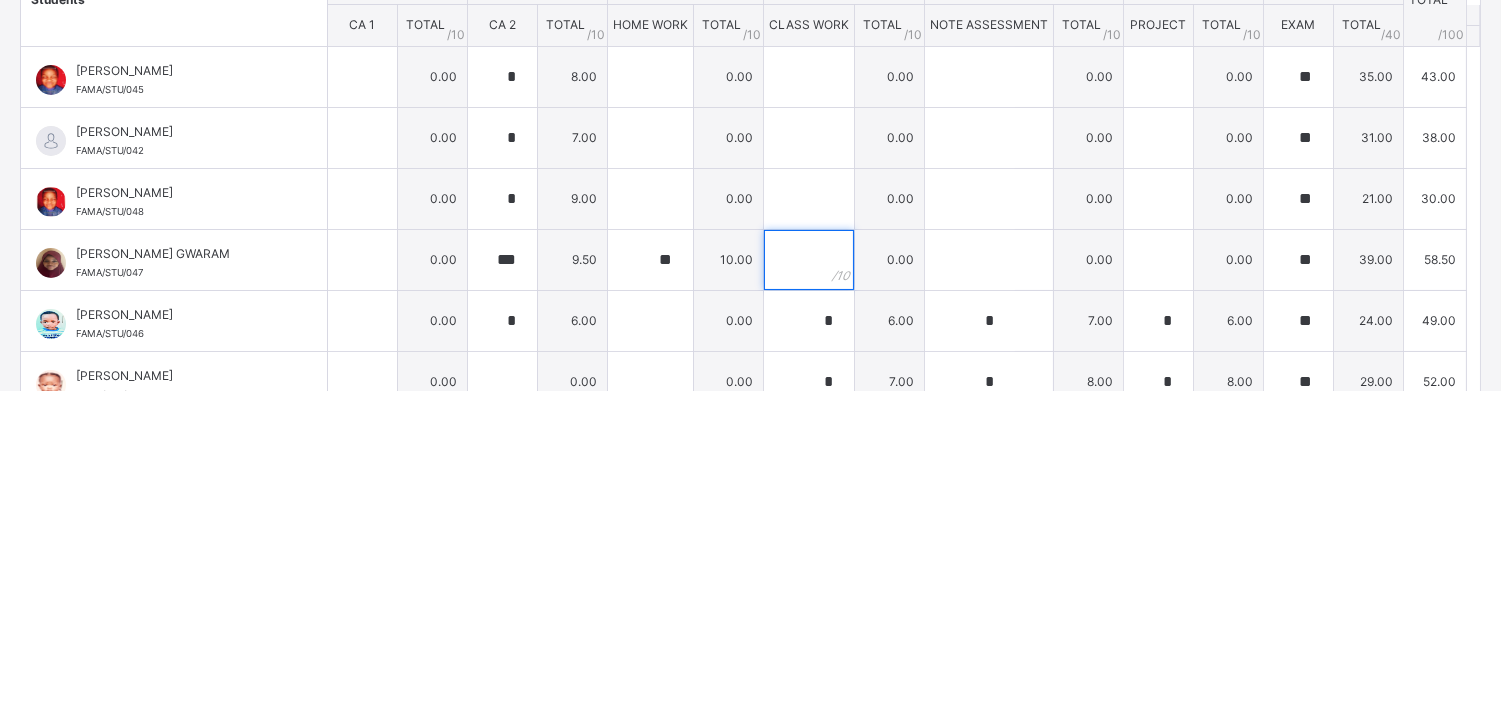 click at bounding box center [809, 581] 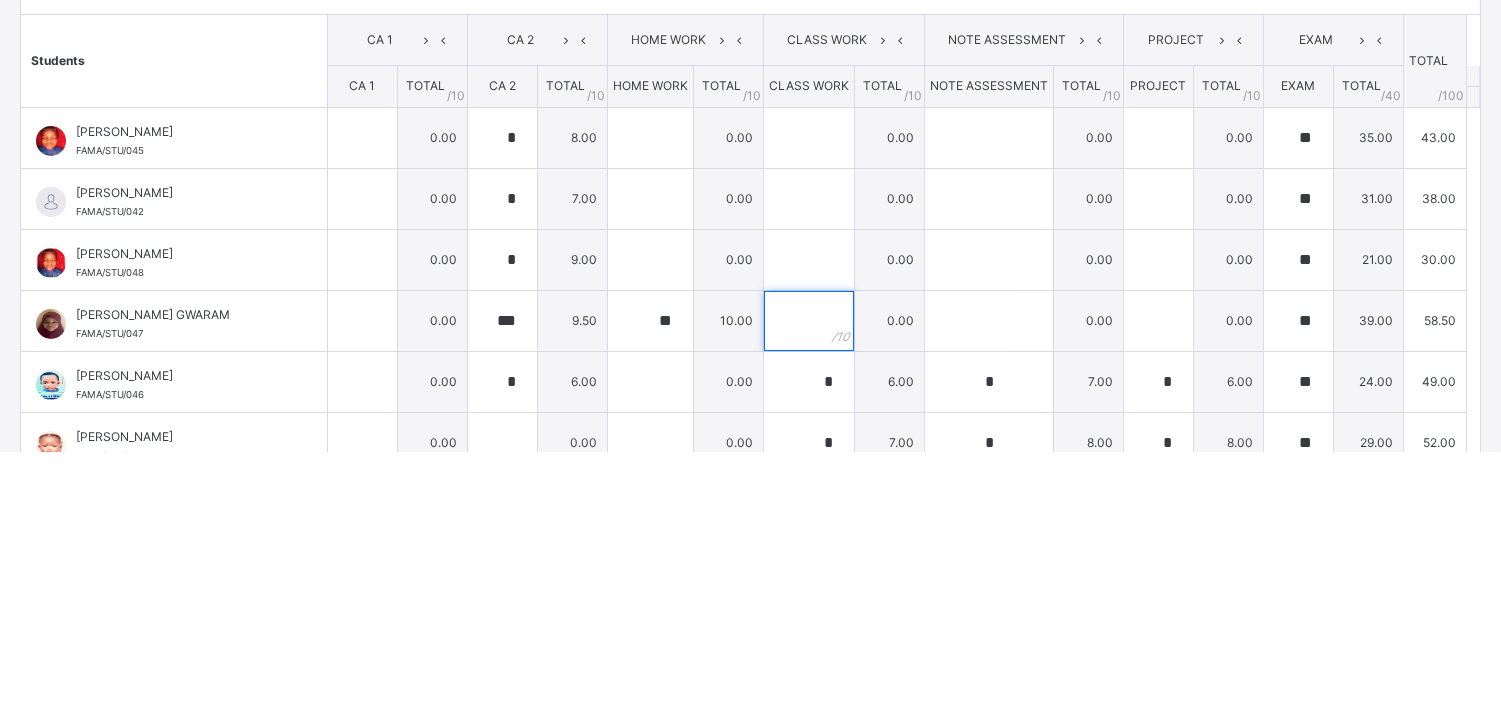 scroll, scrollTop: 783, scrollLeft: 0, axis: vertical 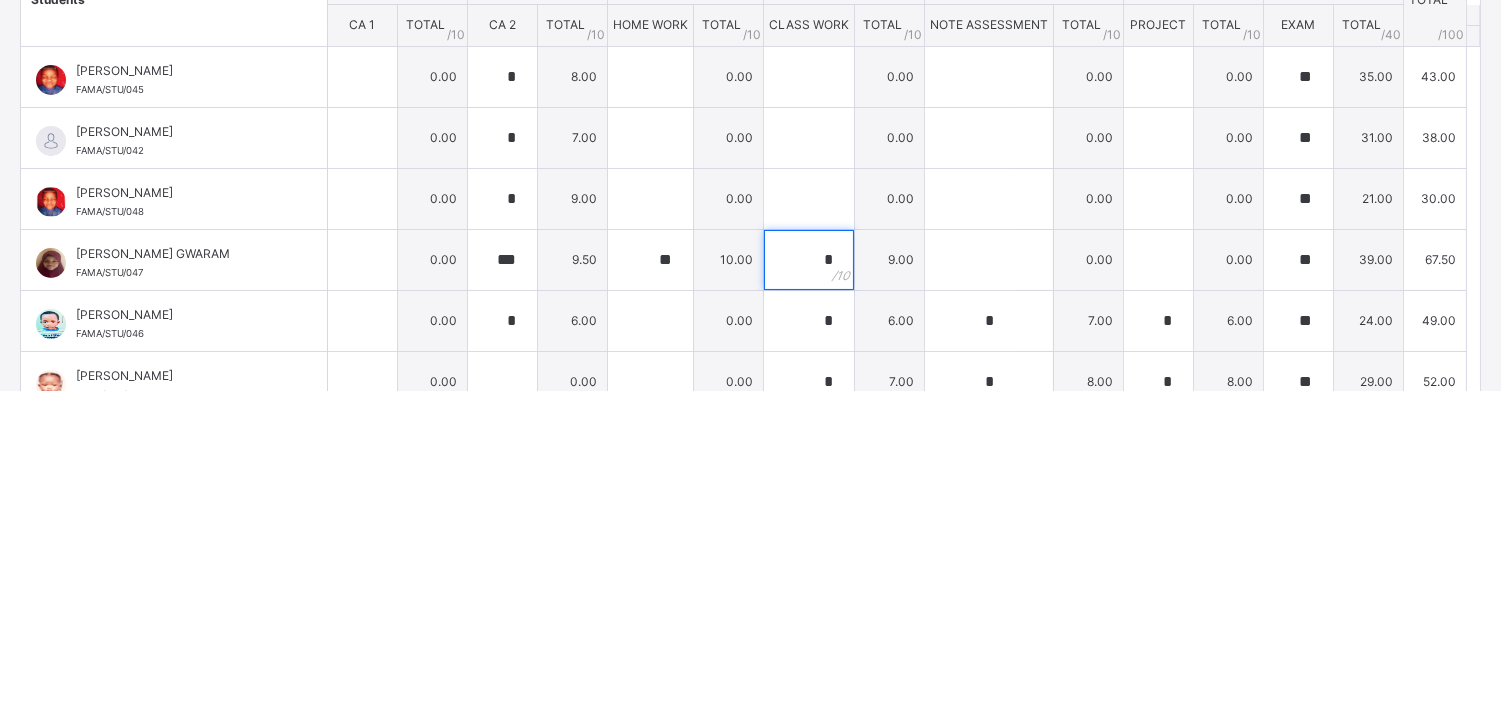 type on "*" 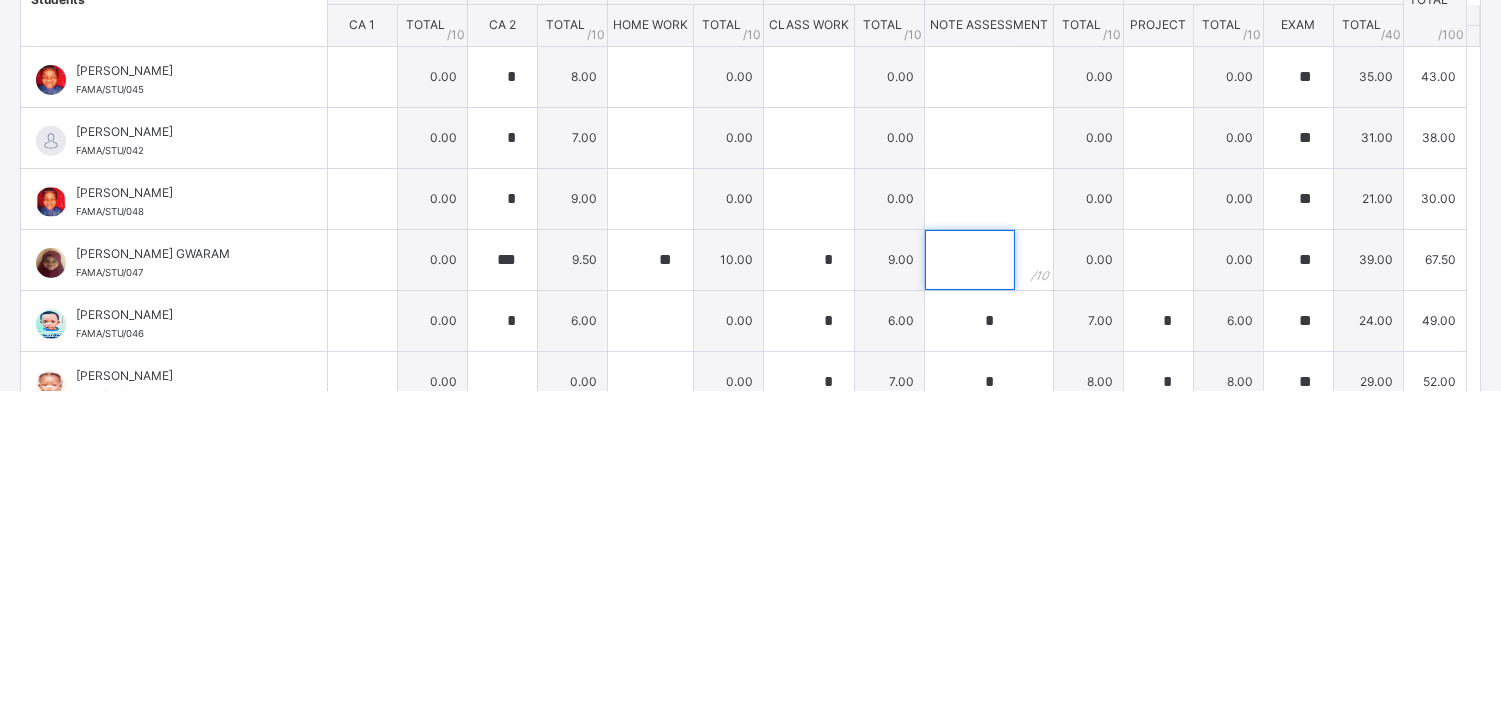 click at bounding box center [970, 581] 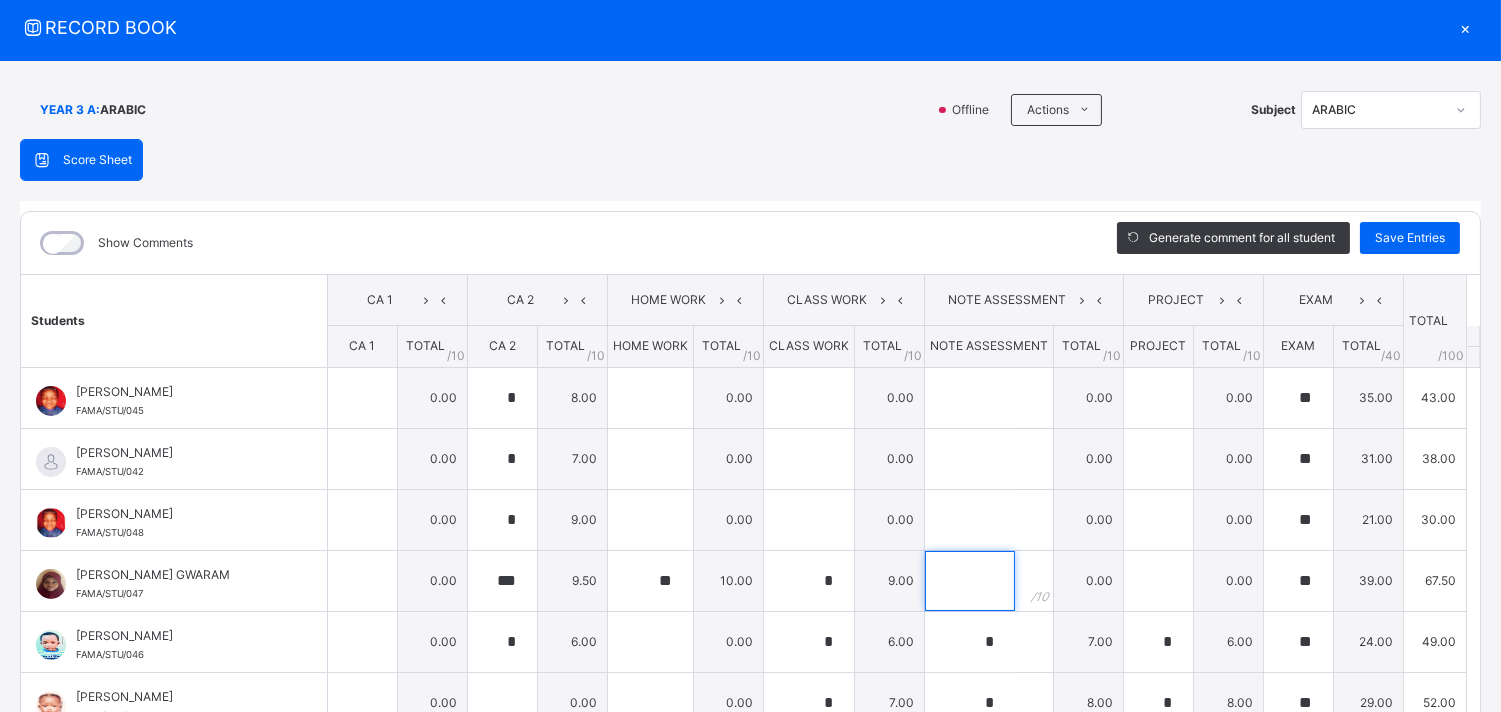 scroll, scrollTop: 783, scrollLeft: 0, axis: vertical 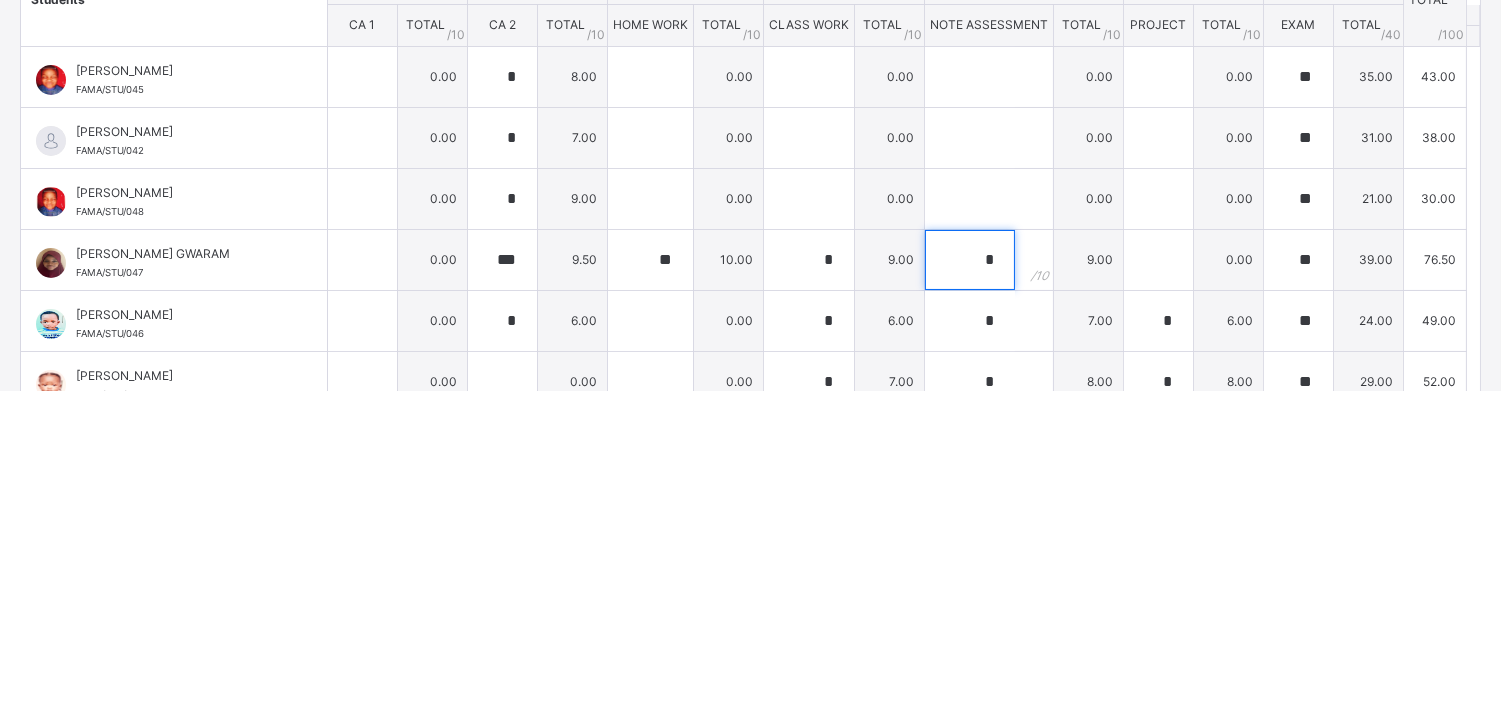 type on "*" 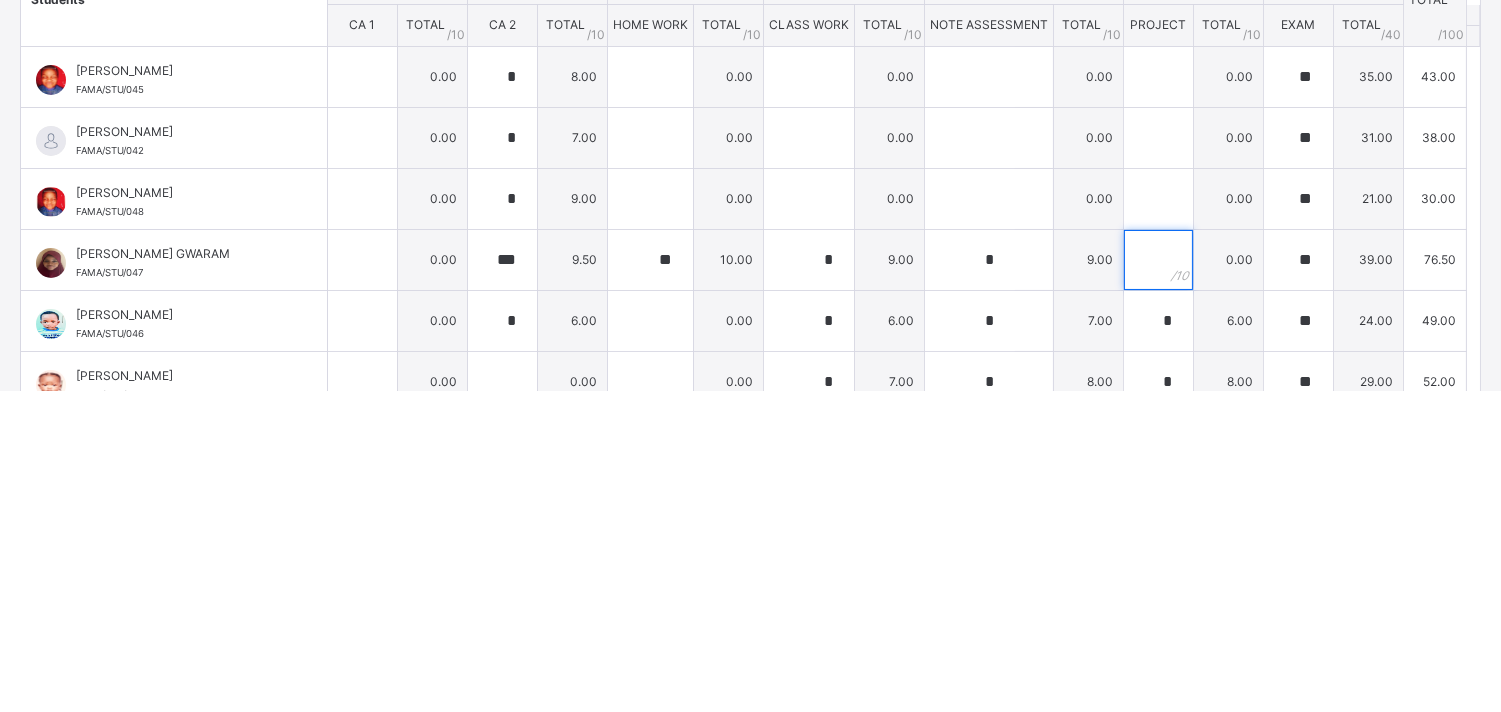 click at bounding box center (1158, 581) 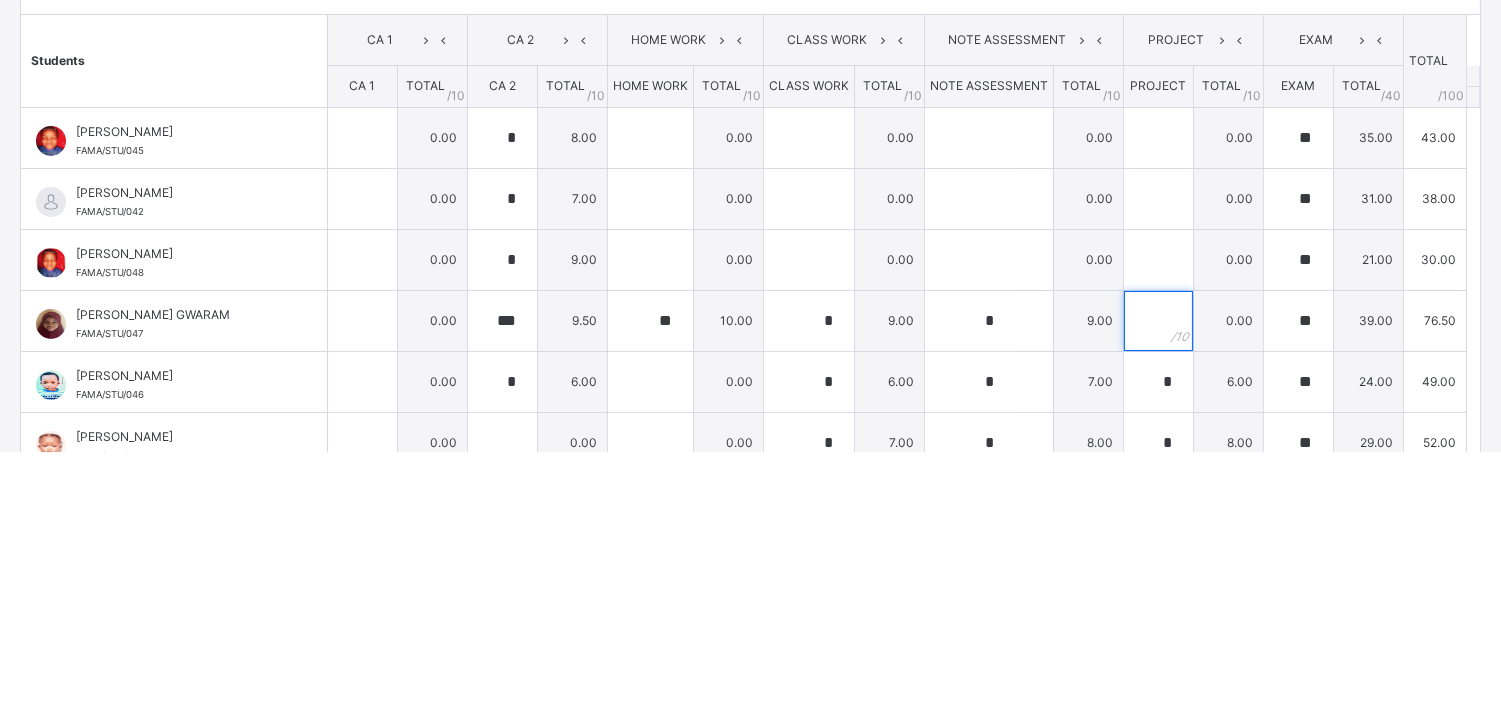 scroll, scrollTop: 783, scrollLeft: 0, axis: vertical 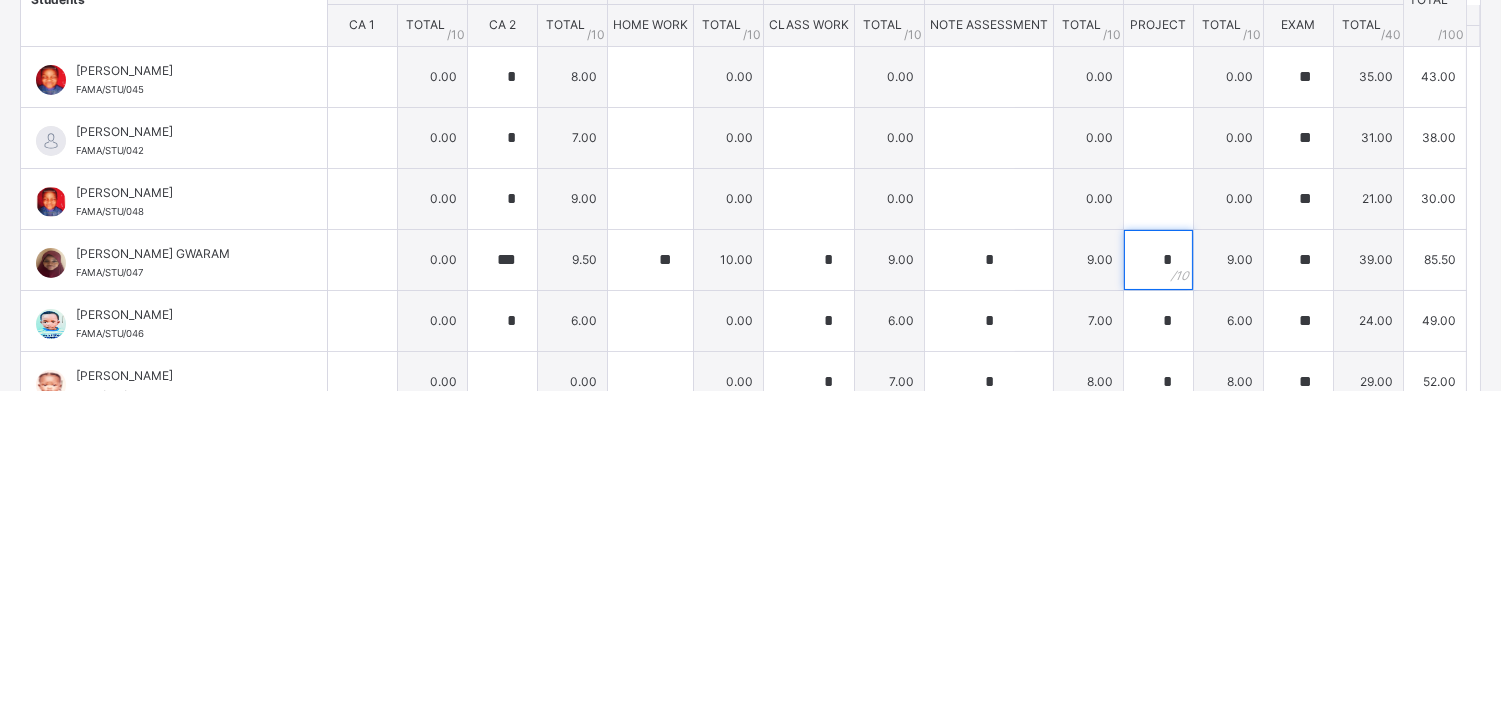 type on "*" 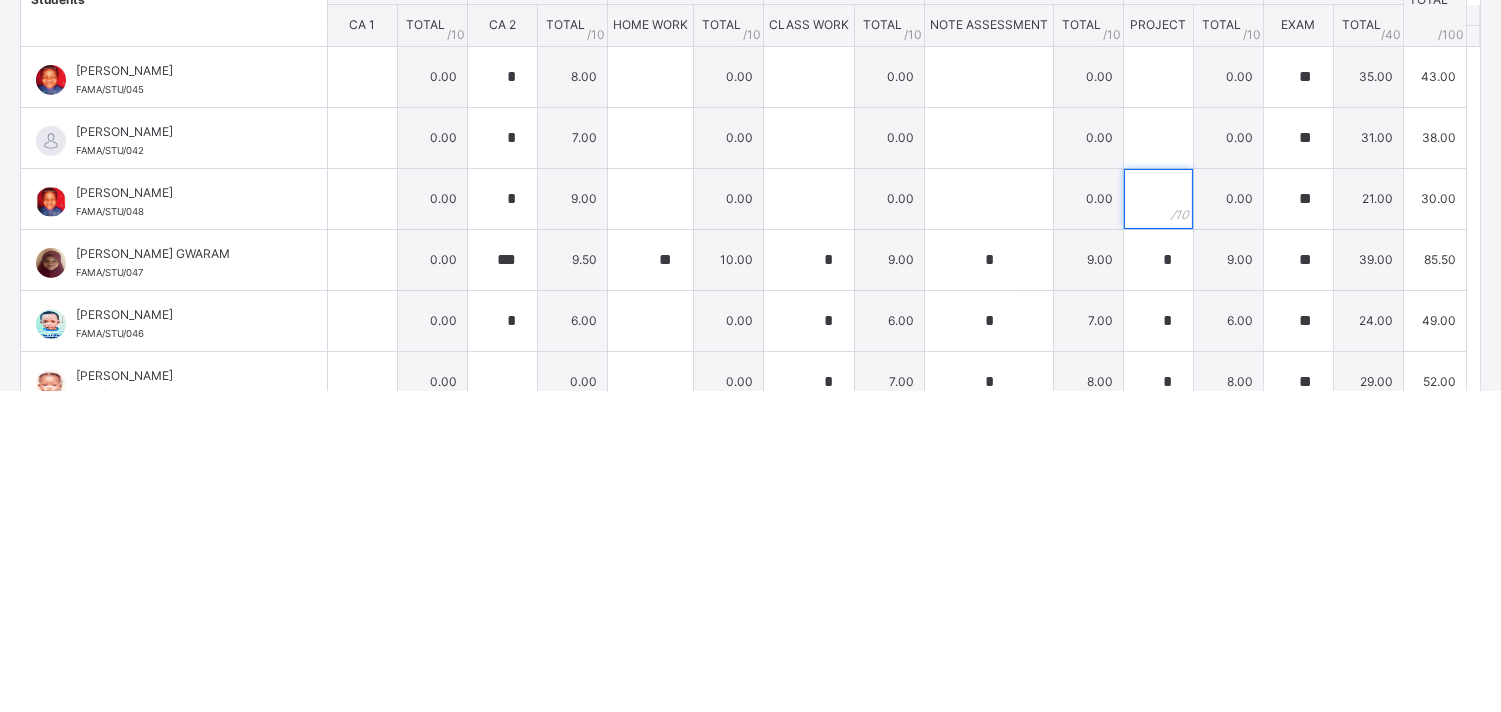 click at bounding box center (1158, 520) 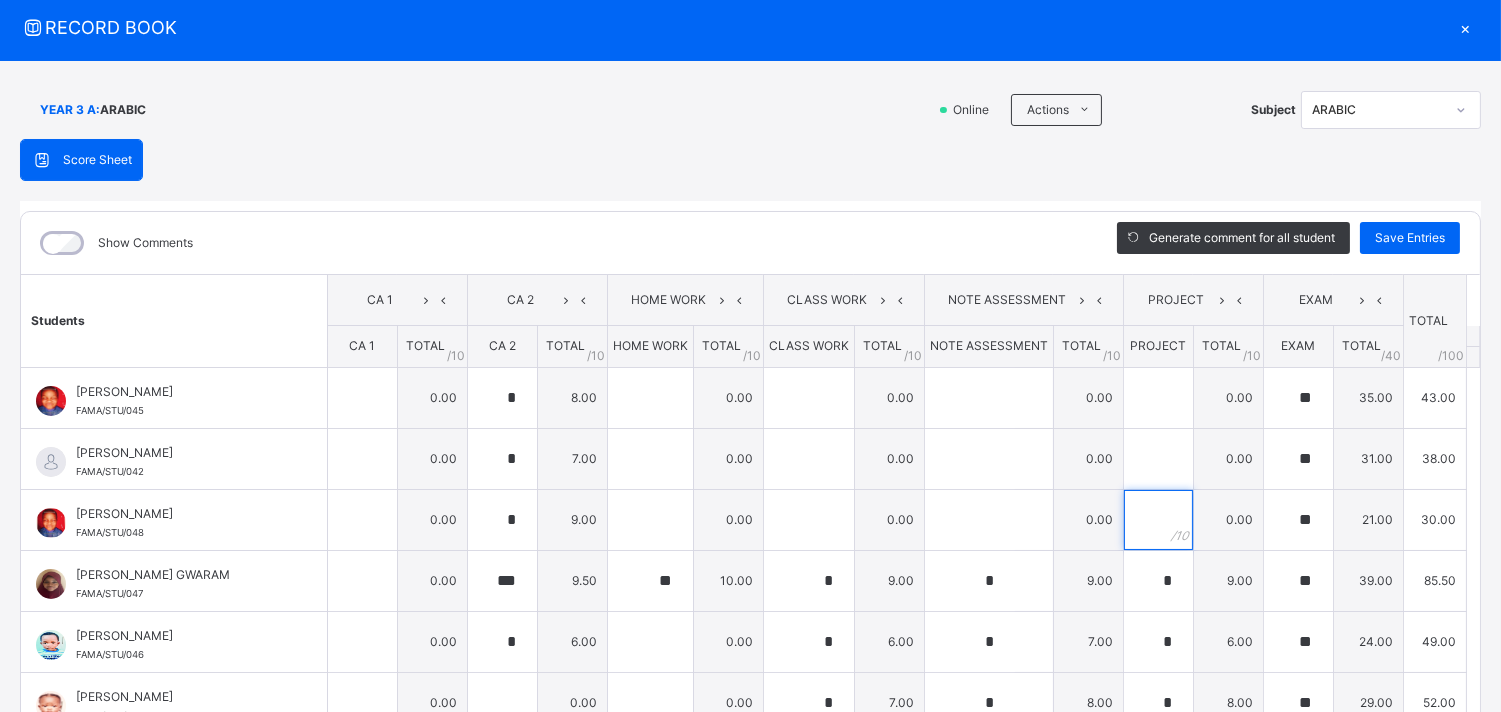 scroll, scrollTop: 783, scrollLeft: 0, axis: vertical 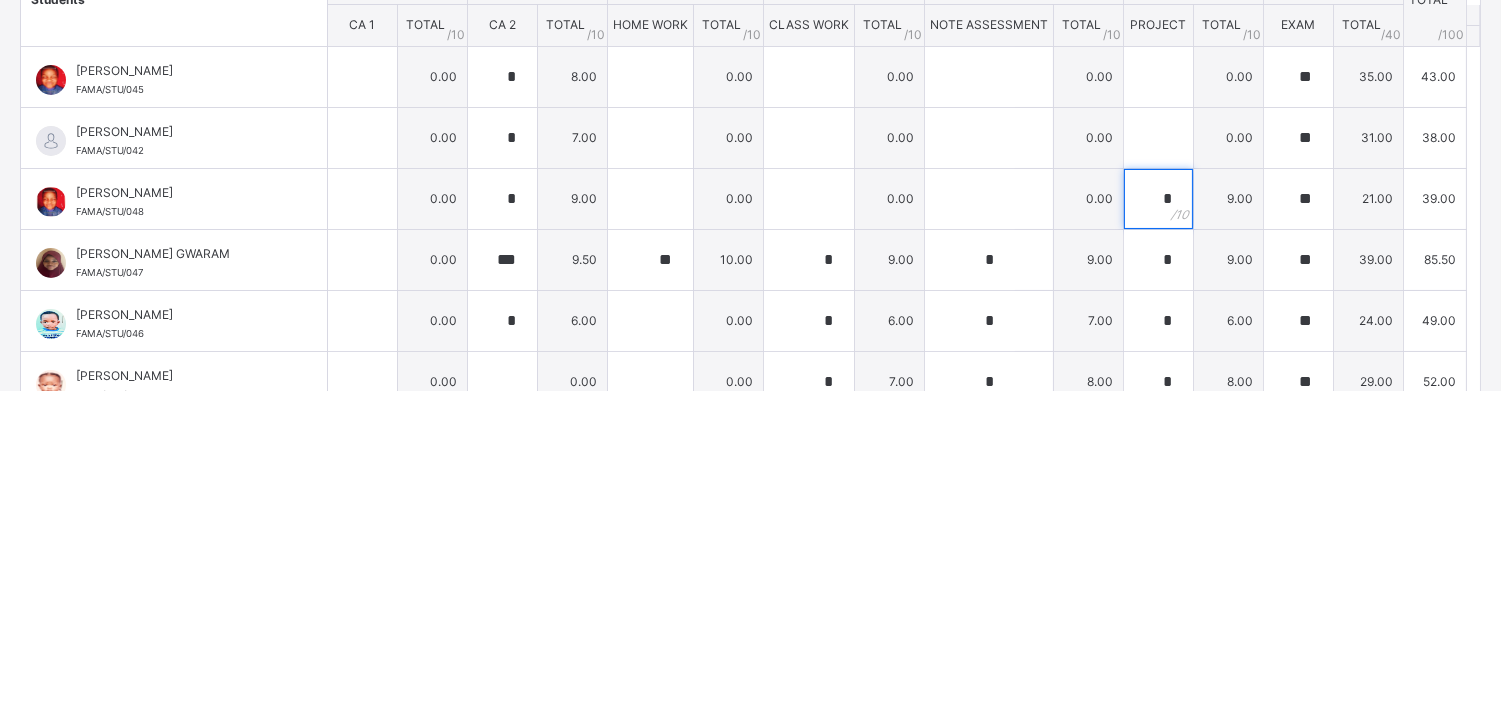 type on "*" 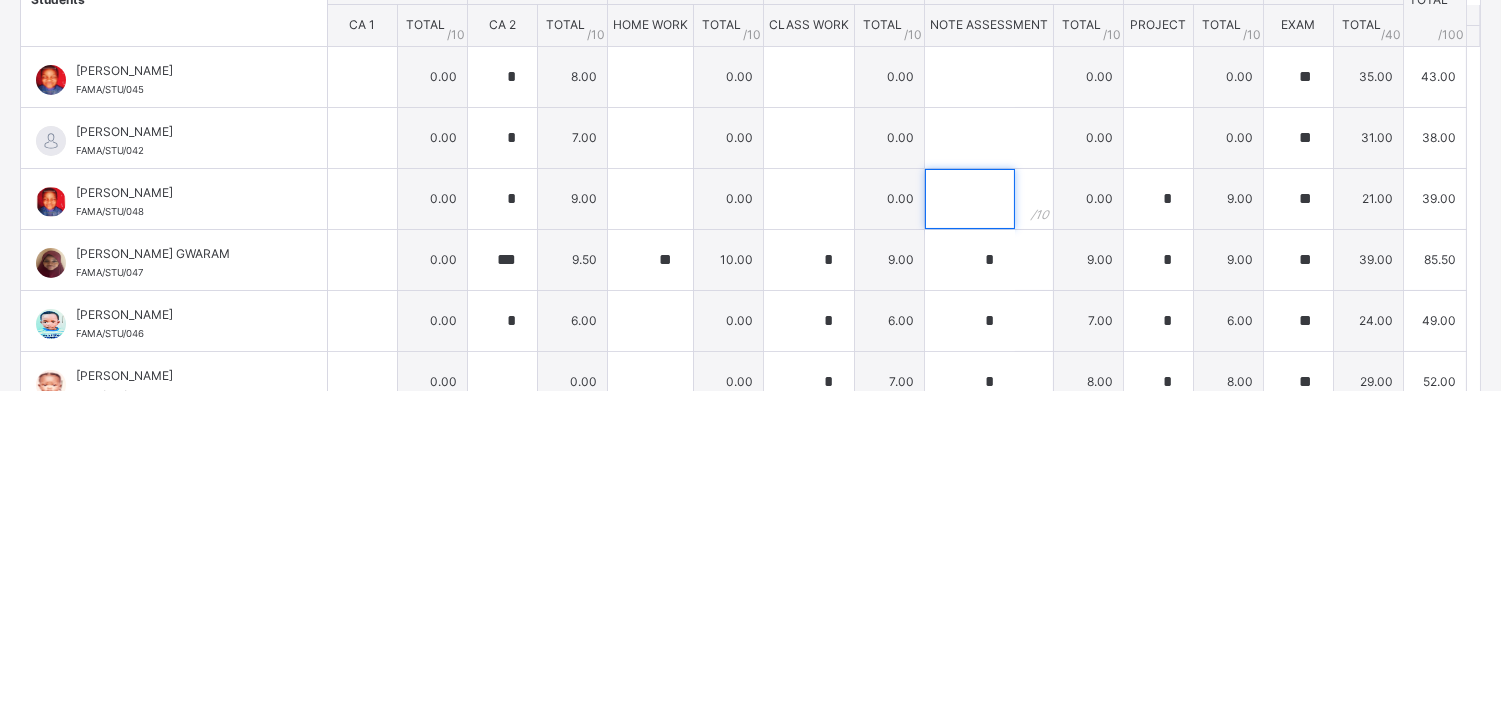 click at bounding box center [970, 520] 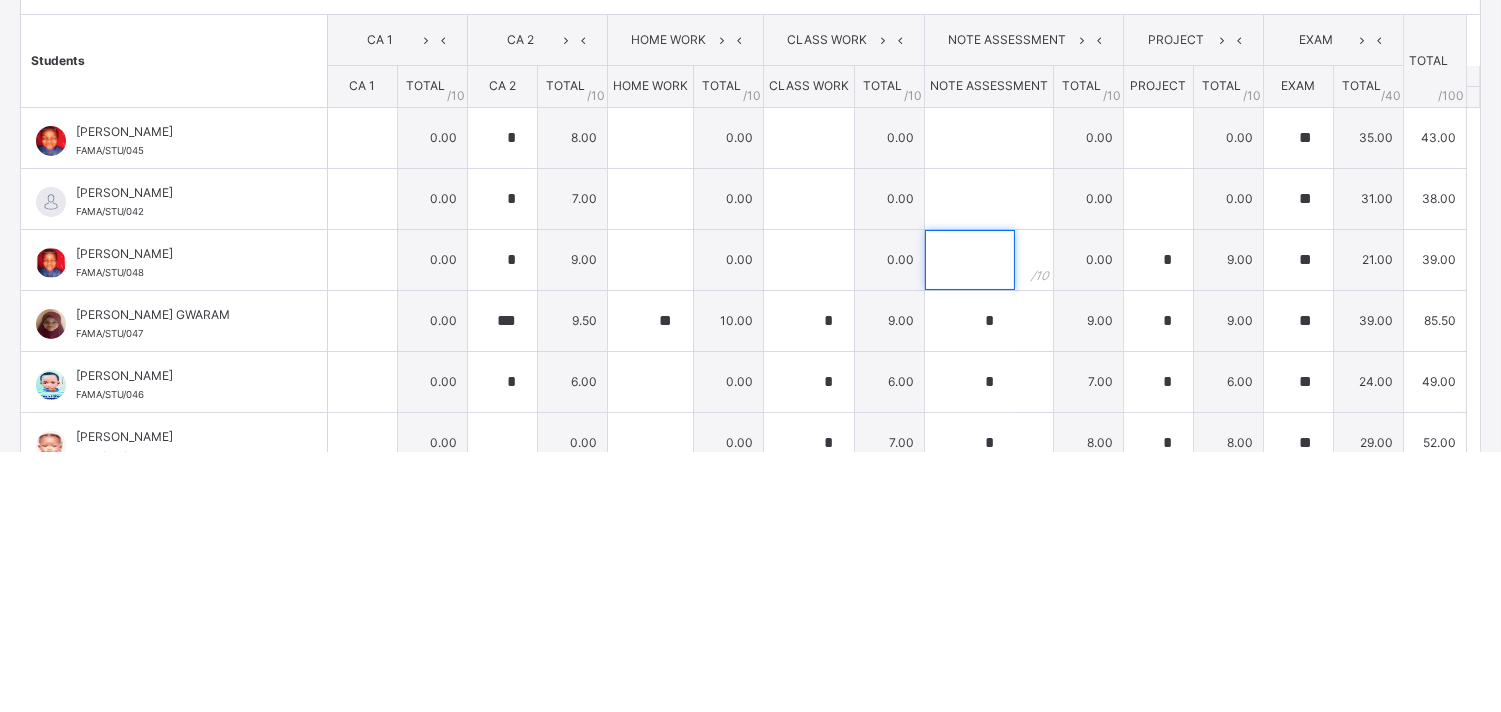 scroll, scrollTop: 783, scrollLeft: 0, axis: vertical 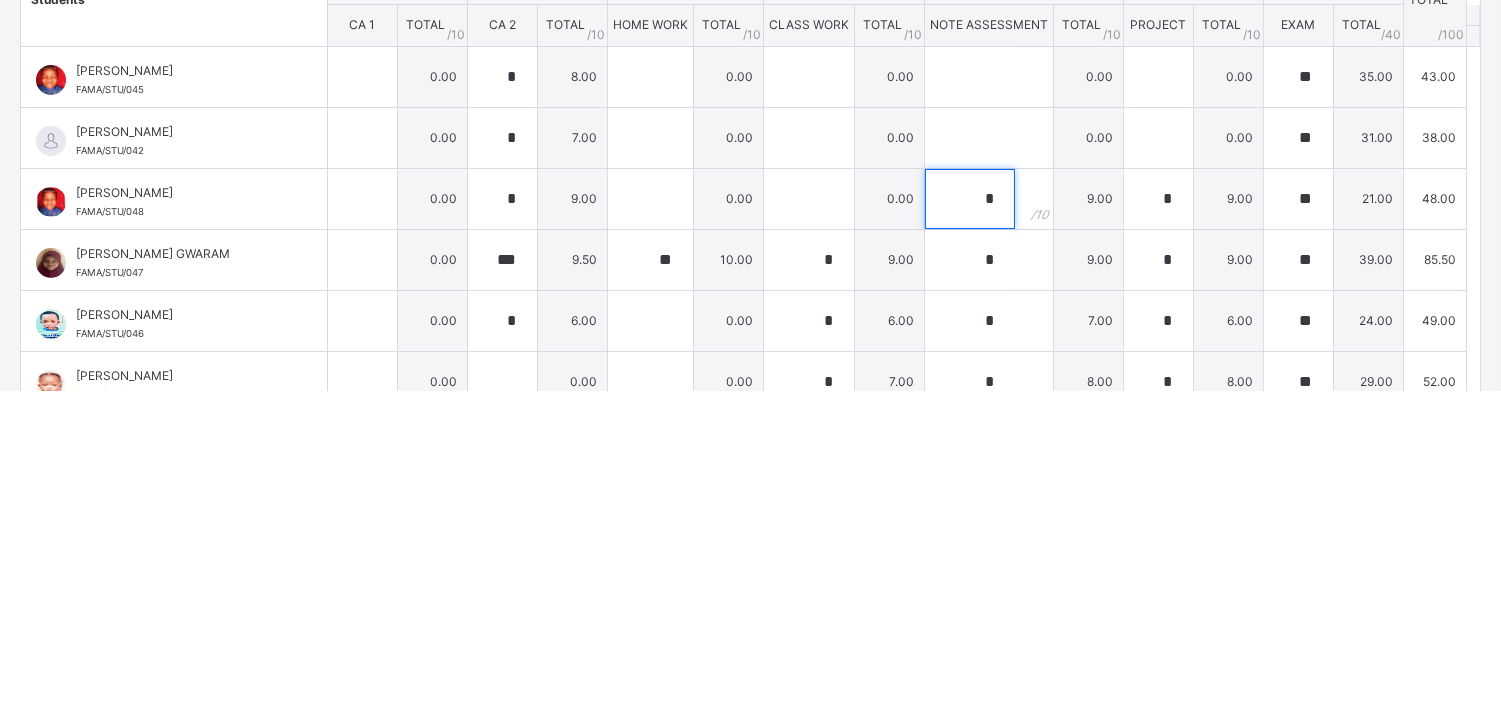 type on "*" 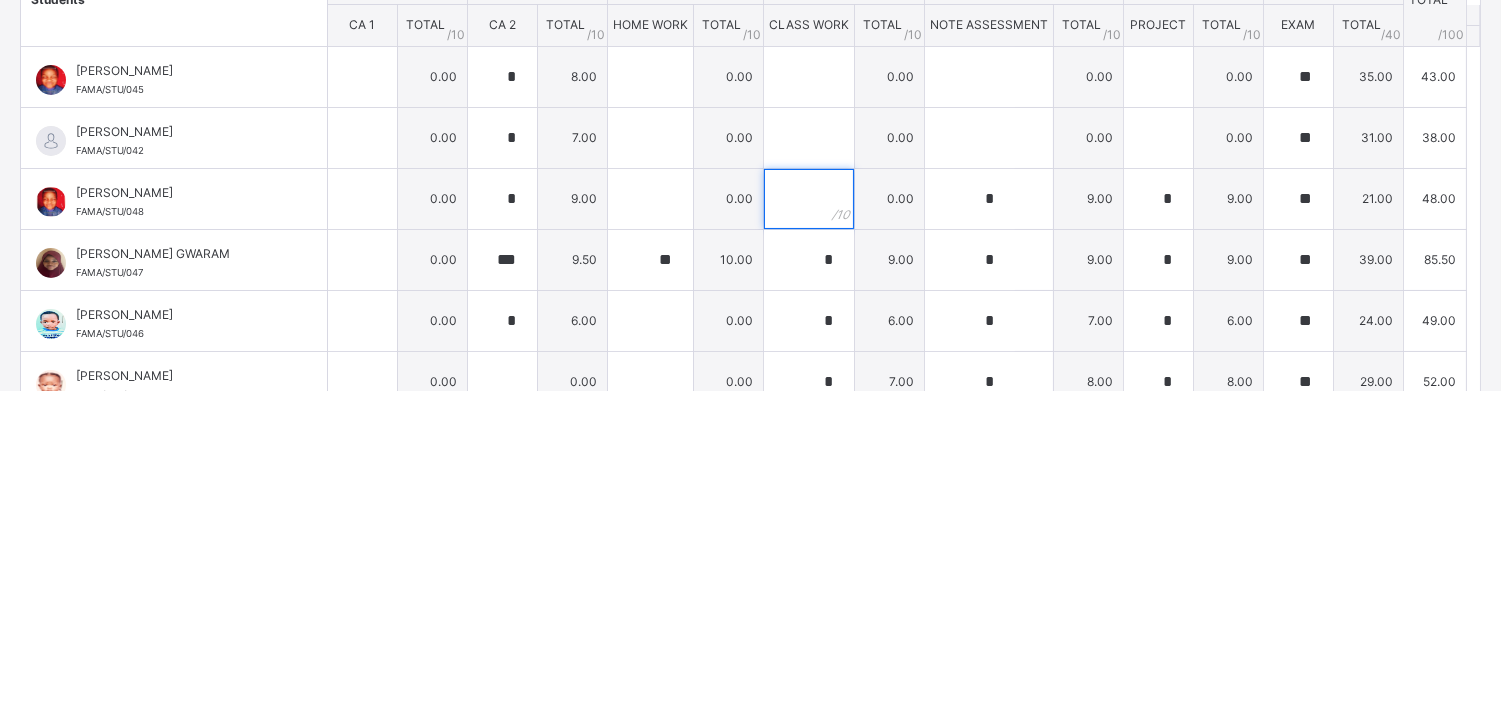click at bounding box center [809, 520] 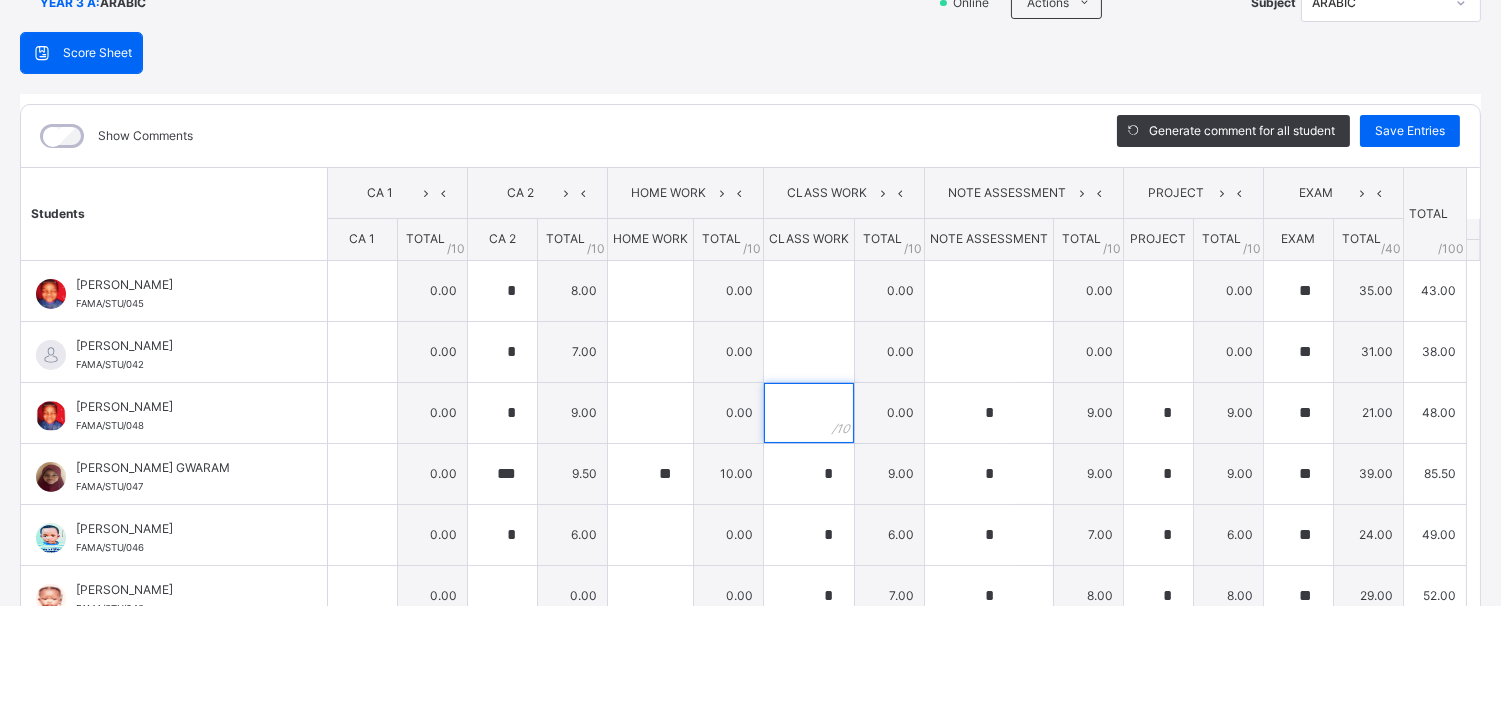 scroll, scrollTop: 783, scrollLeft: 0, axis: vertical 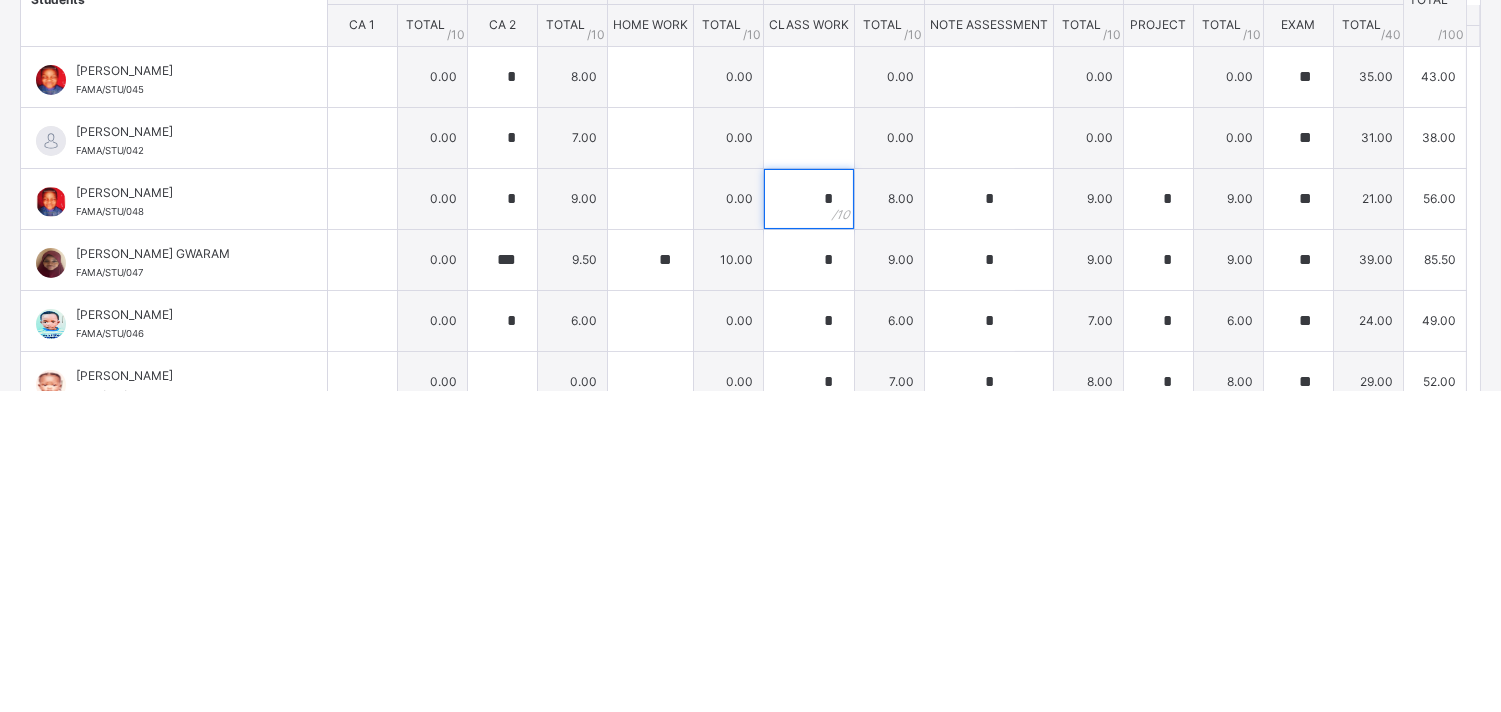 type on "*" 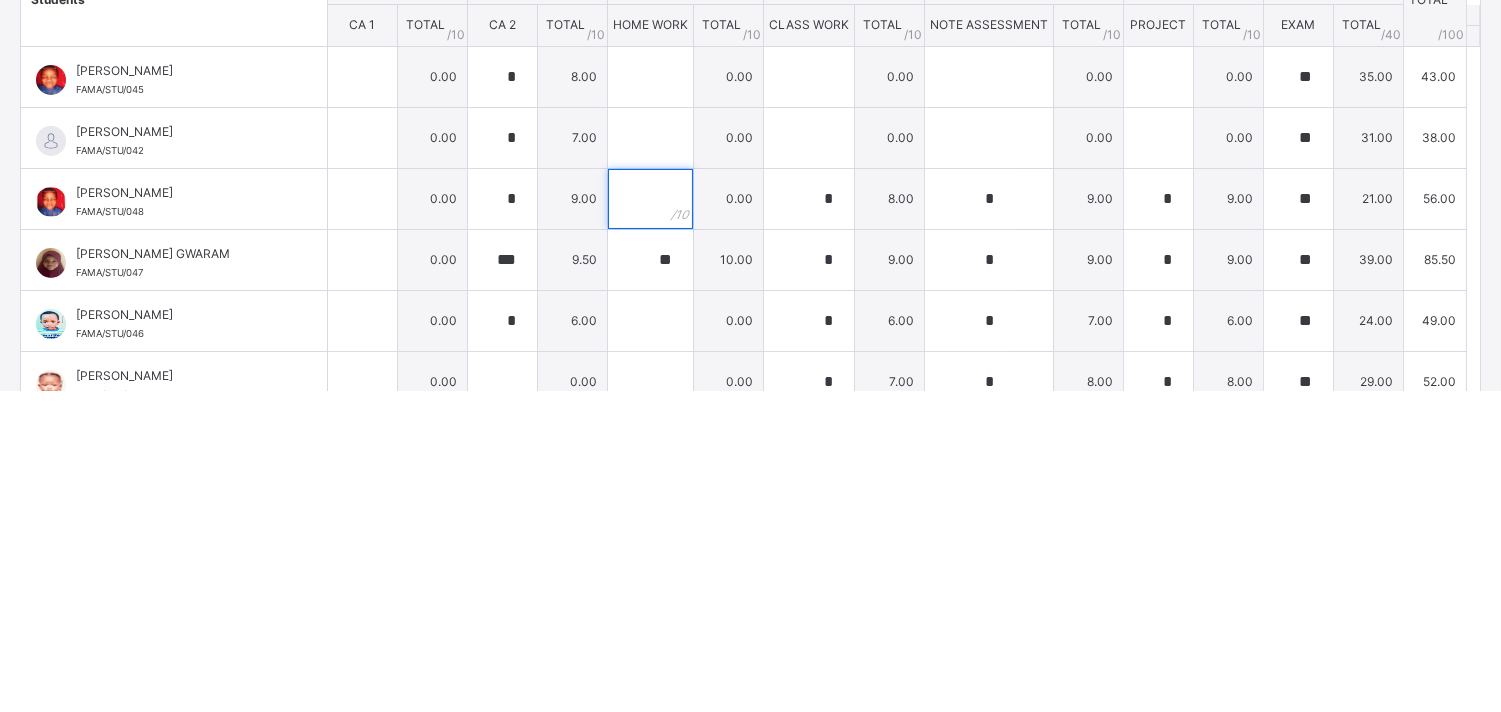 click at bounding box center (650, 520) 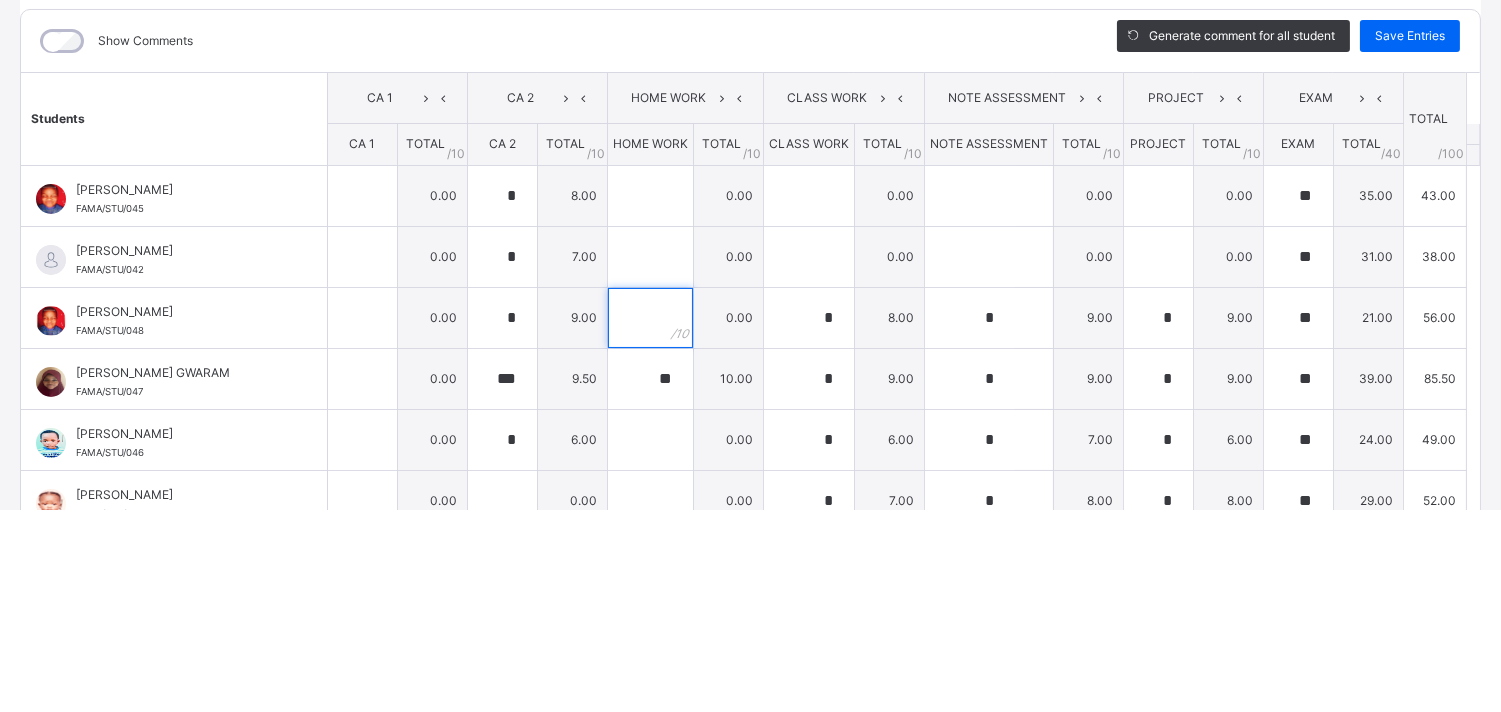 scroll, scrollTop: 783, scrollLeft: 0, axis: vertical 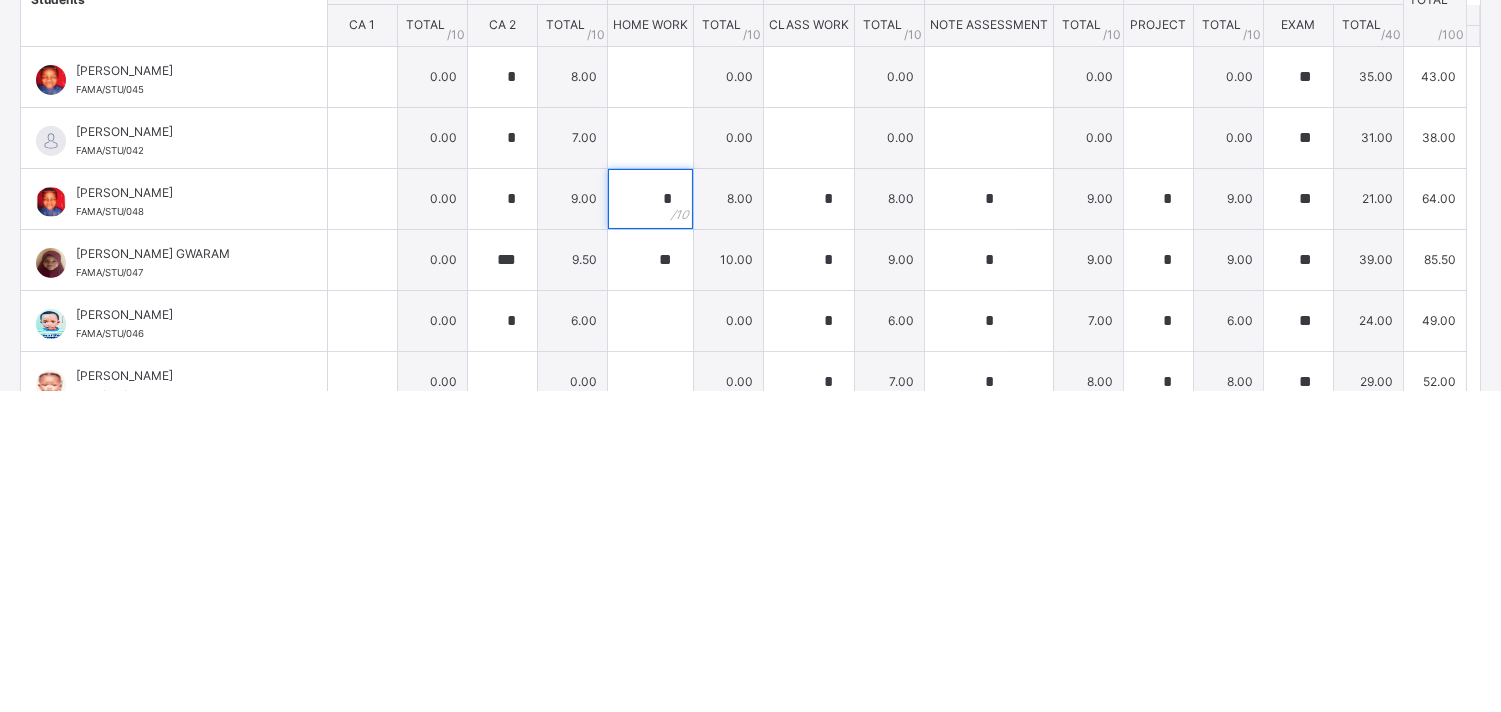 type on "*" 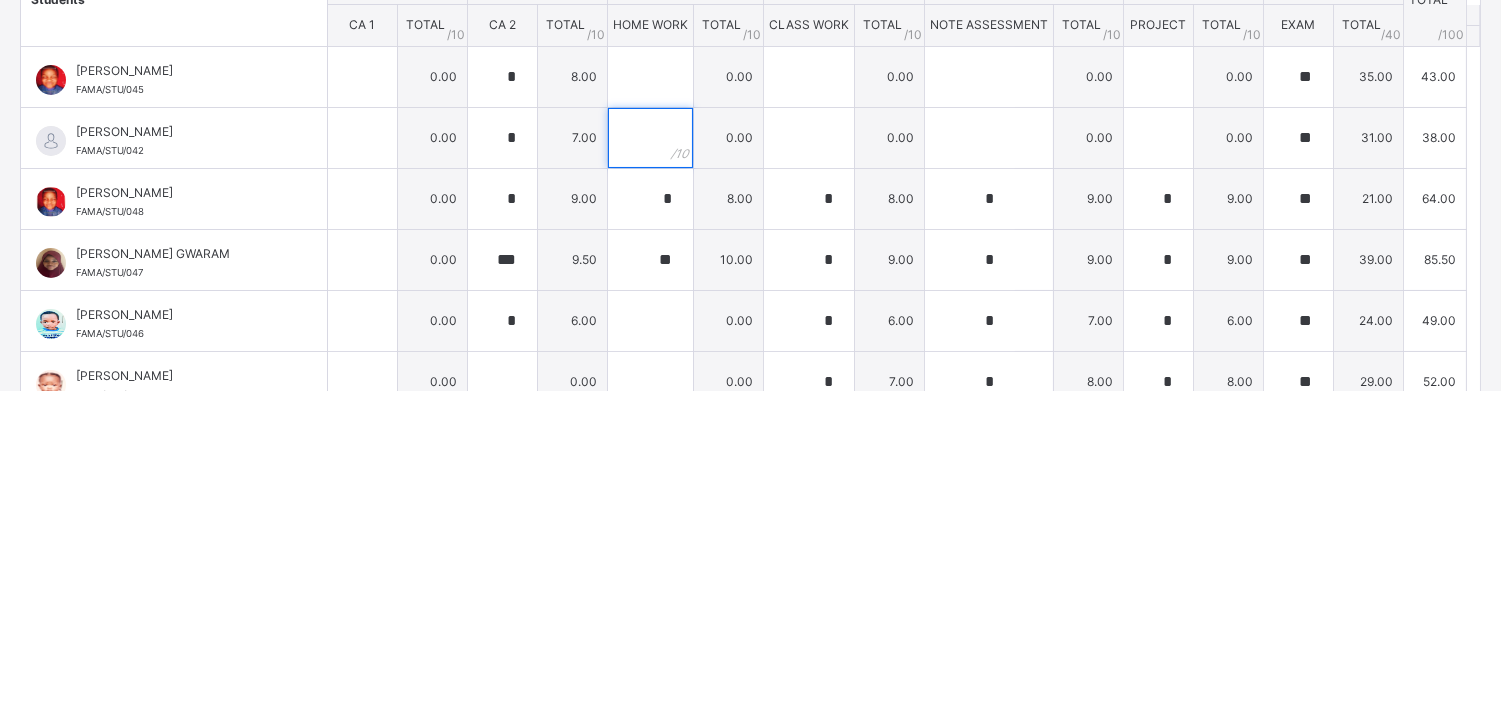 click at bounding box center (650, 459) 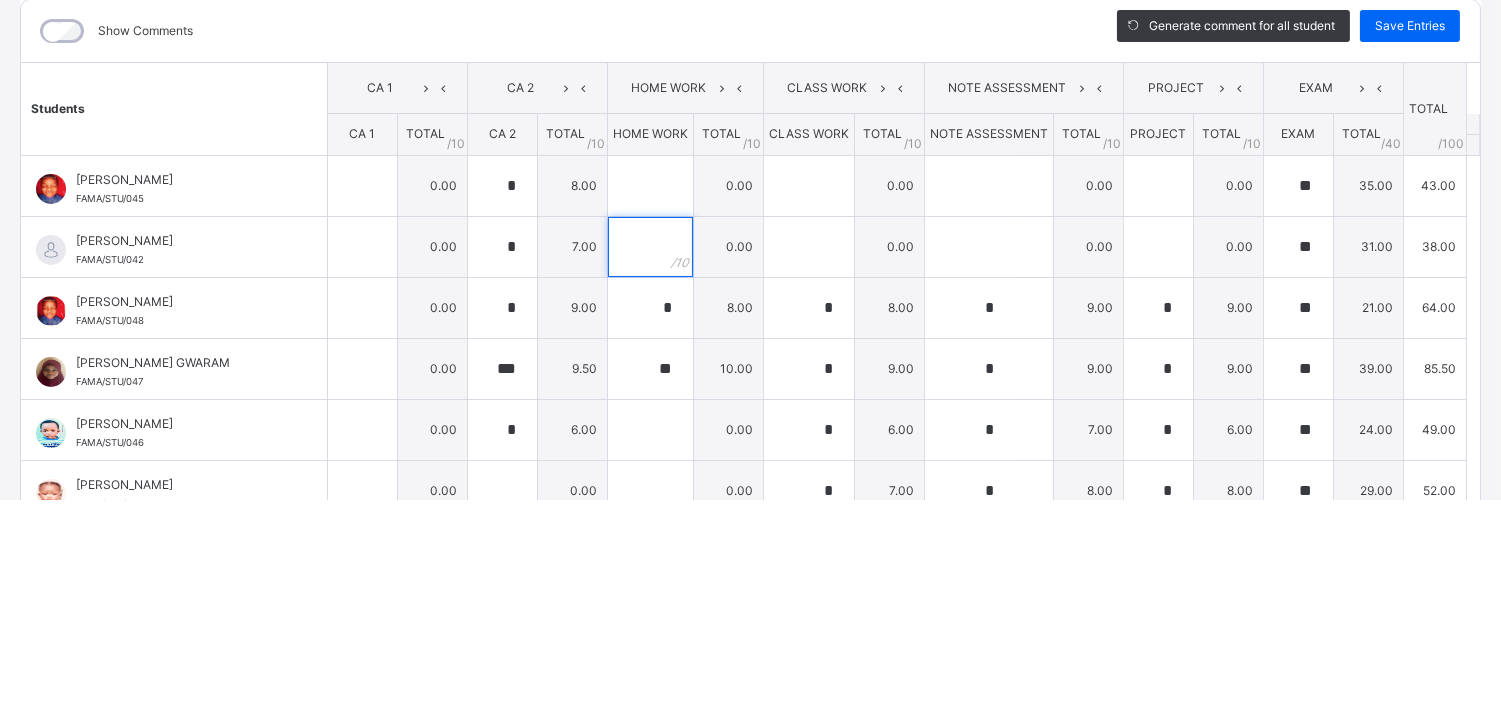 scroll, scrollTop: 783, scrollLeft: 0, axis: vertical 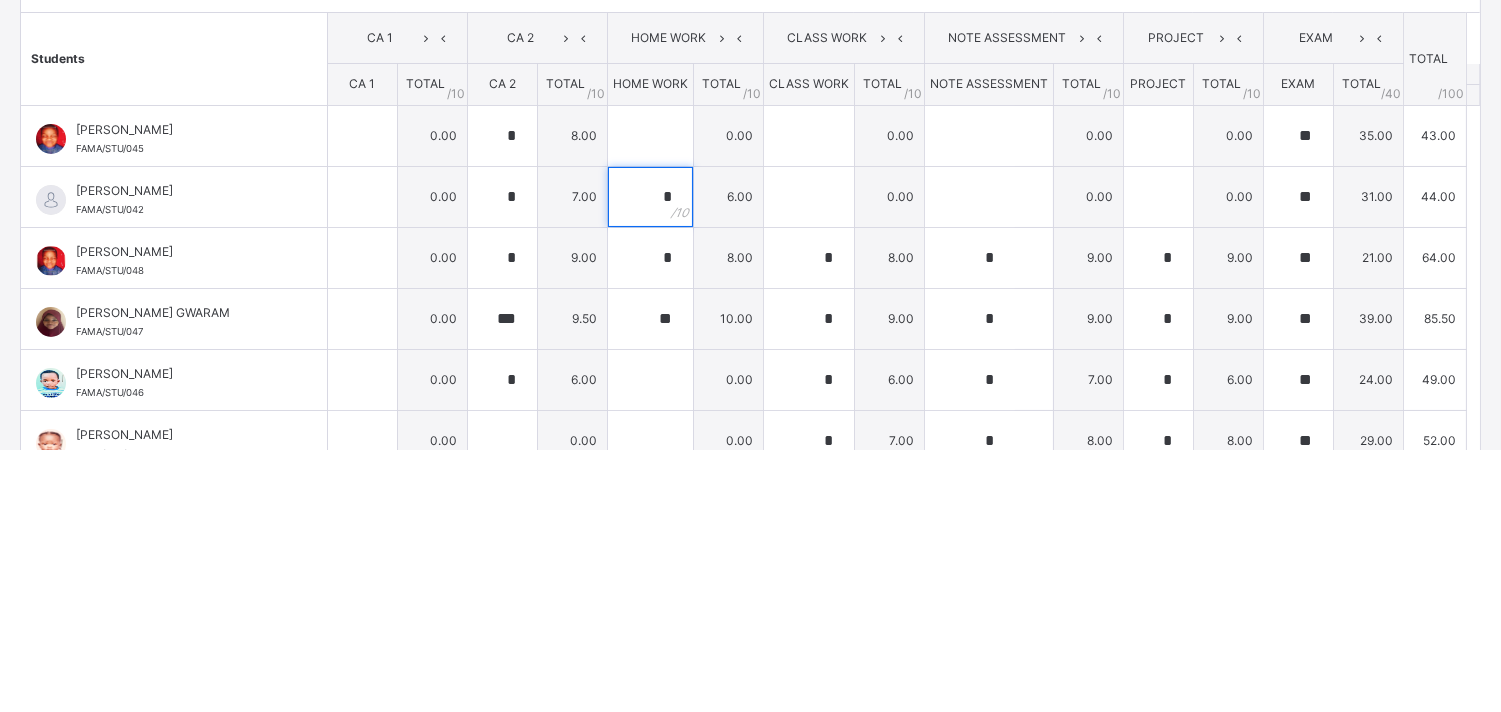 type on "*" 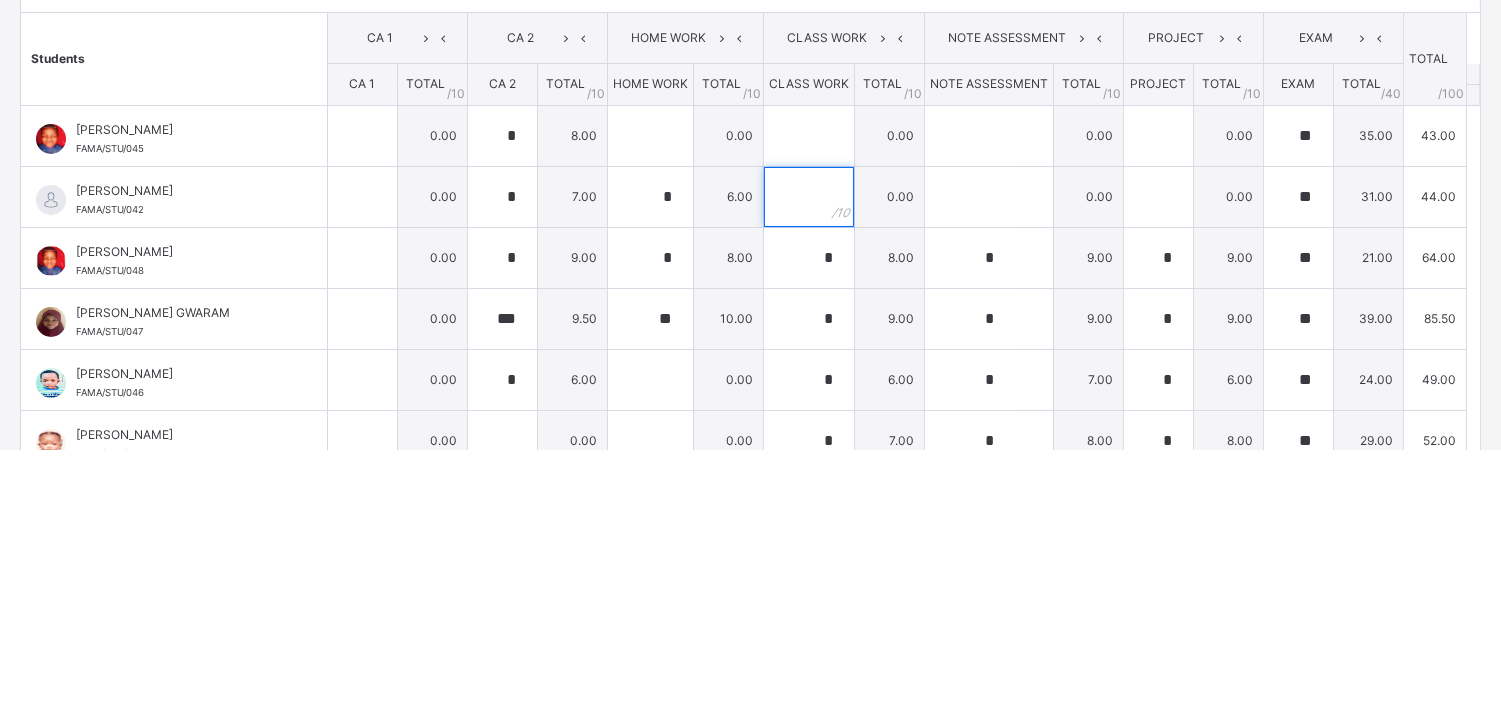click at bounding box center [809, 459] 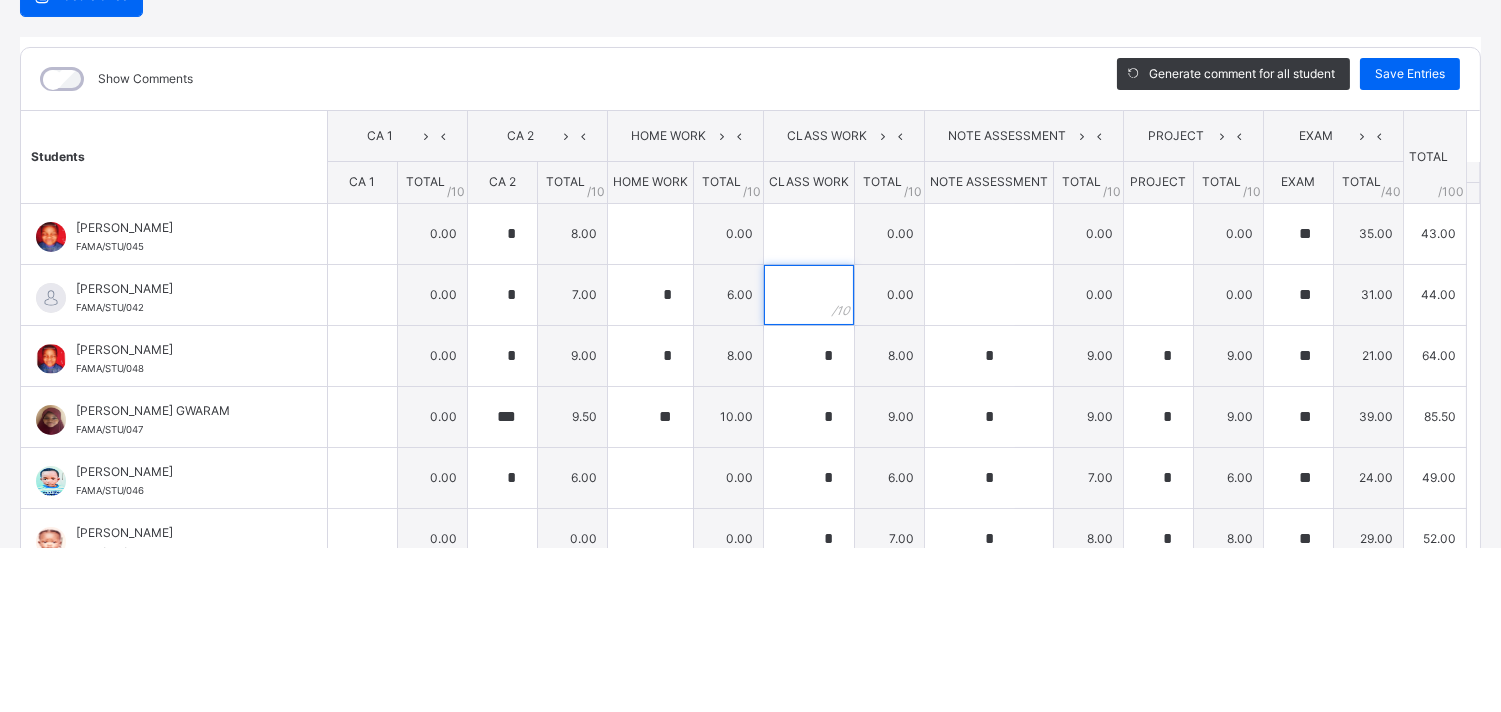 scroll, scrollTop: 783, scrollLeft: 0, axis: vertical 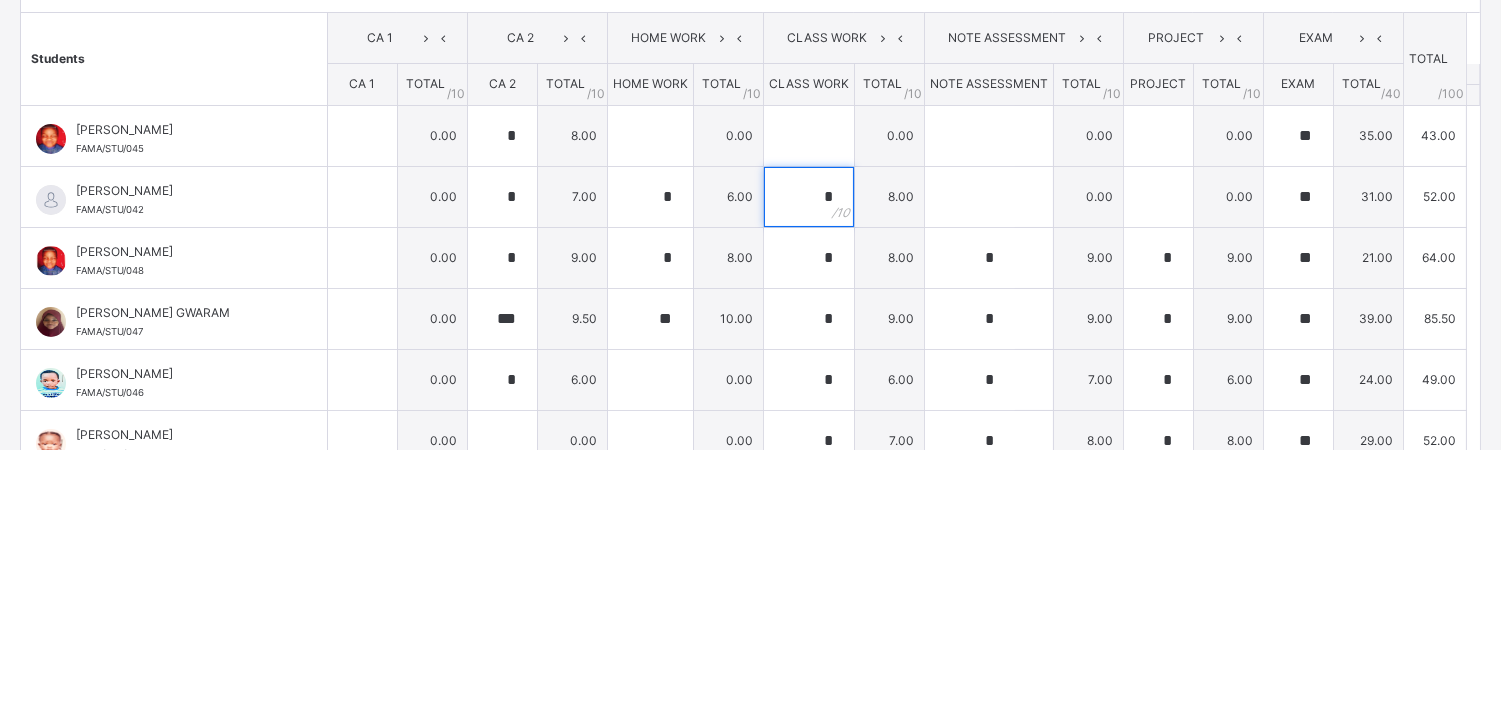 type on "*" 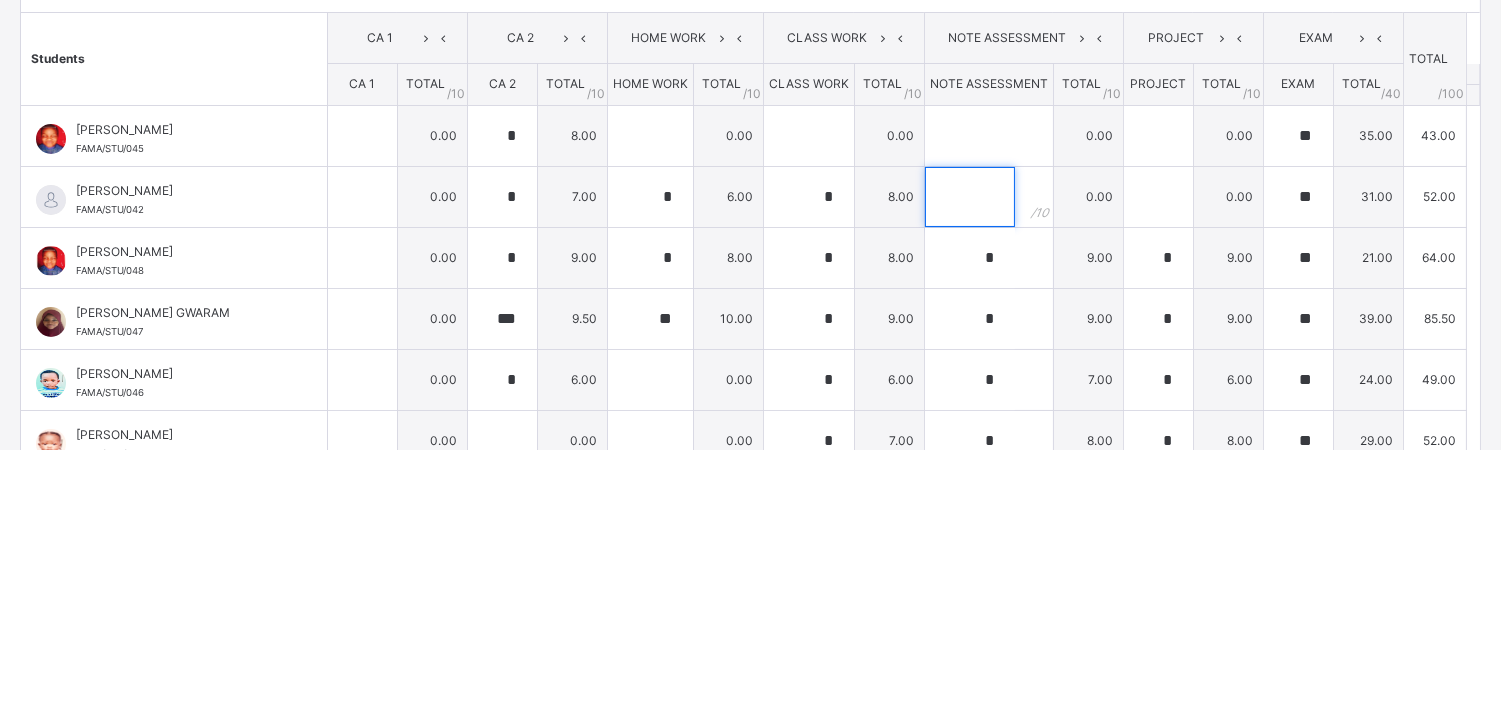 click at bounding box center (970, 459) 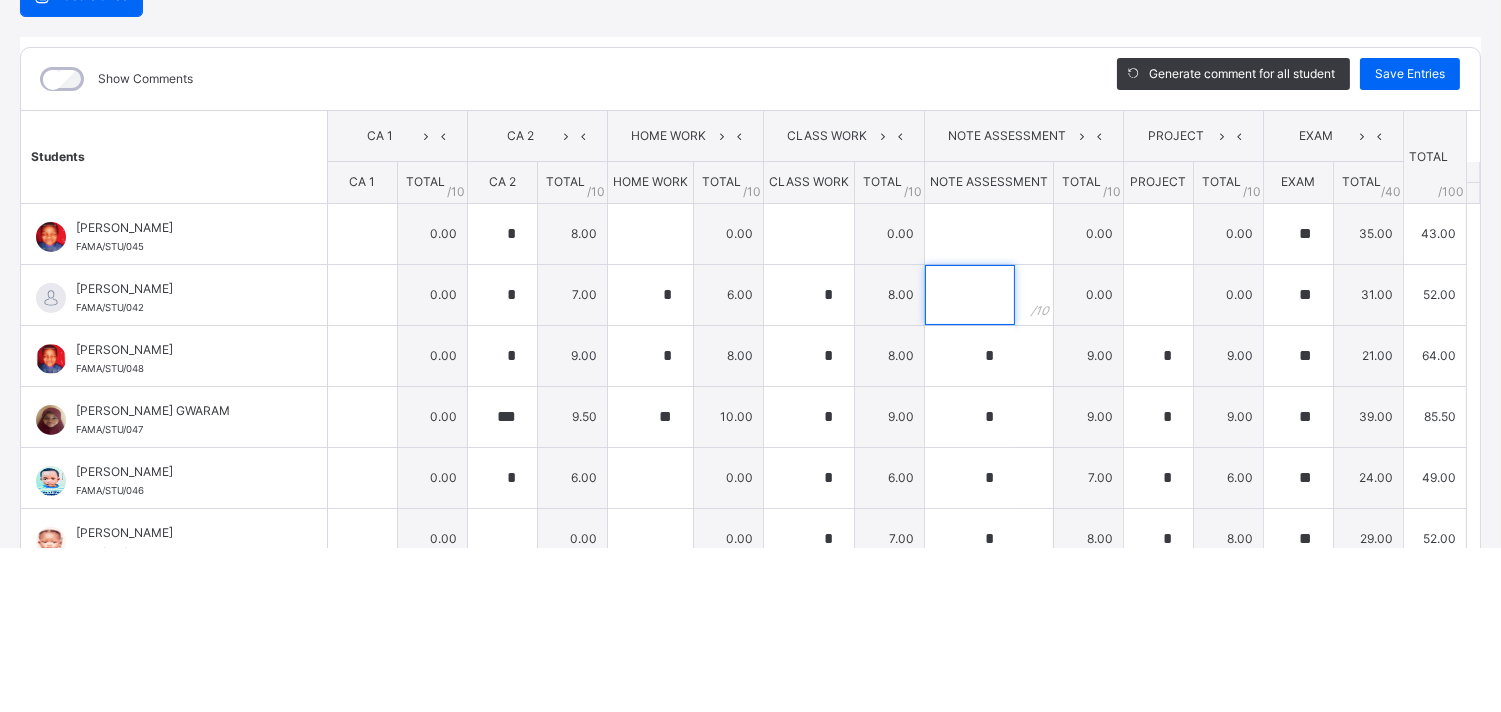 scroll, scrollTop: 783, scrollLeft: 0, axis: vertical 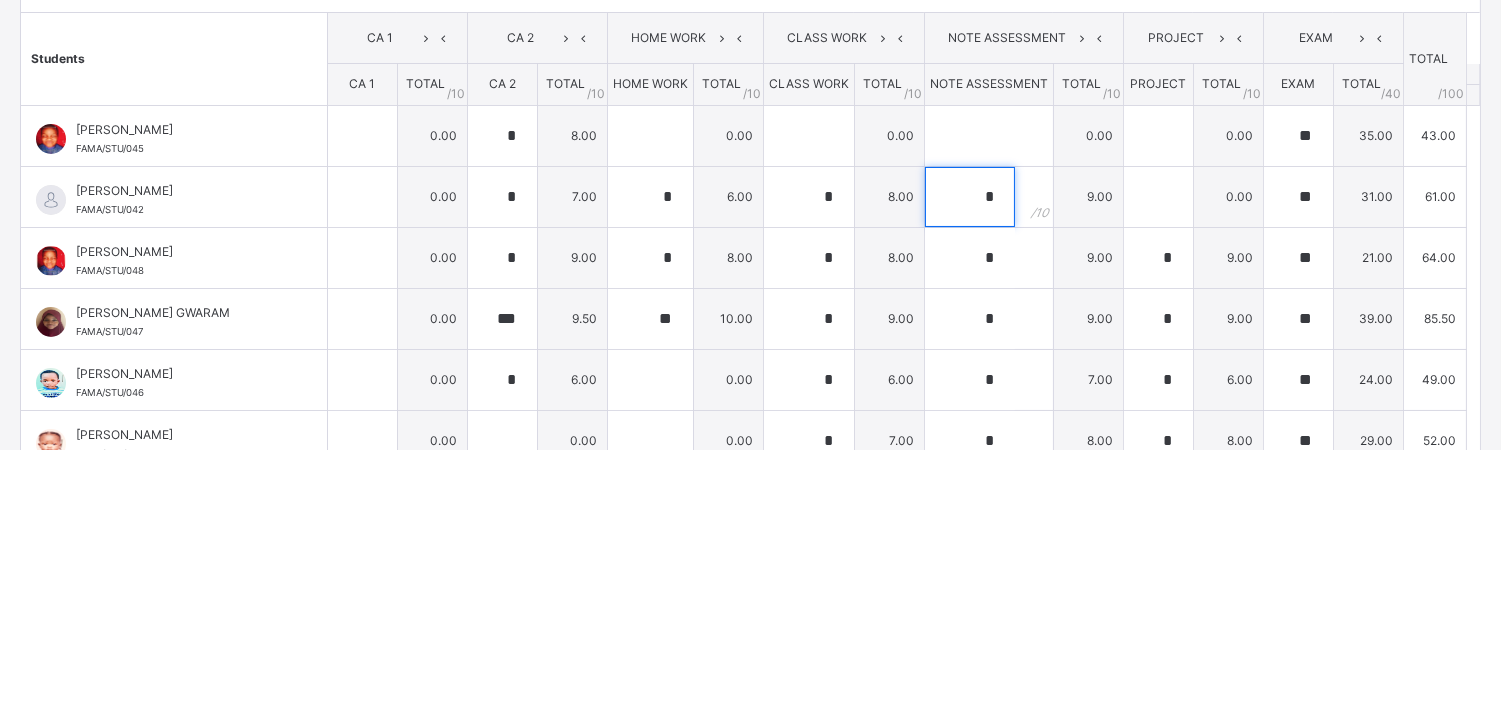 type on "*" 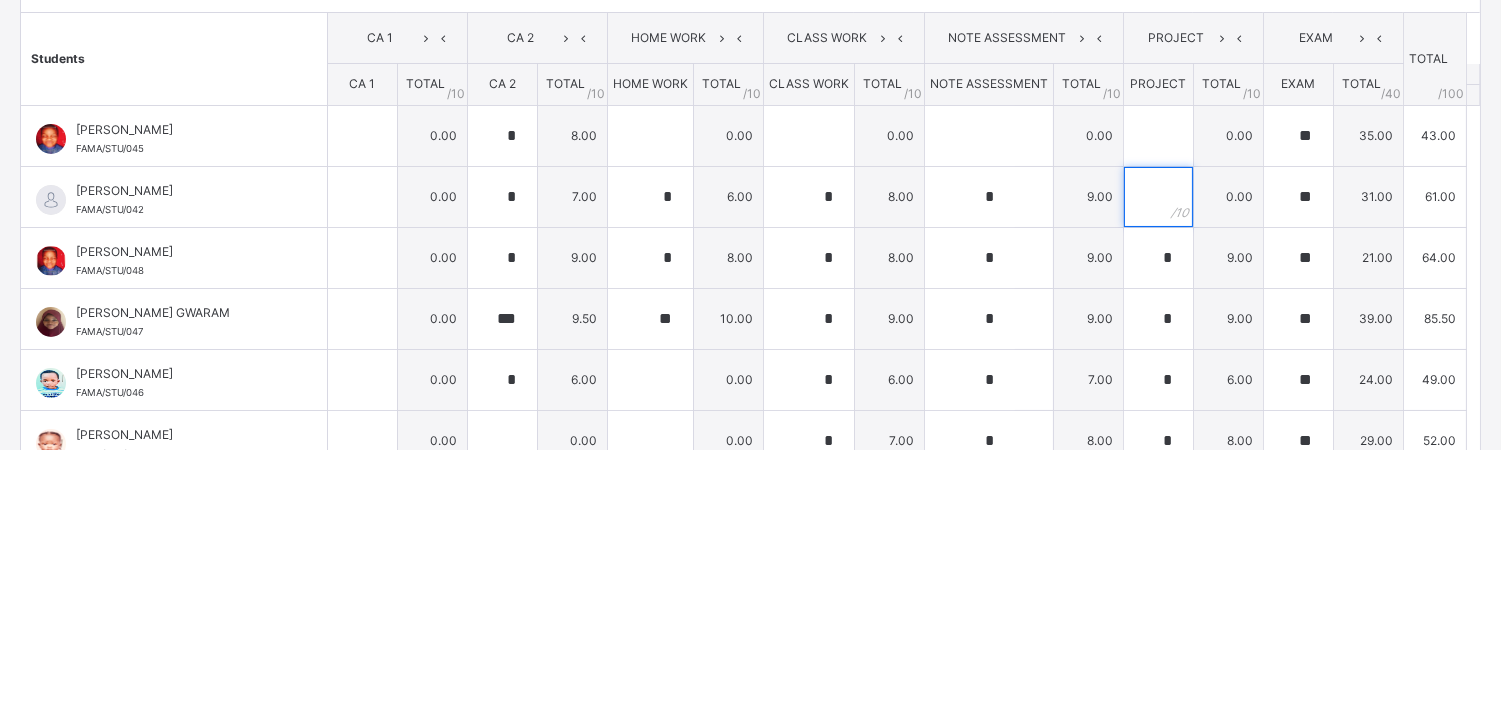 click at bounding box center [1158, 459] 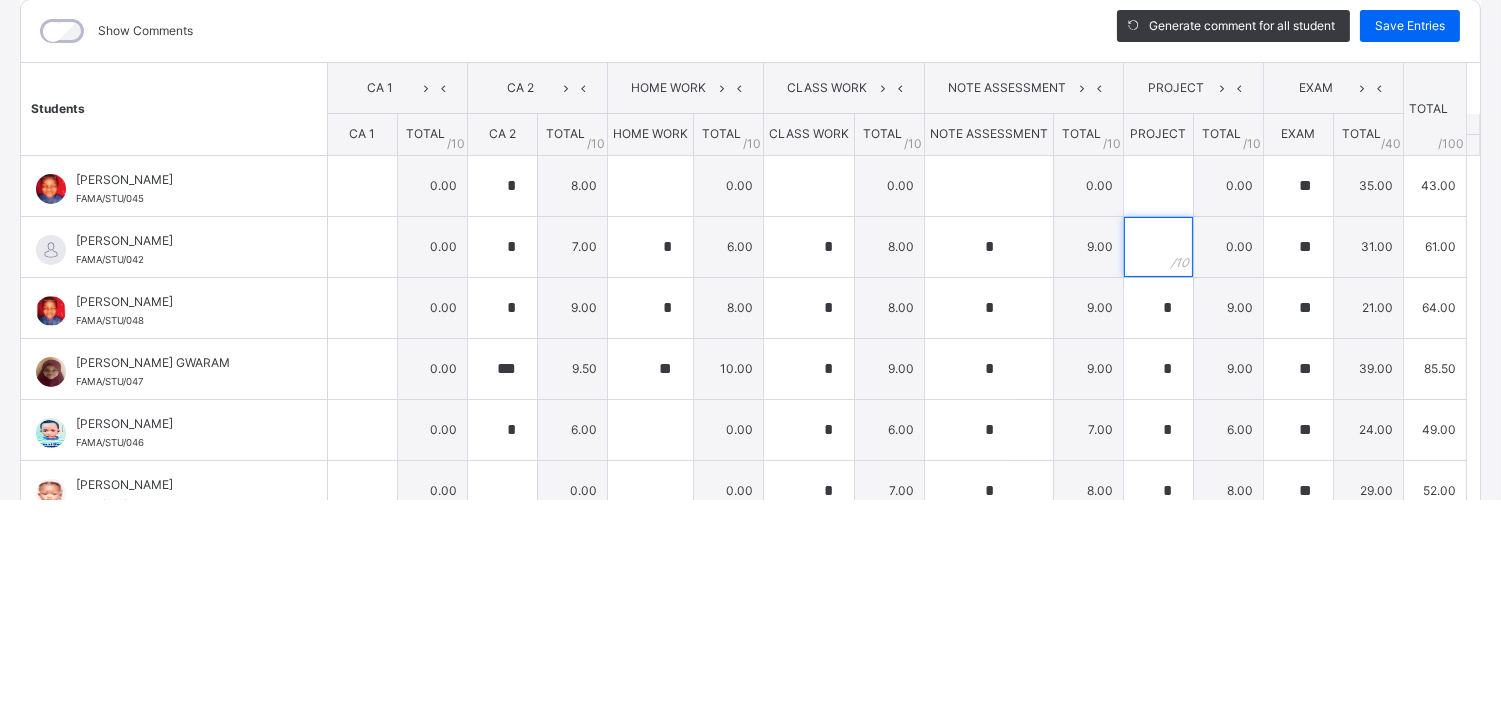 scroll, scrollTop: 783, scrollLeft: 0, axis: vertical 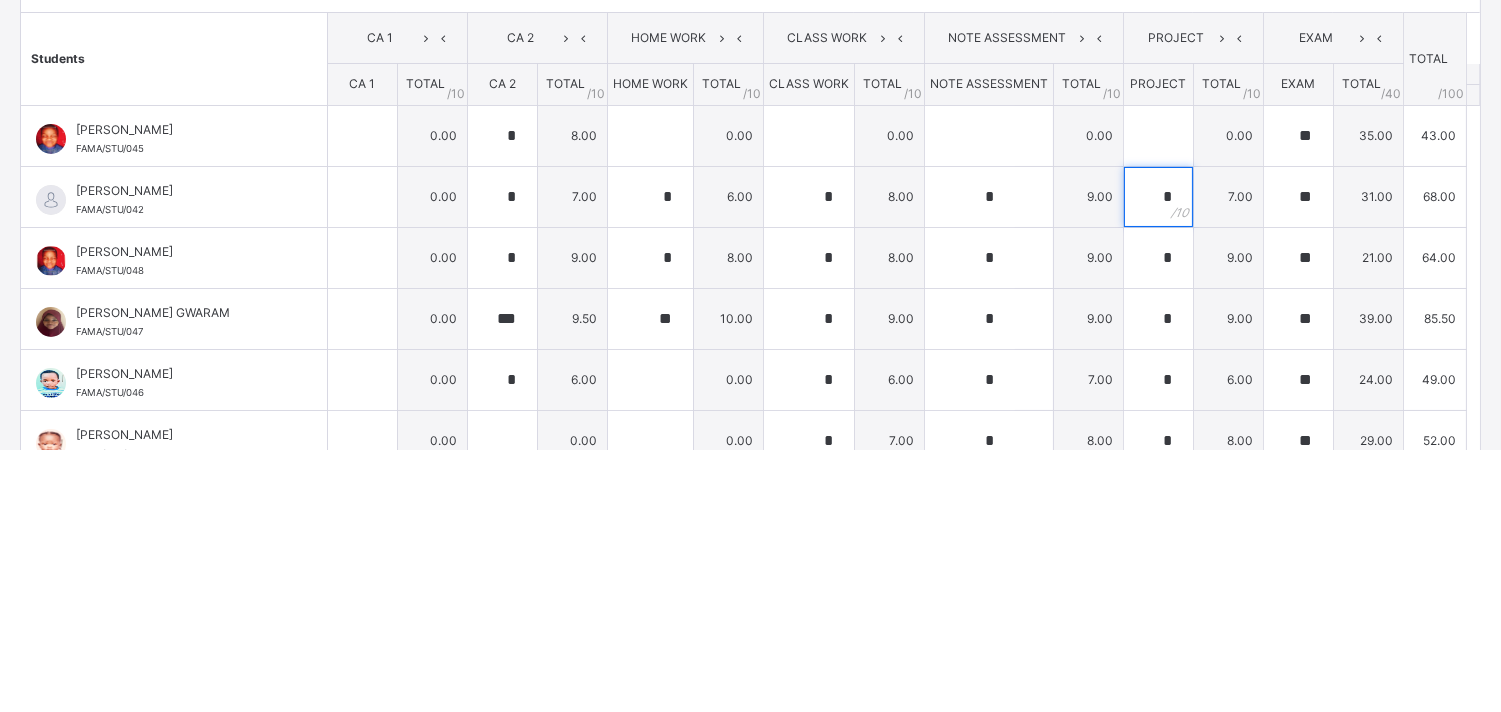 type on "*" 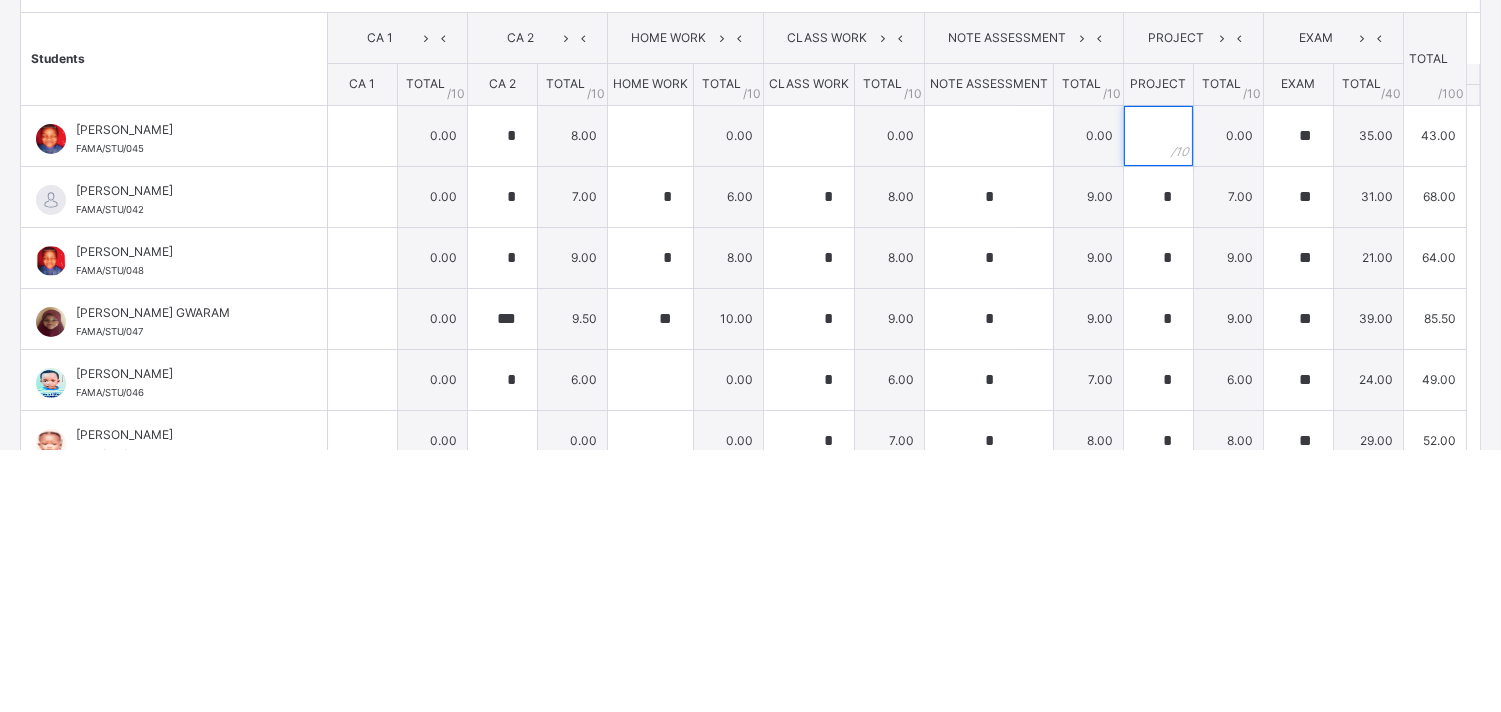 click at bounding box center (1158, 398) 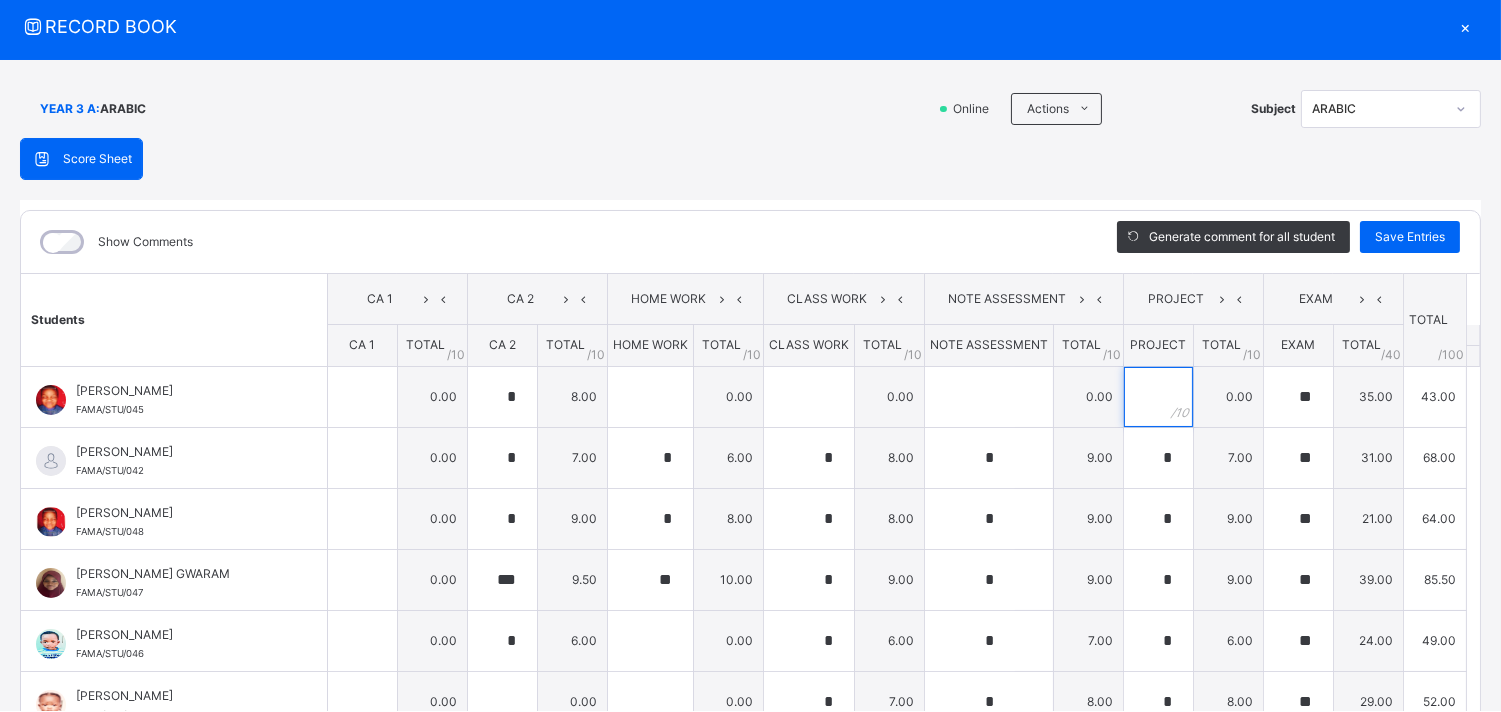 scroll, scrollTop: 783, scrollLeft: 0, axis: vertical 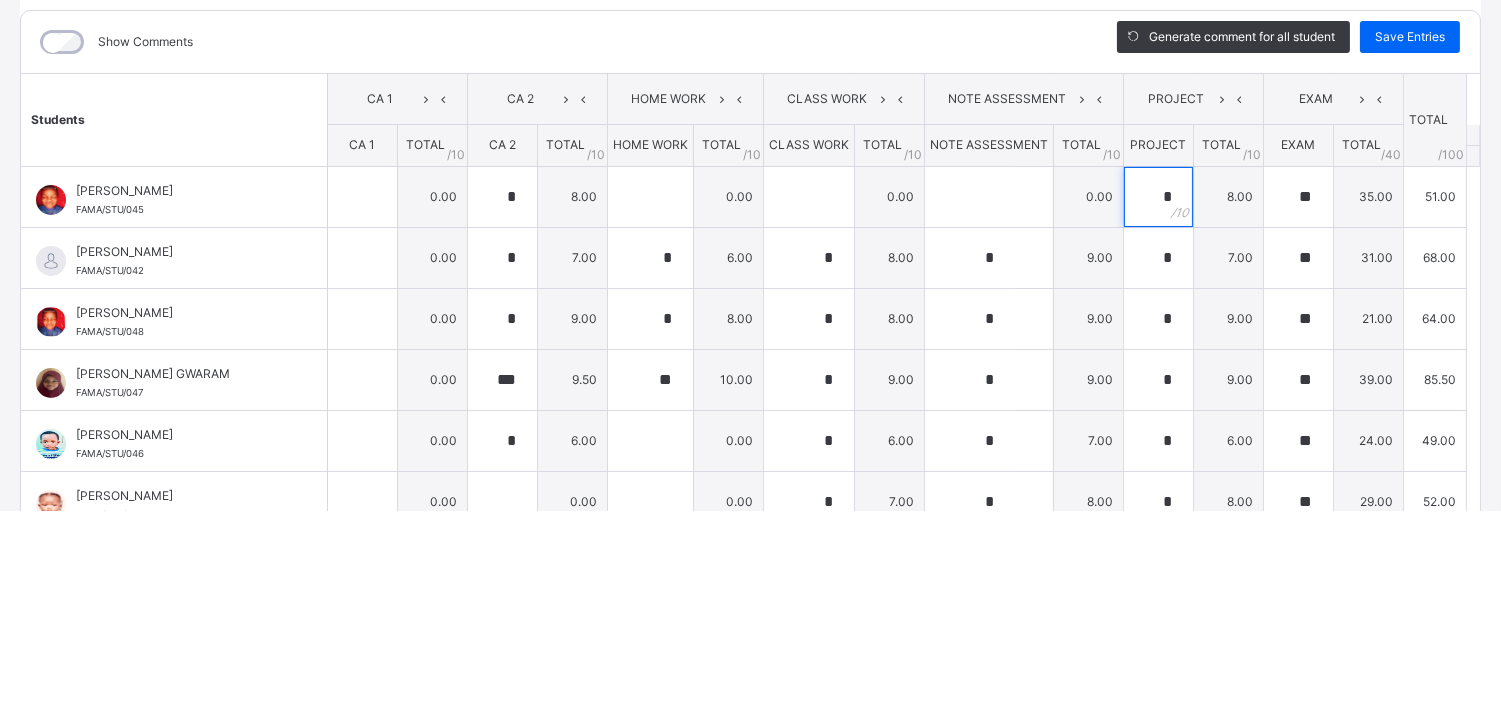 type on "*" 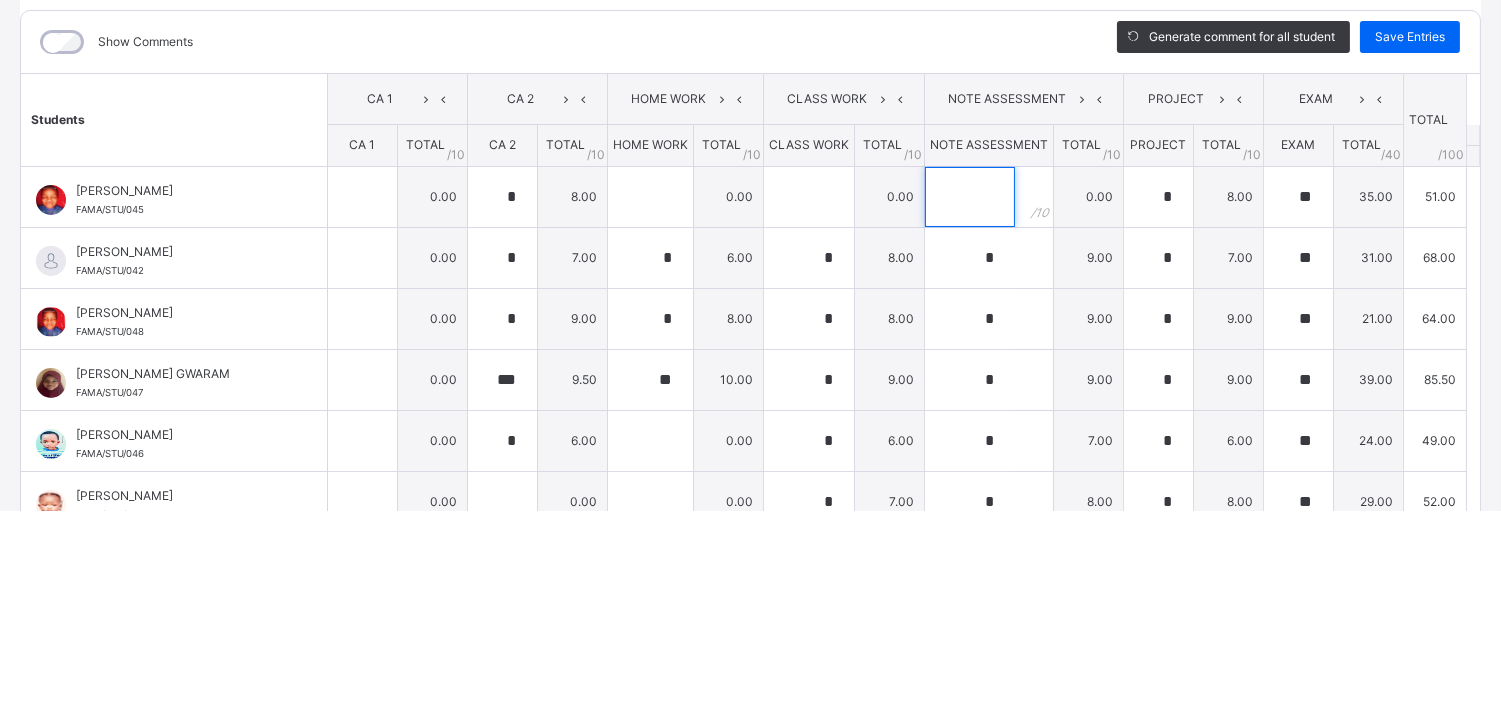 click at bounding box center [970, 398] 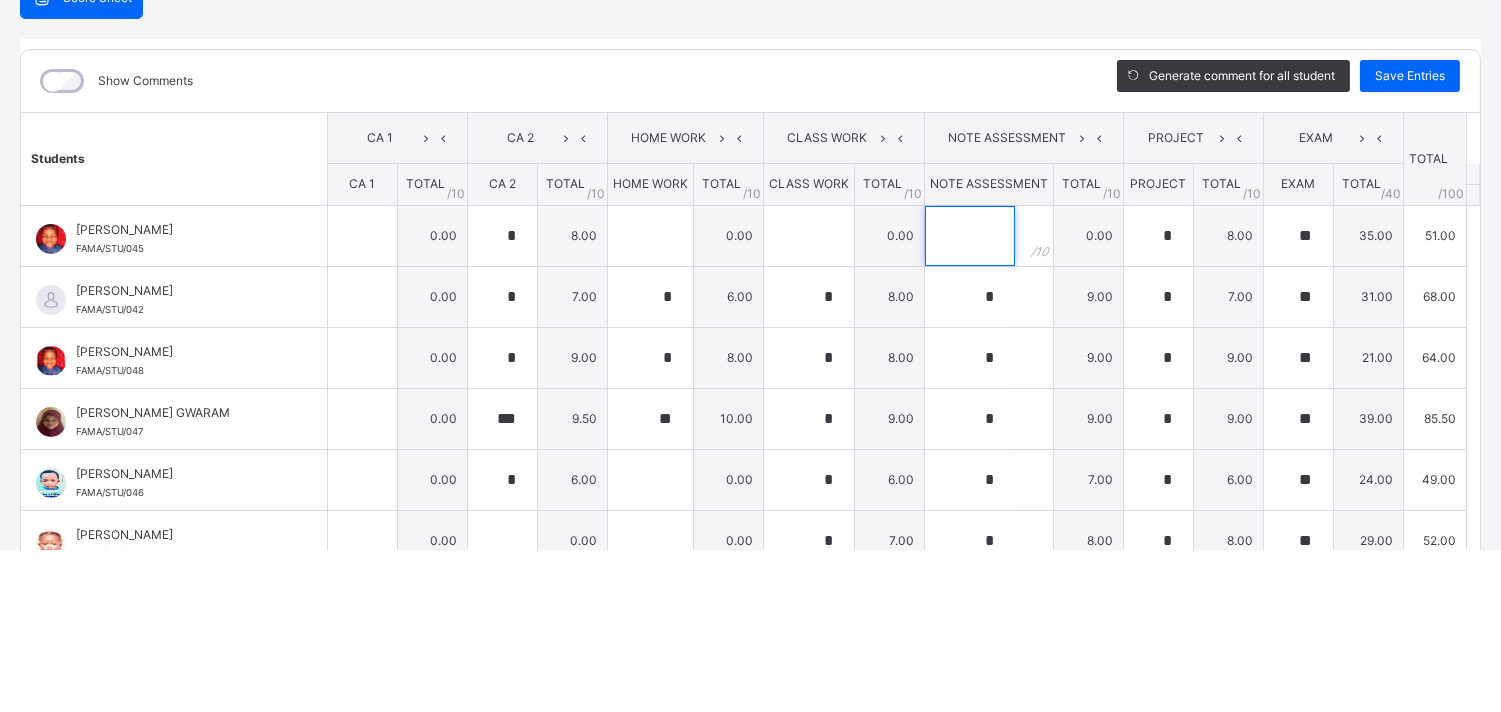 scroll, scrollTop: 783, scrollLeft: 0, axis: vertical 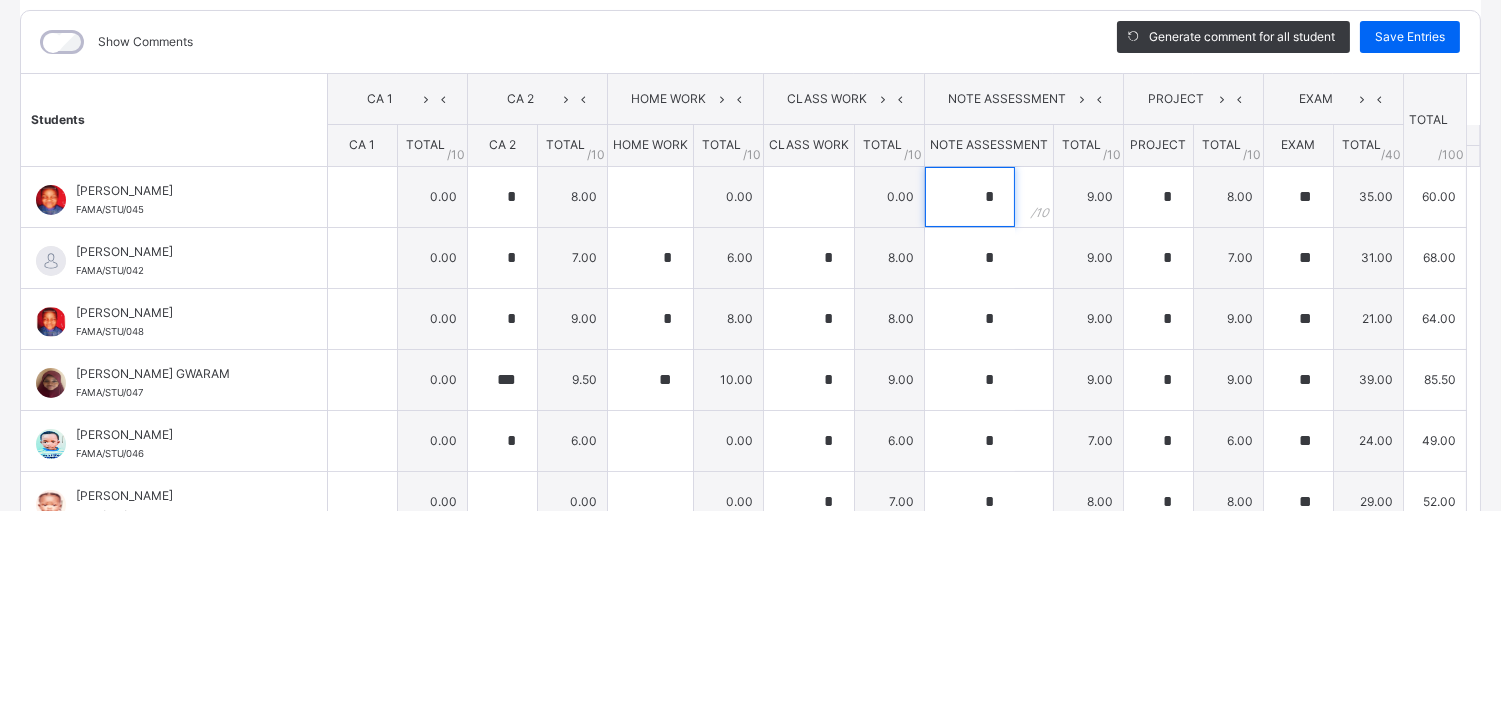 type on "*" 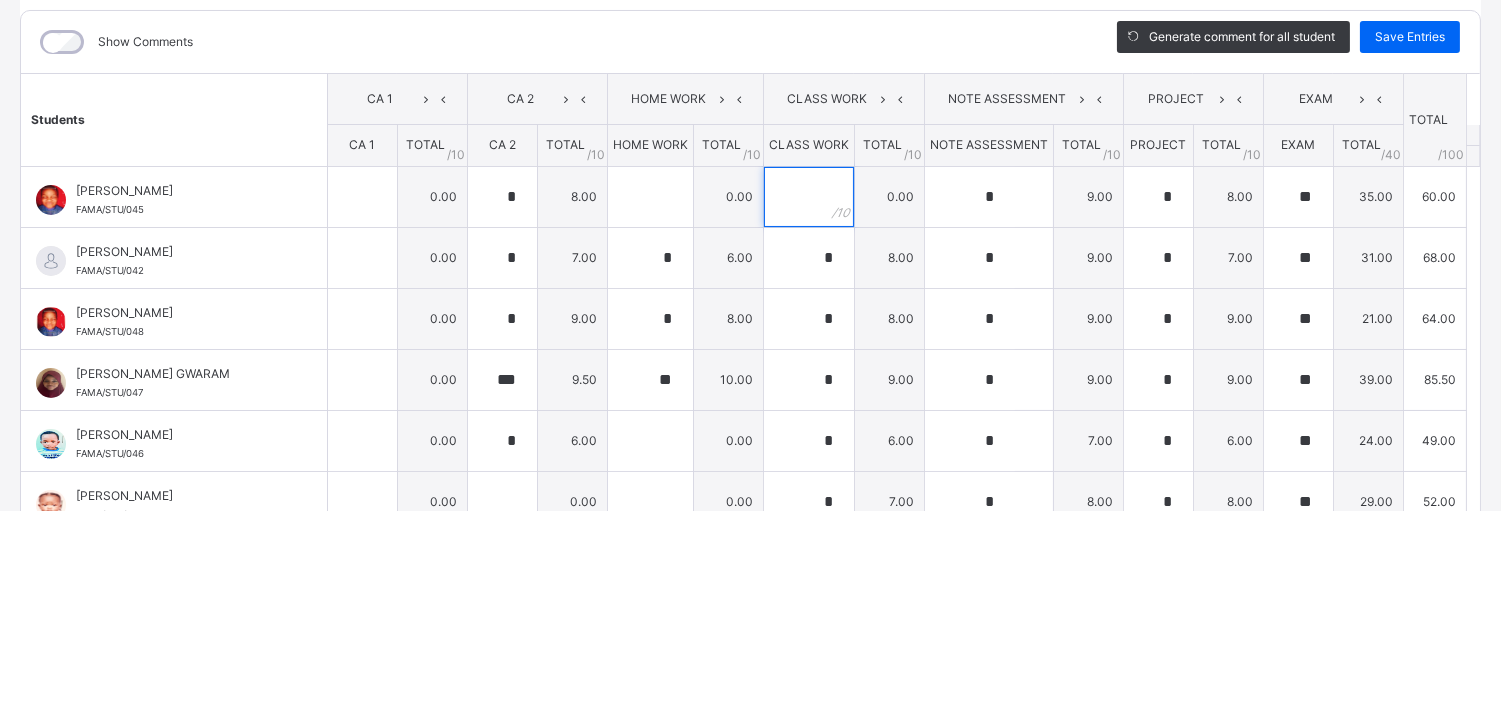 click at bounding box center [809, 398] 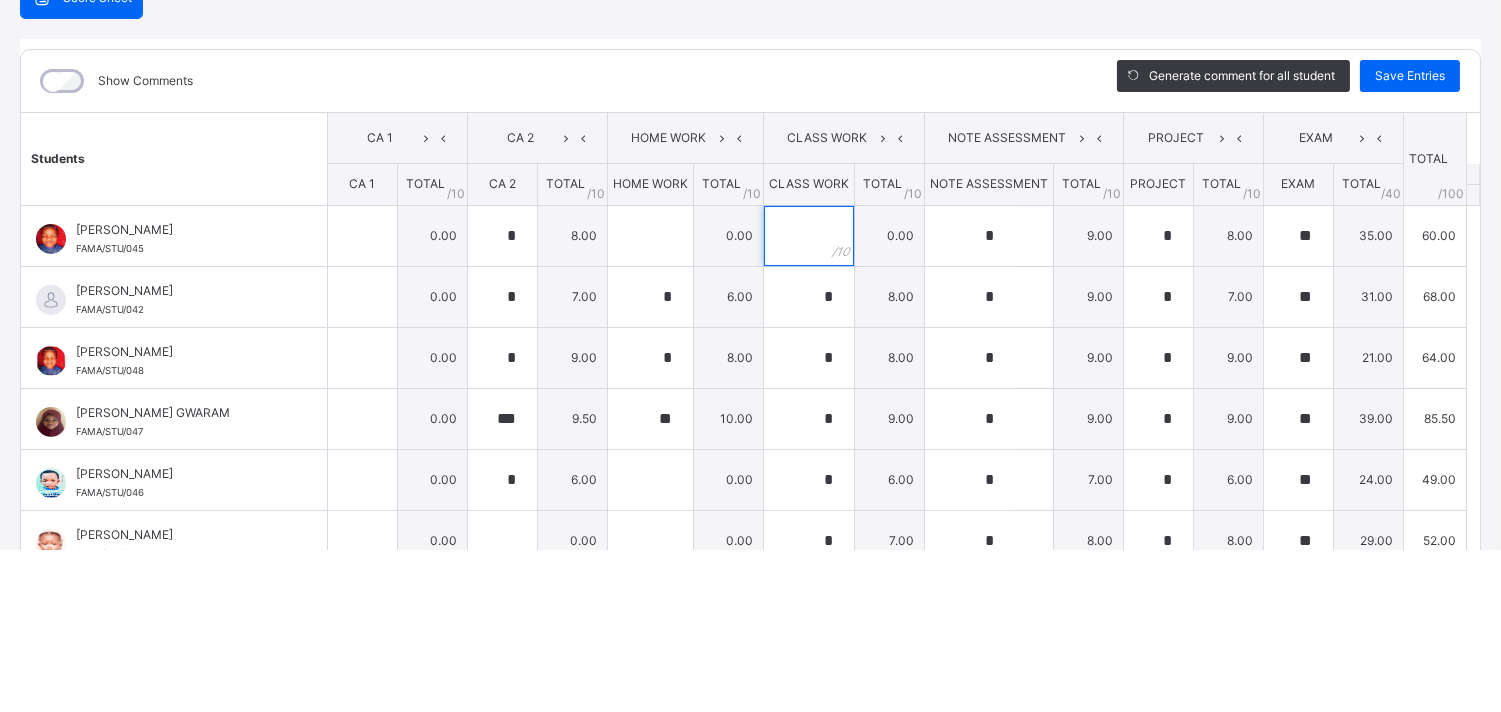 scroll, scrollTop: 783, scrollLeft: 0, axis: vertical 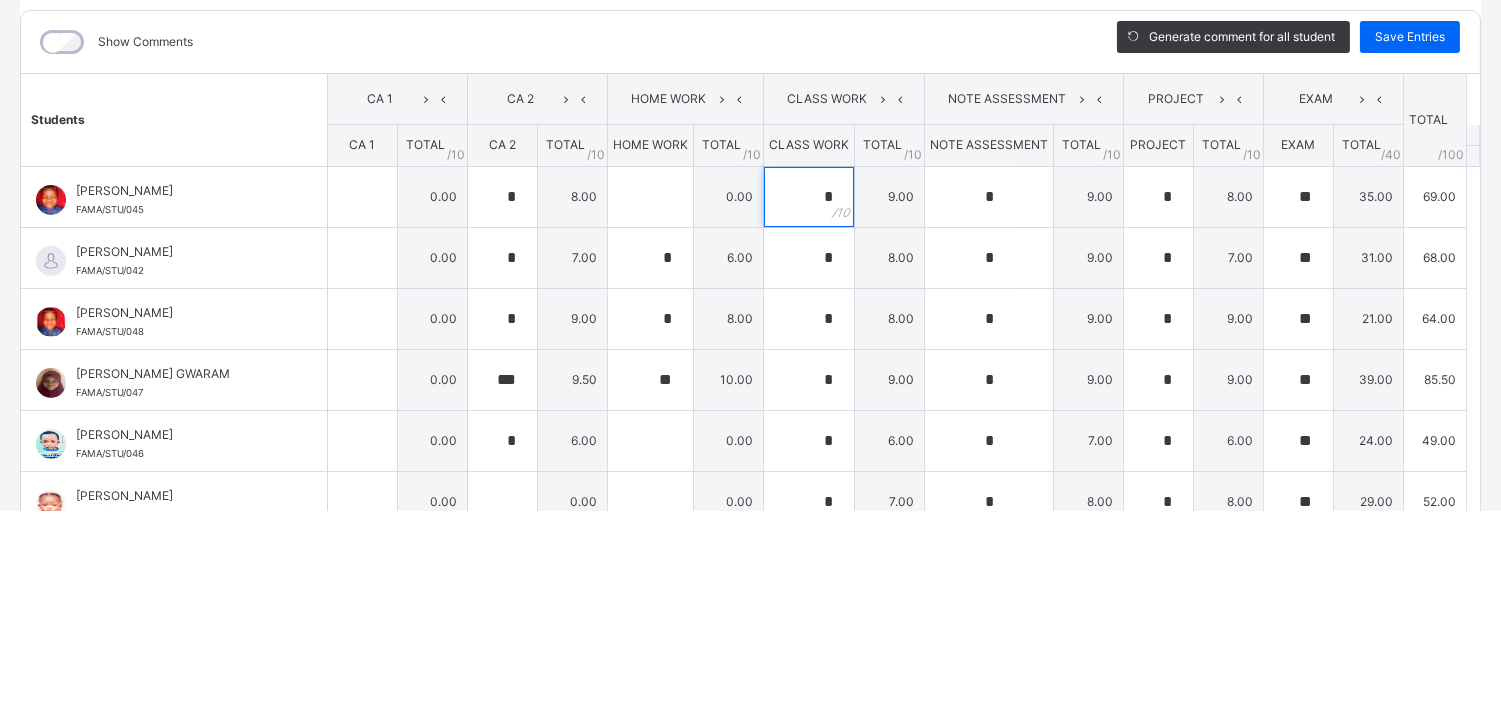 type on "*" 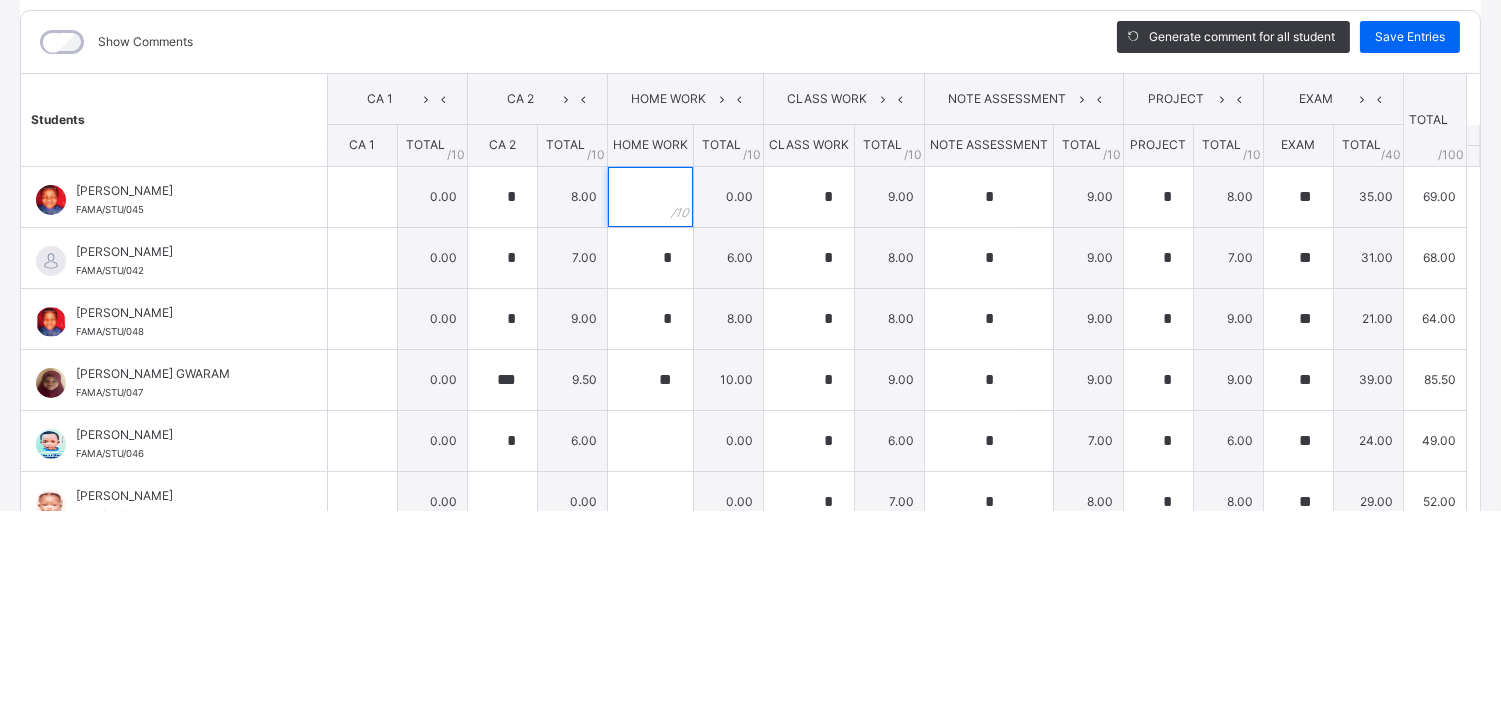 click at bounding box center [650, 398] 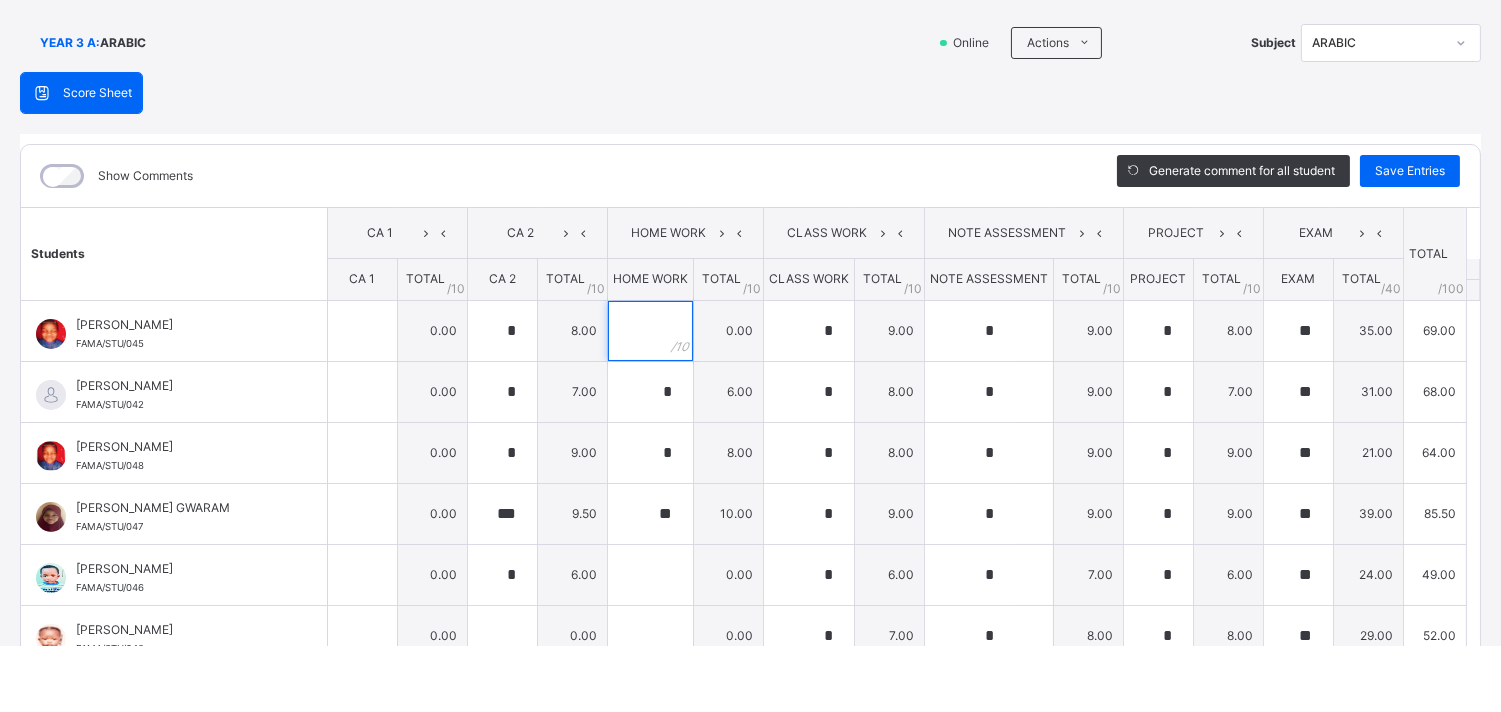 scroll, scrollTop: 783, scrollLeft: 0, axis: vertical 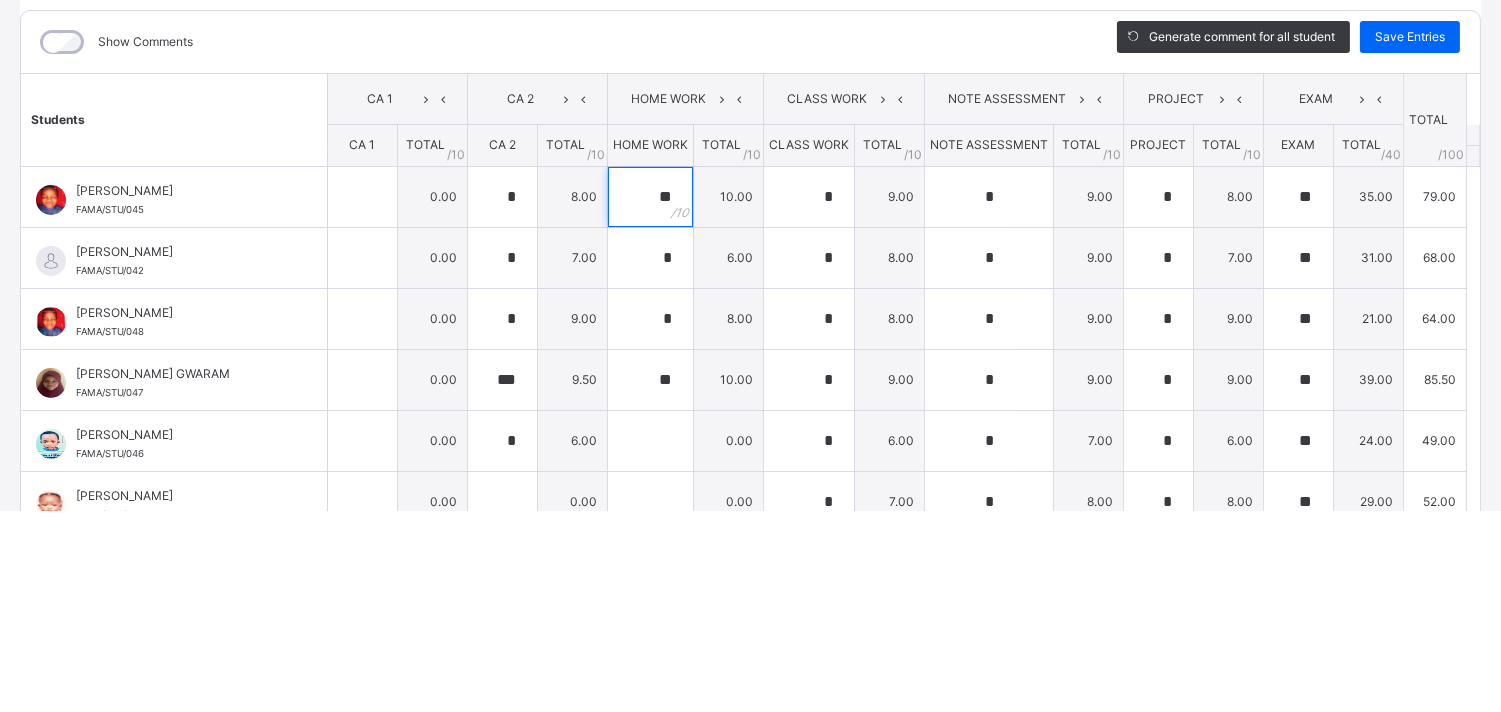 type on "**" 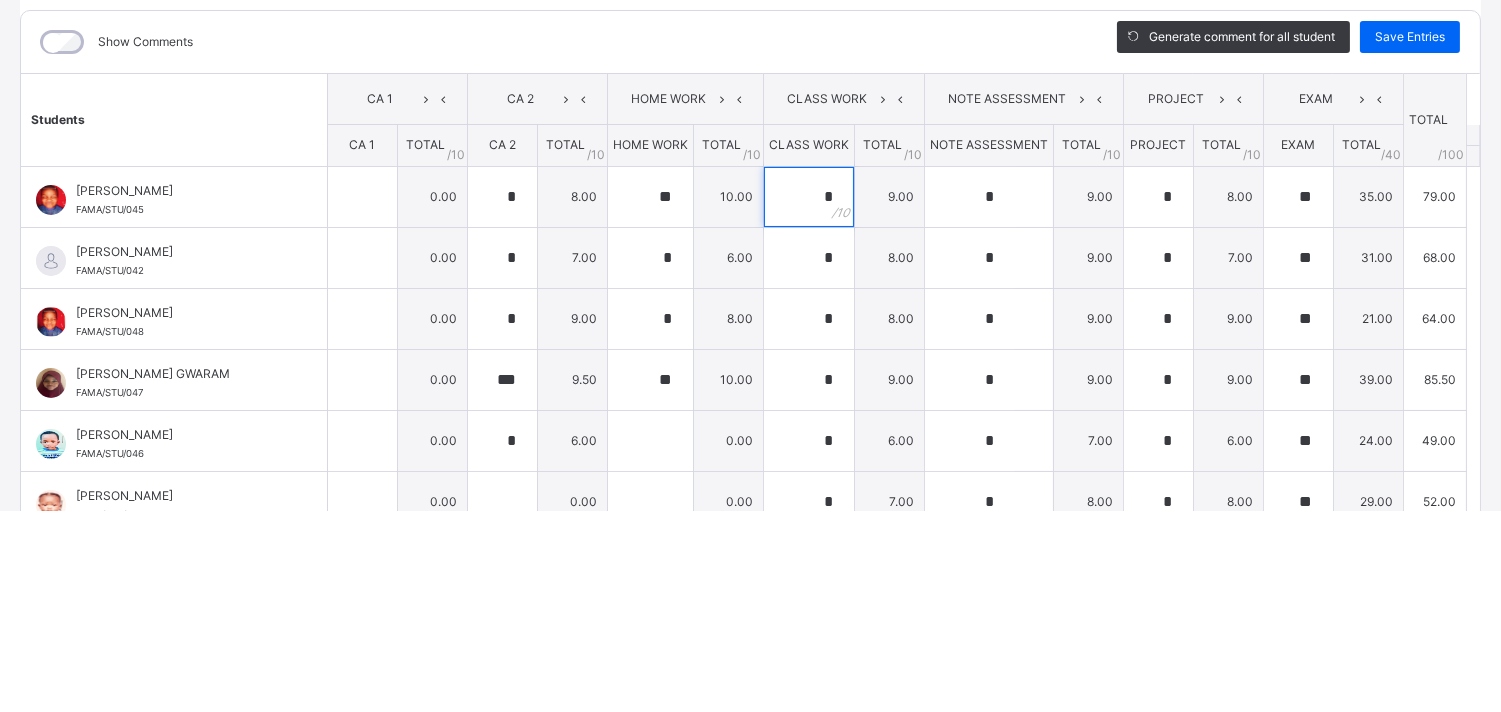 click on "*" at bounding box center [809, 398] 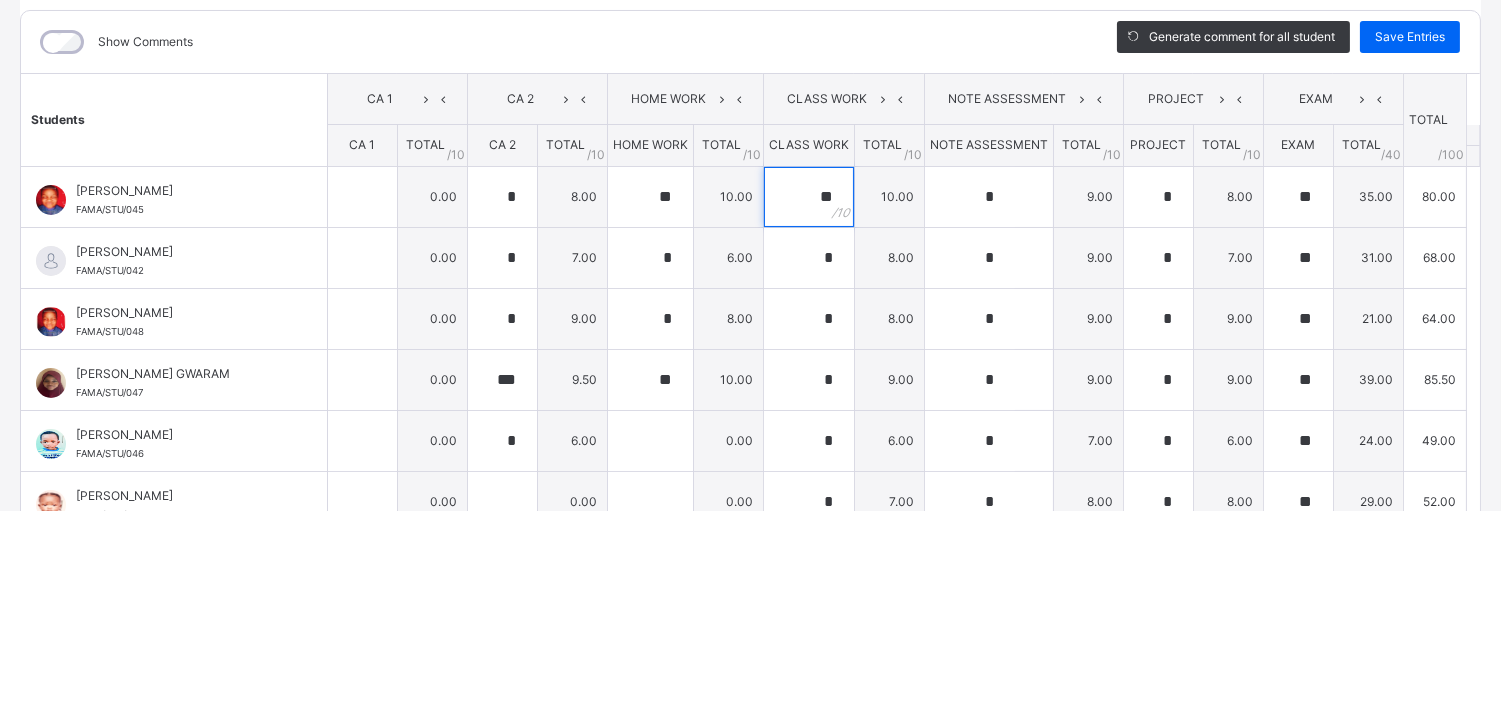 type on "**" 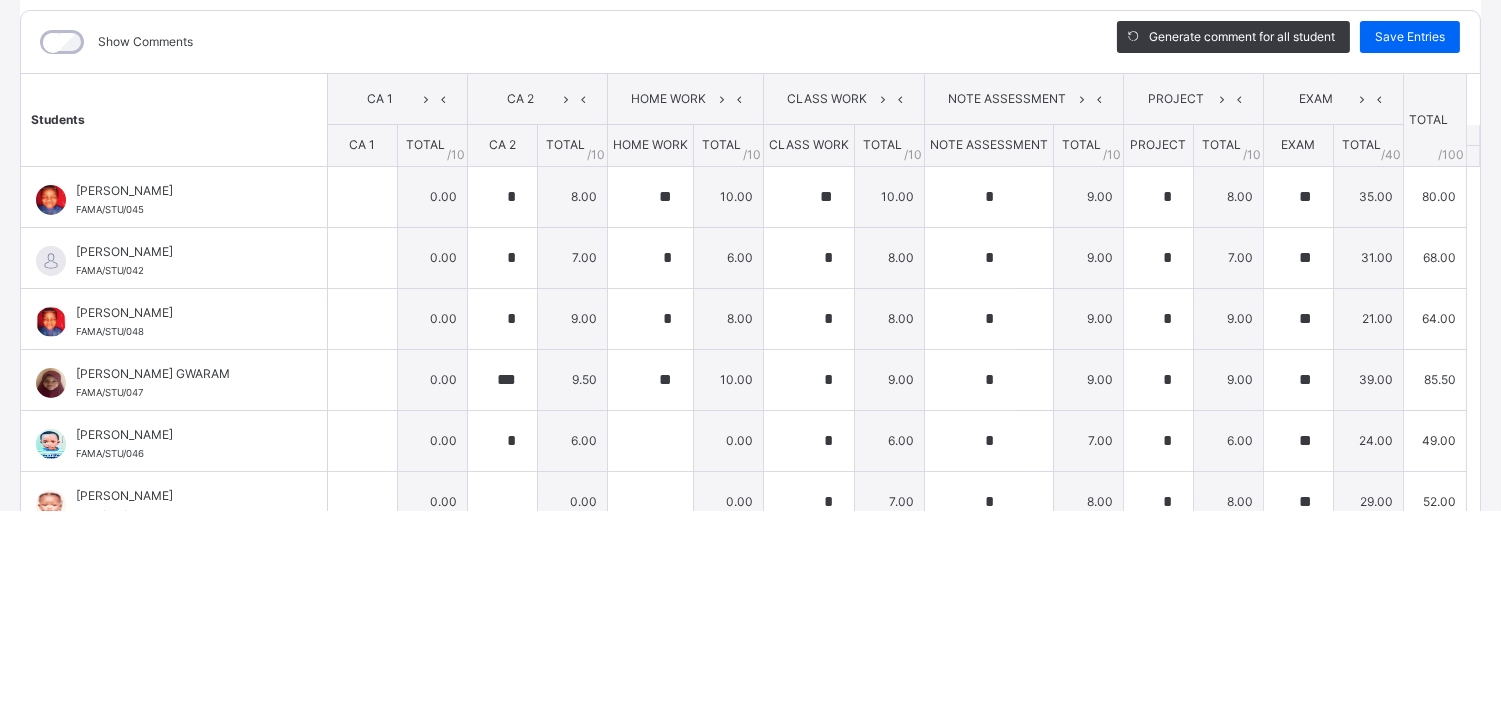 click on "Save Entries" at bounding box center (1410, 238) 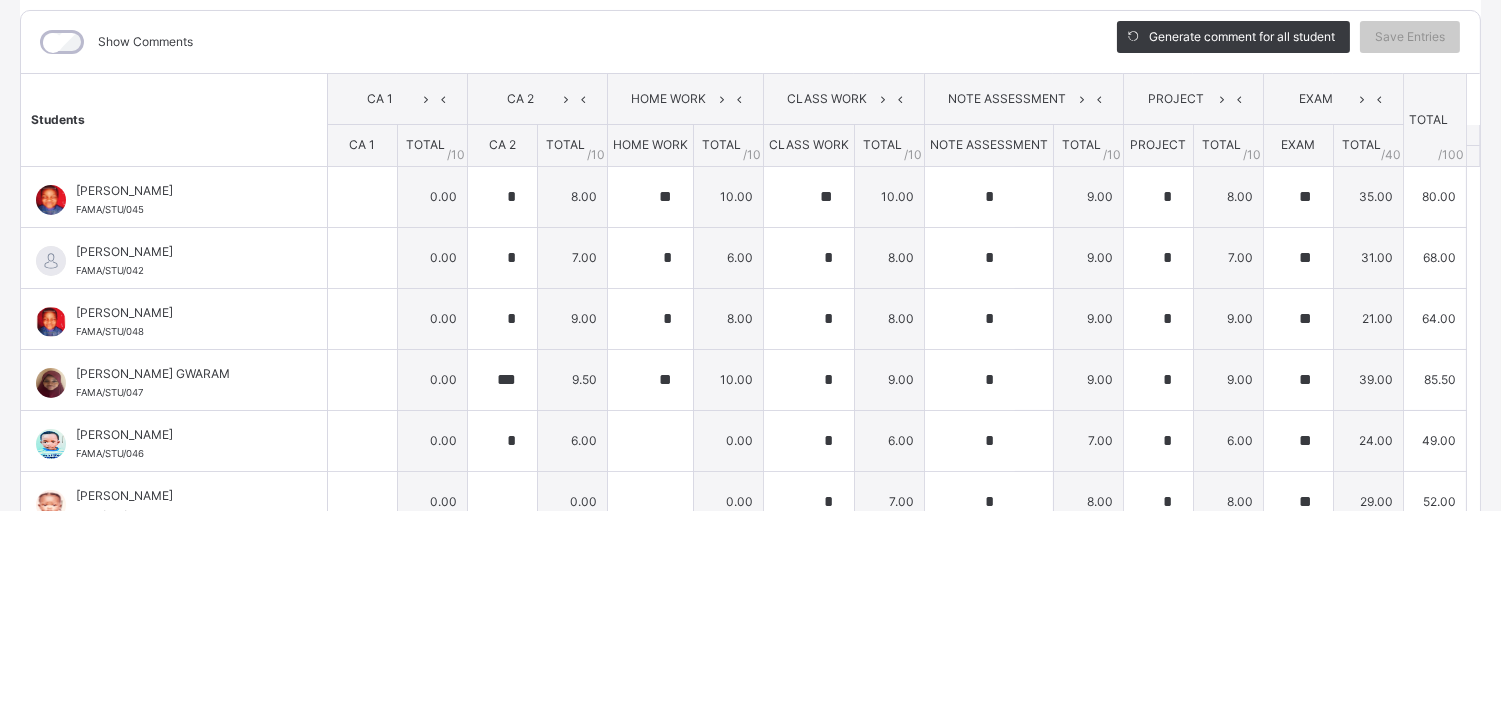 scroll, scrollTop: 783, scrollLeft: 0, axis: vertical 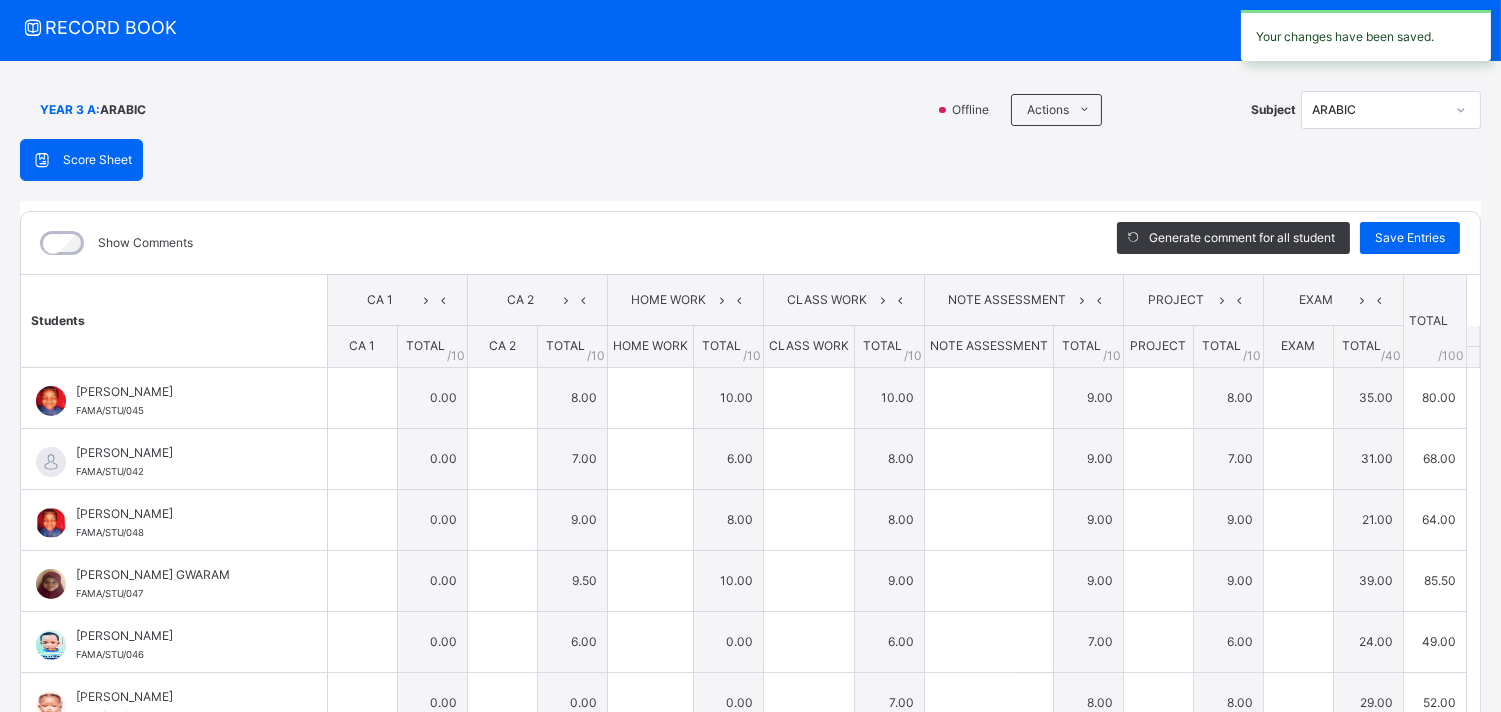 type on "*" 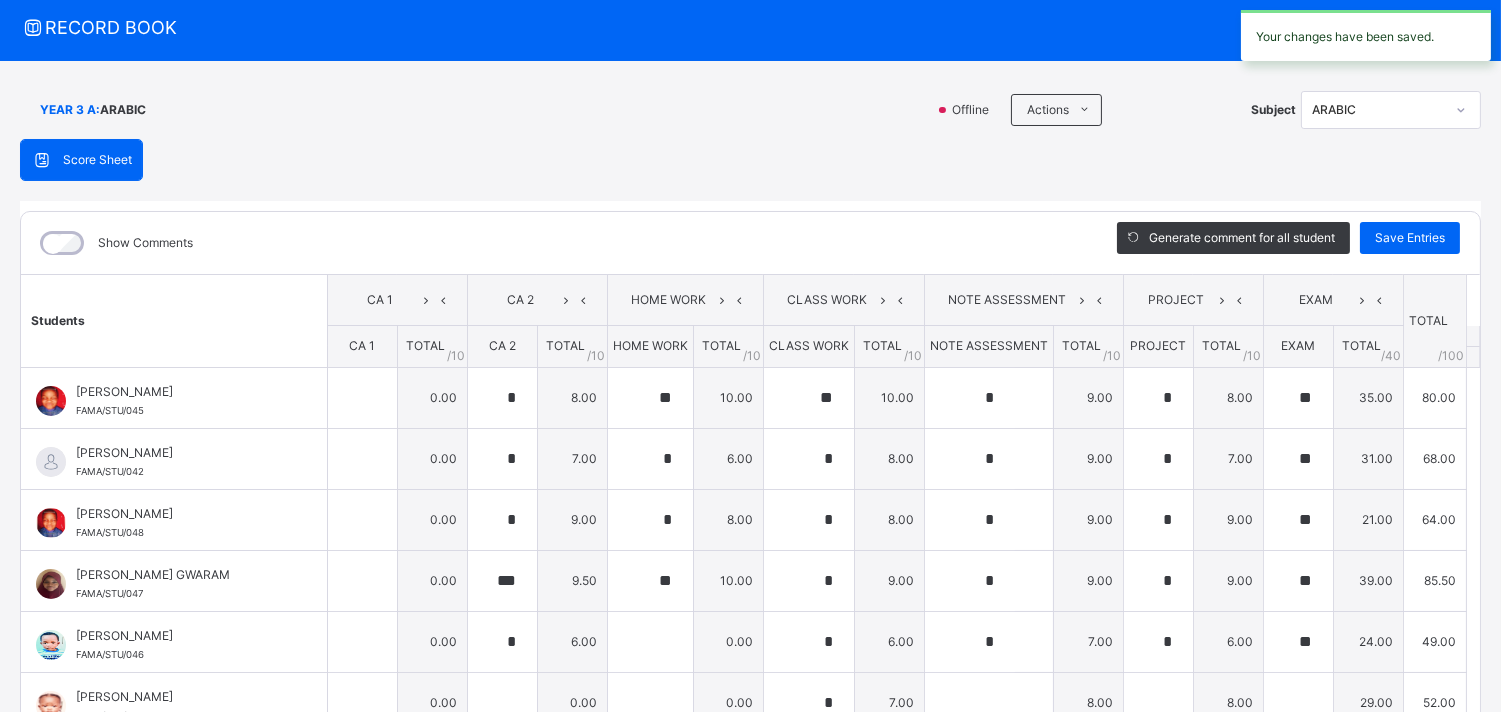 type on "*" 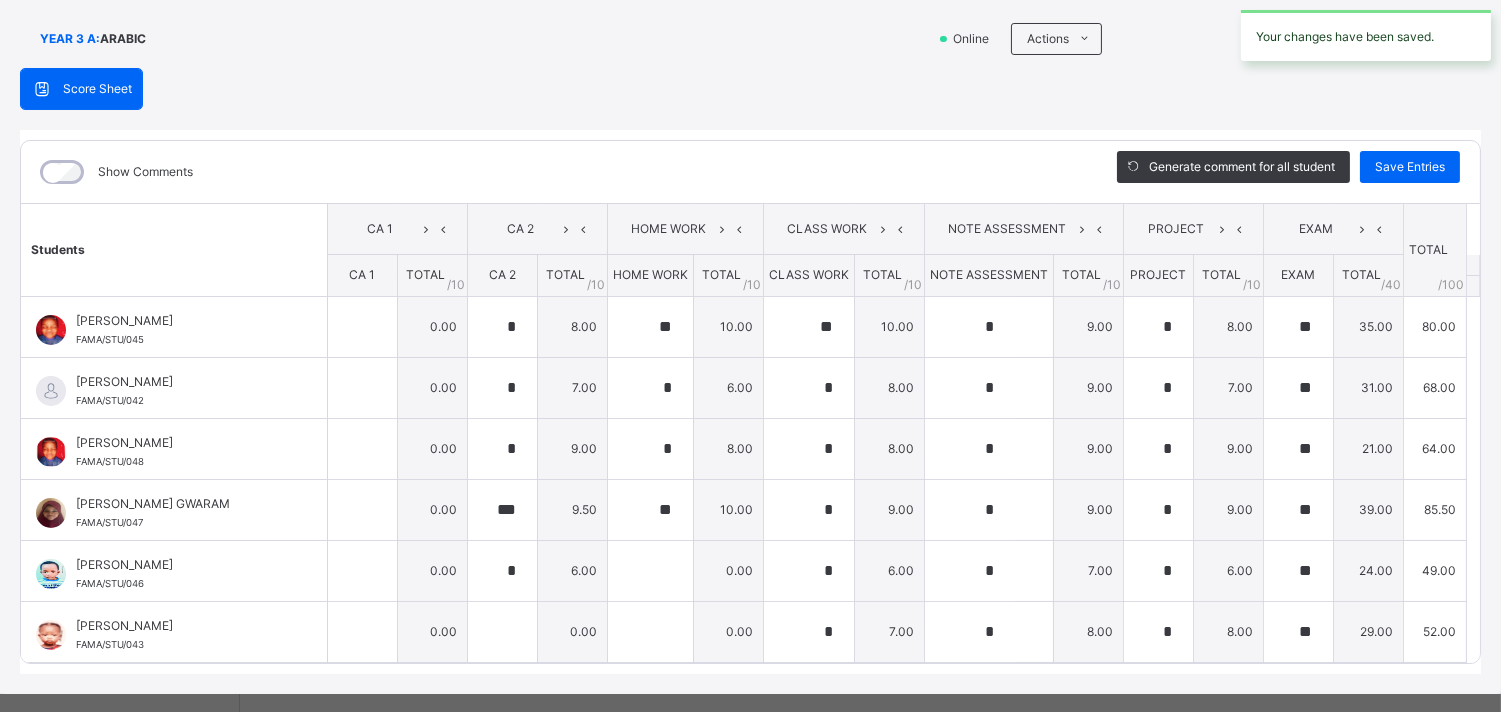 scroll, scrollTop: 160, scrollLeft: 0, axis: vertical 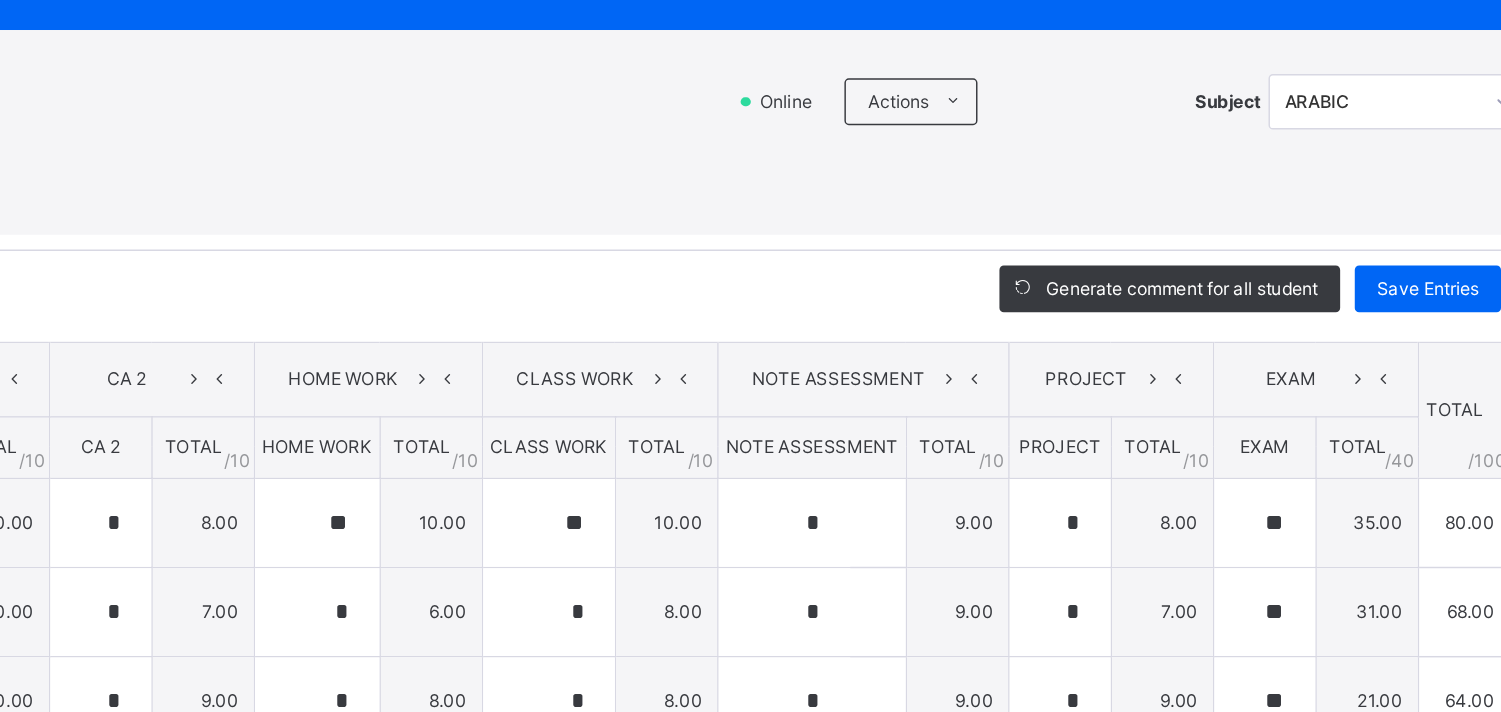 click on "Subject" at bounding box center (1273, 166) 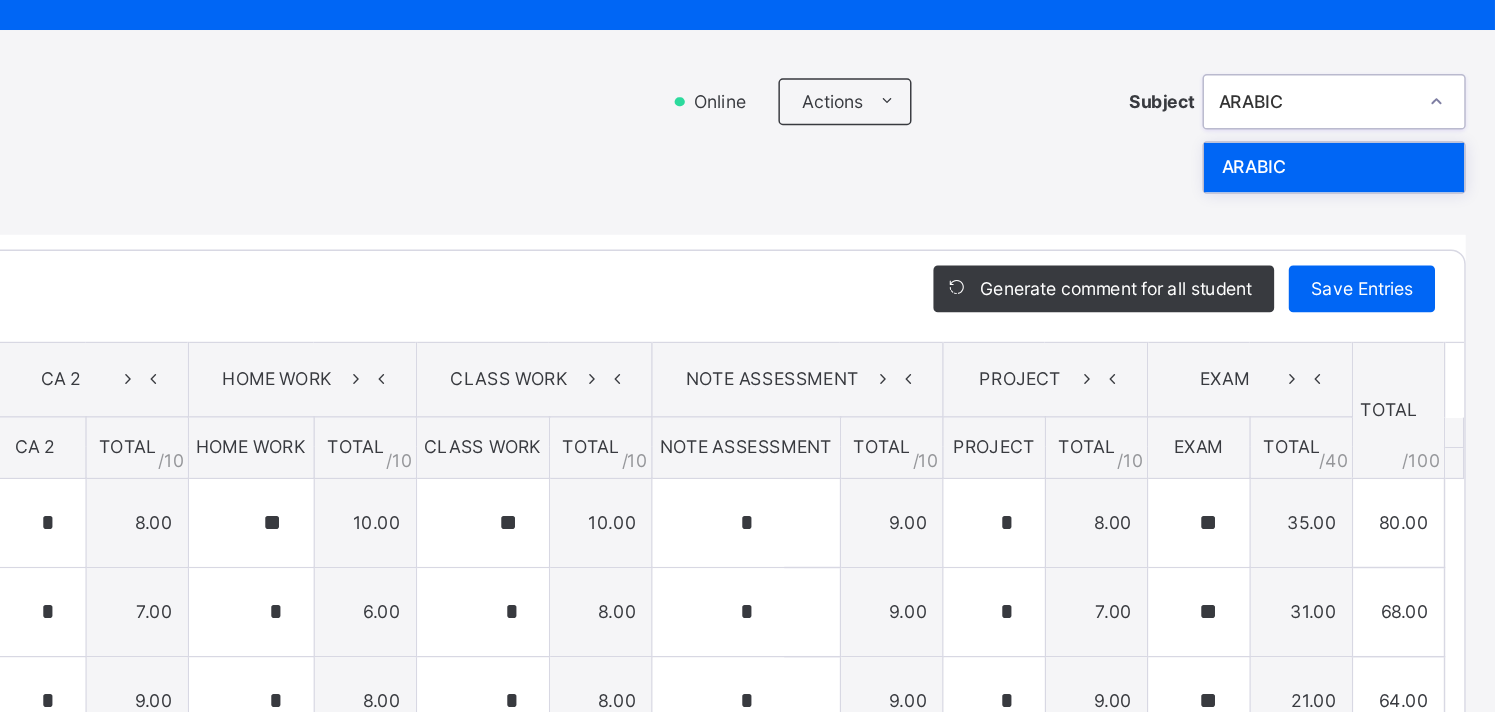 click on "ARABIC" at bounding box center (1391, 211) 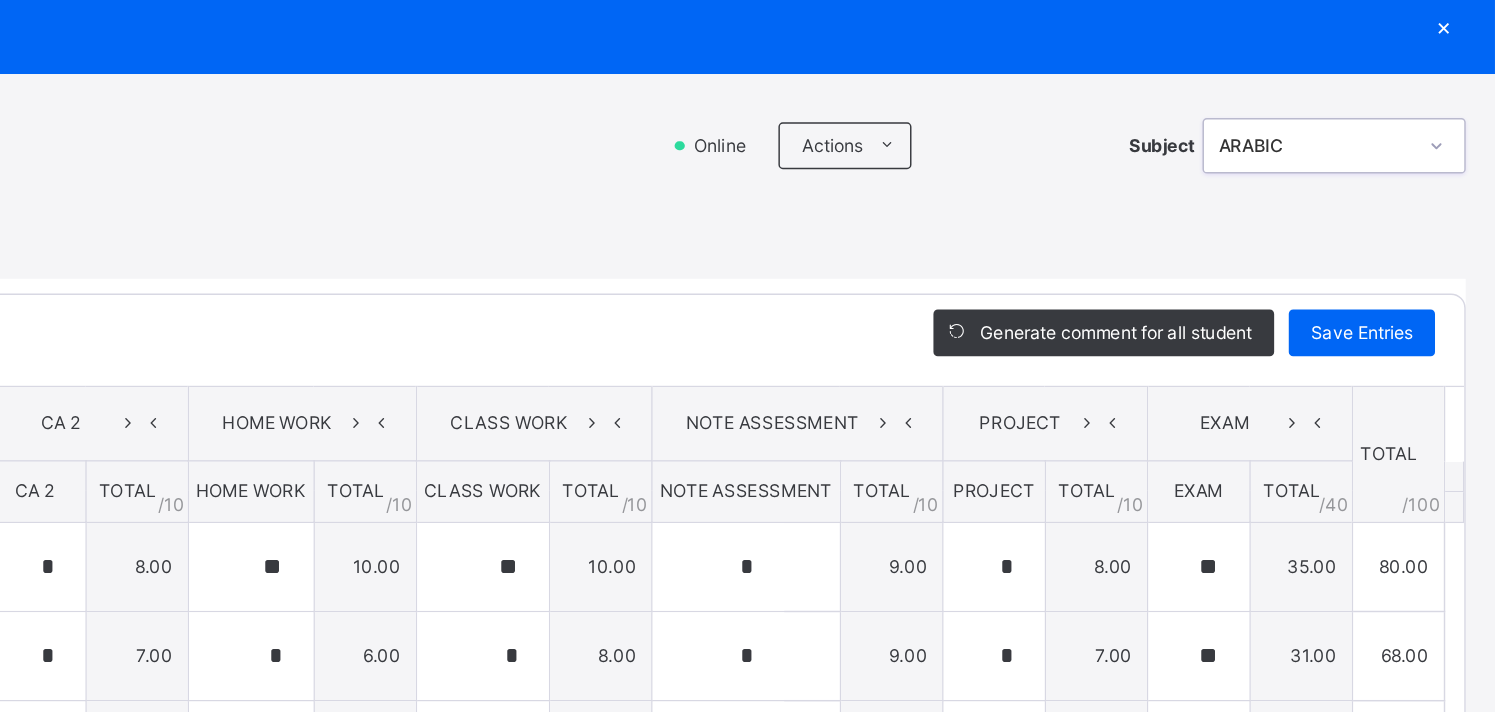 scroll, scrollTop: 776, scrollLeft: 0, axis: vertical 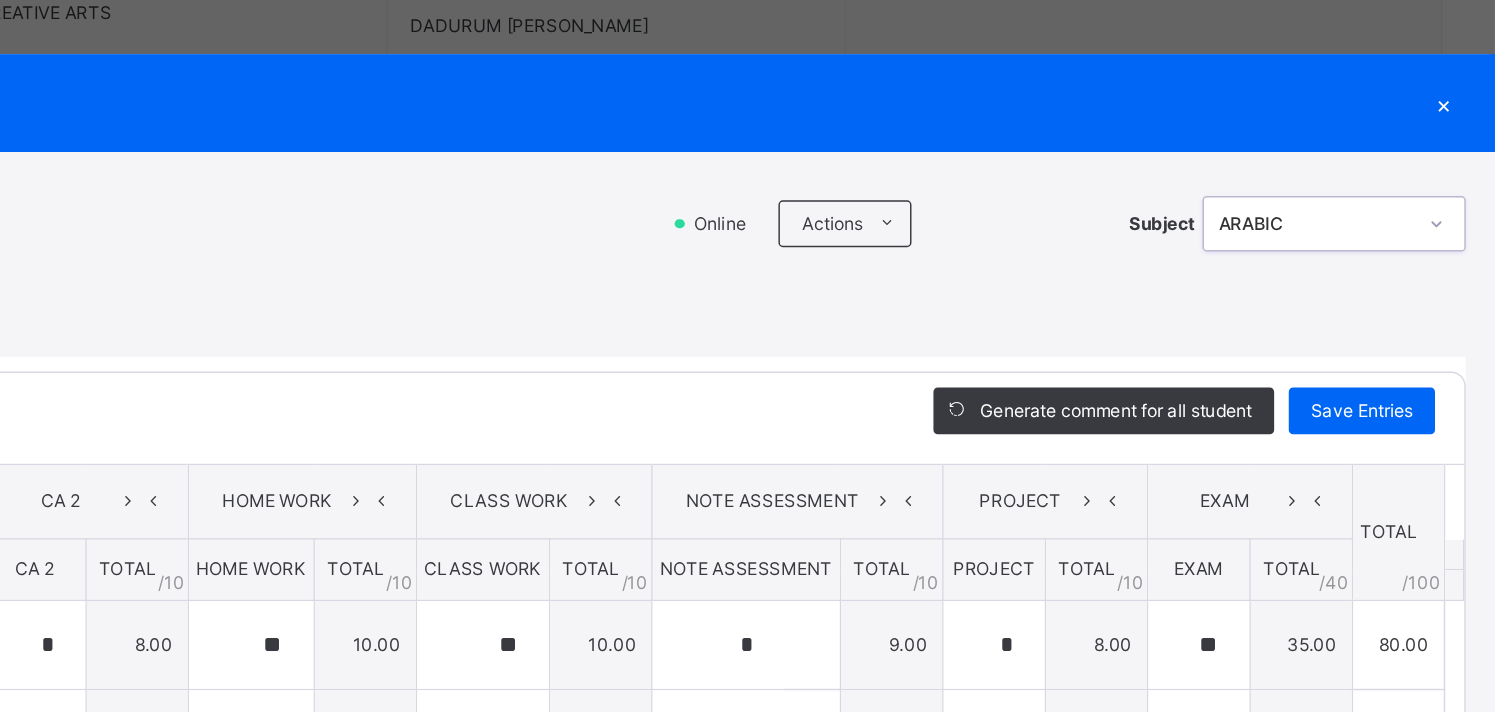 click on "×" at bounding box center [1466, 83] 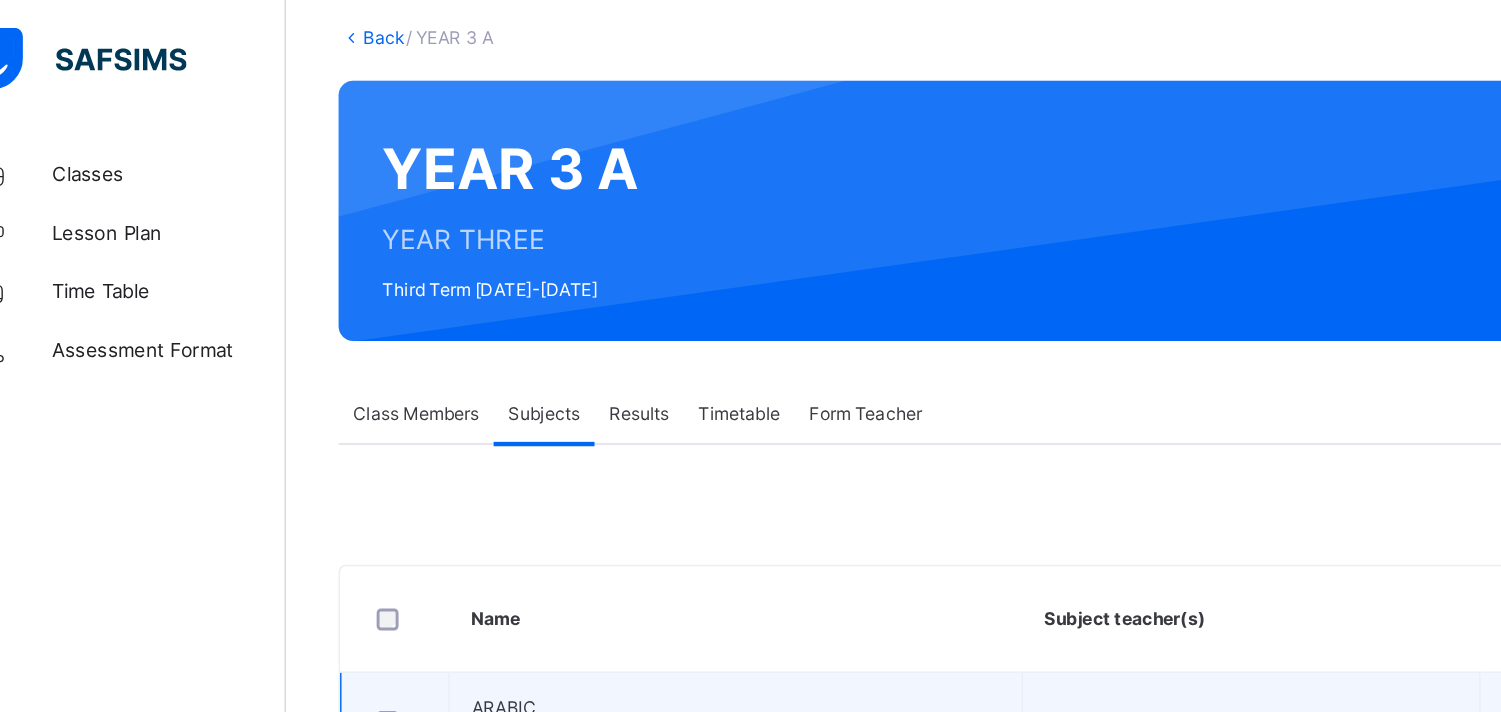 scroll, scrollTop: 0, scrollLeft: 0, axis: both 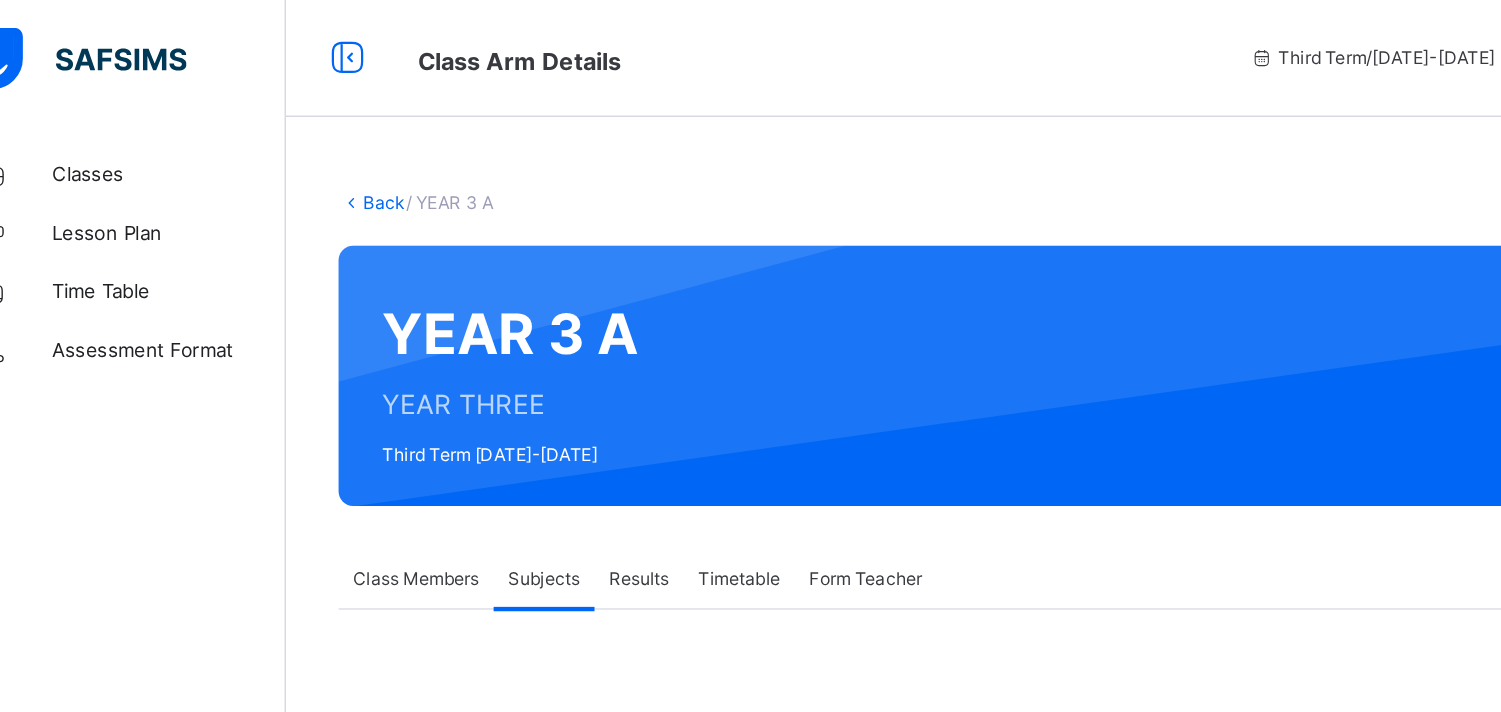 click on "Classes" at bounding box center [160, 120] 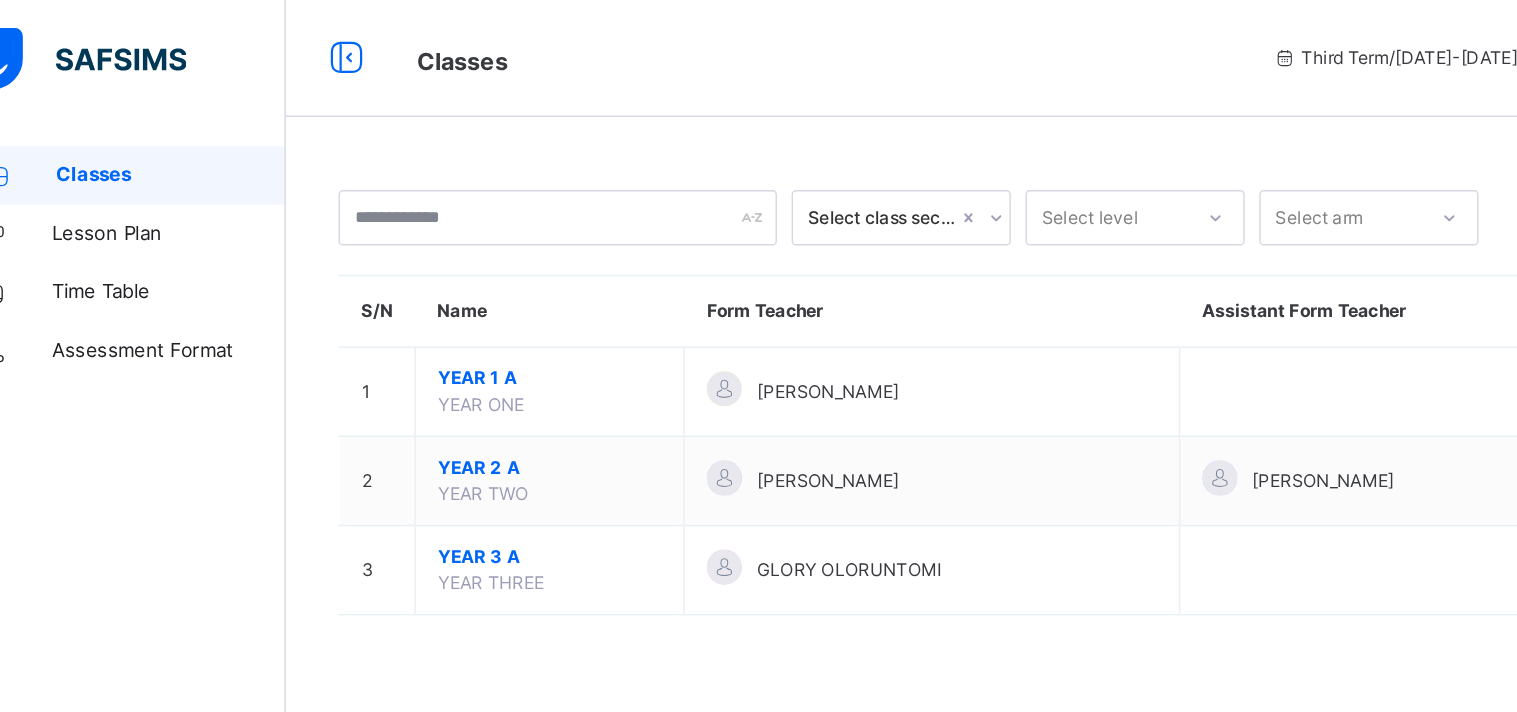 click on "YEAR 2   A" at bounding box center (420, 320) 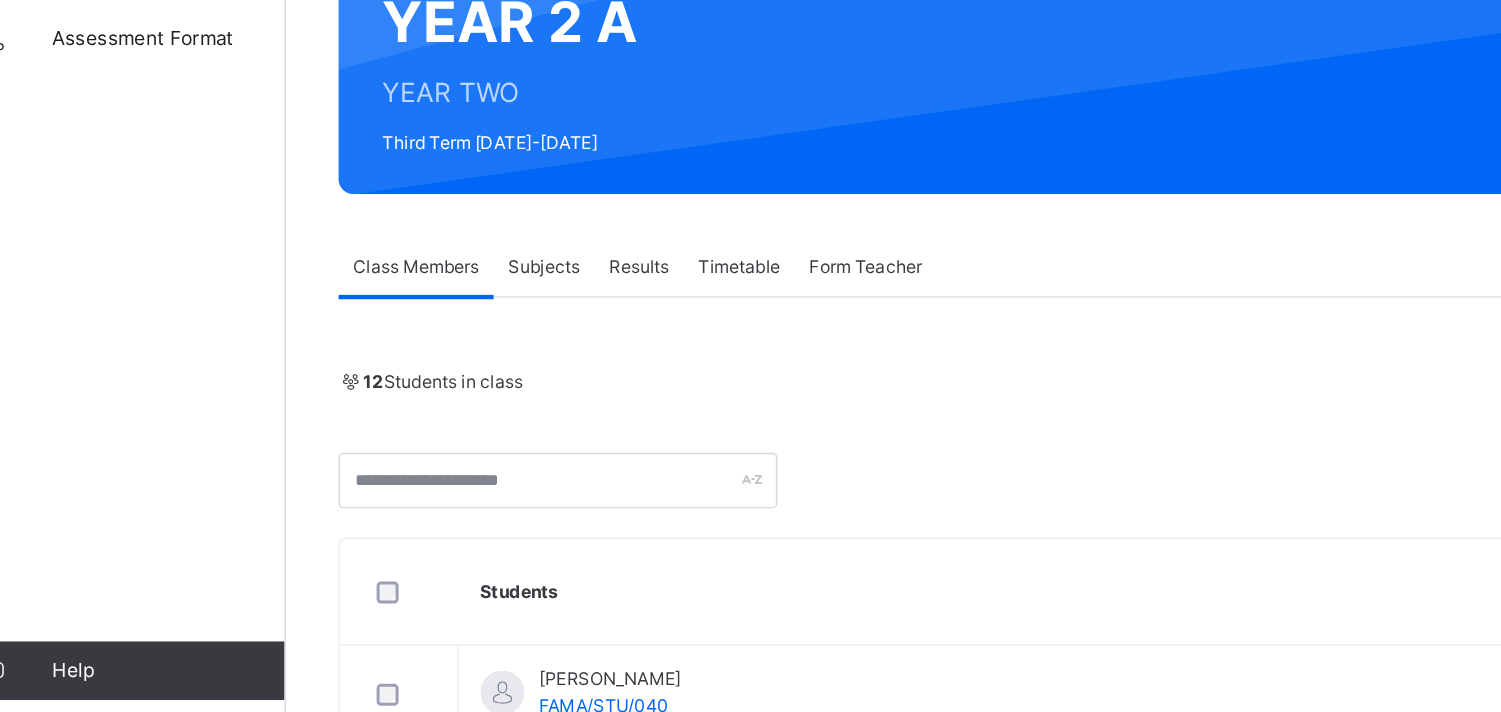 click on "Subjects" at bounding box center [416, 396] 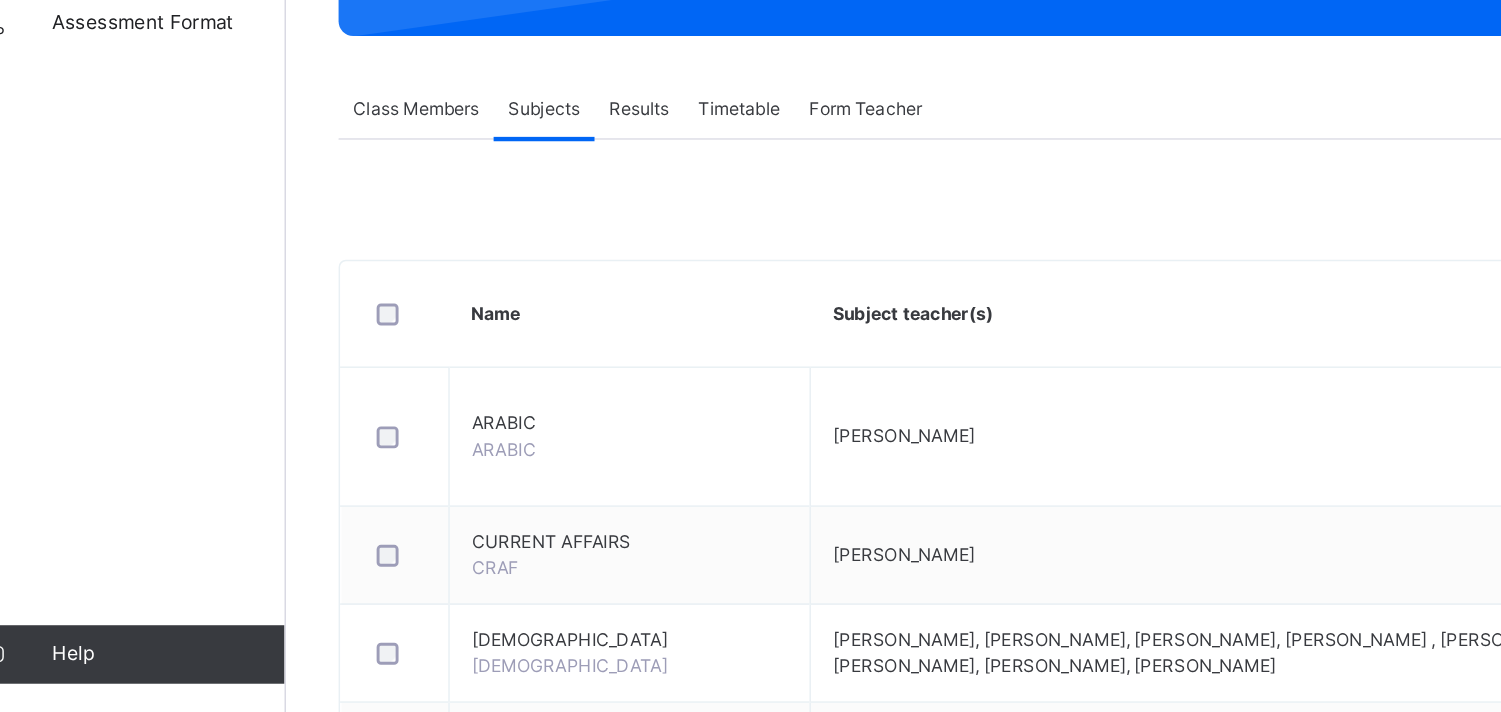 scroll, scrollTop: 102, scrollLeft: 0, axis: vertical 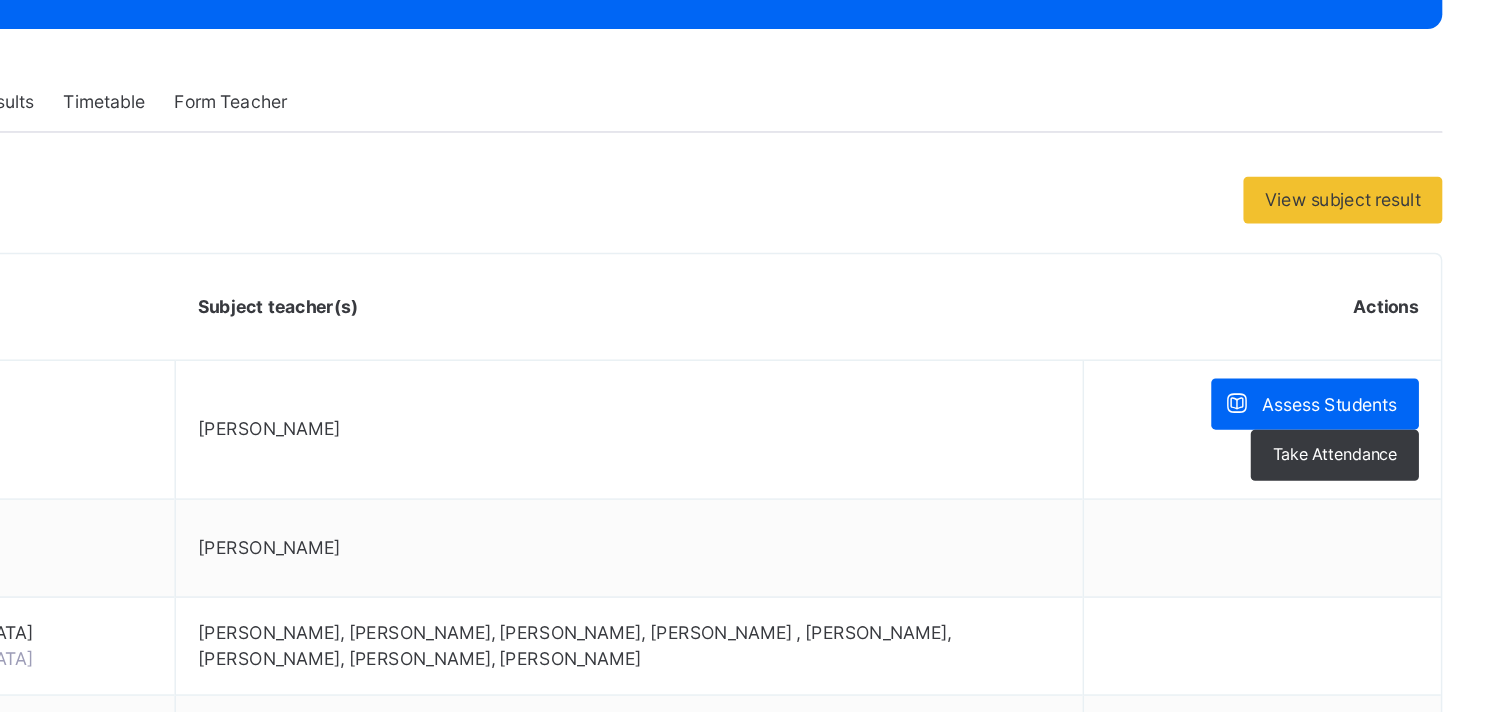 click on "Assess Students" at bounding box center [1378, 500] 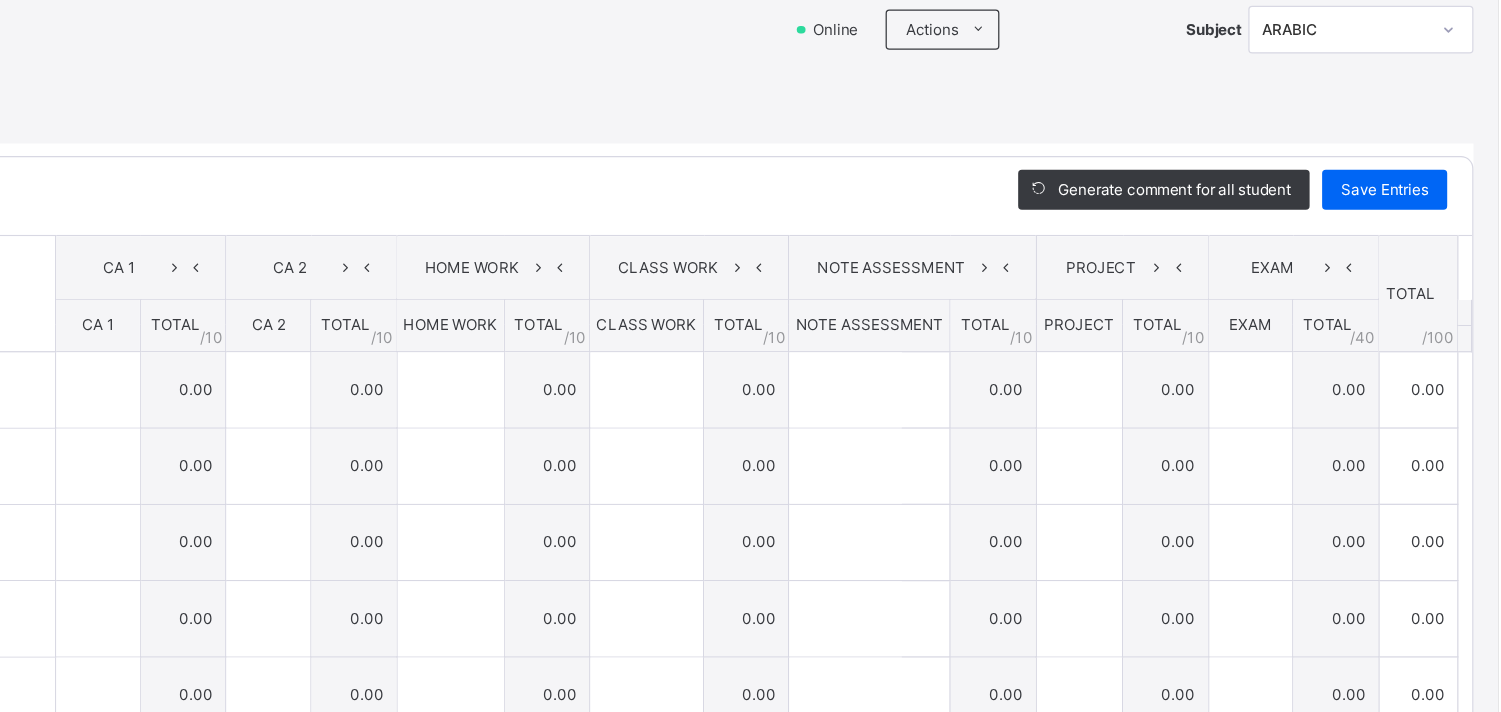 scroll, scrollTop: 88, scrollLeft: 0, axis: vertical 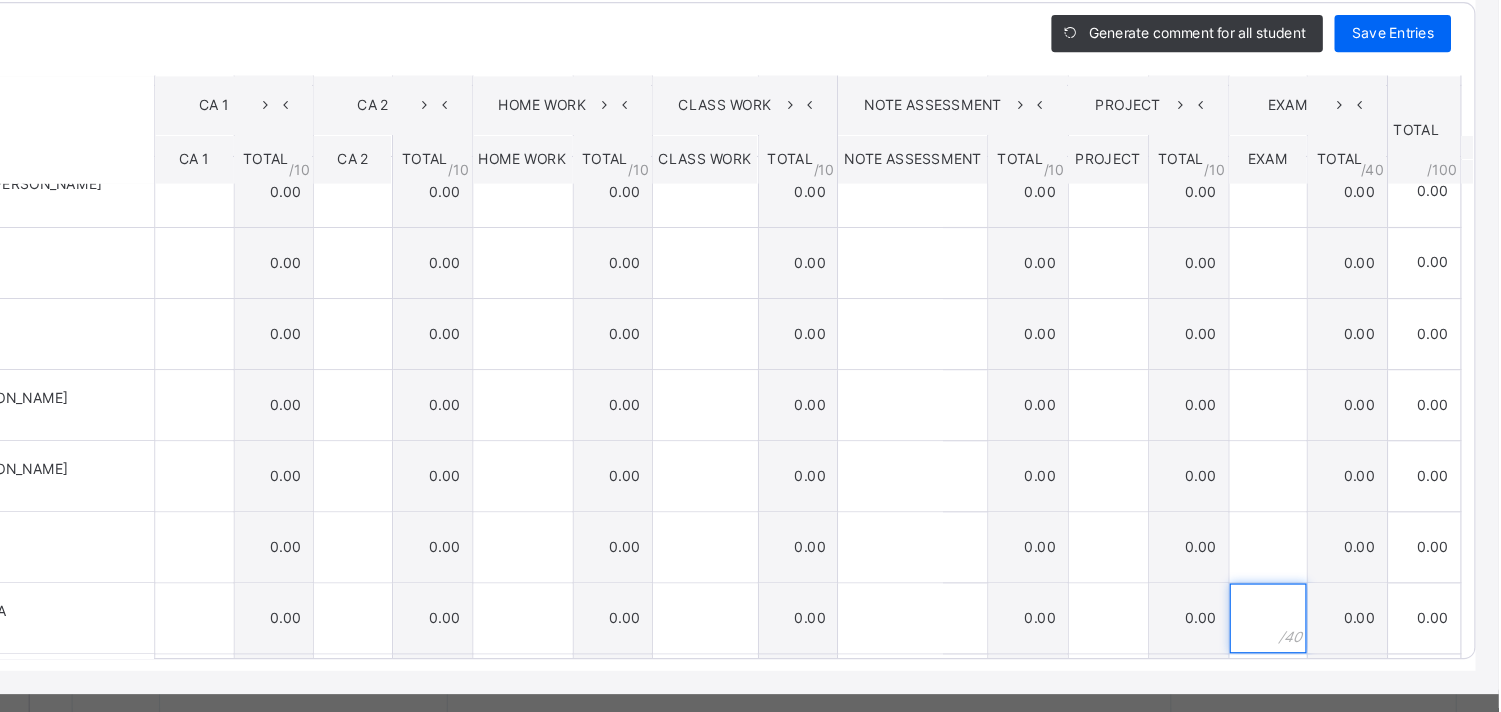 click at bounding box center (1303, 631) 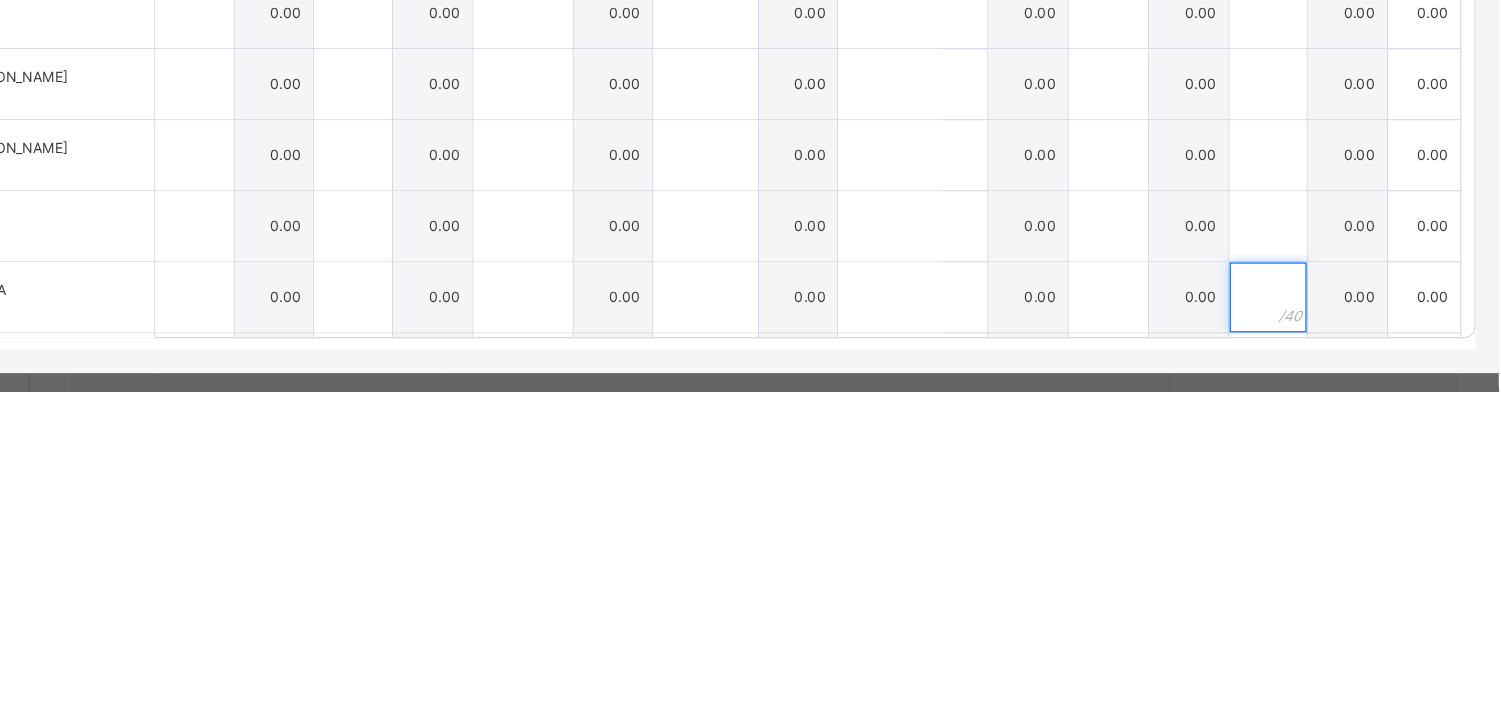 scroll, scrollTop: 175, scrollLeft: 0, axis: vertical 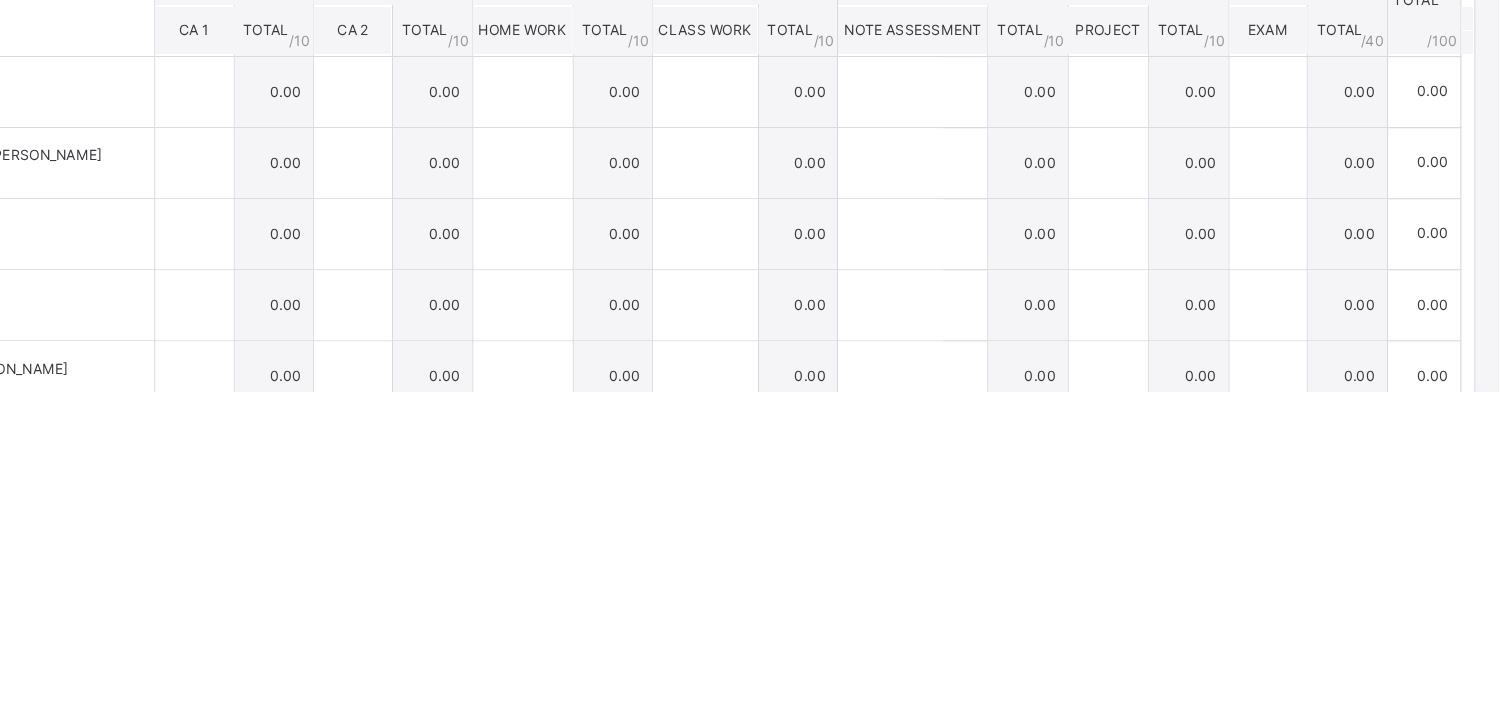 type on "**" 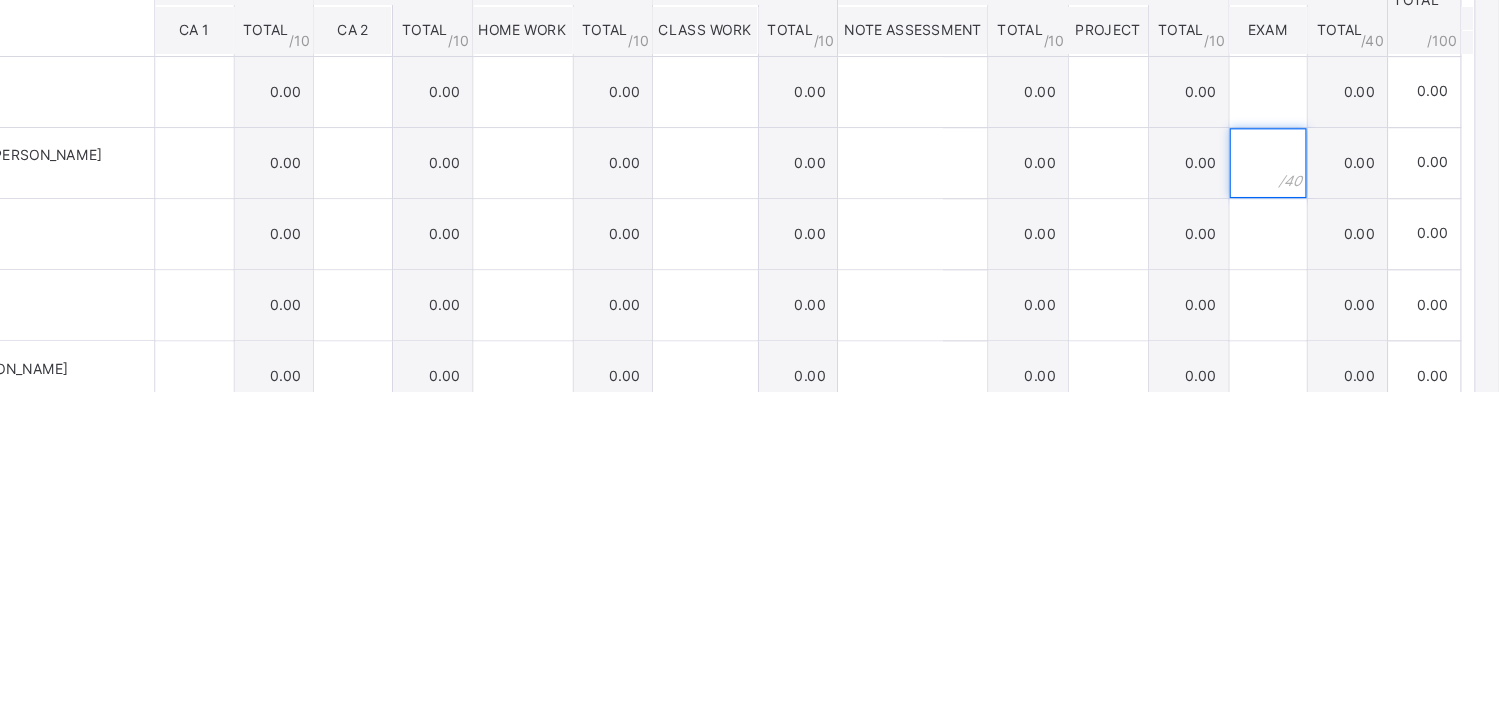click at bounding box center (1303, 516) 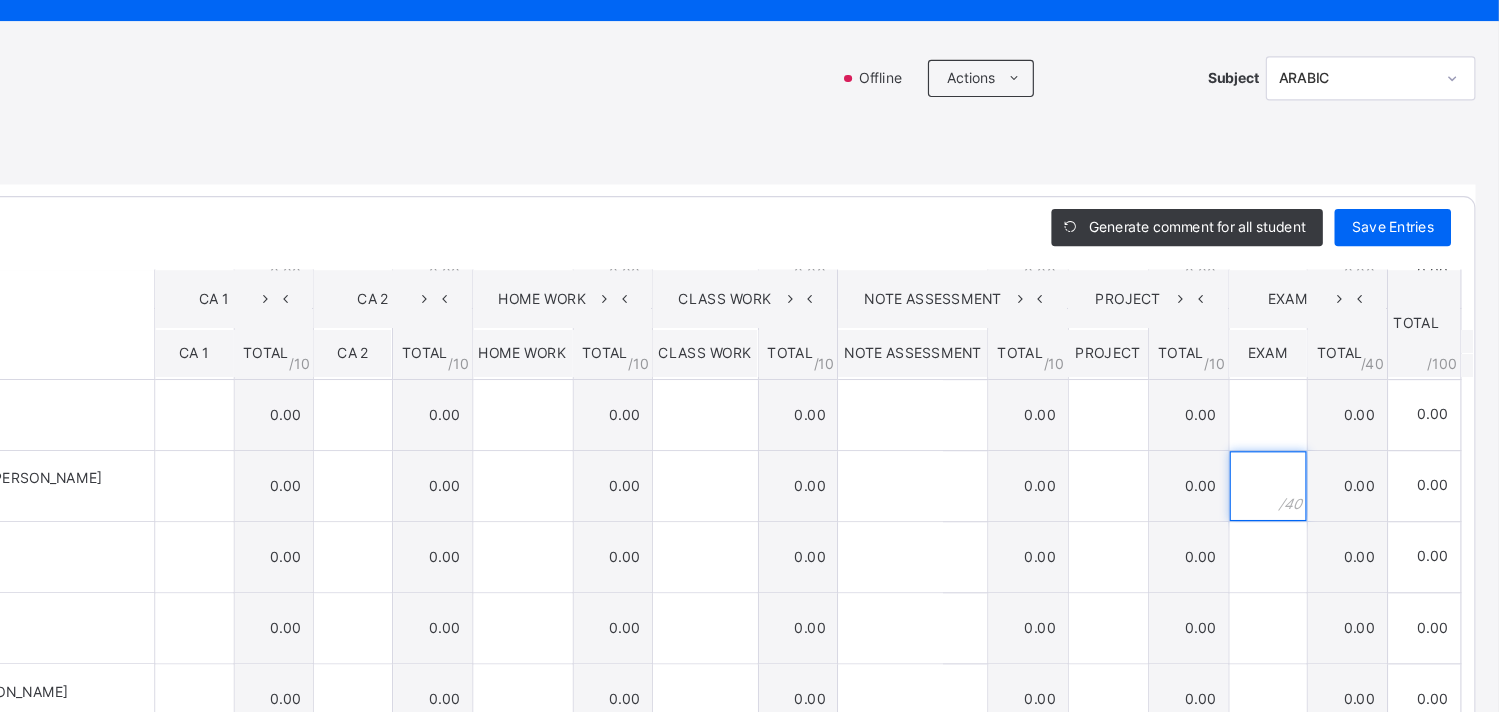 scroll, scrollTop: 176, scrollLeft: 0, axis: vertical 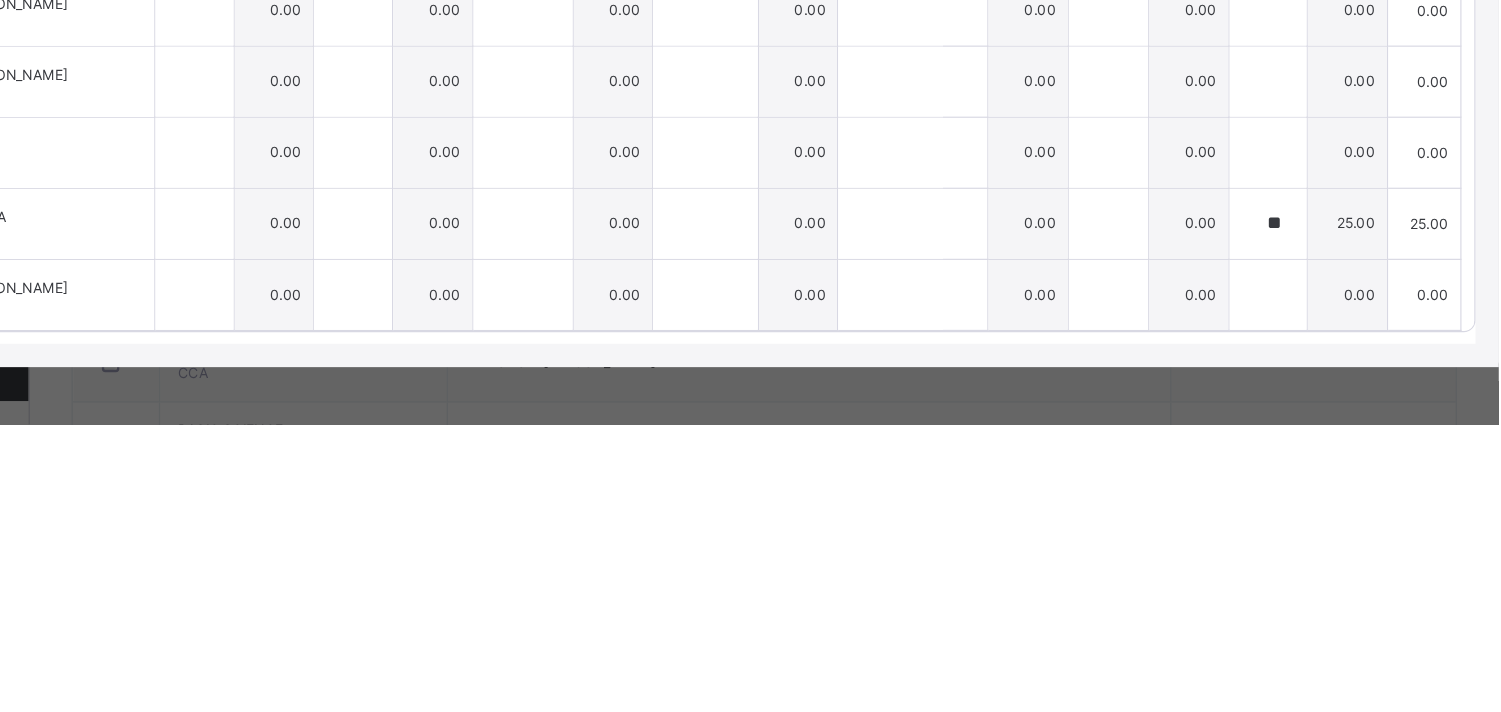type on "**" 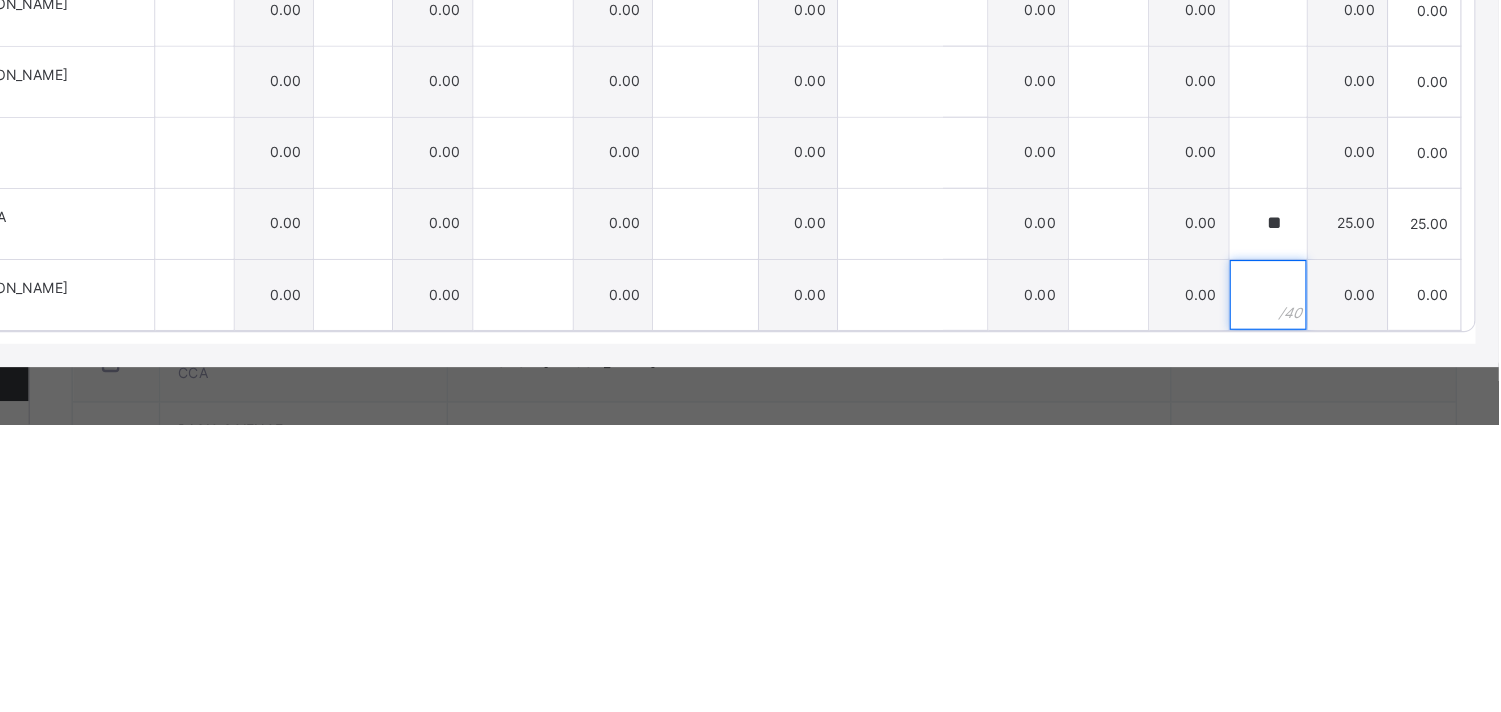 click at bounding box center (1303, 601) 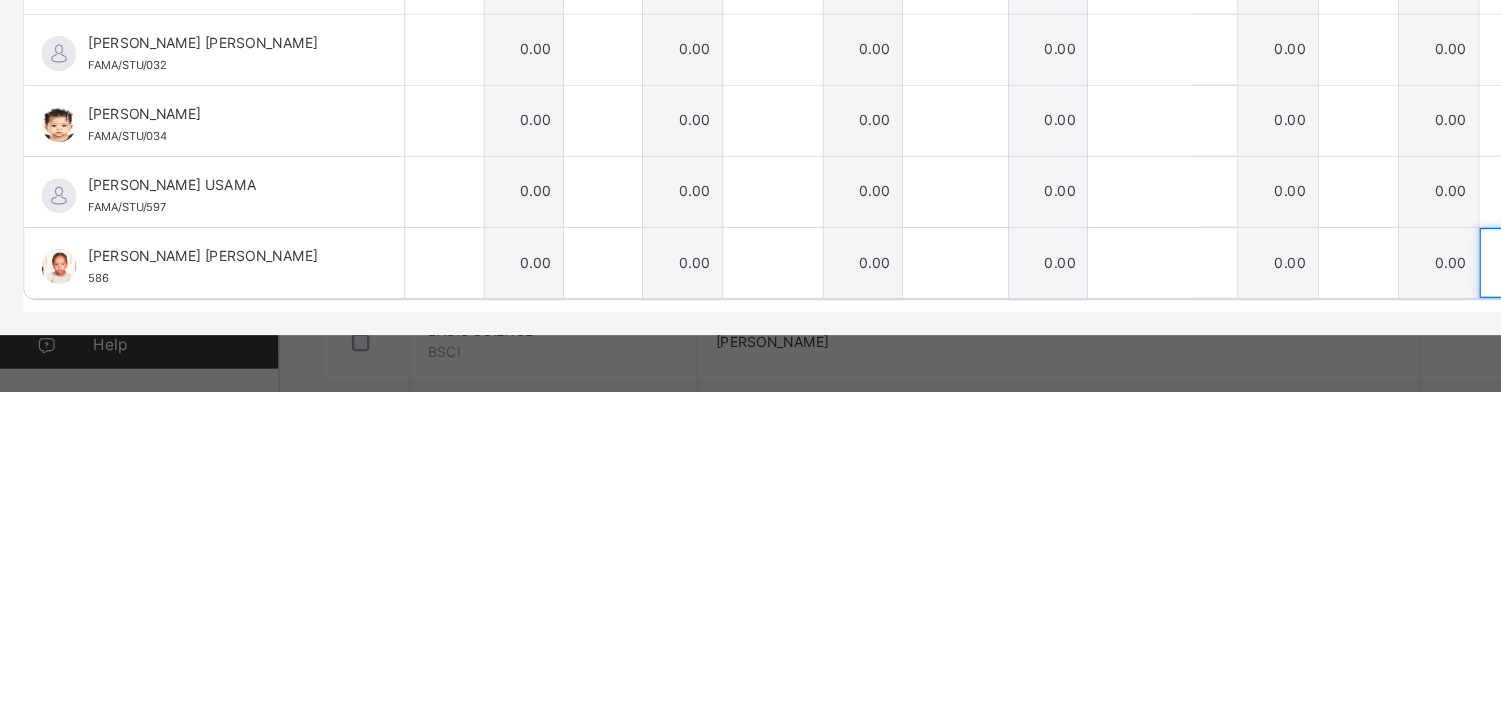 scroll, scrollTop: 268, scrollLeft: 0, axis: vertical 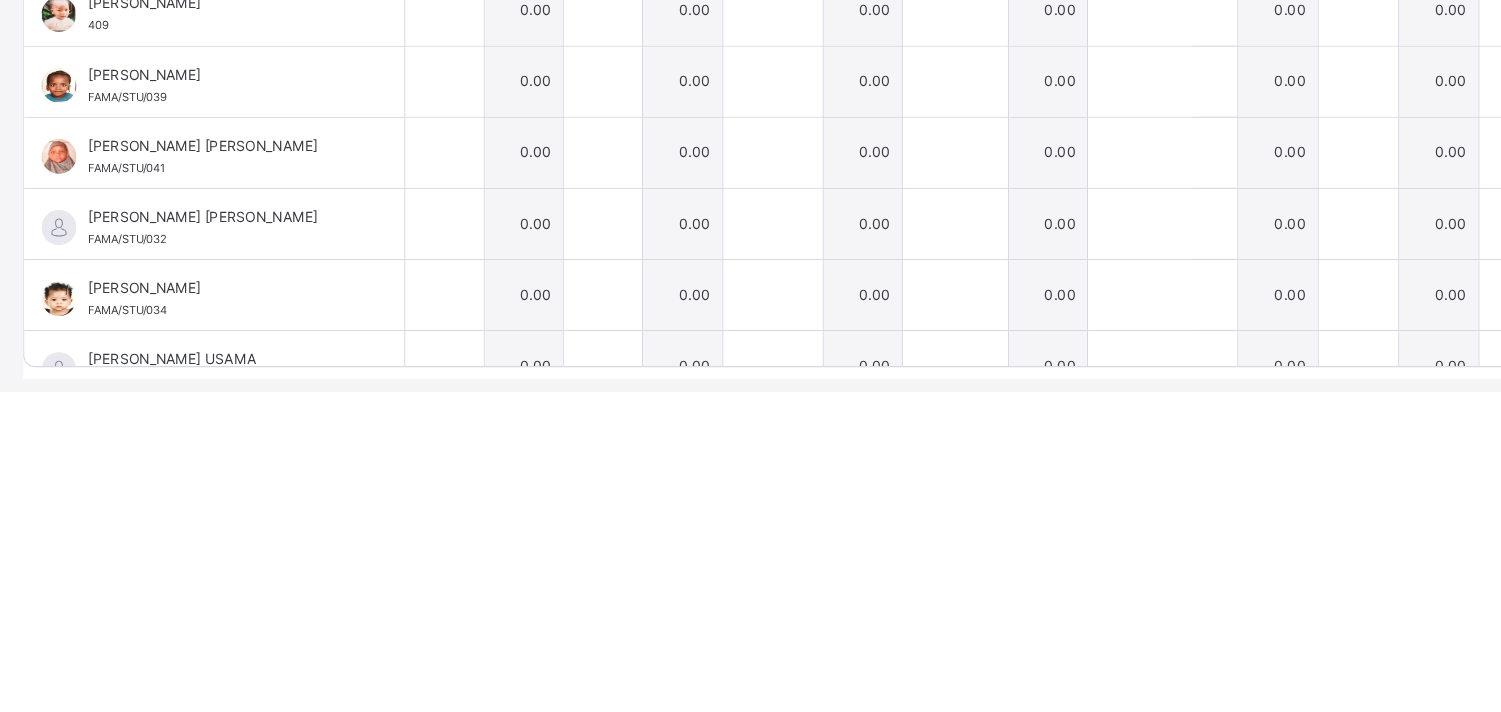 type on "**" 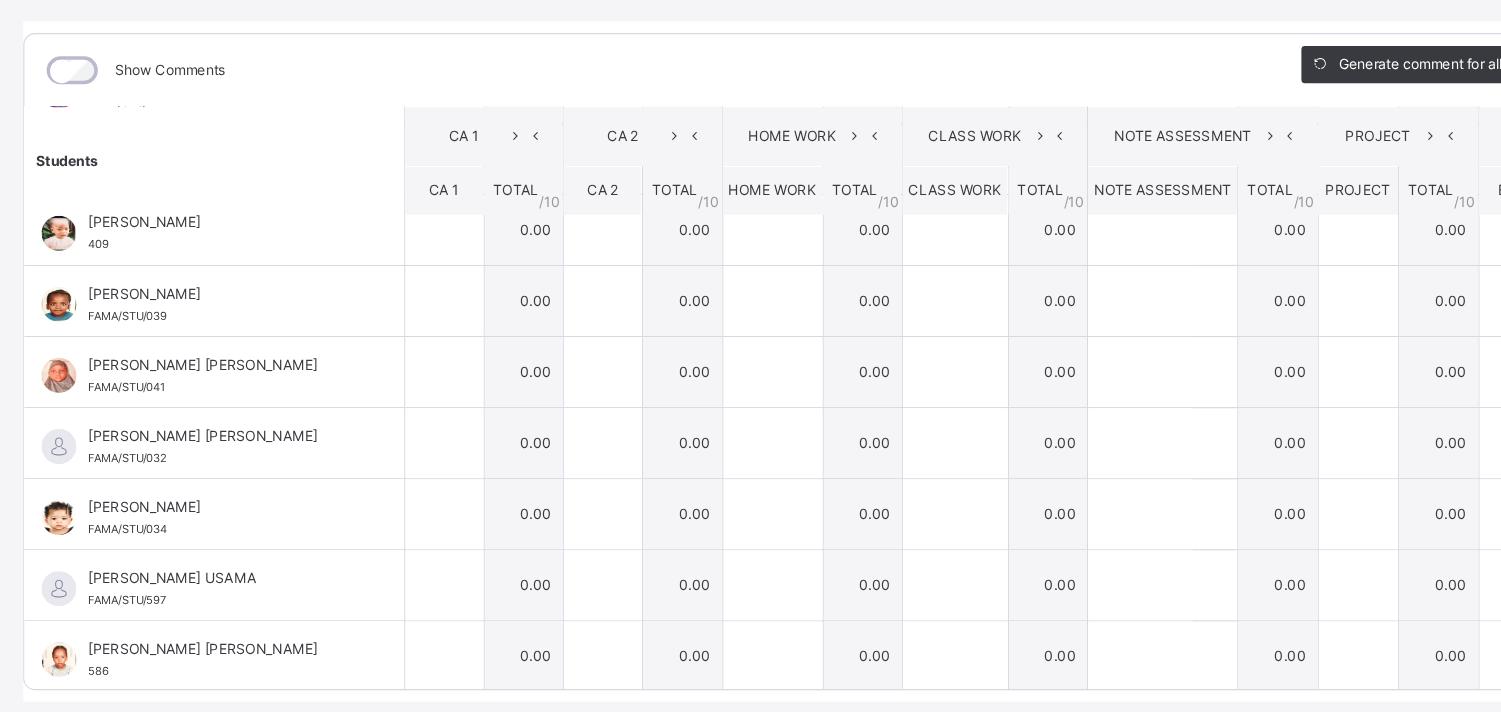scroll, scrollTop: 327, scrollLeft: 0, axis: vertical 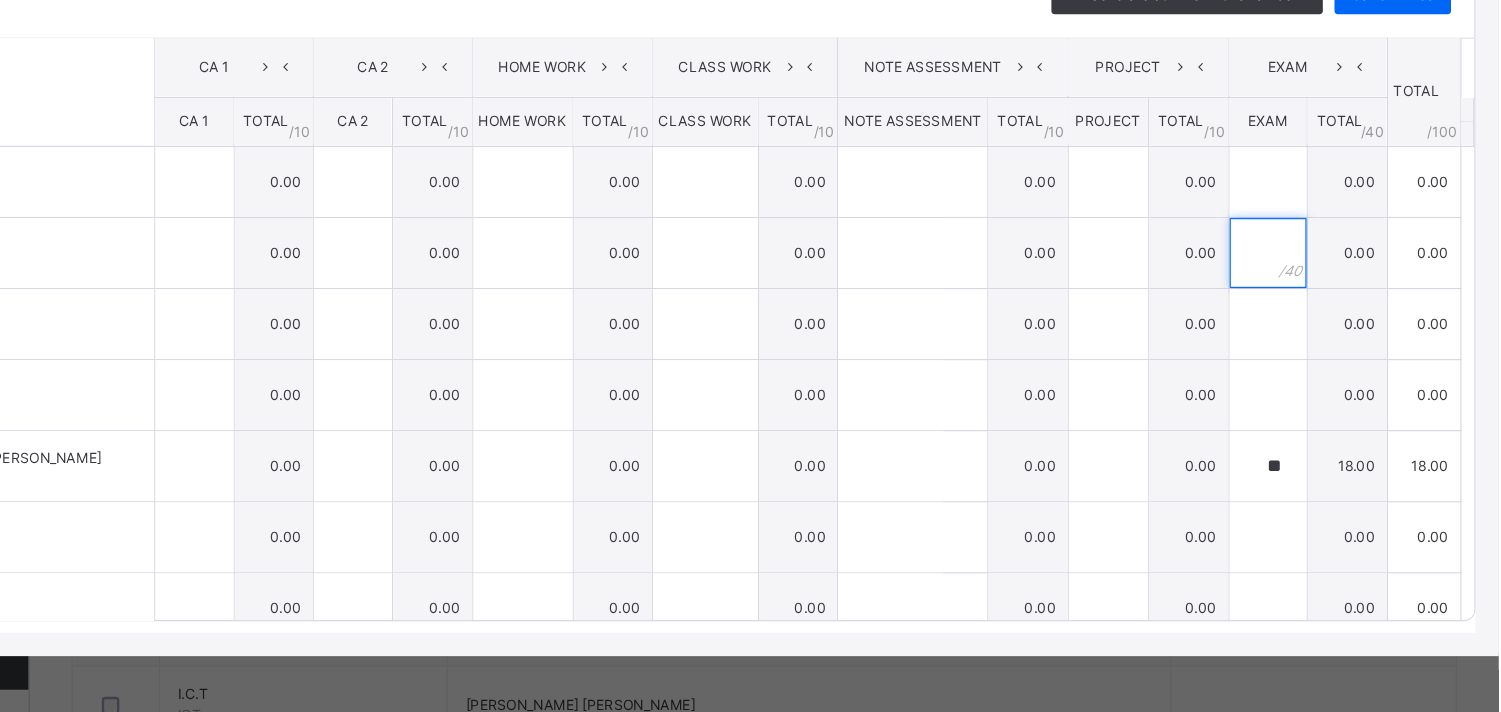 click at bounding box center (1303, 317) 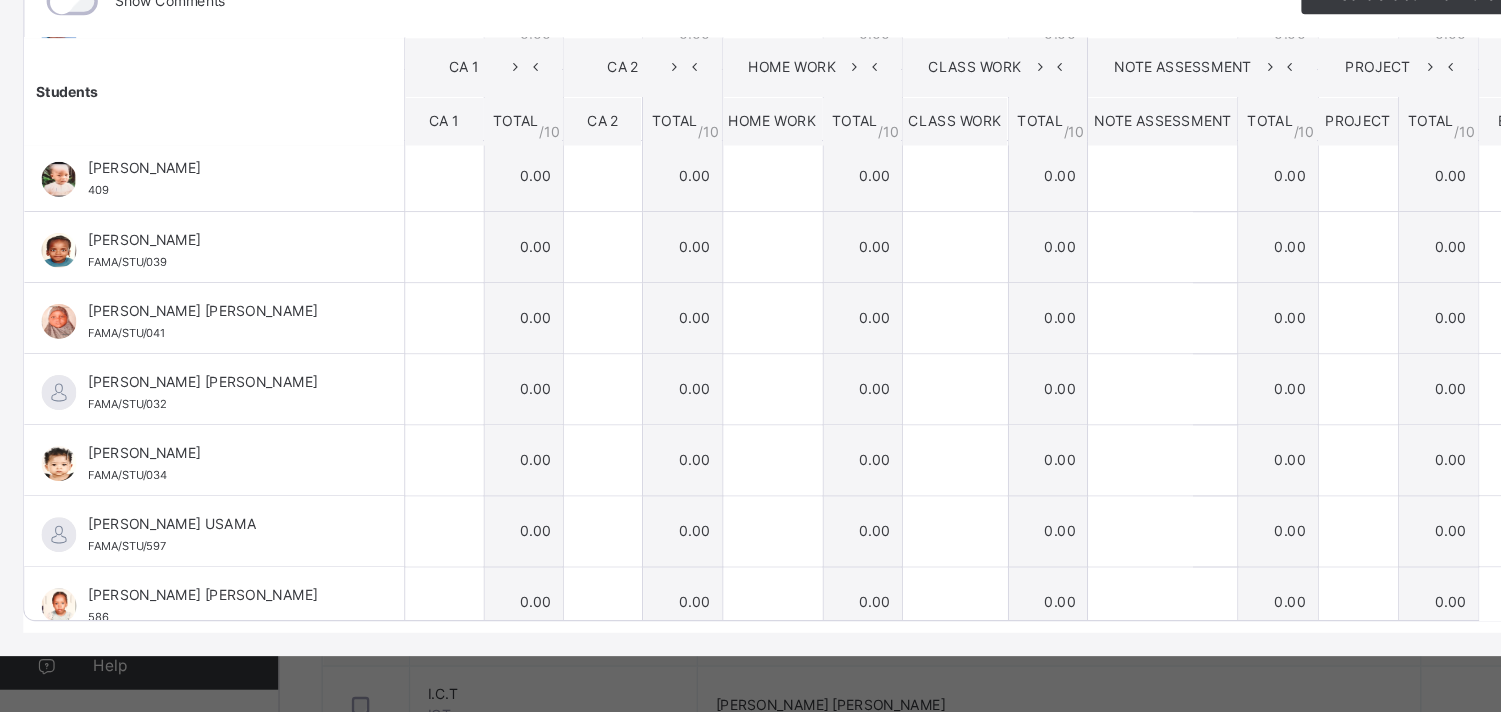 scroll, scrollTop: 327, scrollLeft: 0, axis: vertical 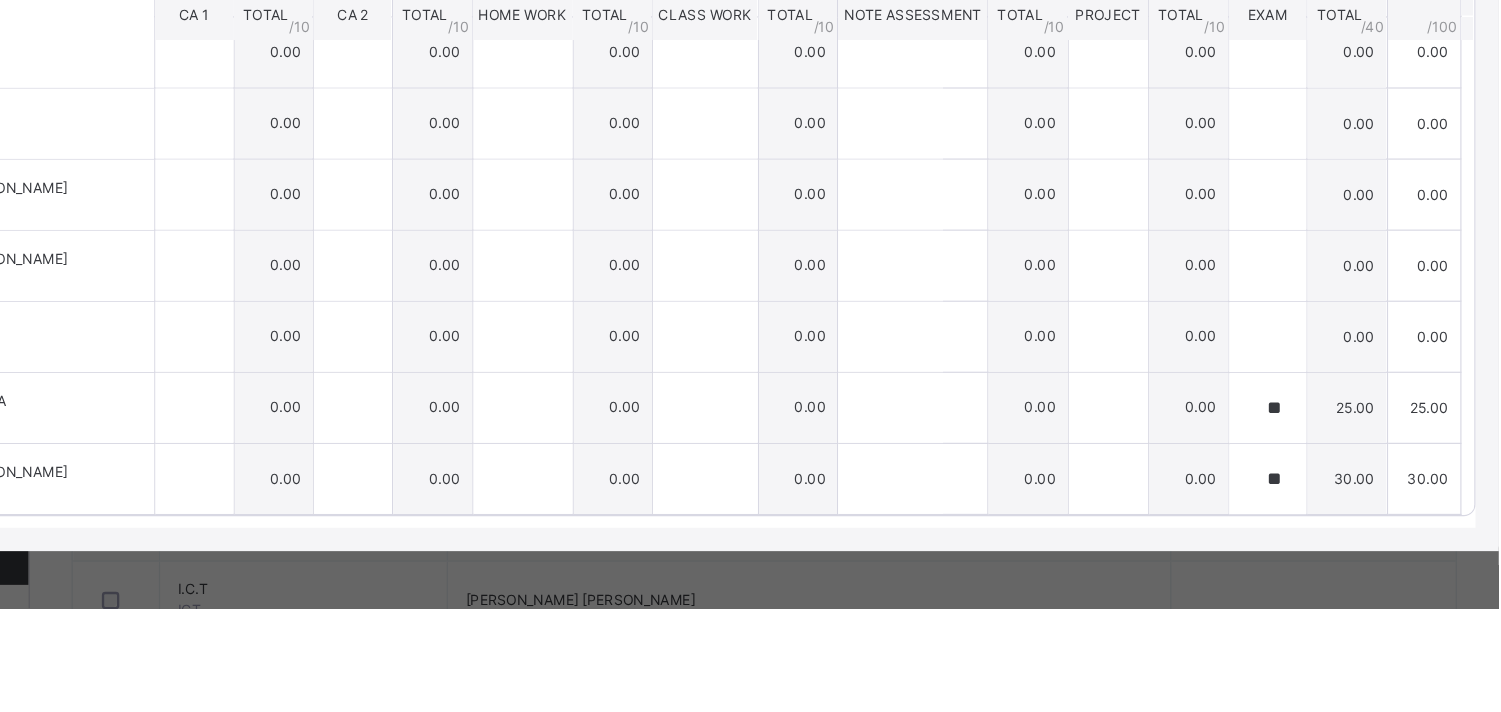 type on "**" 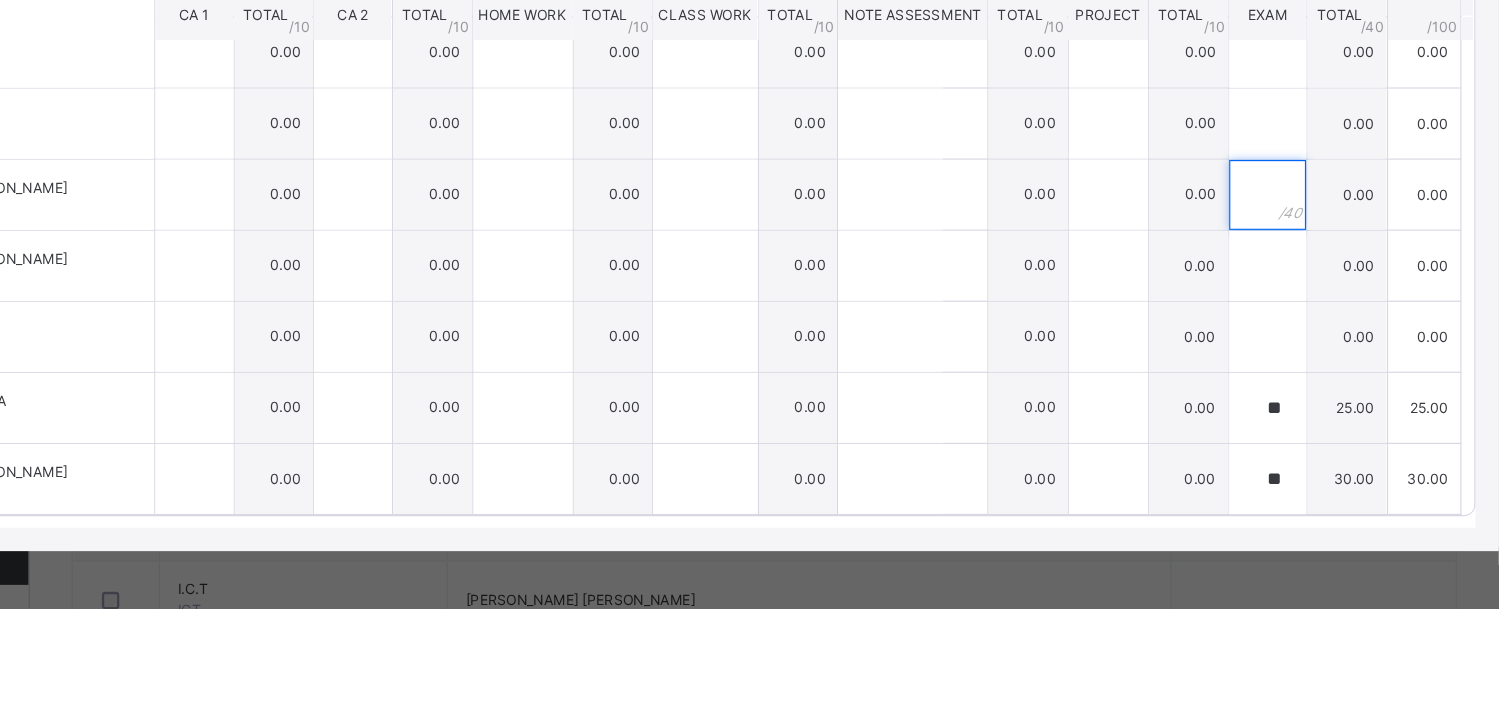 click at bounding box center [1303, 357] 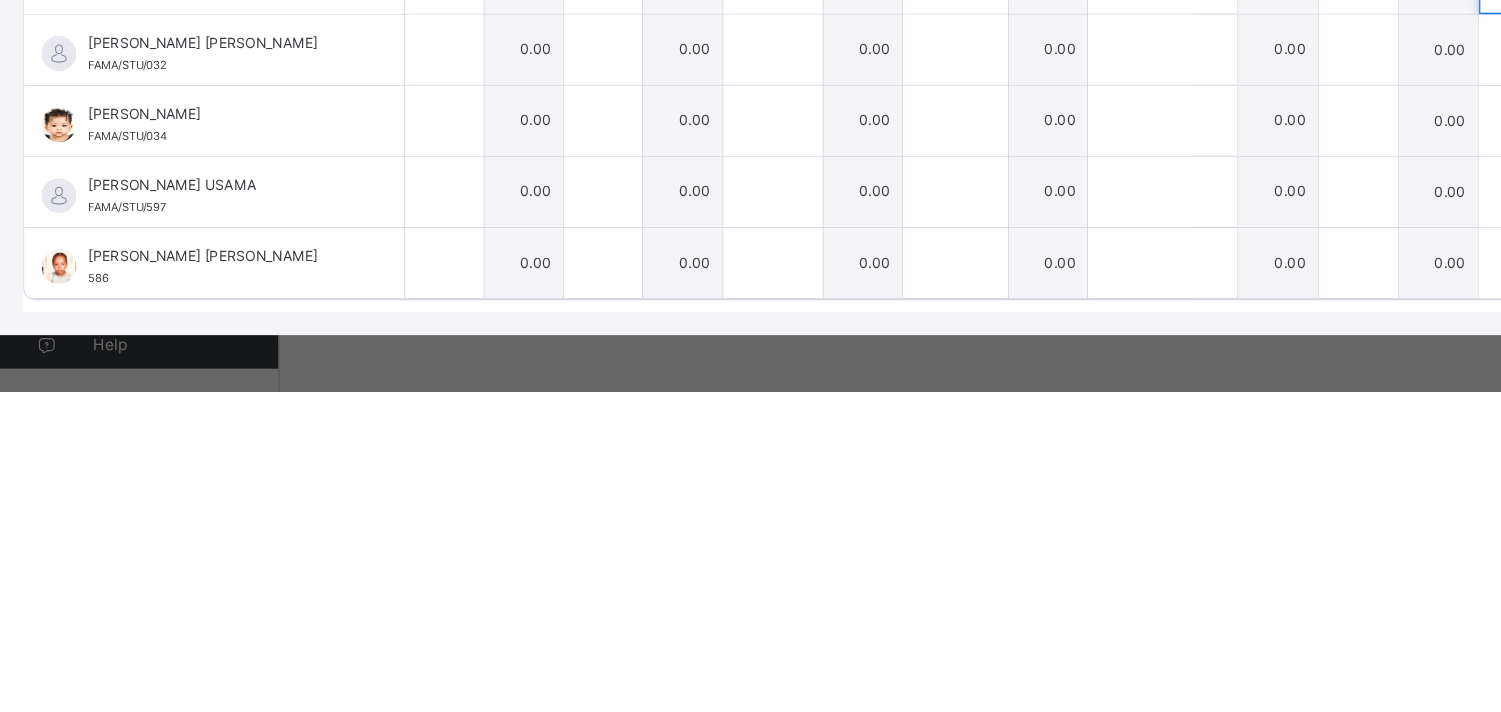 scroll, scrollTop: 847, scrollLeft: 0, axis: vertical 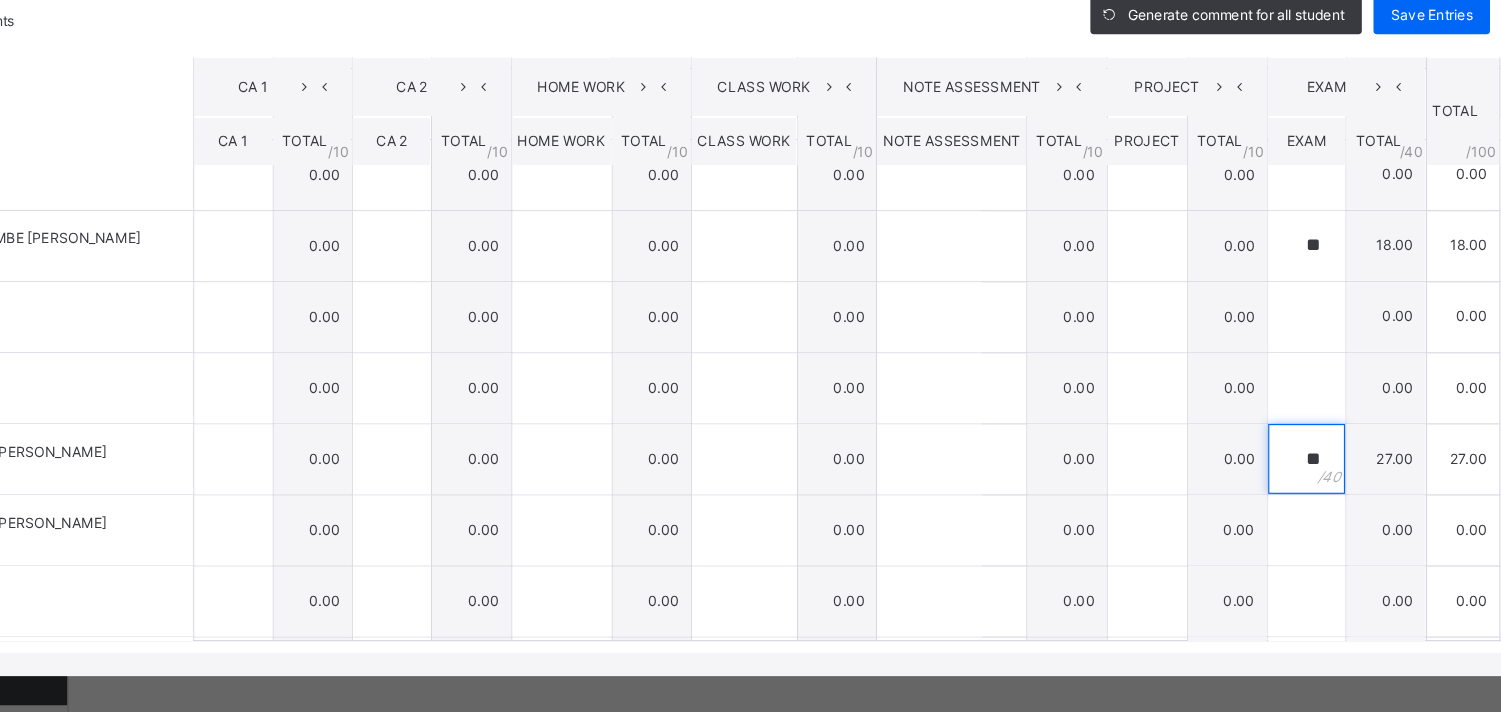 type on "**" 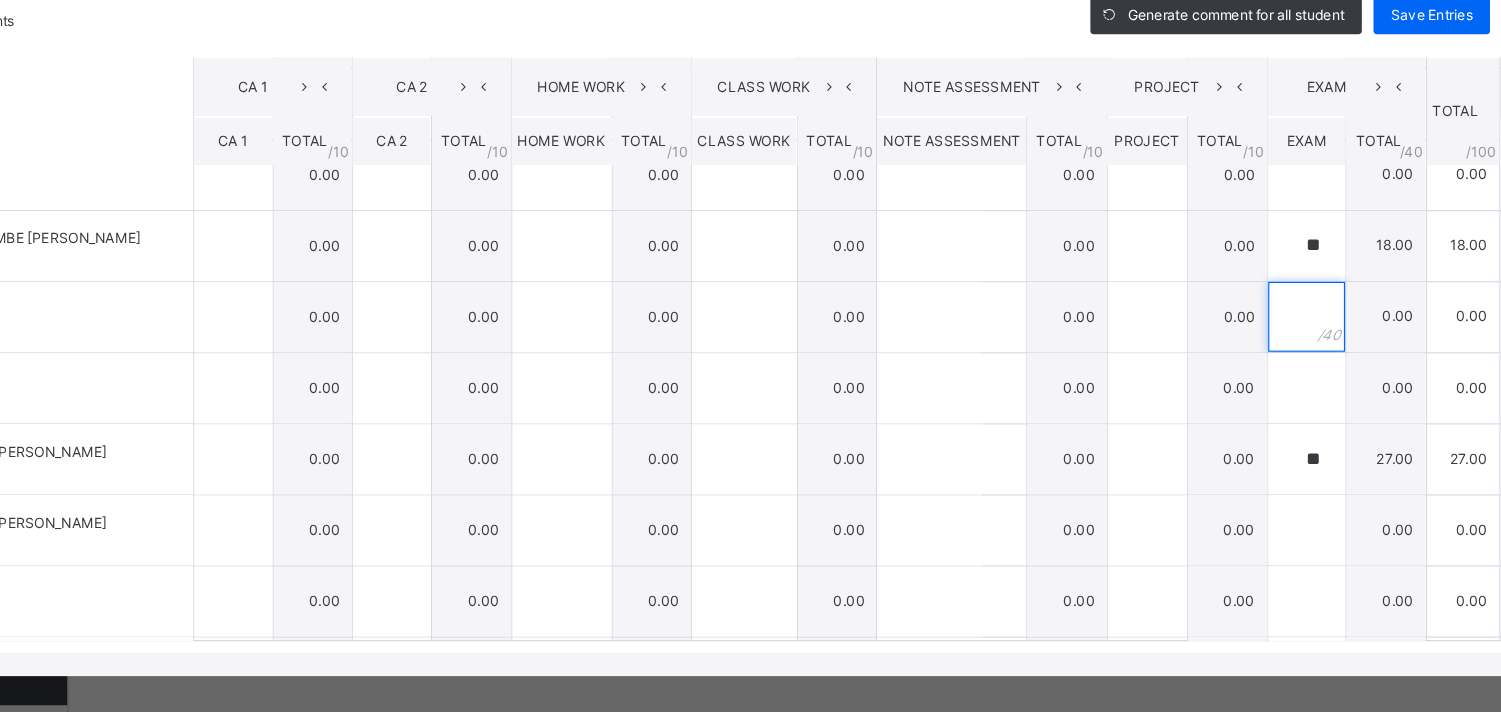 click at bounding box center (1303, 359) 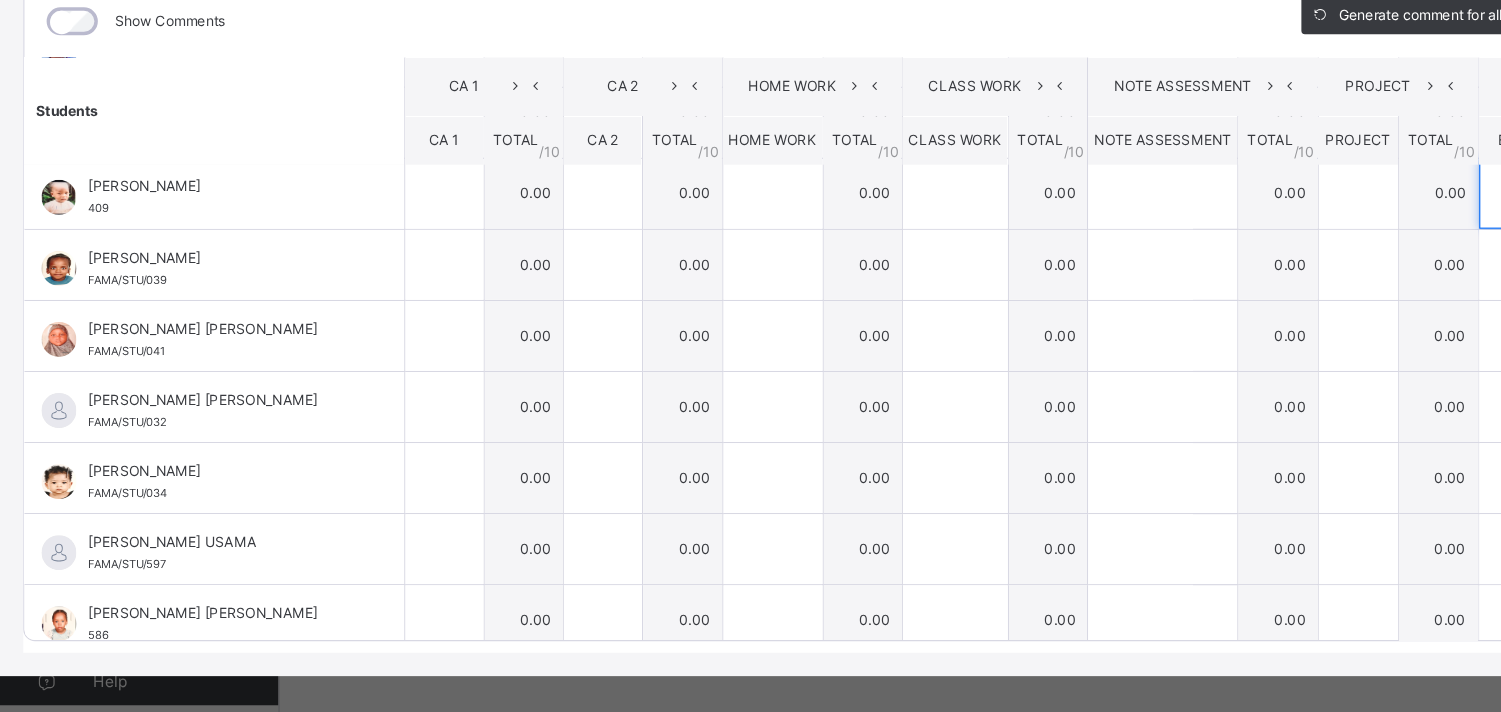 scroll, scrollTop: 327, scrollLeft: 0, axis: vertical 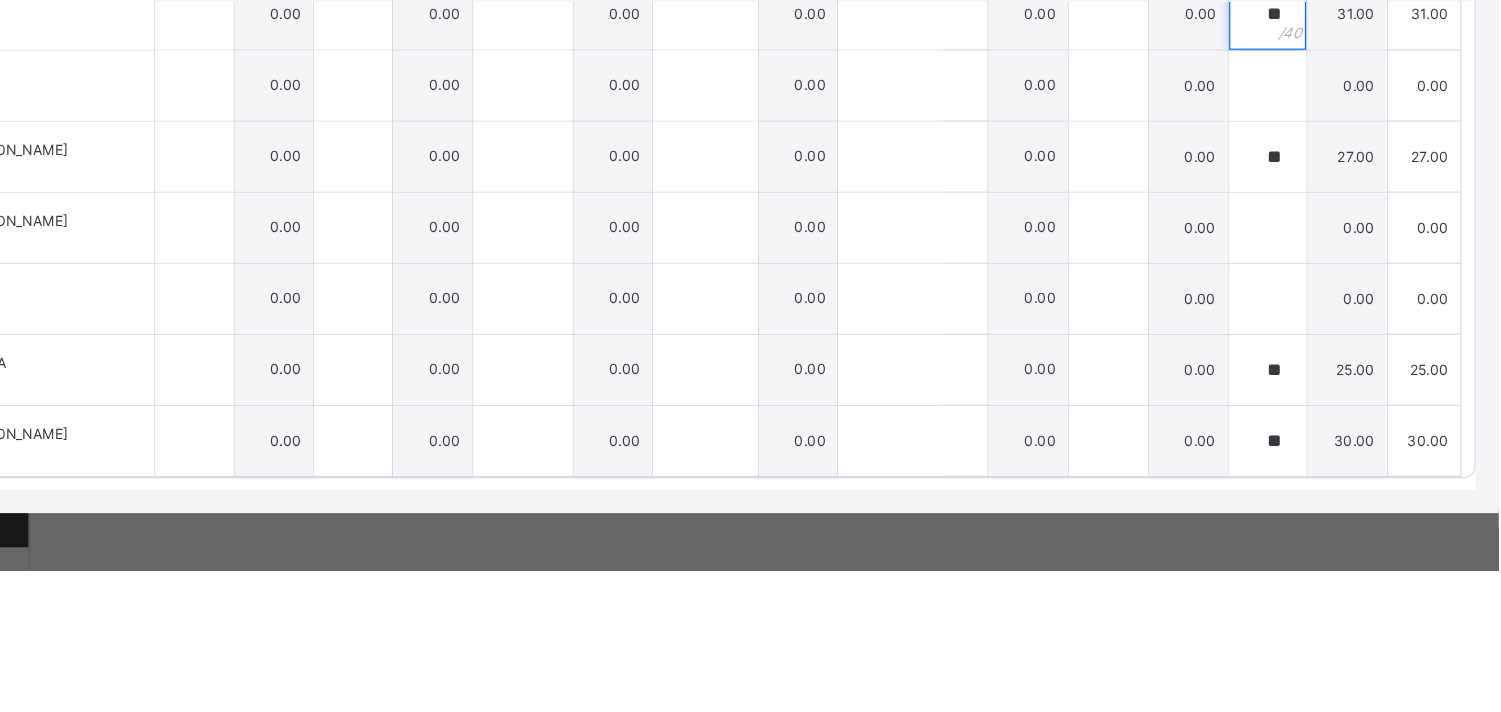 type on "**" 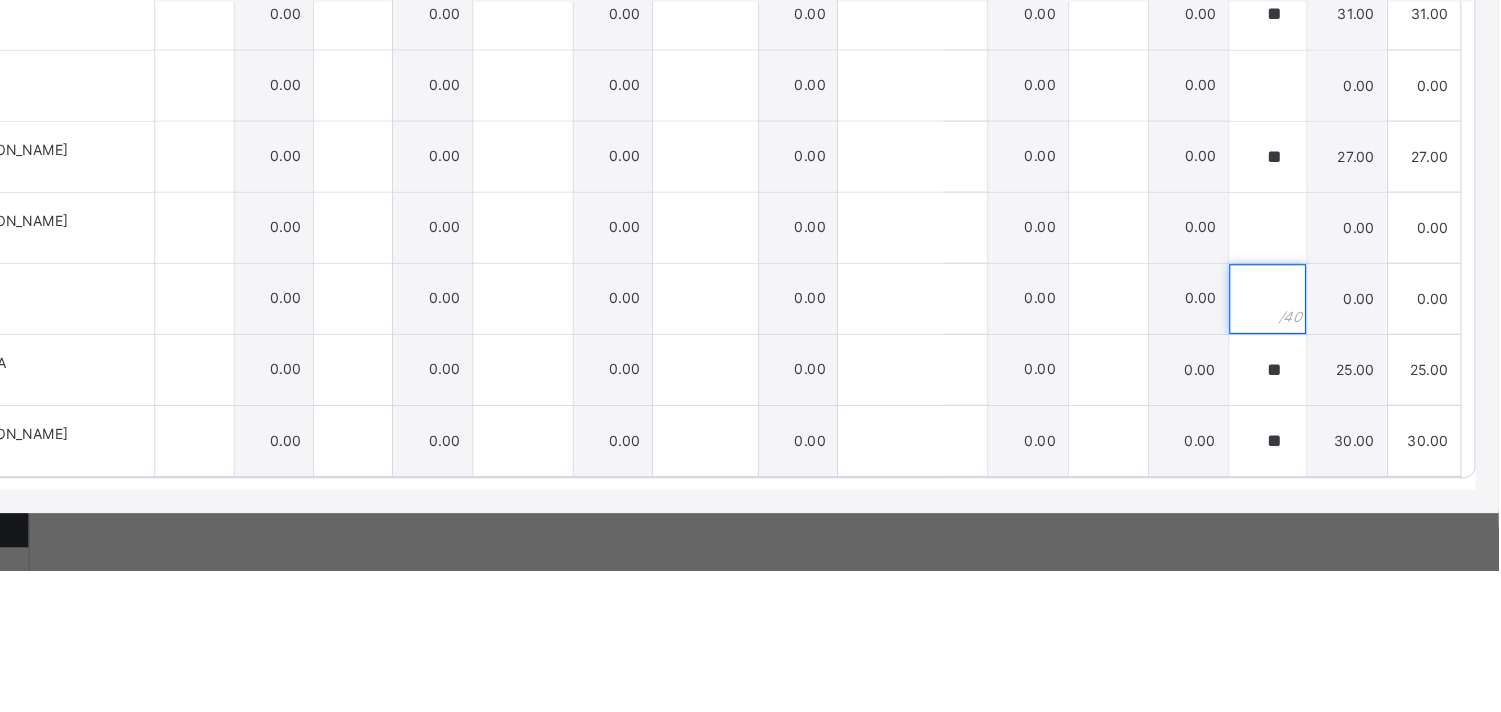 click at bounding box center [1303, 479] 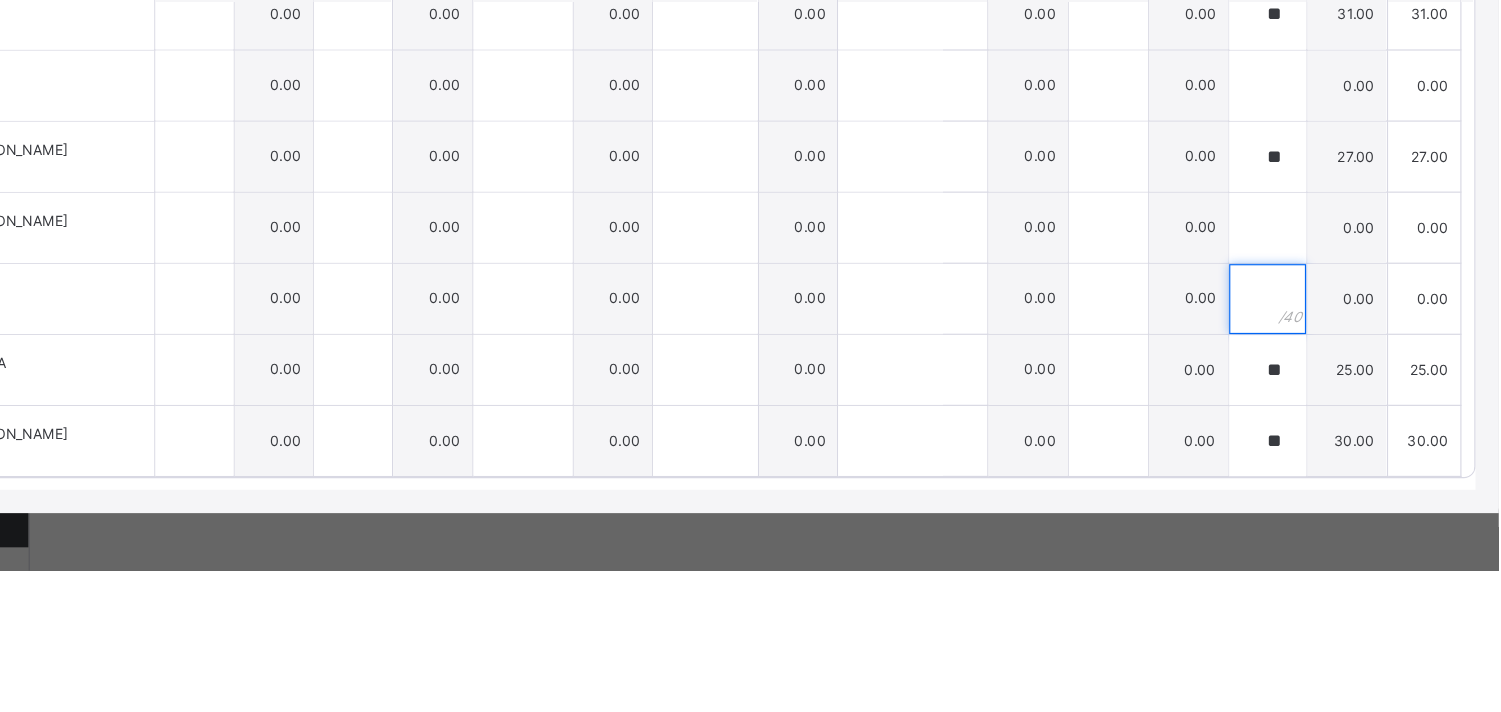 scroll, scrollTop: 847, scrollLeft: 0, axis: vertical 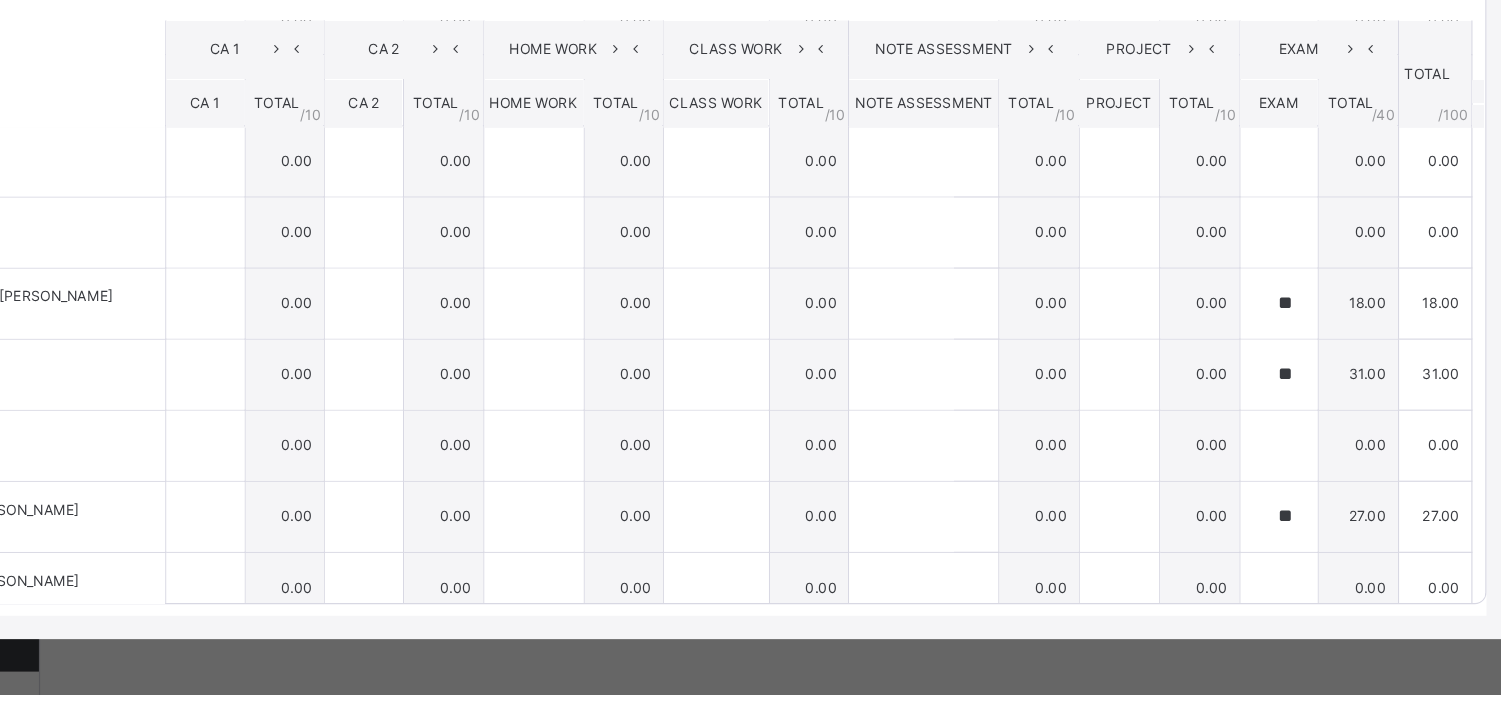 type on "**" 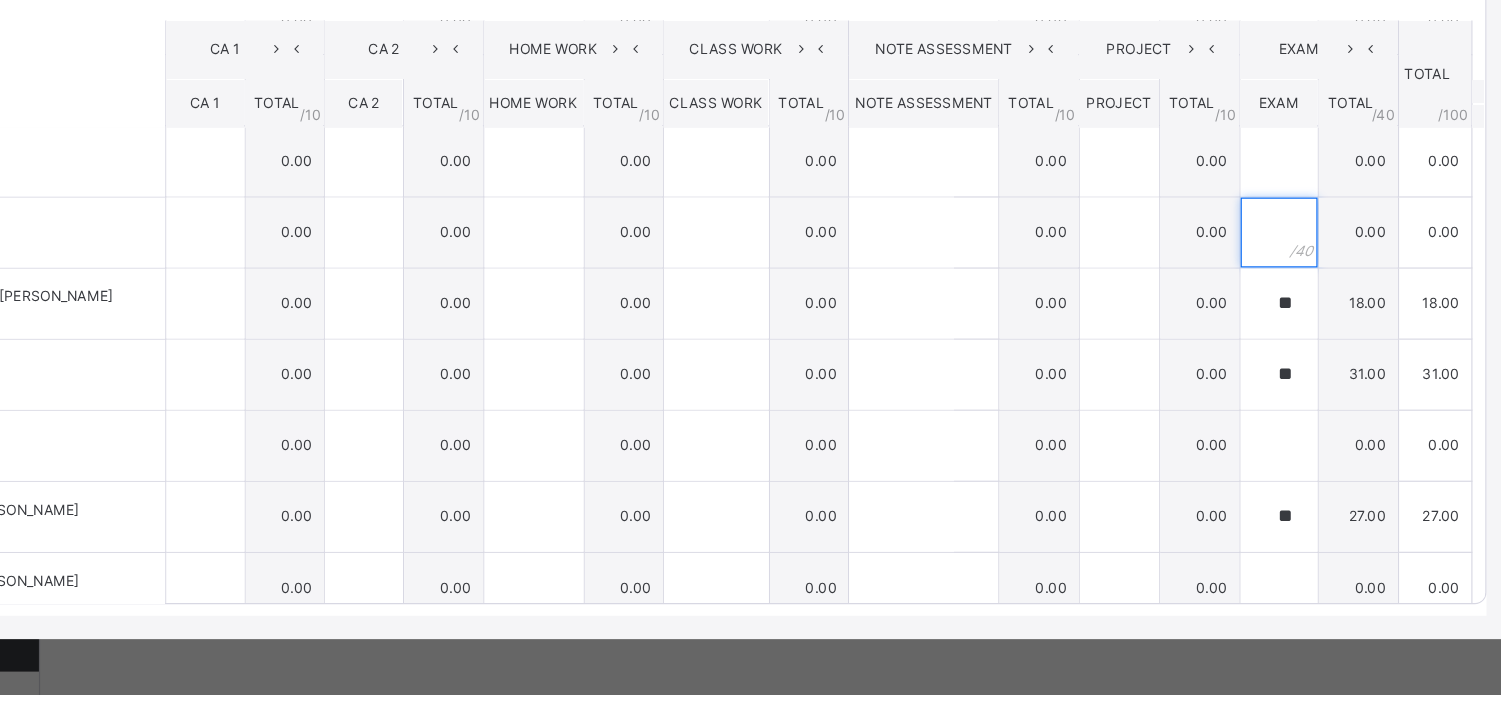 click at bounding box center (1303, 315) 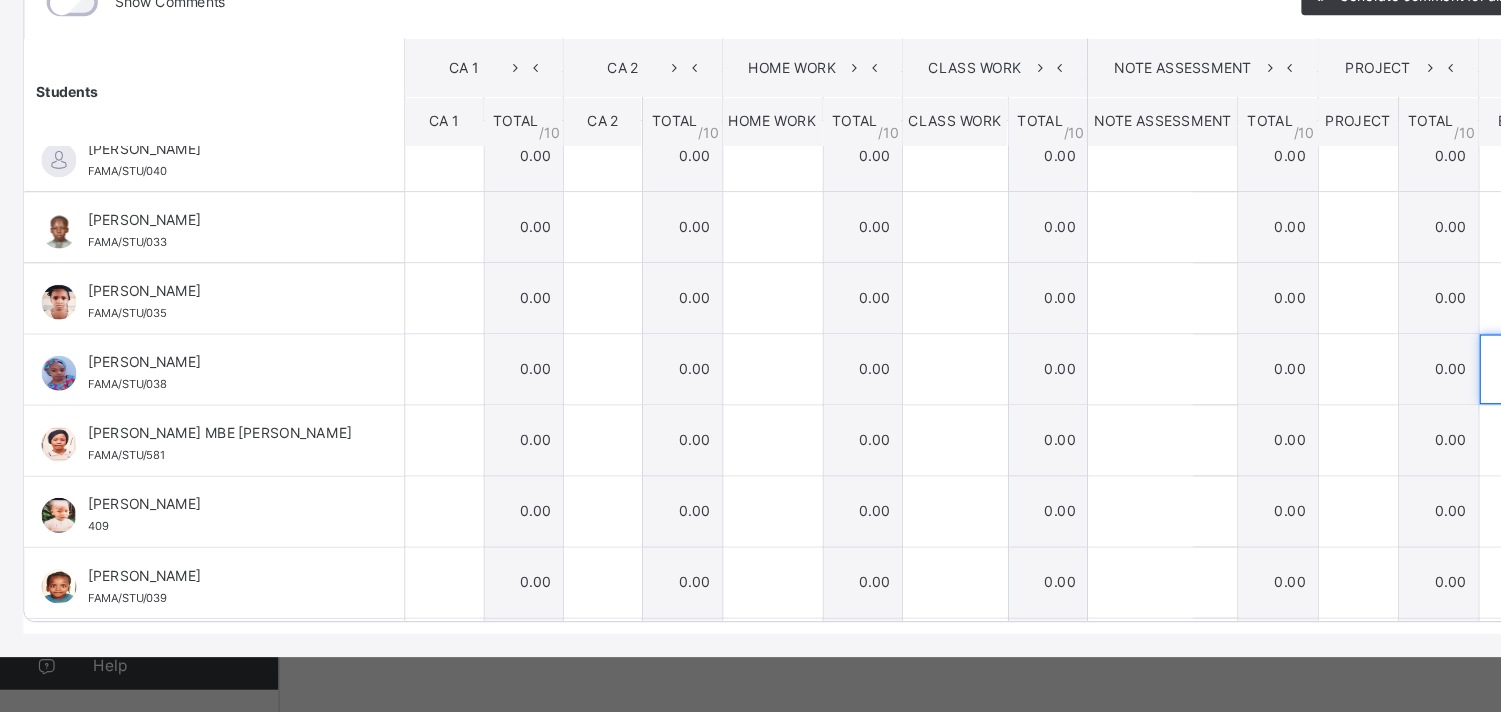 scroll, scrollTop: 0, scrollLeft: 0, axis: both 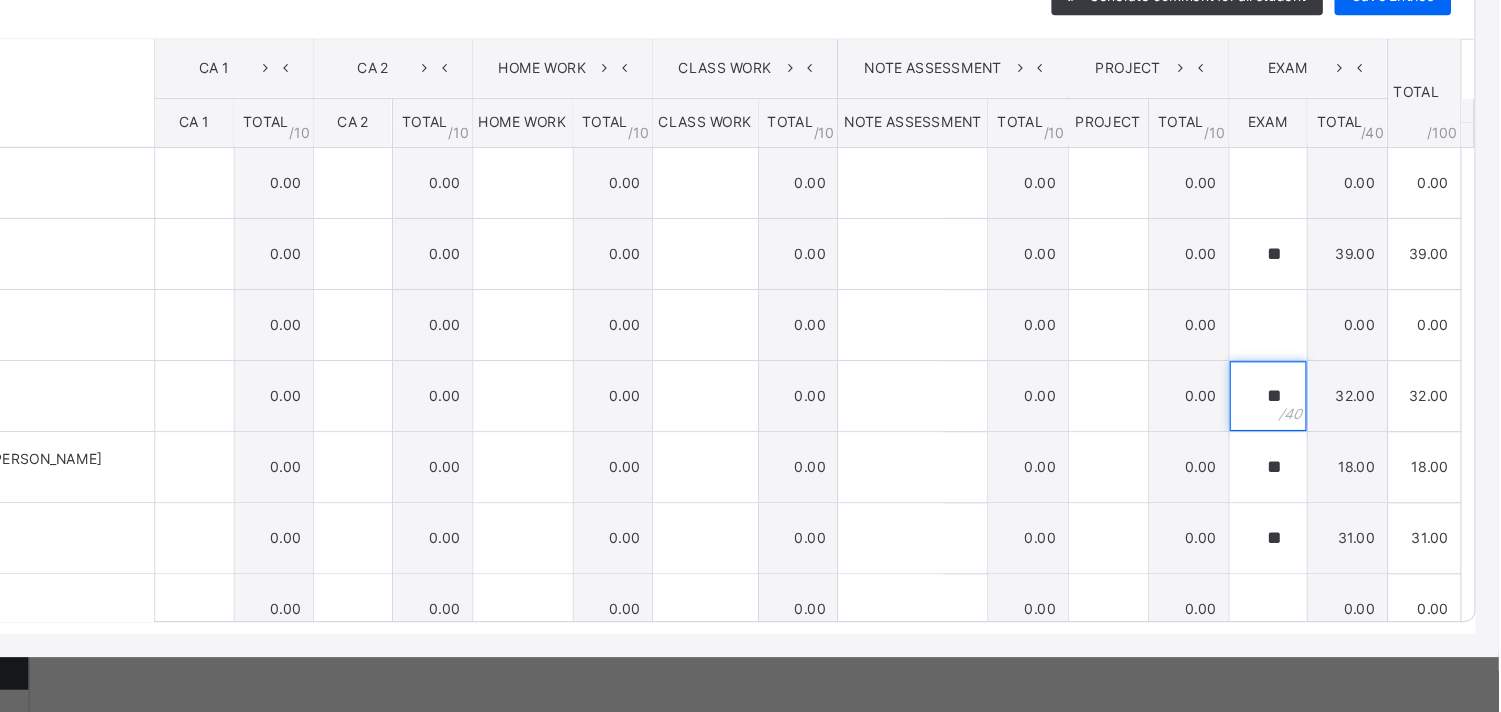 type on "**" 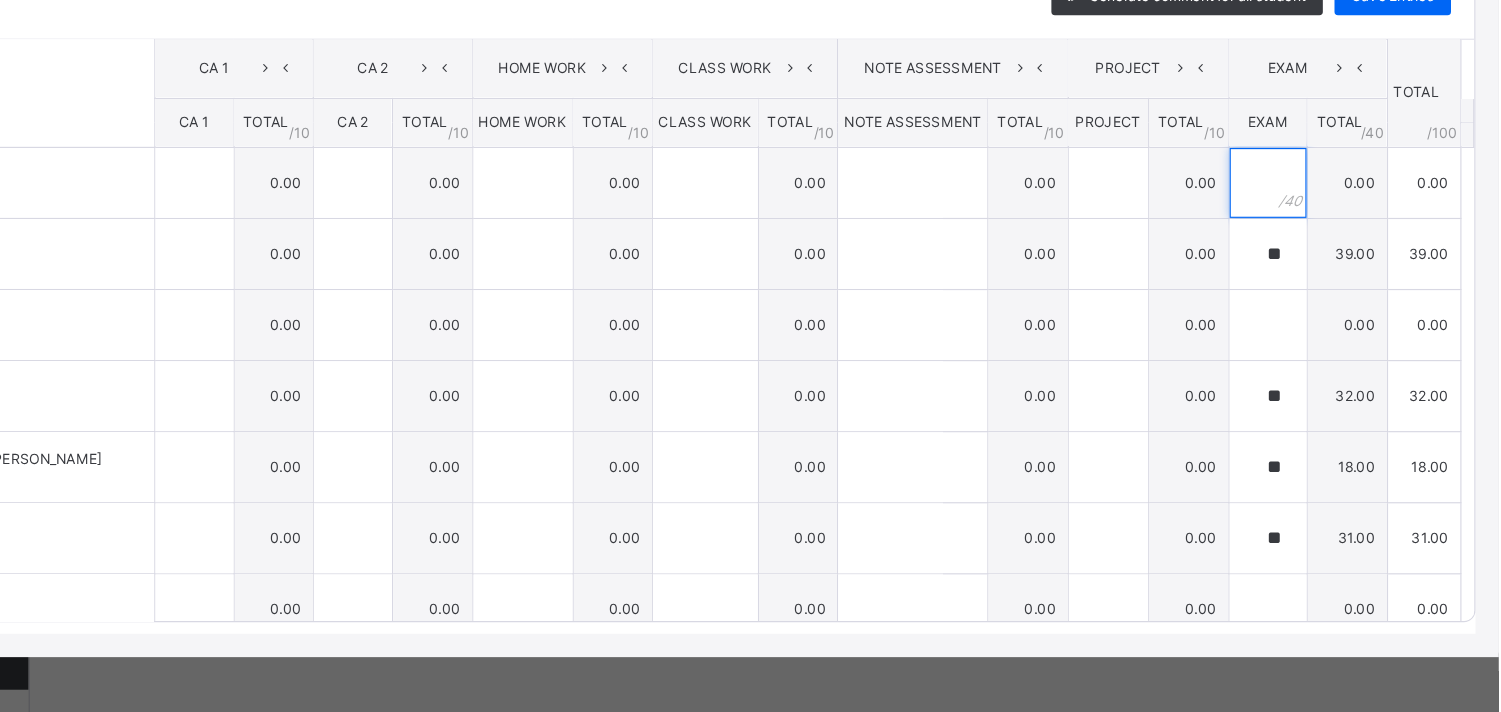 click at bounding box center (1303, 257) 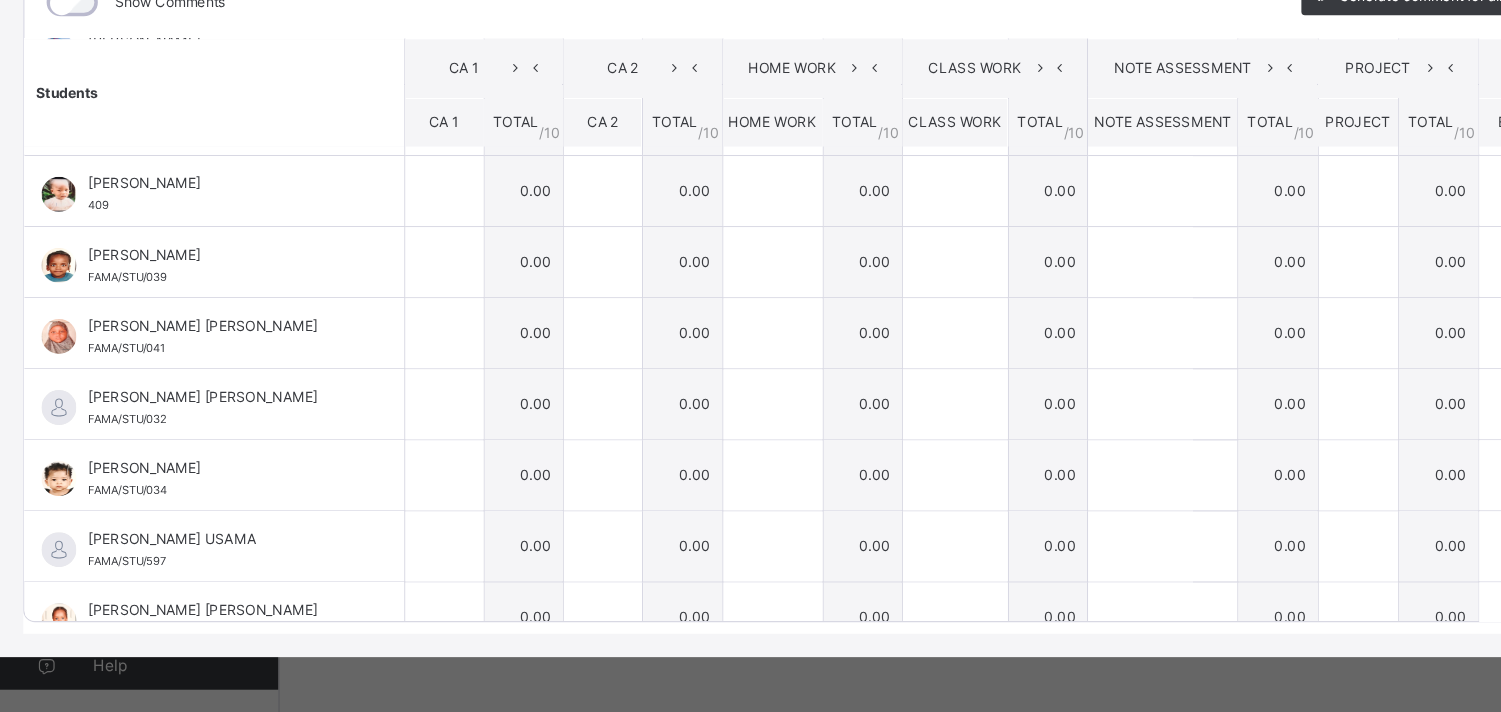 scroll, scrollTop: 327, scrollLeft: 0, axis: vertical 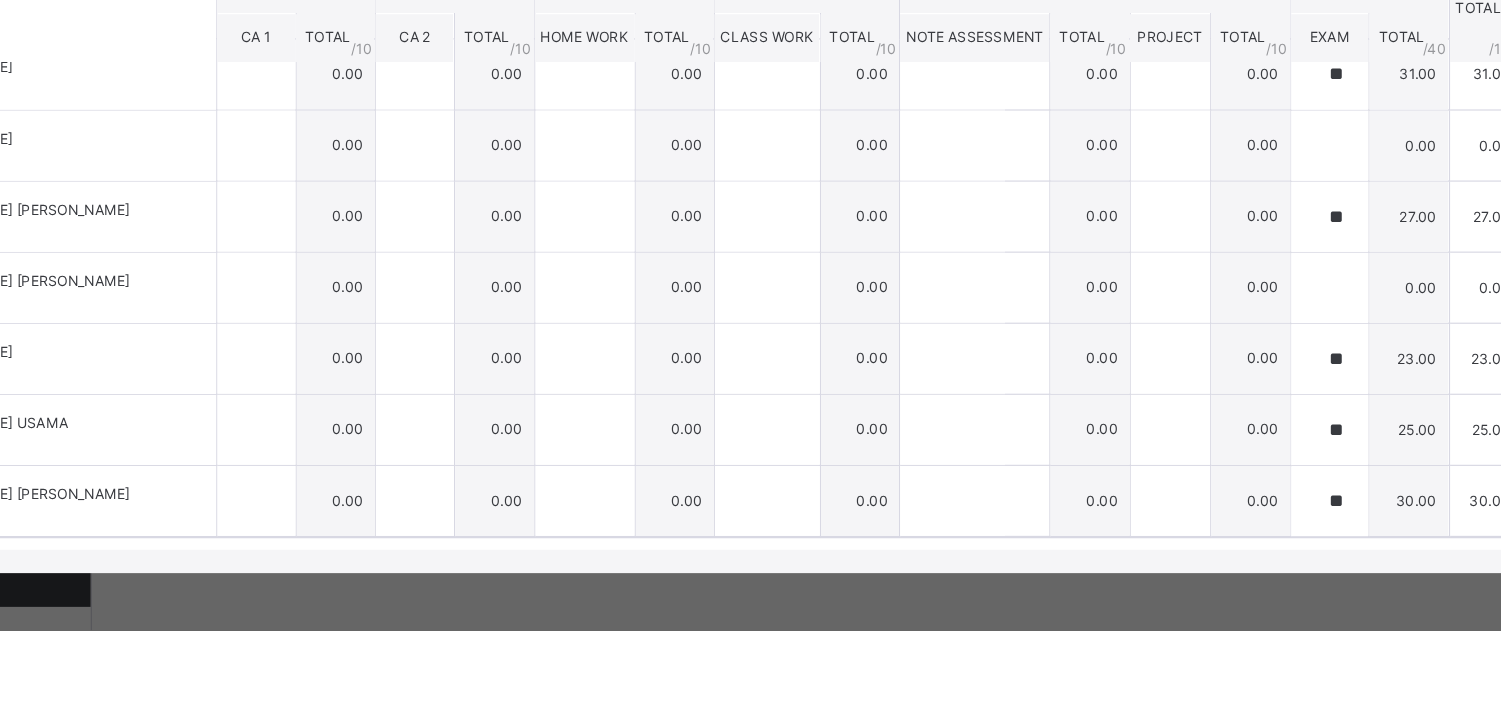 type on "**" 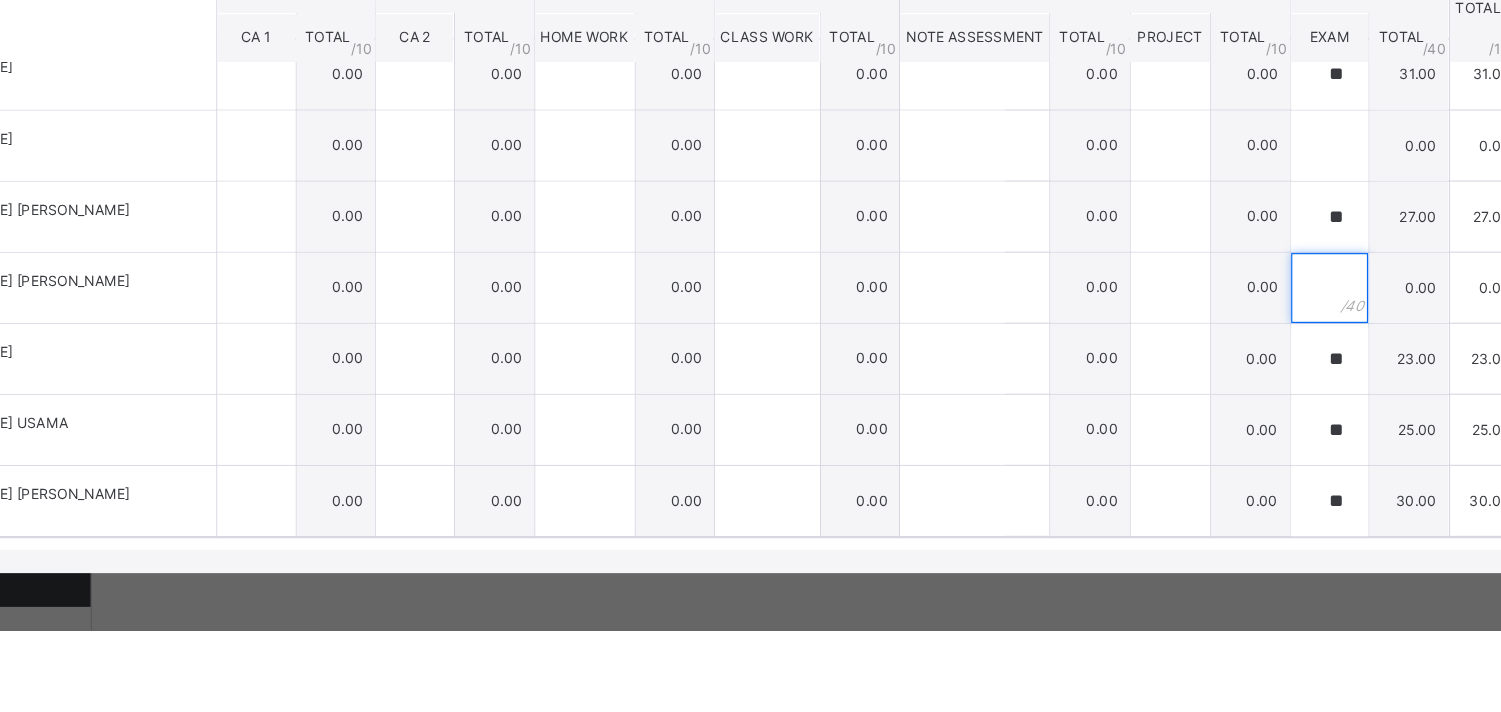 click at bounding box center (1303, 418) 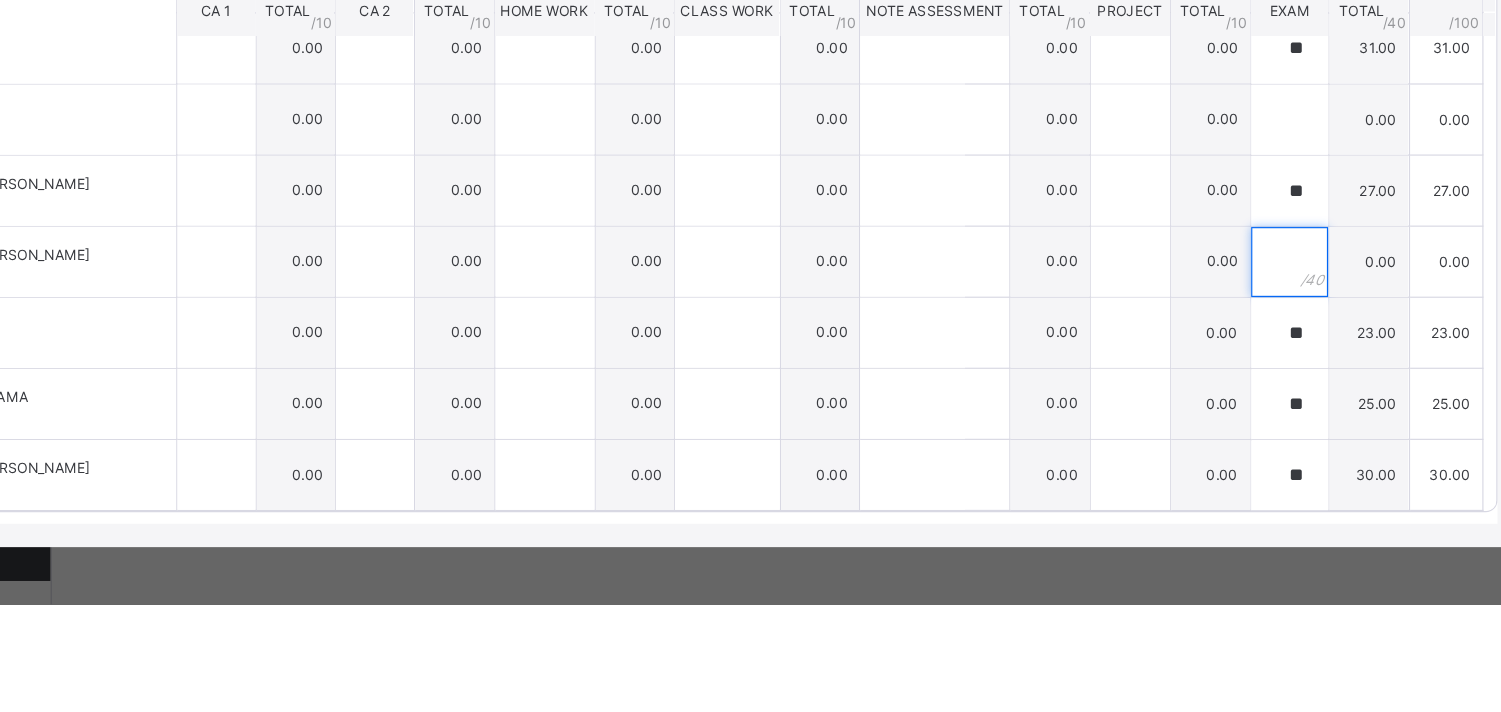 scroll, scrollTop: 847, scrollLeft: 0, axis: vertical 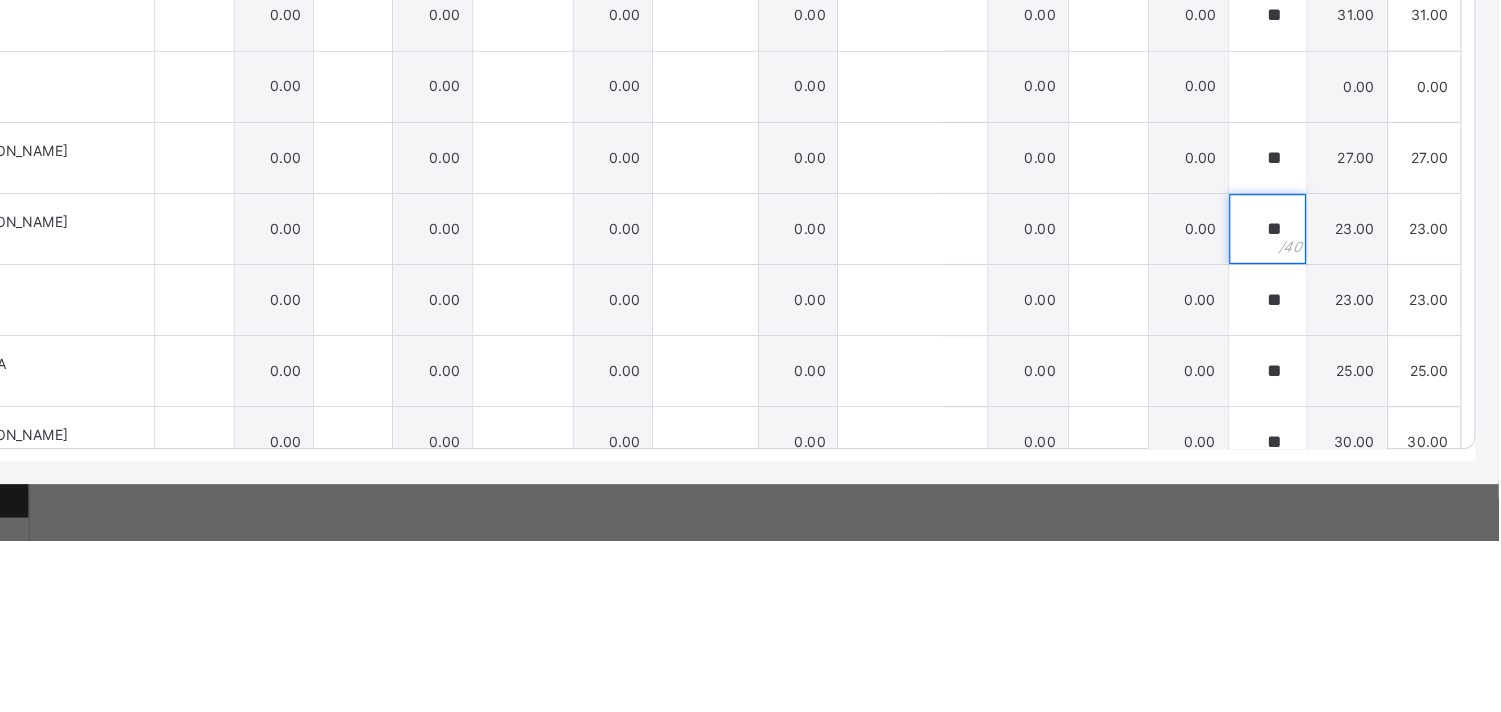 type on "**" 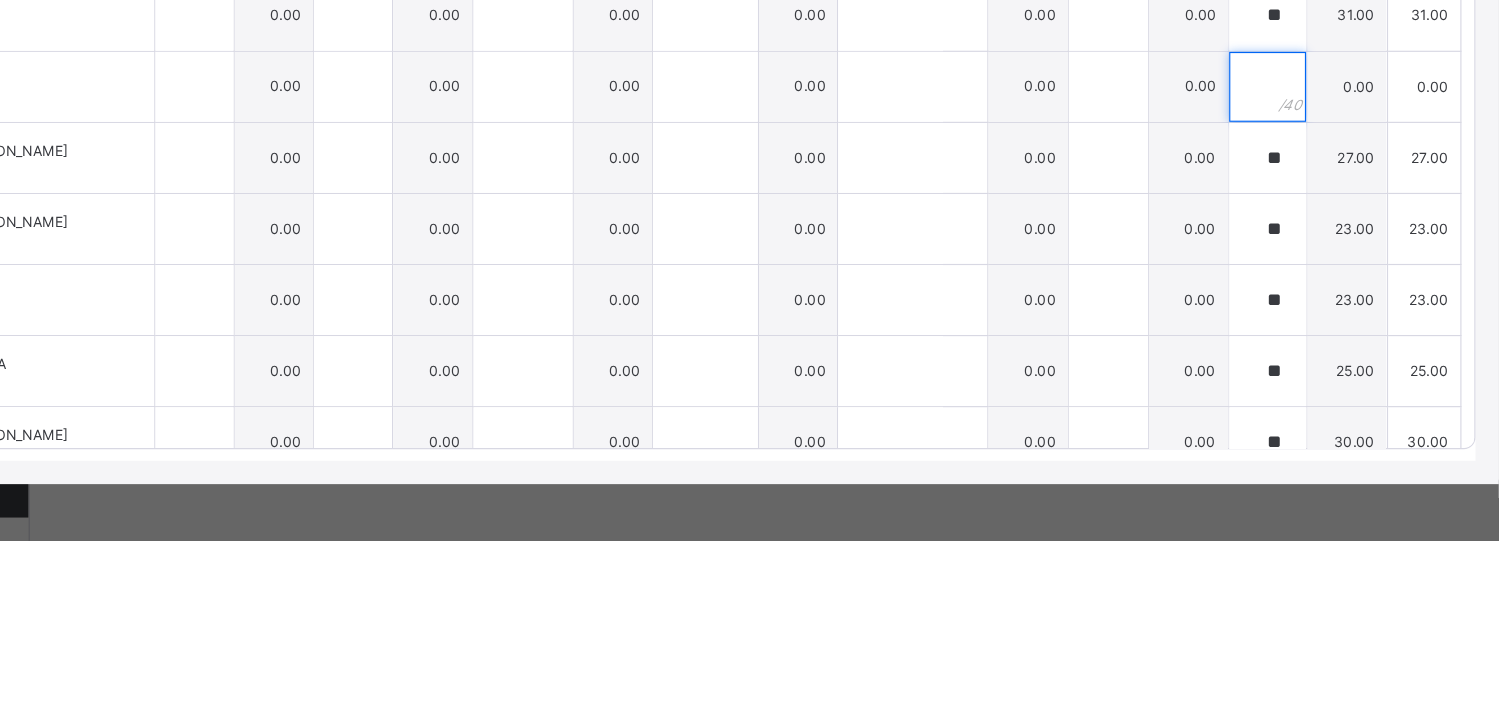 click at bounding box center [1303, 322] 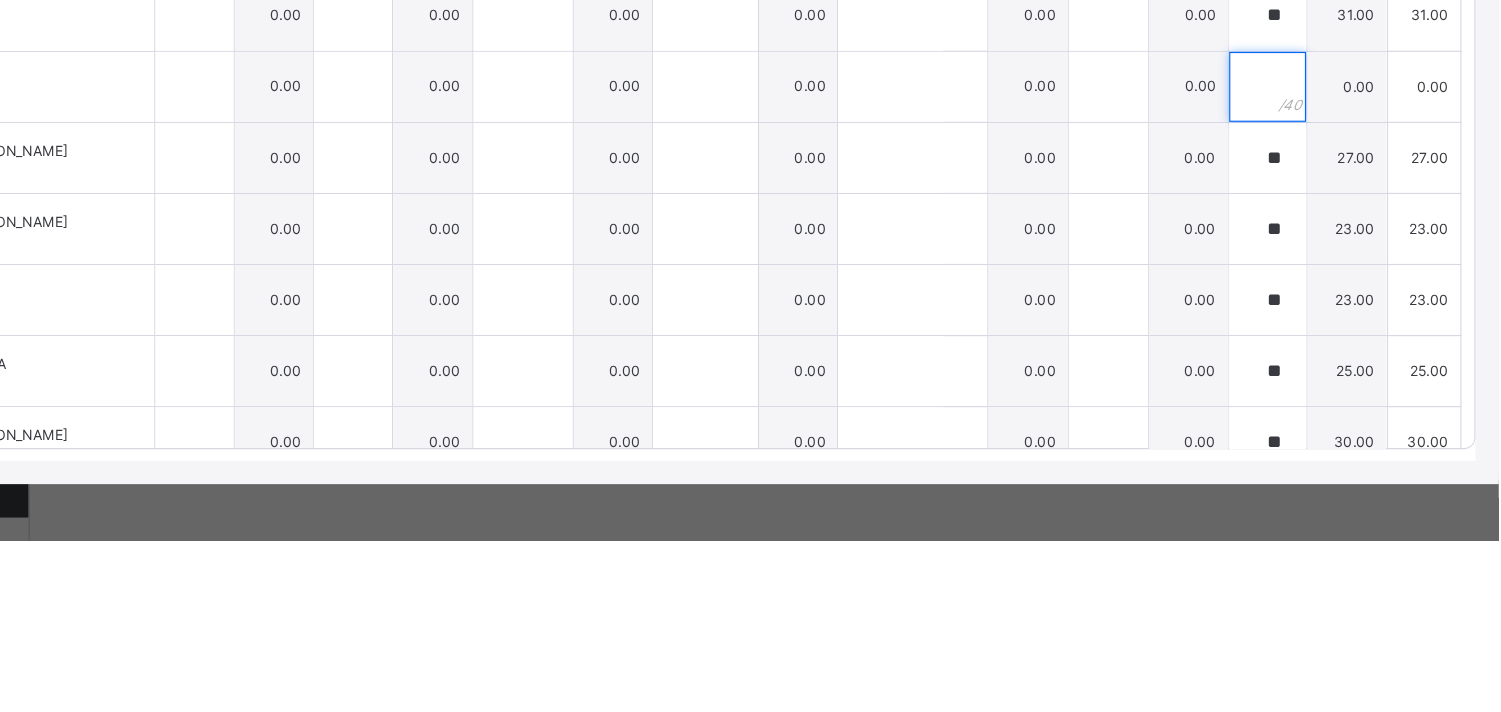 scroll, scrollTop: 847, scrollLeft: 0, axis: vertical 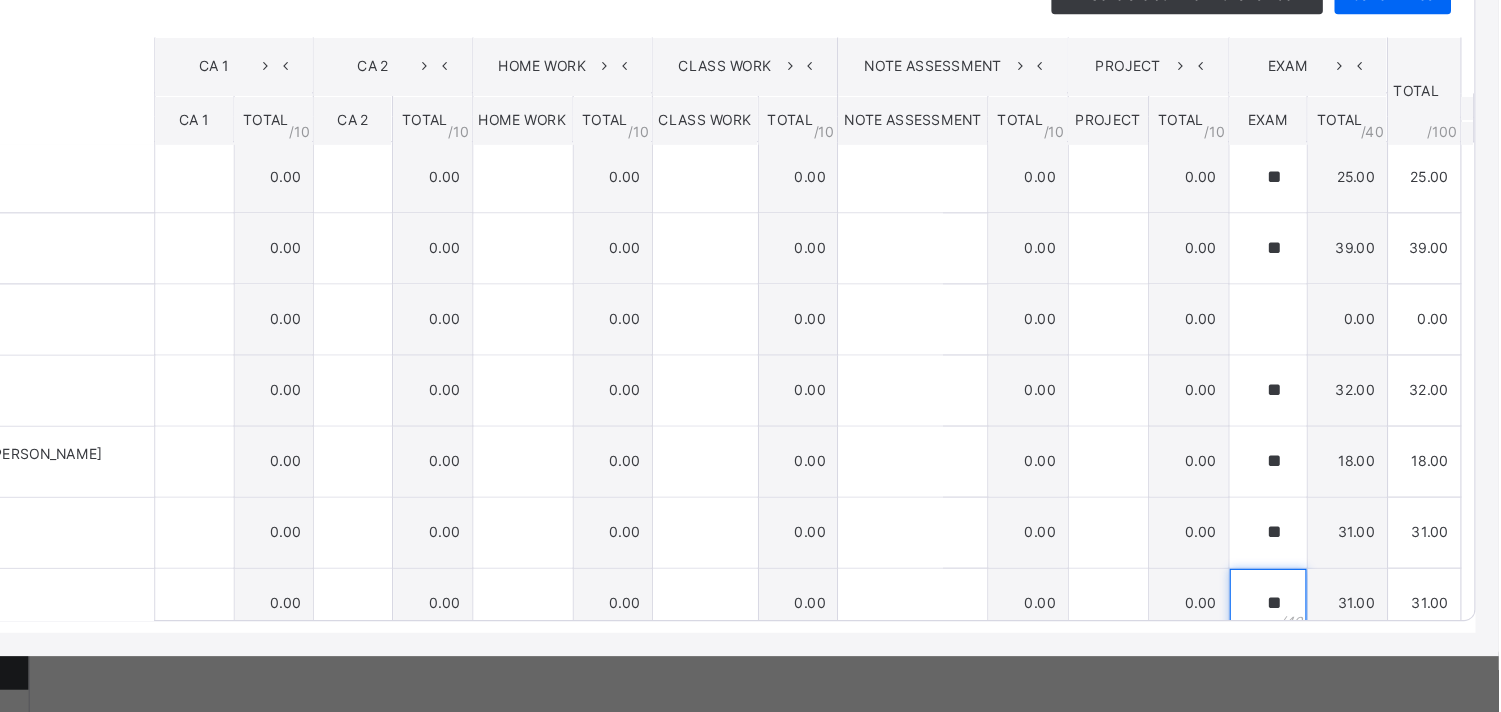type on "**" 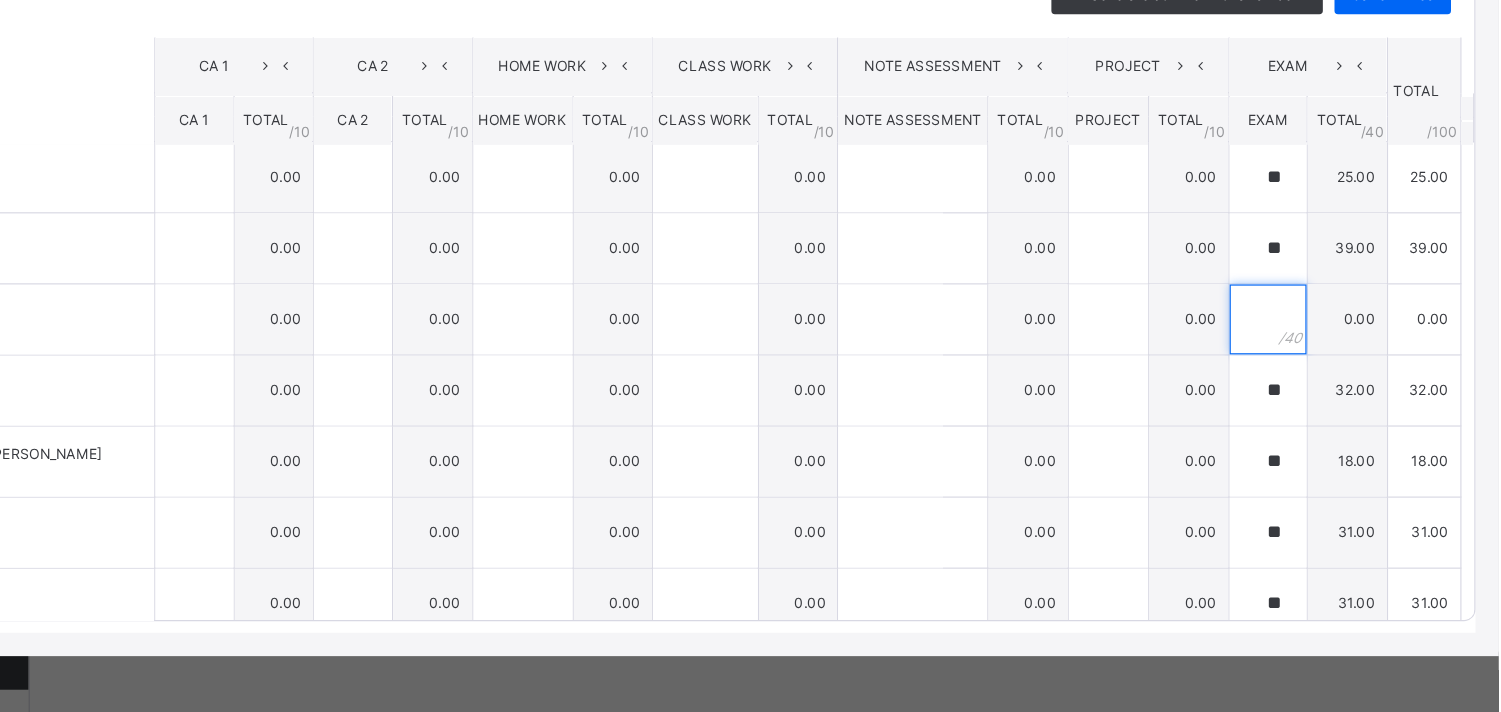 click at bounding box center [1303, 374] 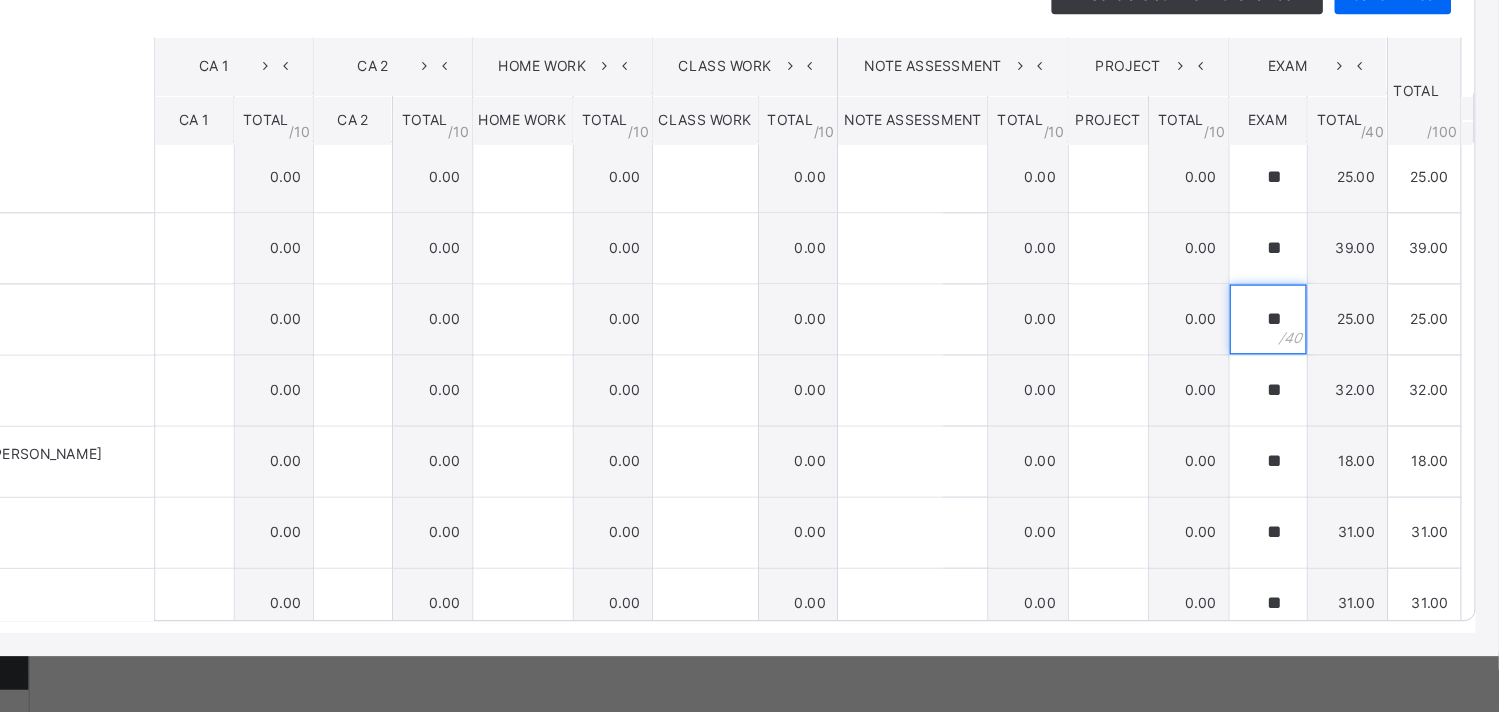 scroll, scrollTop: 0, scrollLeft: 0, axis: both 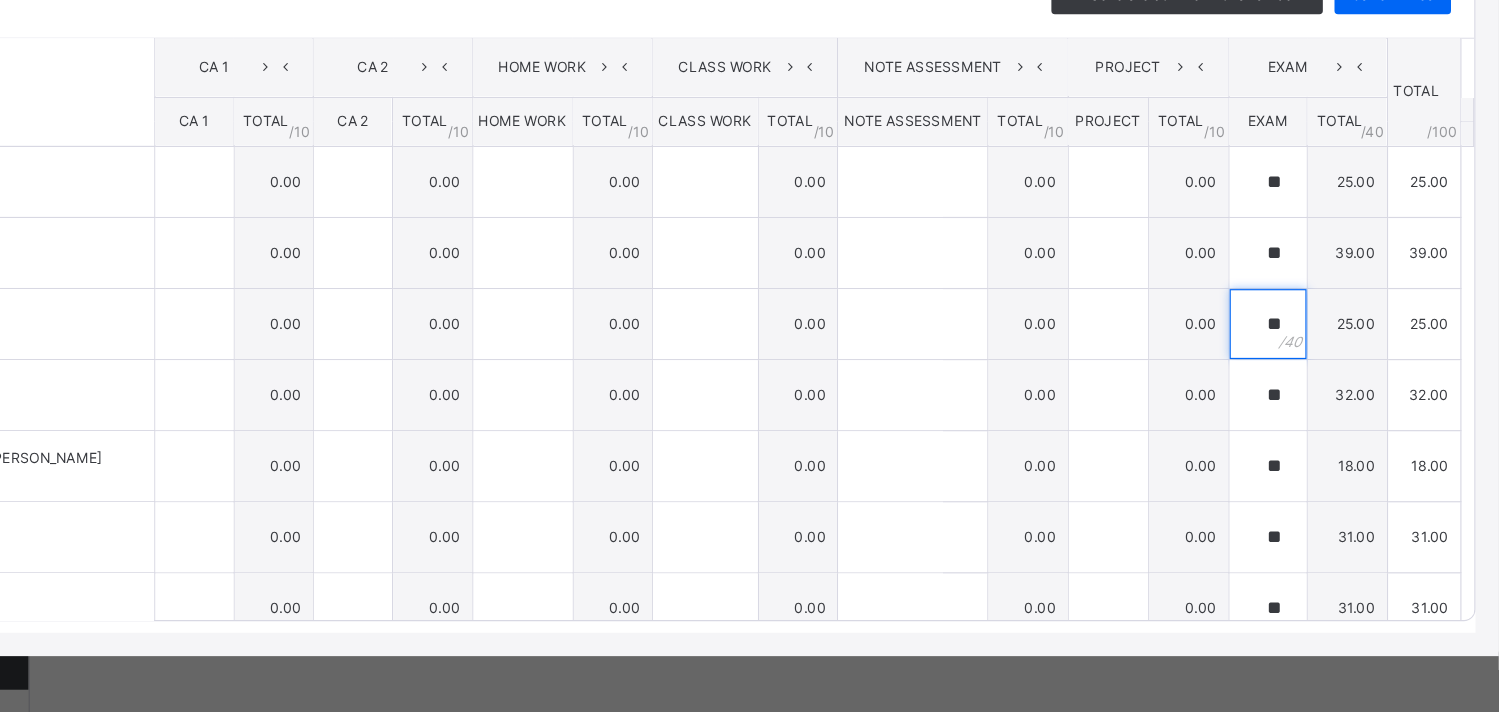 type on "**" 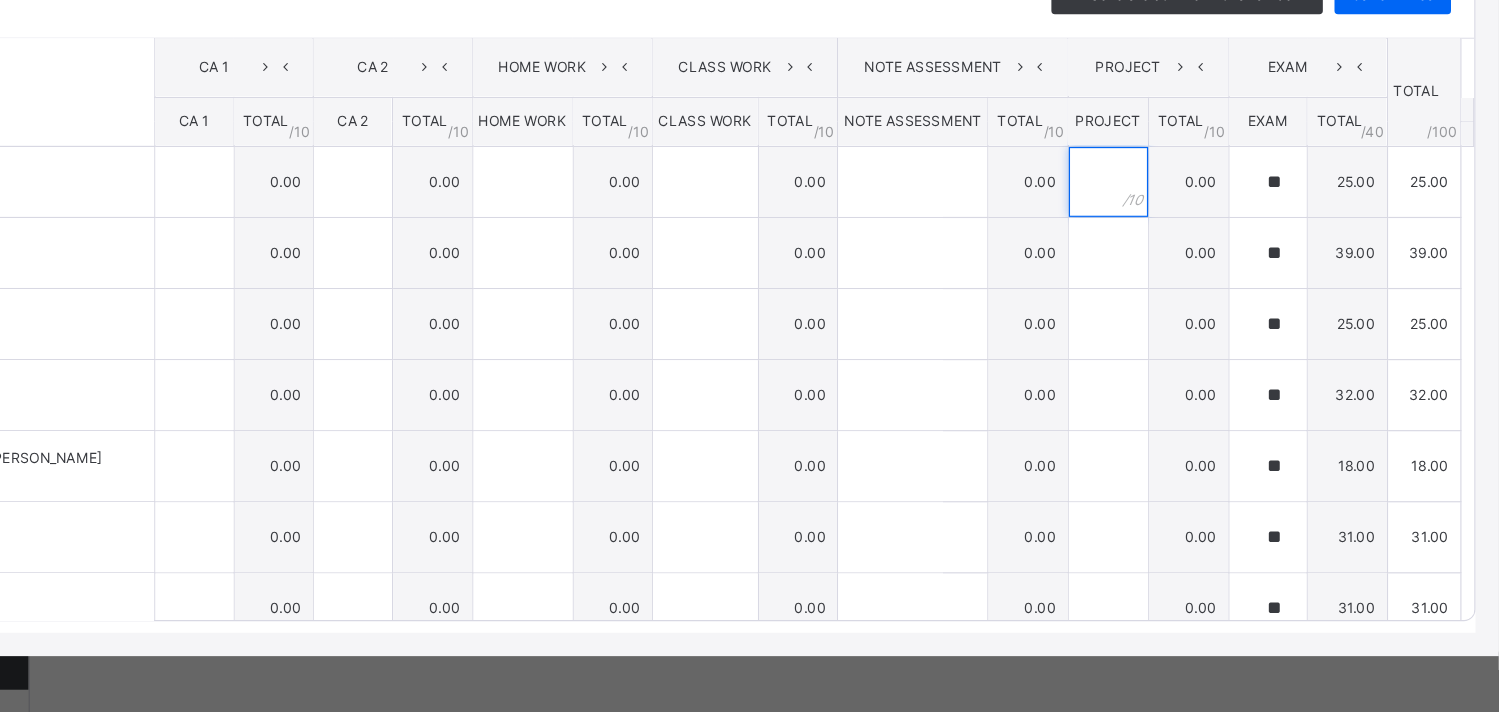 click at bounding box center (1166, 256) 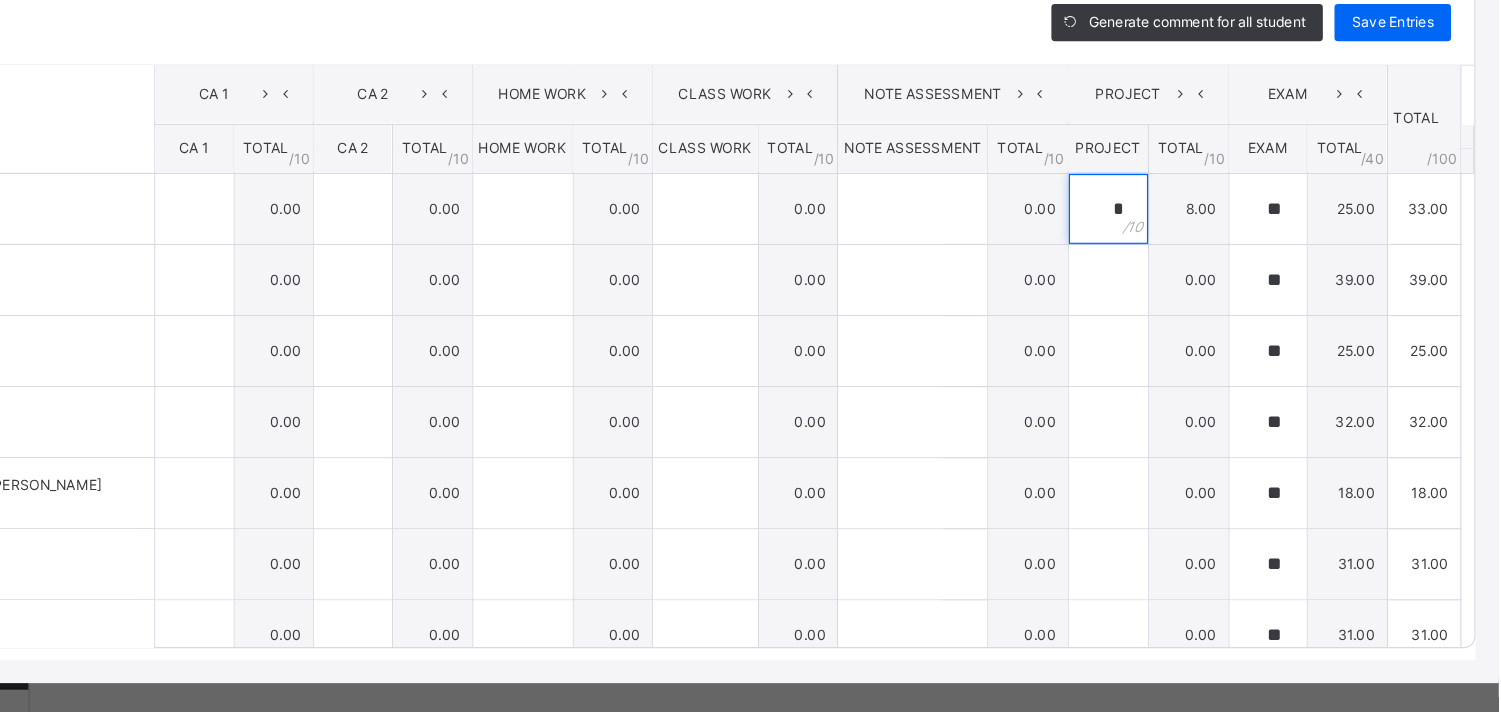 scroll, scrollTop: 171, scrollLeft: 0, axis: vertical 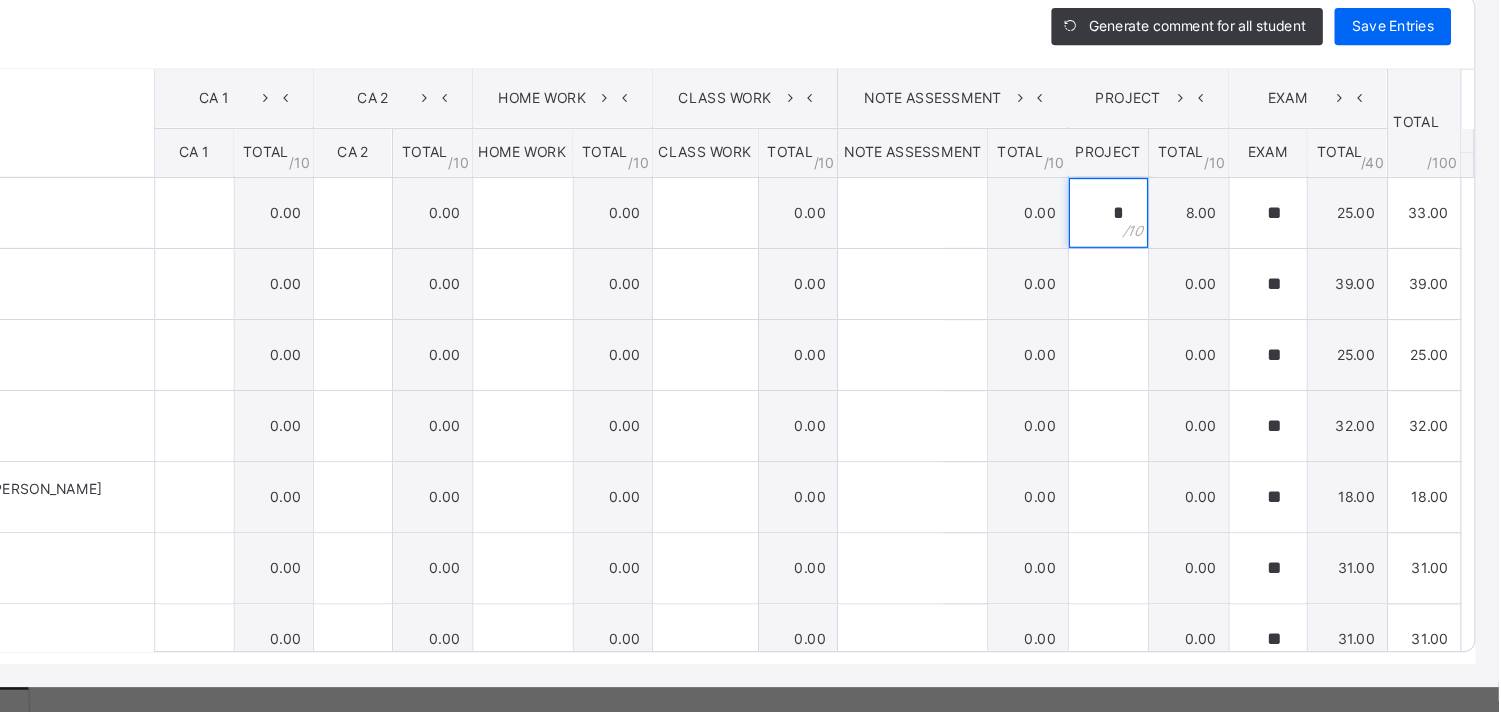 type on "*" 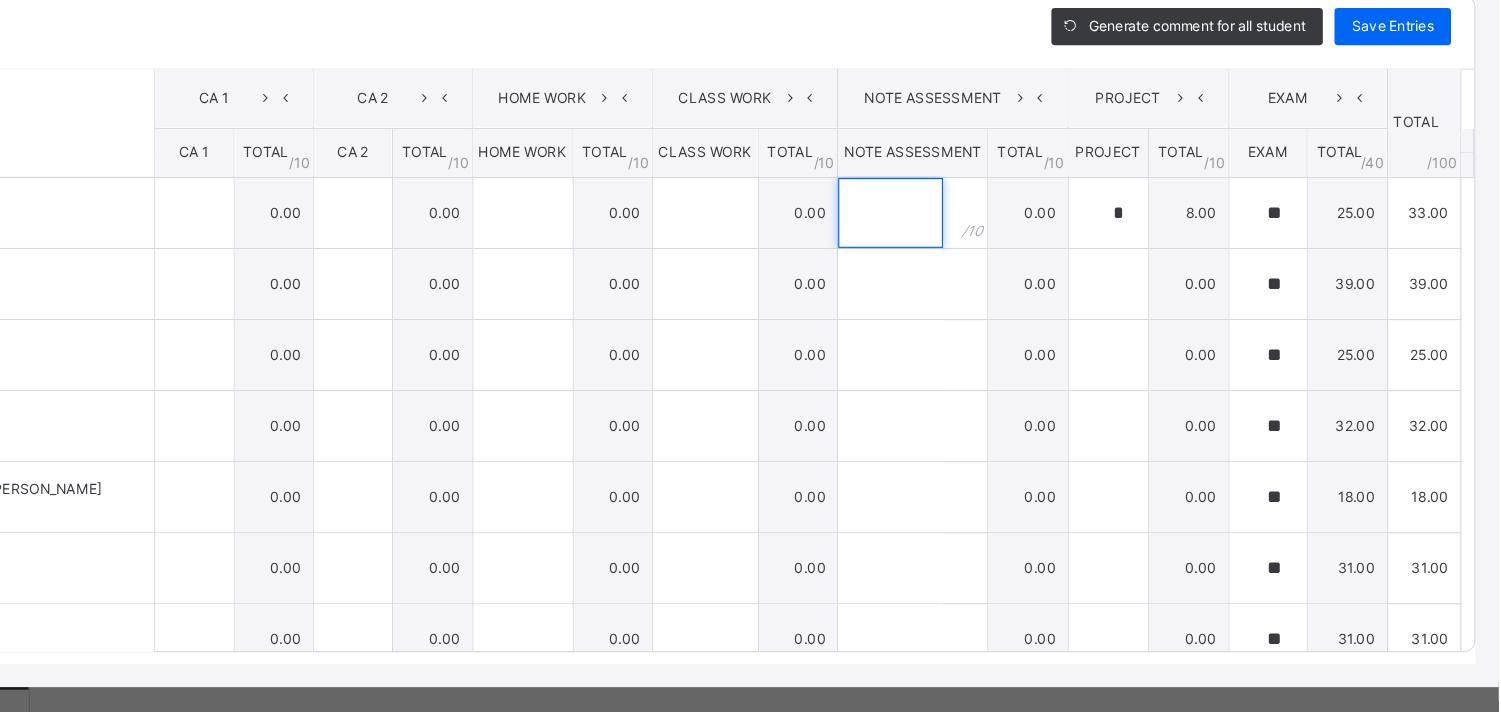 click at bounding box center (979, 283) 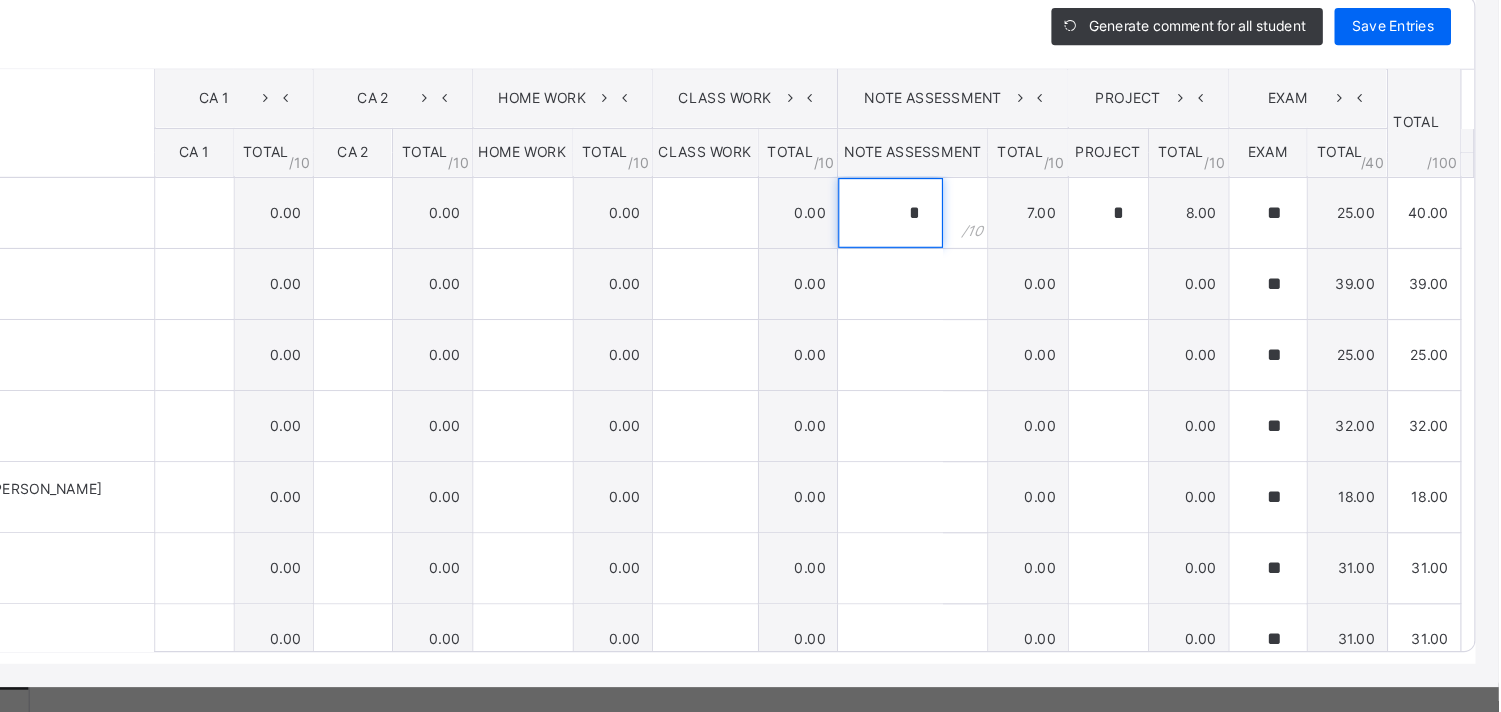 type on "*" 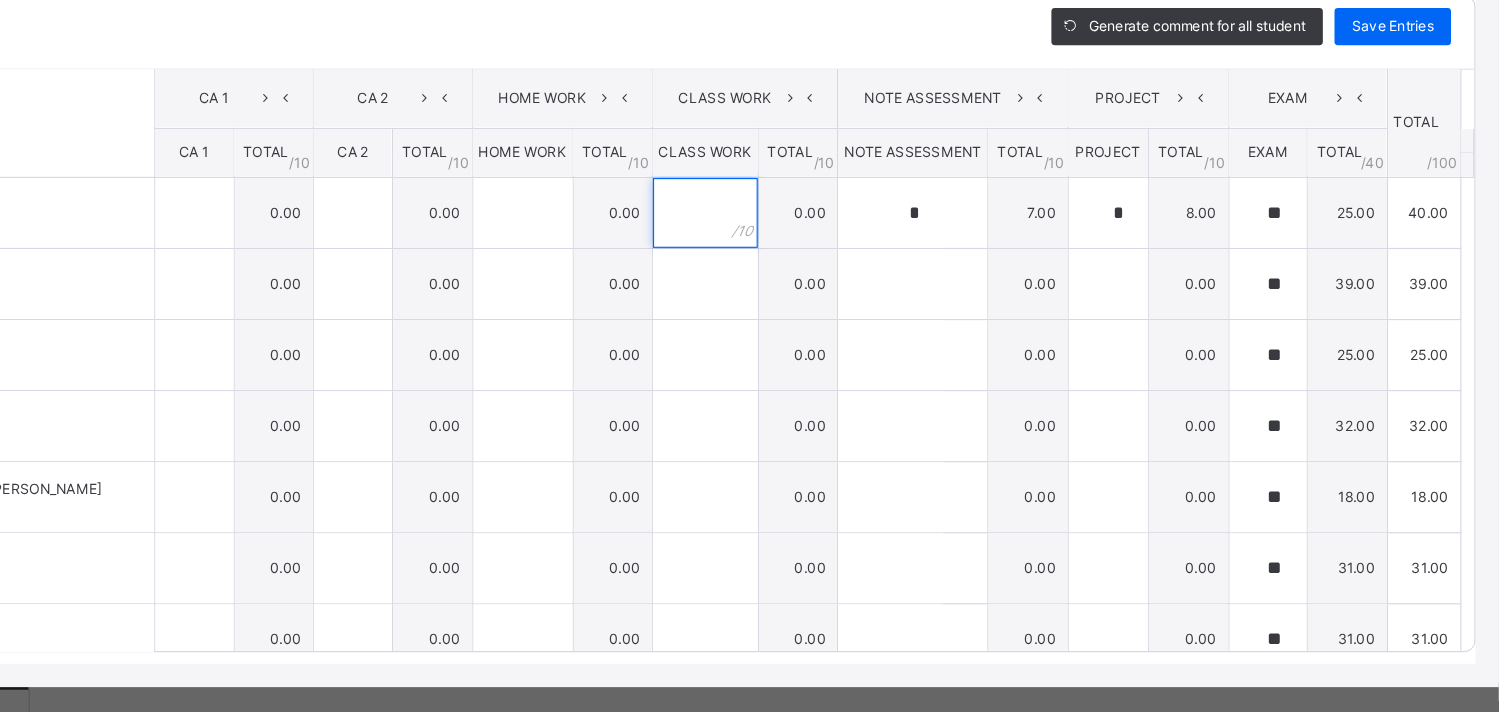 click at bounding box center (820, 283) 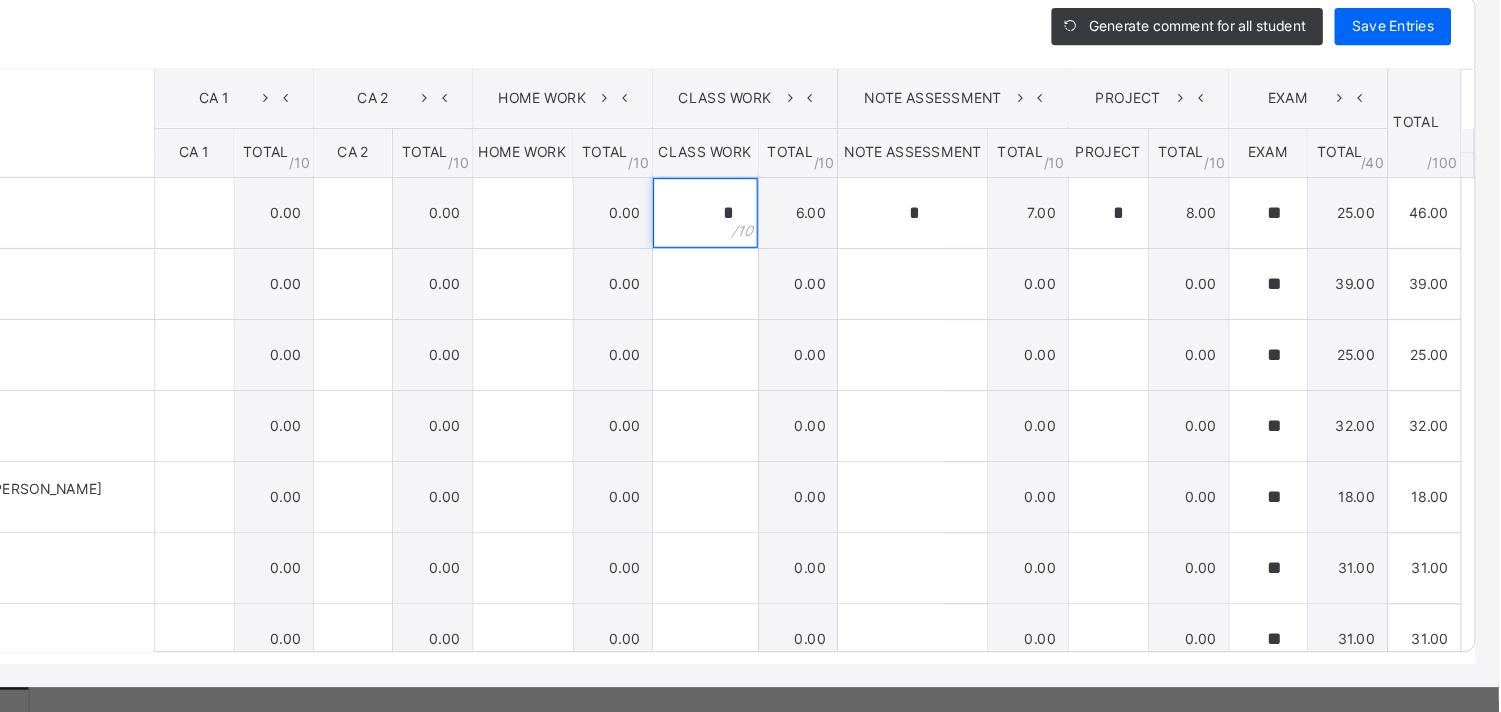 type on "*" 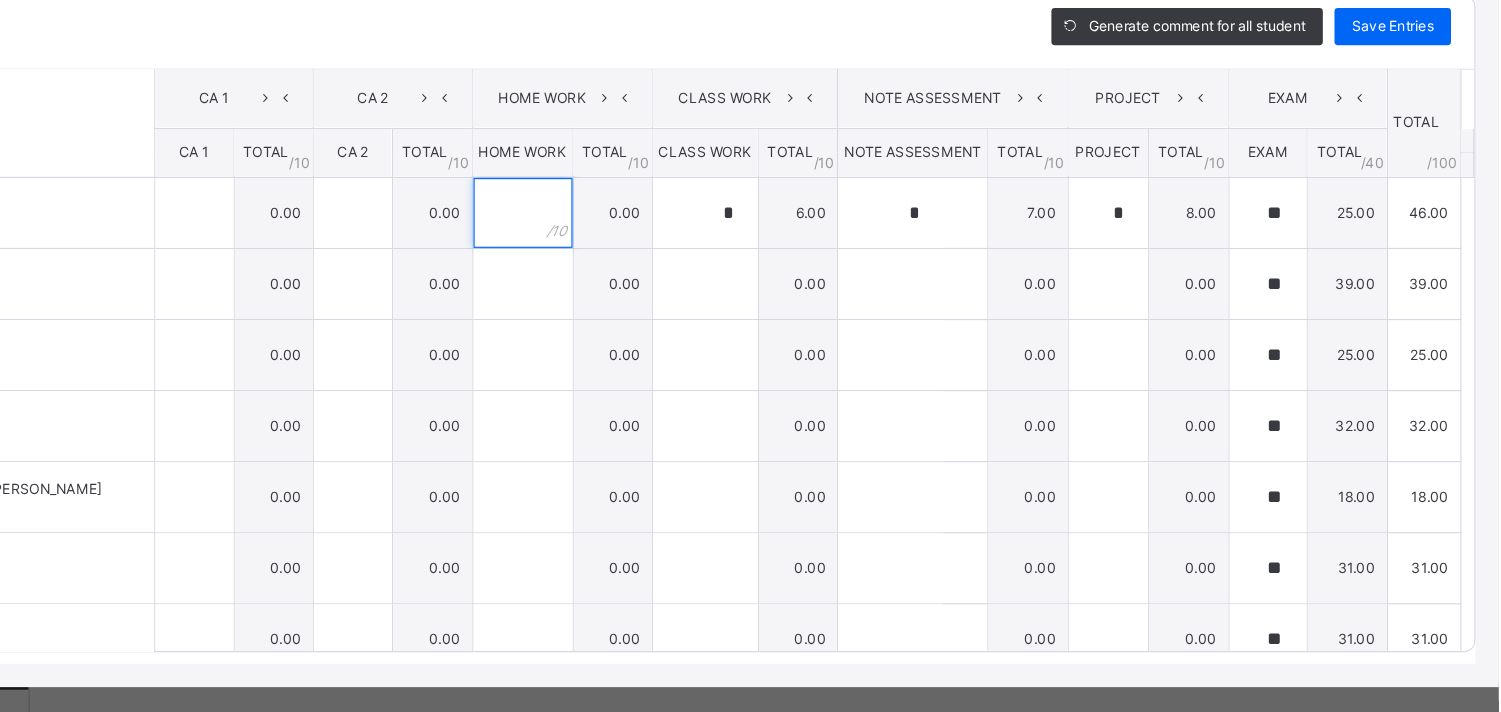 click at bounding box center [663, 283] 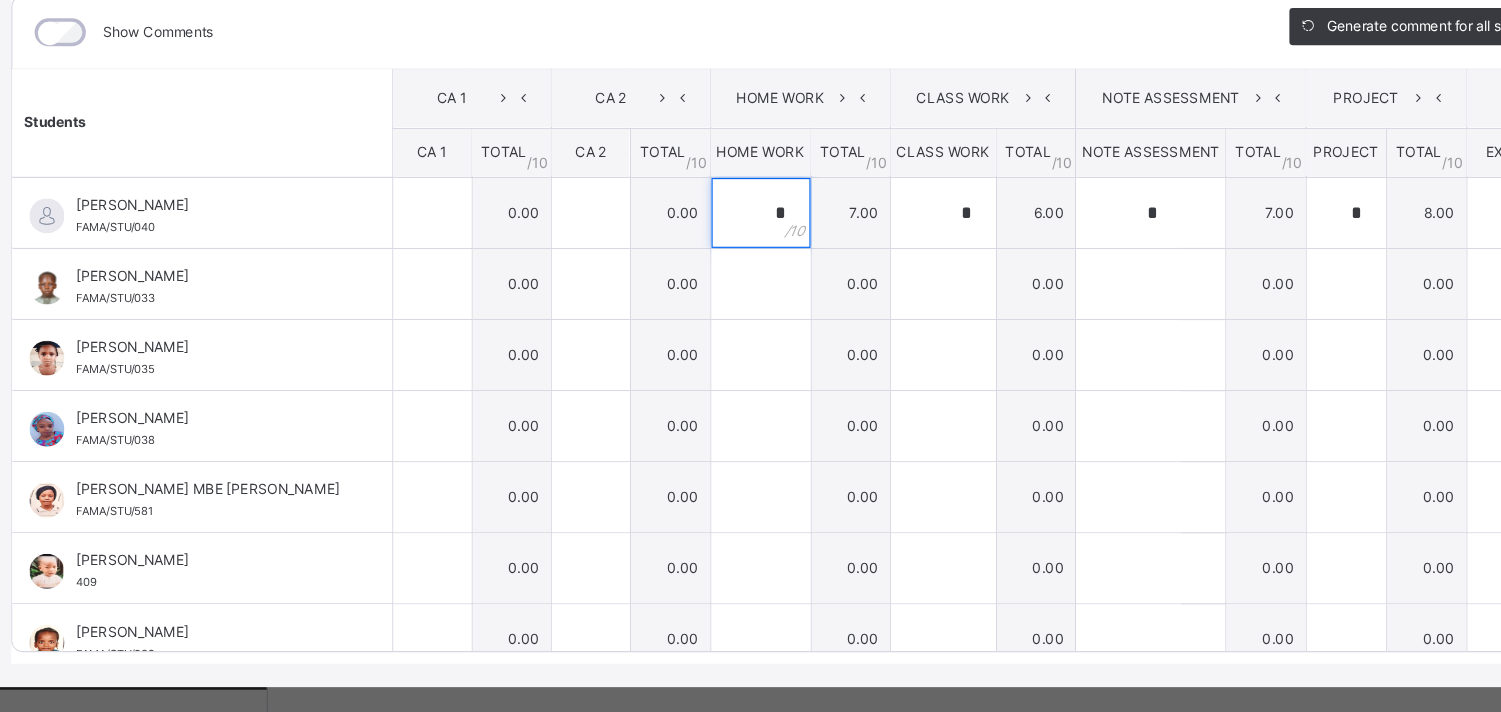 type on "*" 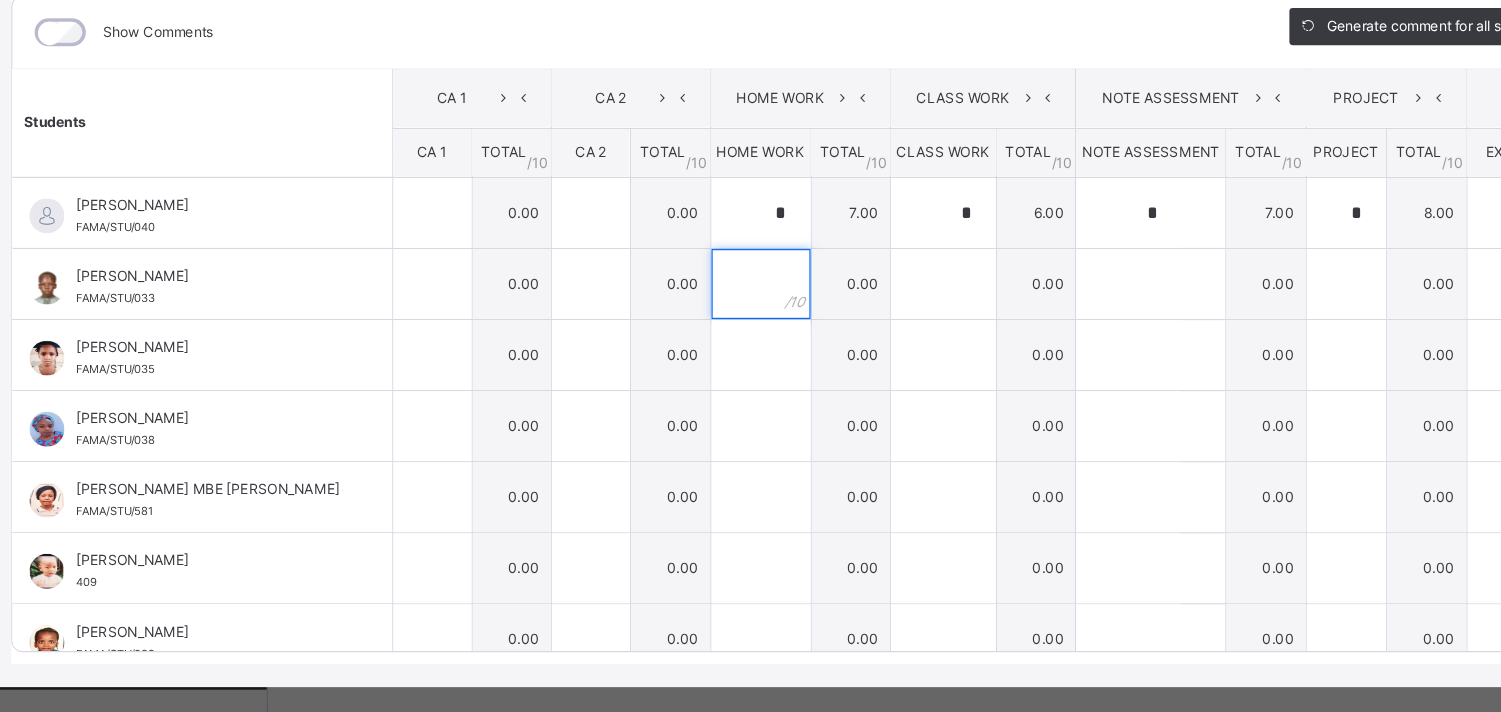 click at bounding box center [663, 344] 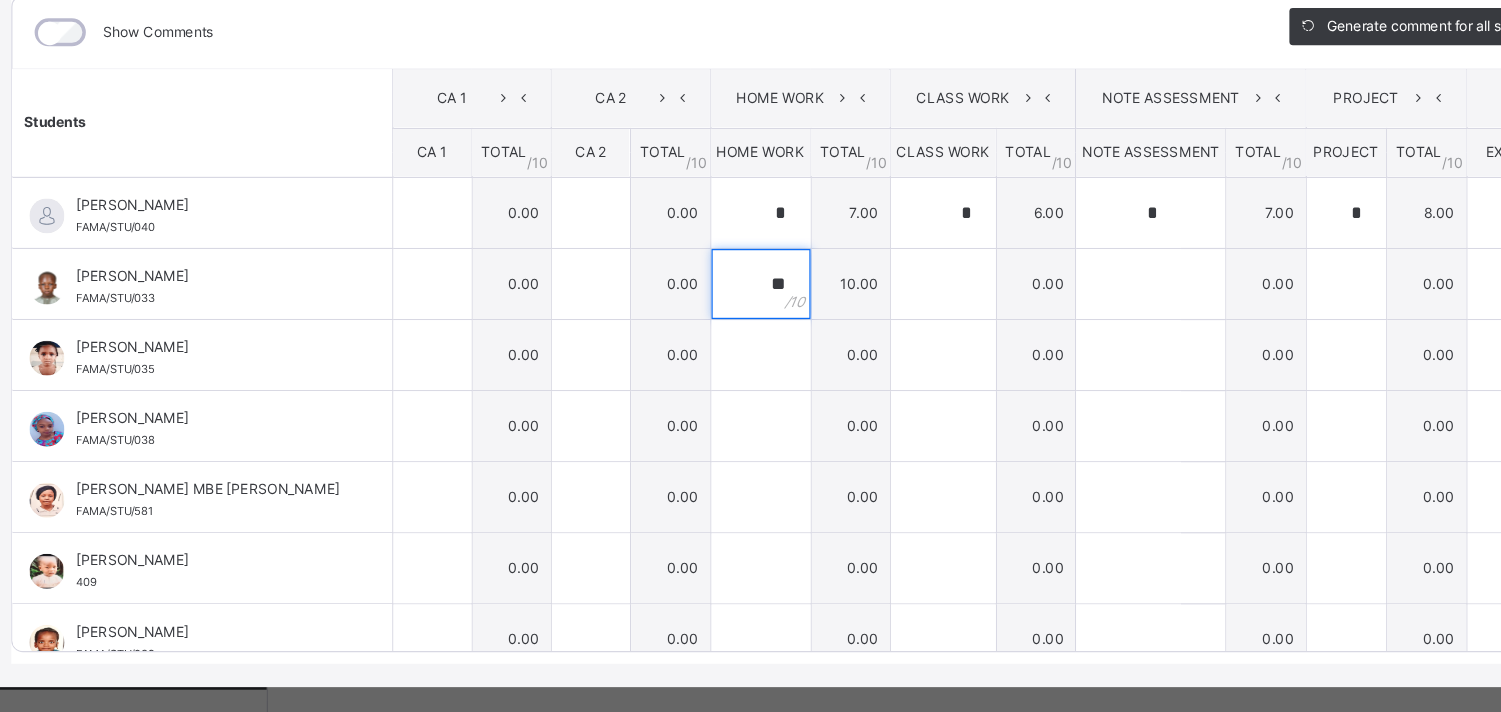 type on "**" 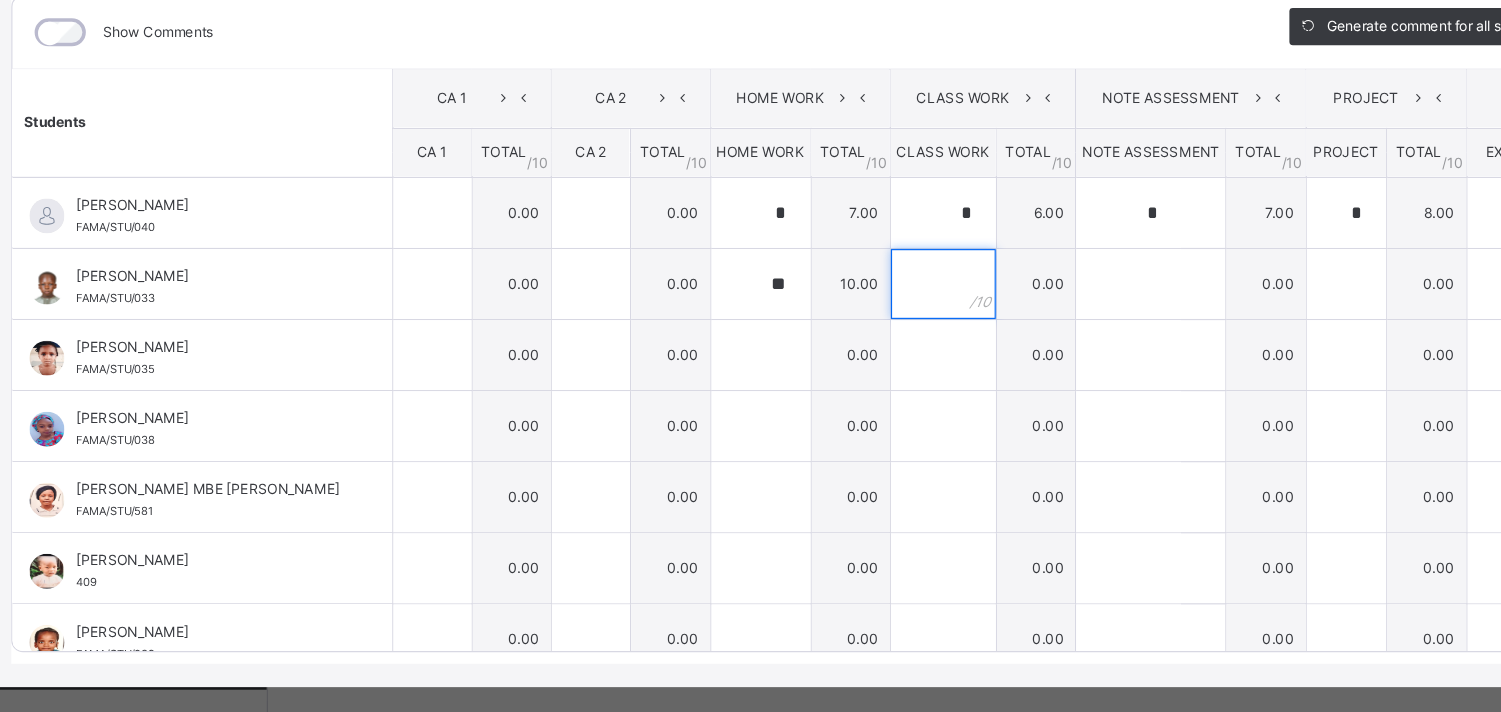 click at bounding box center (820, 344) 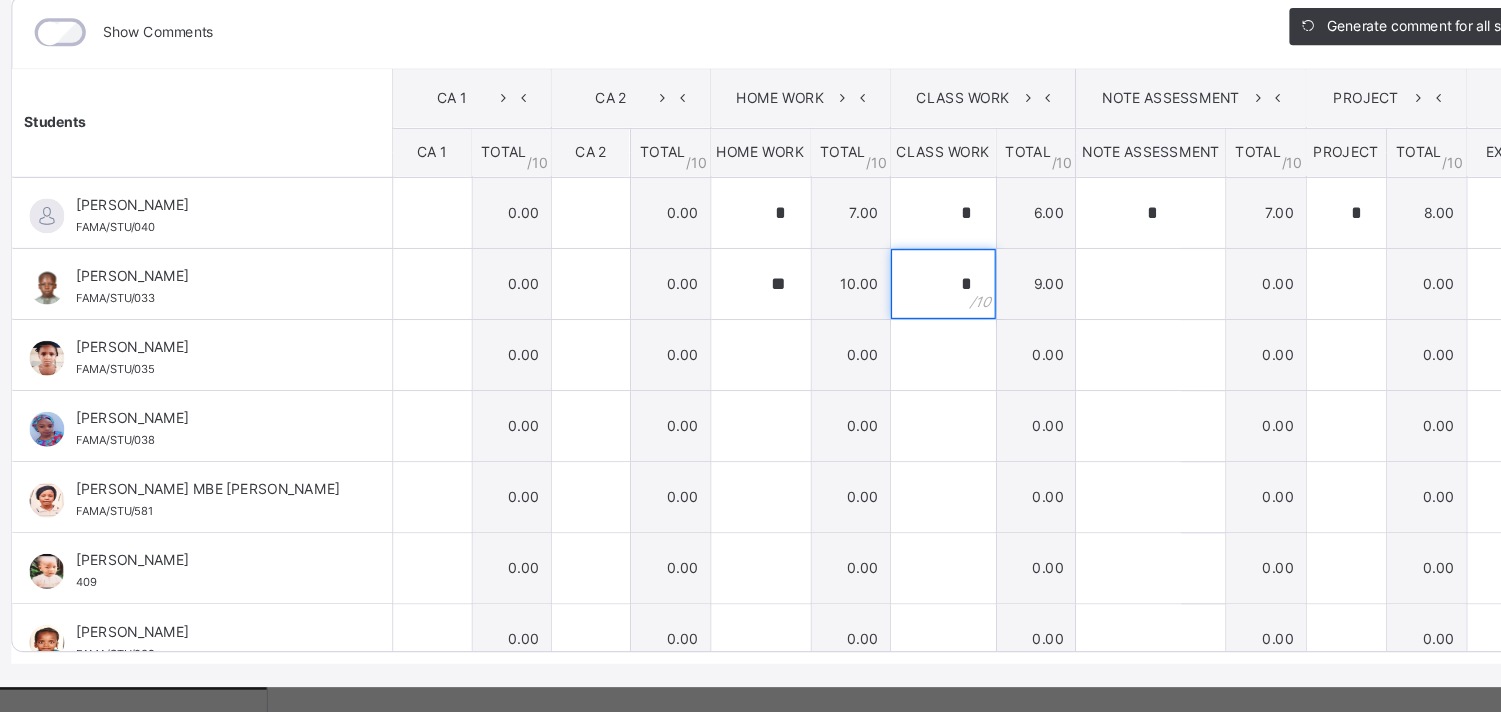 type on "*" 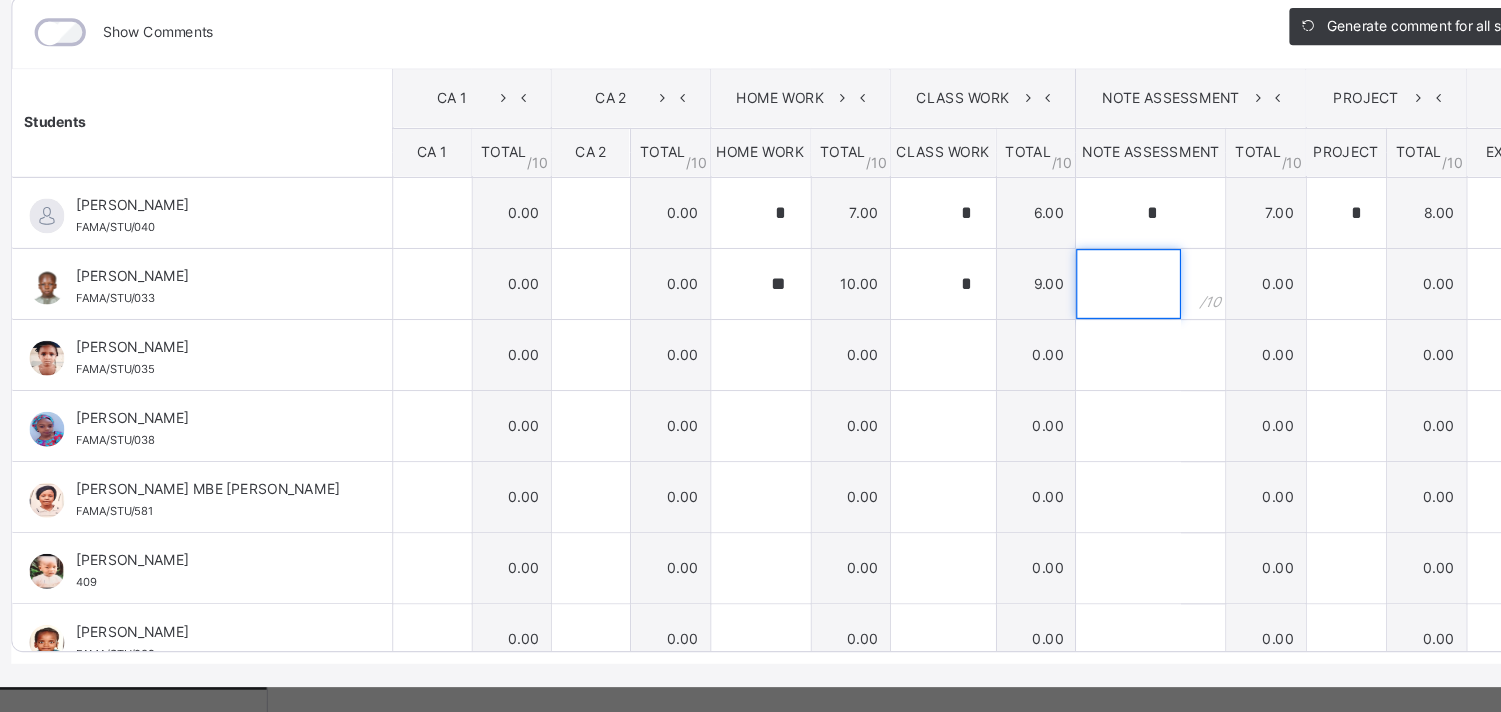 click at bounding box center (979, 344) 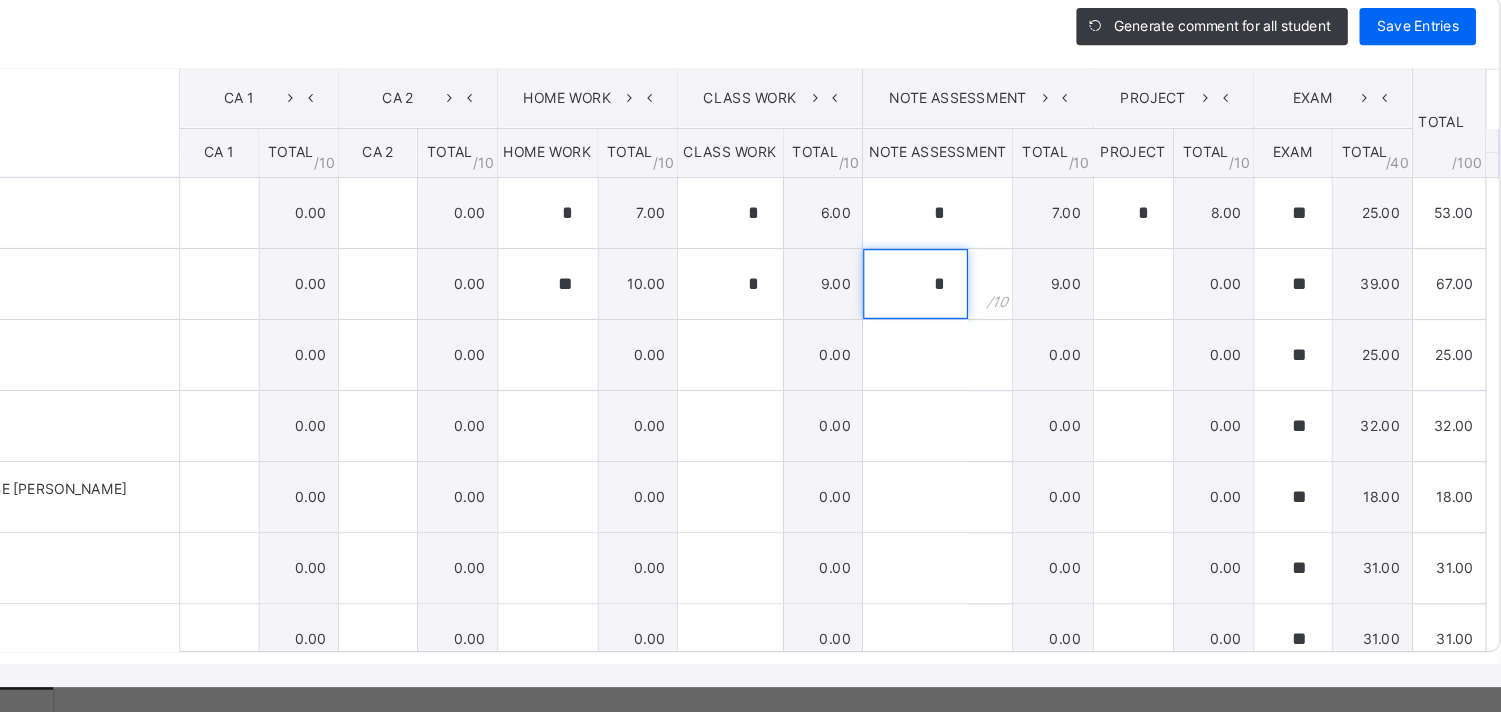 type on "*" 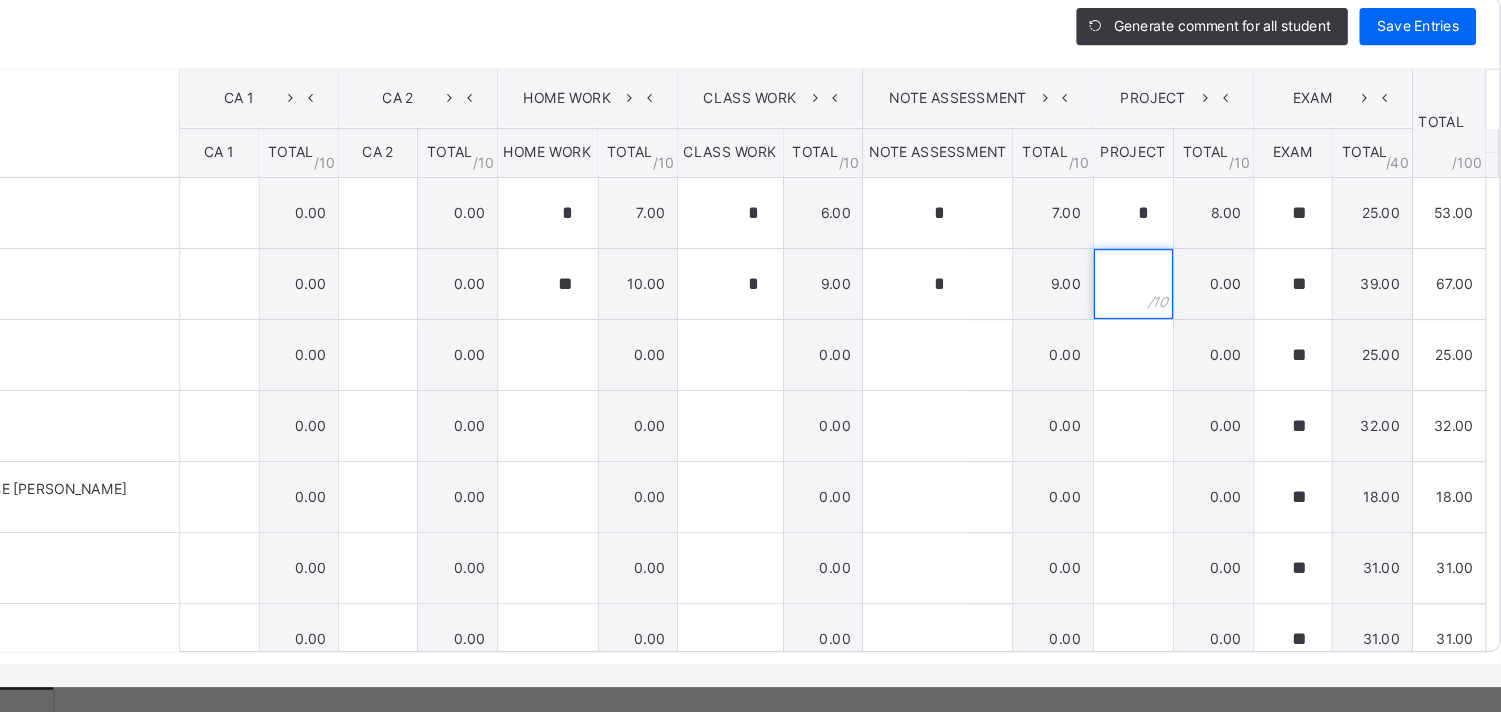 click at bounding box center (1166, 344) 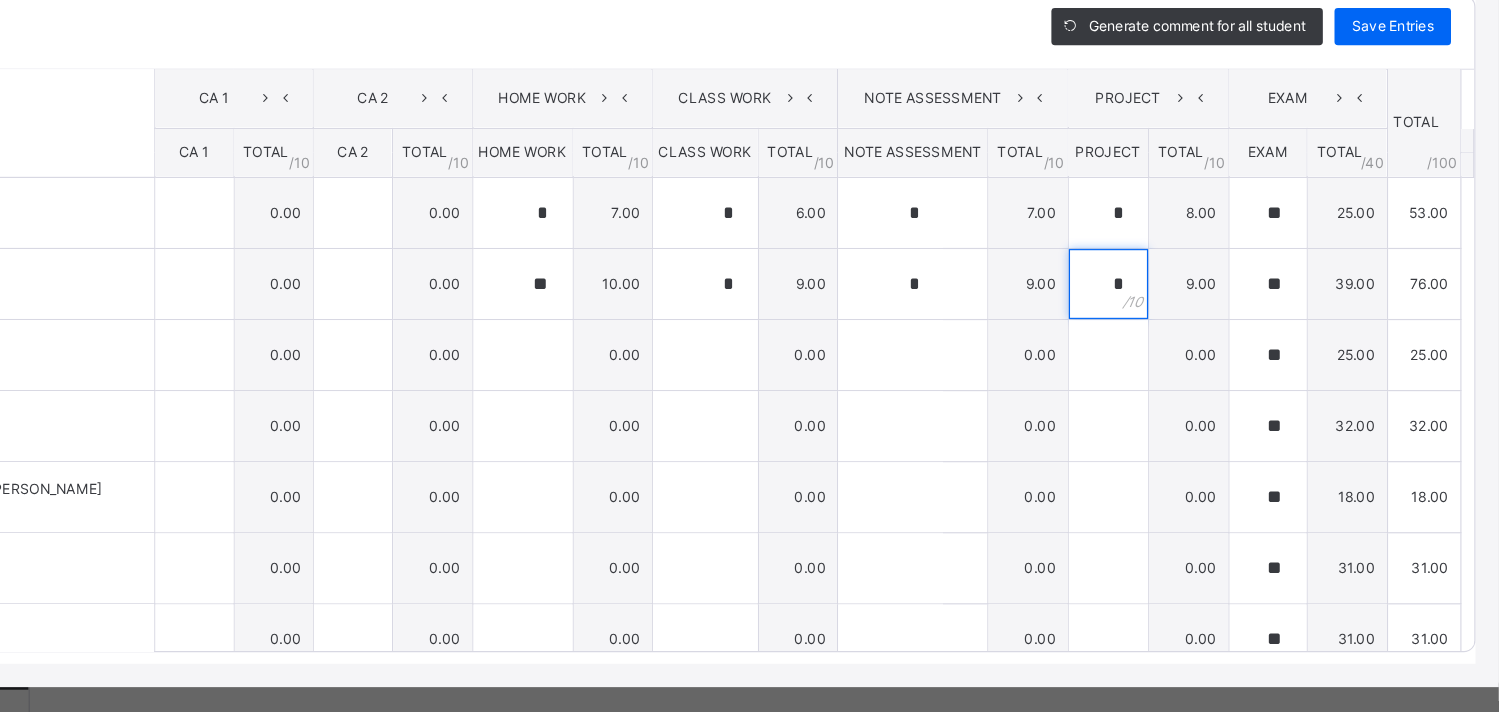 type on "*" 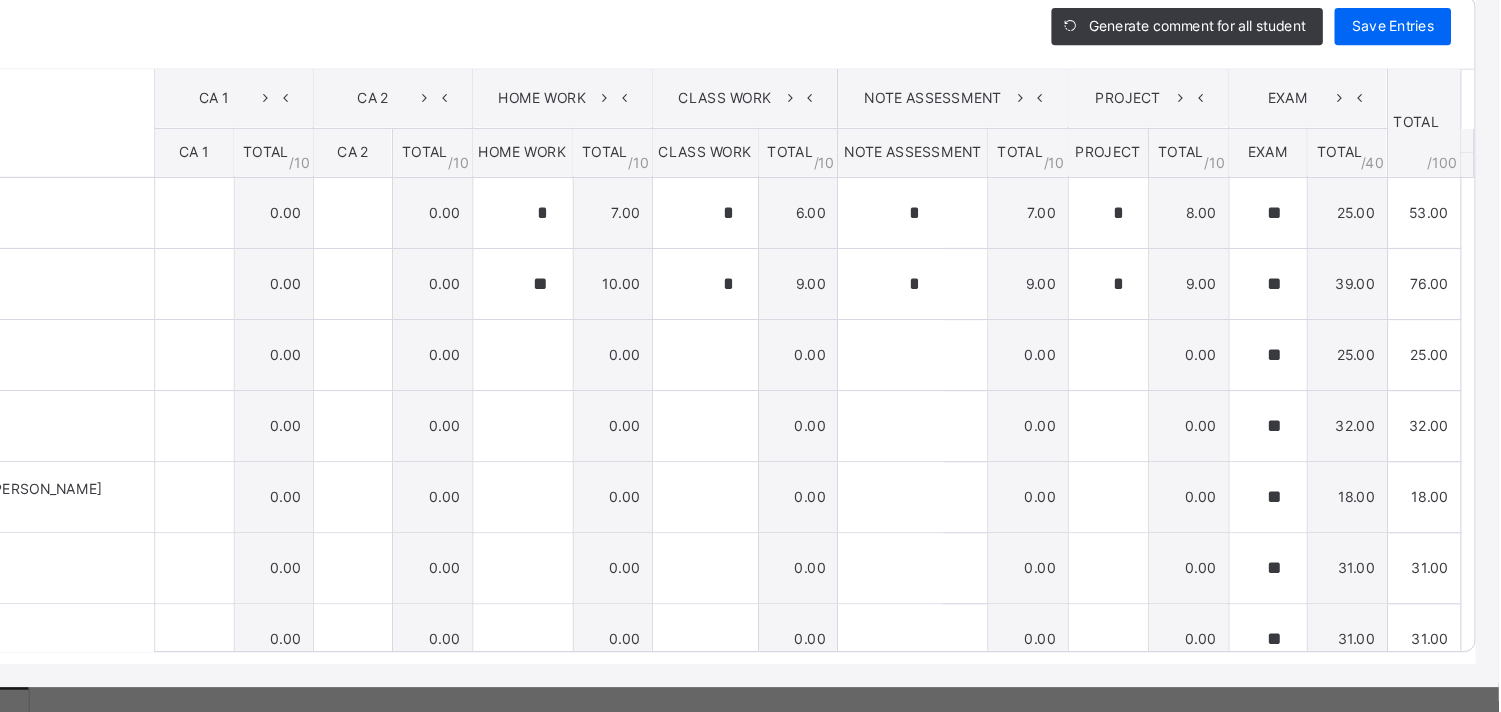 click on "Save Entries" at bounding box center [1410, 123] 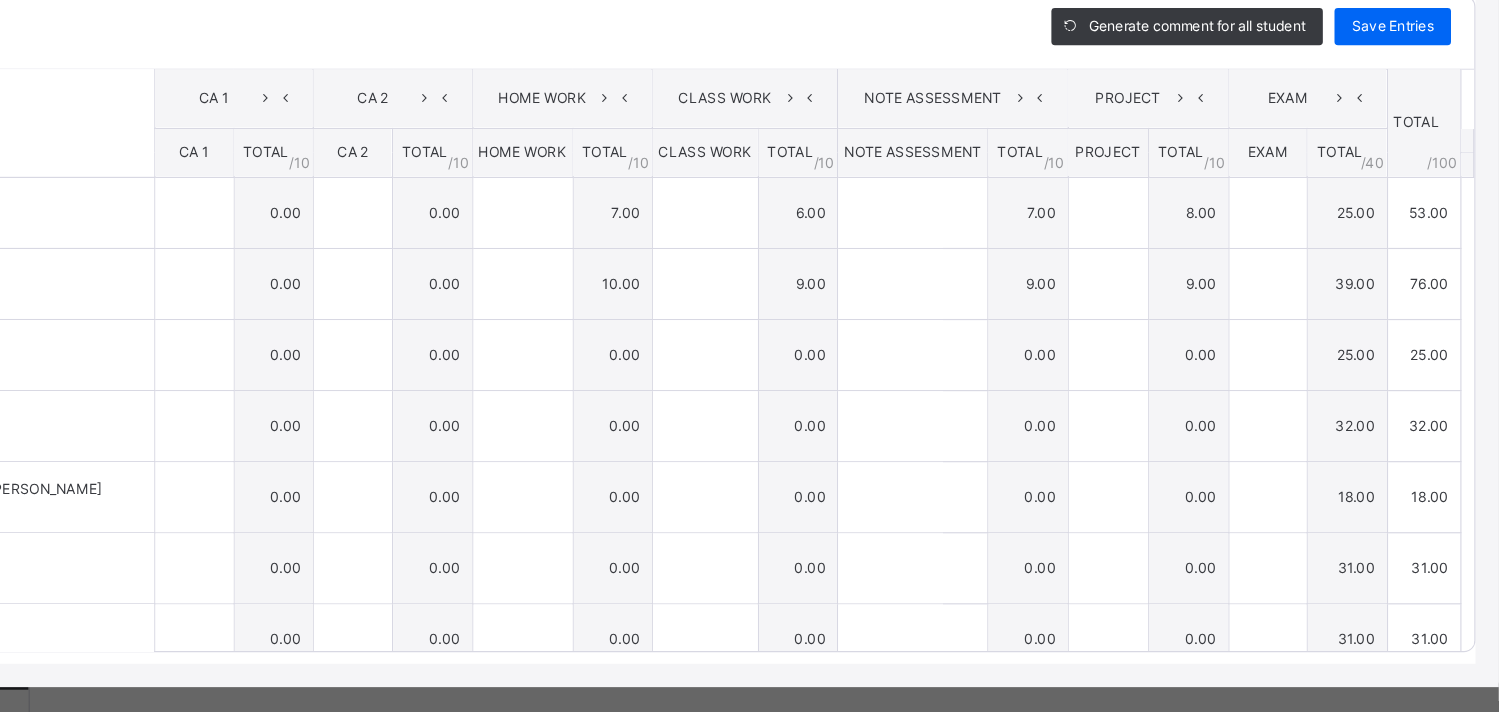 type on "*" 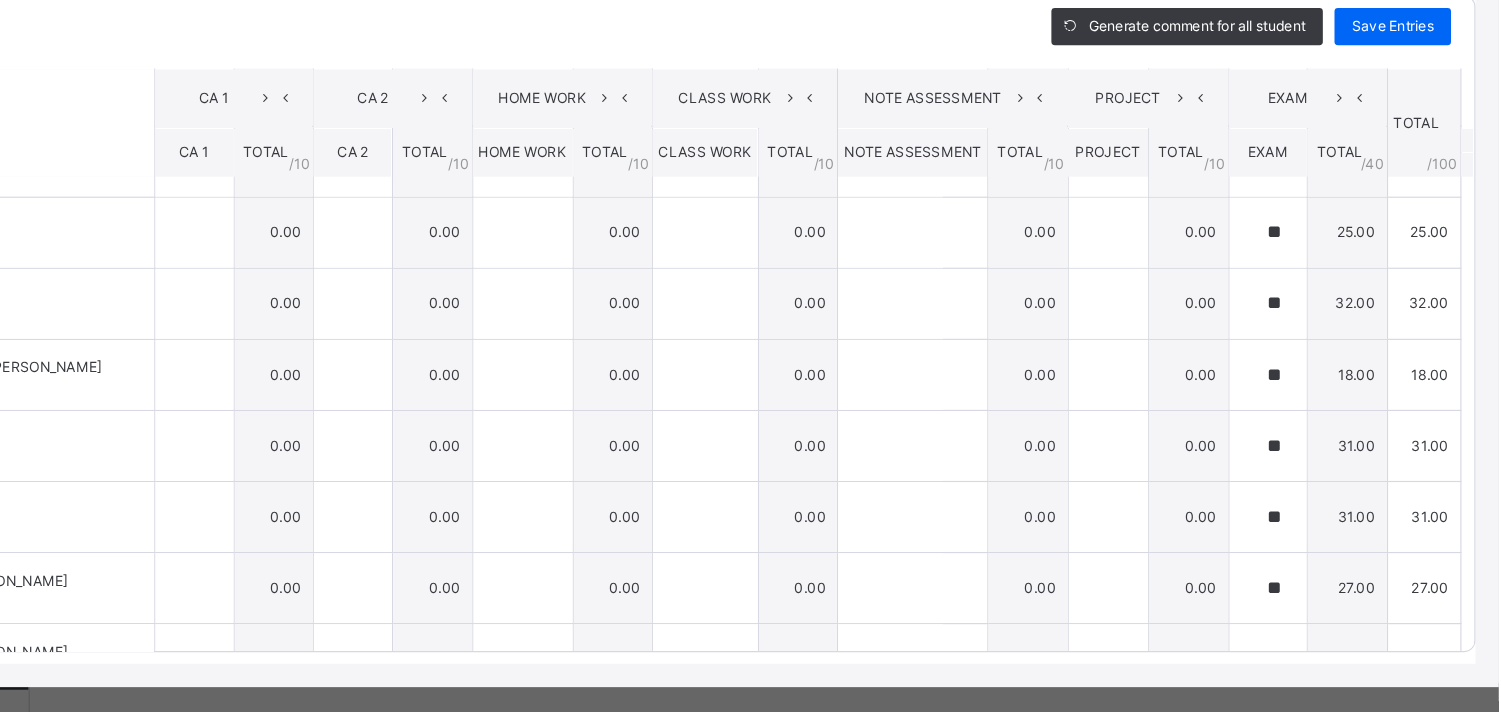 scroll, scrollTop: 111, scrollLeft: 0, axis: vertical 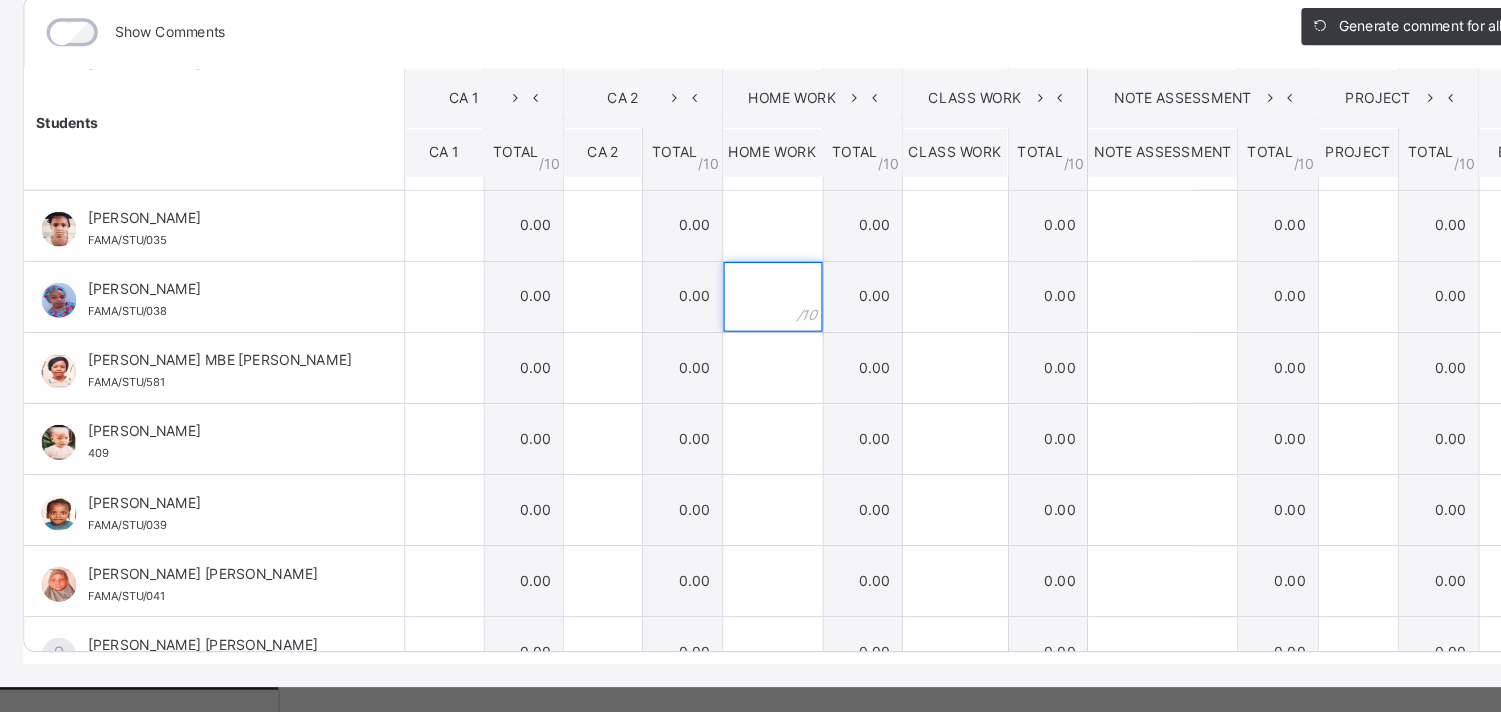 click at bounding box center [663, 355] 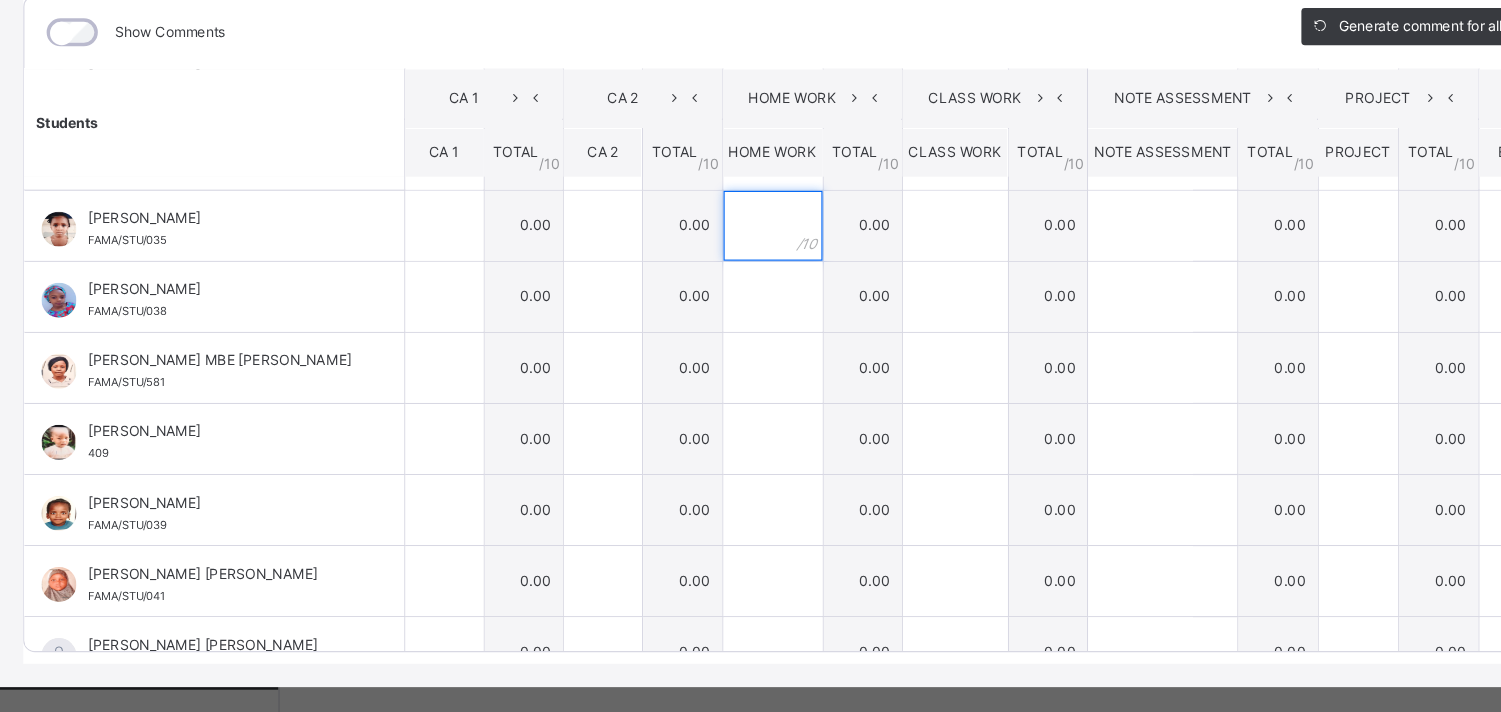click at bounding box center [663, 294] 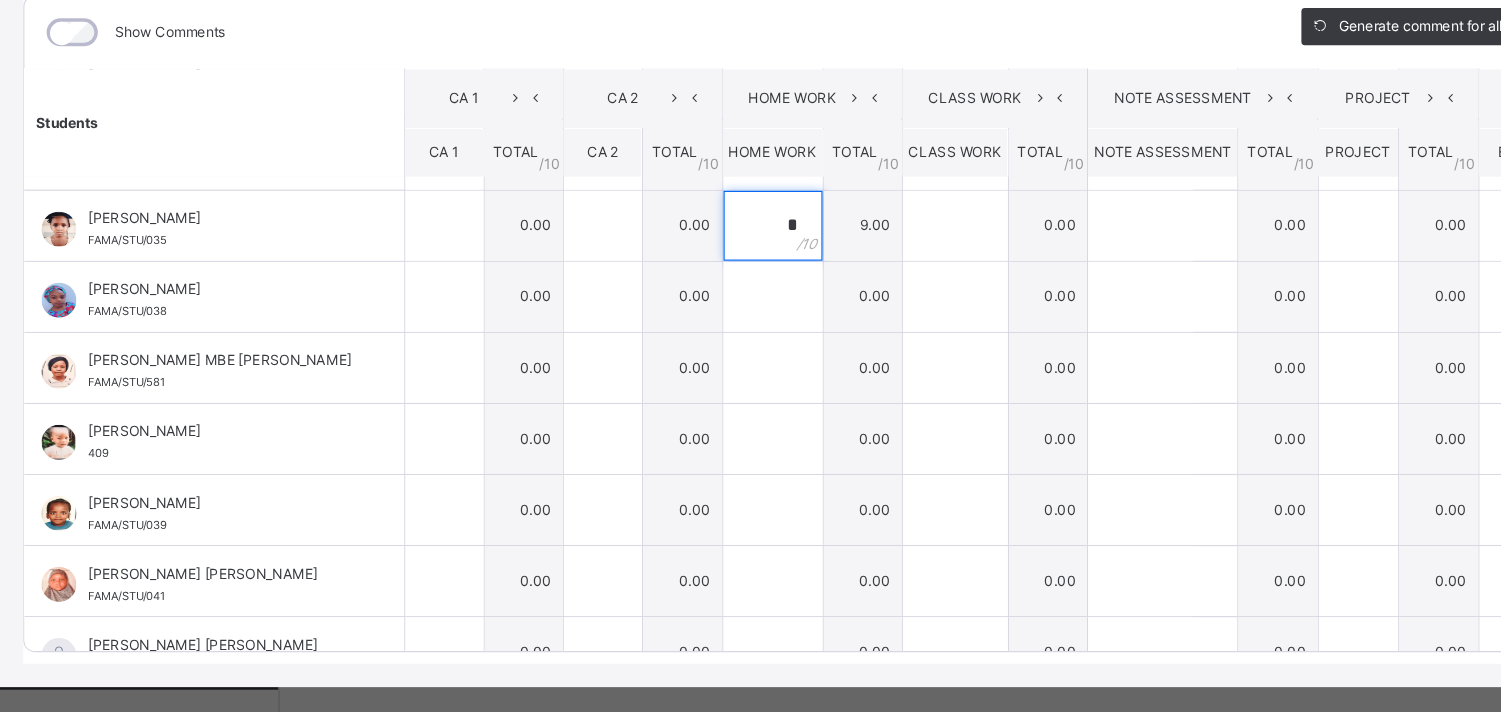 type on "*" 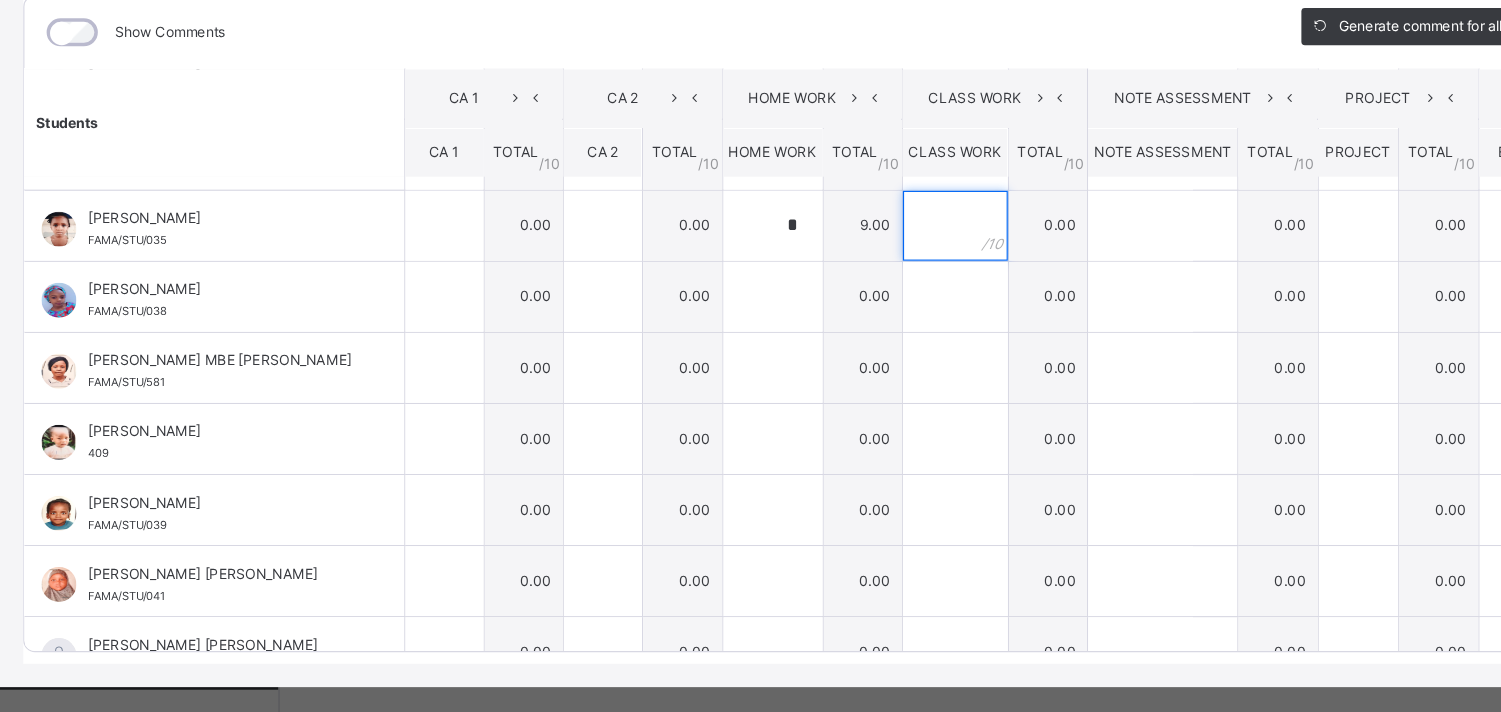 click at bounding box center (820, 294) 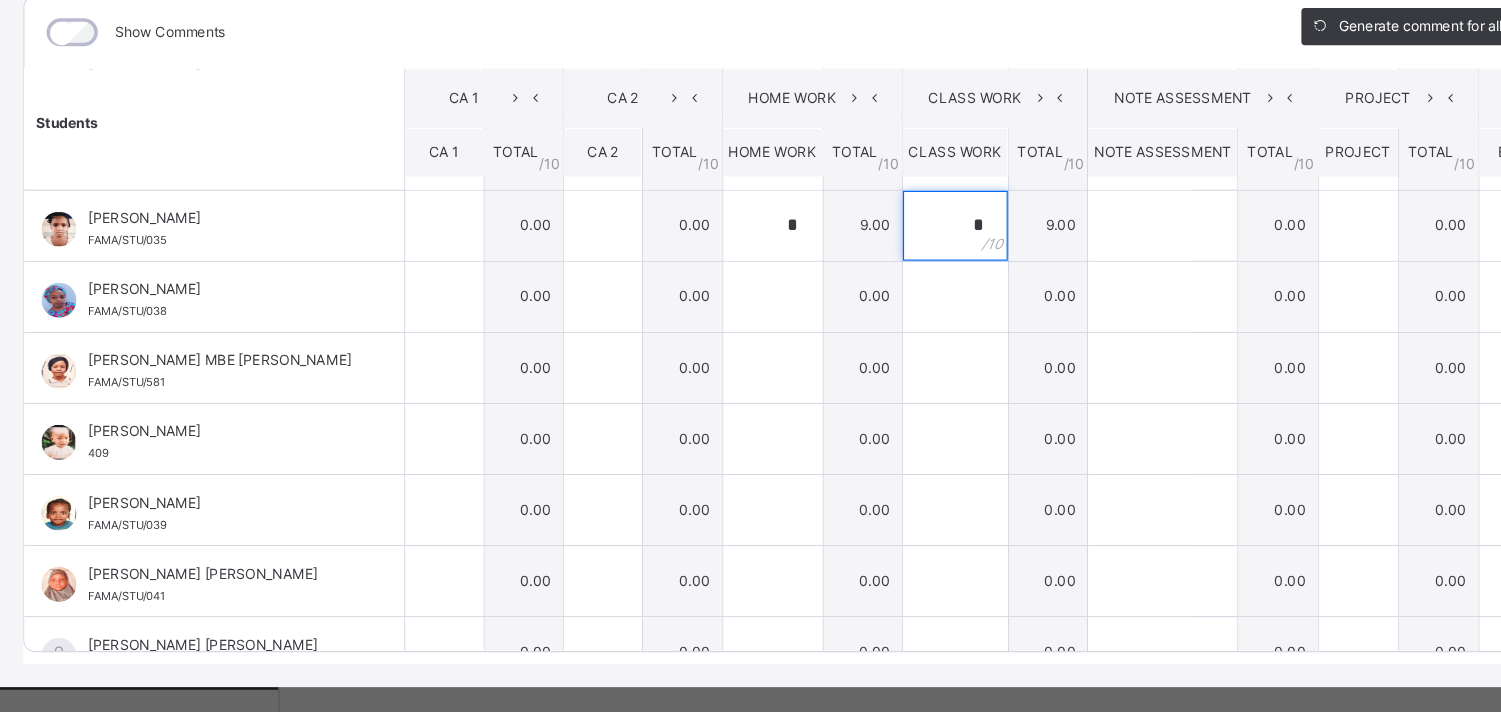 type on "*" 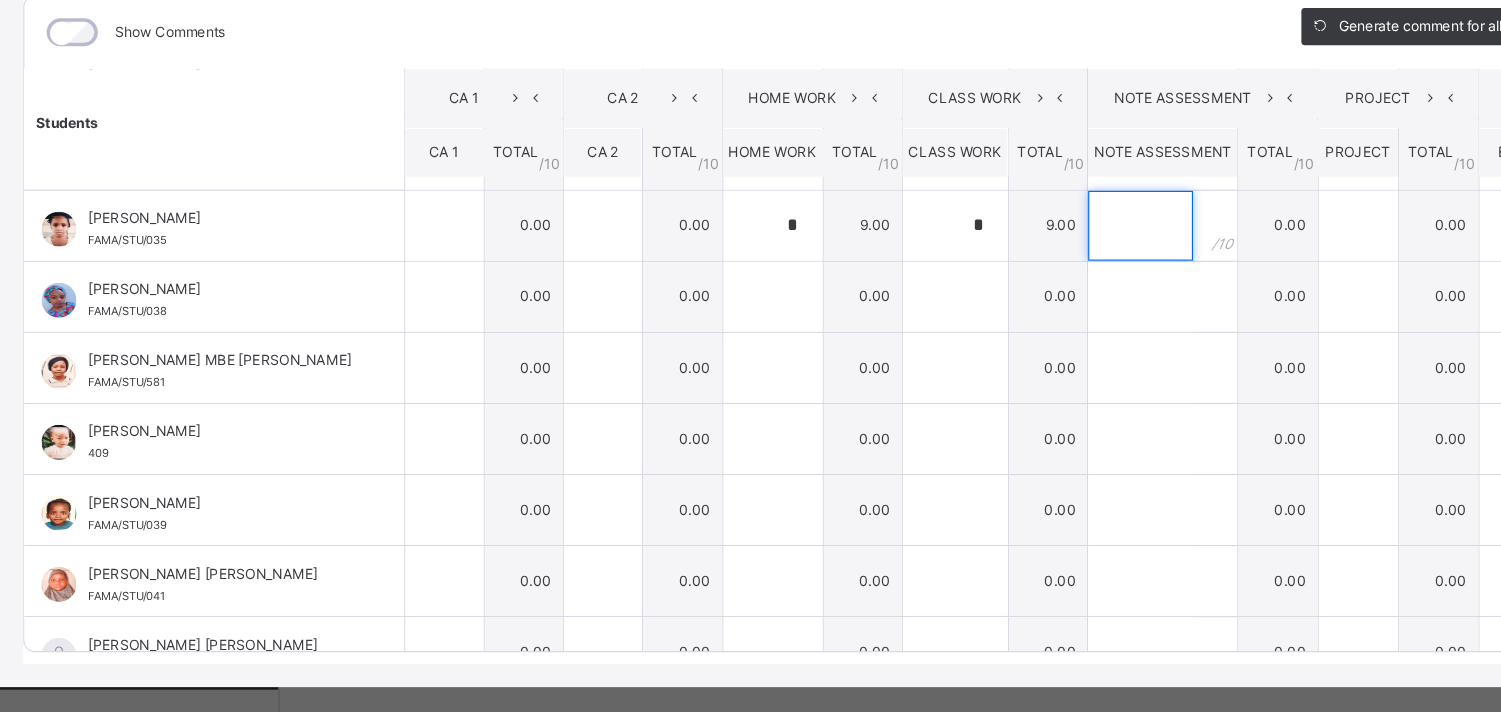 click at bounding box center (979, 294) 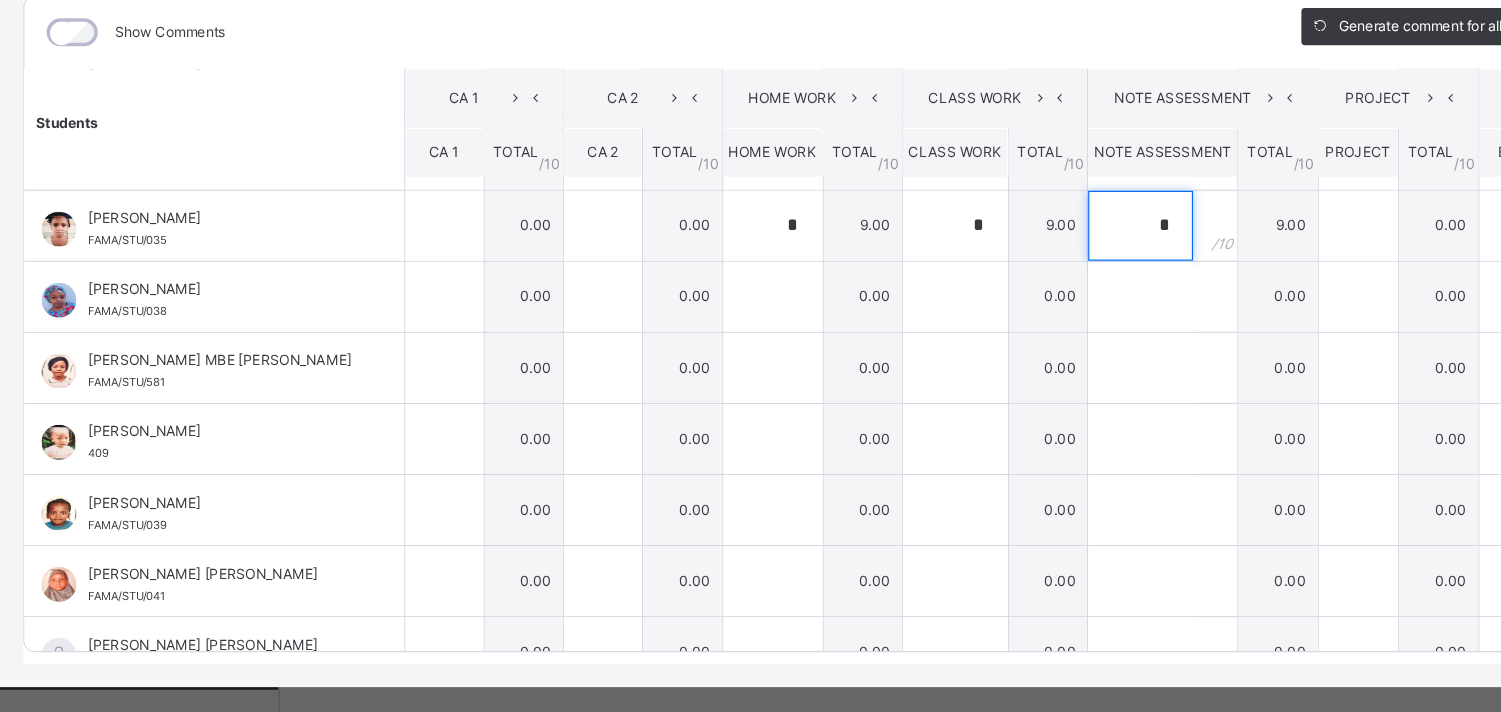 type on "*" 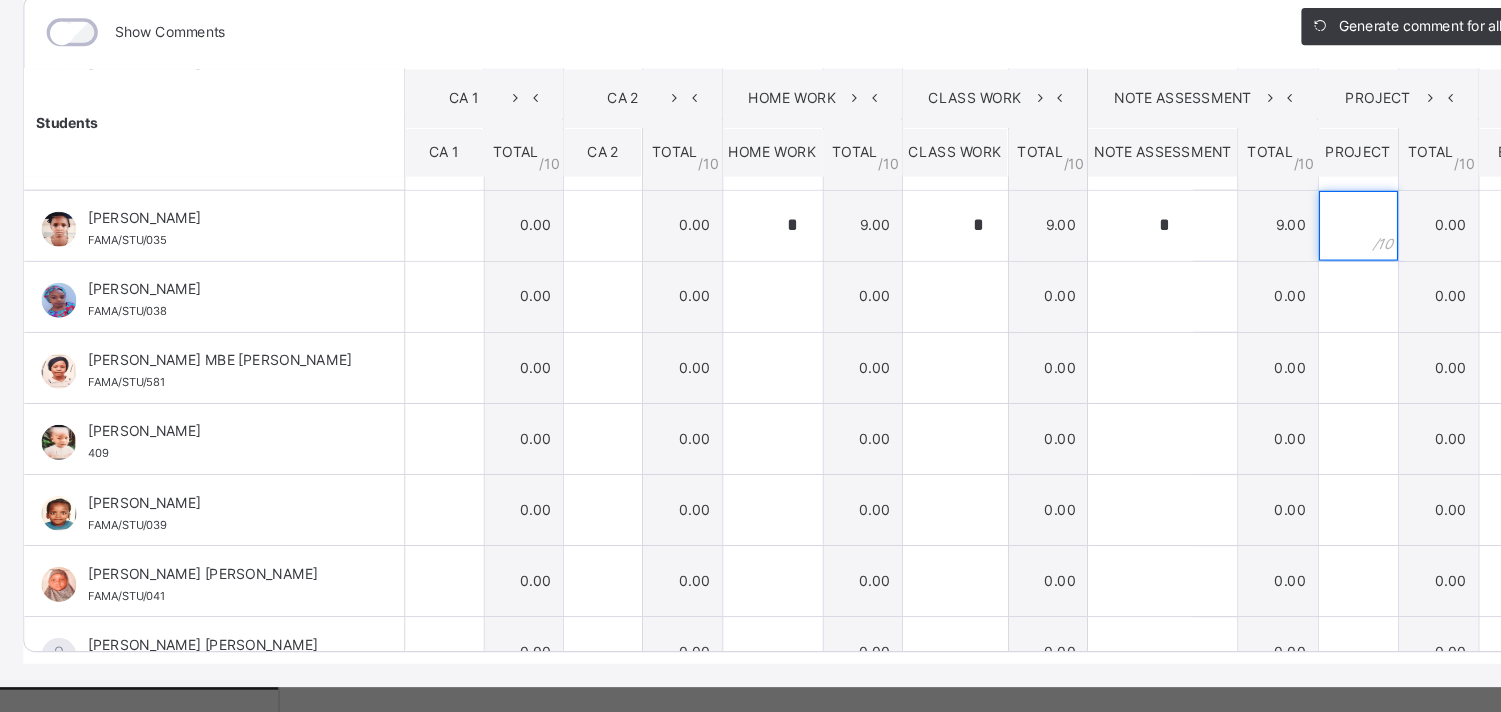 click at bounding box center [1166, 294] 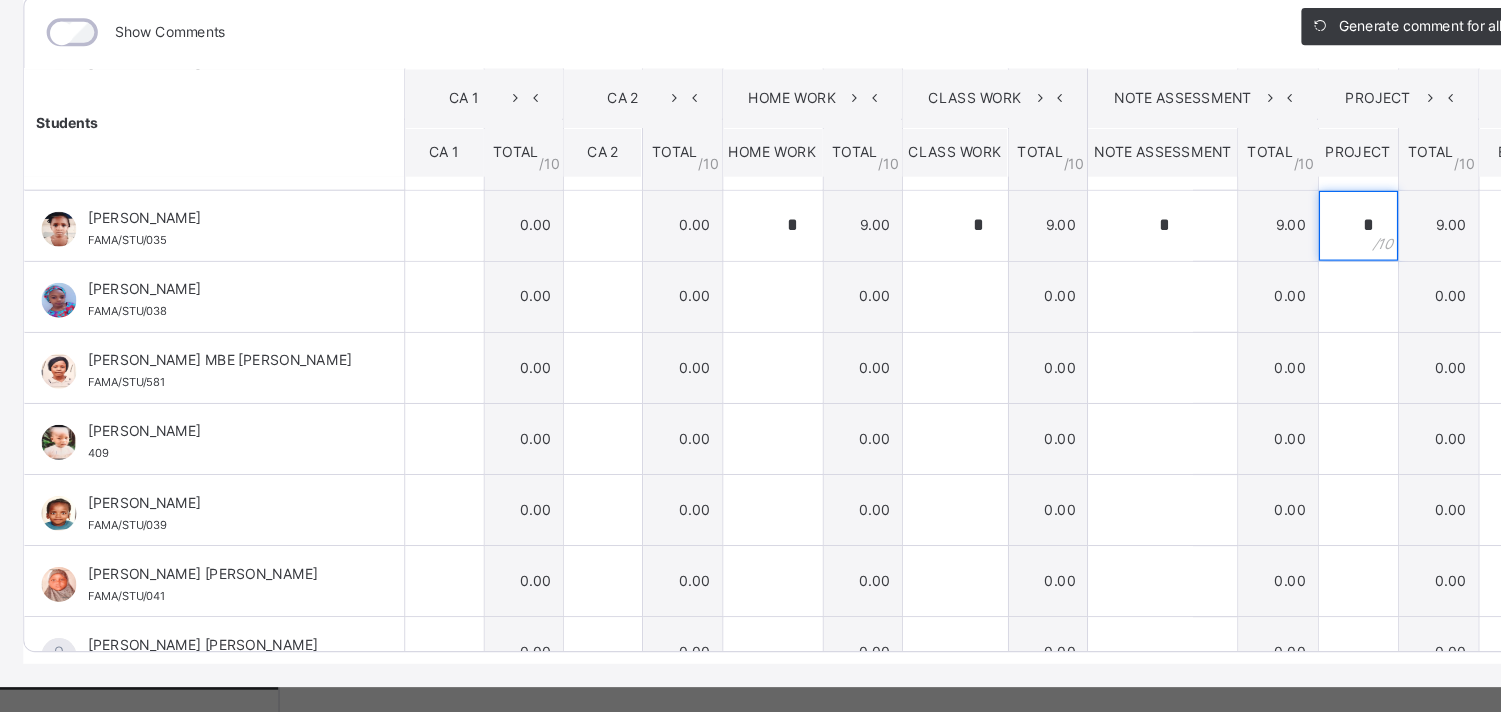 type on "*" 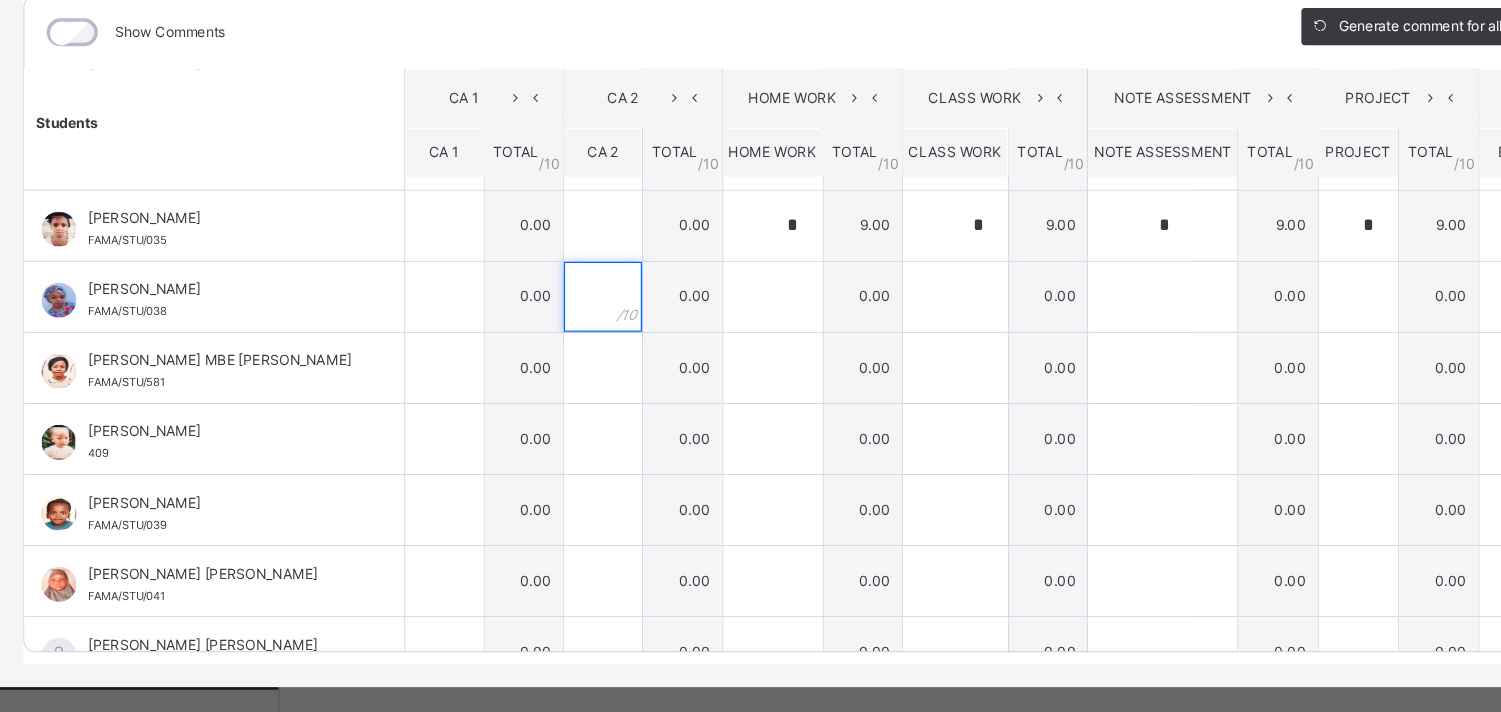 click at bounding box center (517, 355) 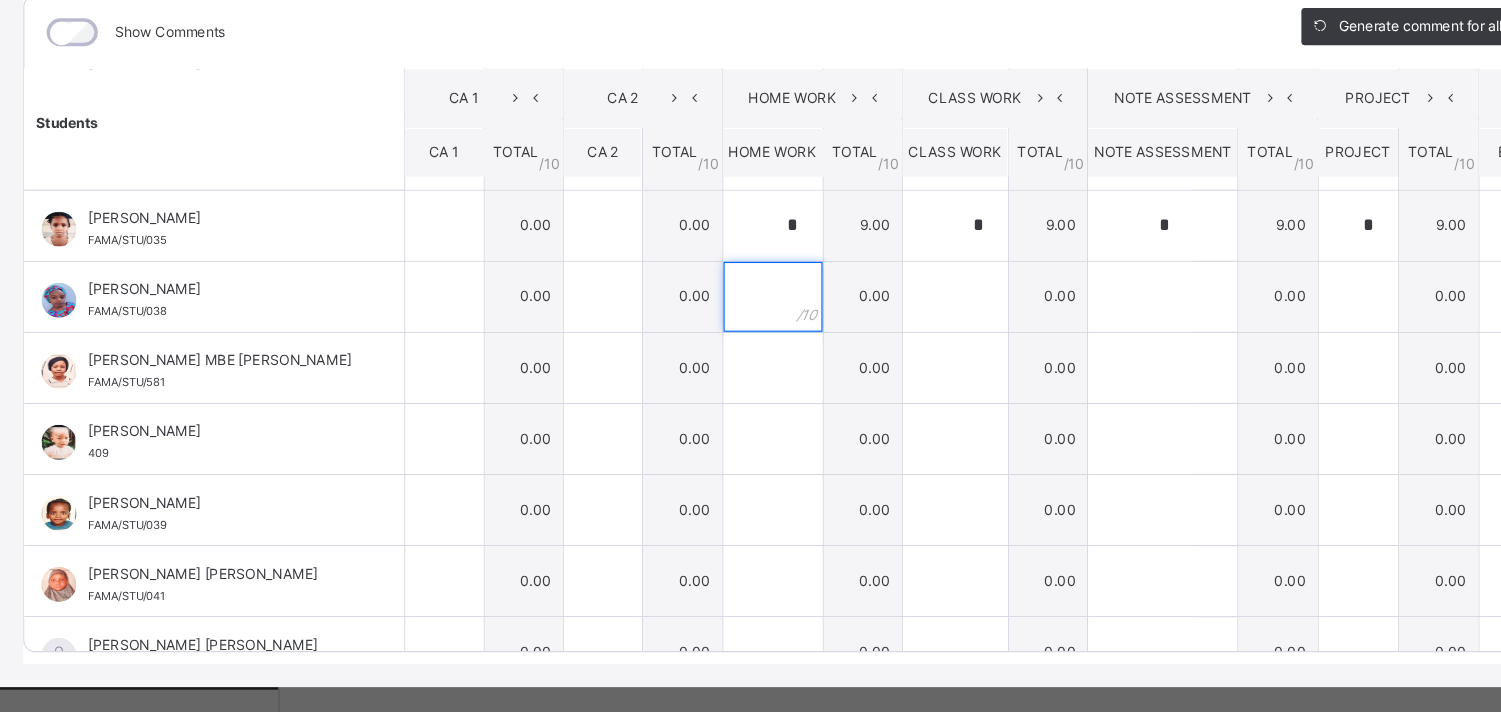 click at bounding box center (663, 355) 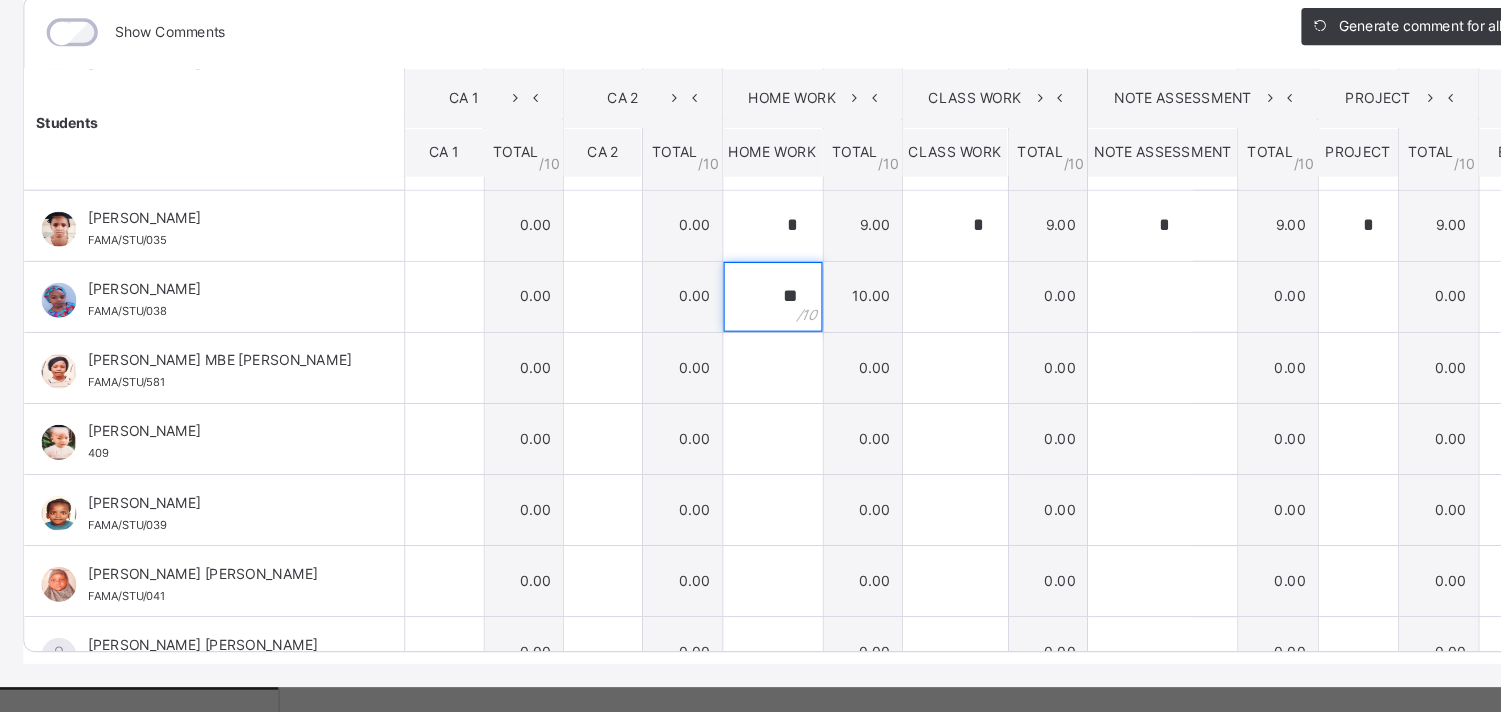 type on "**" 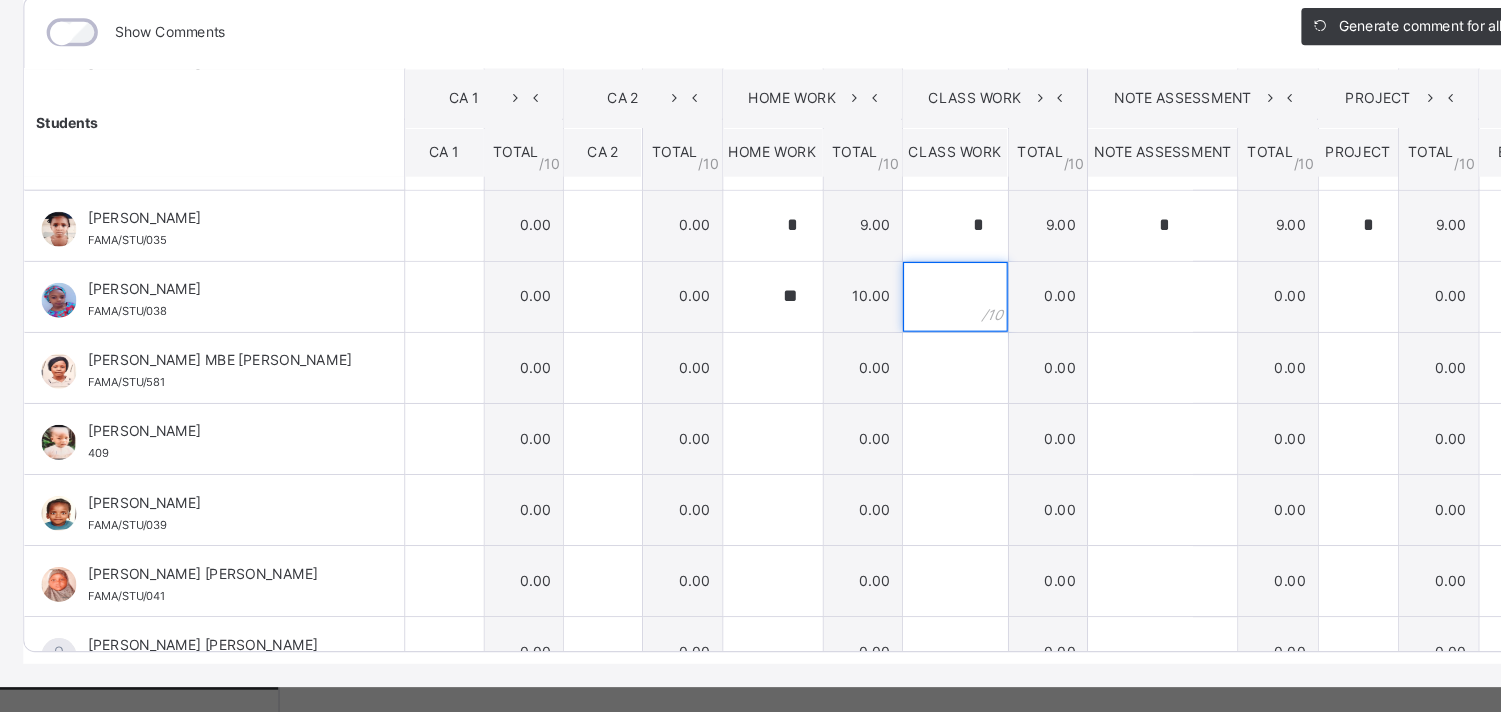 click at bounding box center [820, 355] 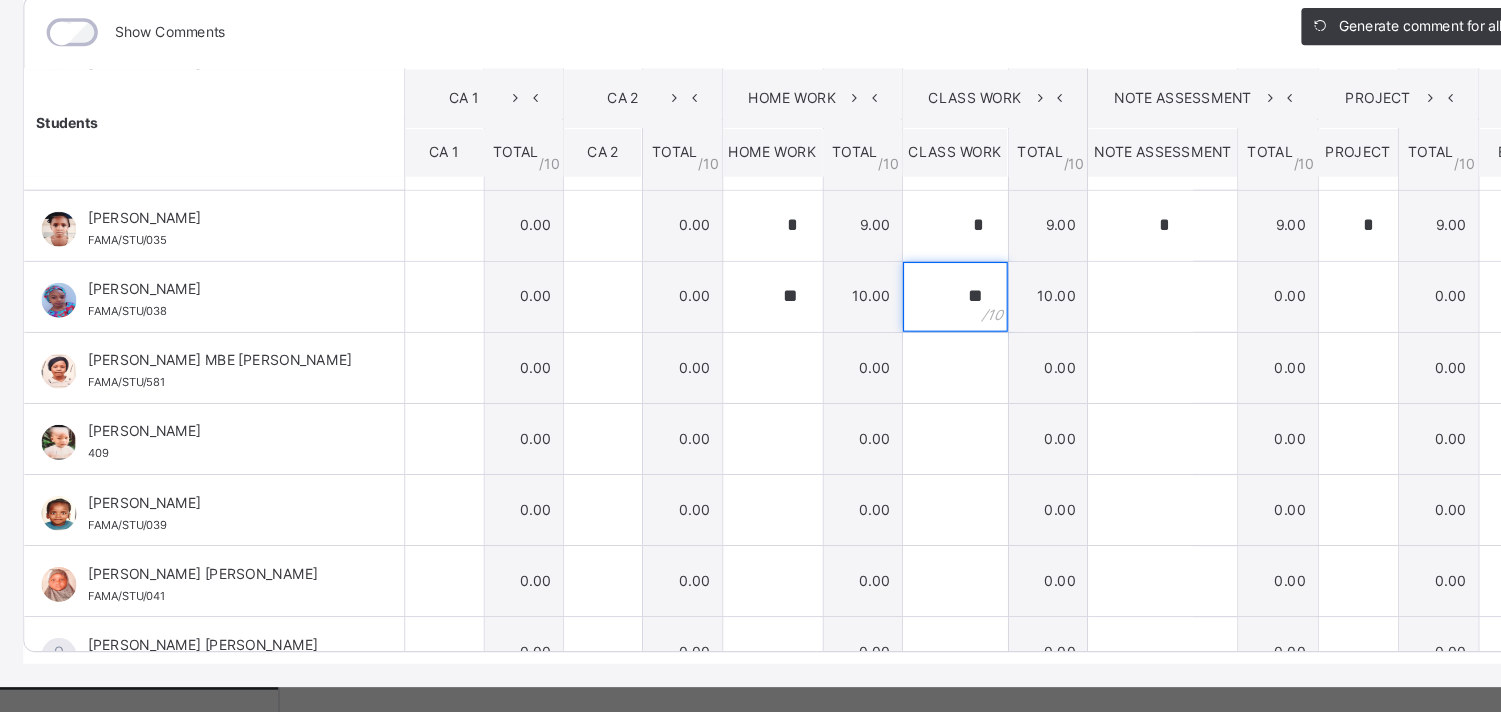 type on "**" 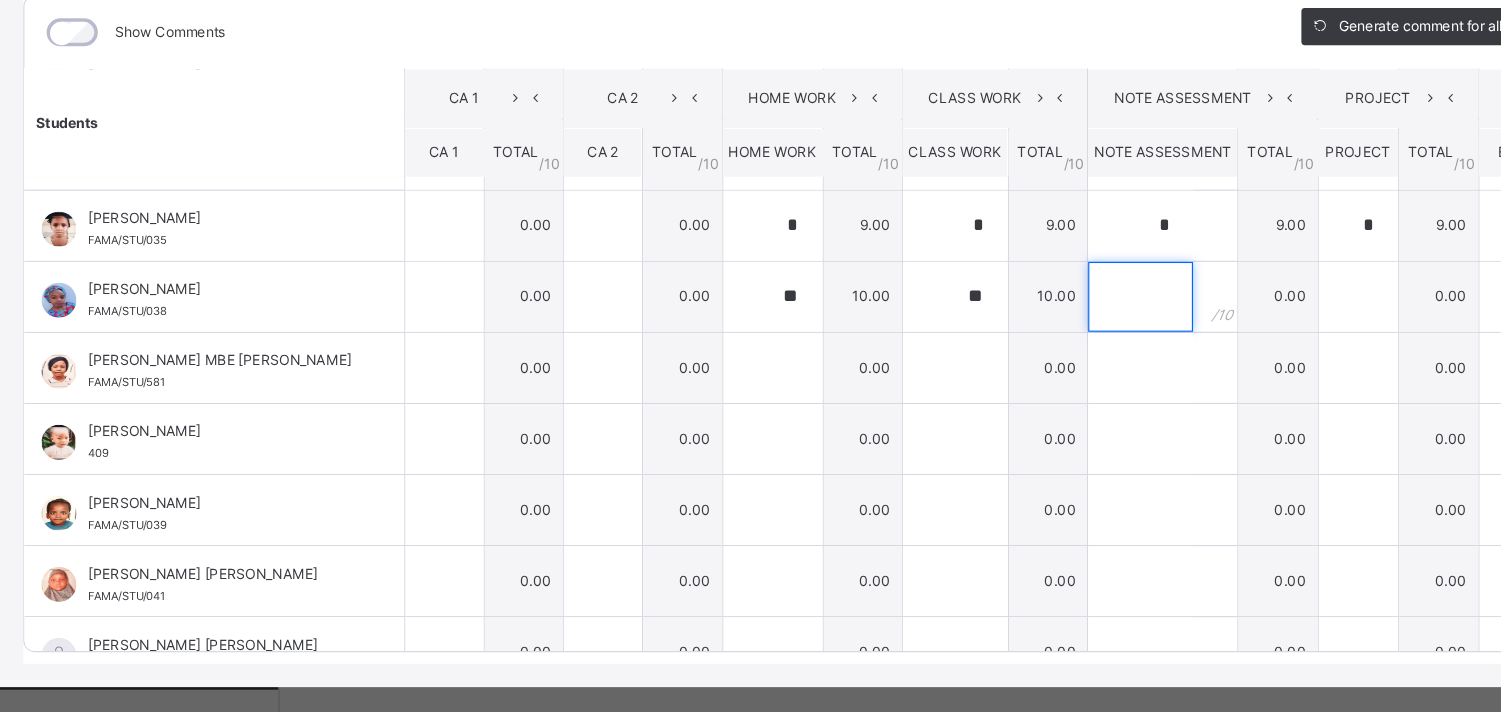 click at bounding box center [979, 355] 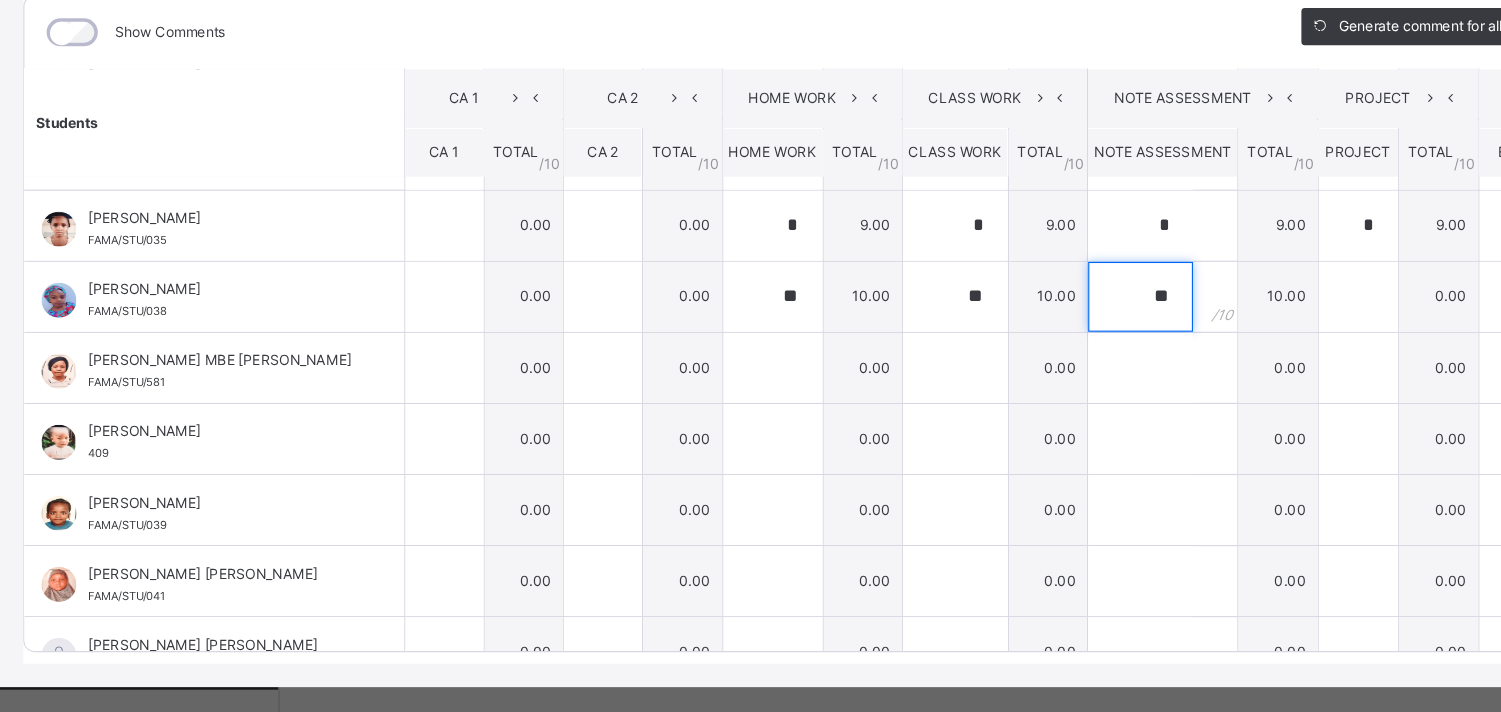 type on "**" 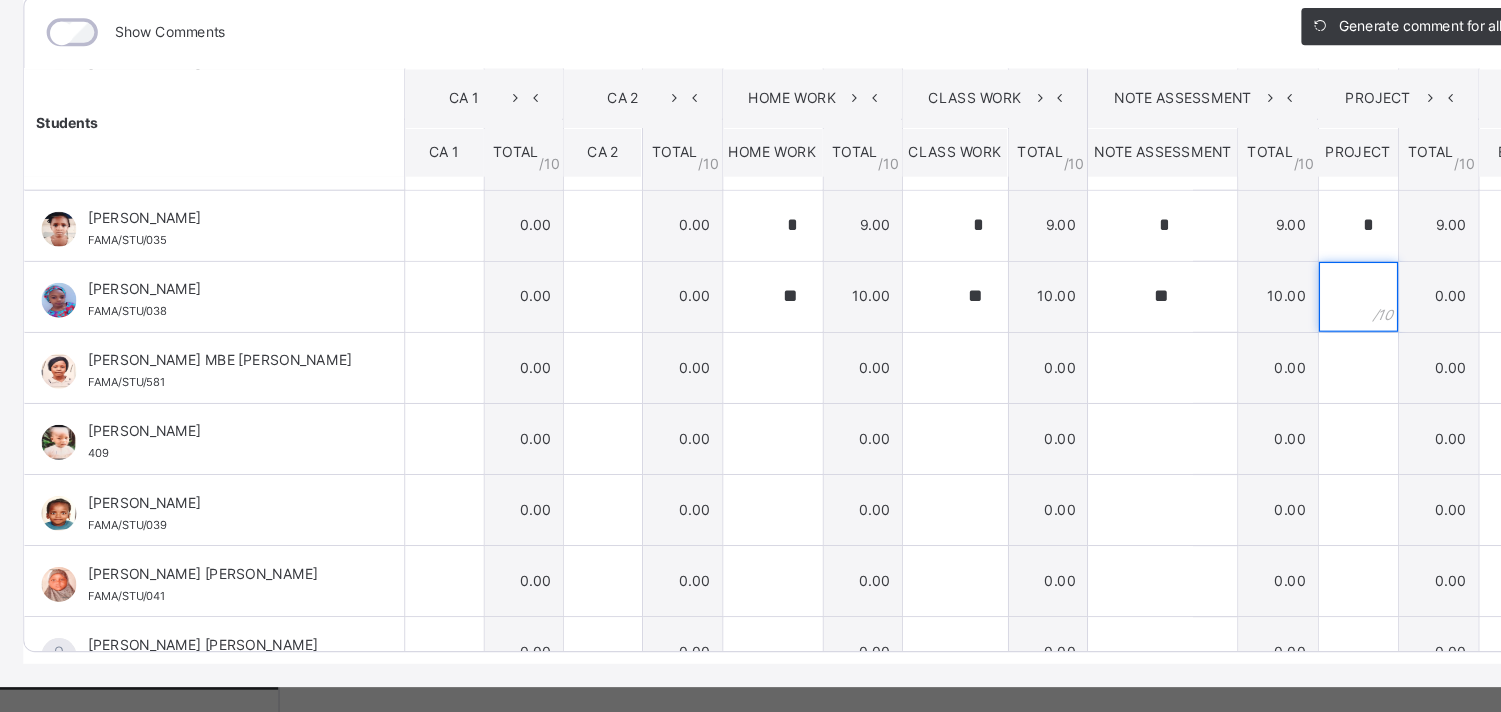 click at bounding box center (1166, 355) 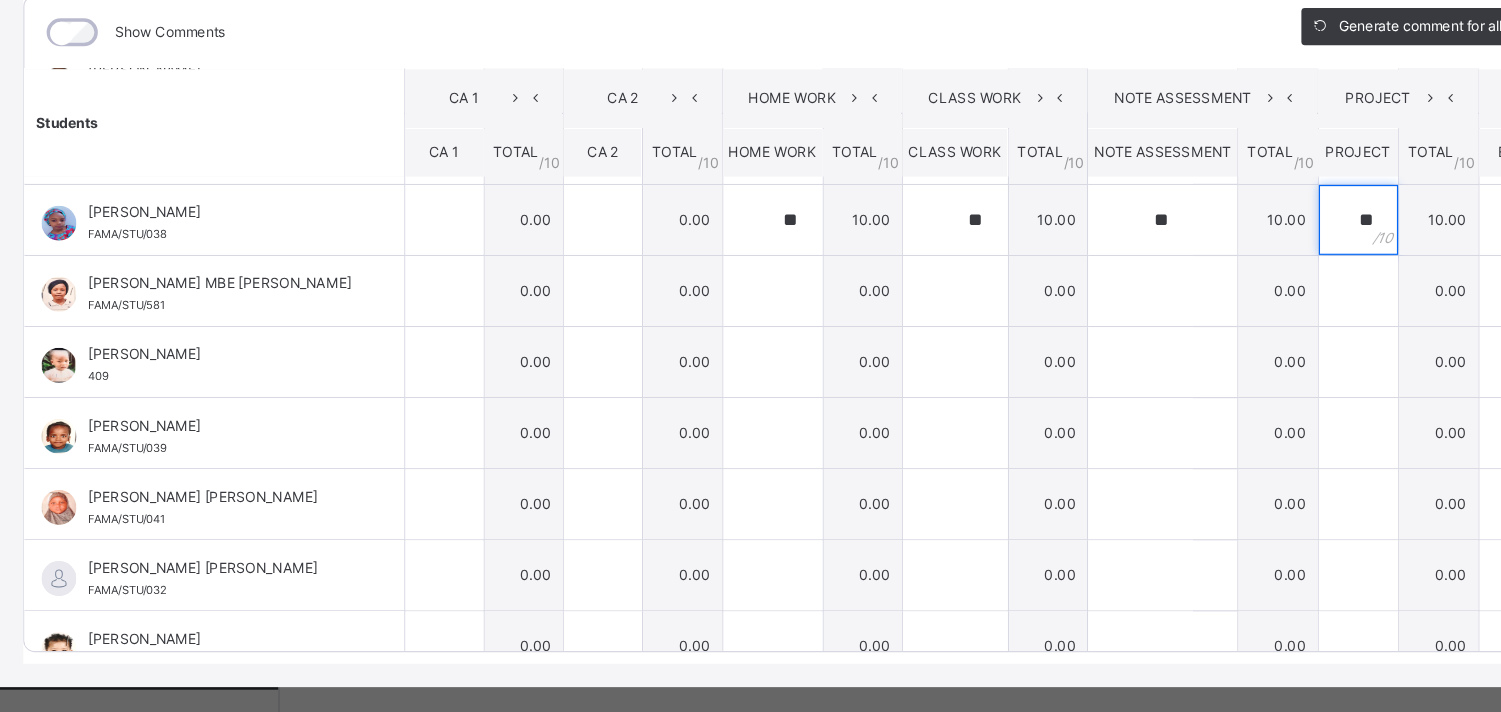 scroll, scrollTop: 176, scrollLeft: 0, axis: vertical 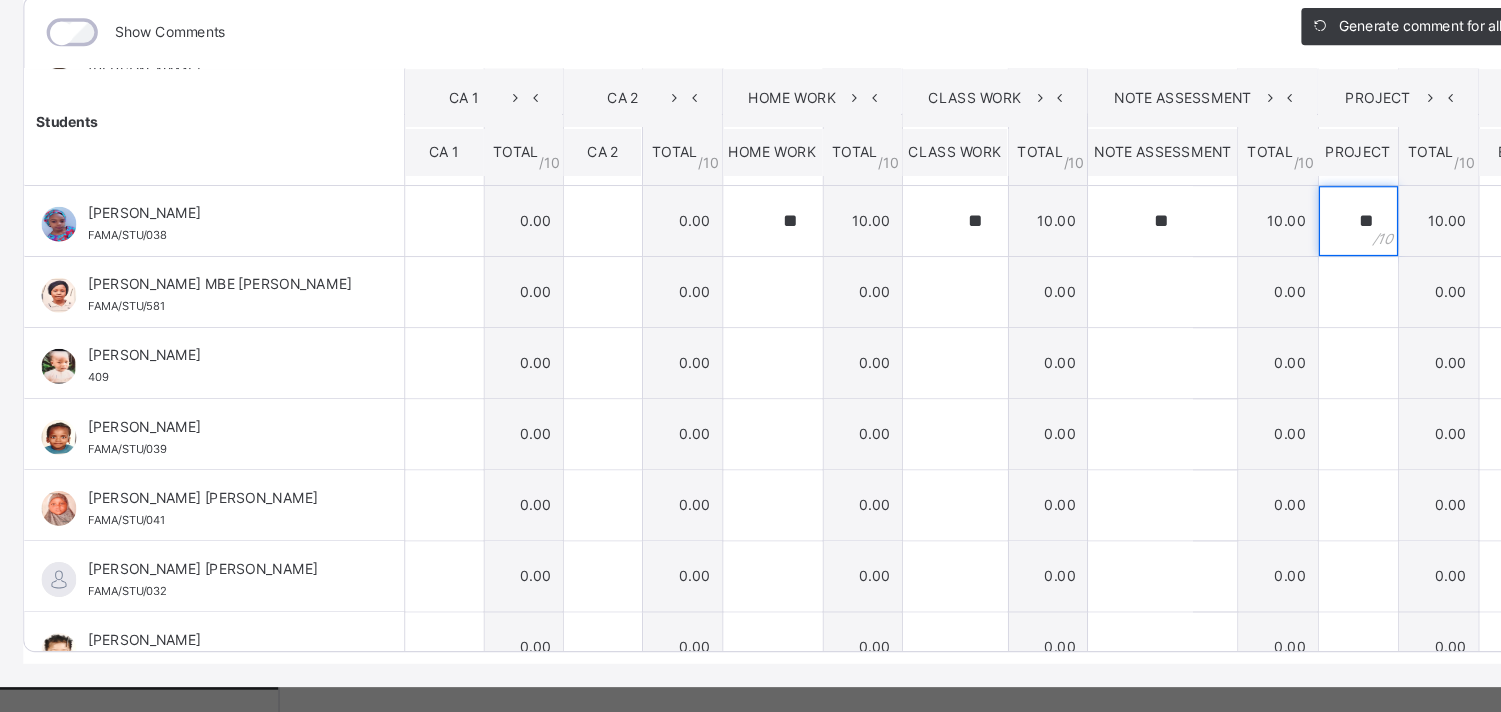 type on "**" 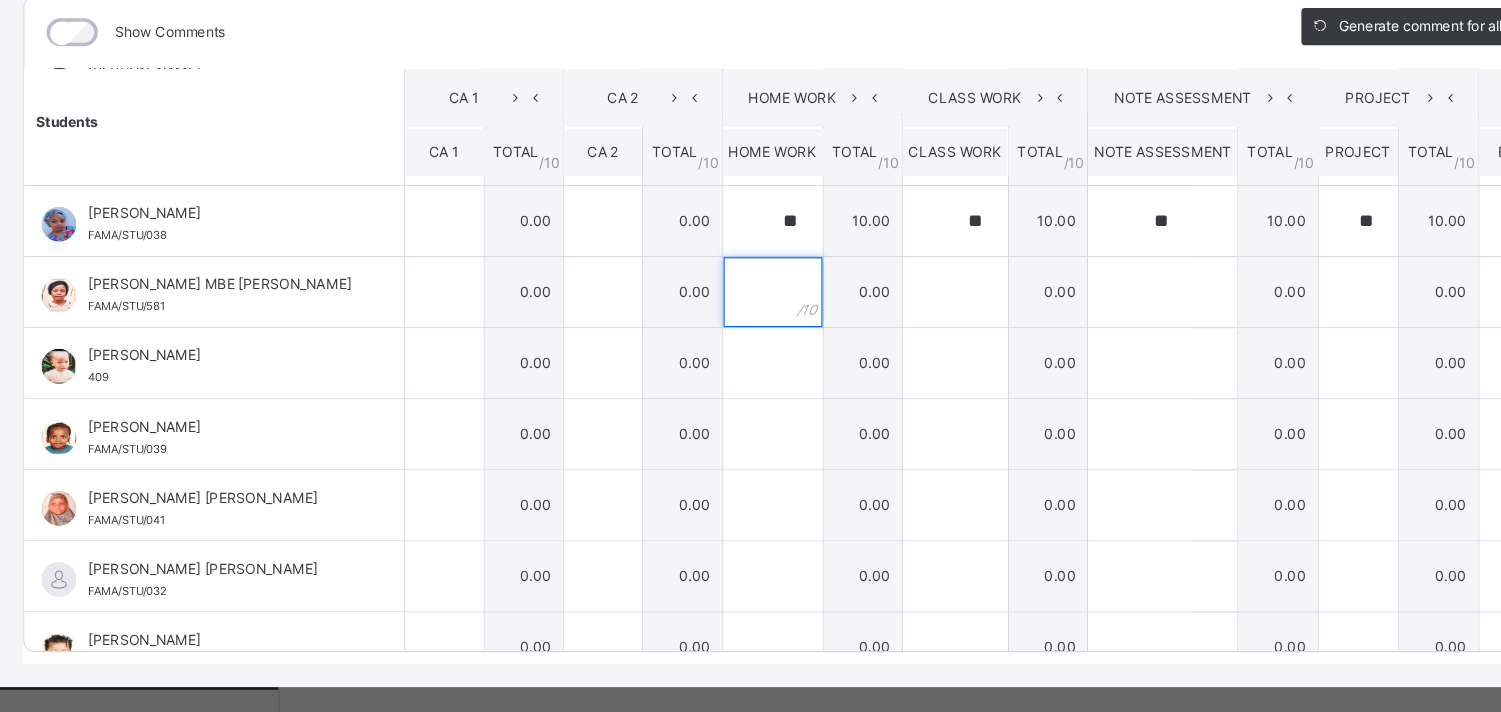 click at bounding box center [663, 351] 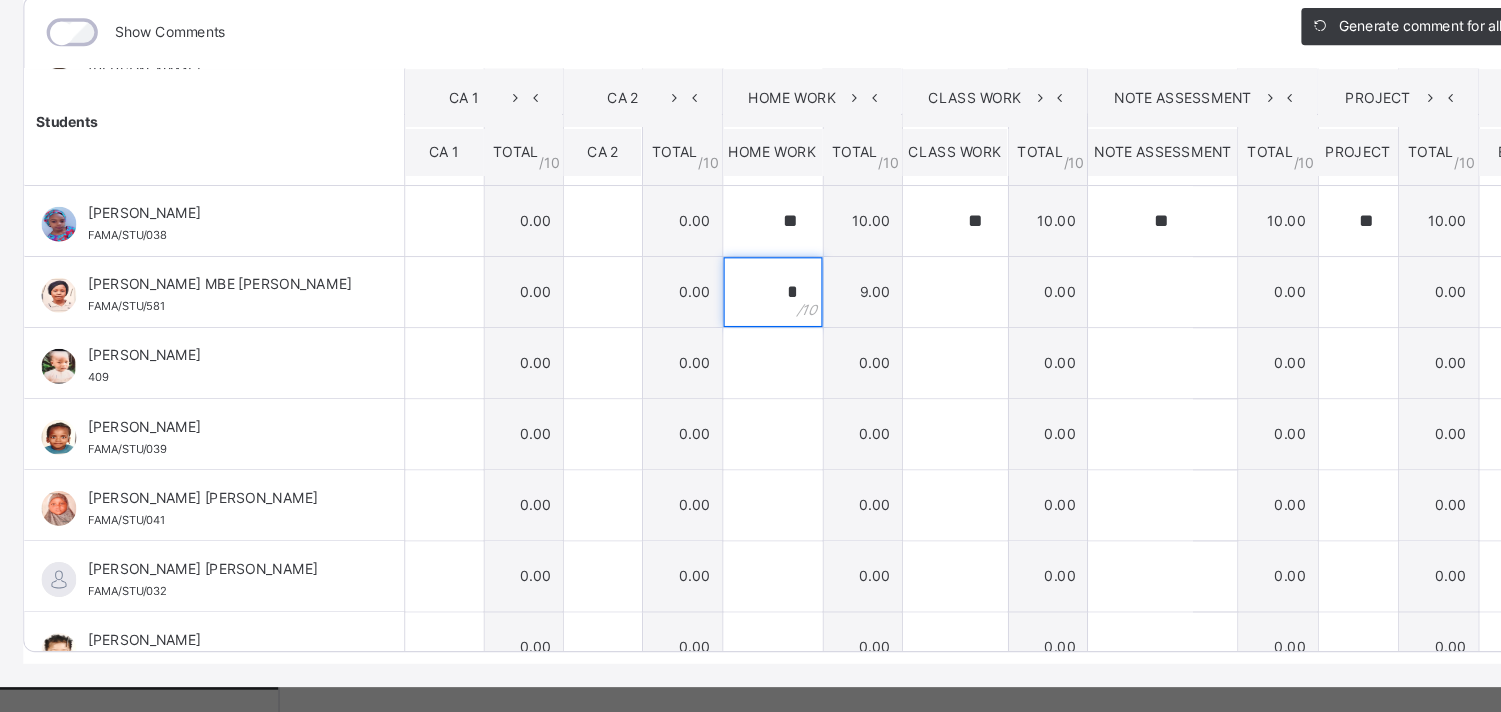 type on "*" 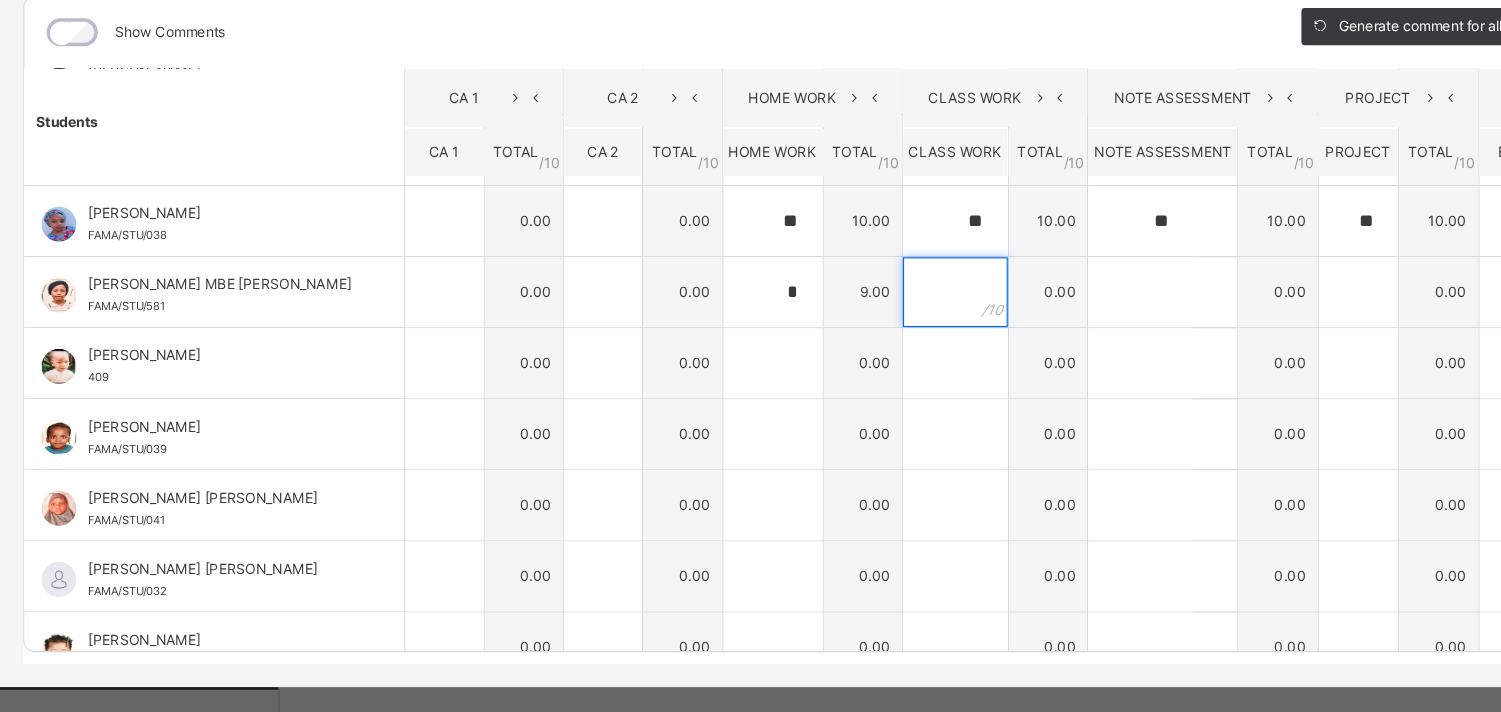 click at bounding box center [820, 351] 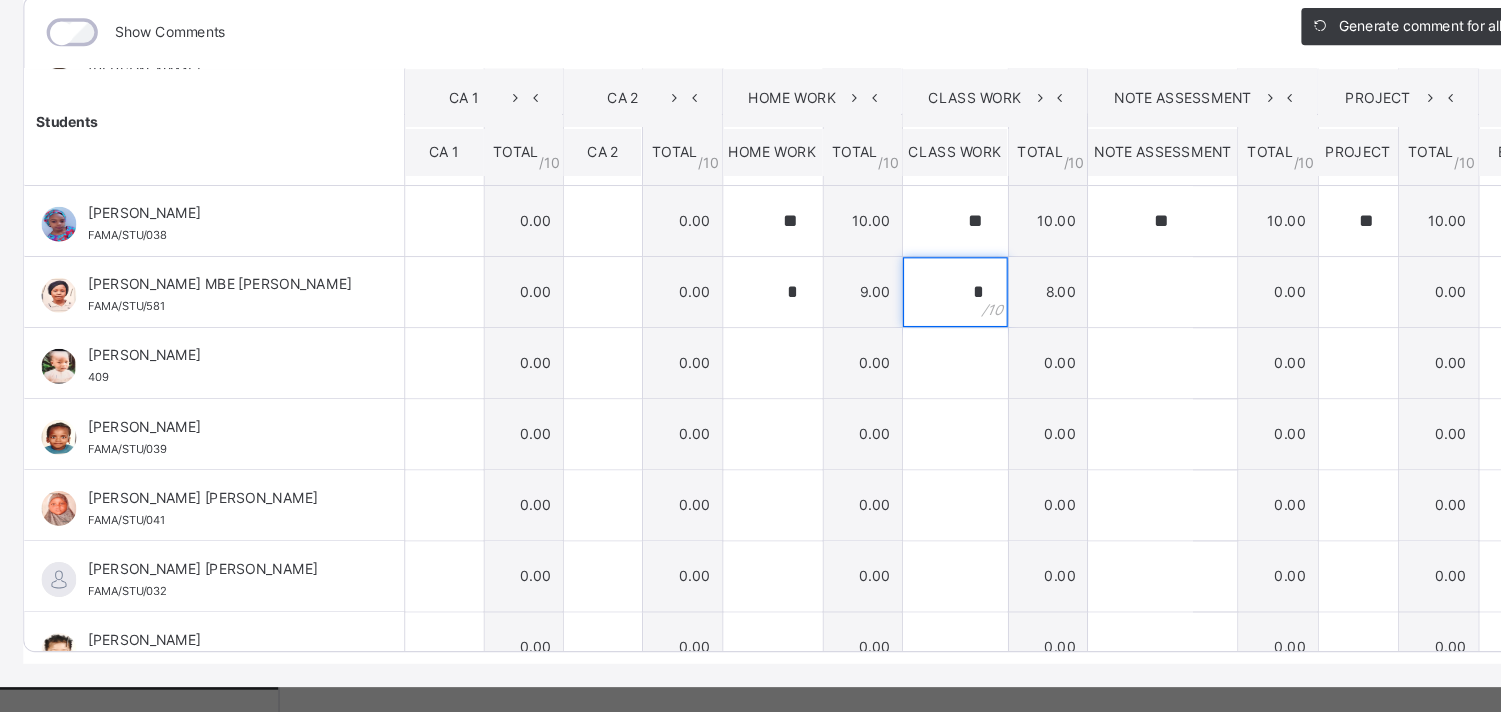 type on "*" 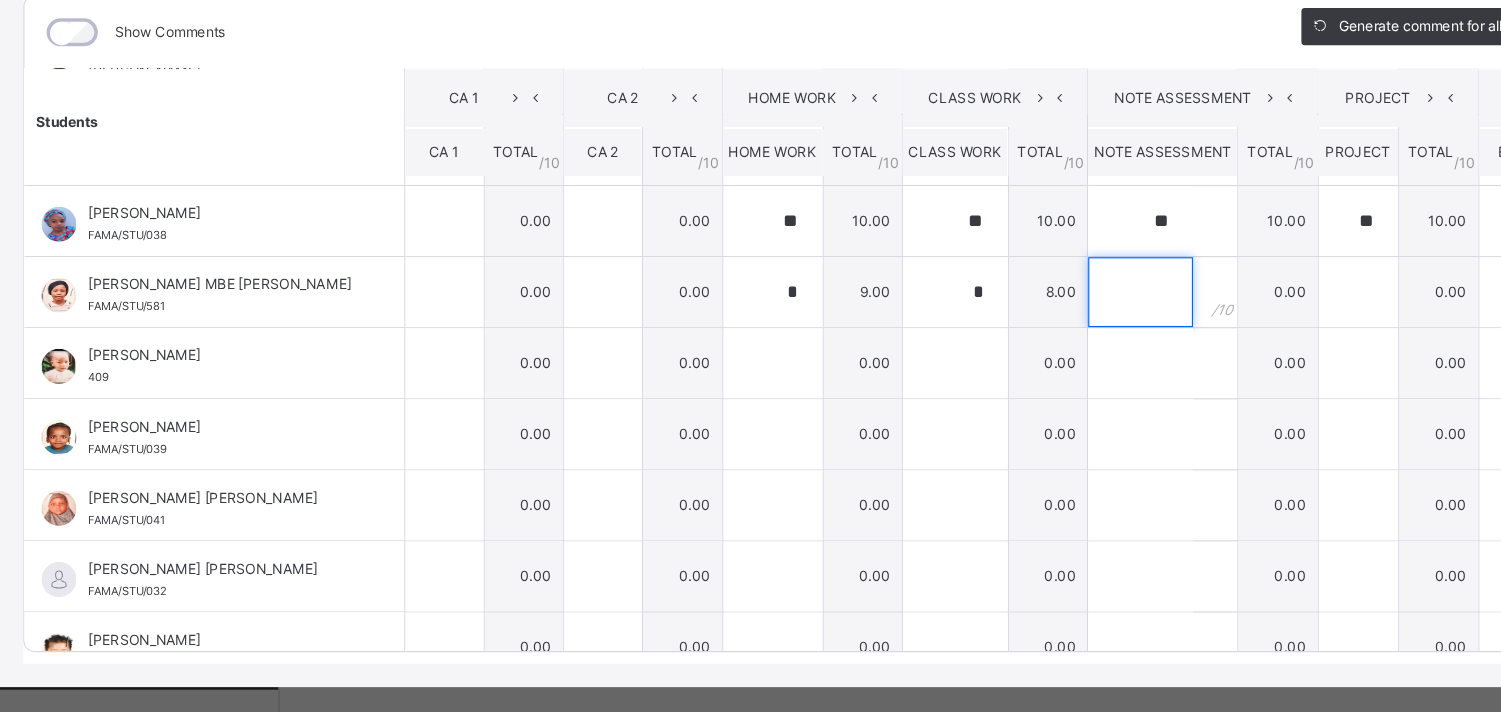 click at bounding box center (979, 351) 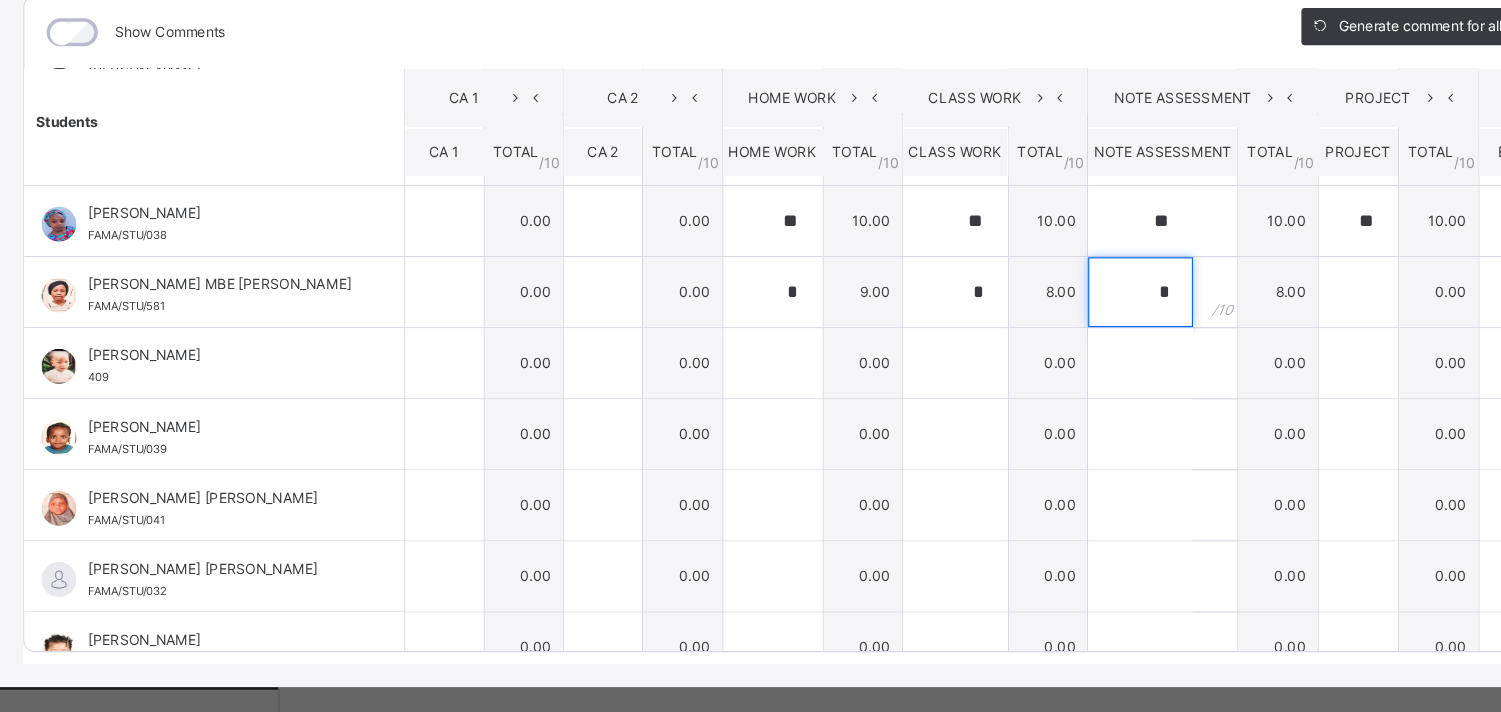 type on "*" 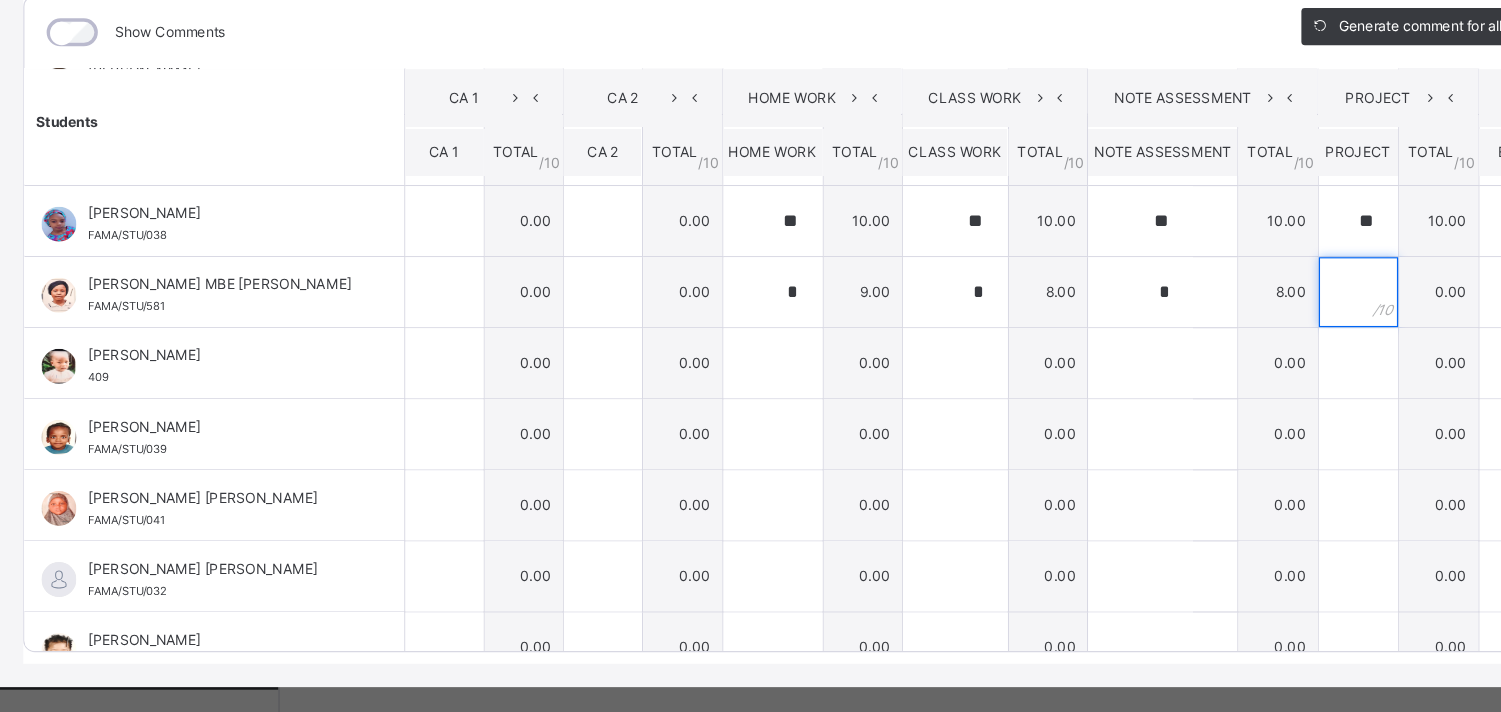 click at bounding box center (1166, 351) 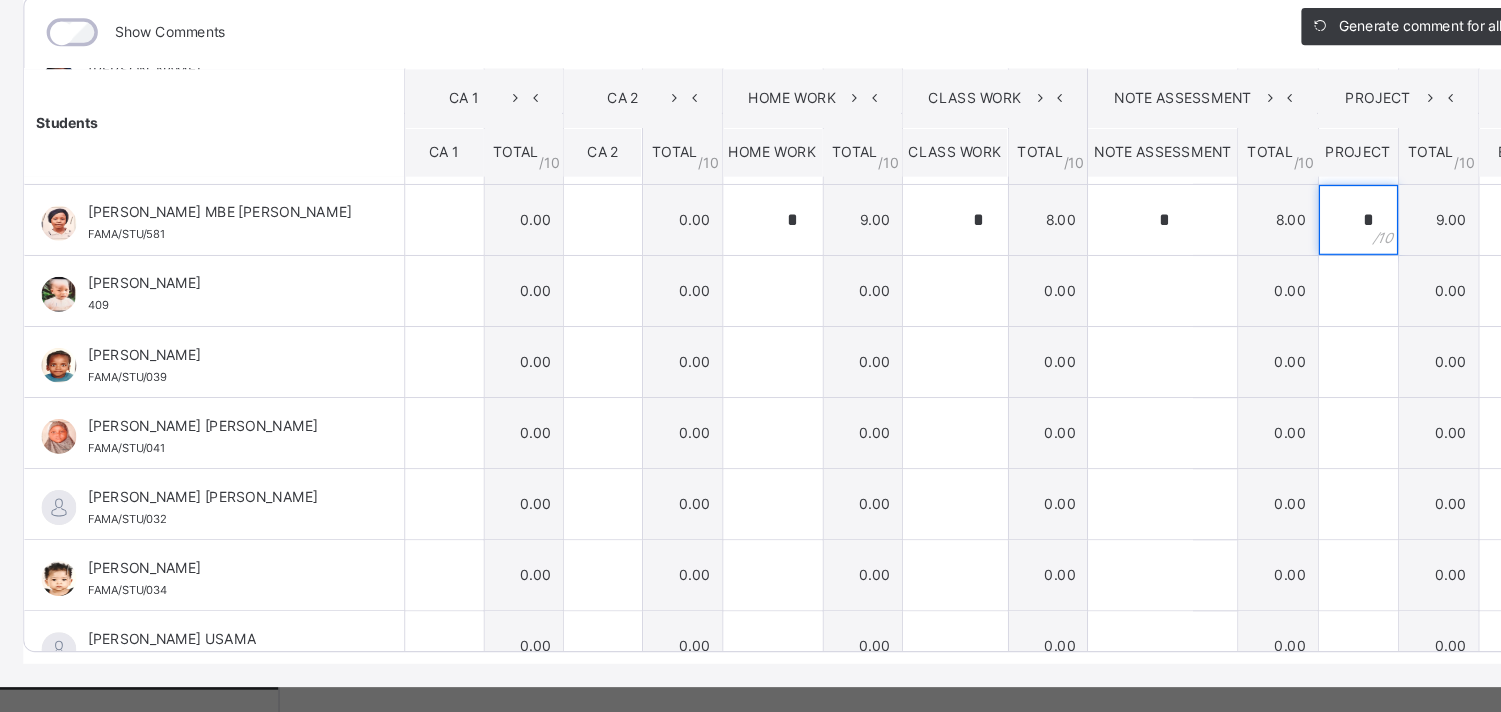 scroll, scrollTop: 240, scrollLeft: 0, axis: vertical 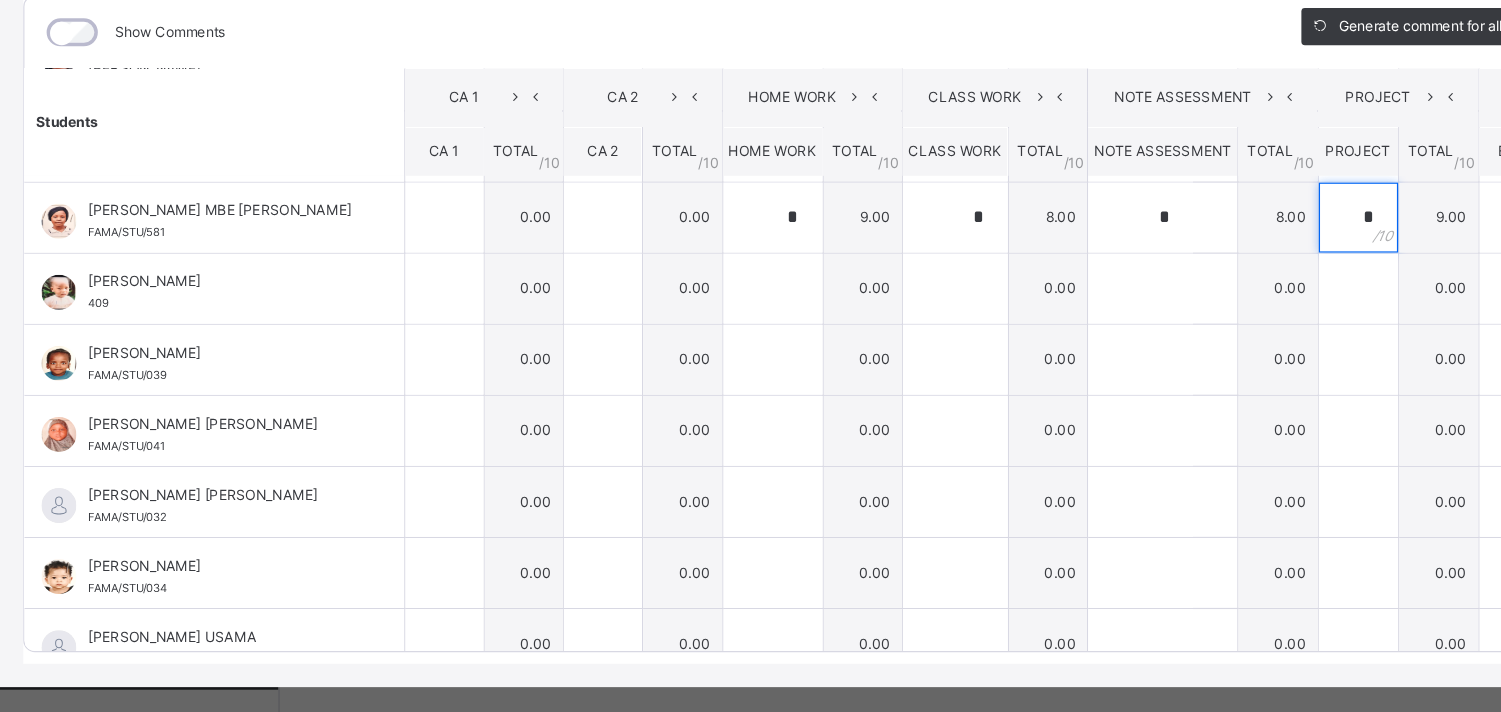 type on "*" 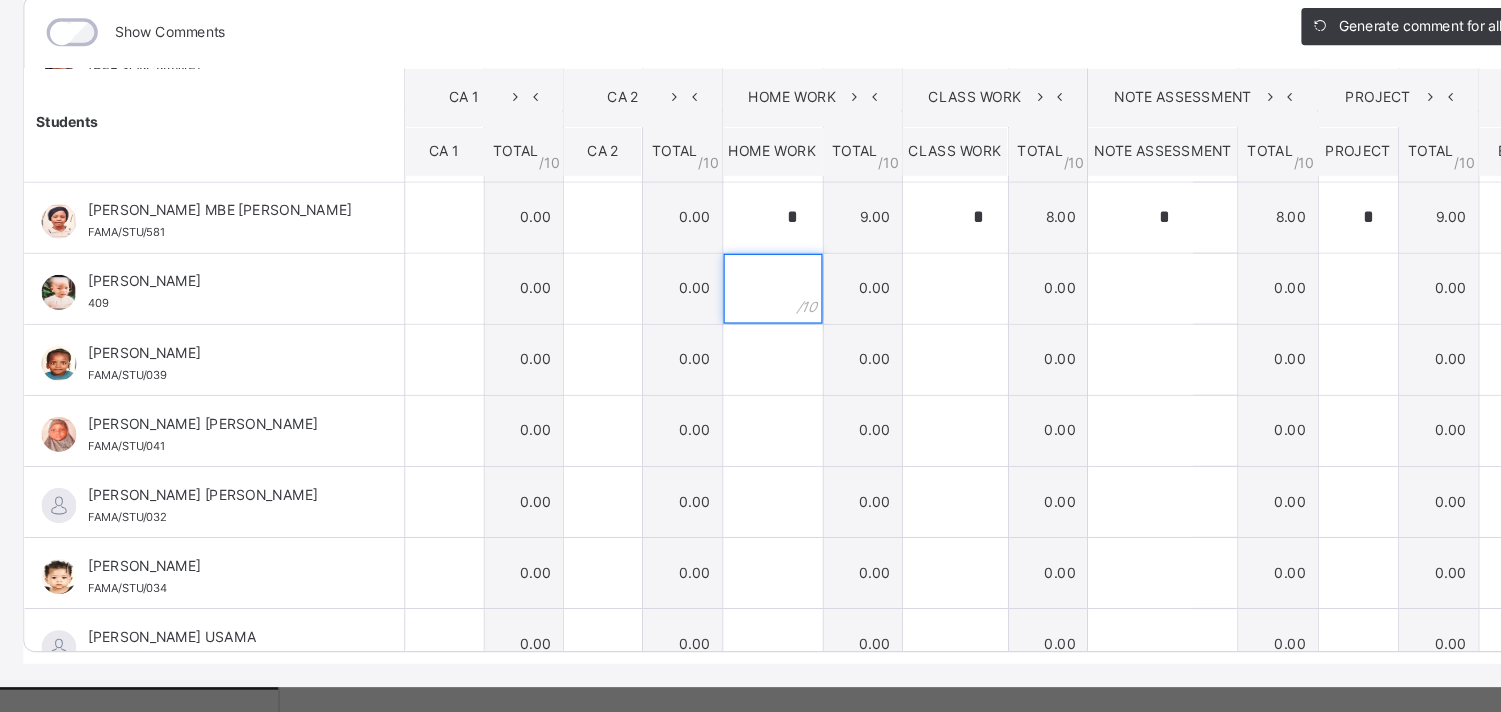 click at bounding box center [663, 348] 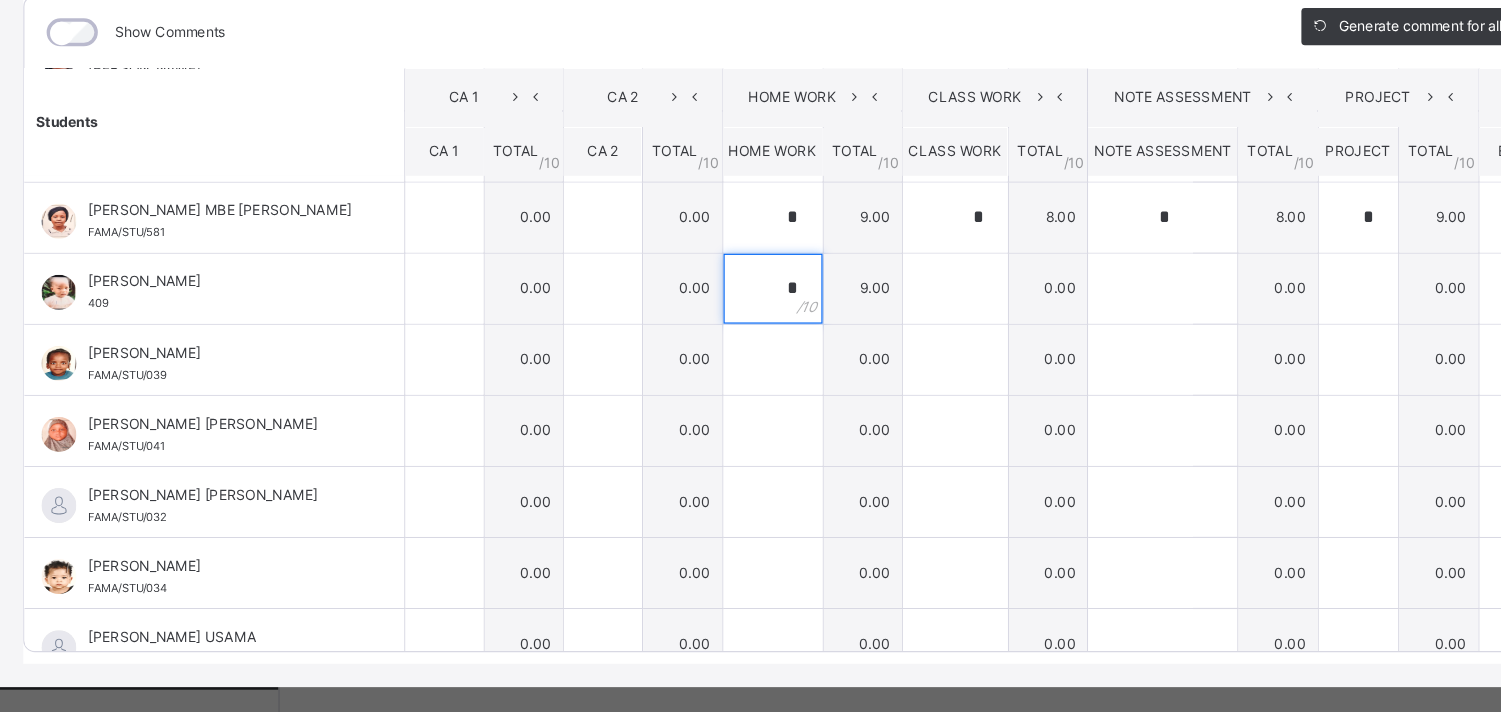 type on "*" 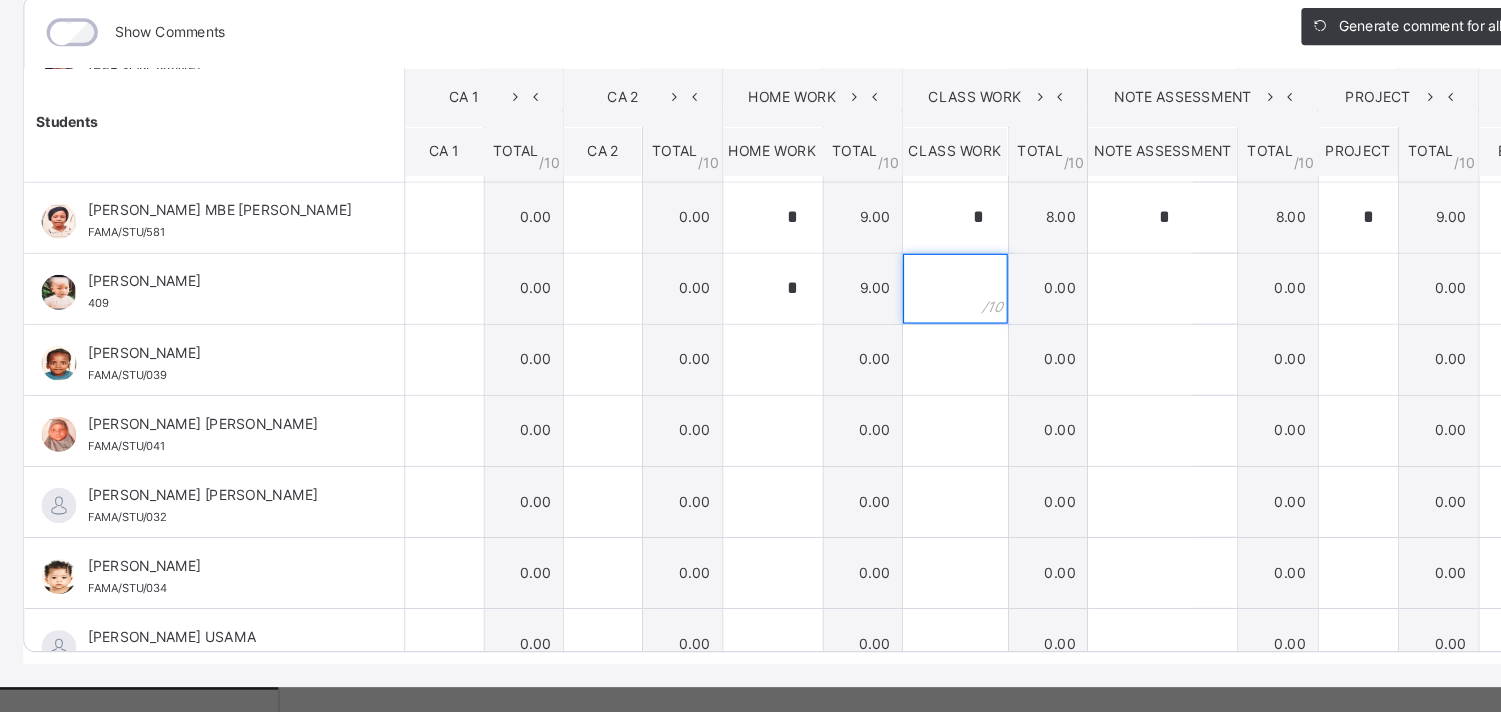 click at bounding box center [820, 348] 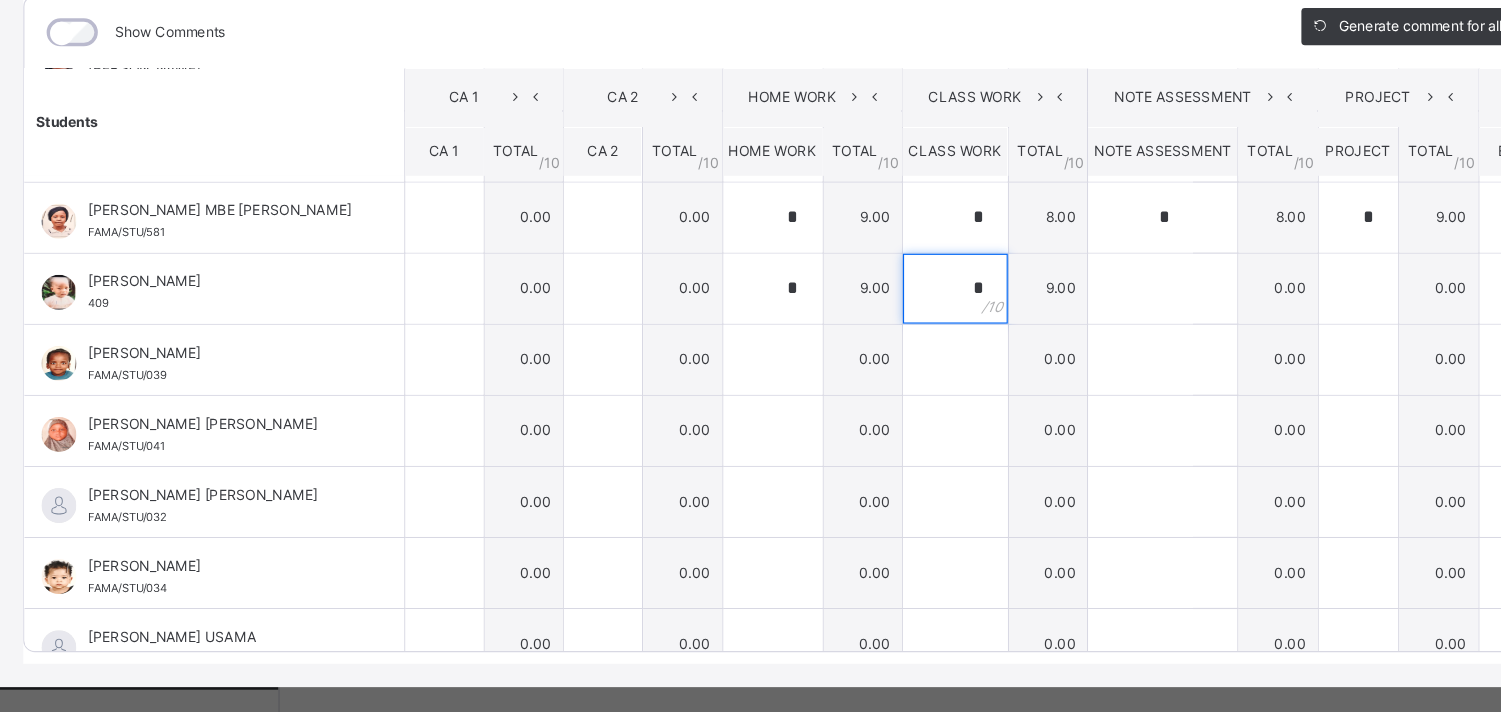 type on "*" 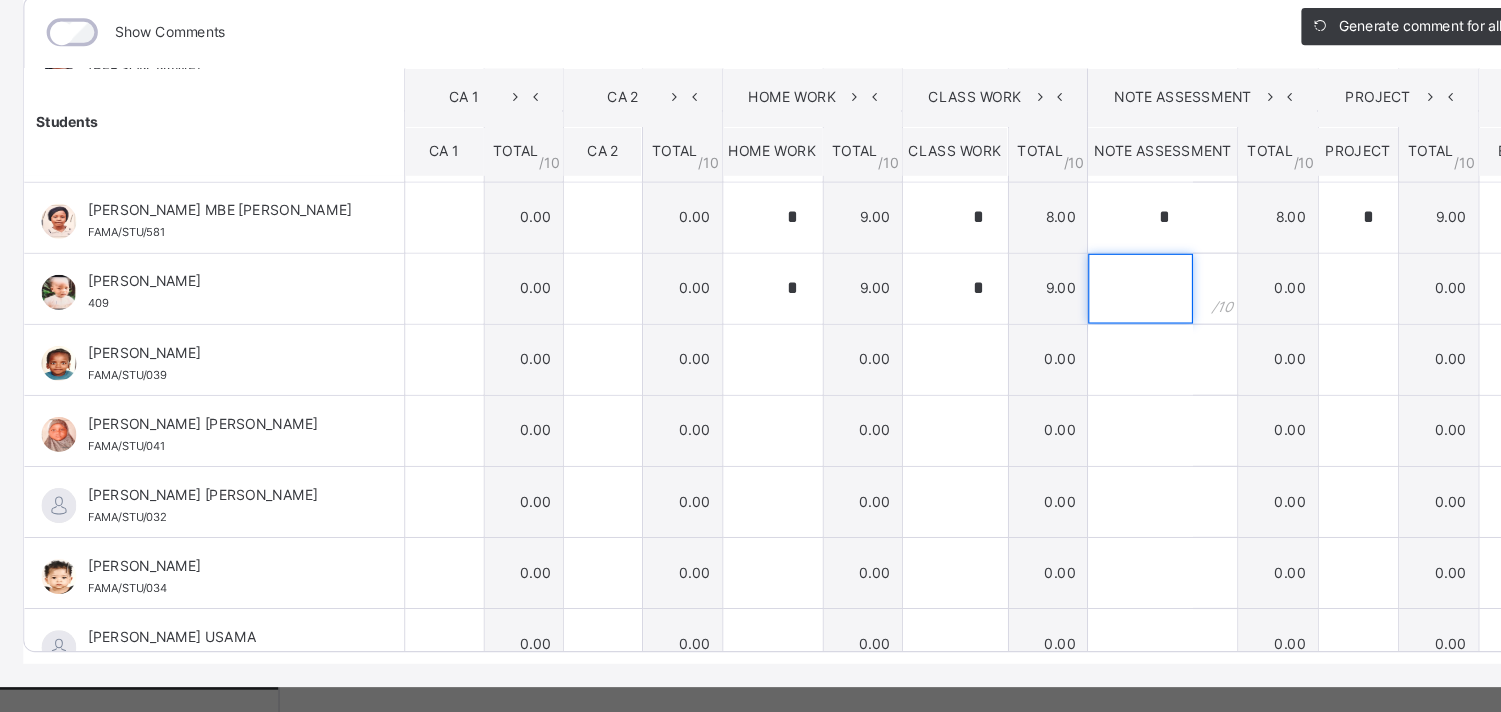 click at bounding box center (979, 348) 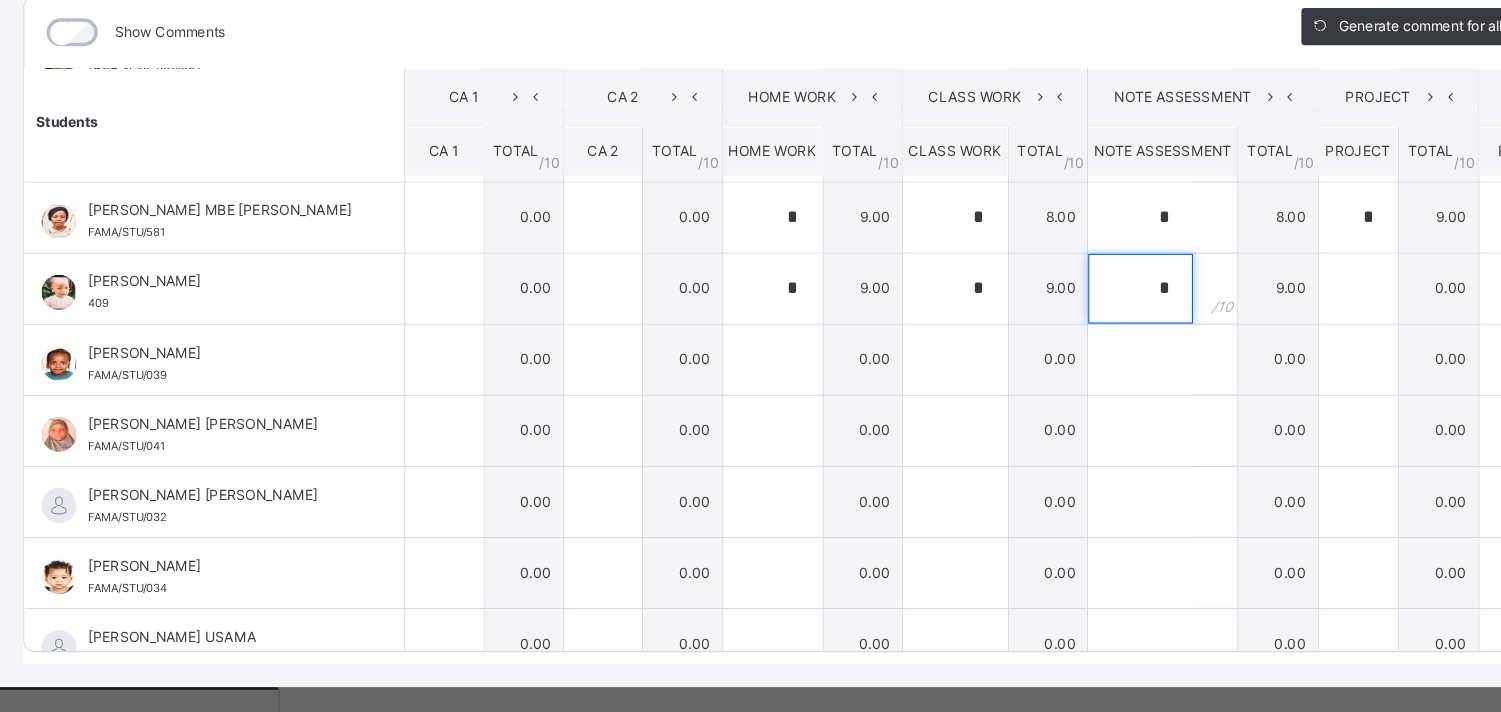 type on "*" 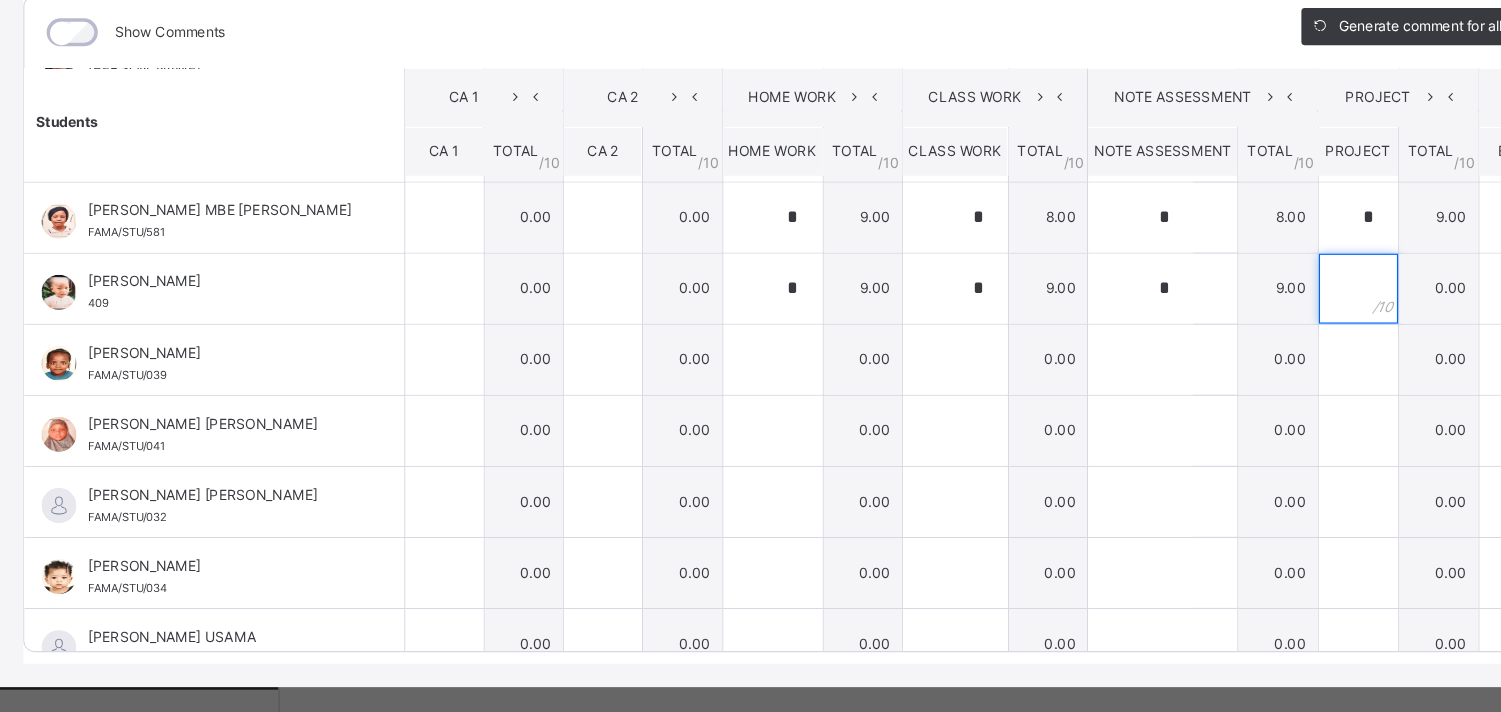 click at bounding box center (1166, 348) 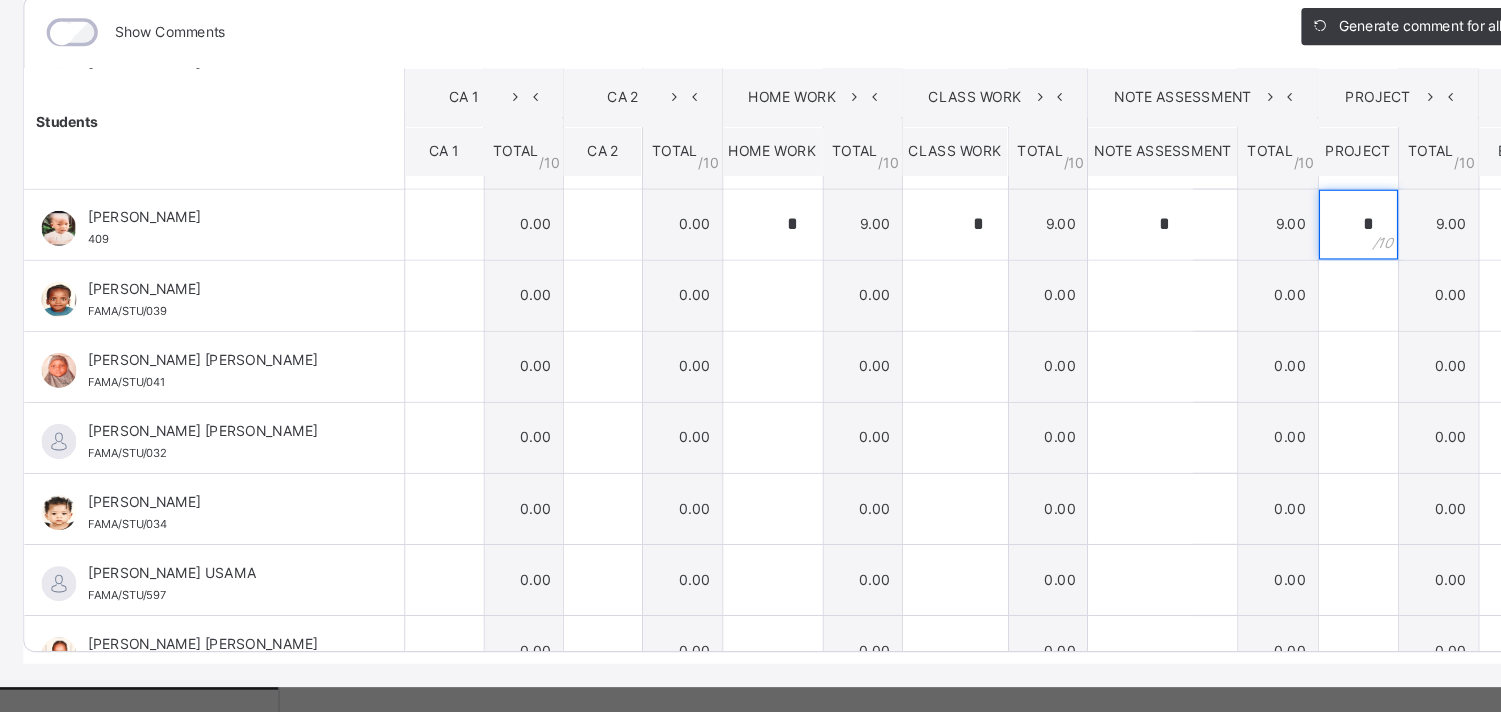scroll, scrollTop: 298, scrollLeft: 0, axis: vertical 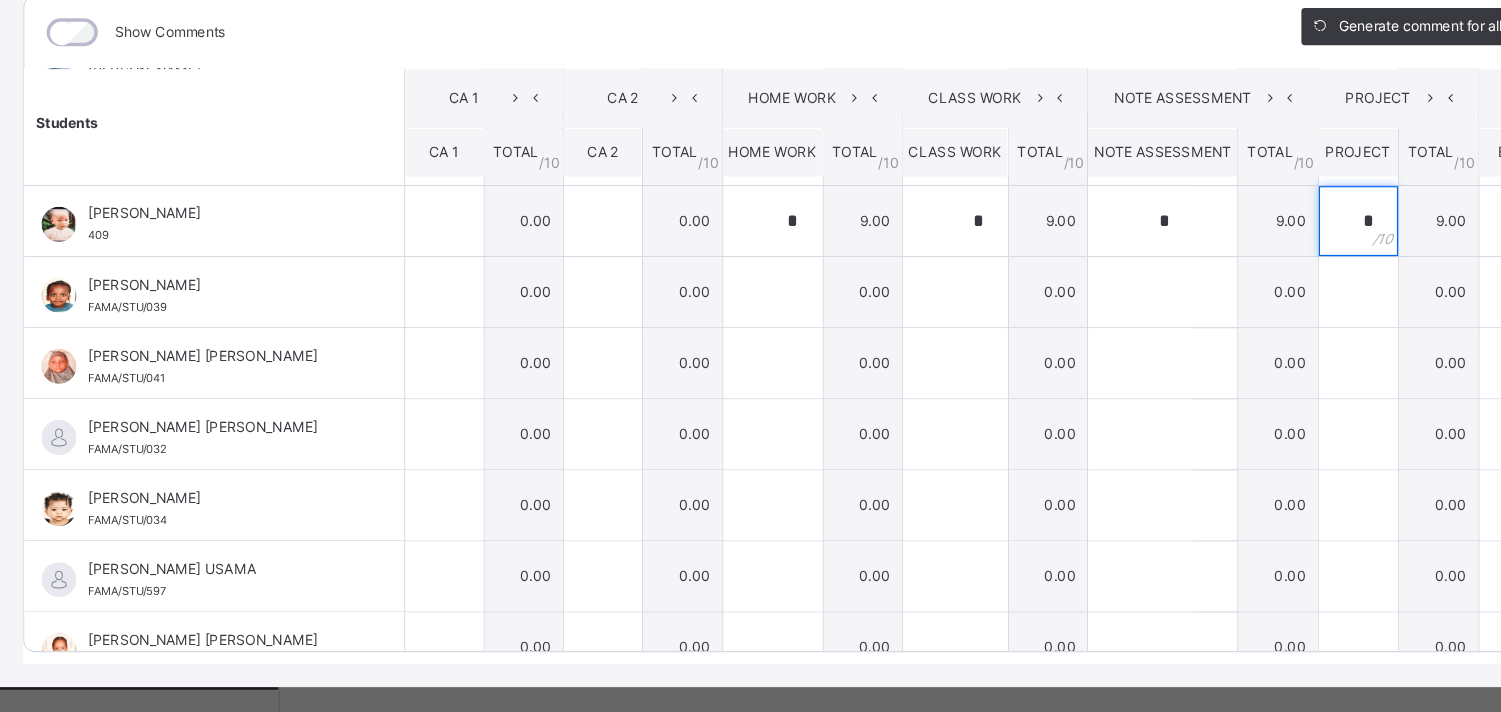 type on "*" 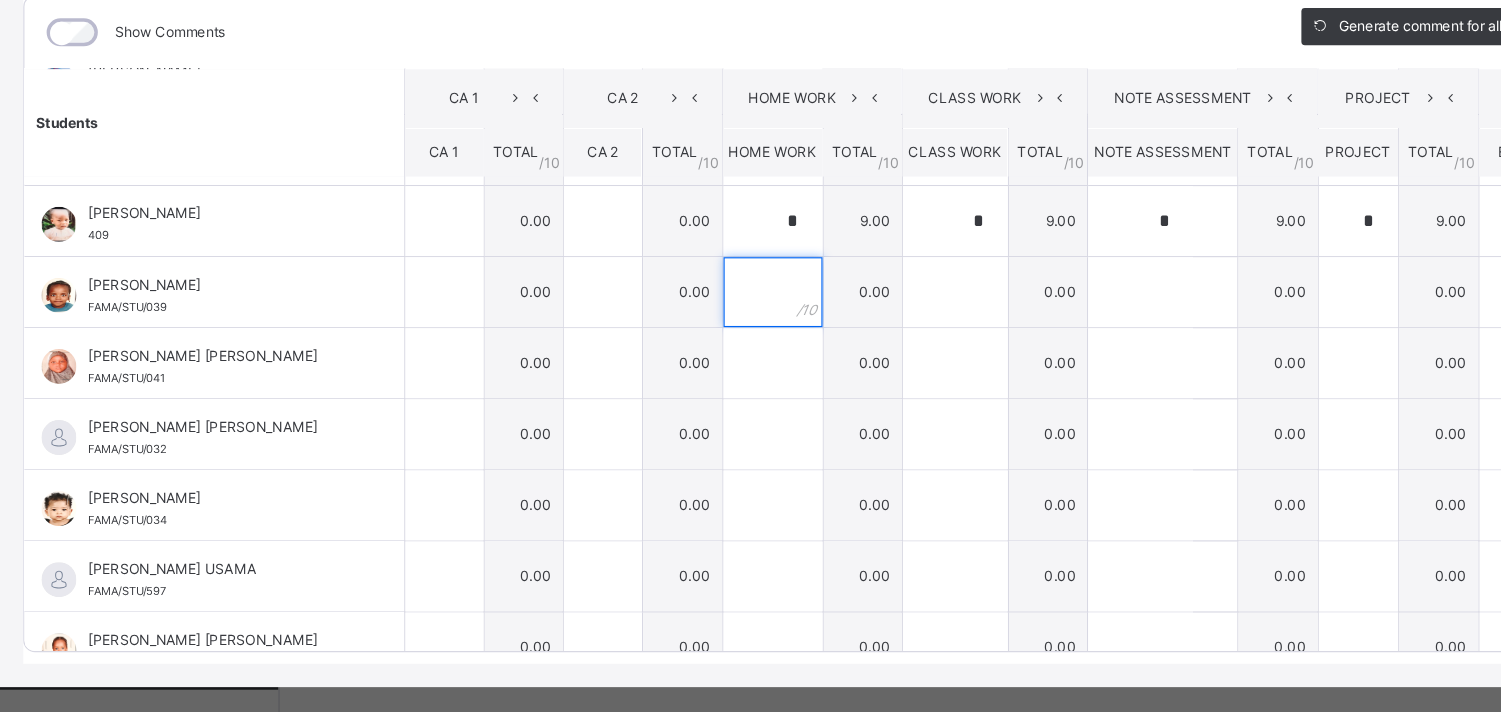 click at bounding box center (663, 351) 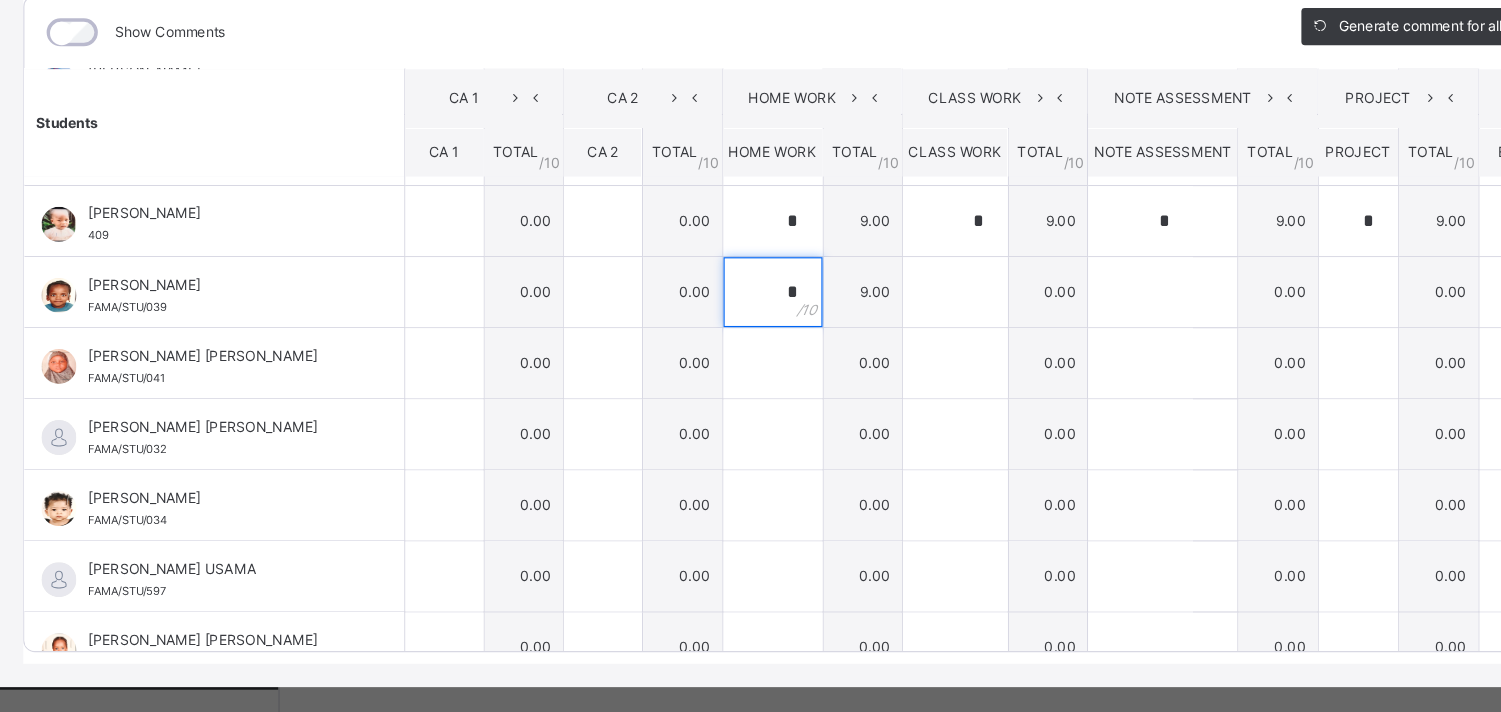 type on "*" 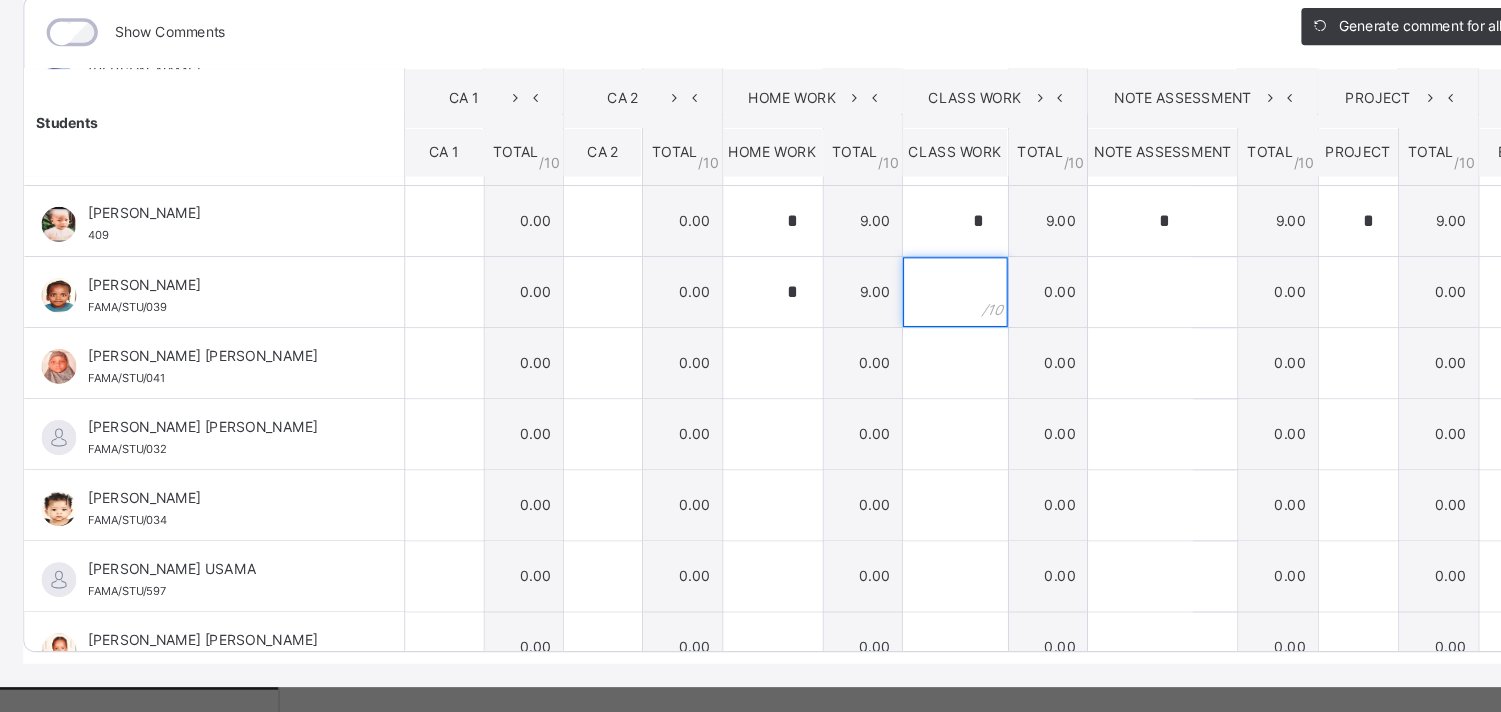 click at bounding box center (820, 351) 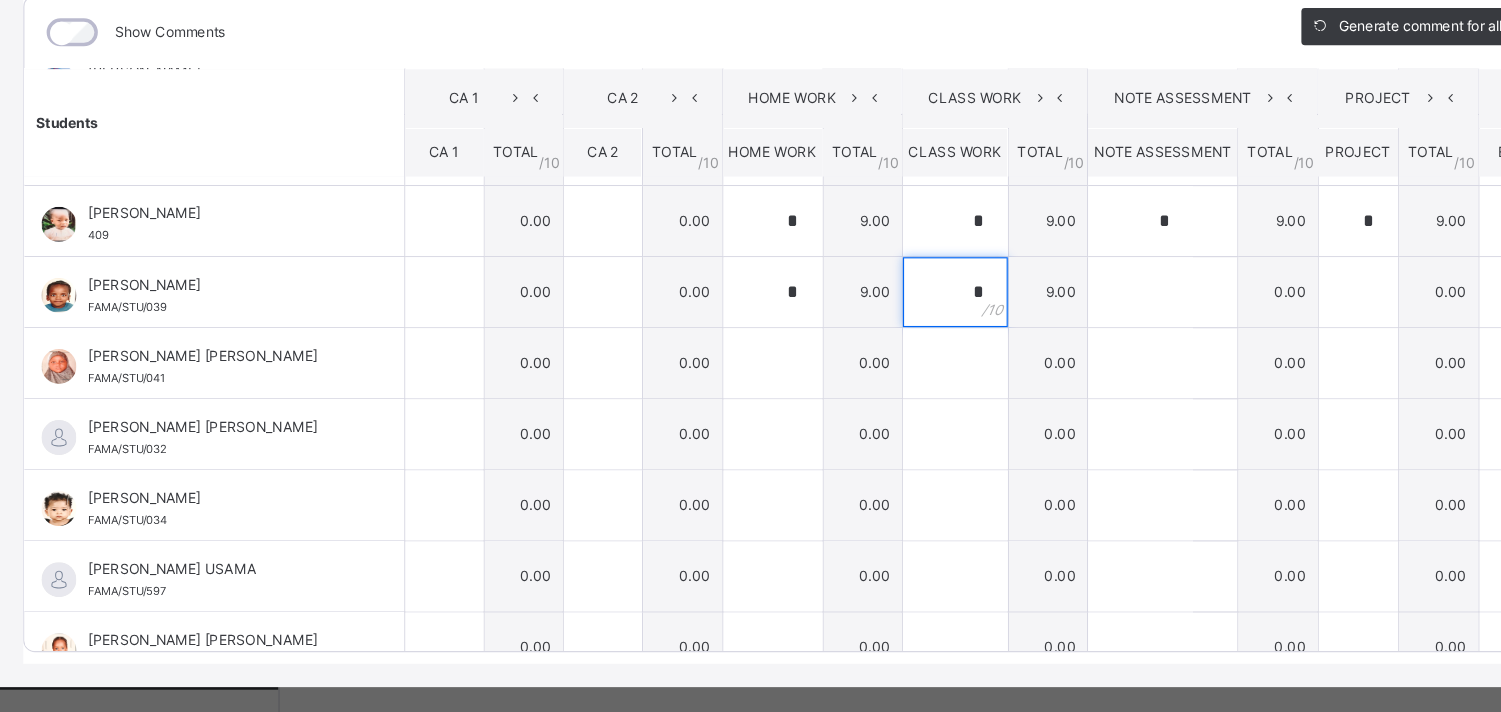 type on "*" 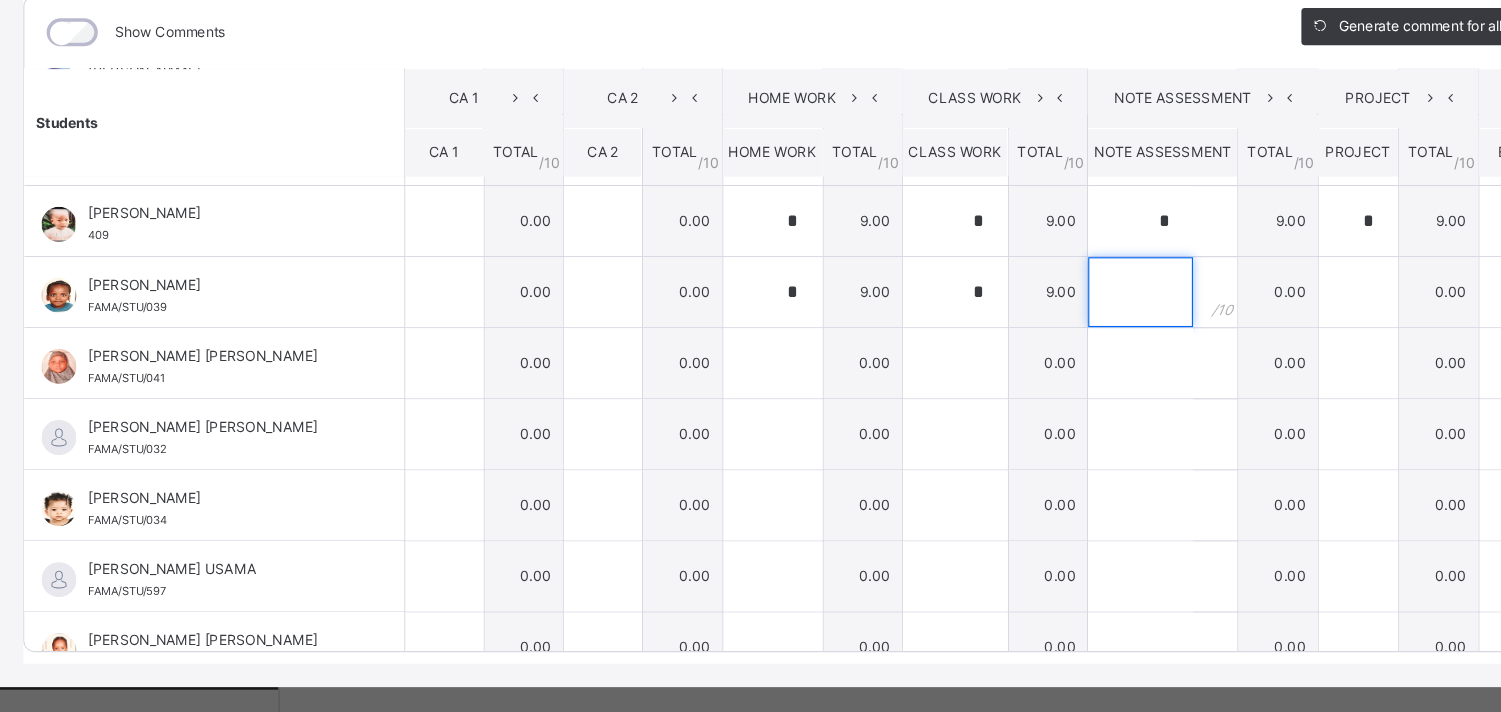 click at bounding box center [979, 351] 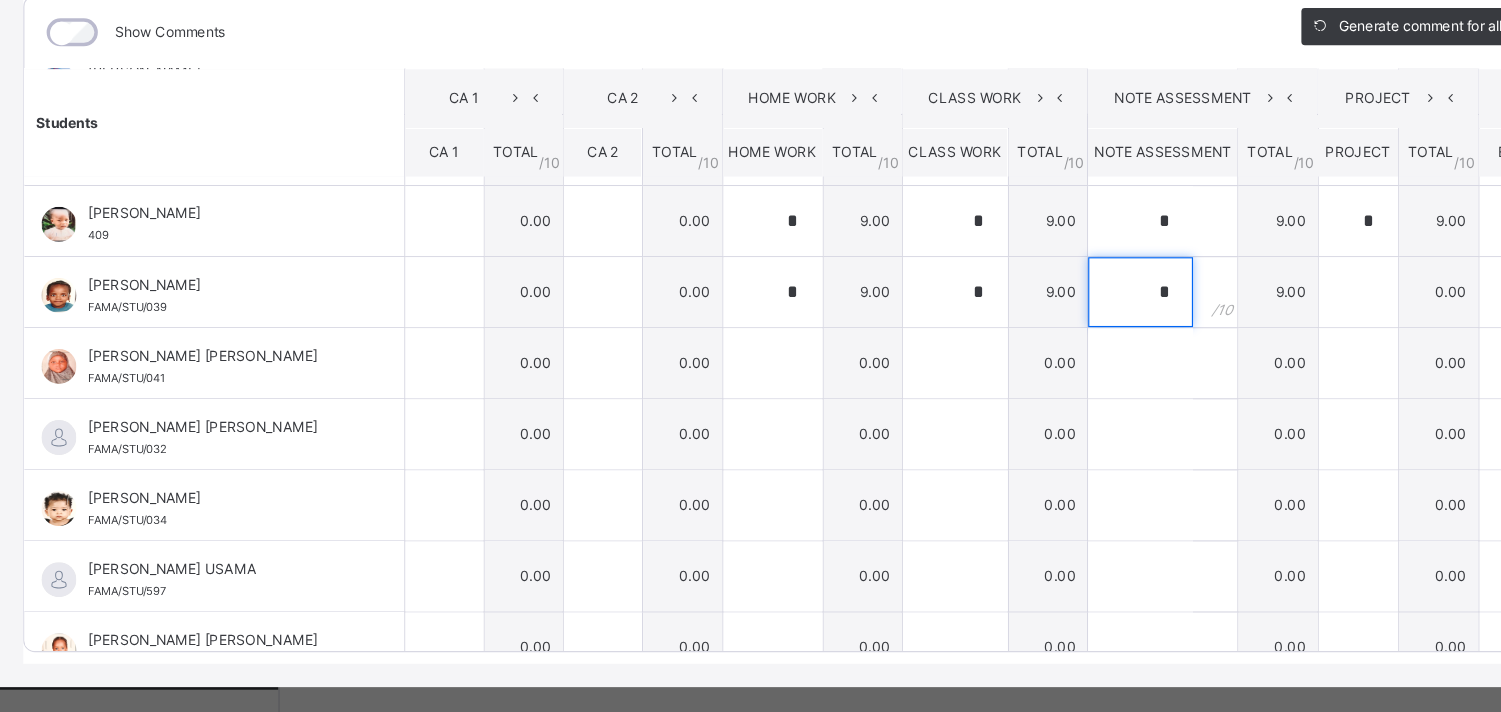 type on "*" 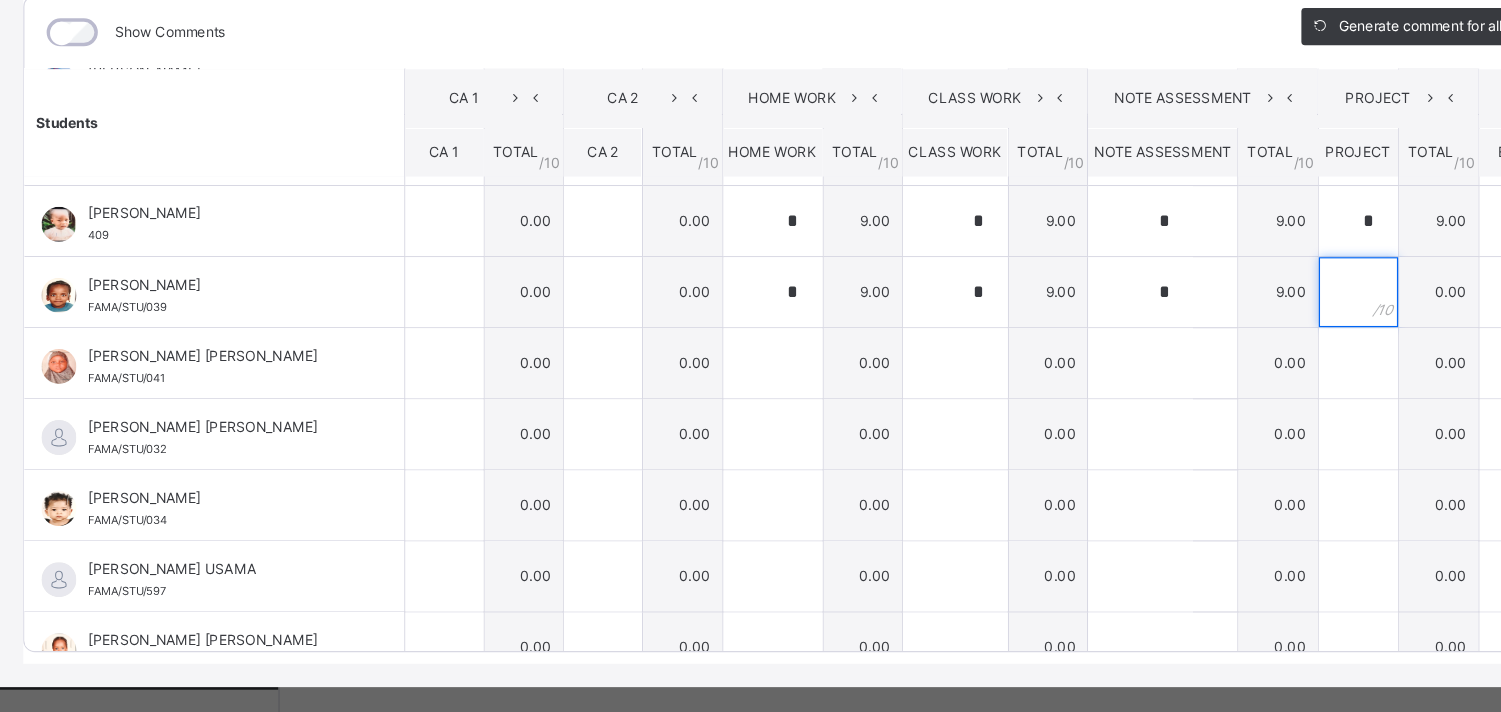 click at bounding box center [1166, 351] 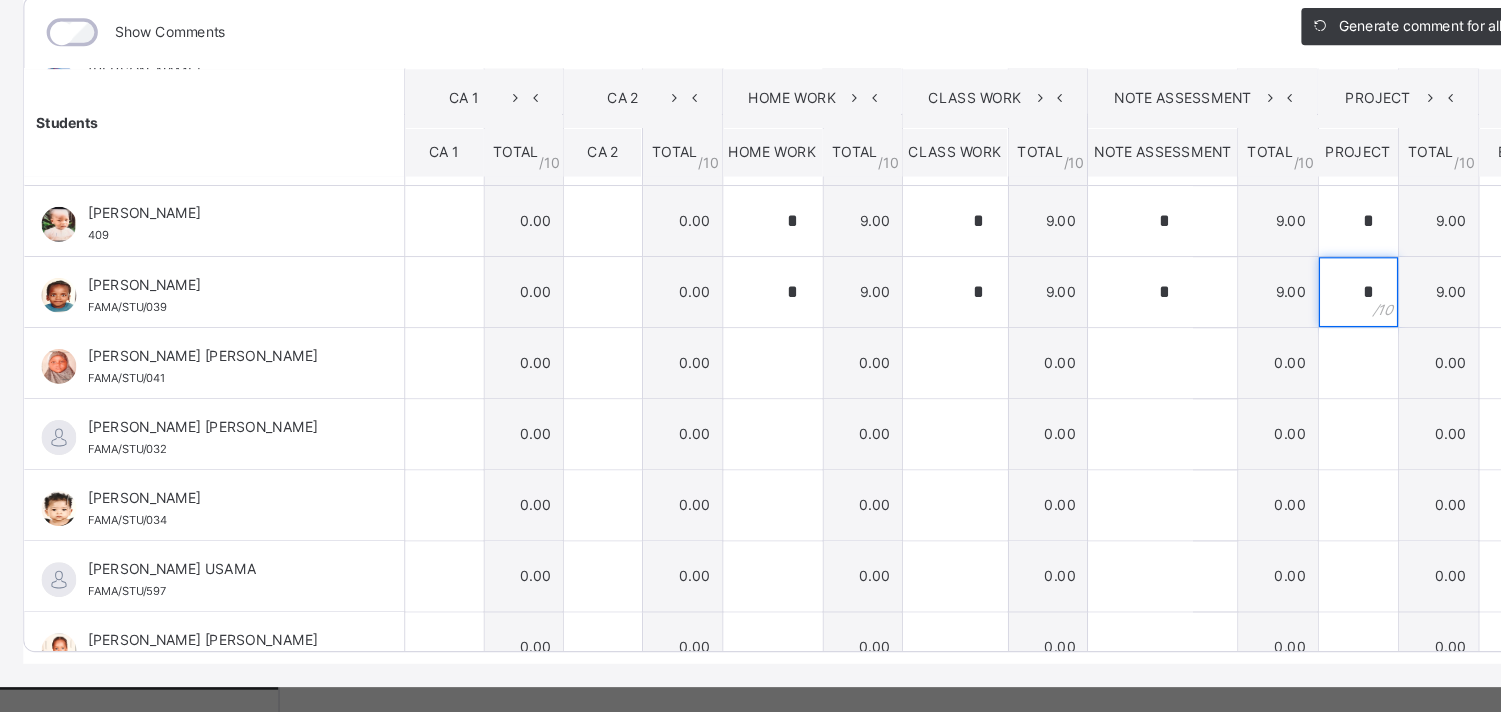 scroll, scrollTop: 327, scrollLeft: 0, axis: vertical 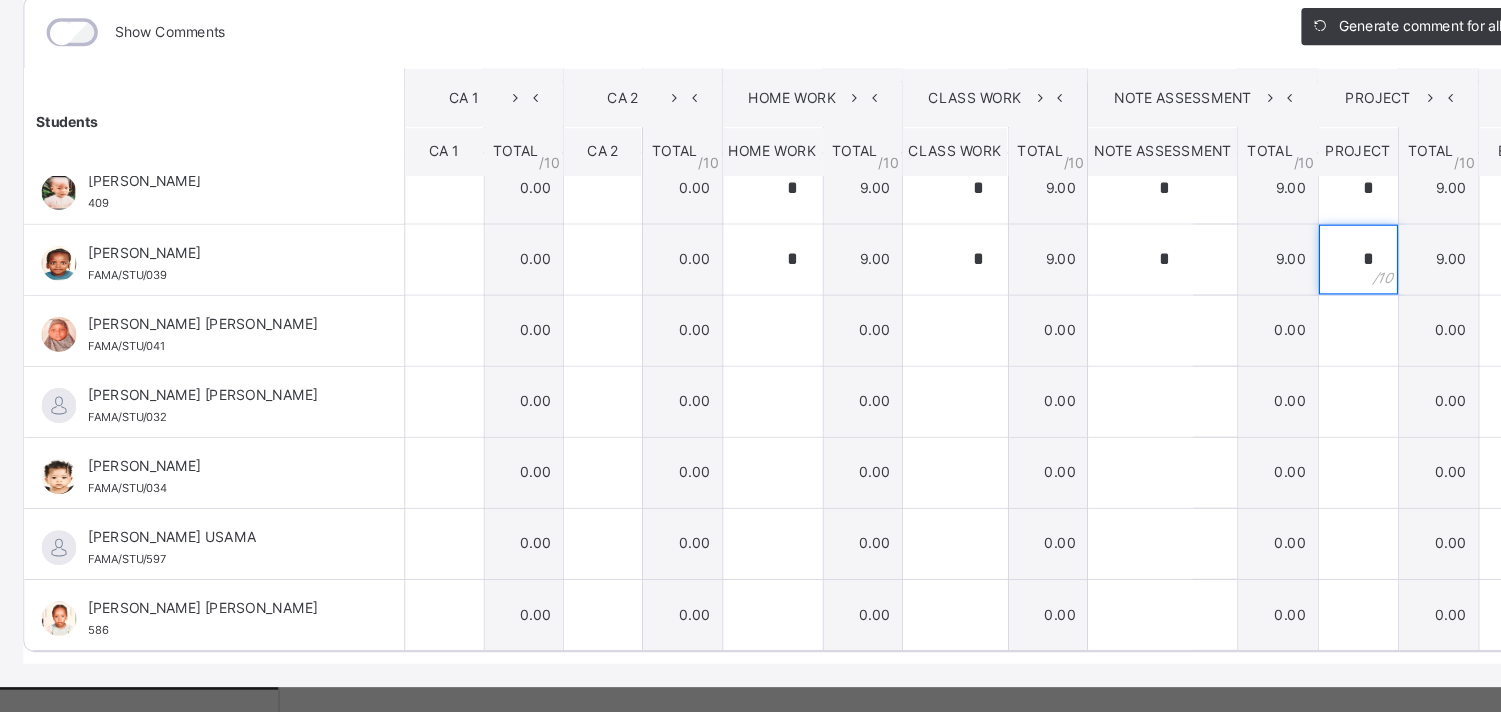 type on "*" 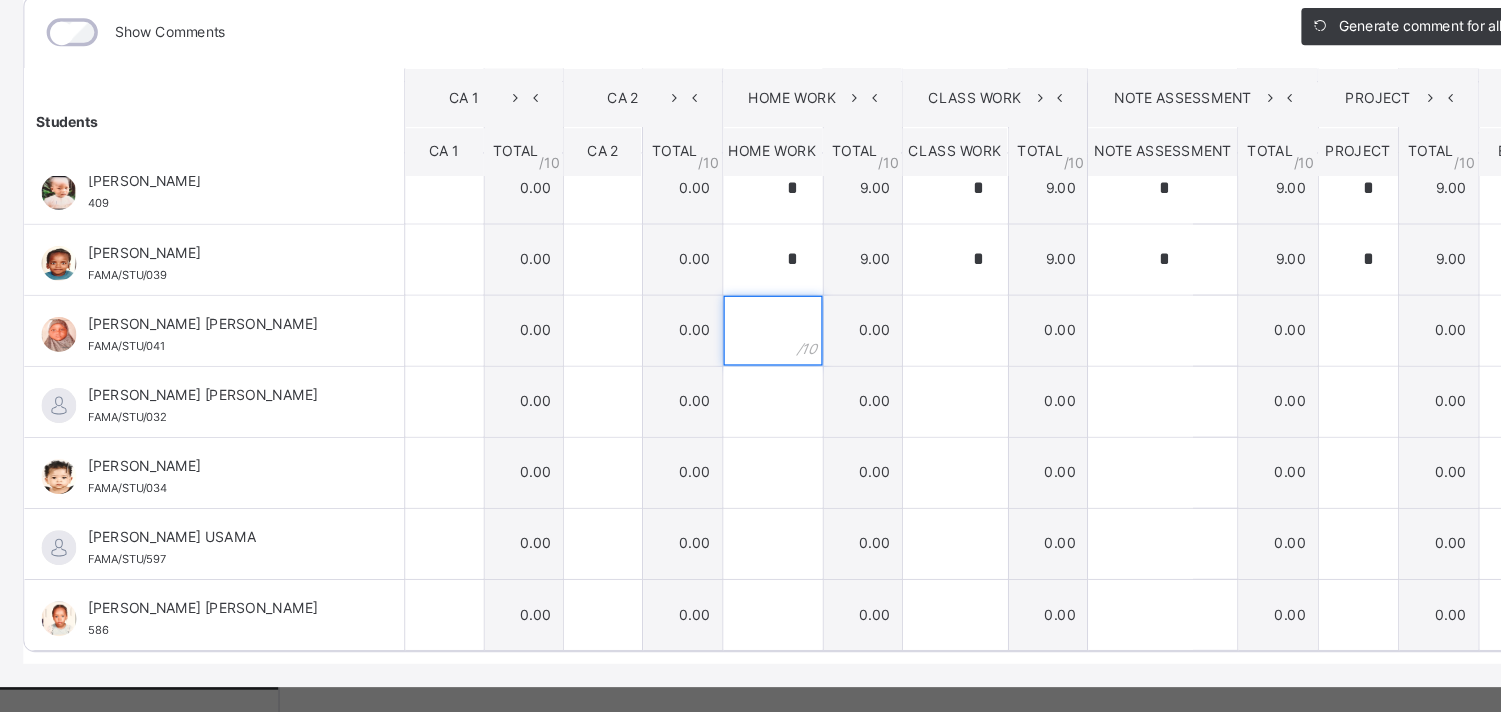 click at bounding box center [663, 384] 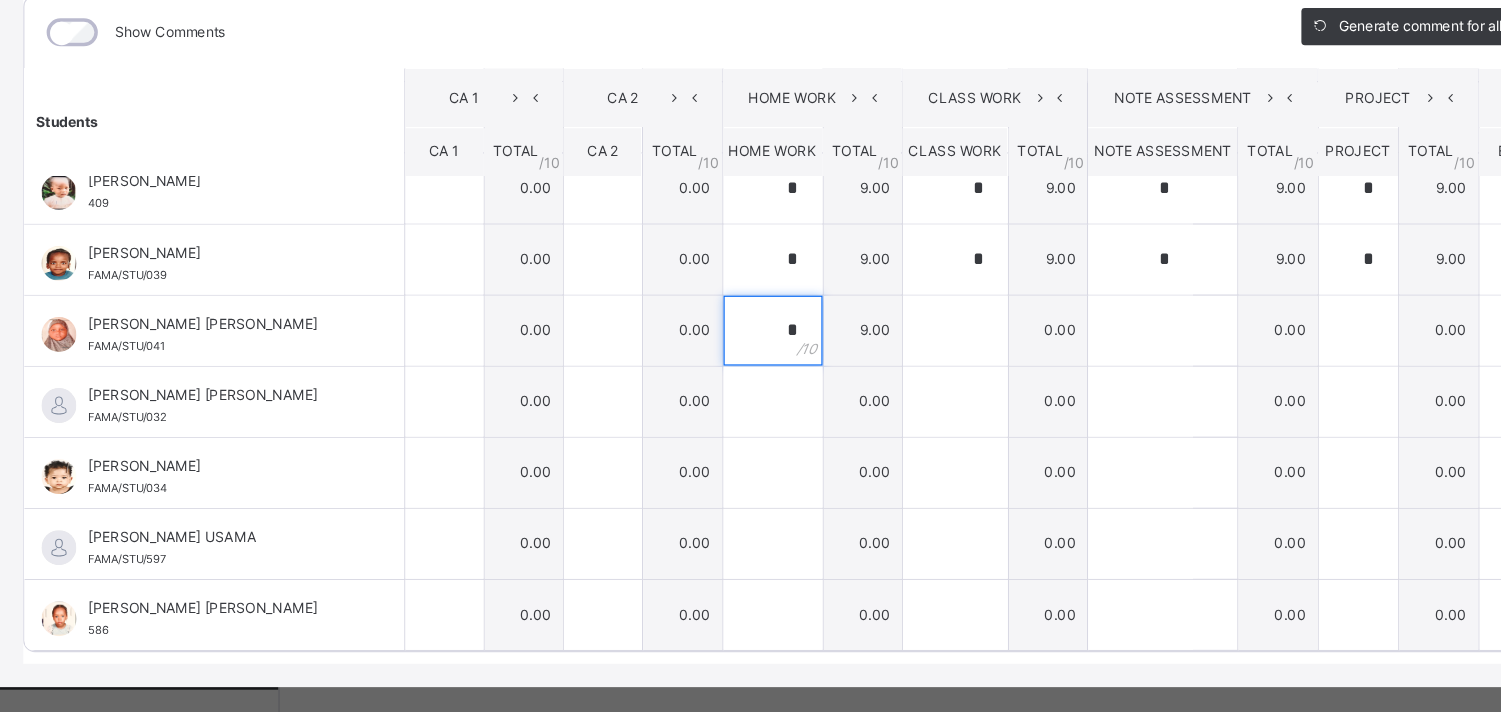 type on "*" 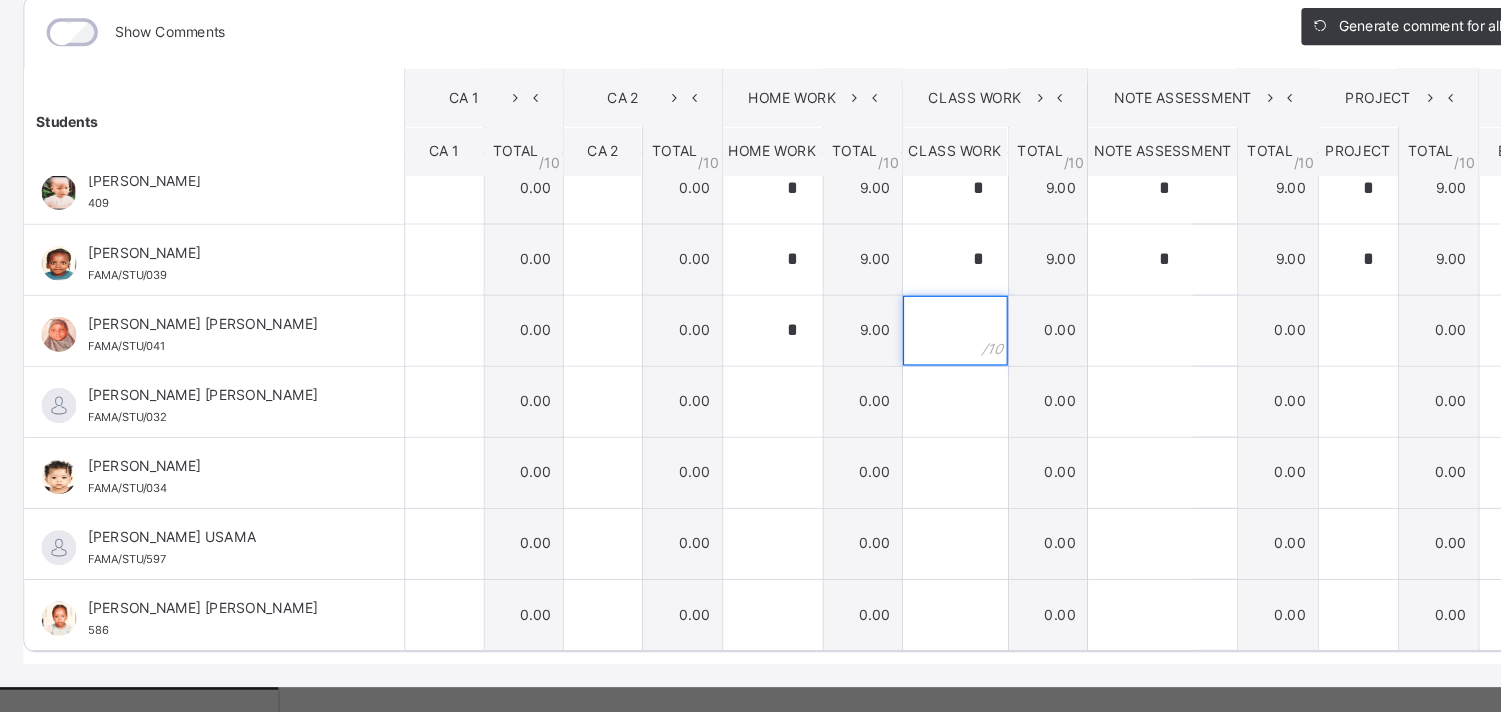 click at bounding box center [820, 384] 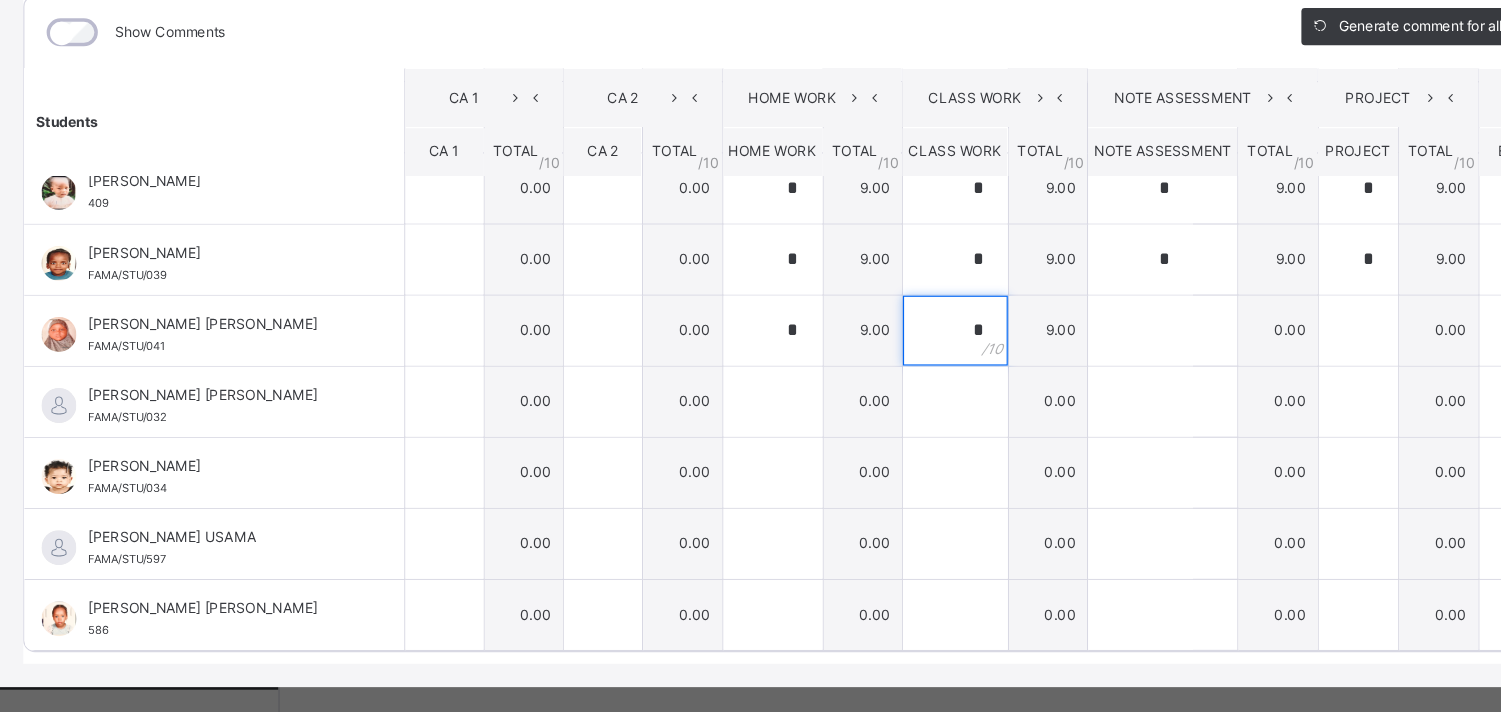 type on "*" 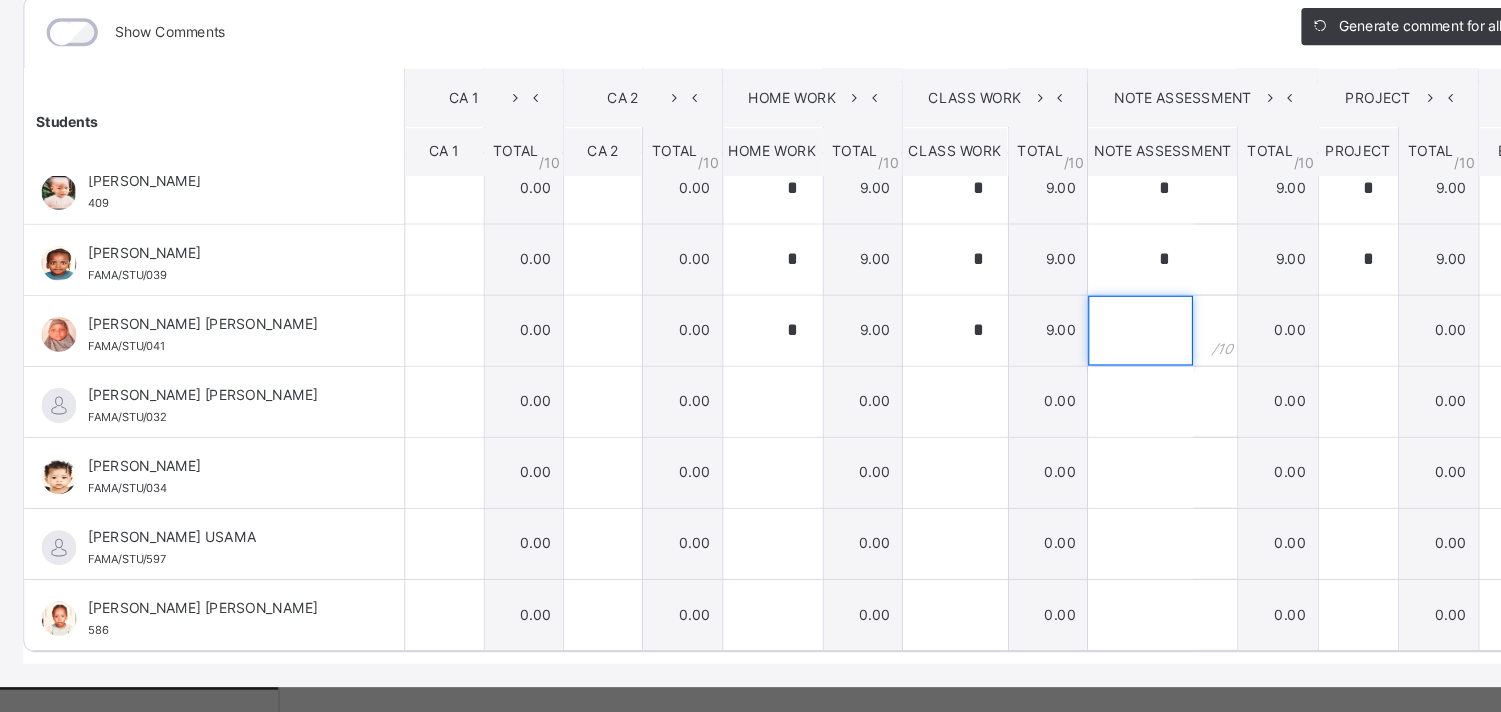click at bounding box center [979, 384] 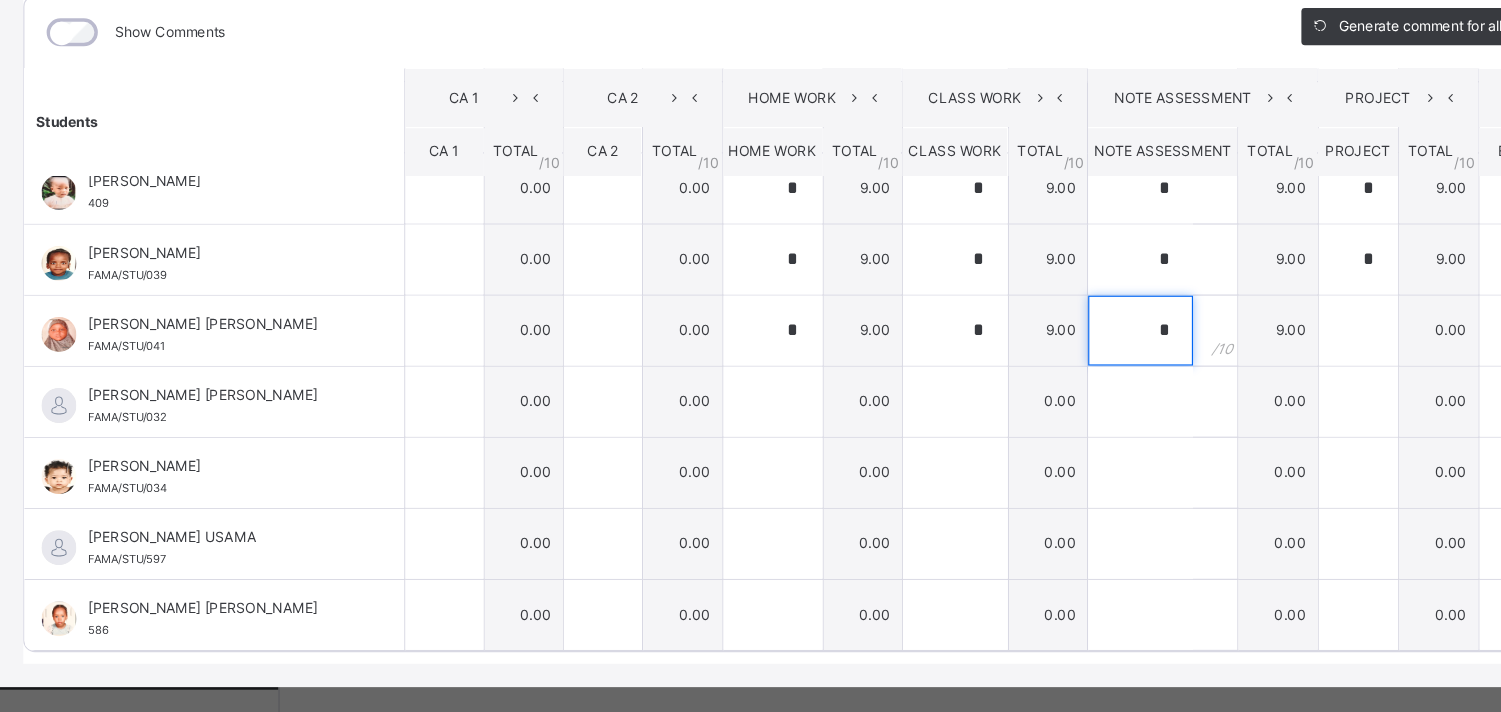 type 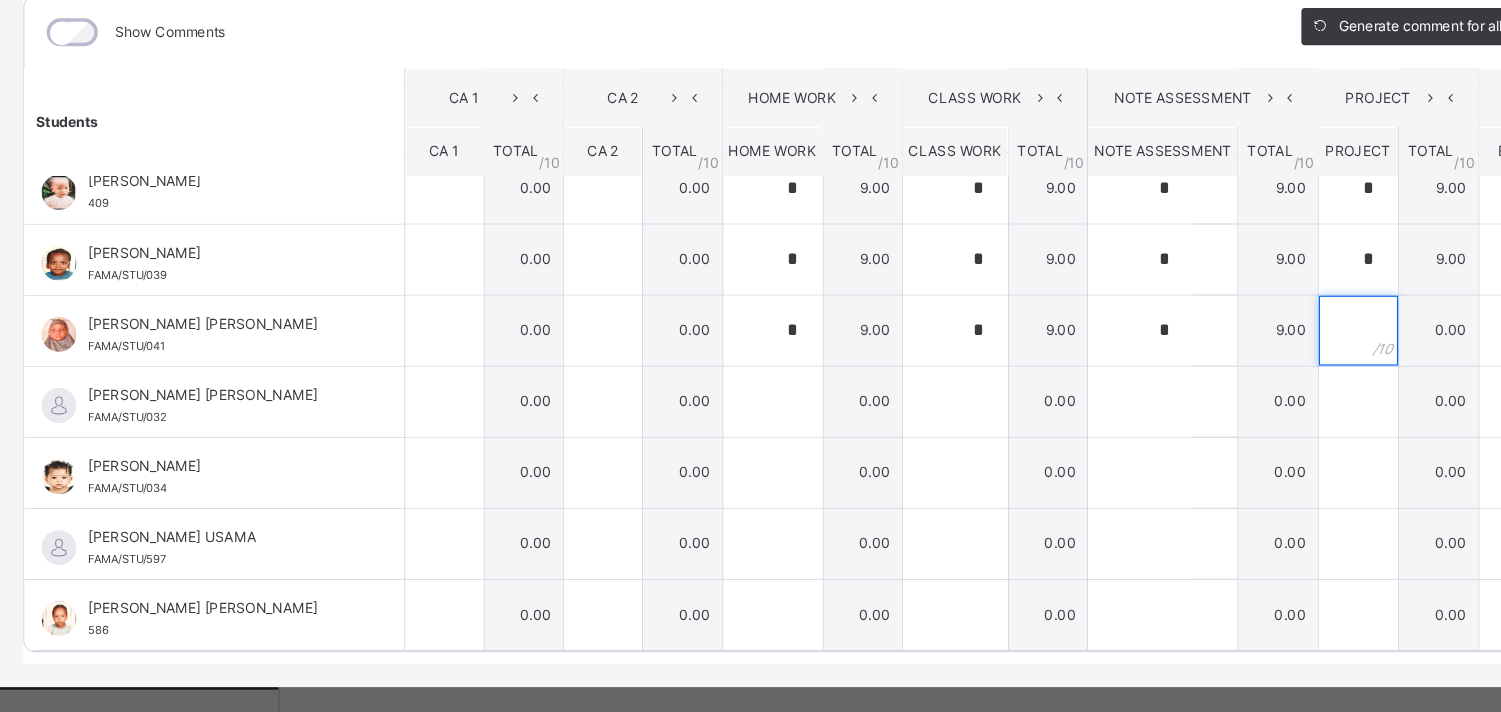 click at bounding box center (1166, 384) 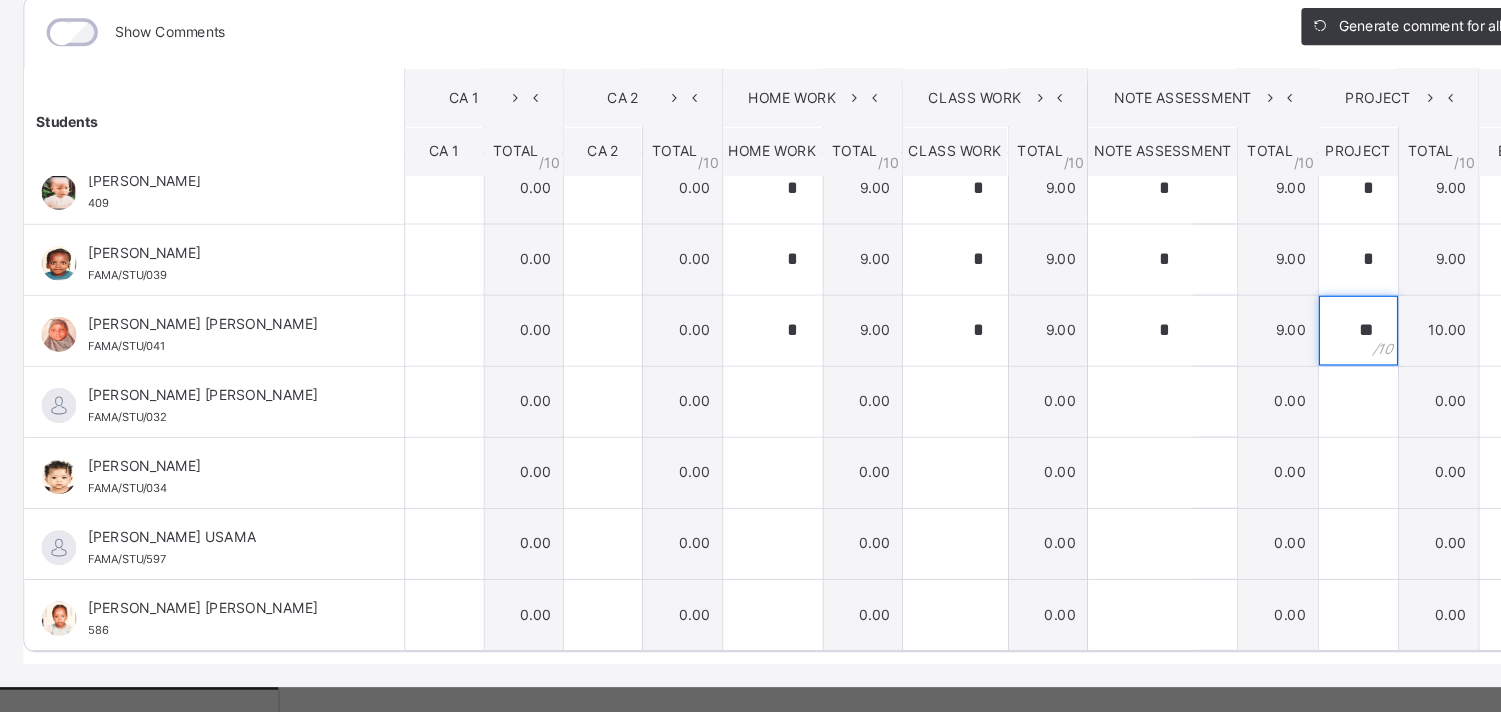 scroll, scrollTop: 198, scrollLeft: 0, axis: vertical 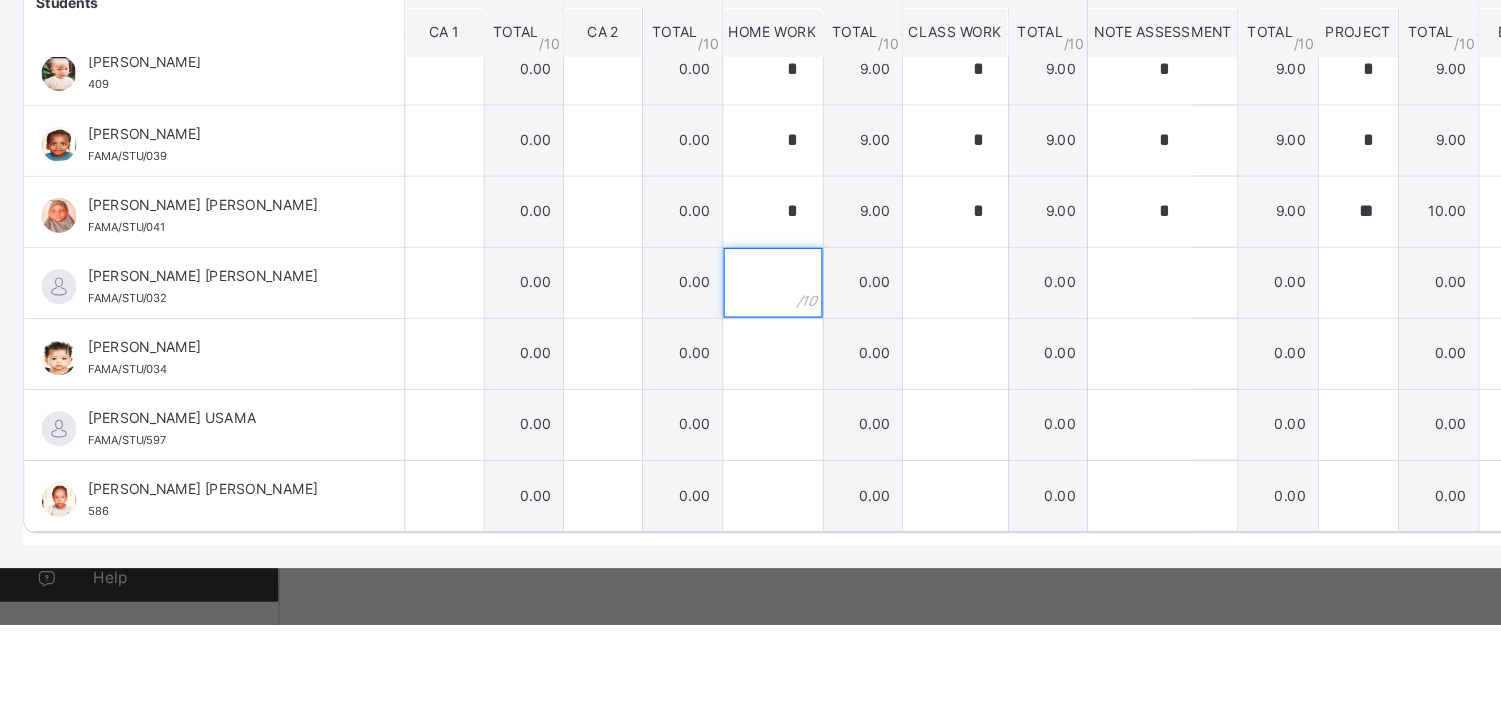 click at bounding box center [663, 418] 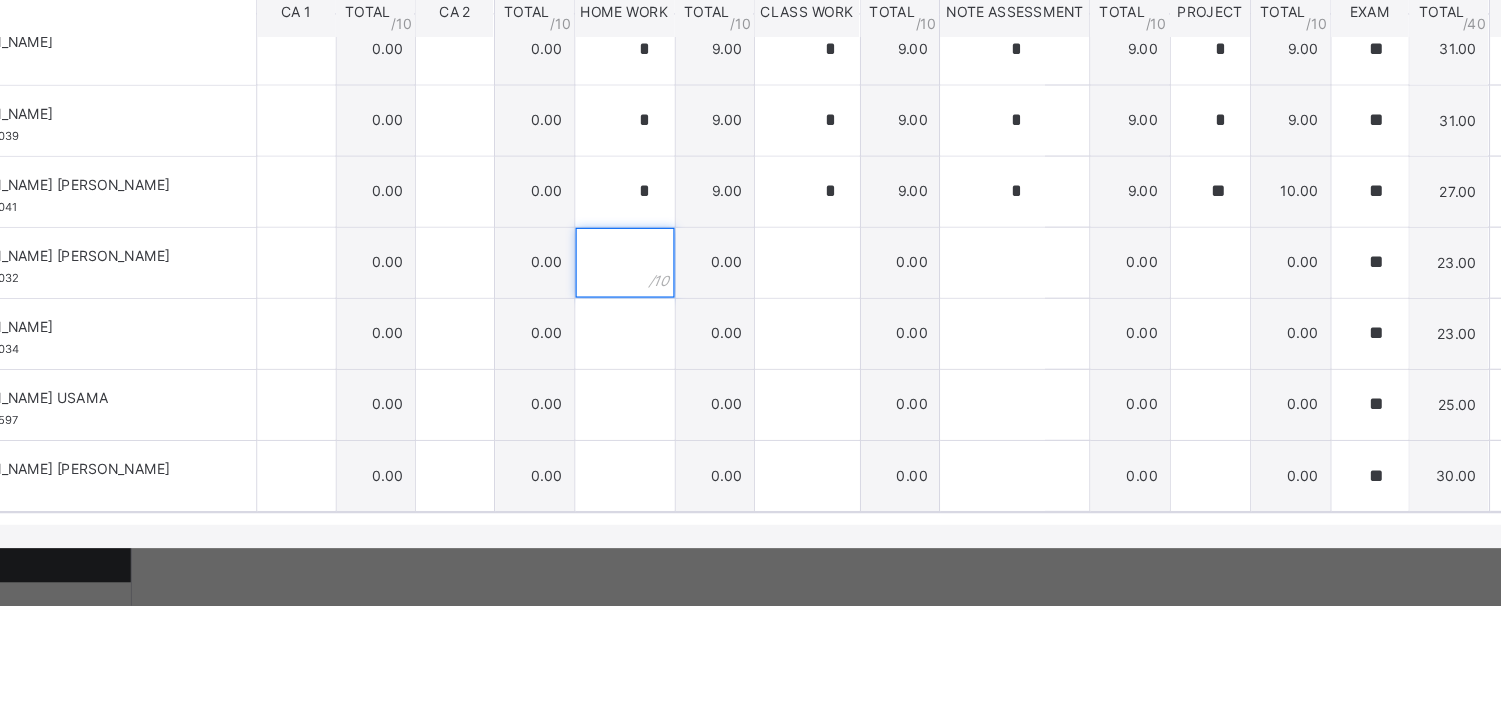 scroll, scrollTop: 847, scrollLeft: 0, axis: vertical 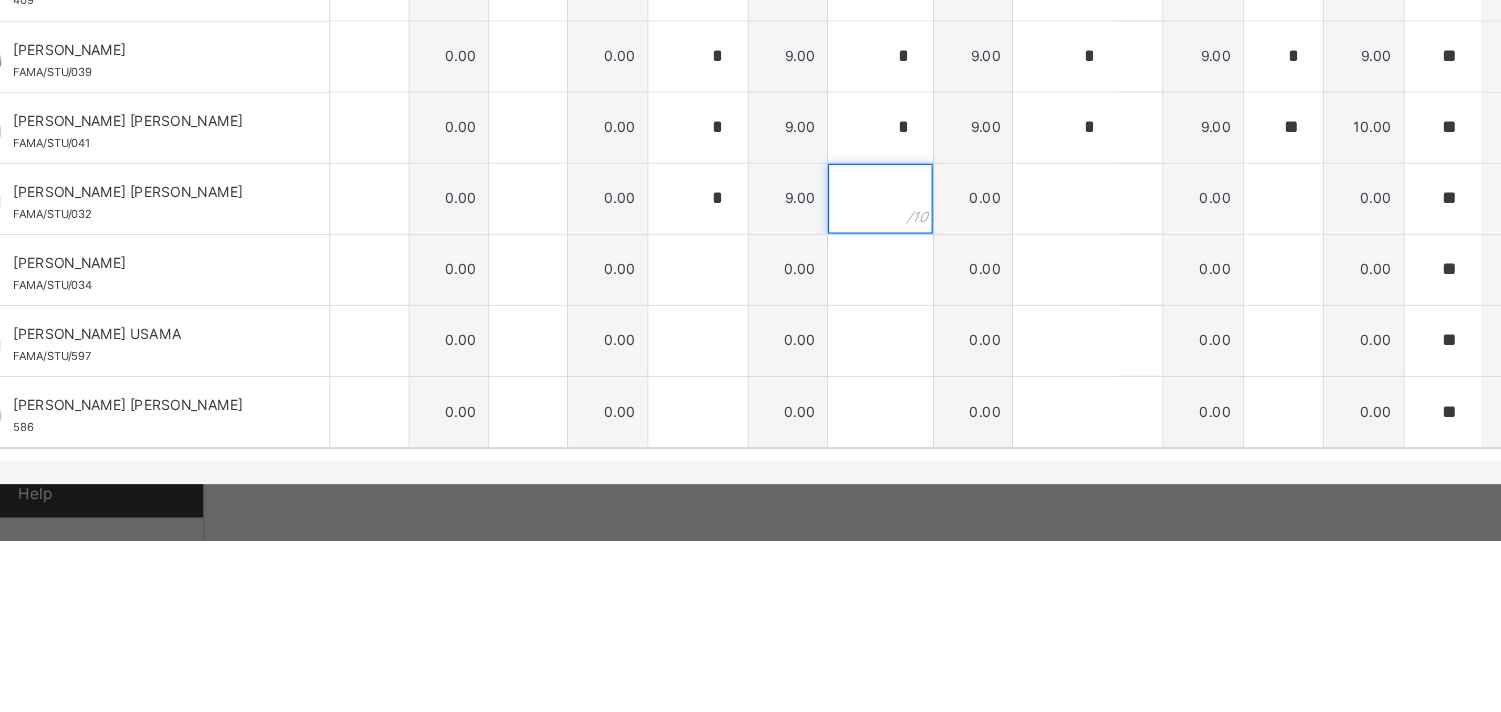 click at bounding box center (820, 418) 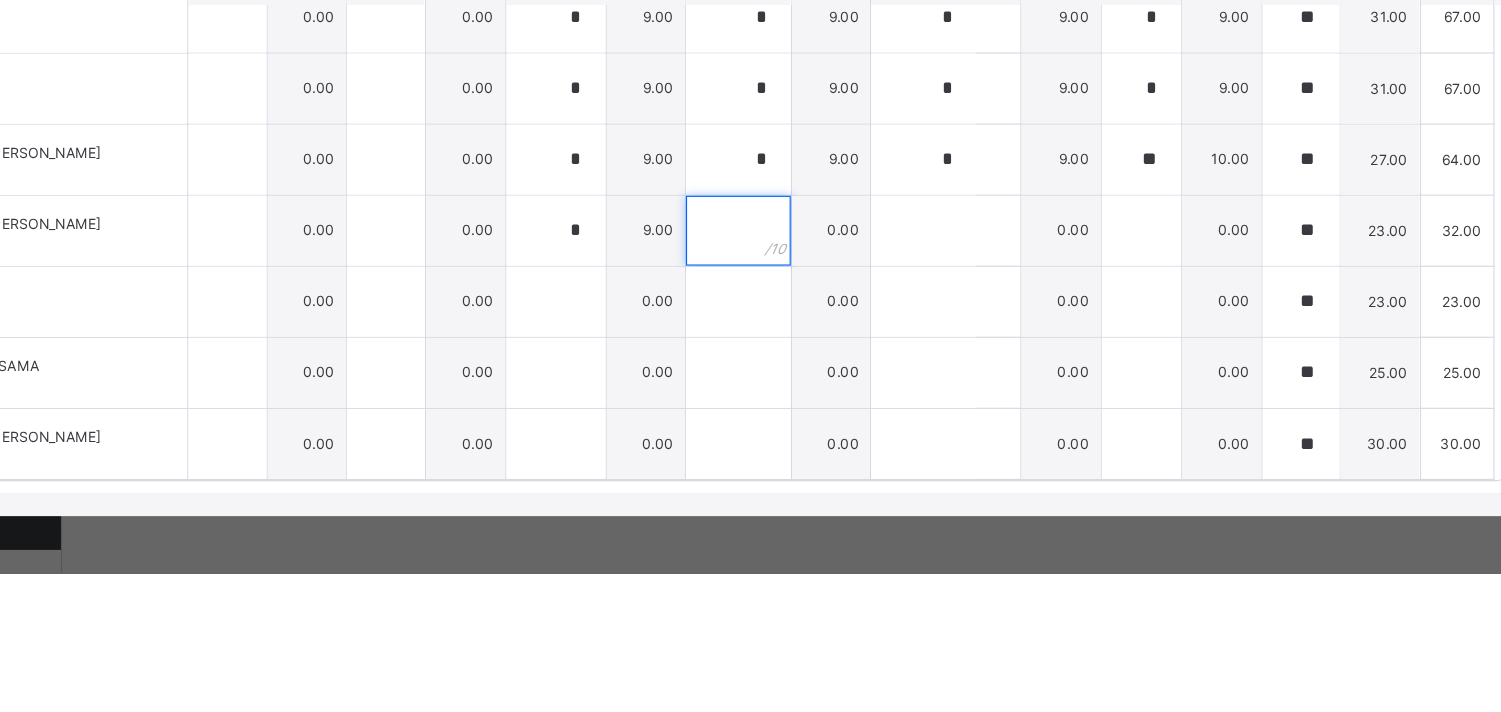 scroll, scrollTop: 847, scrollLeft: 0, axis: vertical 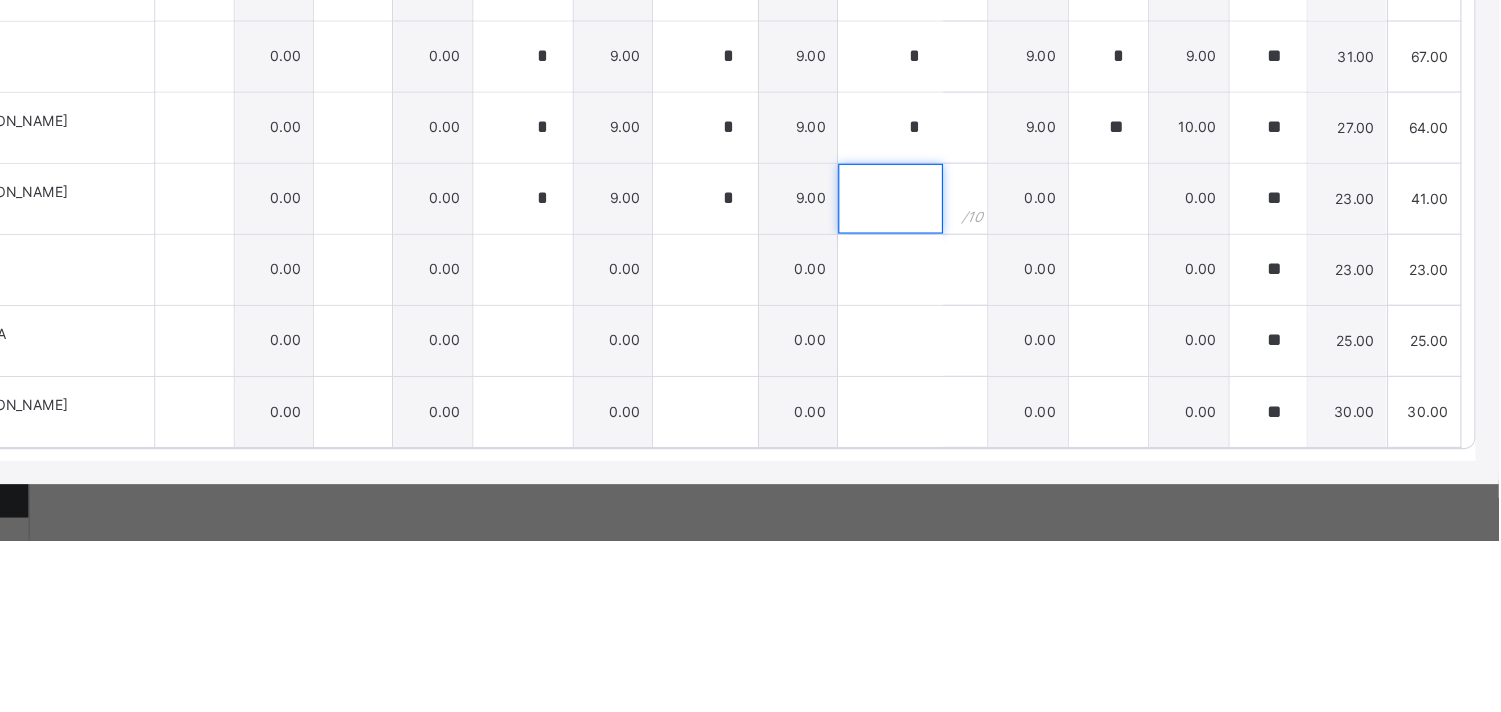 click at bounding box center [979, 418] 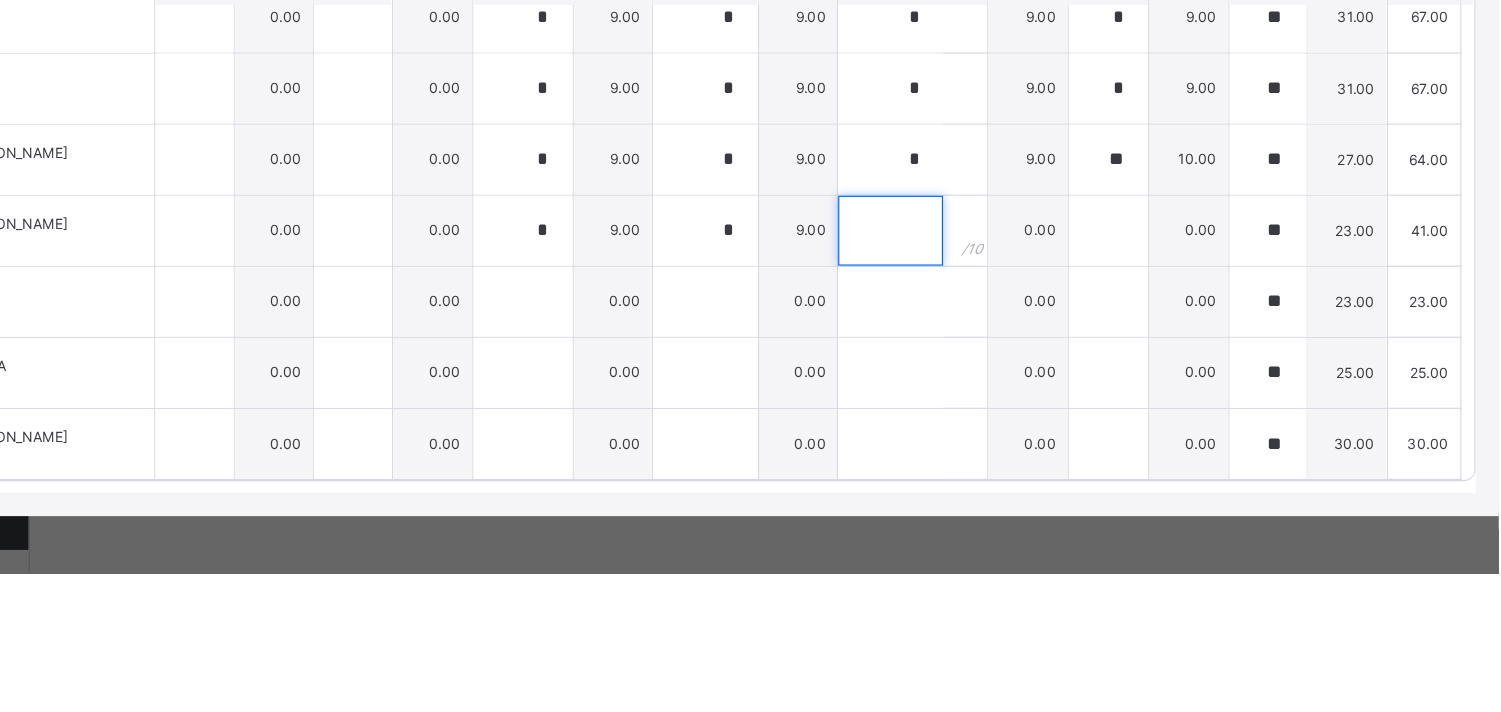 scroll, scrollTop: 847, scrollLeft: 0, axis: vertical 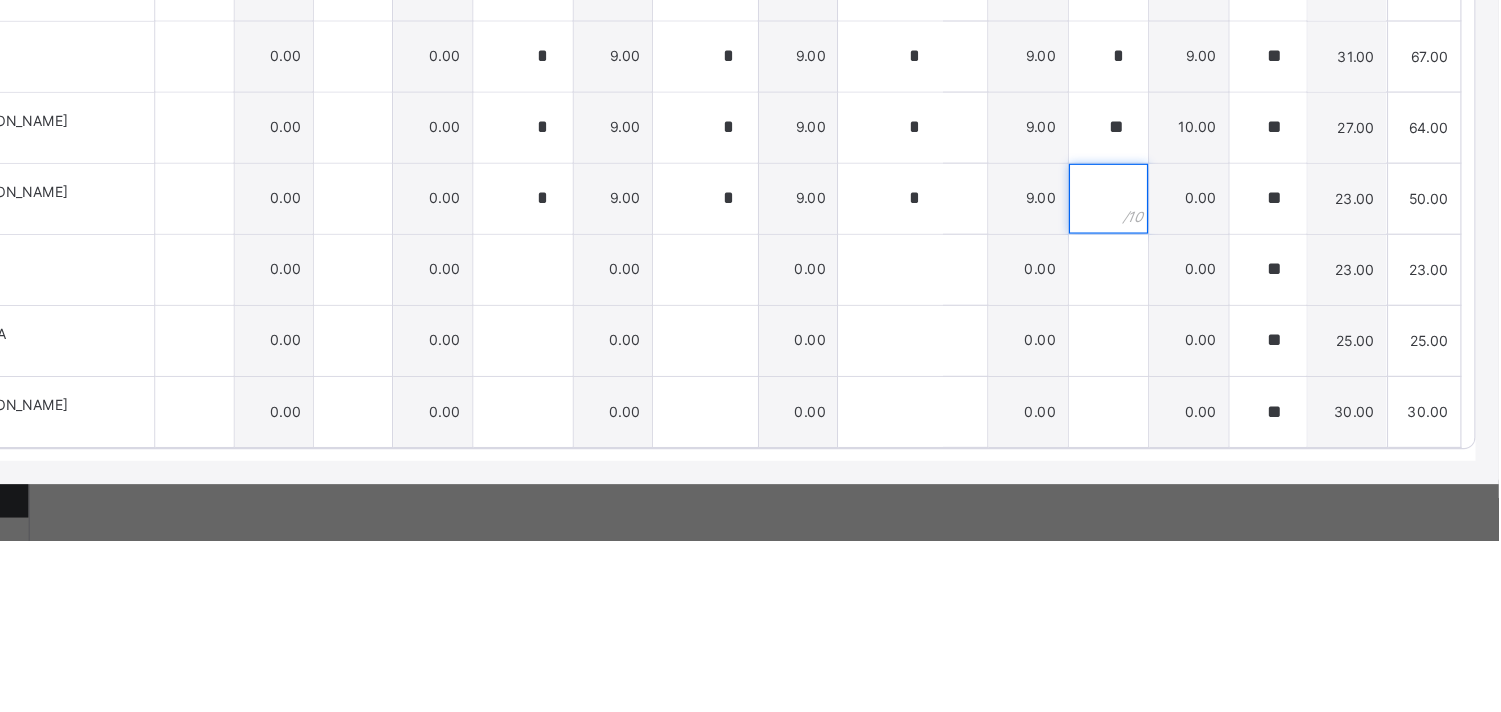 click at bounding box center (1166, 418) 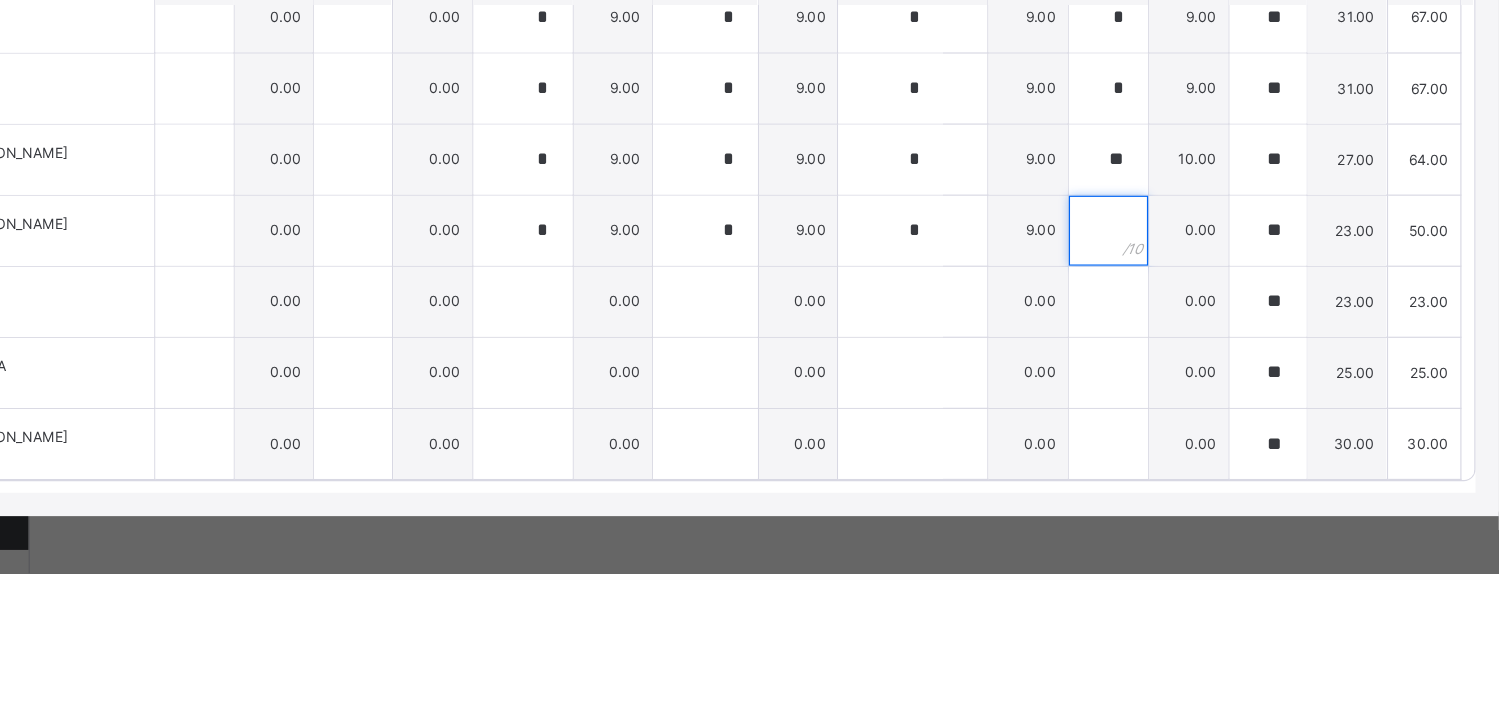 scroll, scrollTop: 847, scrollLeft: 0, axis: vertical 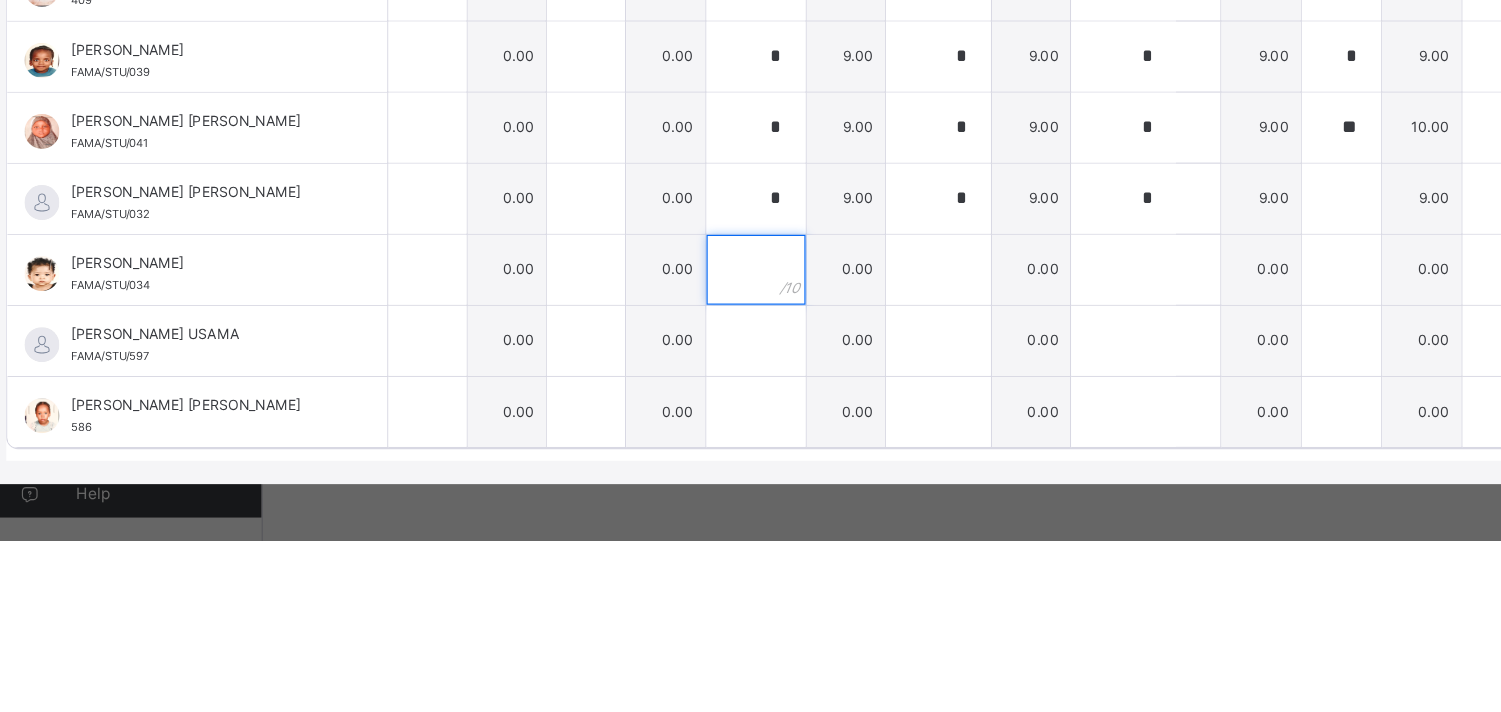 click at bounding box center (663, 479) 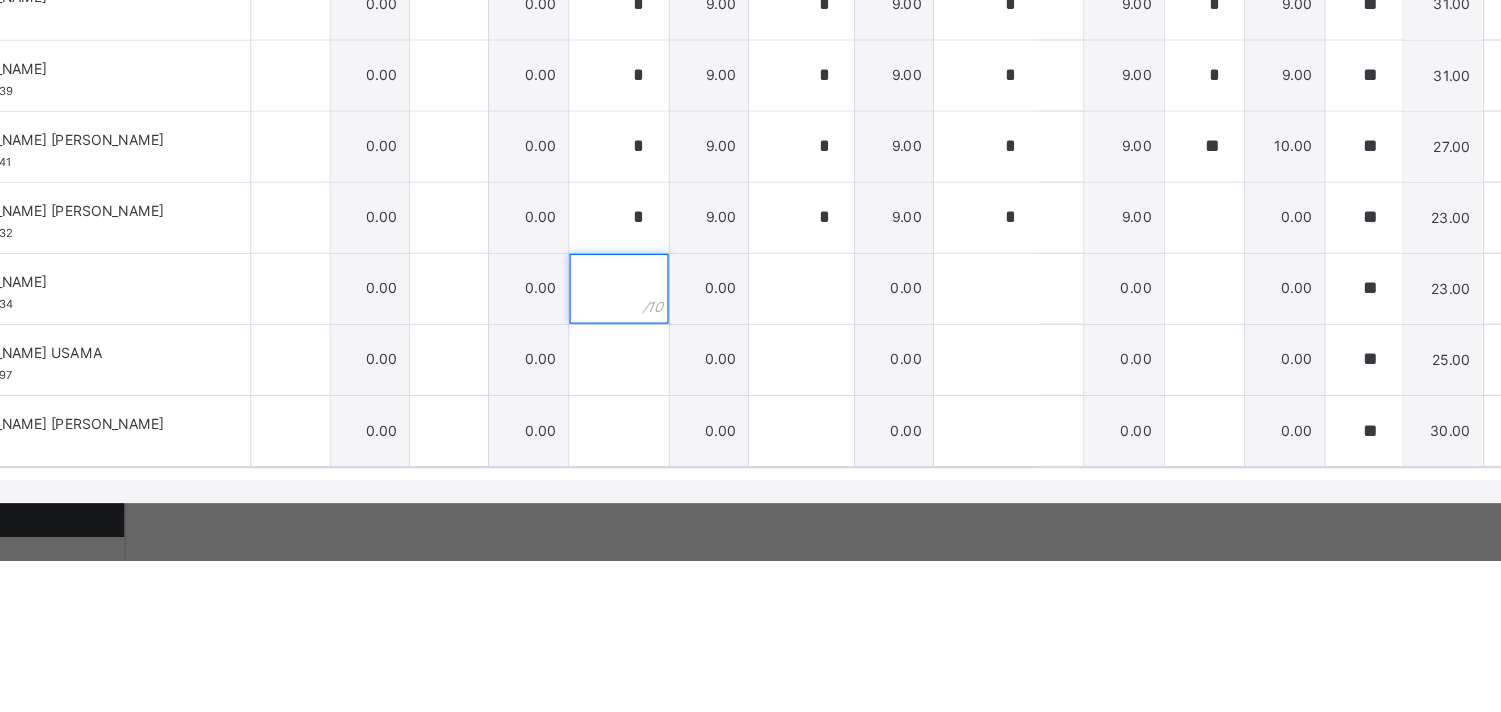 scroll, scrollTop: 847, scrollLeft: 0, axis: vertical 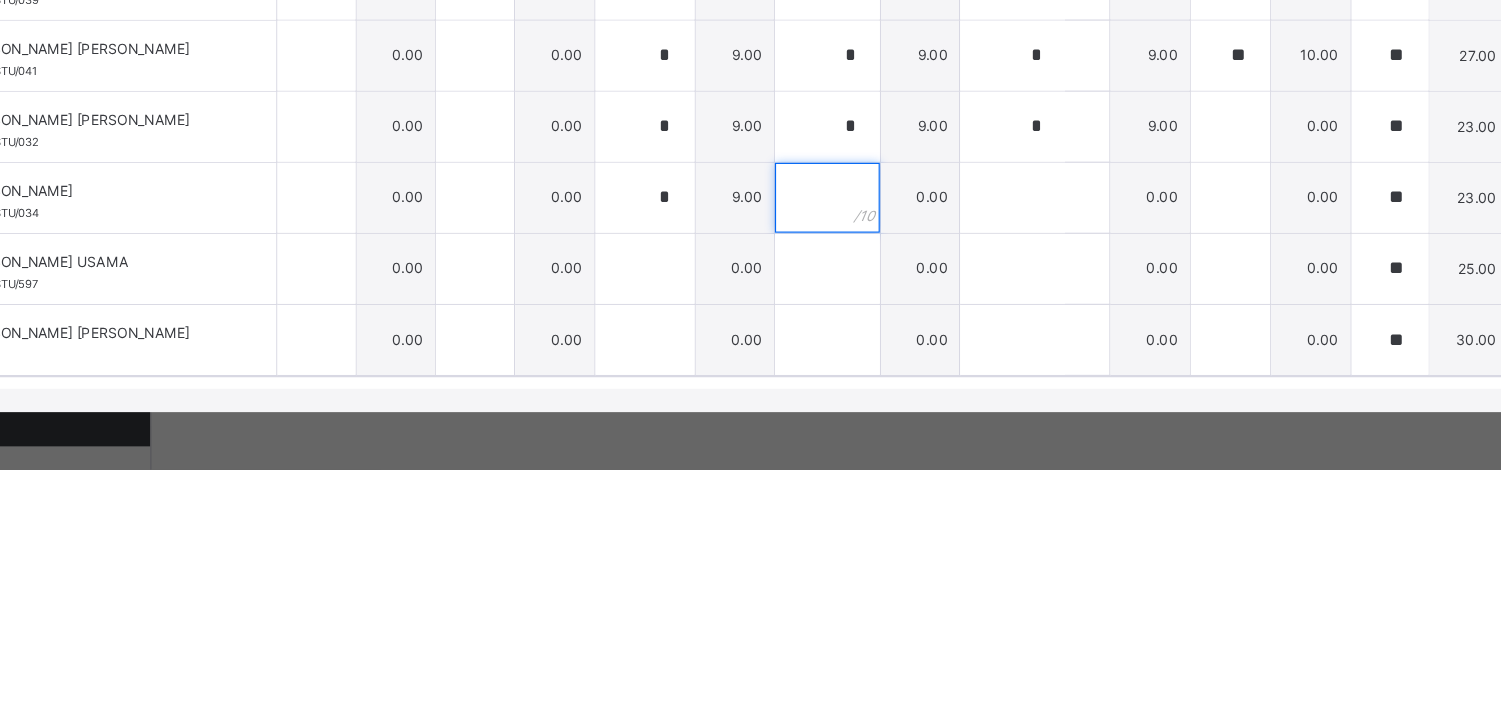 click at bounding box center [820, 479] 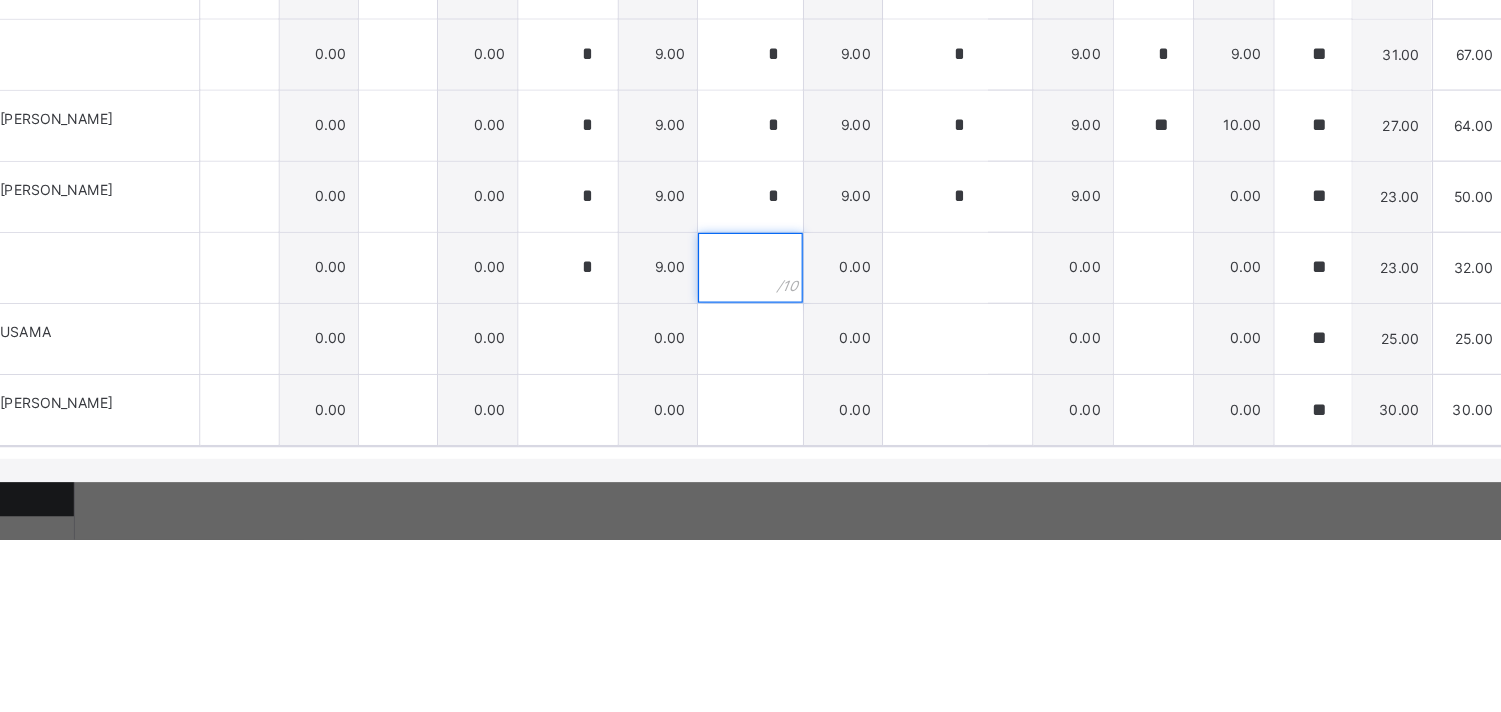 scroll, scrollTop: 847, scrollLeft: 0, axis: vertical 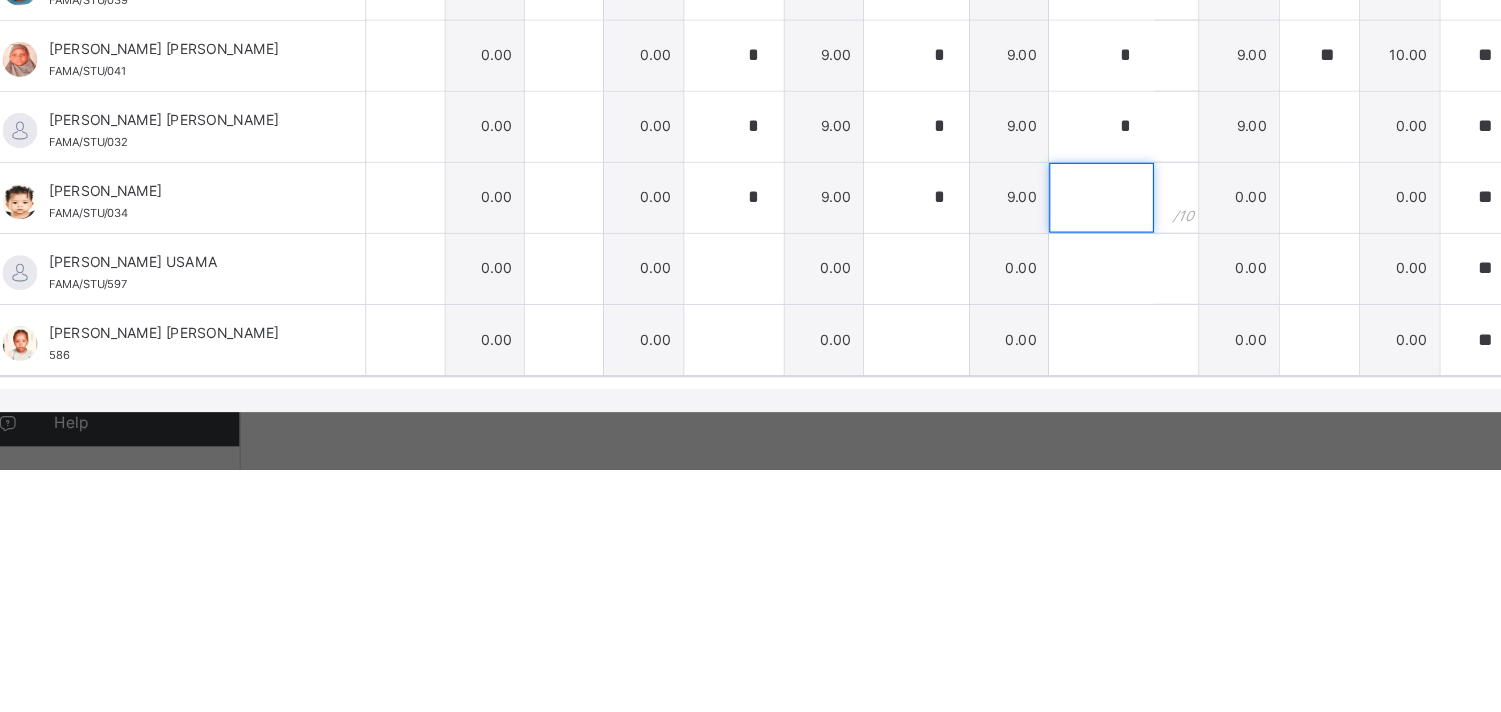 click at bounding box center (979, 479) 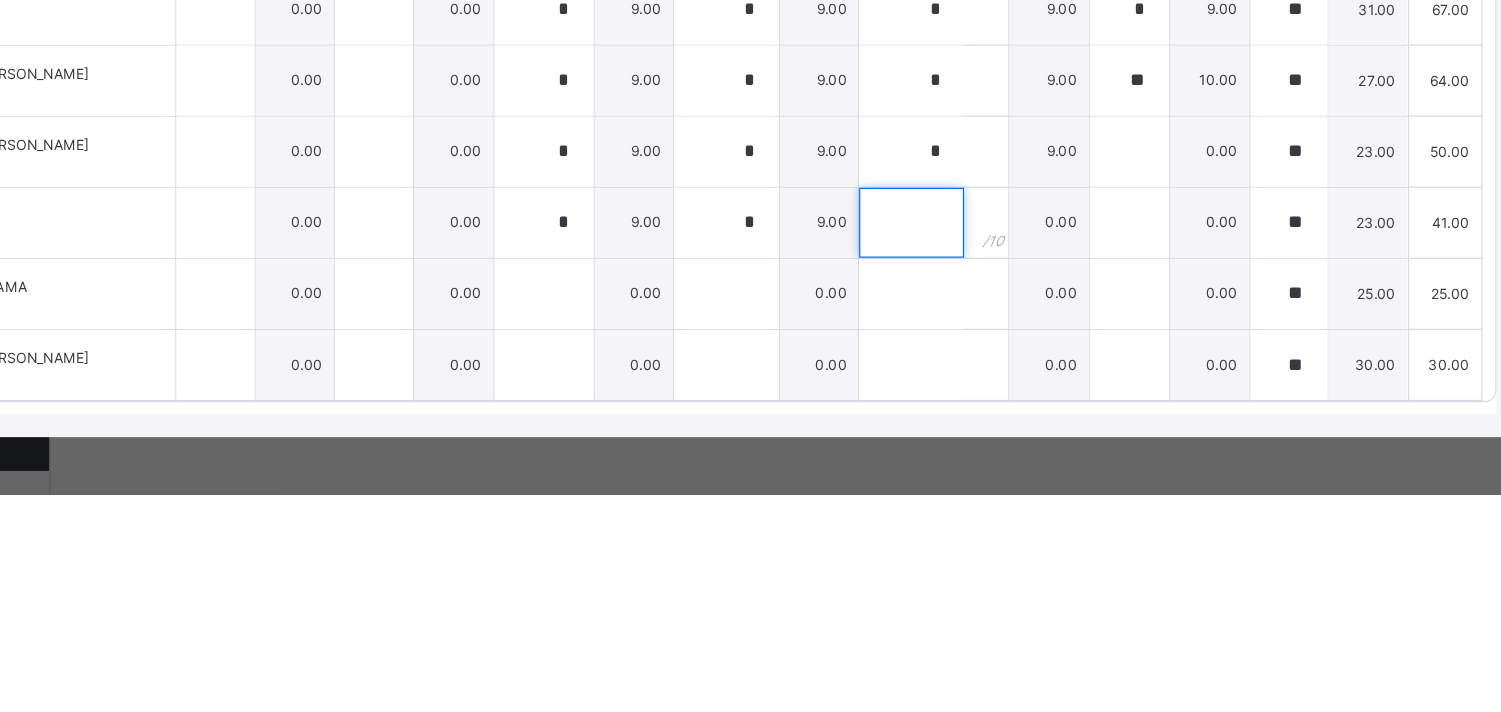 scroll, scrollTop: 847, scrollLeft: 0, axis: vertical 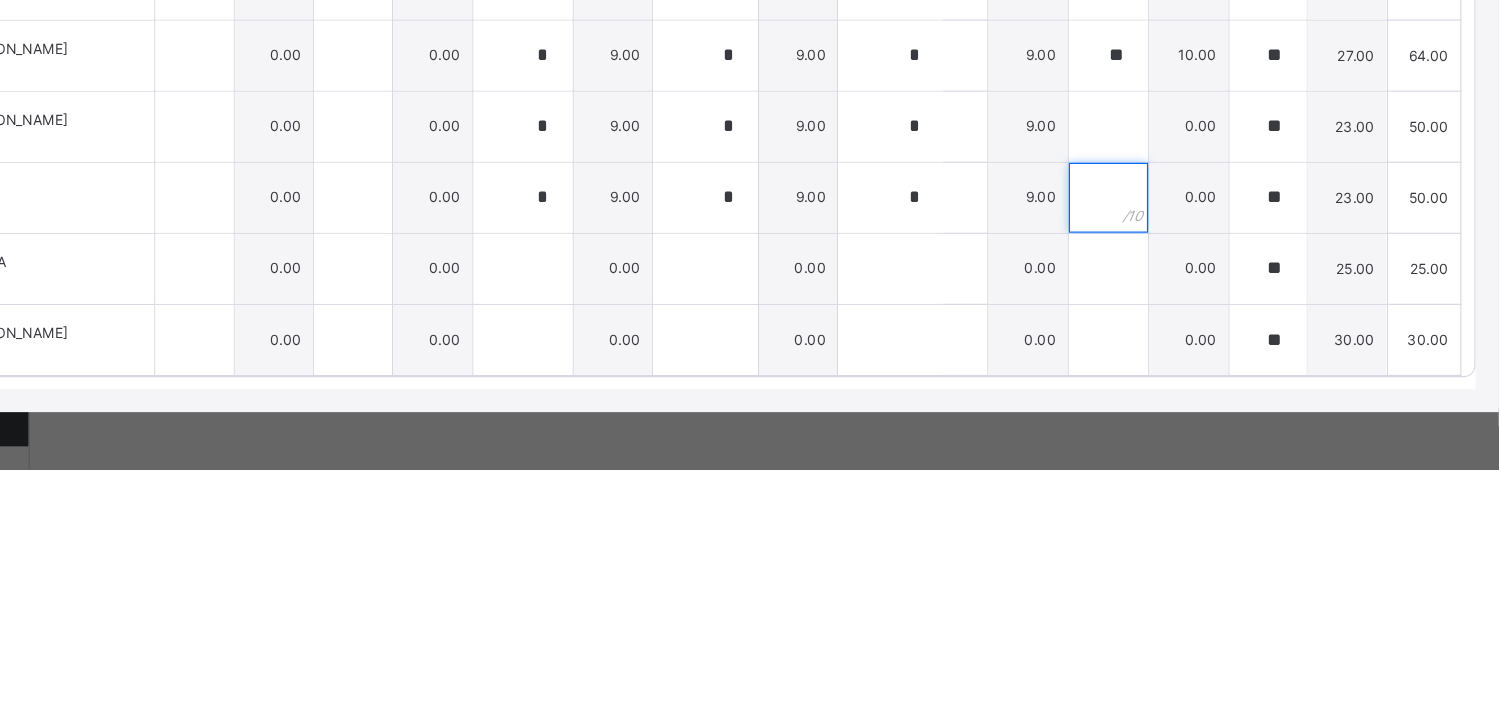 click at bounding box center [1166, 479] 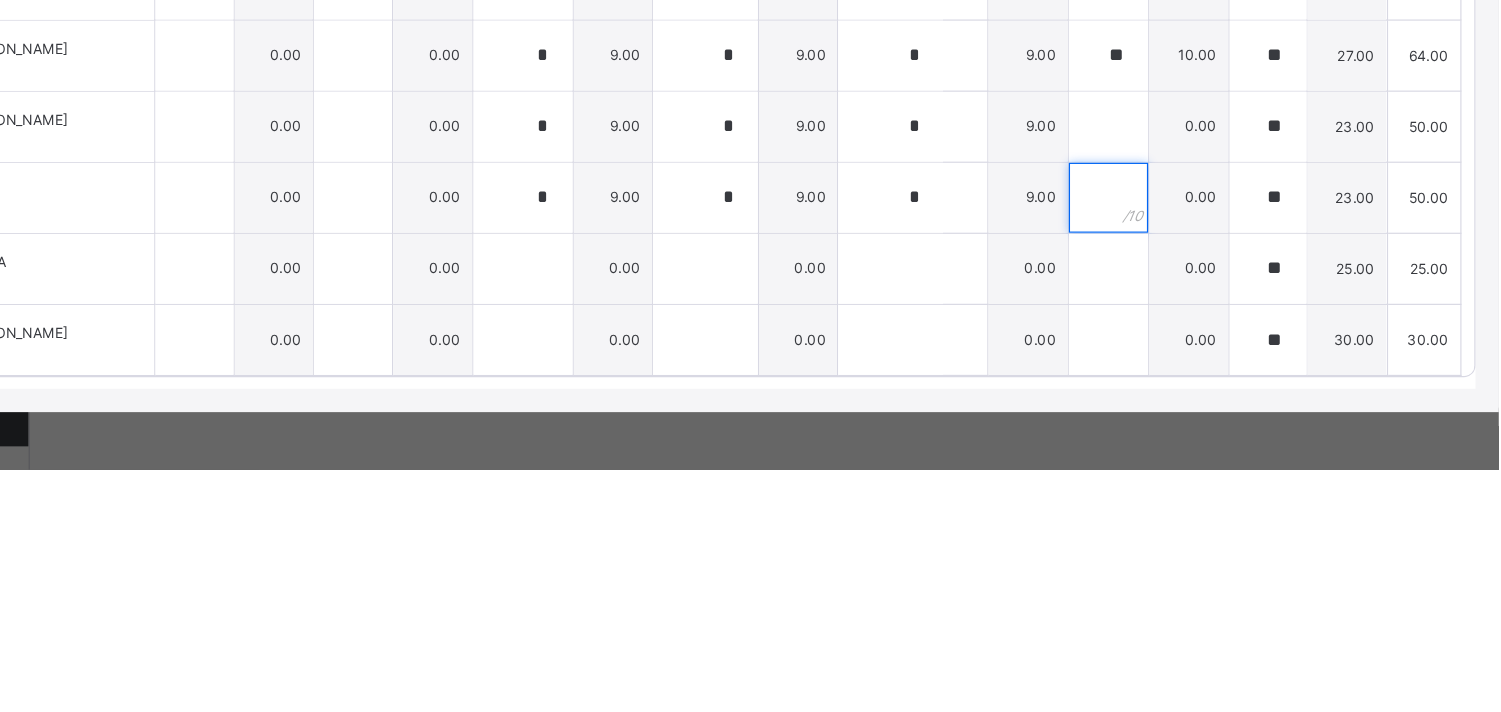scroll, scrollTop: 847, scrollLeft: 0, axis: vertical 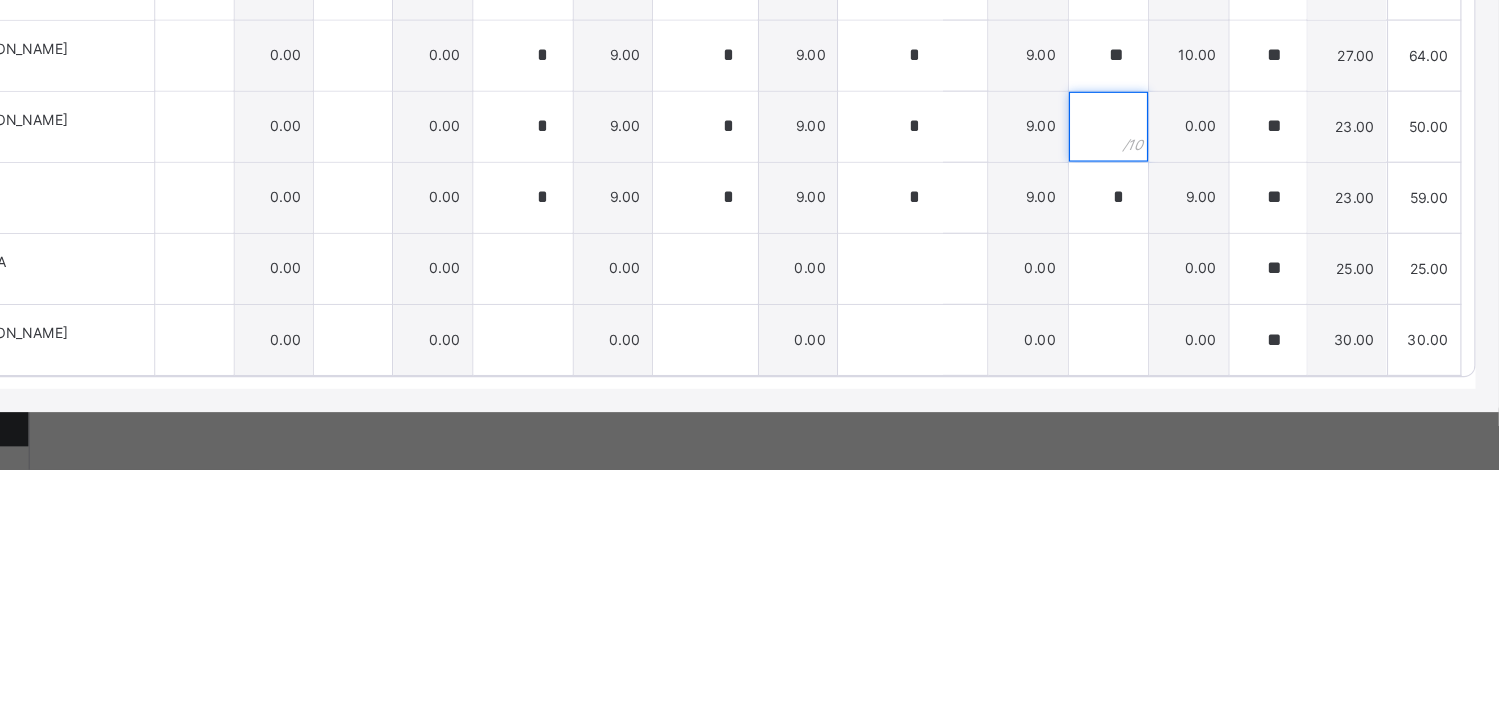 click at bounding box center (1166, 418) 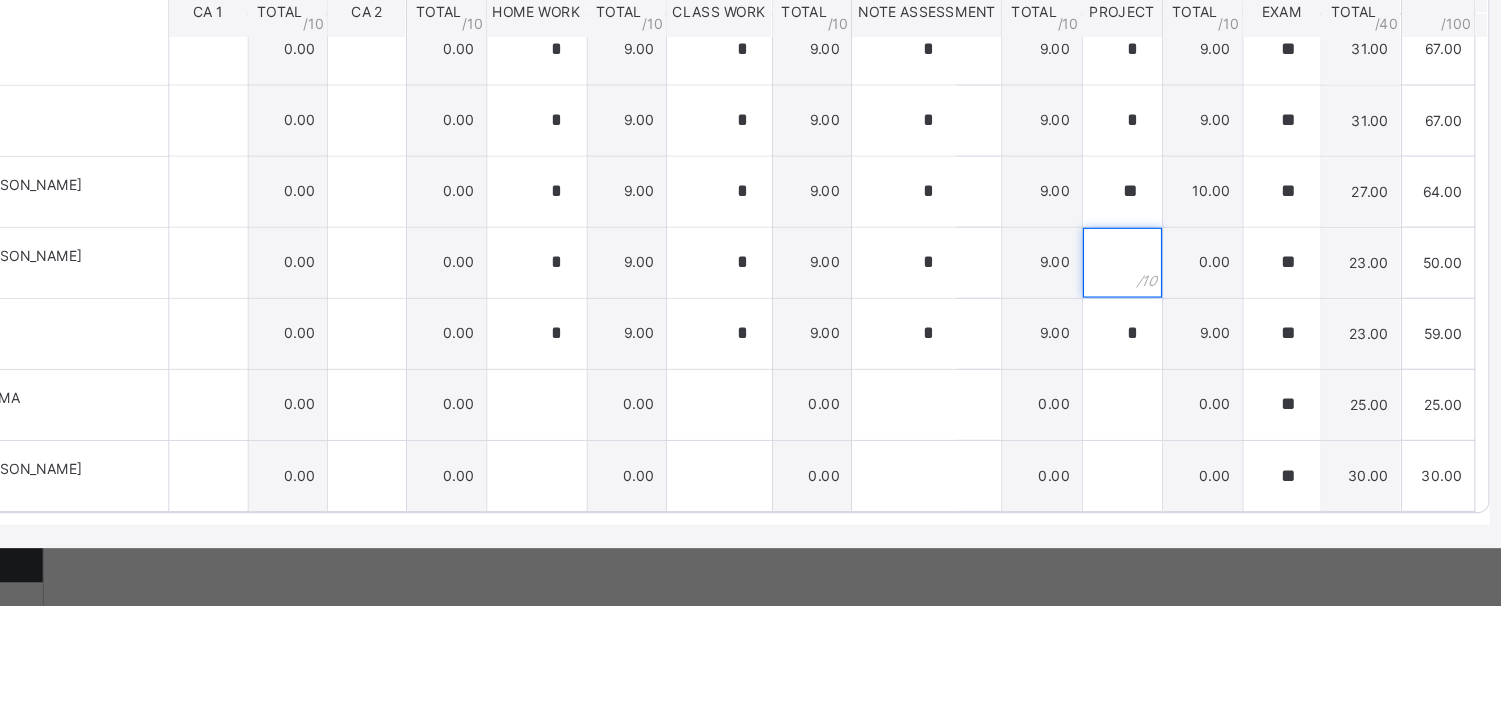 scroll, scrollTop: 847, scrollLeft: 0, axis: vertical 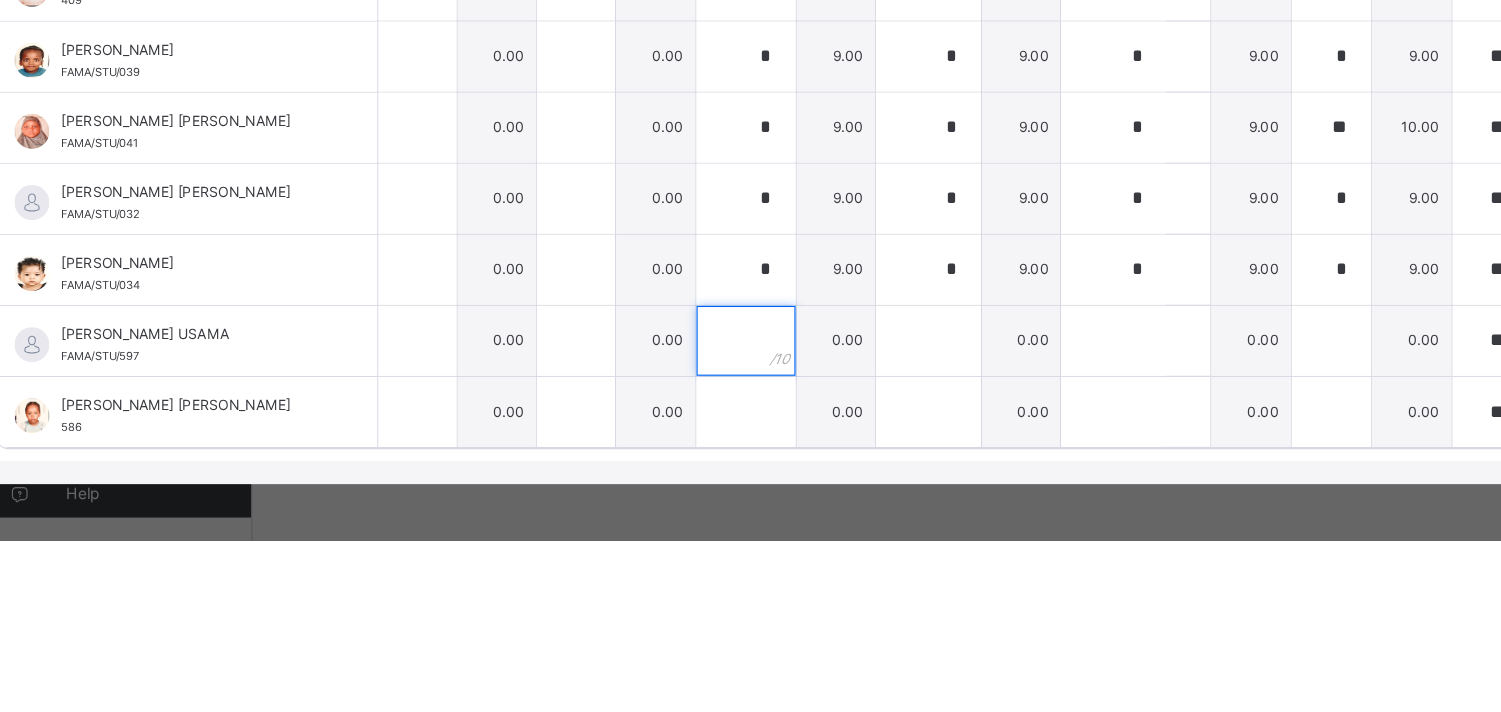 click at bounding box center [663, 540] 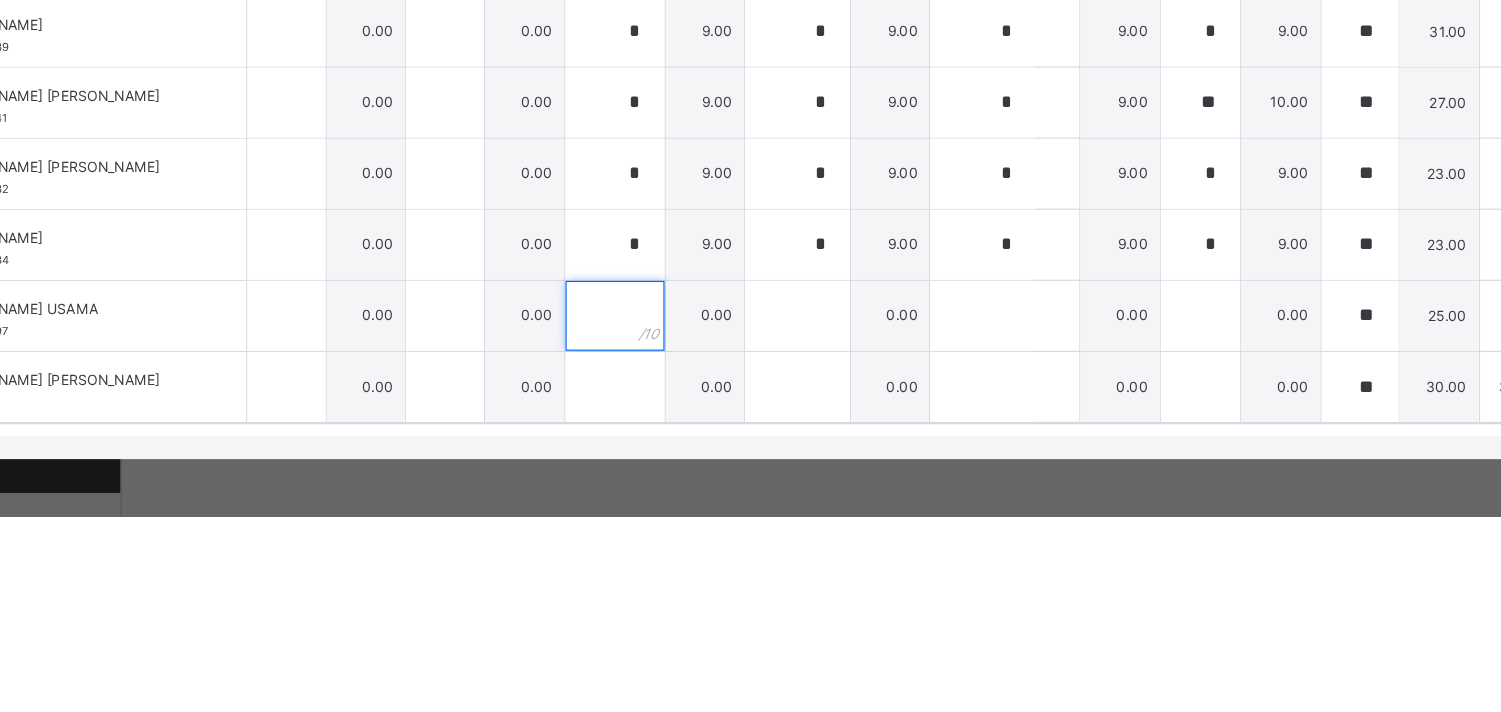 scroll, scrollTop: 847, scrollLeft: 0, axis: vertical 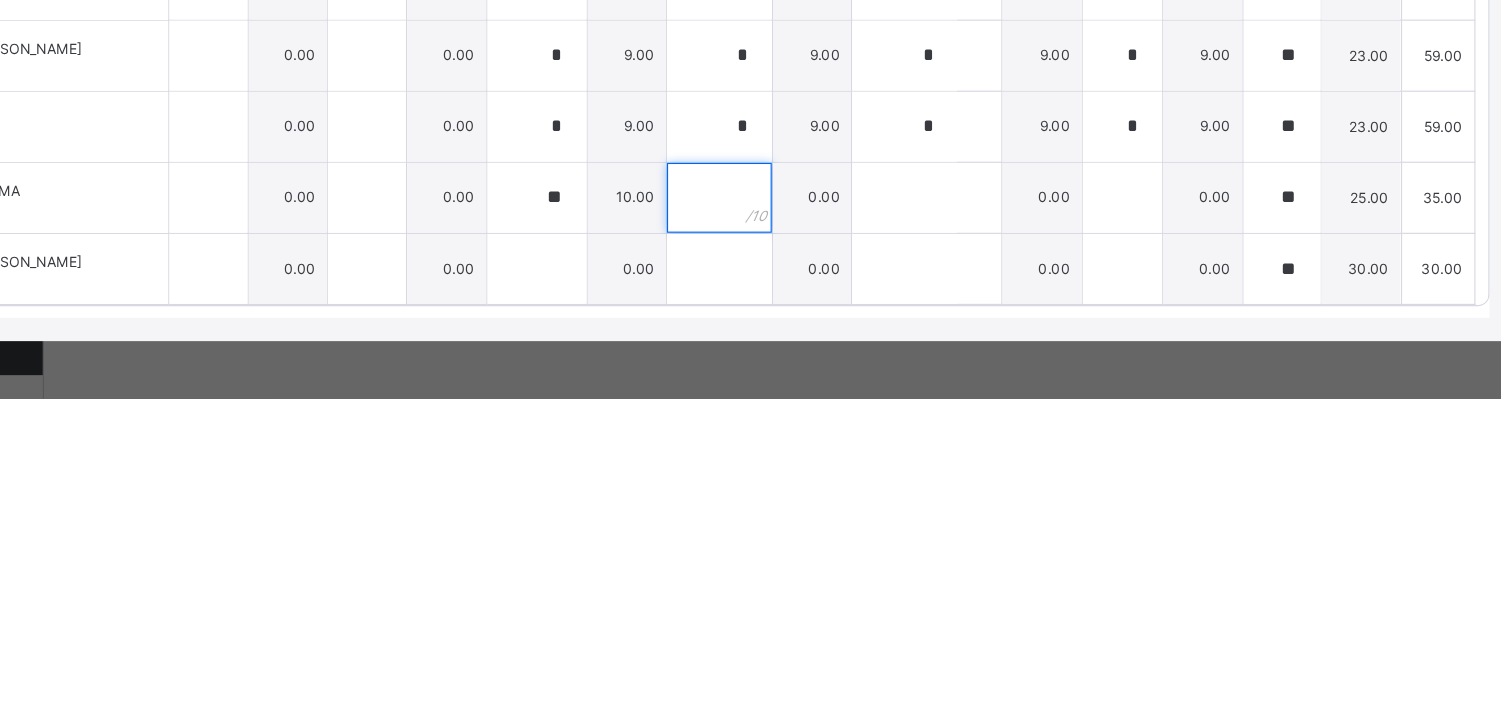 click at bounding box center (820, 540) 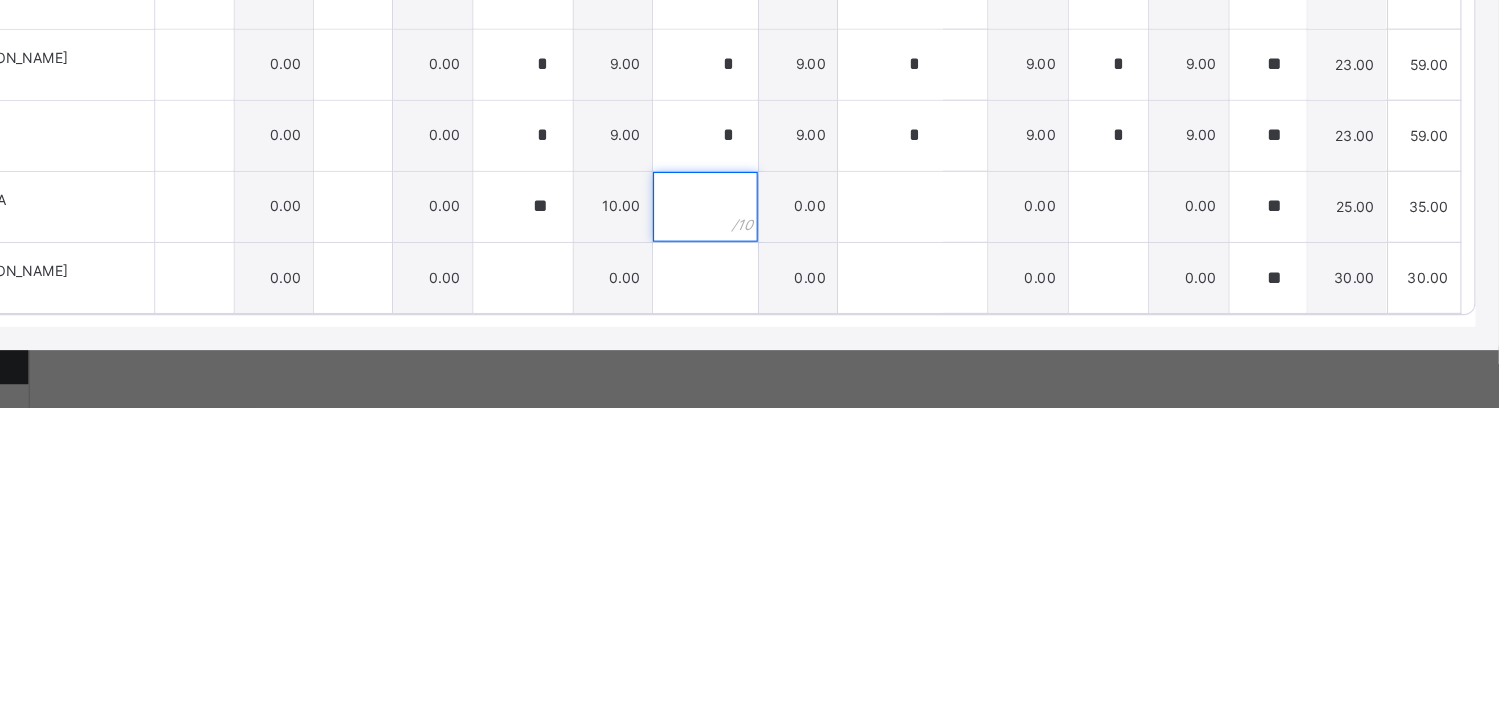 scroll, scrollTop: 847, scrollLeft: 0, axis: vertical 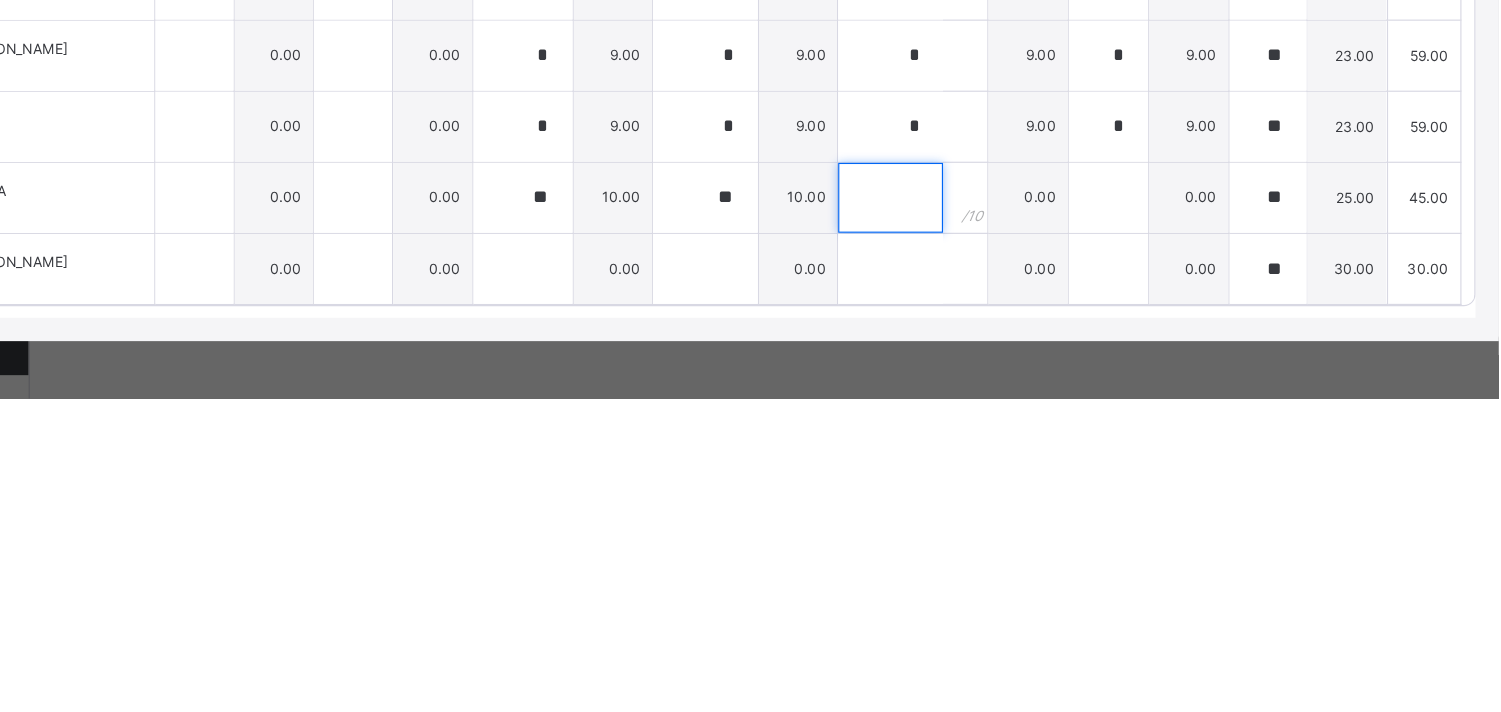 click at bounding box center [979, 540] 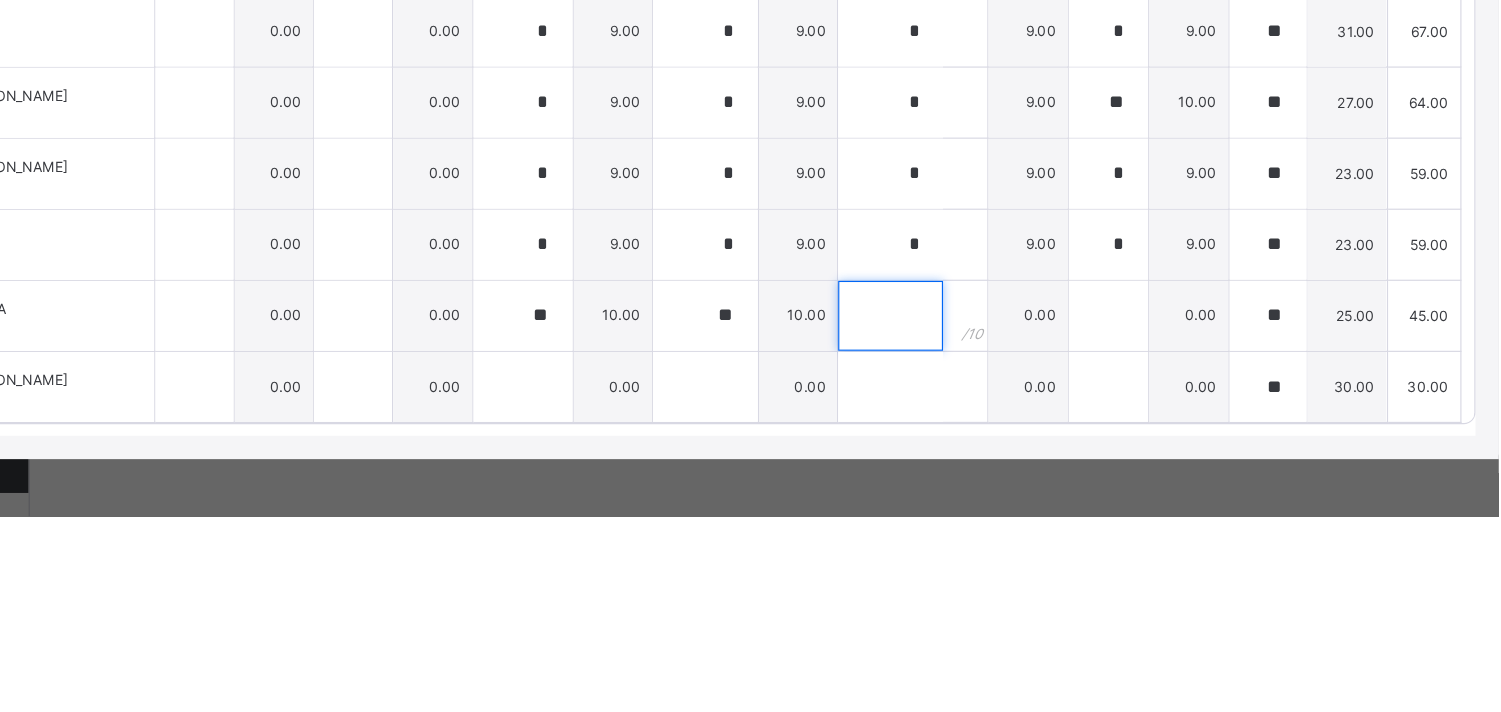 scroll, scrollTop: 847, scrollLeft: 0, axis: vertical 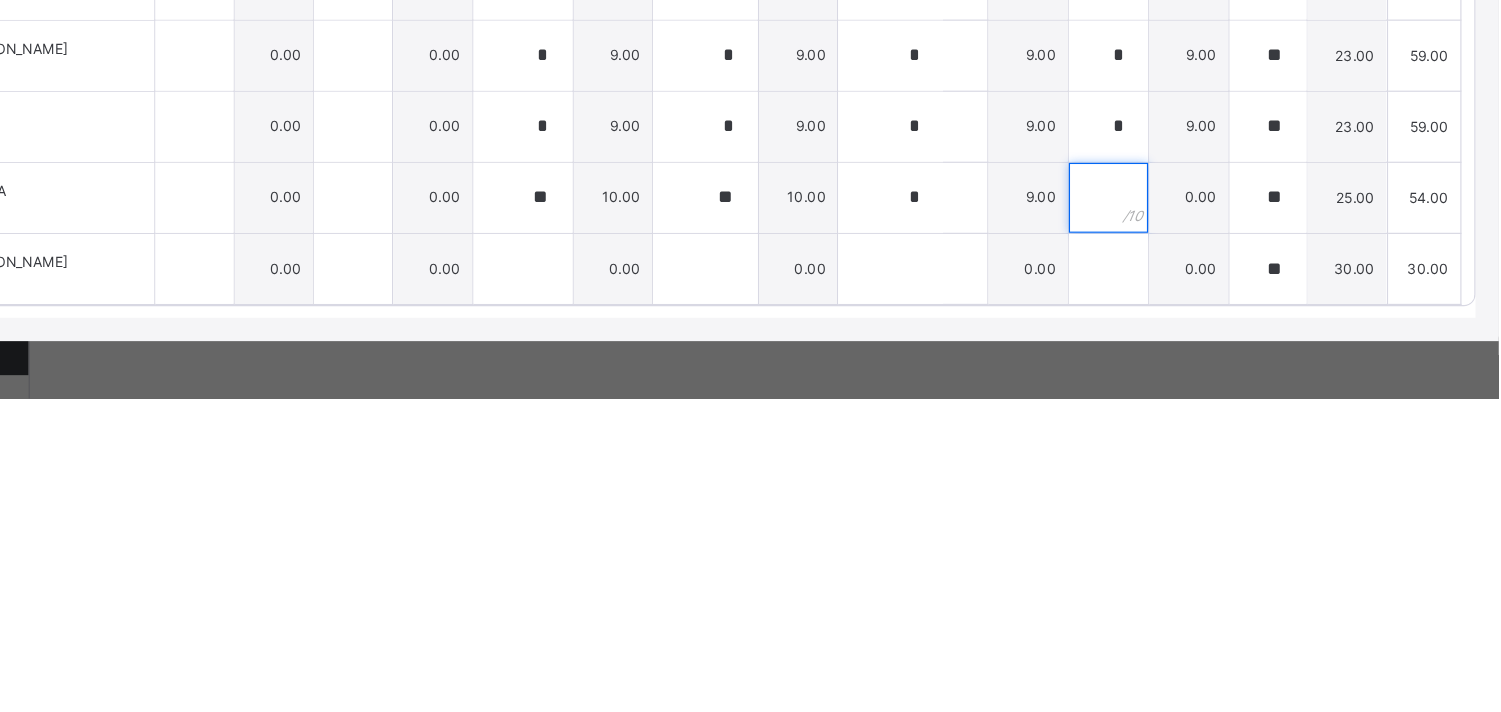 click at bounding box center (1166, 540) 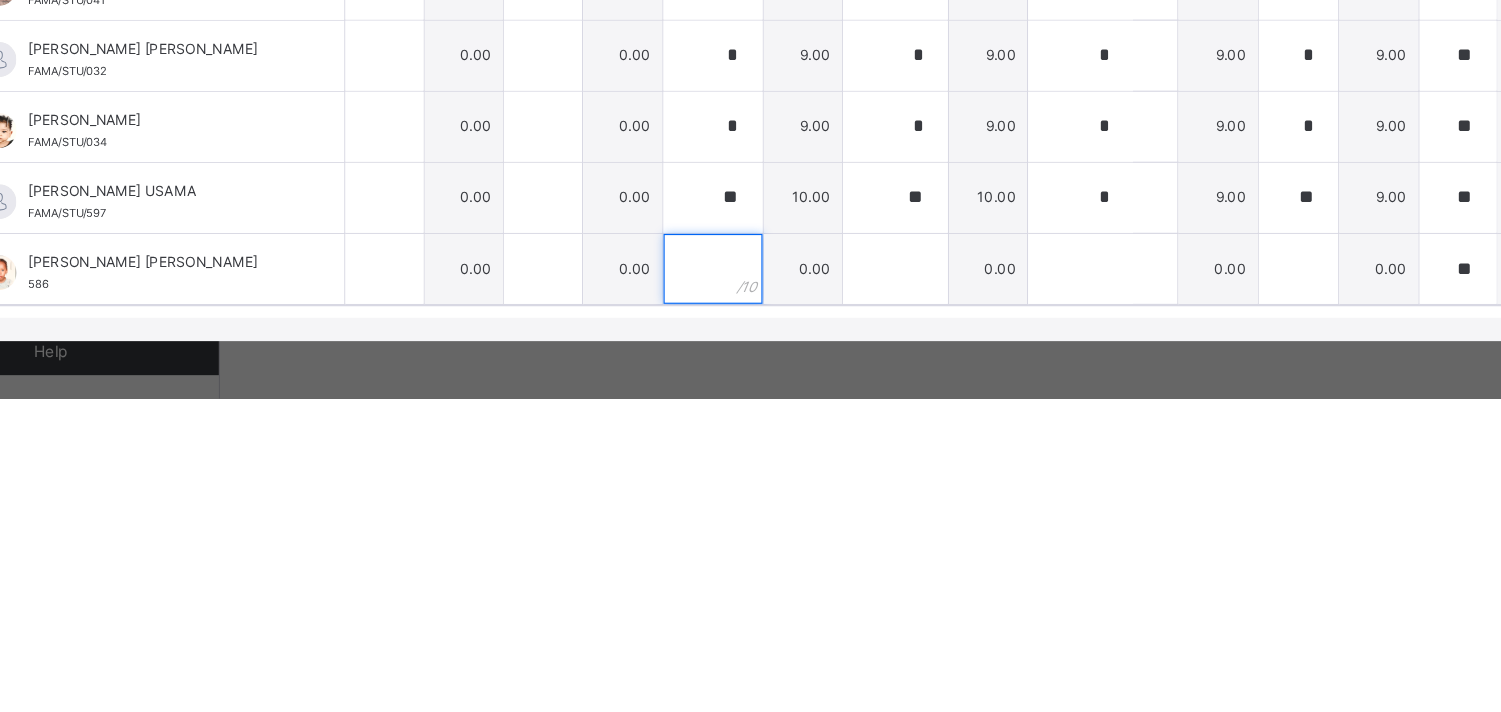 click at bounding box center [663, 601] 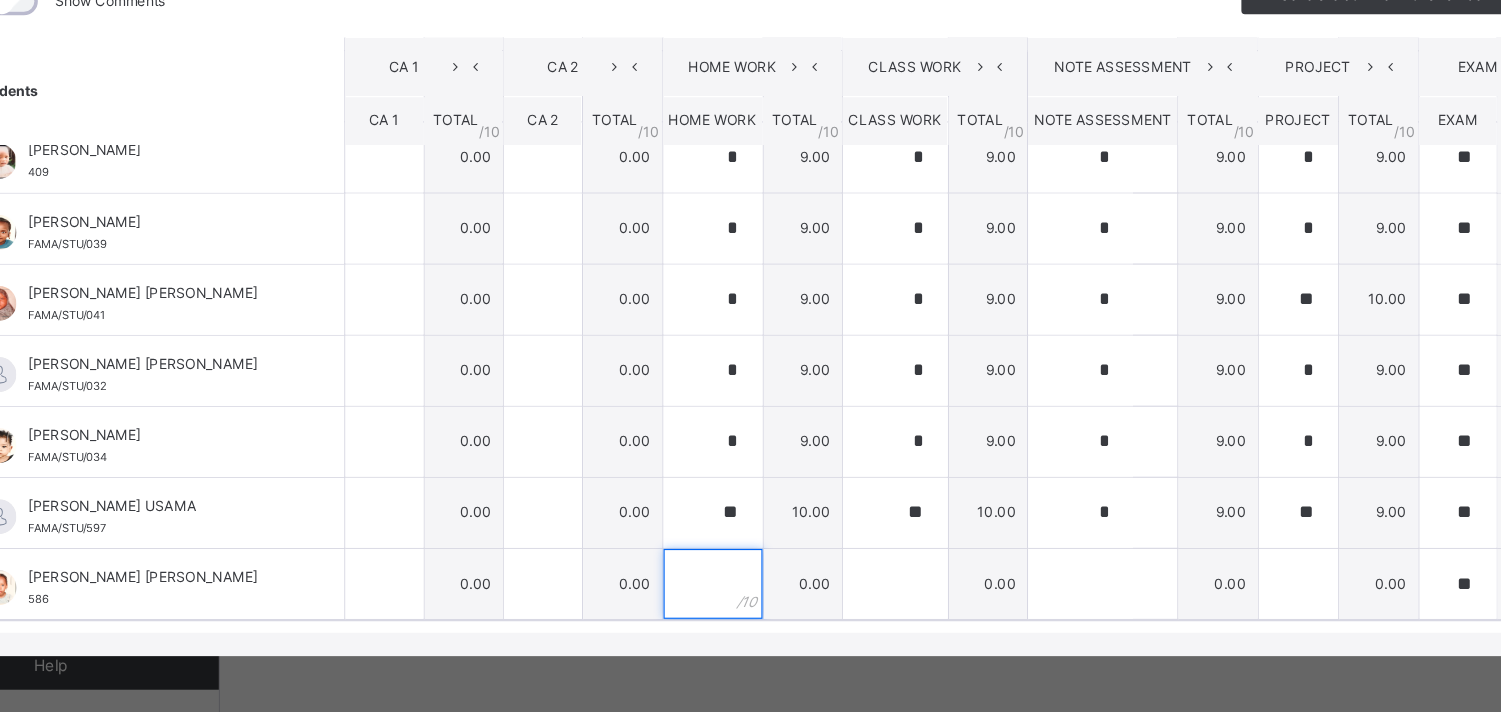 scroll, scrollTop: 291, scrollLeft: 0, axis: vertical 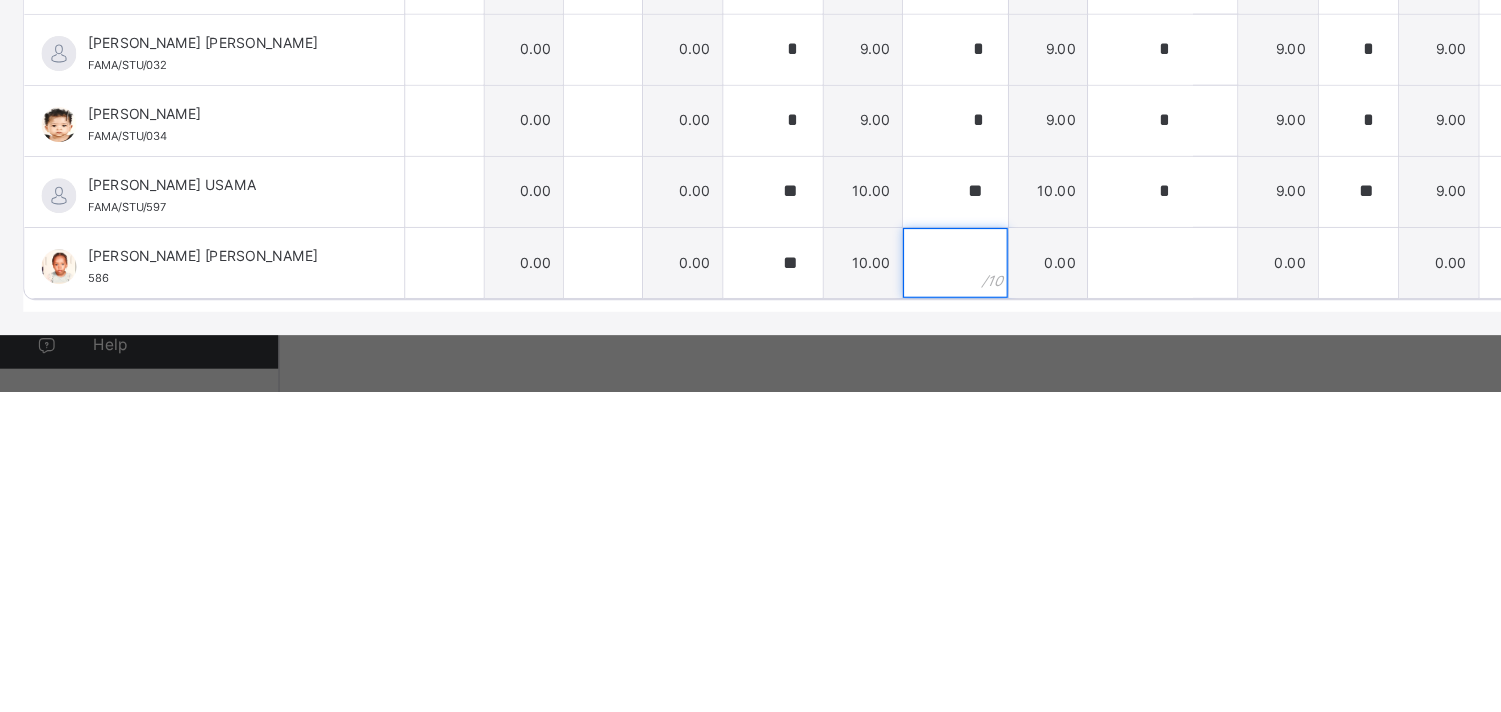 click at bounding box center [820, 601] 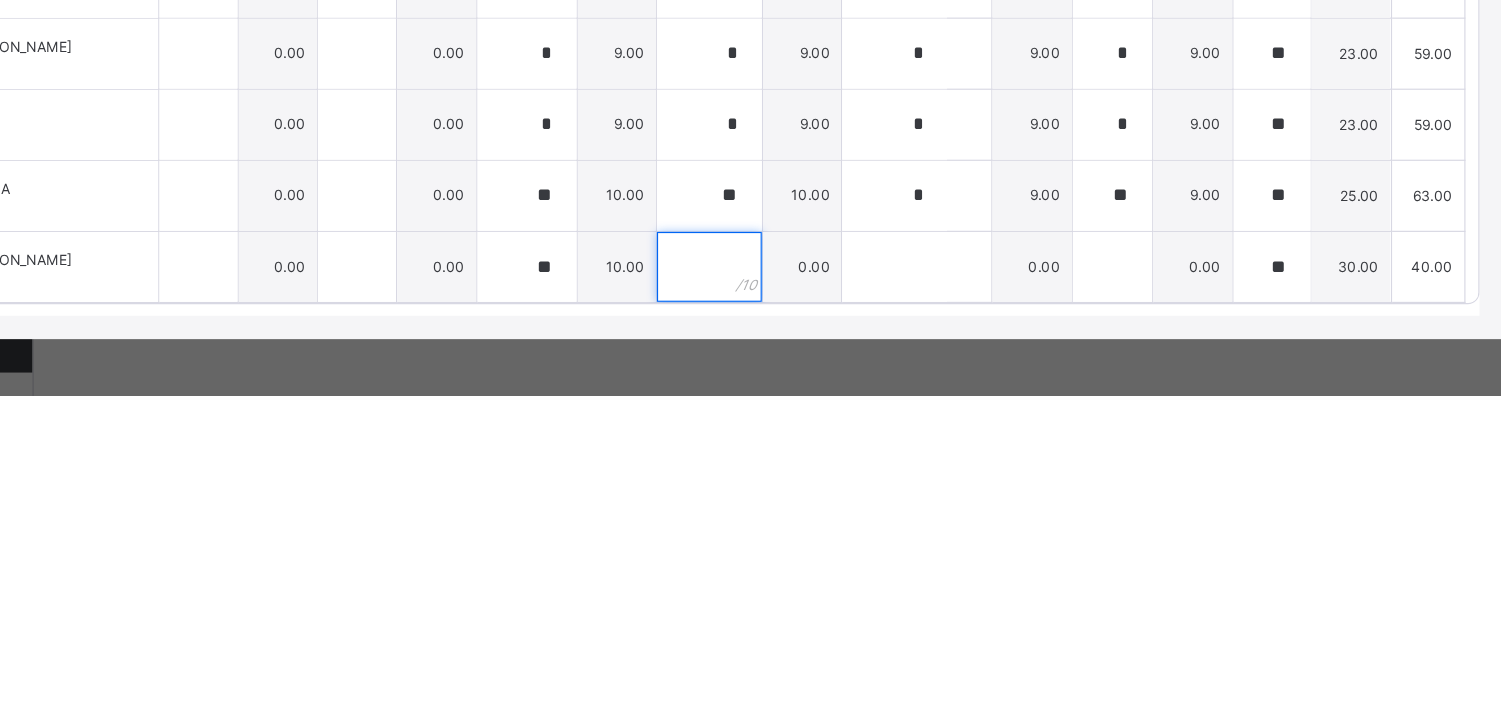 scroll, scrollTop: 847, scrollLeft: 0, axis: vertical 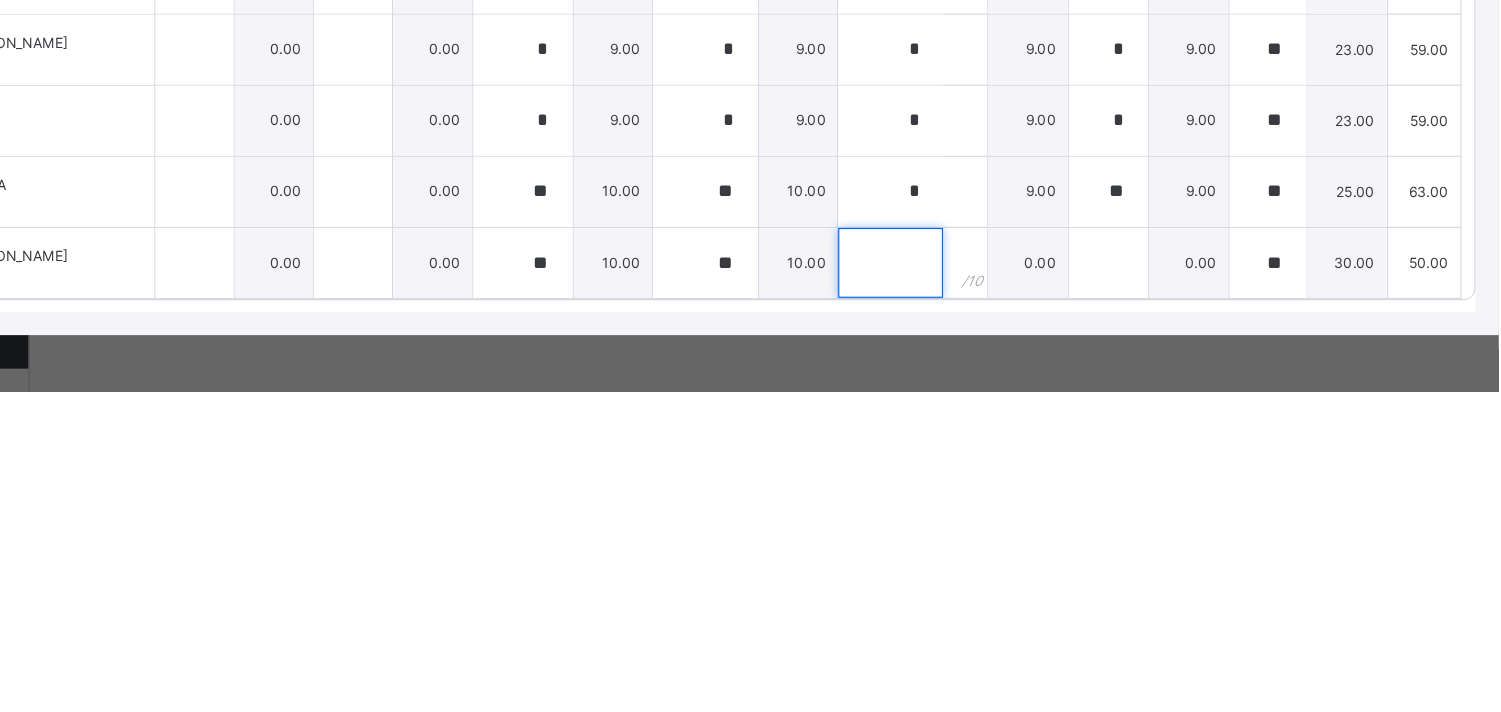 click at bounding box center [979, 601] 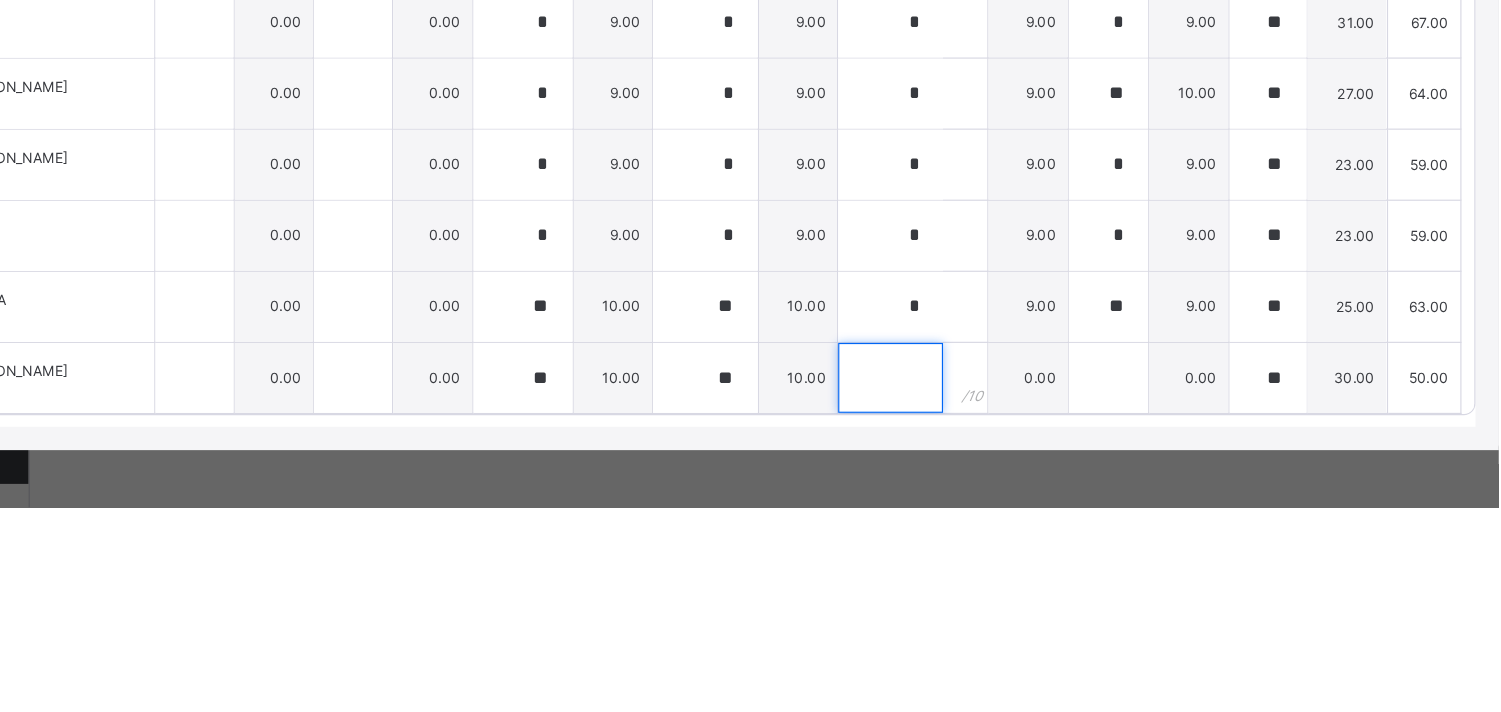 scroll, scrollTop: 847, scrollLeft: 0, axis: vertical 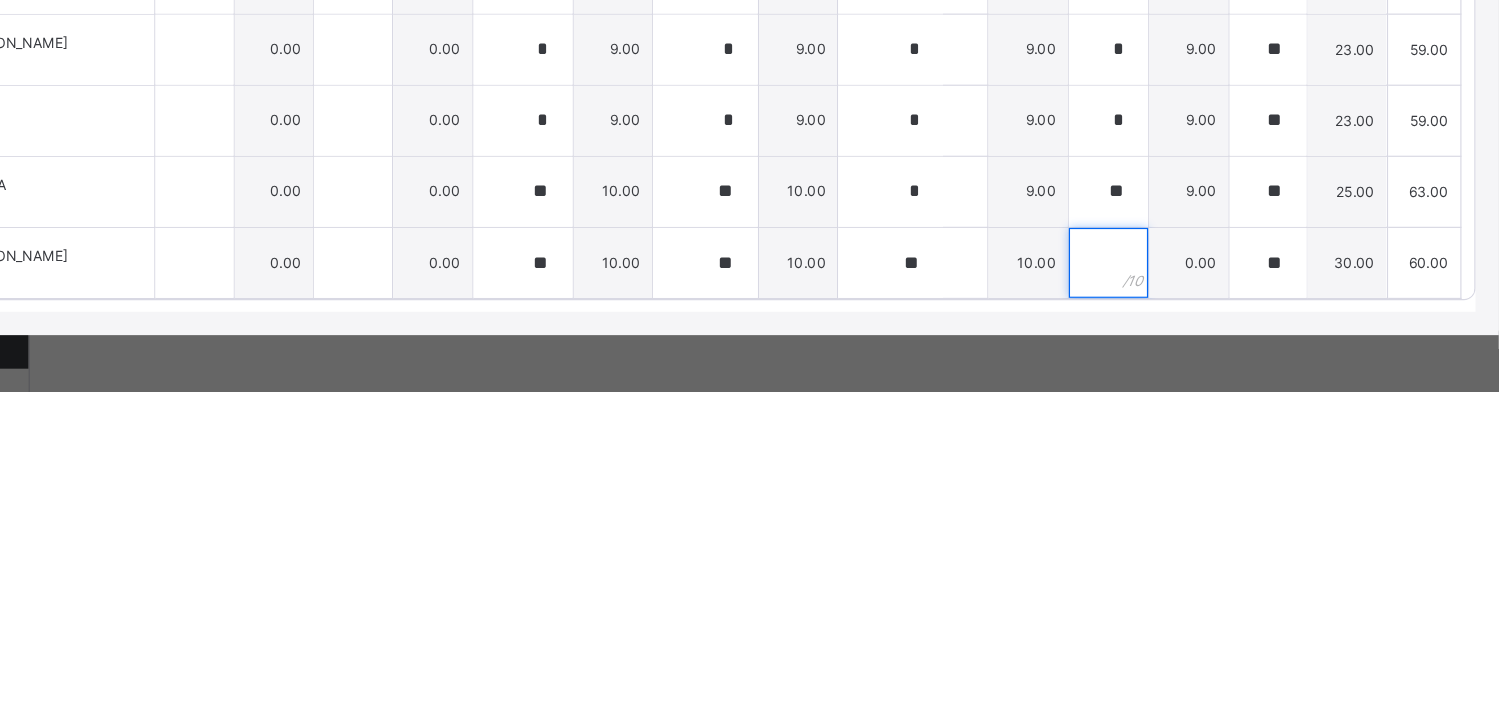 click at bounding box center (1166, 601) 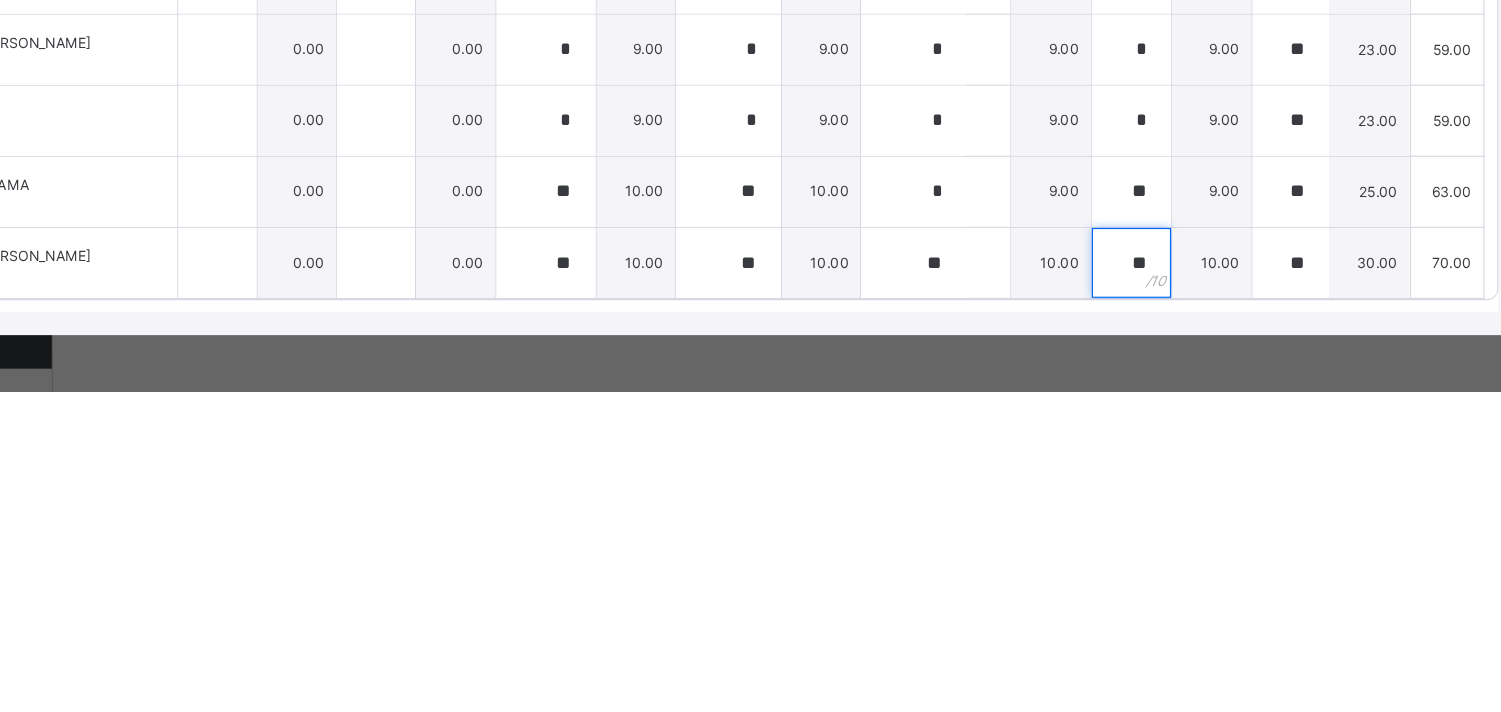 scroll, scrollTop: 846, scrollLeft: 0, axis: vertical 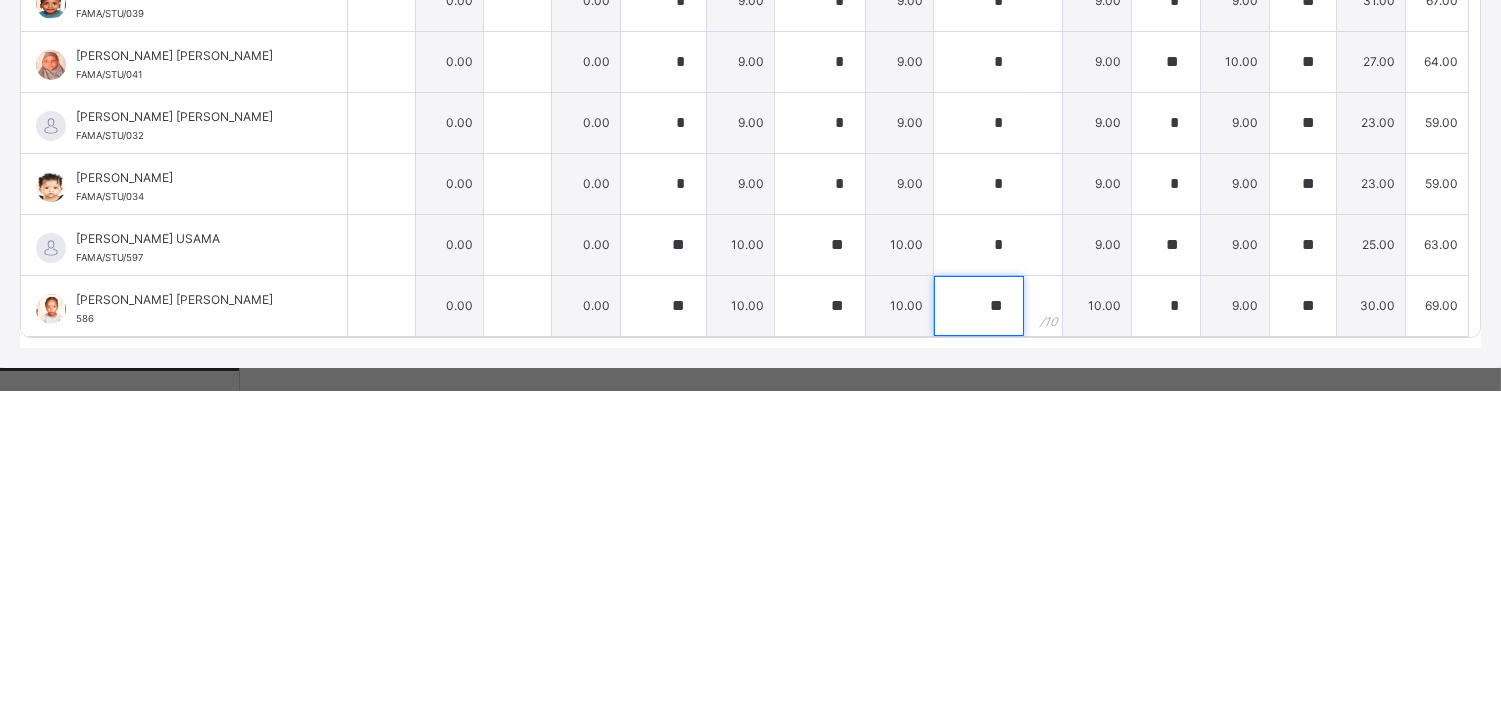 click on "**" at bounding box center [979, 627] 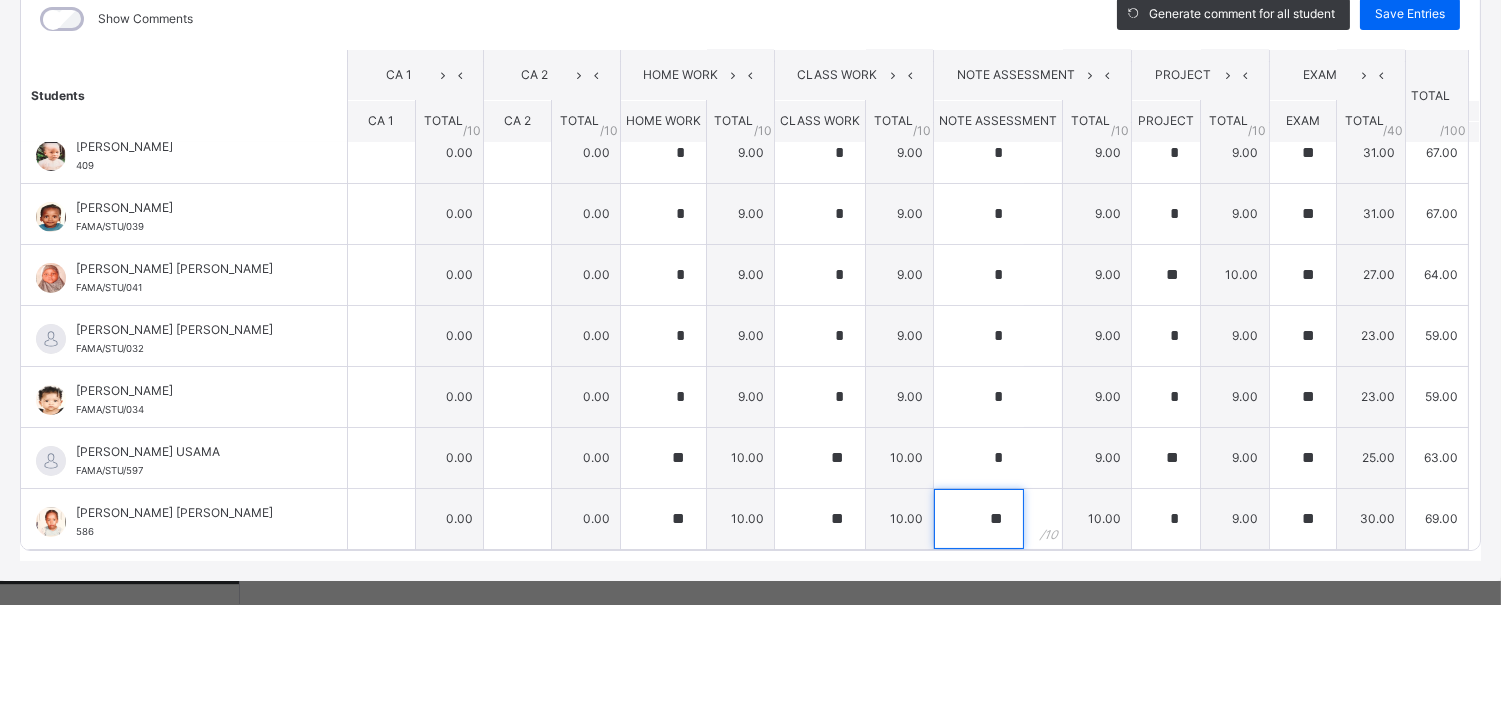 scroll, scrollTop: 847, scrollLeft: 0, axis: vertical 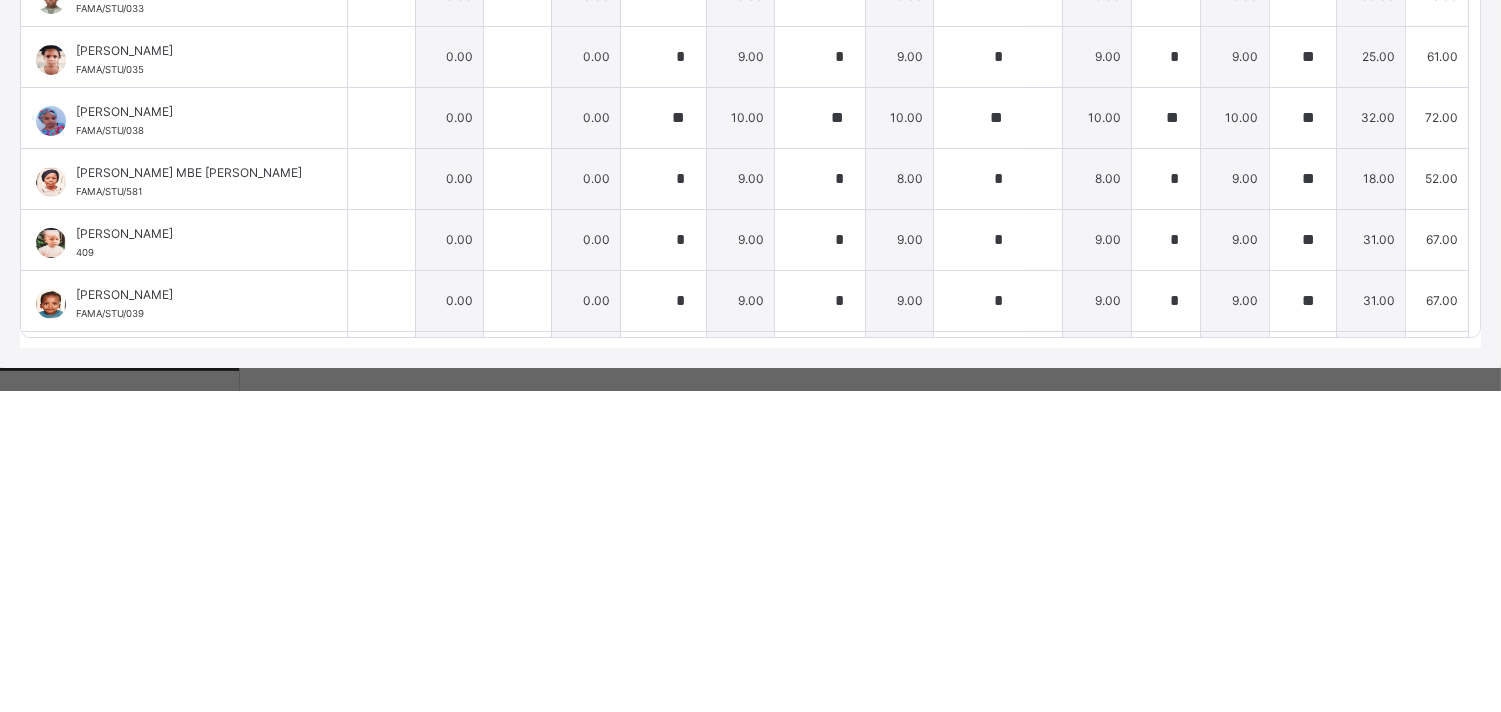 click on "10.00" at bounding box center [1235, 438] 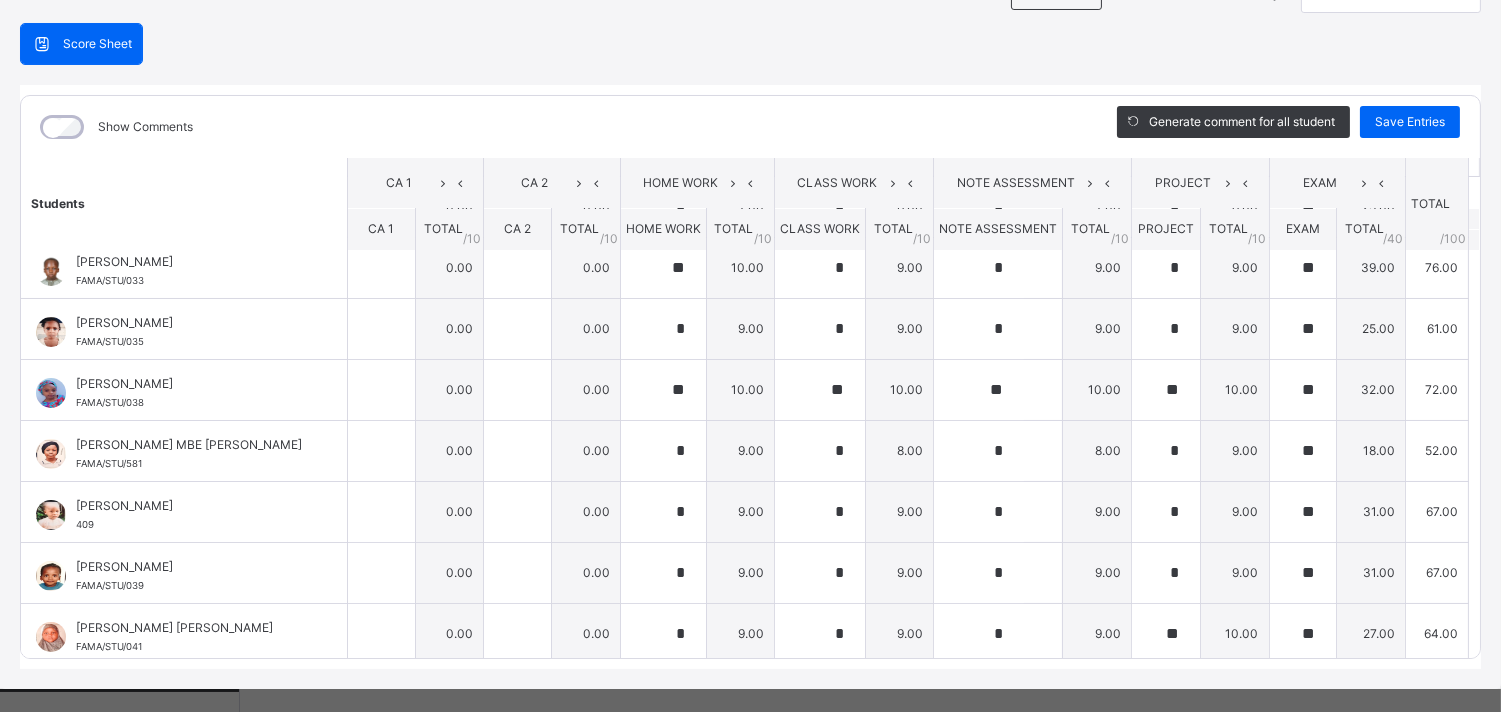 scroll, scrollTop: 91, scrollLeft: 0, axis: vertical 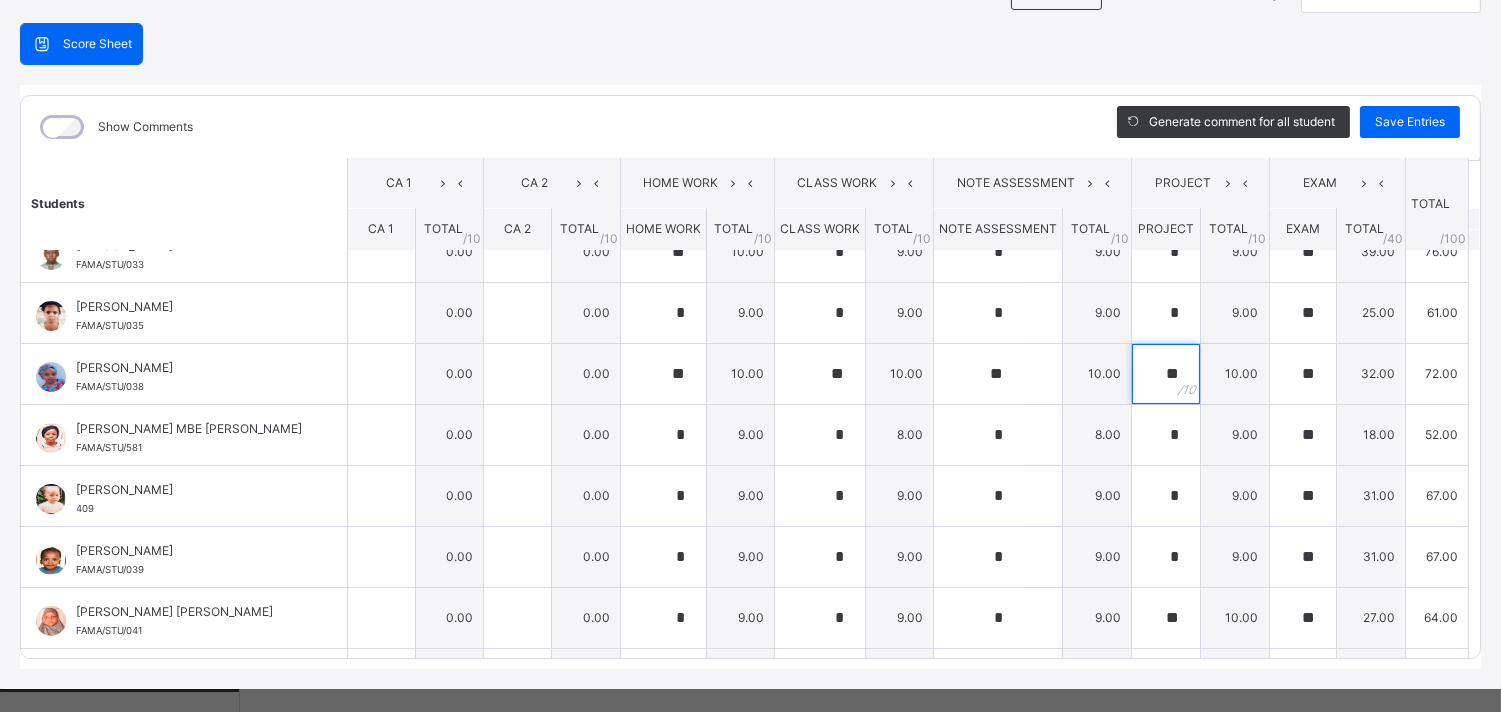 click on "**" at bounding box center (1166, 374) 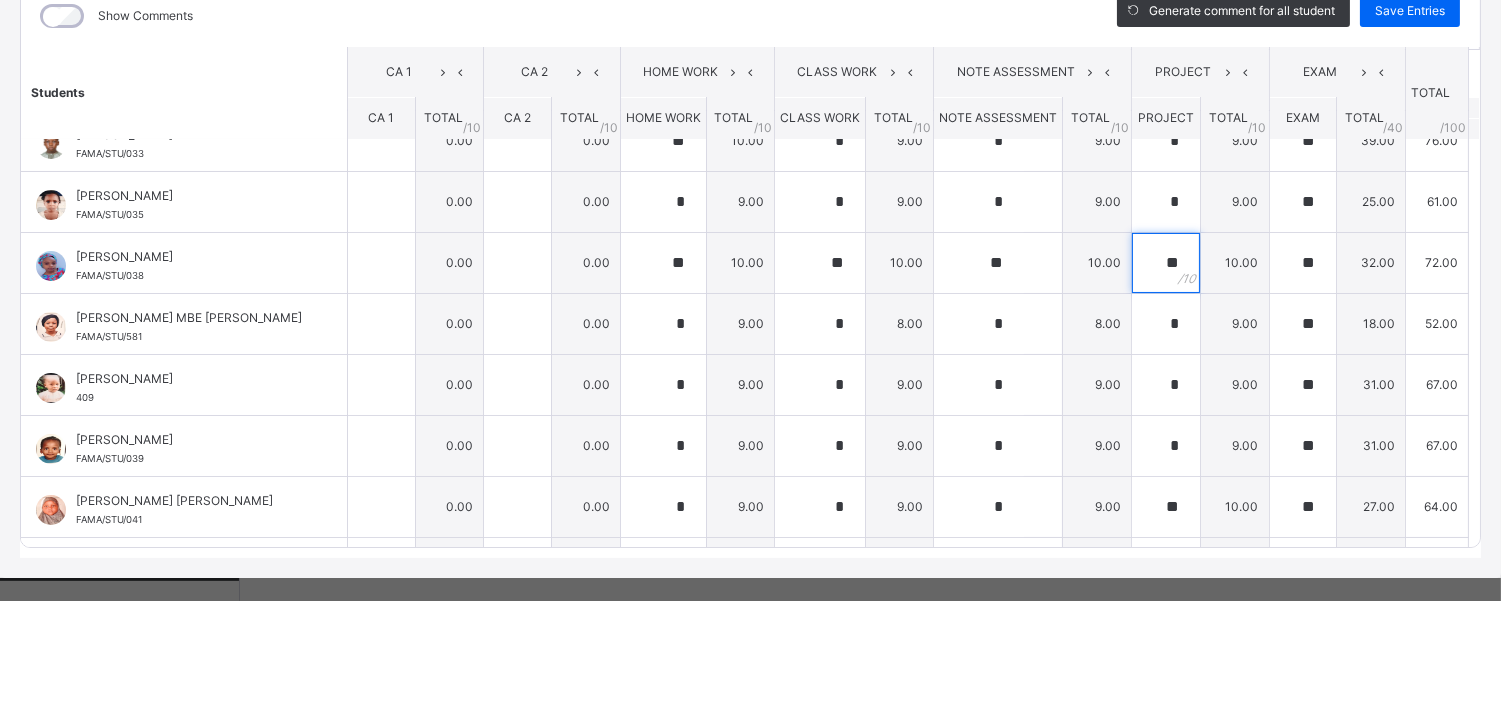 scroll, scrollTop: 847, scrollLeft: 0, axis: vertical 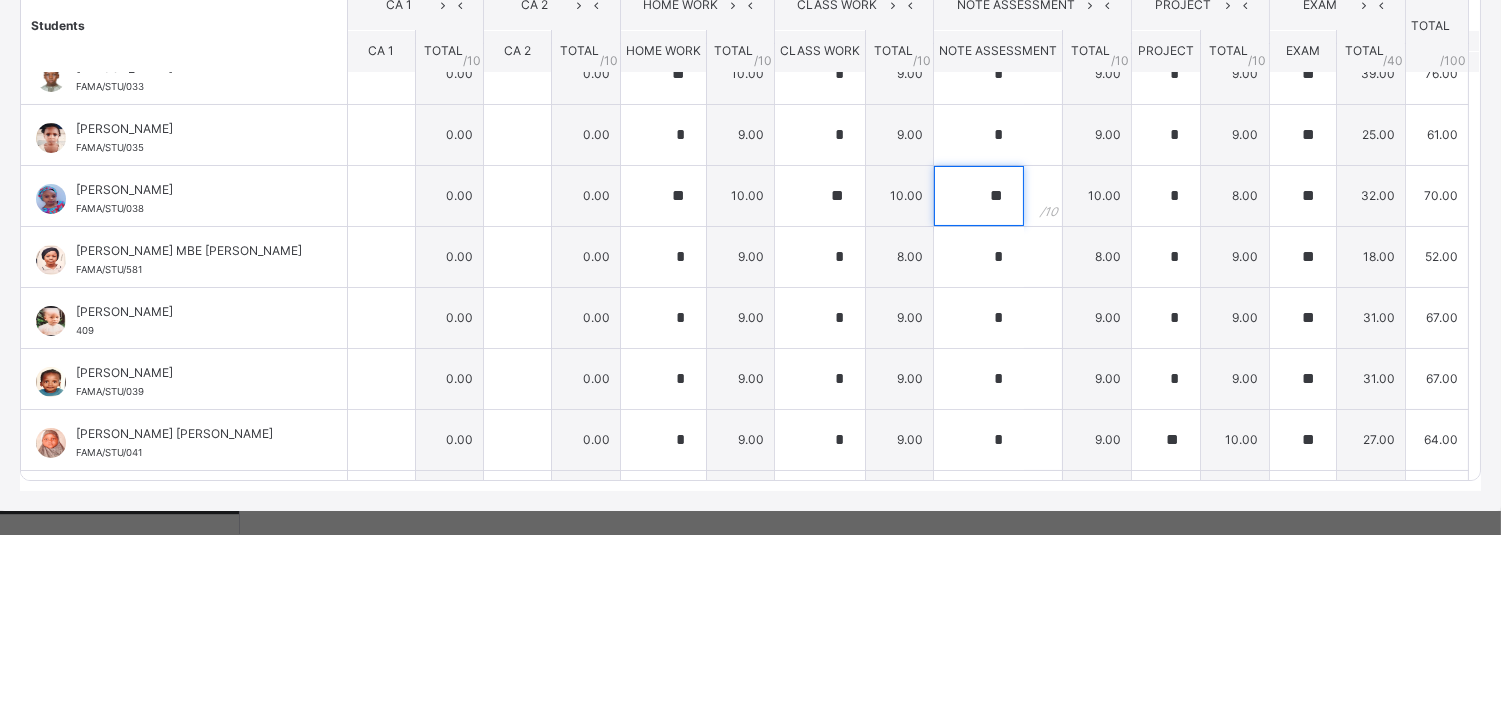 click on "**" at bounding box center (979, 374) 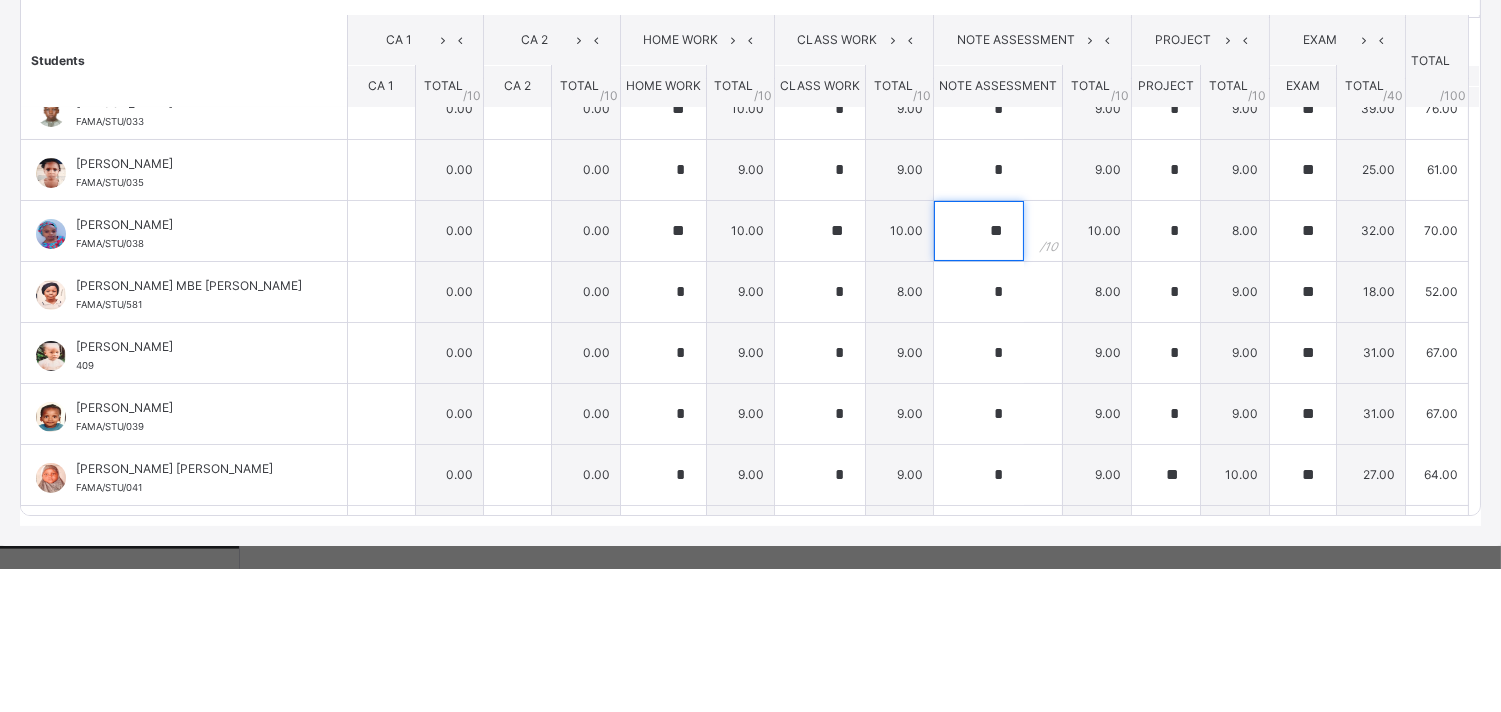 scroll, scrollTop: 847, scrollLeft: 0, axis: vertical 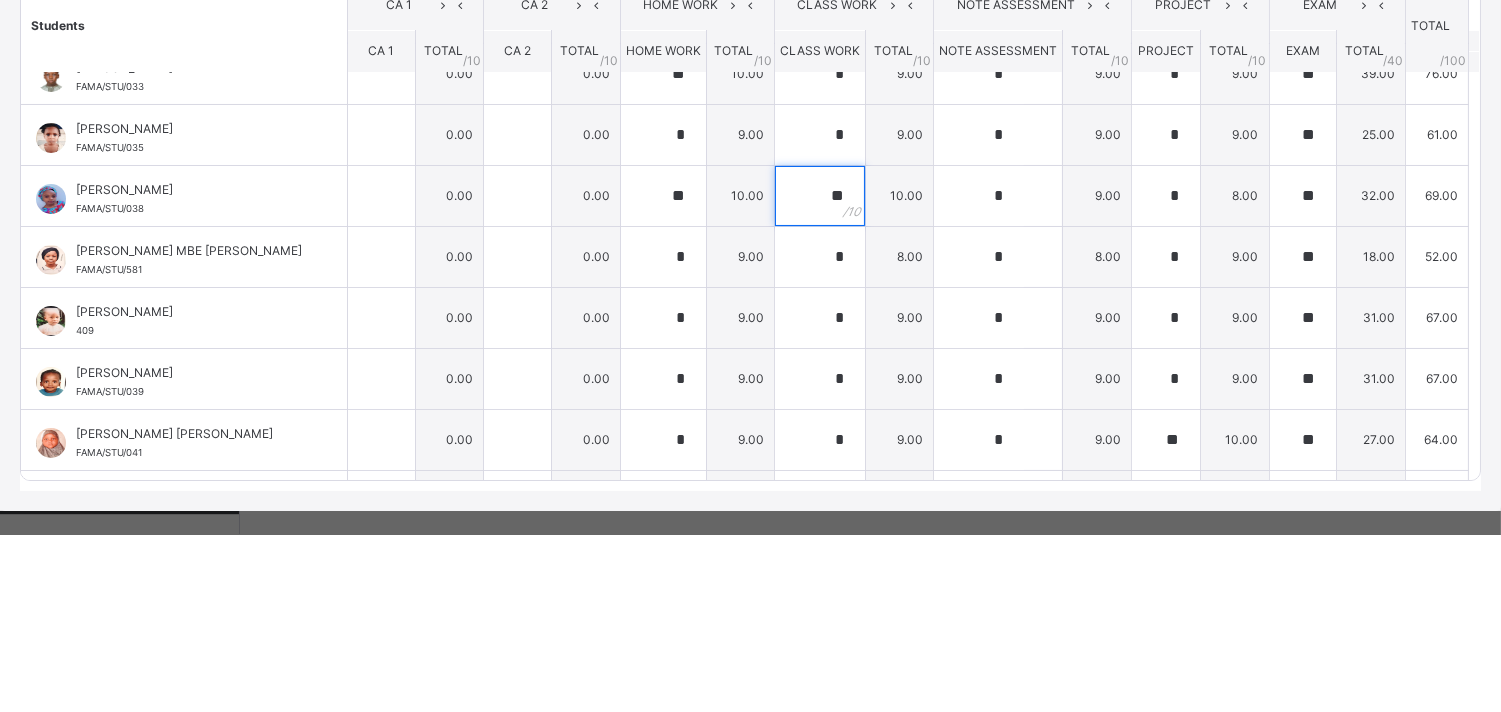 click on "**" at bounding box center (820, 374) 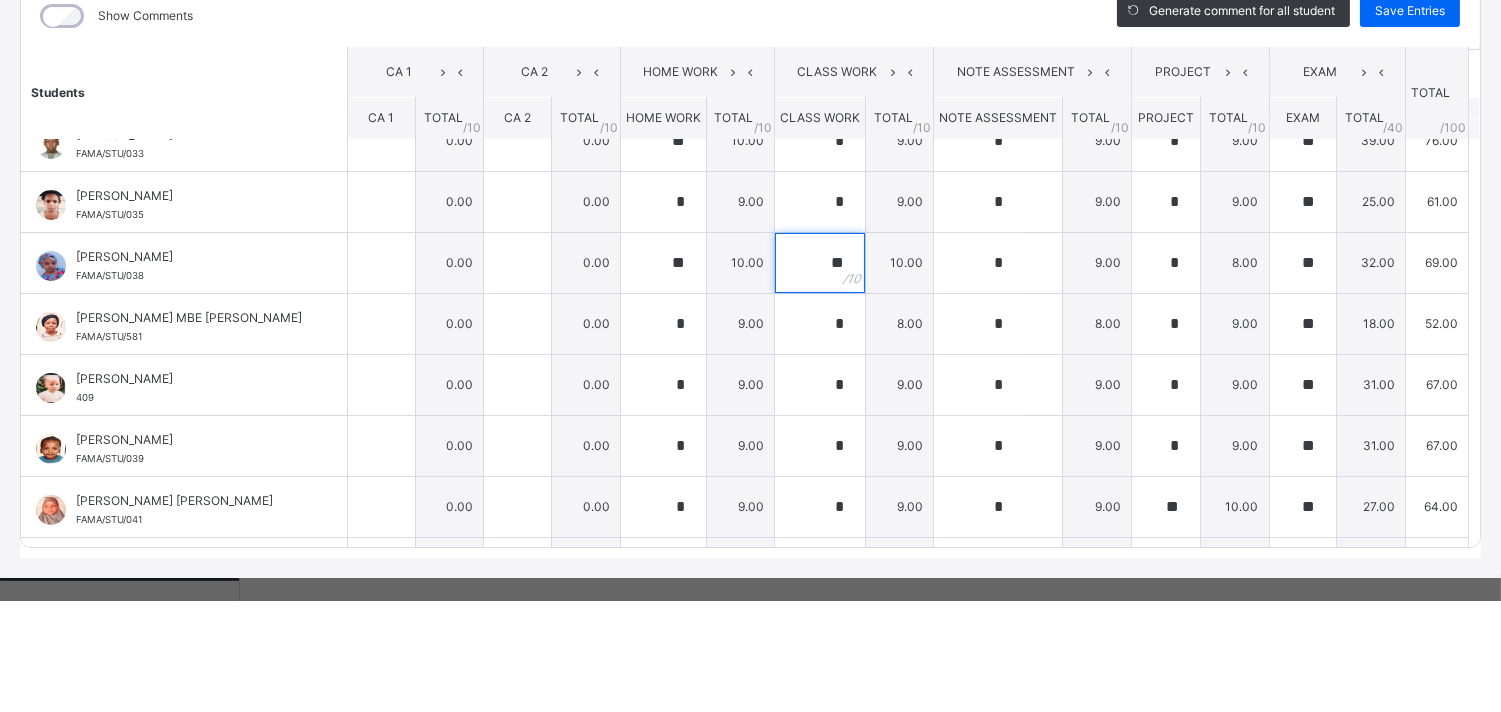 scroll, scrollTop: 847, scrollLeft: 0, axis: vertical 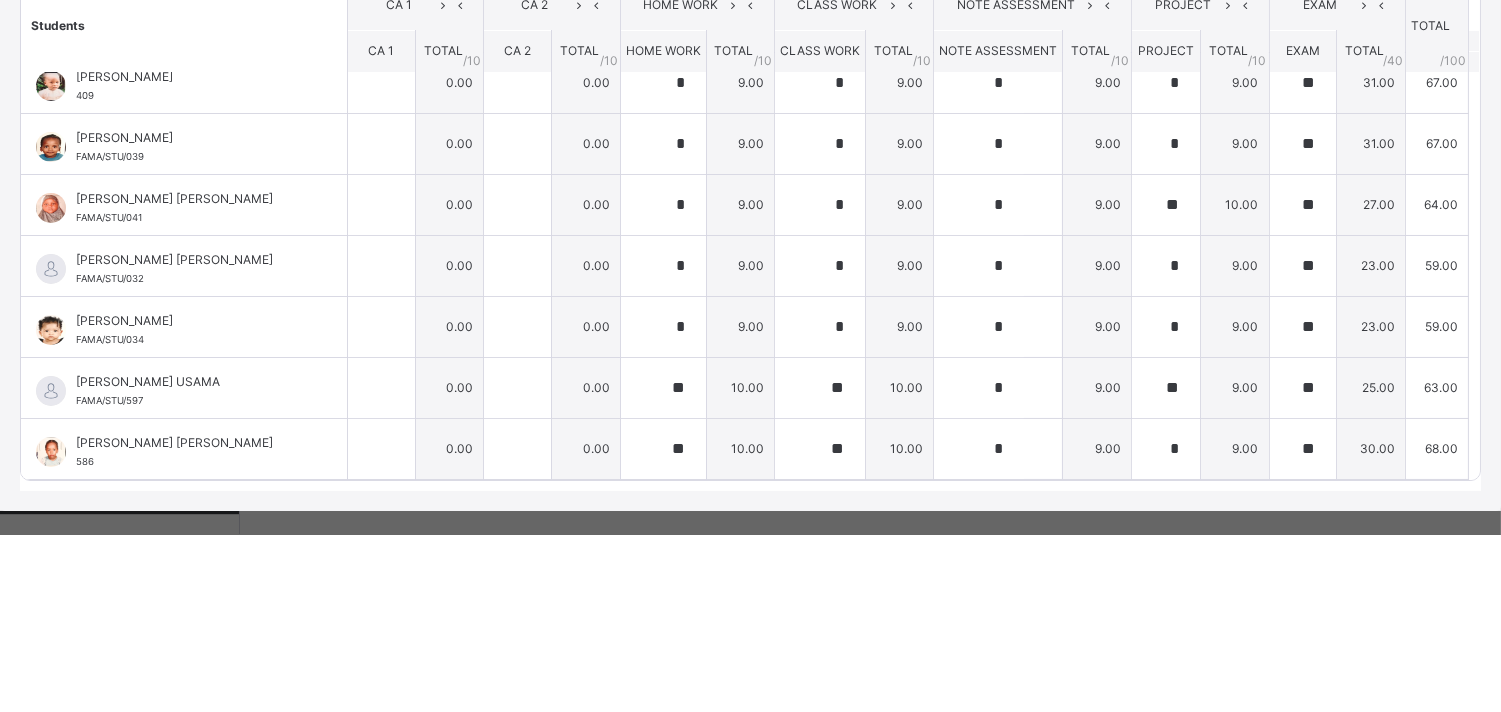 click on "10.00" at bounding box center [1235, 382] 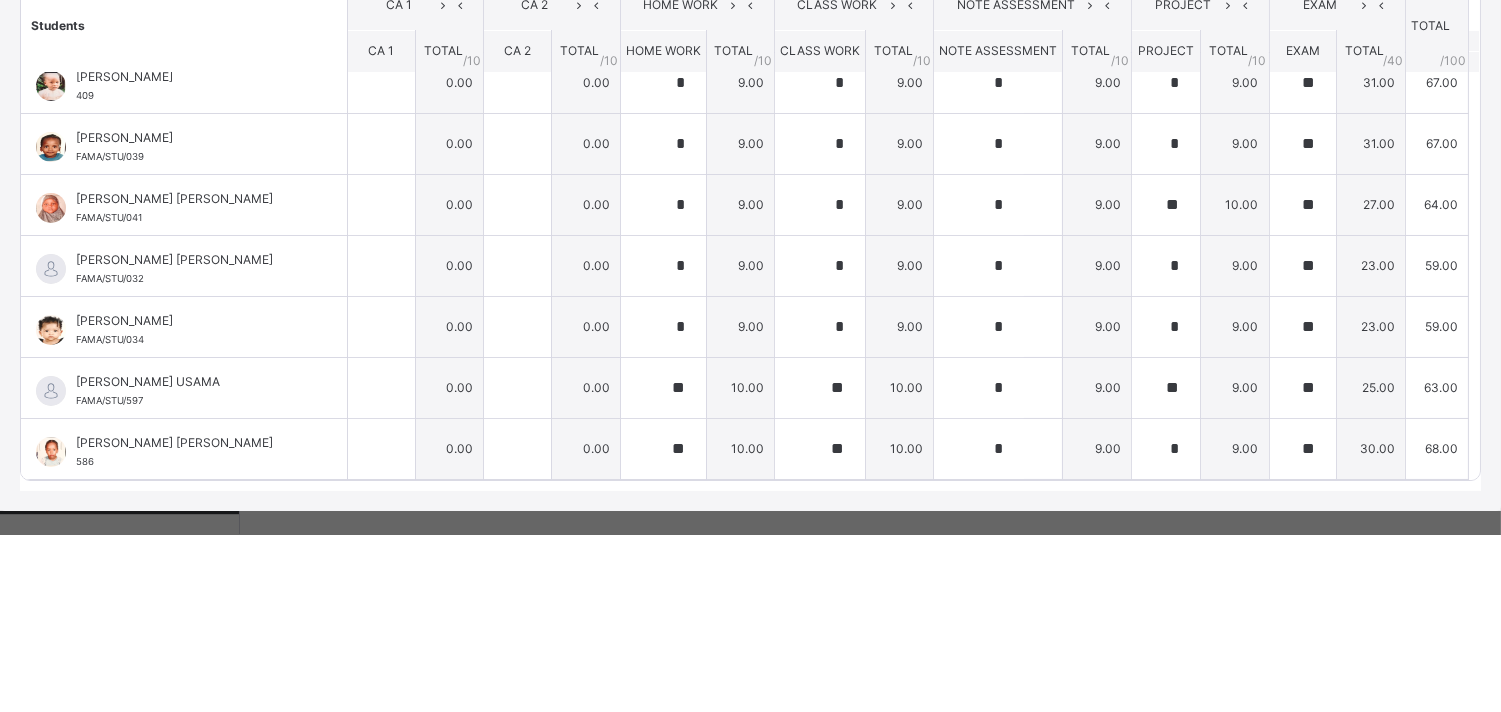 scroll, scrollTop: 847, scrollLeft: 0, axis: vertical 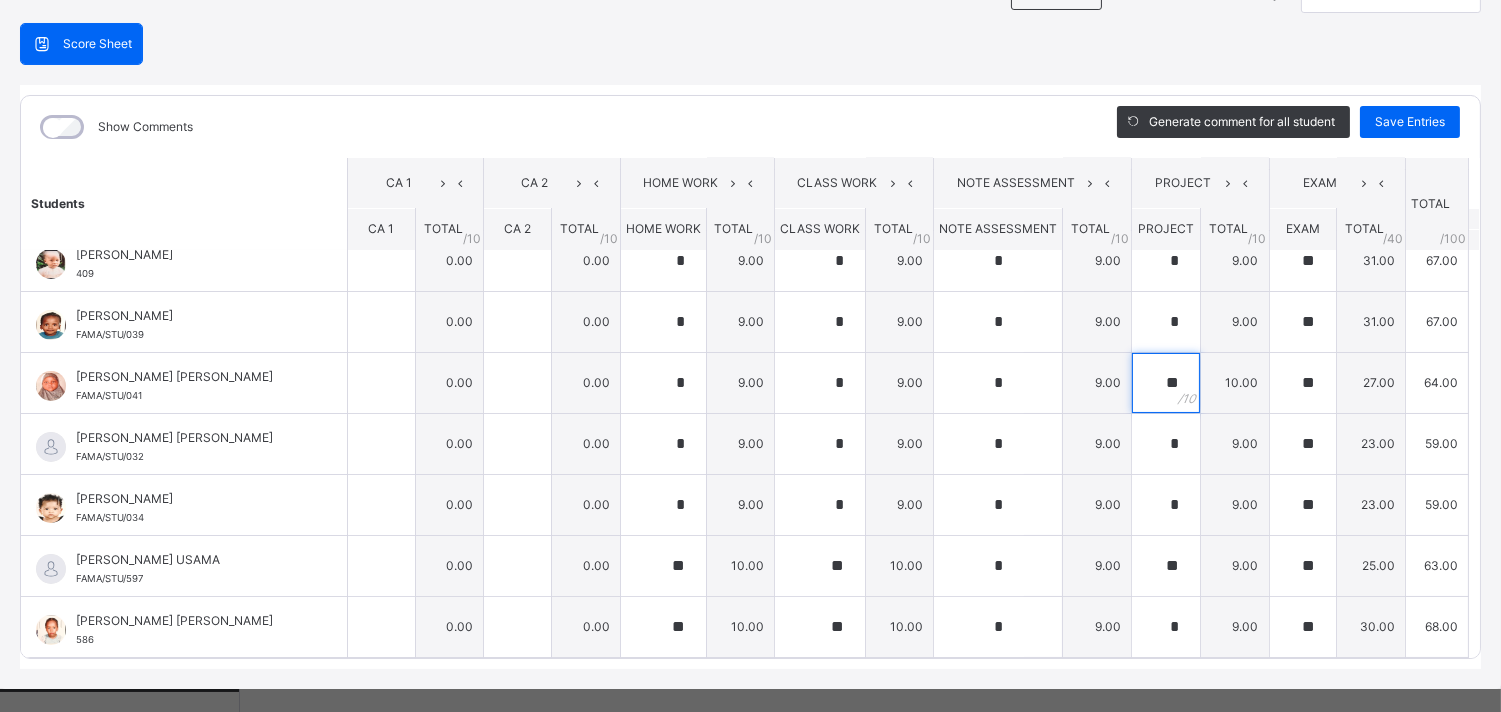 click on "**" at bounding box center [1166, 383] 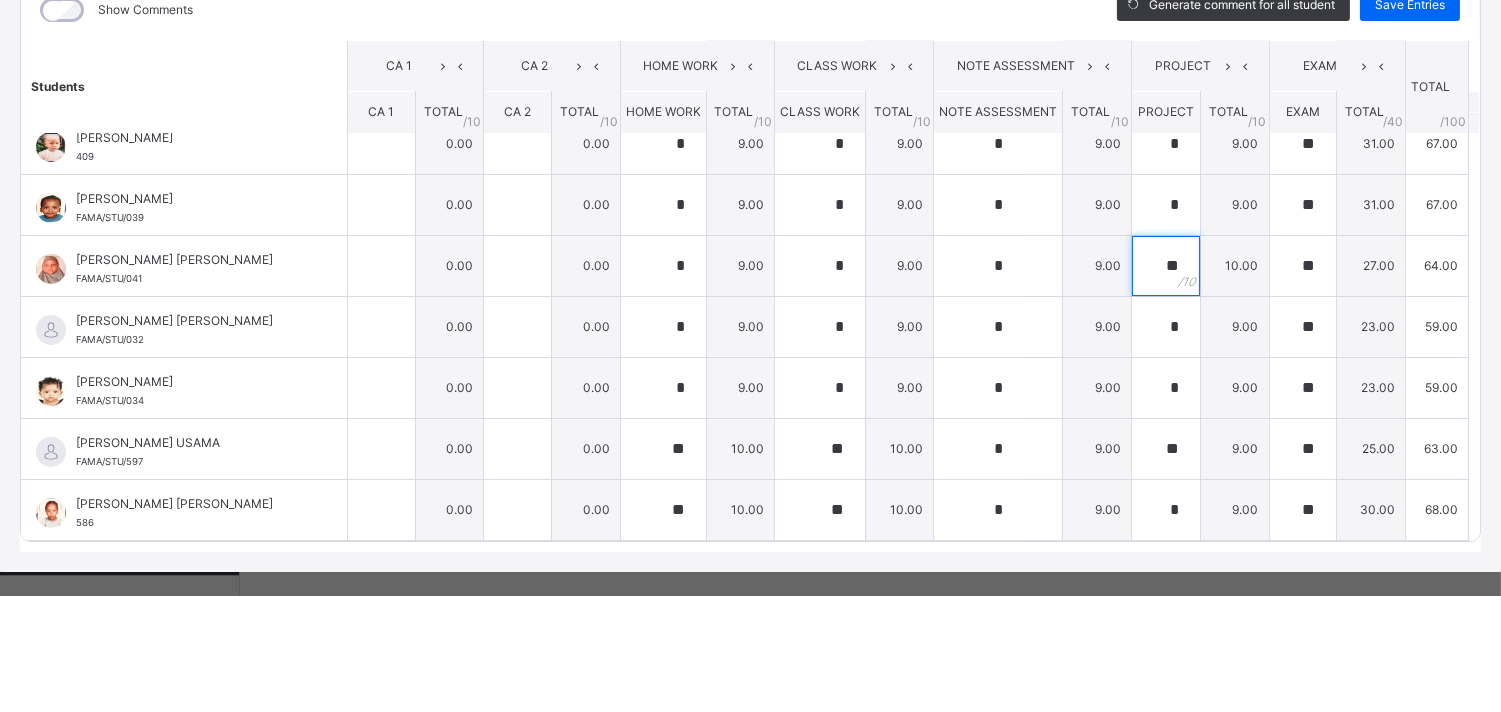 scroll, scrollTop: 847, scrollLeft: 0, axis: vertical 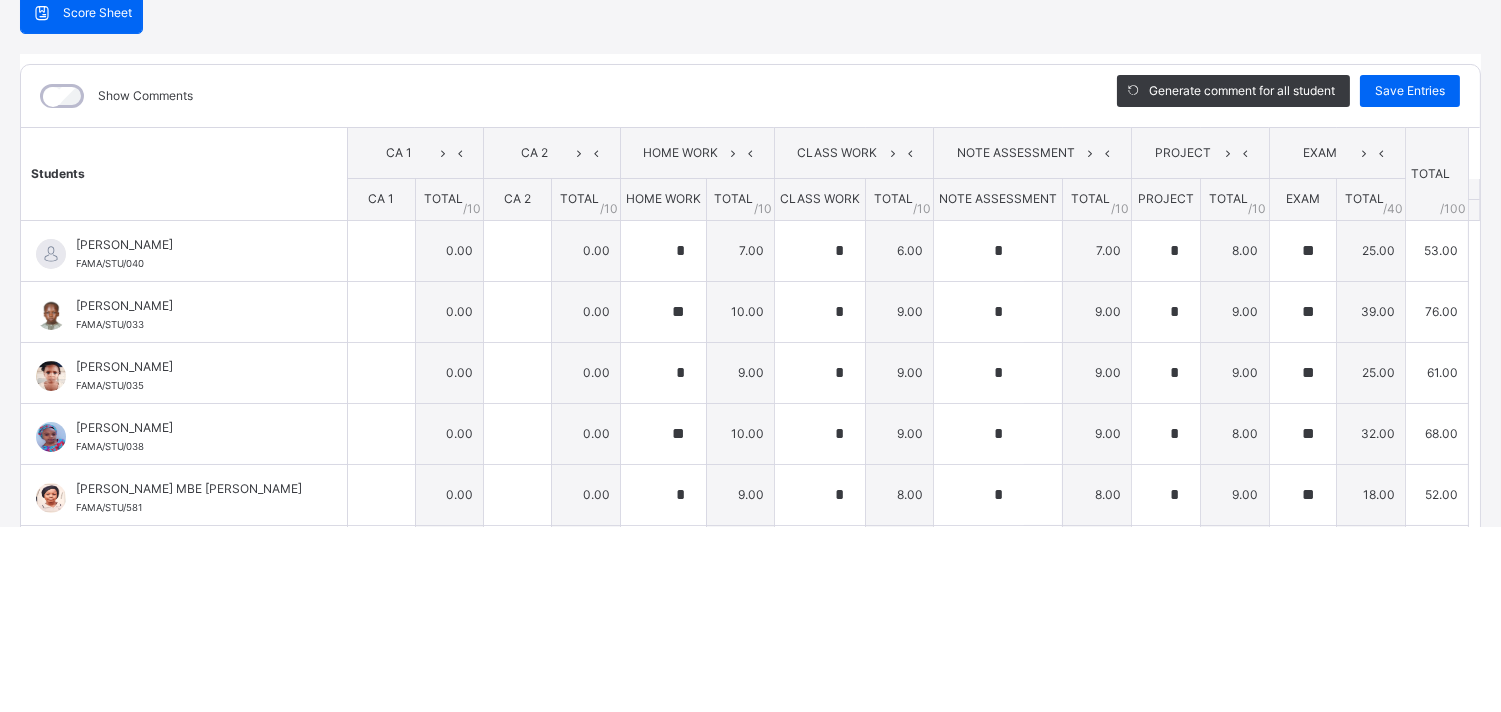 click on "Save Entries" at bounding box center [1410, 277] 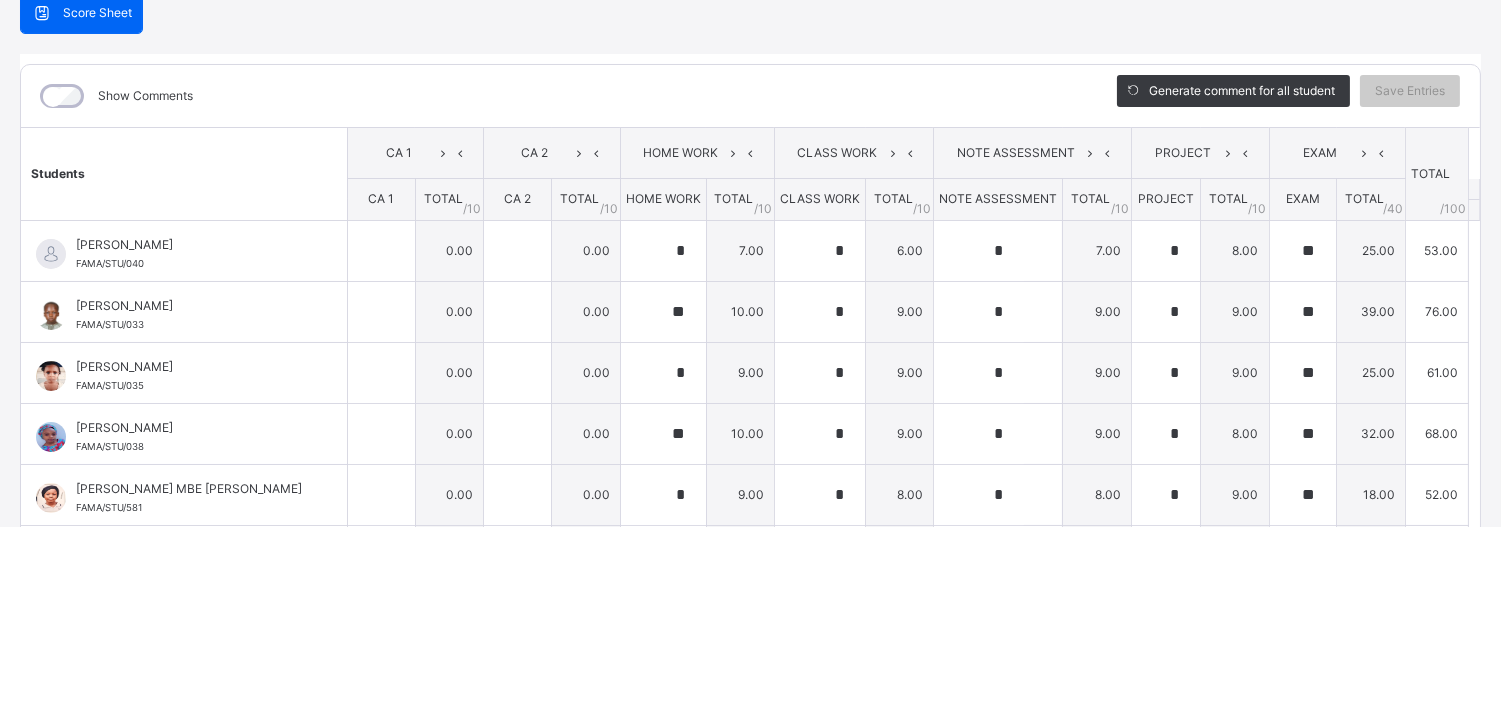 scroll, scrollTop: 847, scrollLeft: 0, axis: vertical 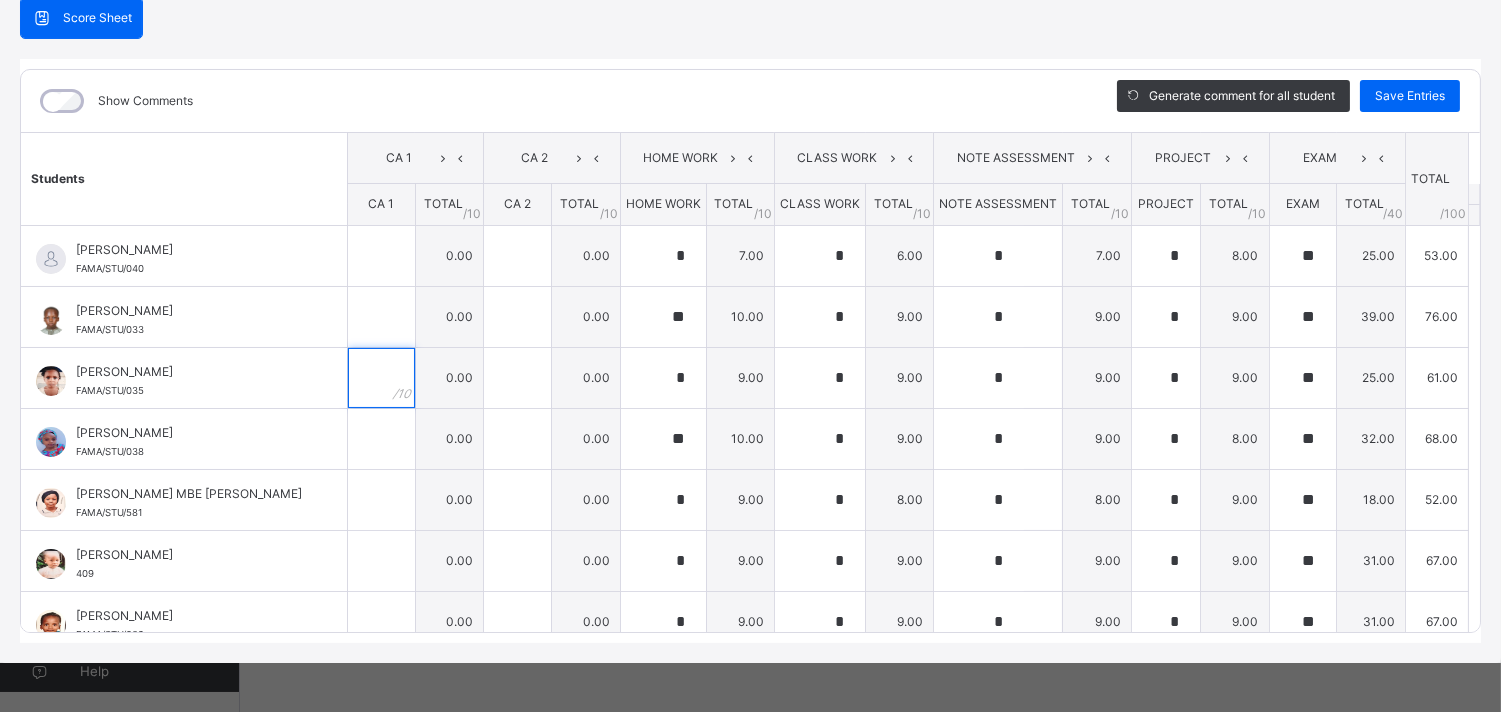 click at bounding box center [381, 378] 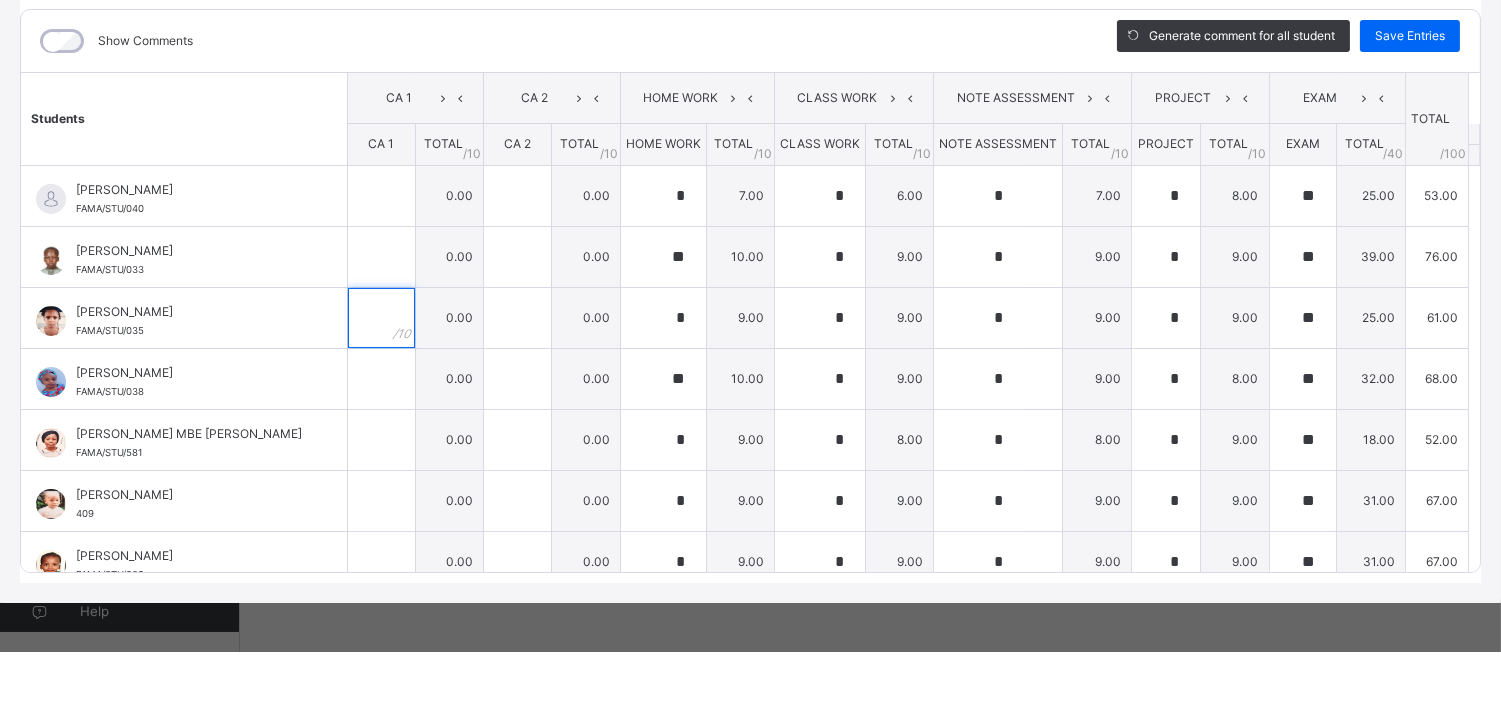 scroll, scrollTop: 847, scrollLeft: 0, axis: vertical 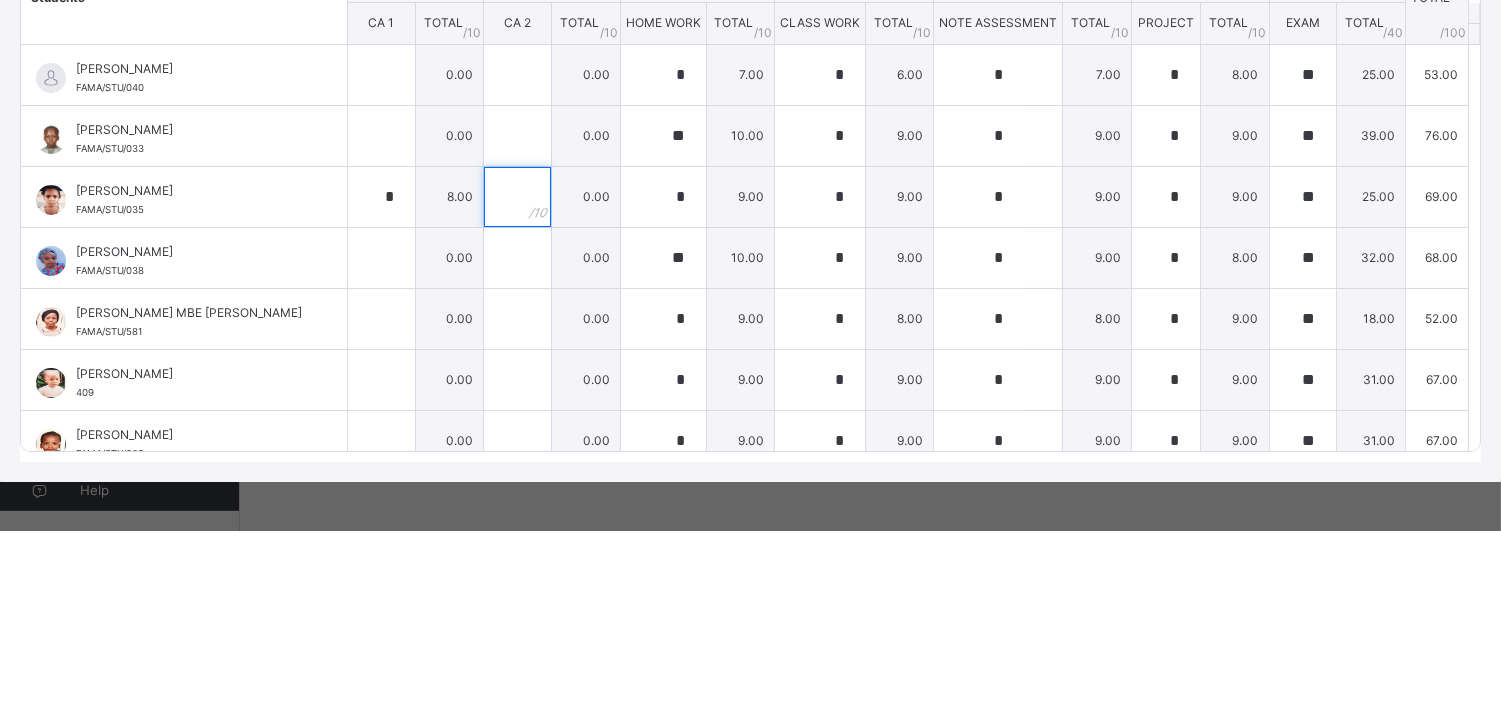 click at bounding box center (517, 378) 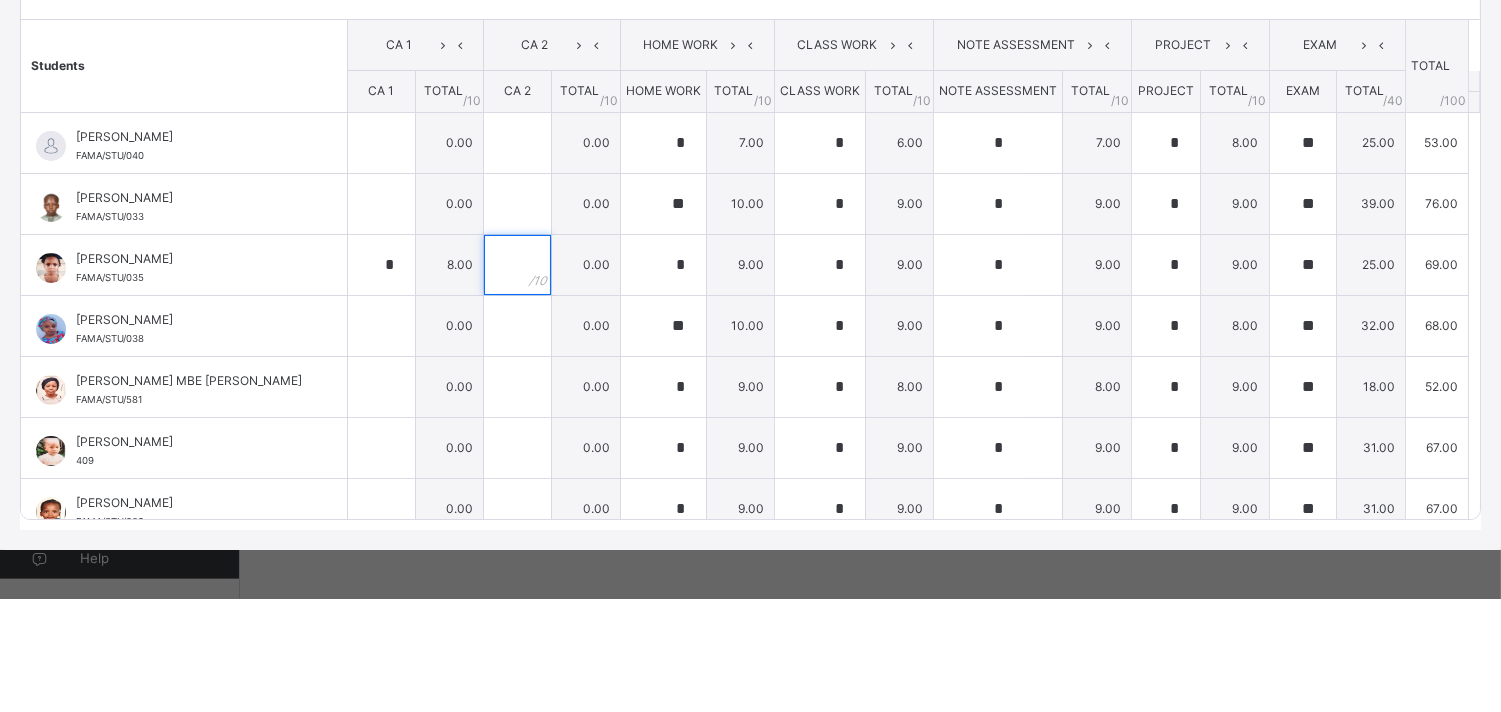 scroll, scrollTop: 847, scrollLeft: 0, axis: vertical 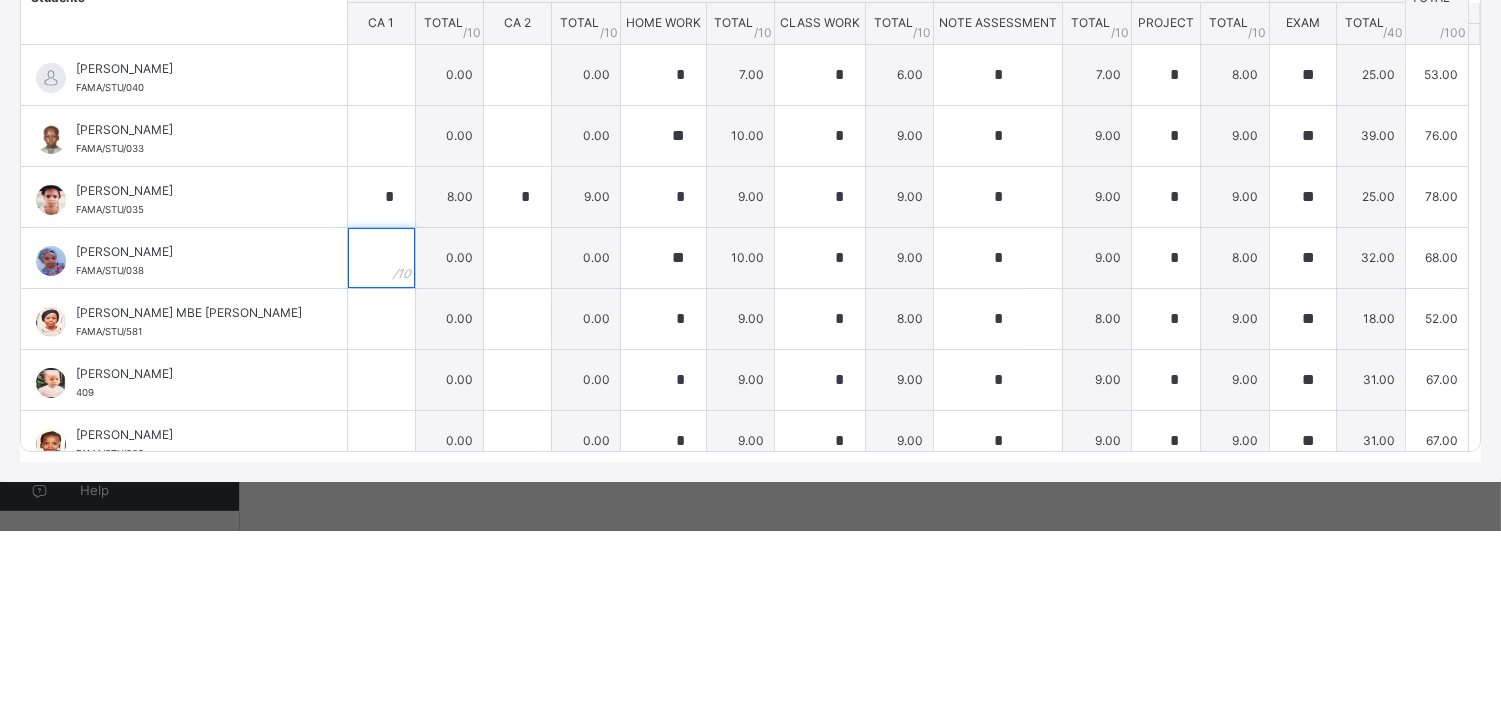 click at bounding box center (381, 439) 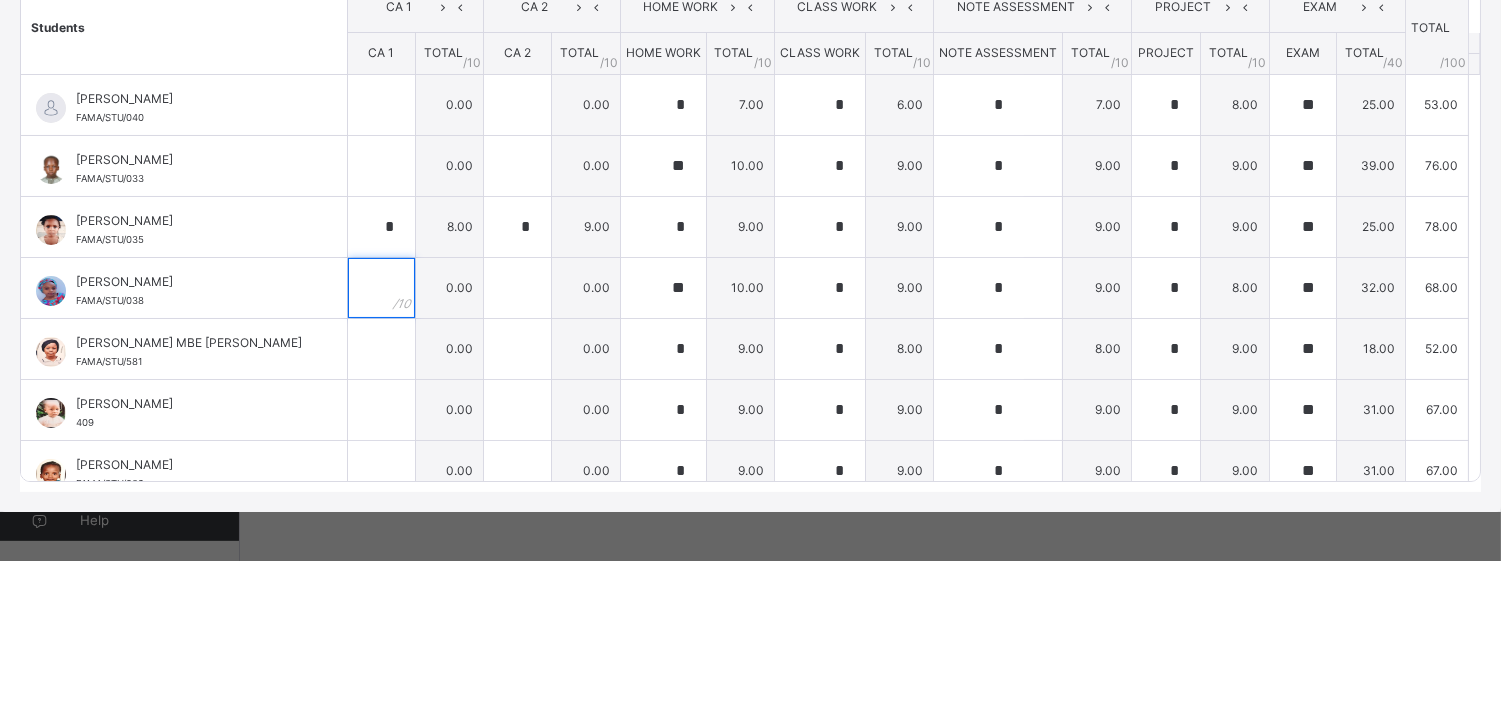 scroll, scrollTop: 847, scrollLeft: 0, axis: vertical 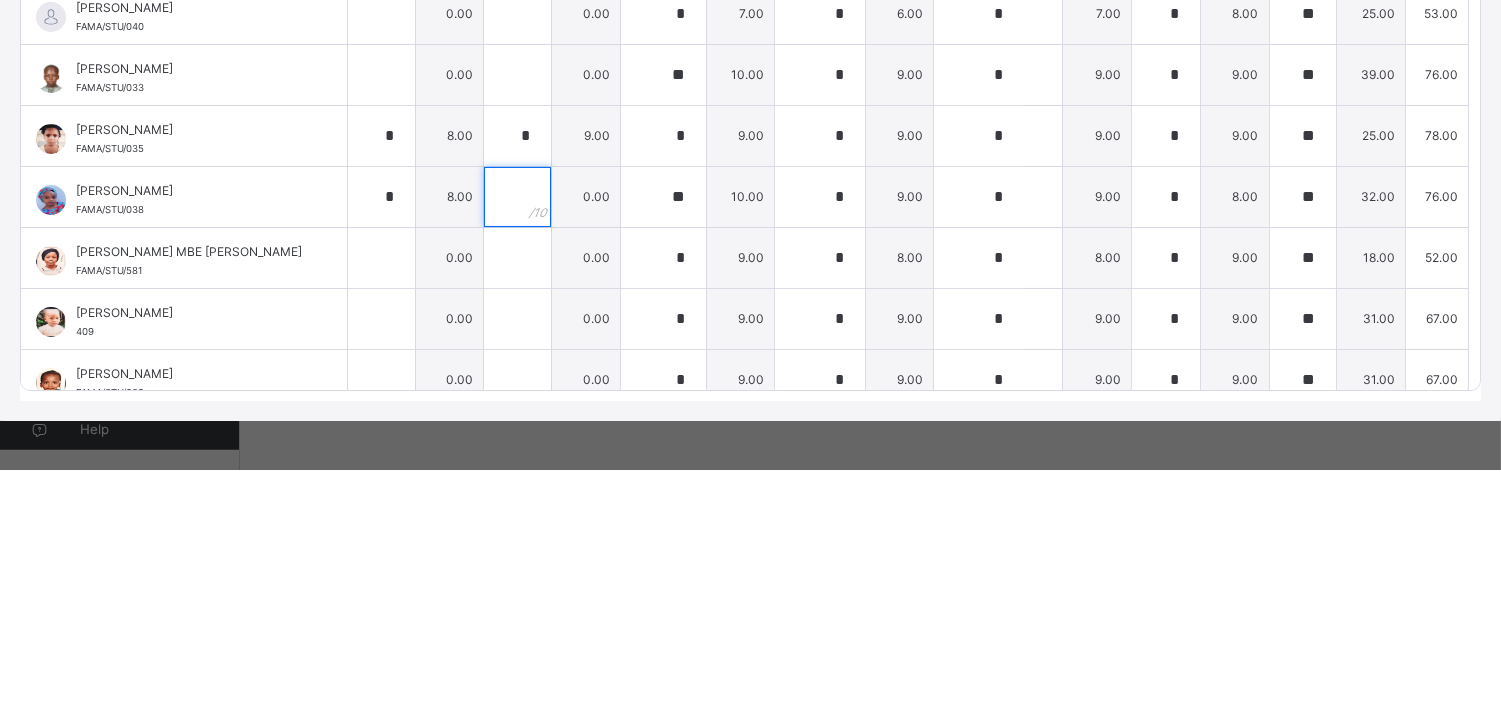 click at bounding box center [517, 439] 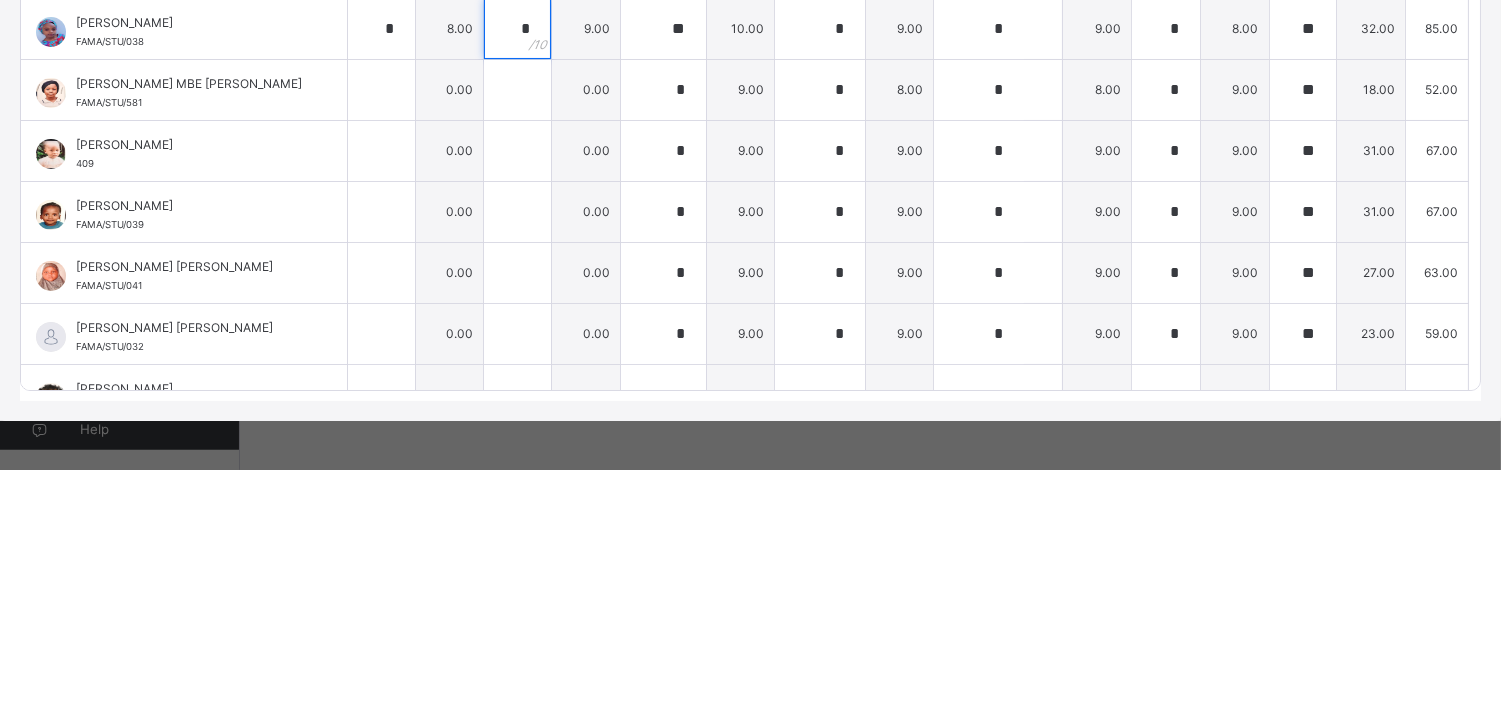 scroll, scrollTop: 170, scrollLeft: 0, axis: vertical 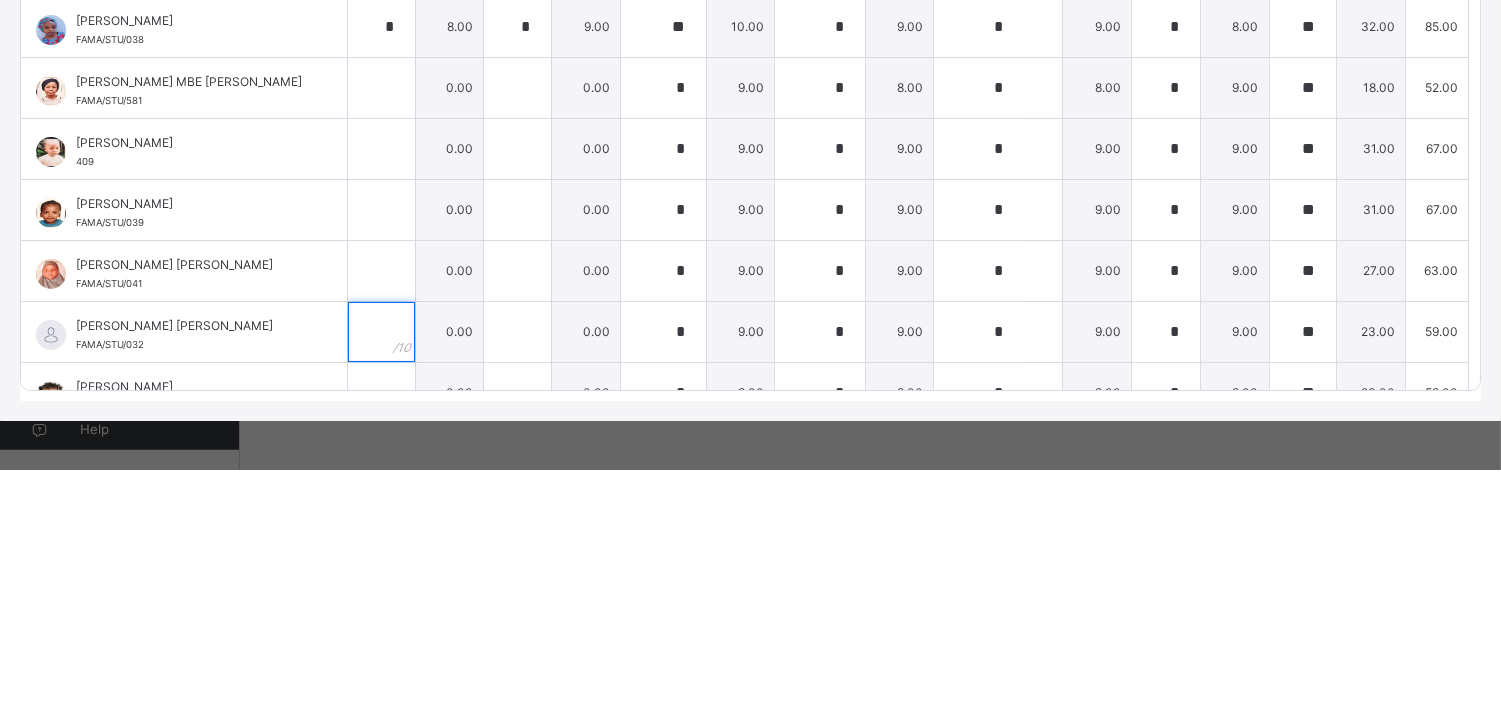 click at bounding box center [381, 574] 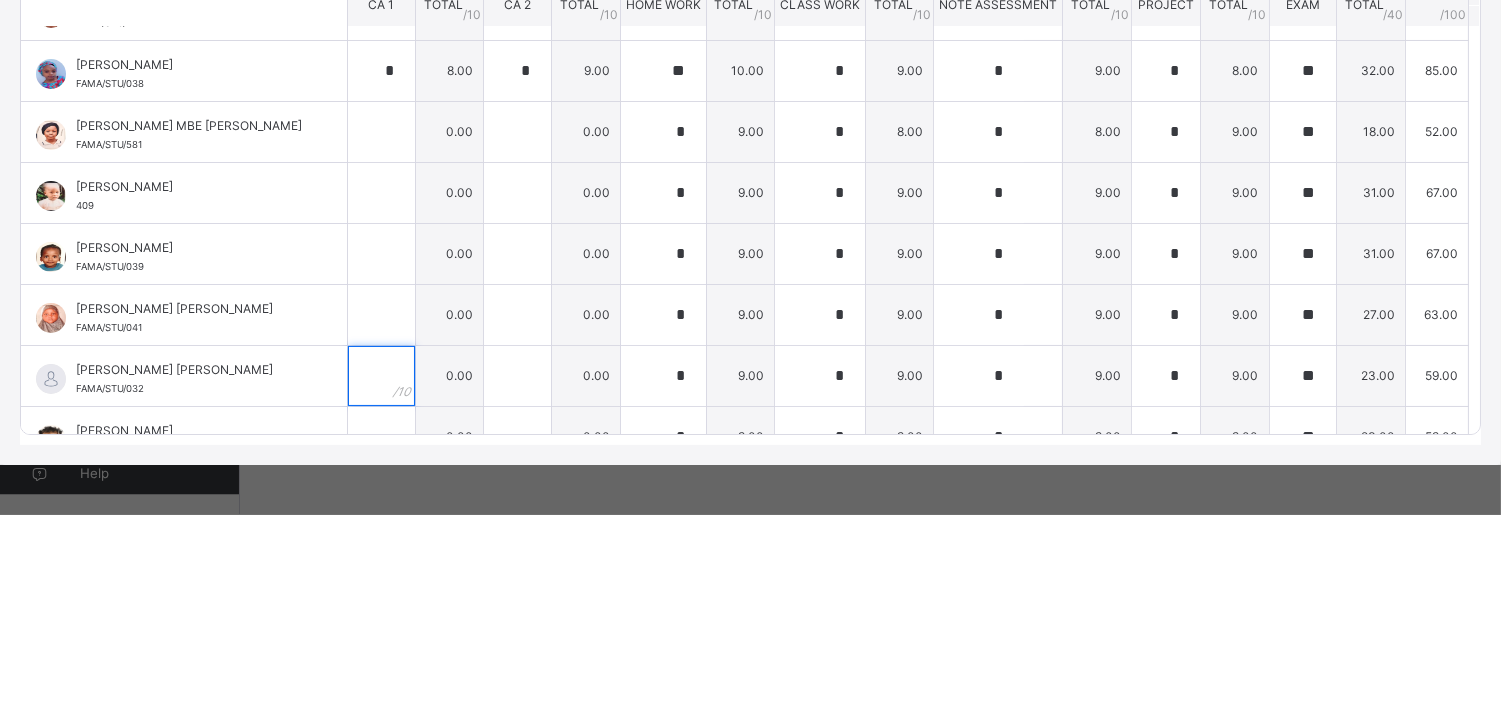 scroll, scrollTop: 847, scrollLeft: 0, axis: vertical 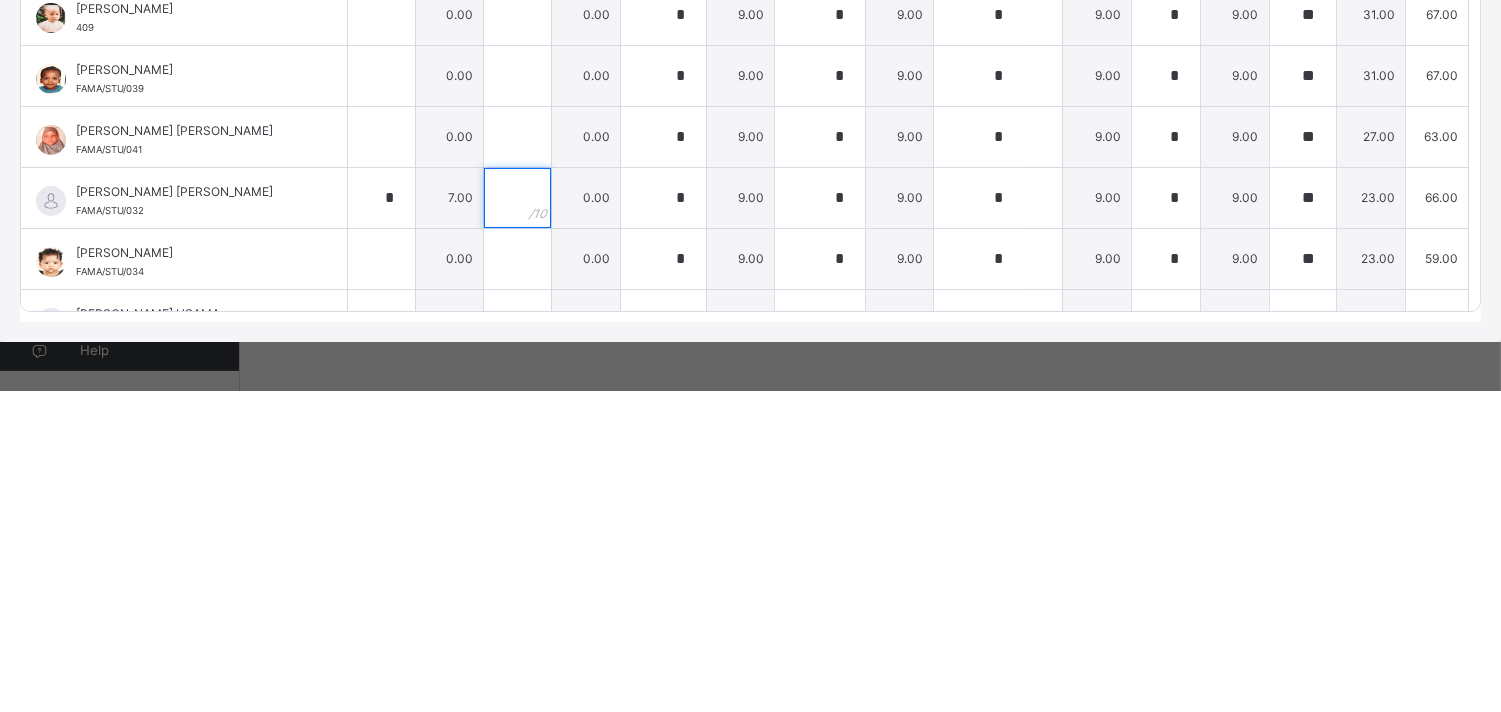 click at bounding box center (517, 519) 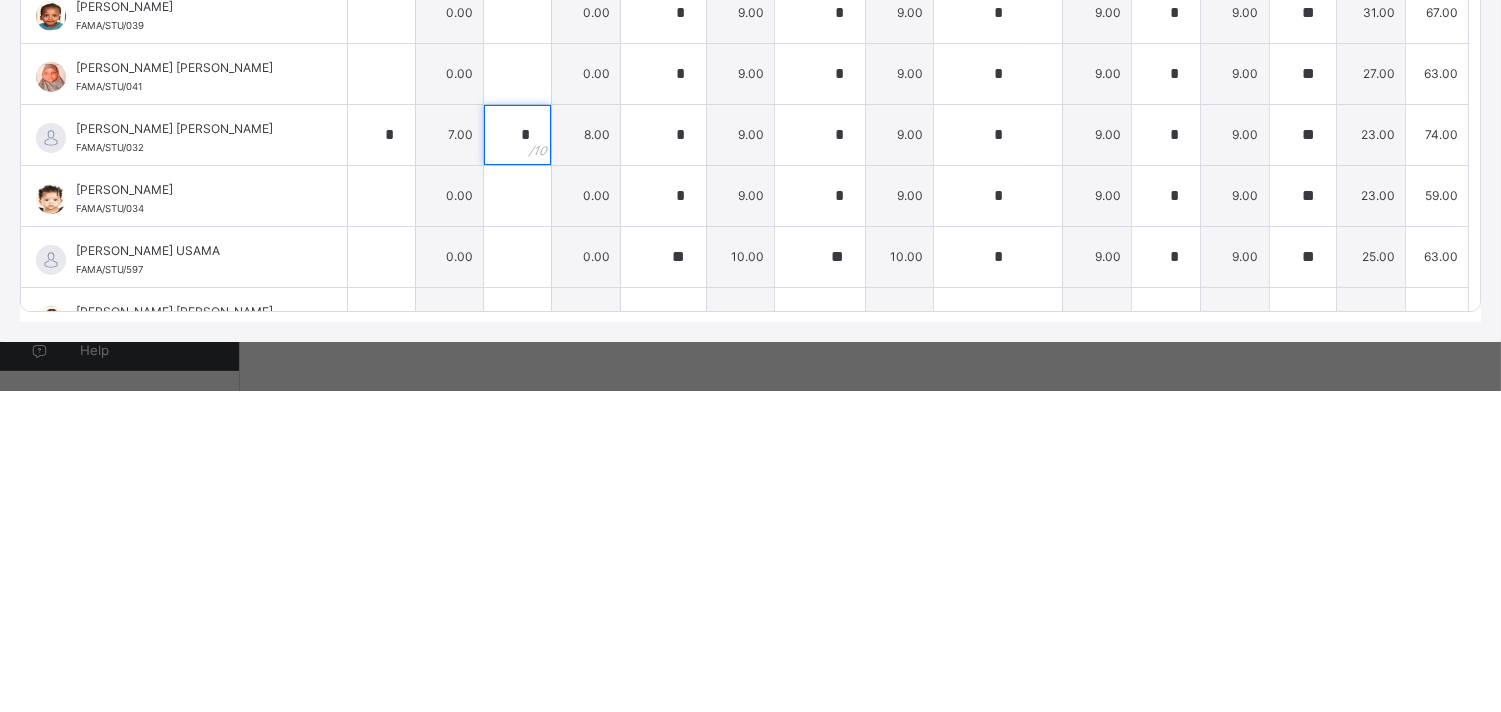scroll, scrollTop: 327, scrollLeft: 0, axis: vertical 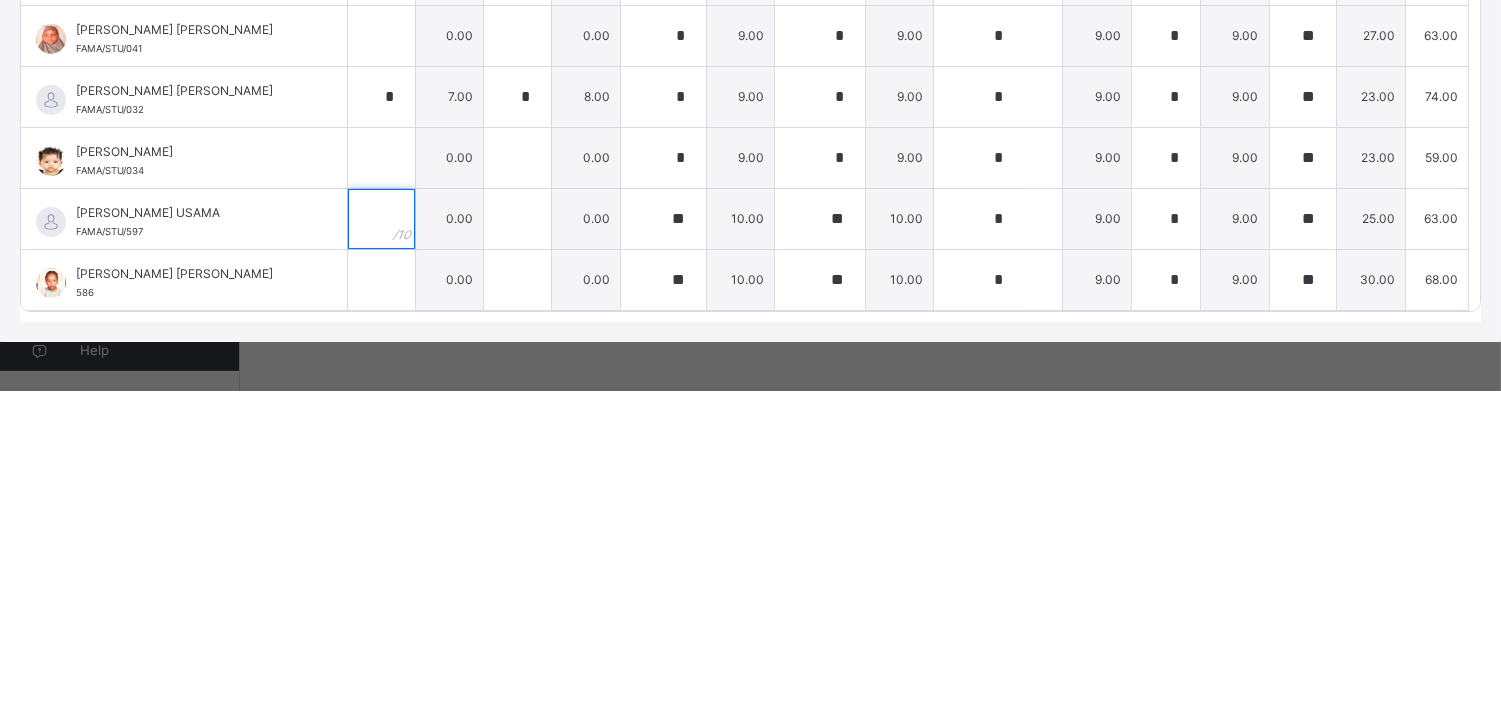 click at bounding box center (381, 540) 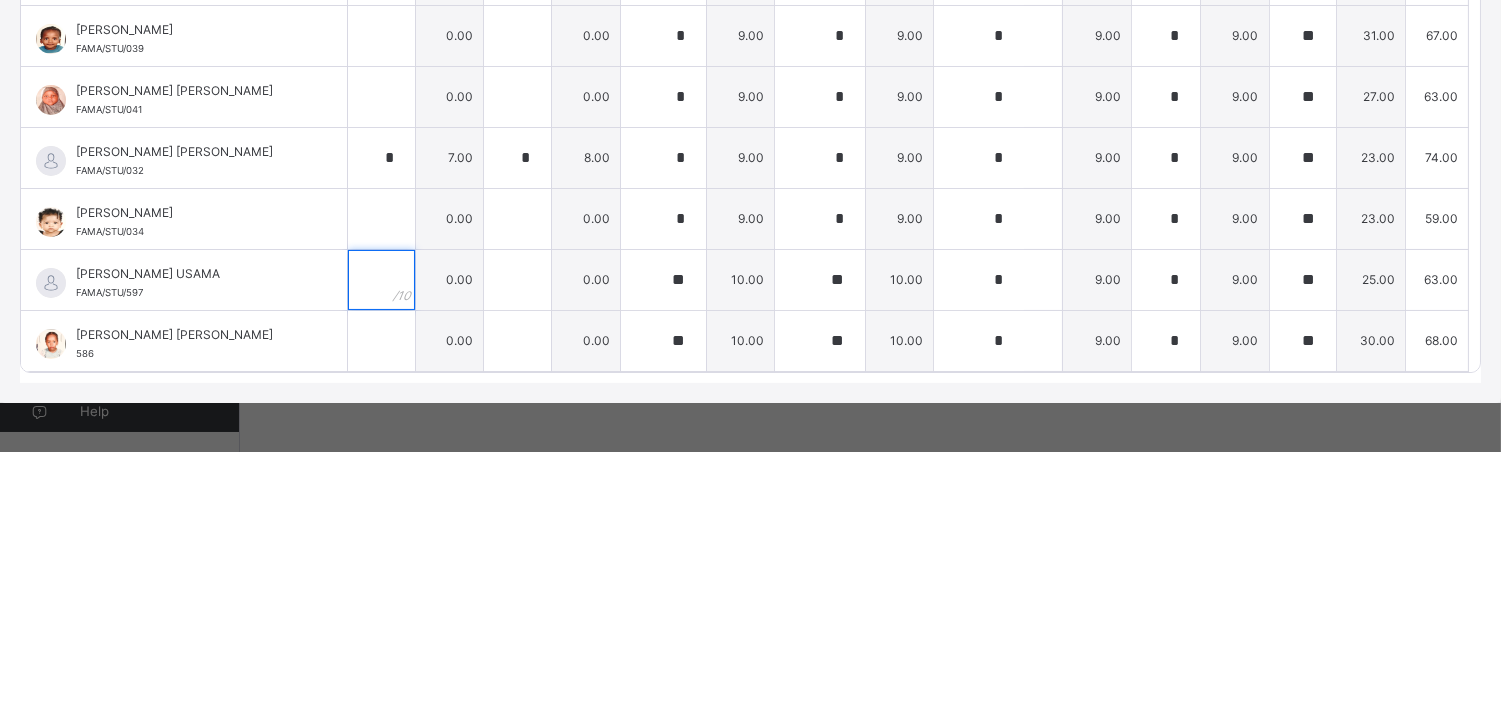 scroll, scrollTop: 847, scrollLeft: 0, axis: vertical 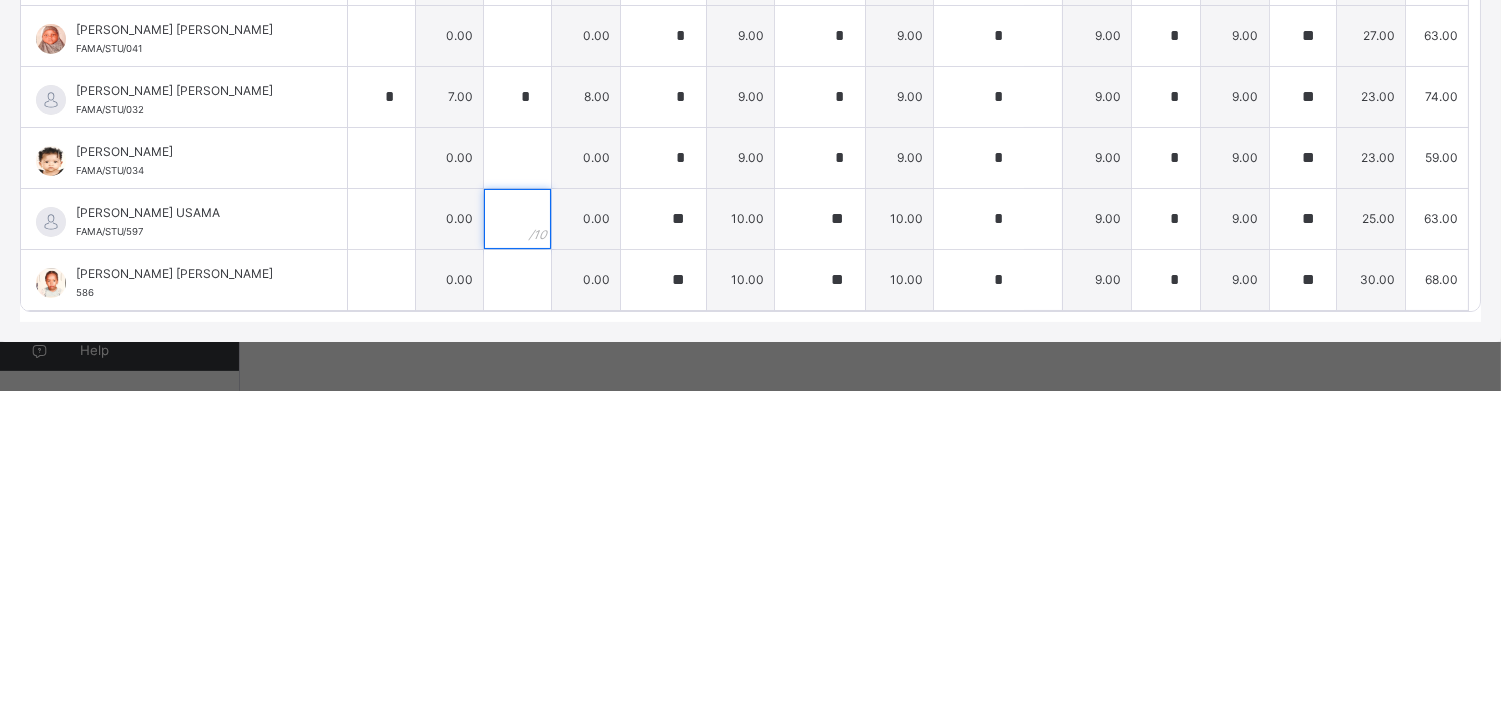 click at bounding box center [517, 540] 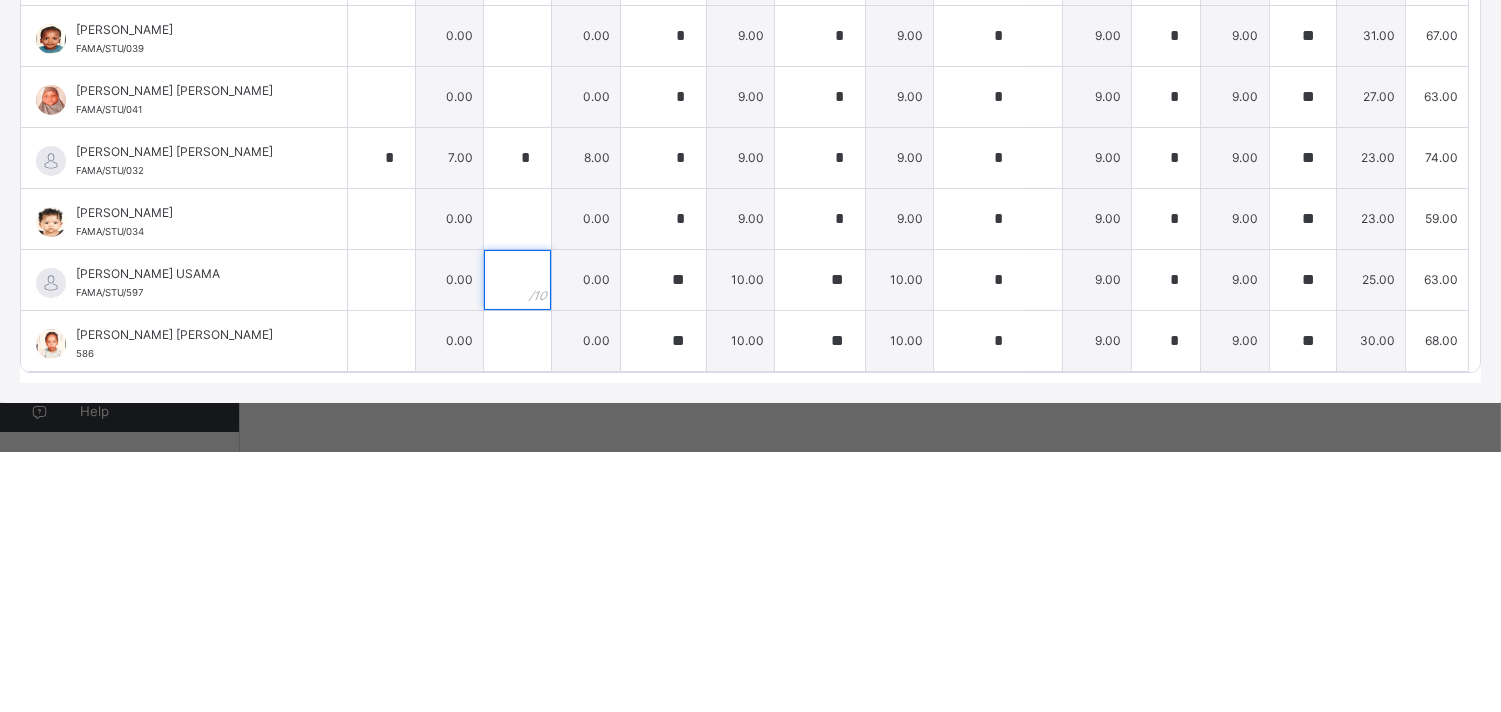 scroll, scrollTop: 847, scrollLeft: 0, axis: vertical 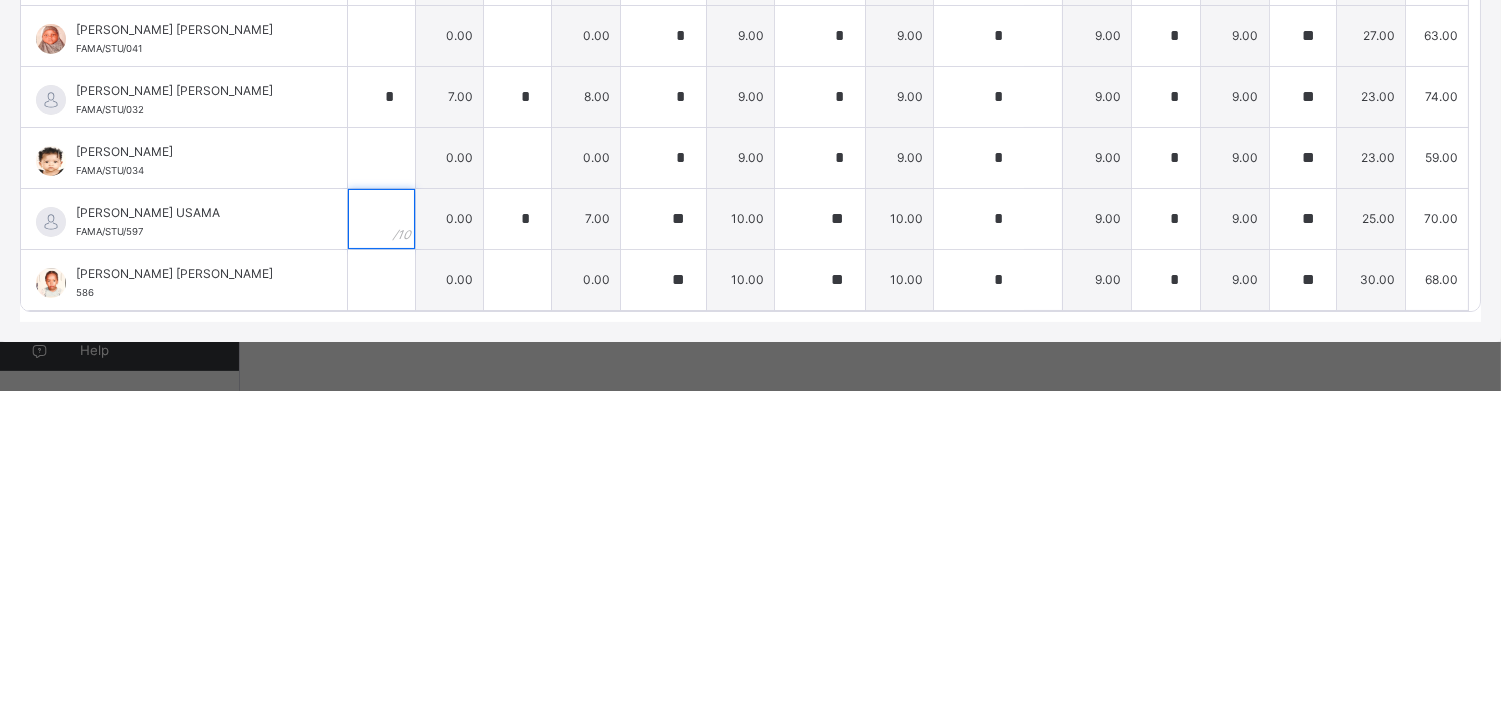 click at bounding box center [381, 540] 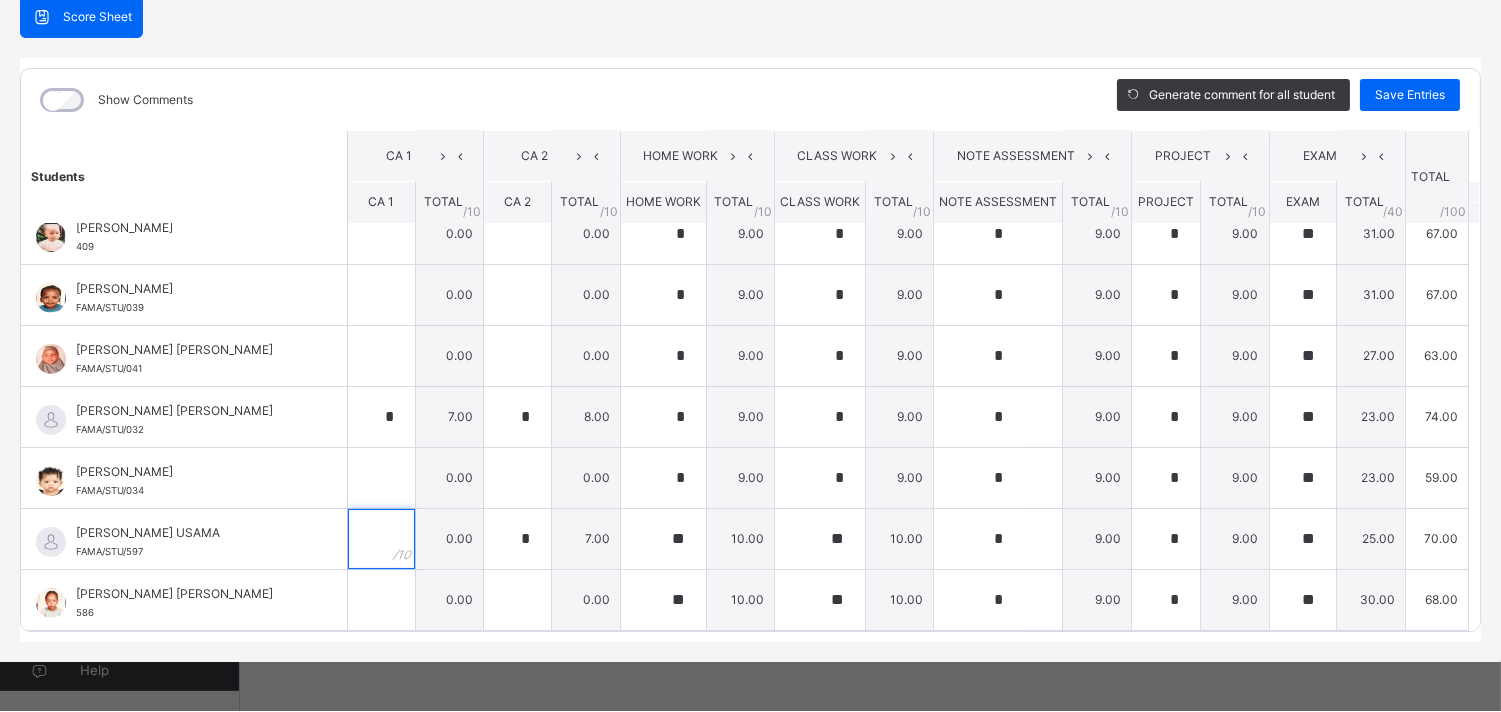scroll, scrollTop: 847, scrollLeft: 0, axis: vertical 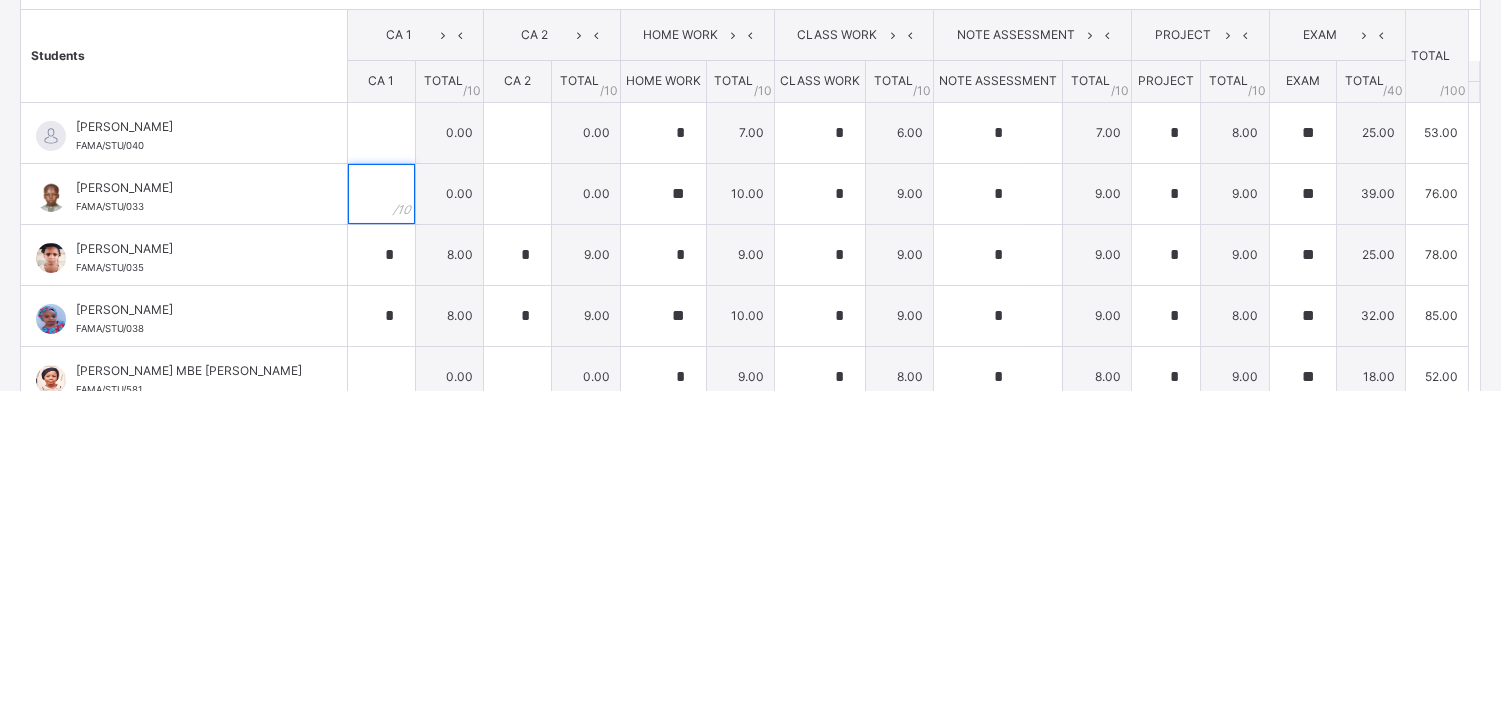 click at bounding box center [381, 515] 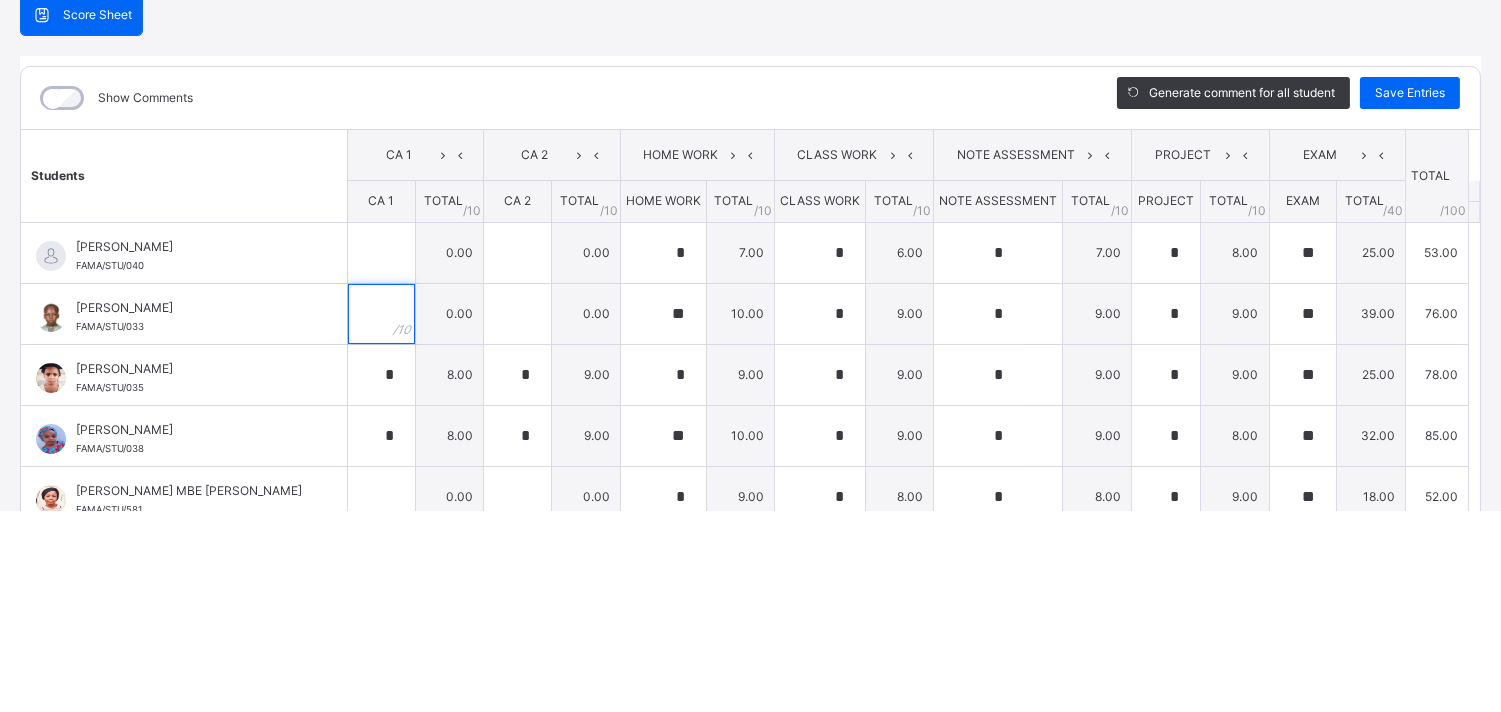 scroll, scrollTop: 847, scrollLeft: 0, axis: vertical 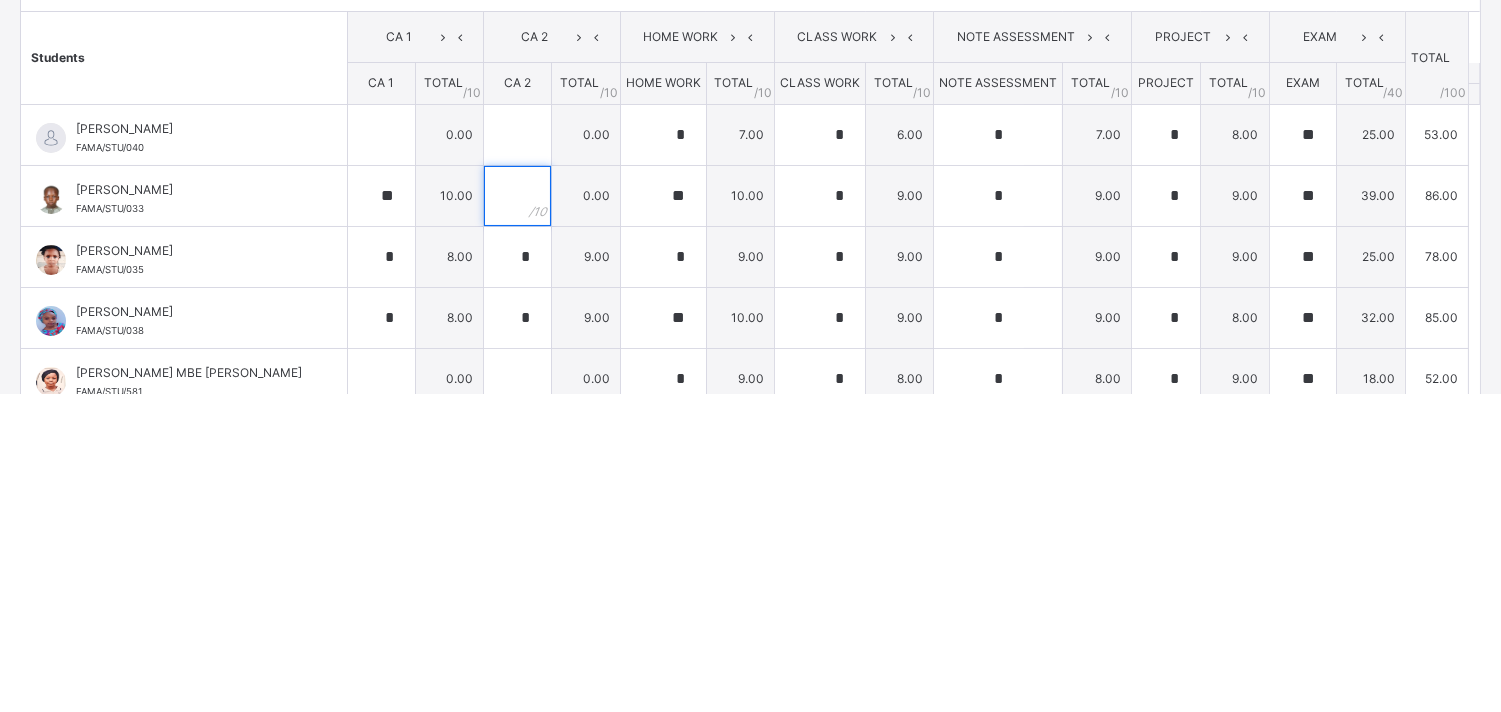 click at bounding box center [517, 515] 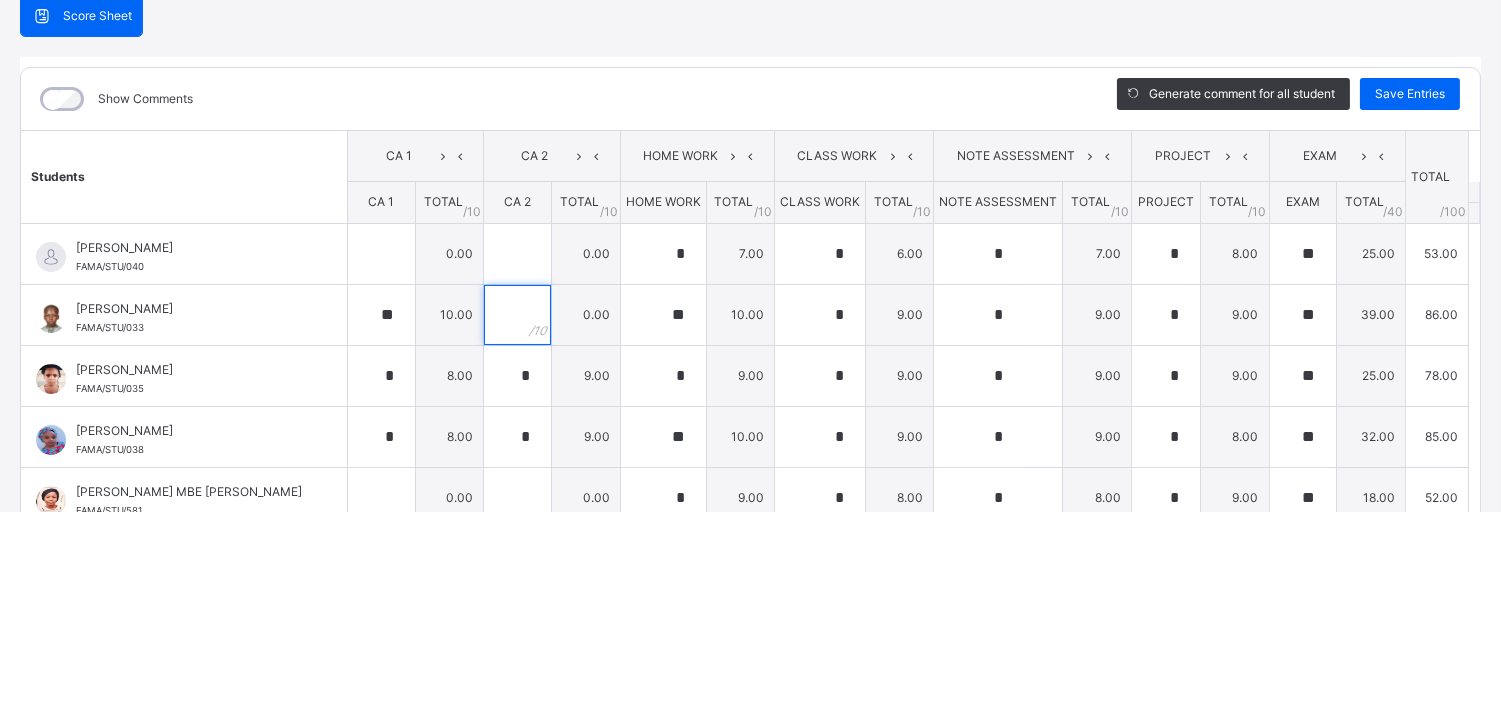 scroll, scrollTop: 847, scrollLeft: 0, axis: vertical 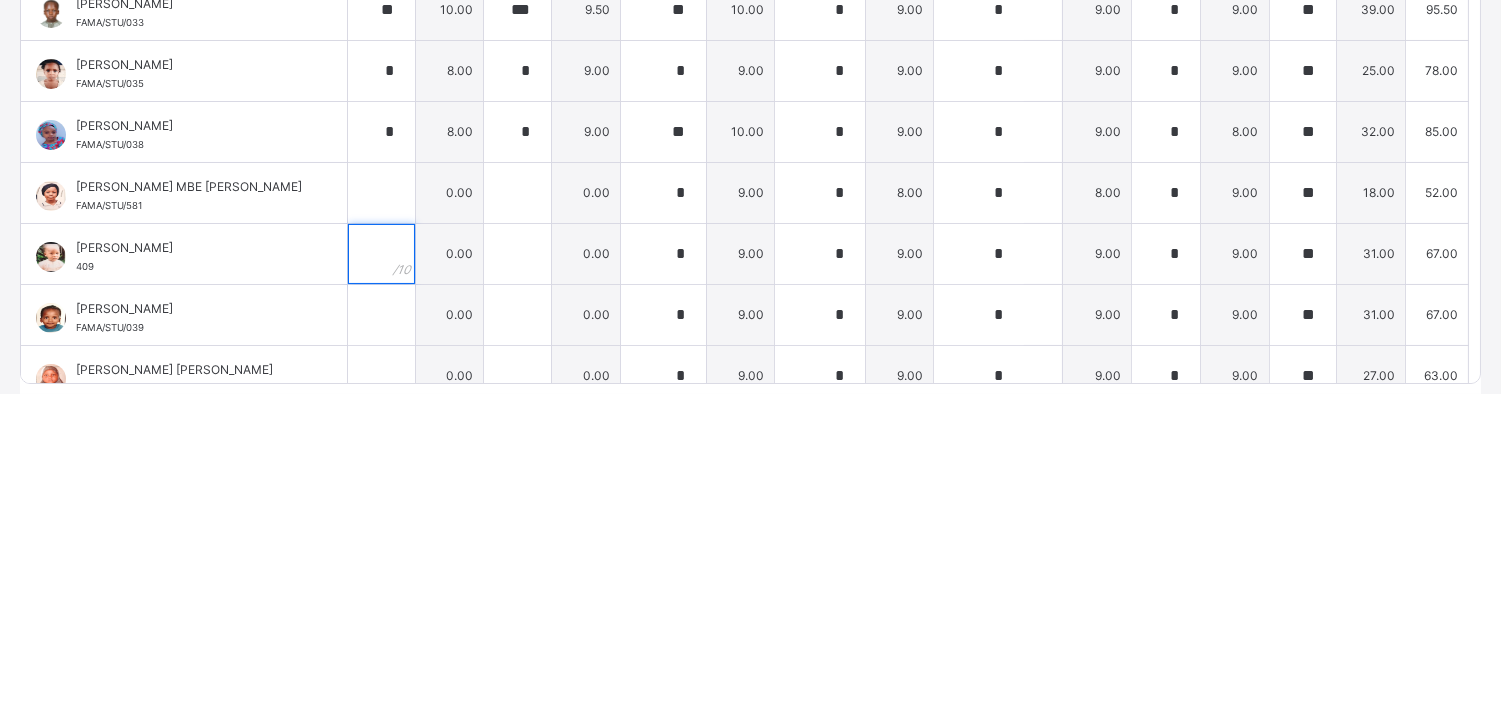 click at bounding box center [381, 573] 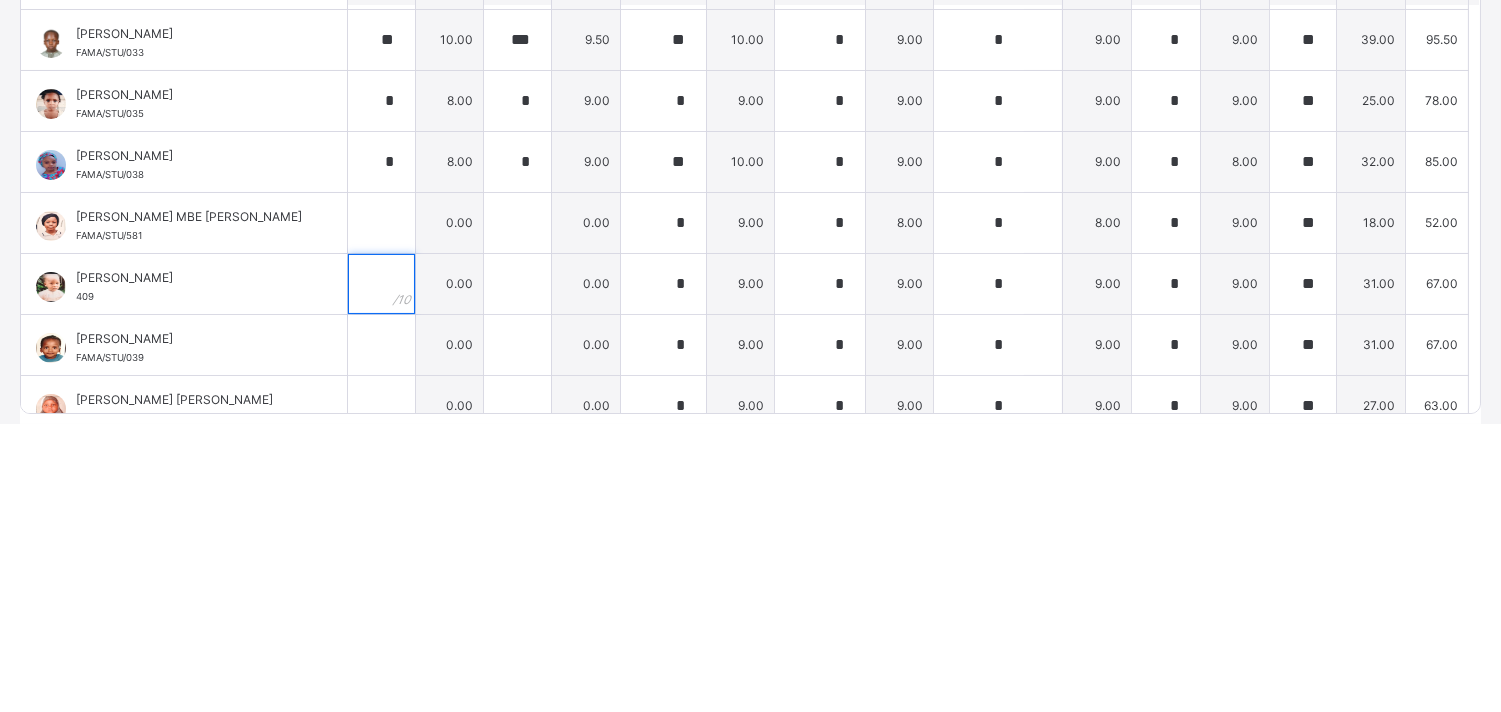 scroll, scrollTop: 847, scrollLeft: 0, axis: vertical 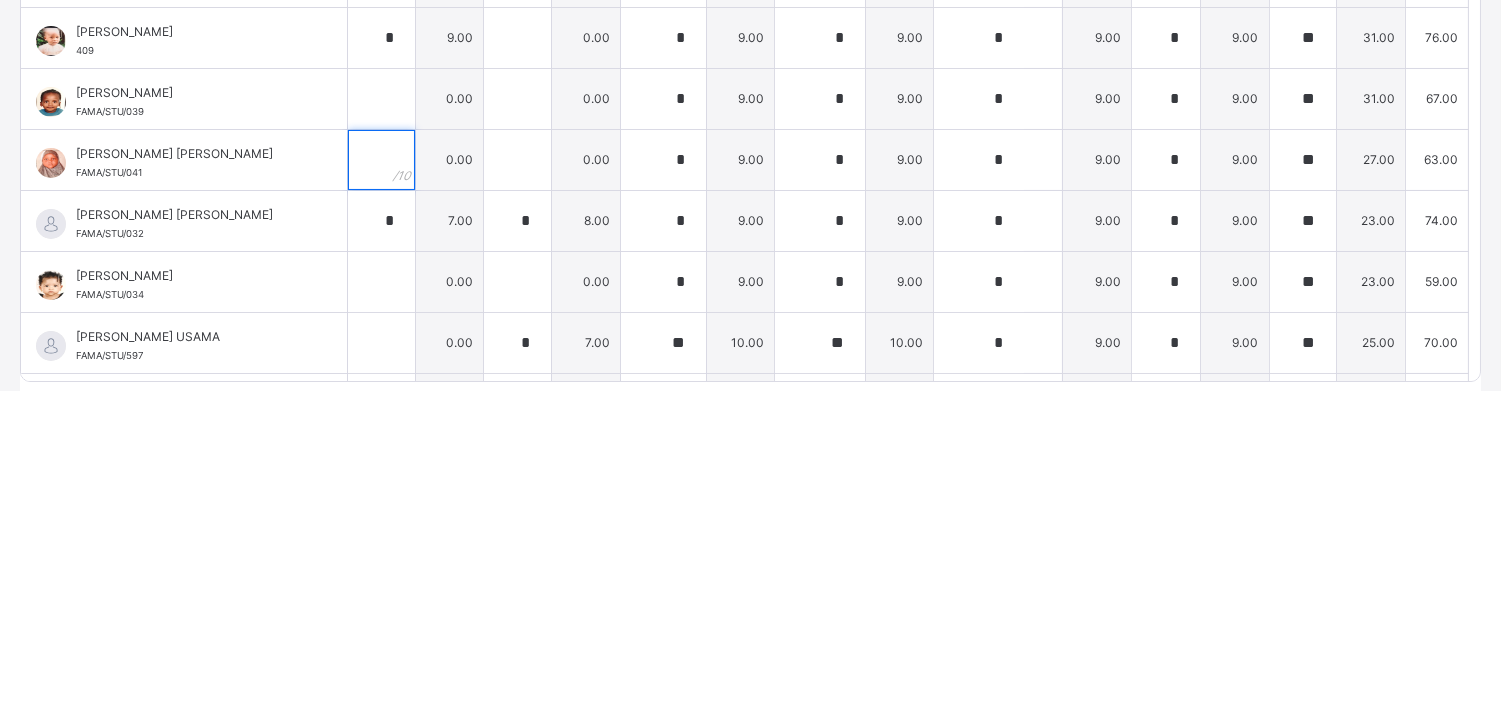 click at bounding box center (381, 481) 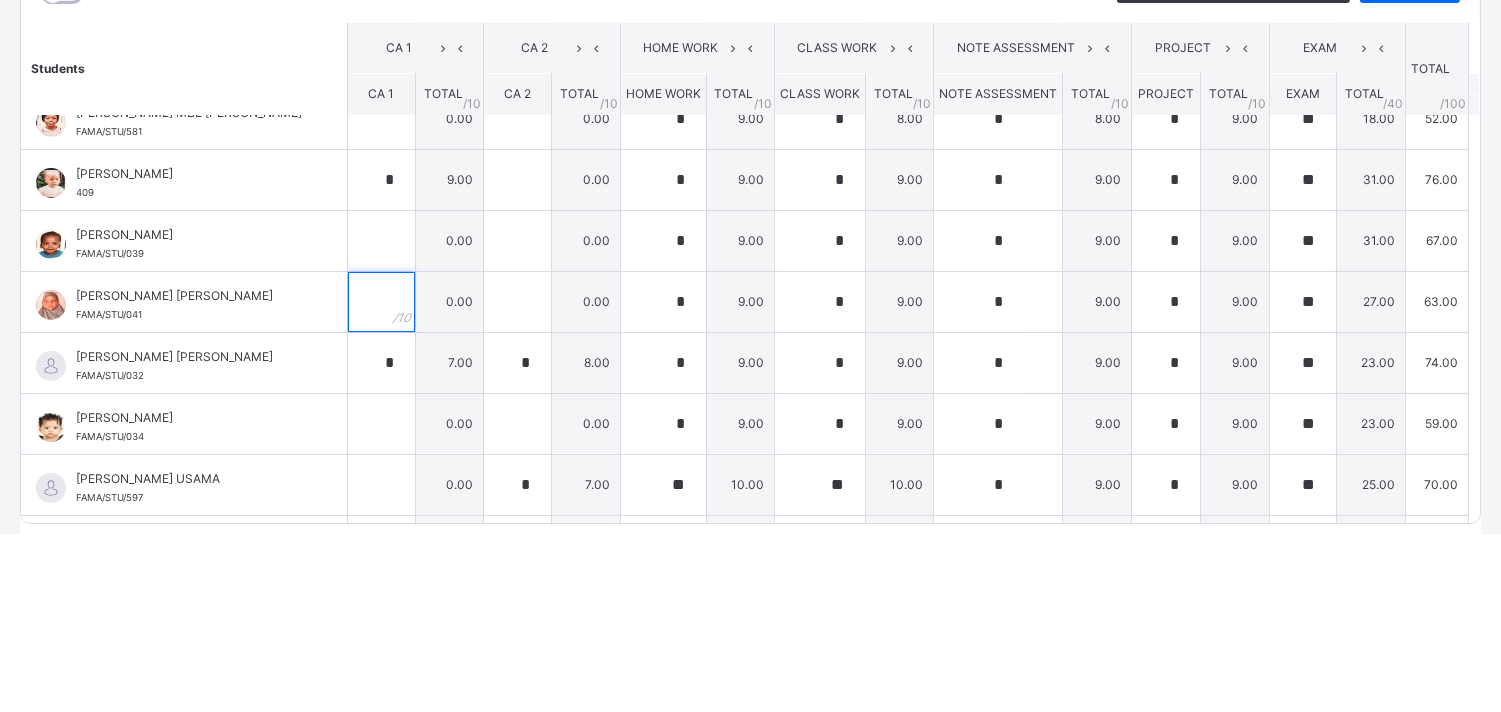 scroll, scrollTop: 847, scrollLeft: 0, axis: vertical 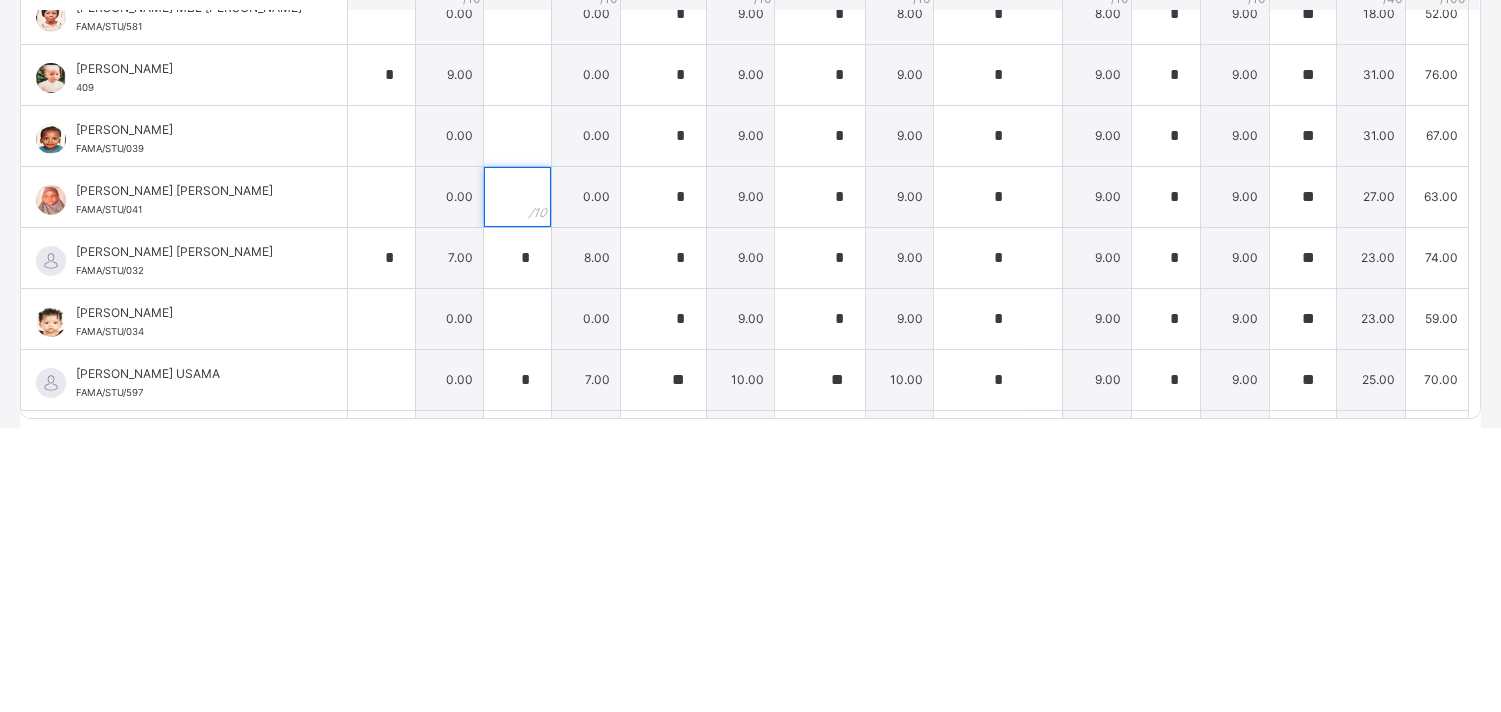 click at bounding box center [517, 481] 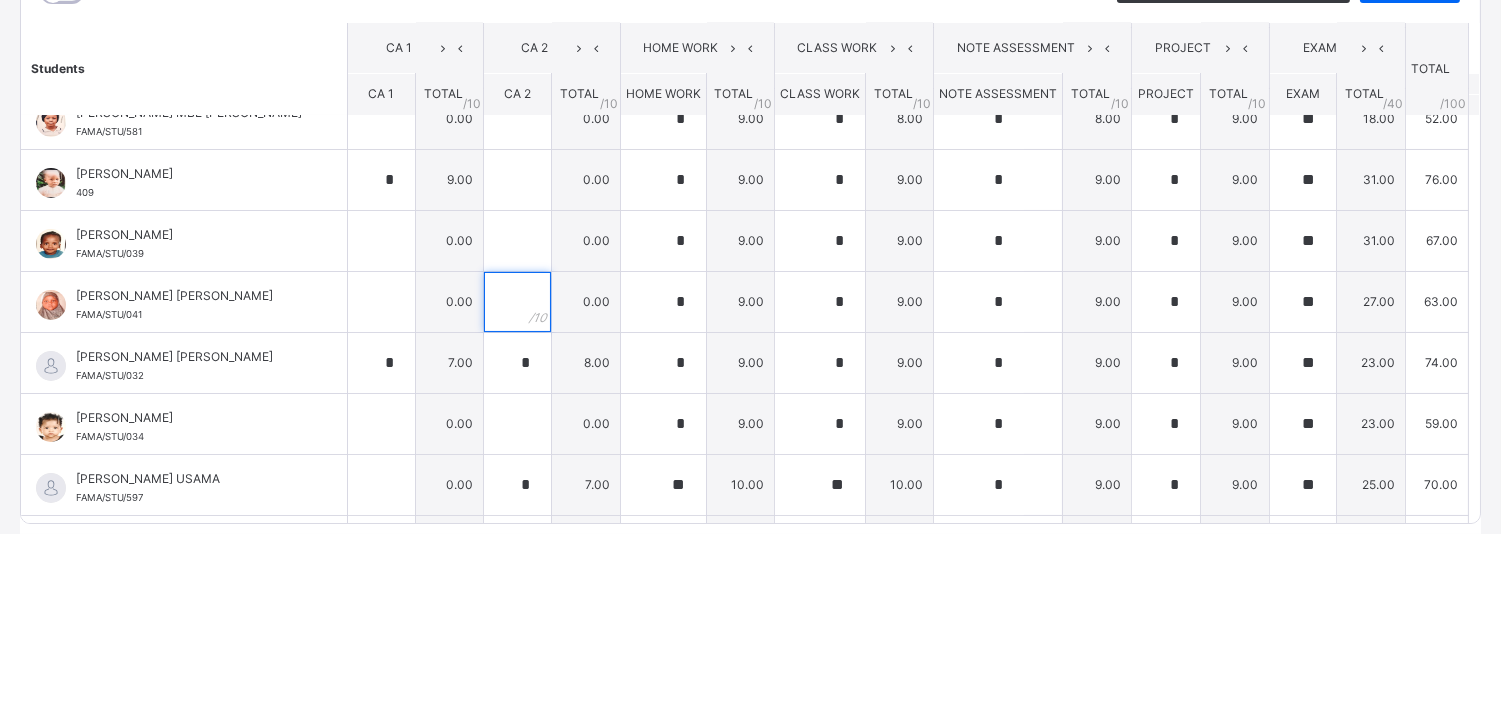scroll, scrollTop: 847, scrollLeft: 0, axis: vertical 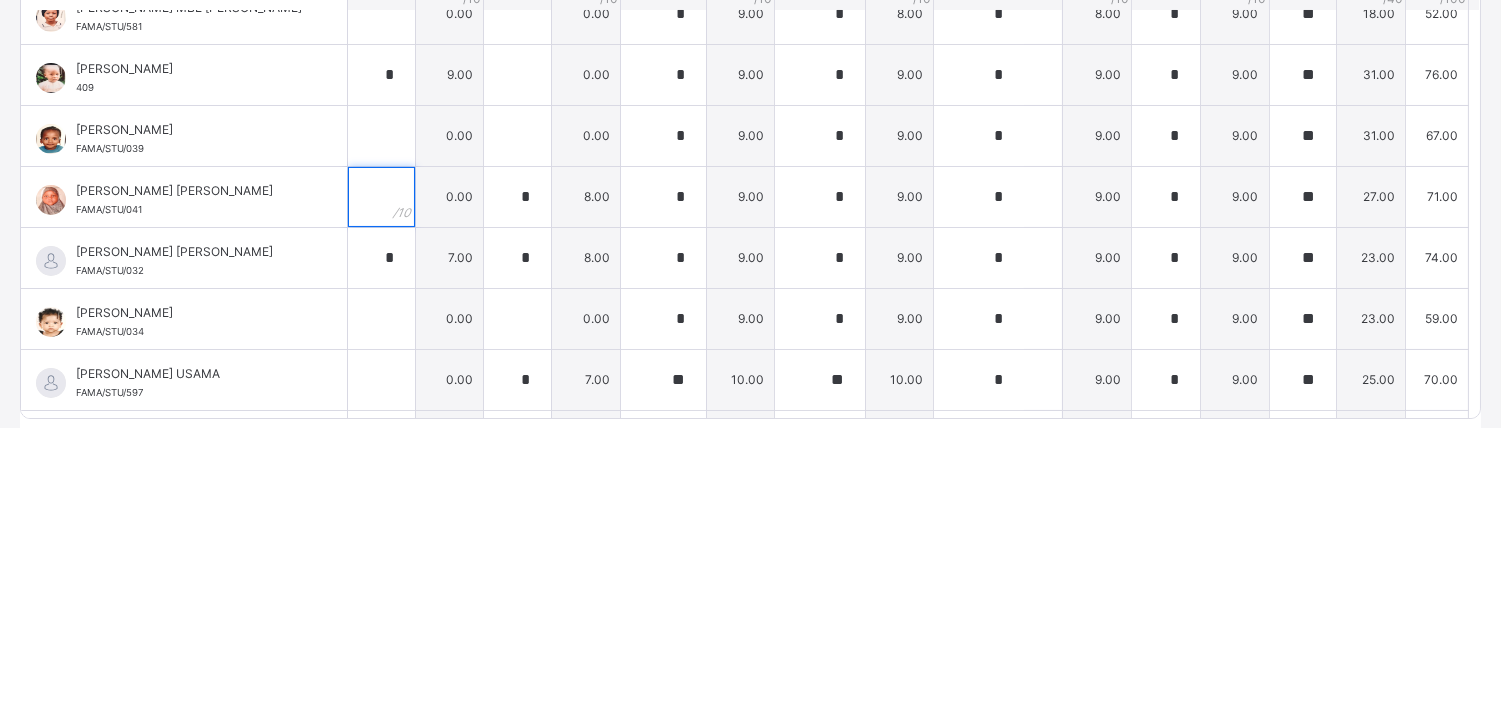 click at bounding box center [381, 481] 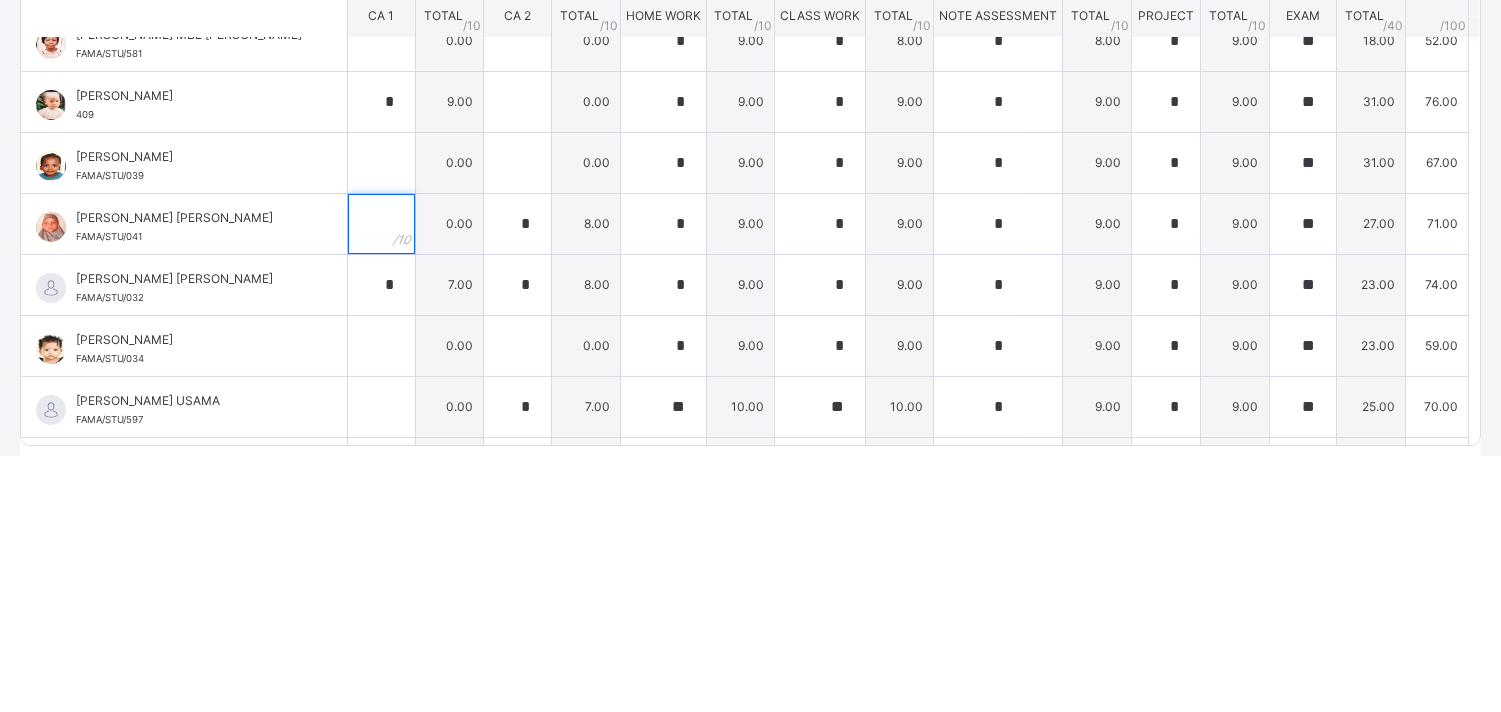 scroll, scrollTop: 847, scrollLeft: 0, axis: vertical 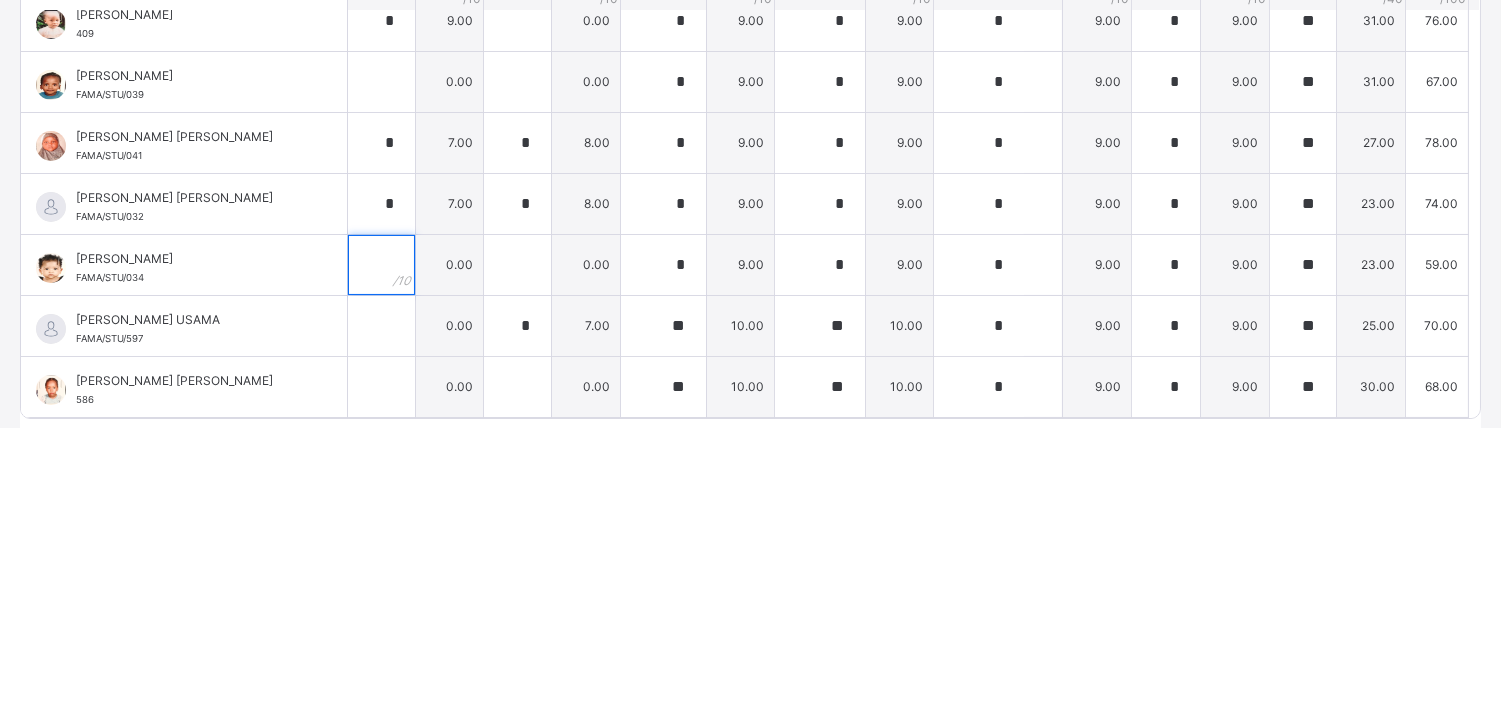 click at bounding box center [381, 549] 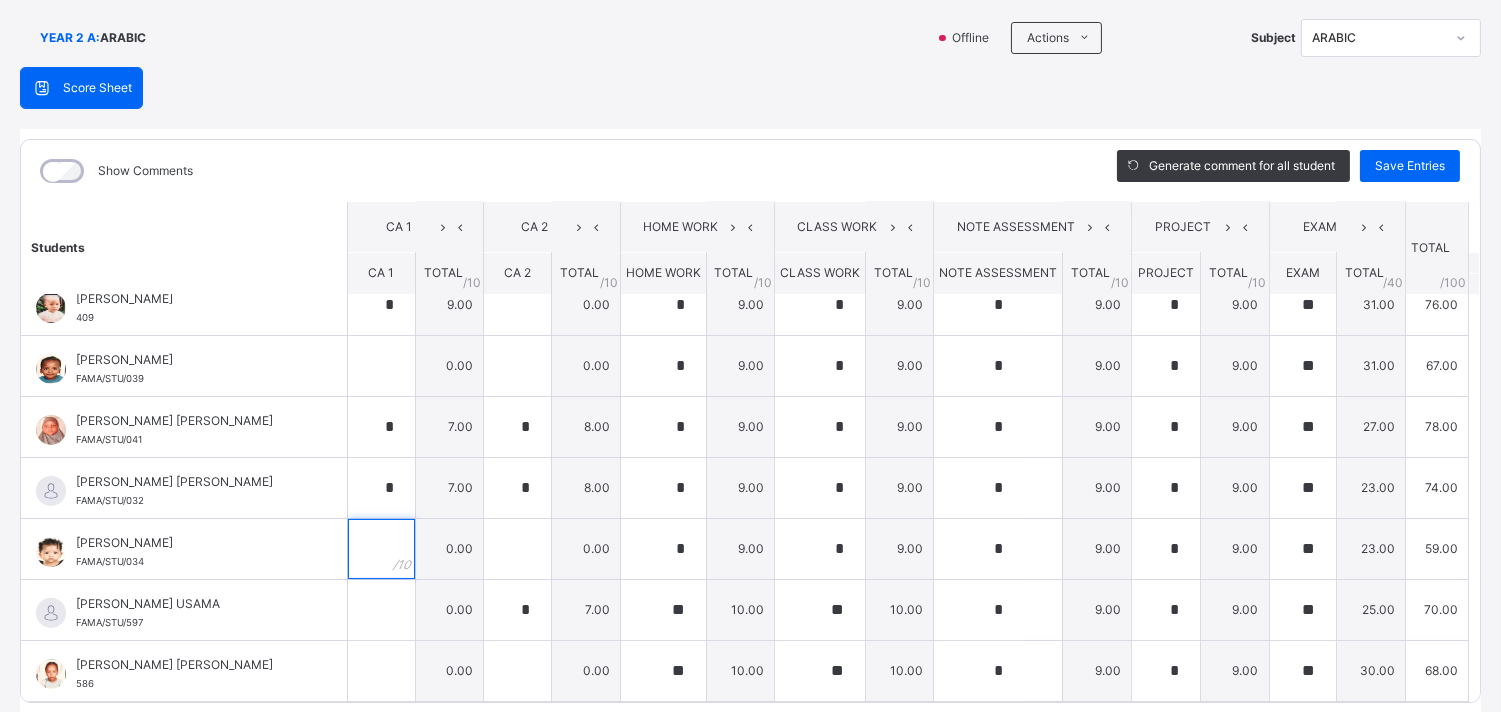 scroll, scrollTop: 847, scrollLeft: 0, axis: vertical 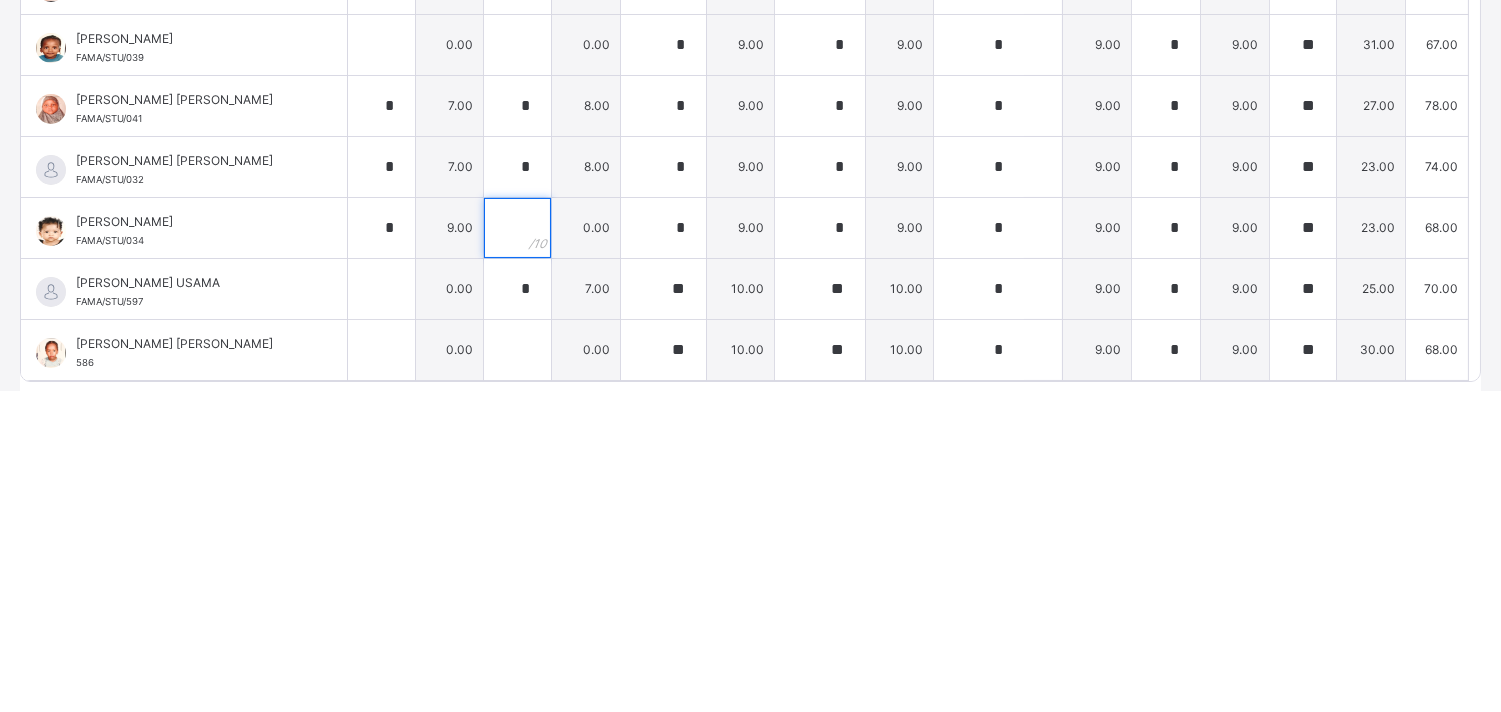 click at bounding box center (517, 549) 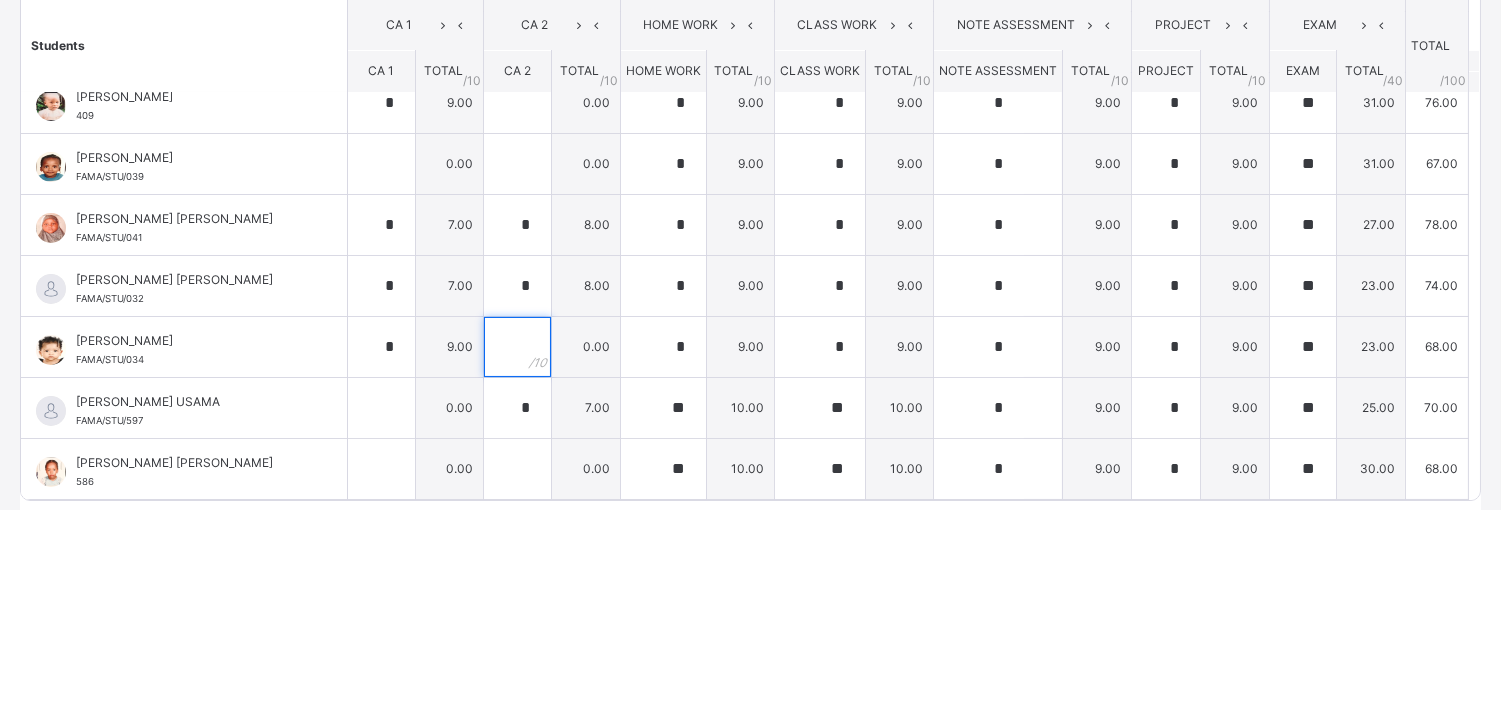 scroll, scrollTop: 847, scrollLeft: 0, axis: vertical 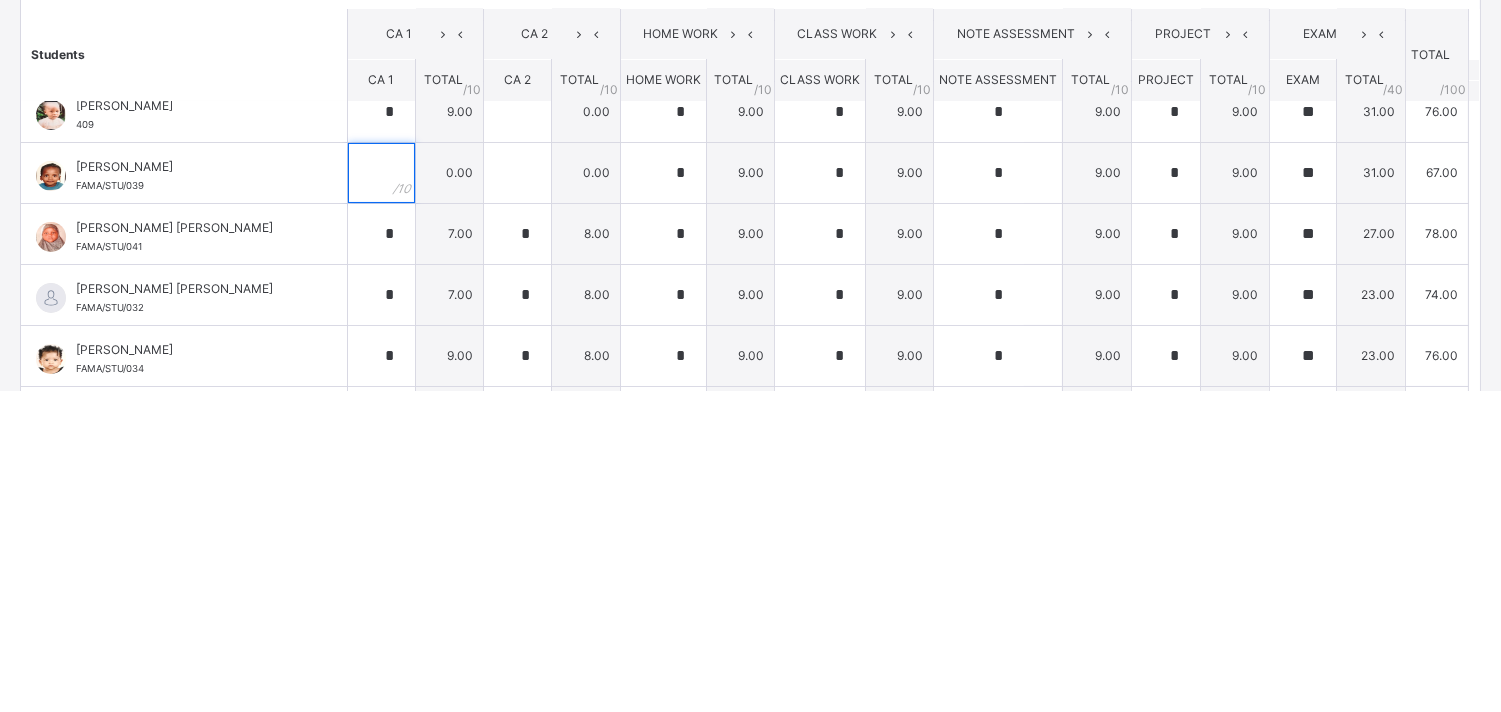 click at bounding box center [381, 494] 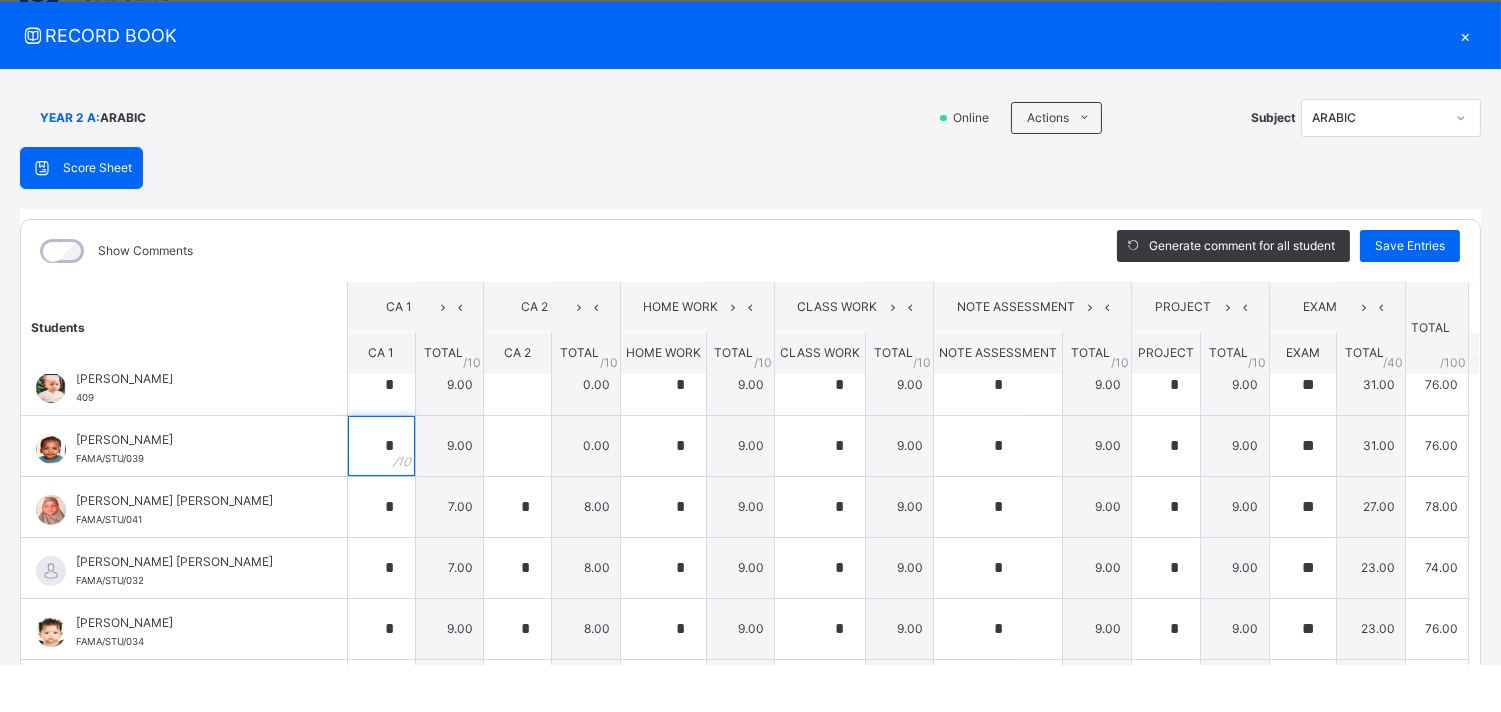 scroll, scrollTop: 847, scrollLeft: 0, axis: vertical 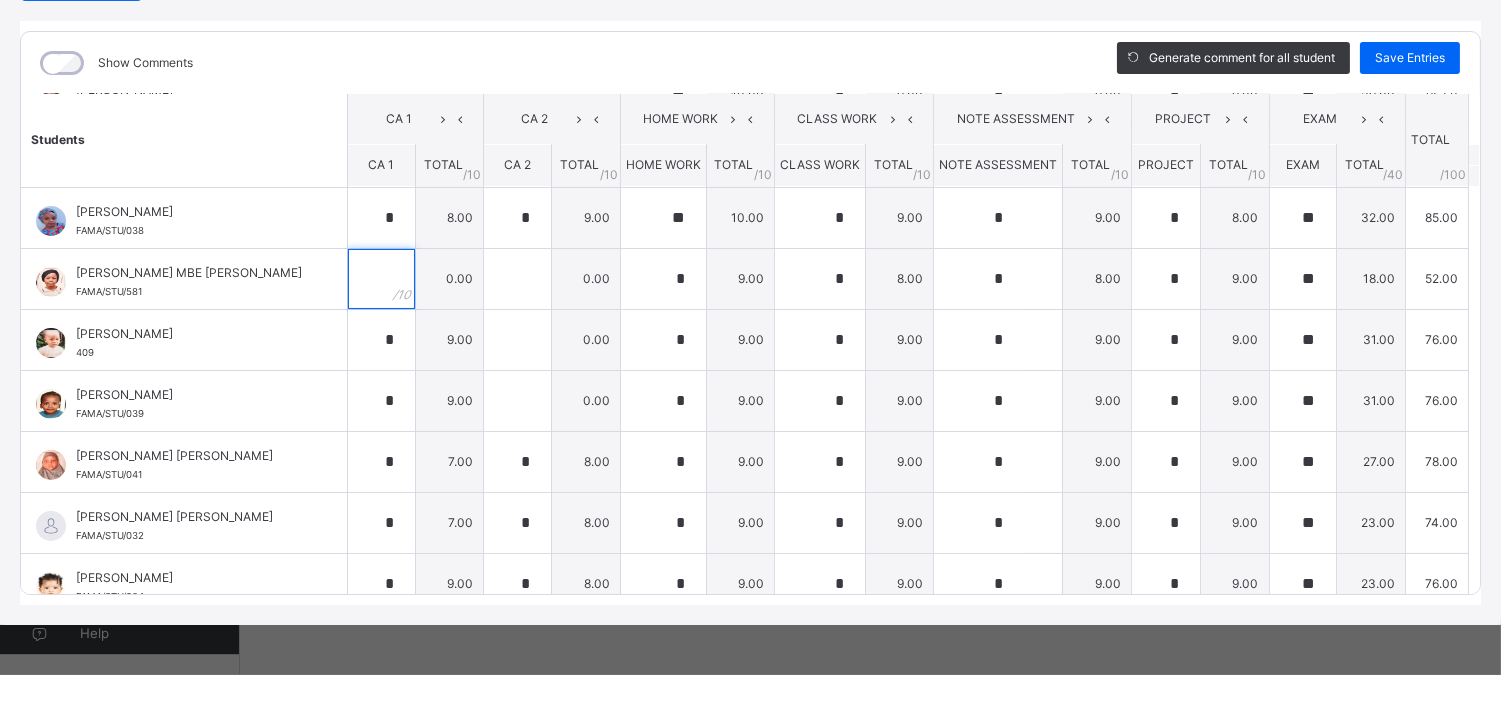 click at bounding box center [381, 317] 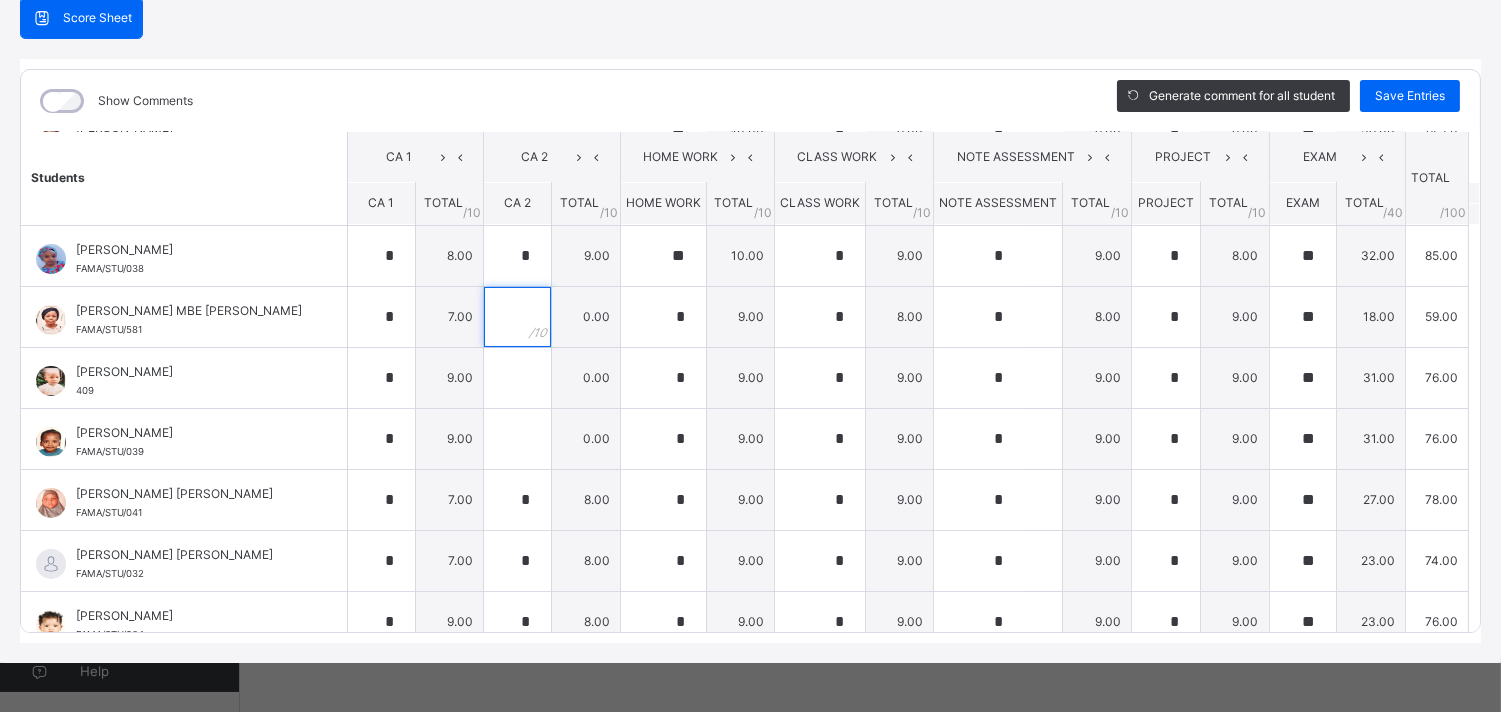click at bounding box center (517, 317) 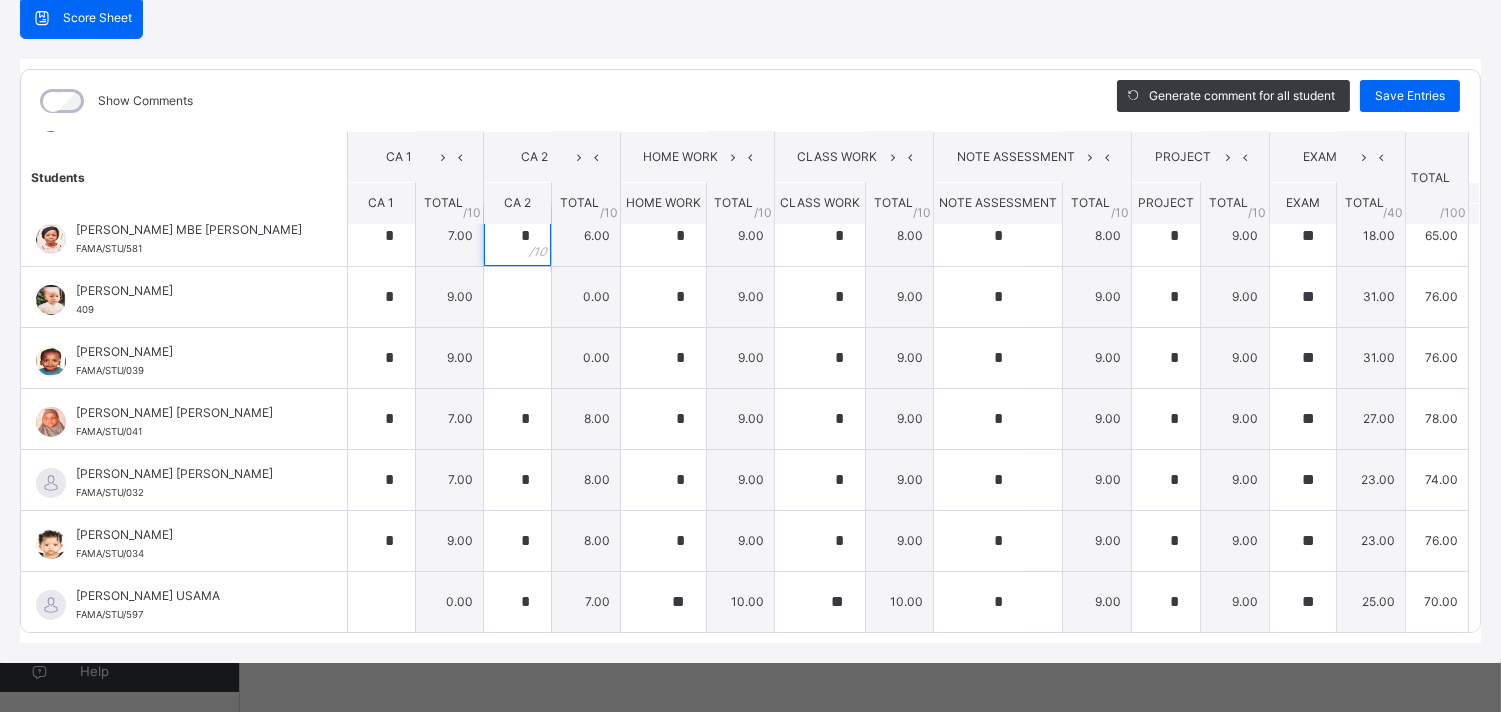 scroll, scrollTop: 268, scrollLeft: 0, axis: vertical 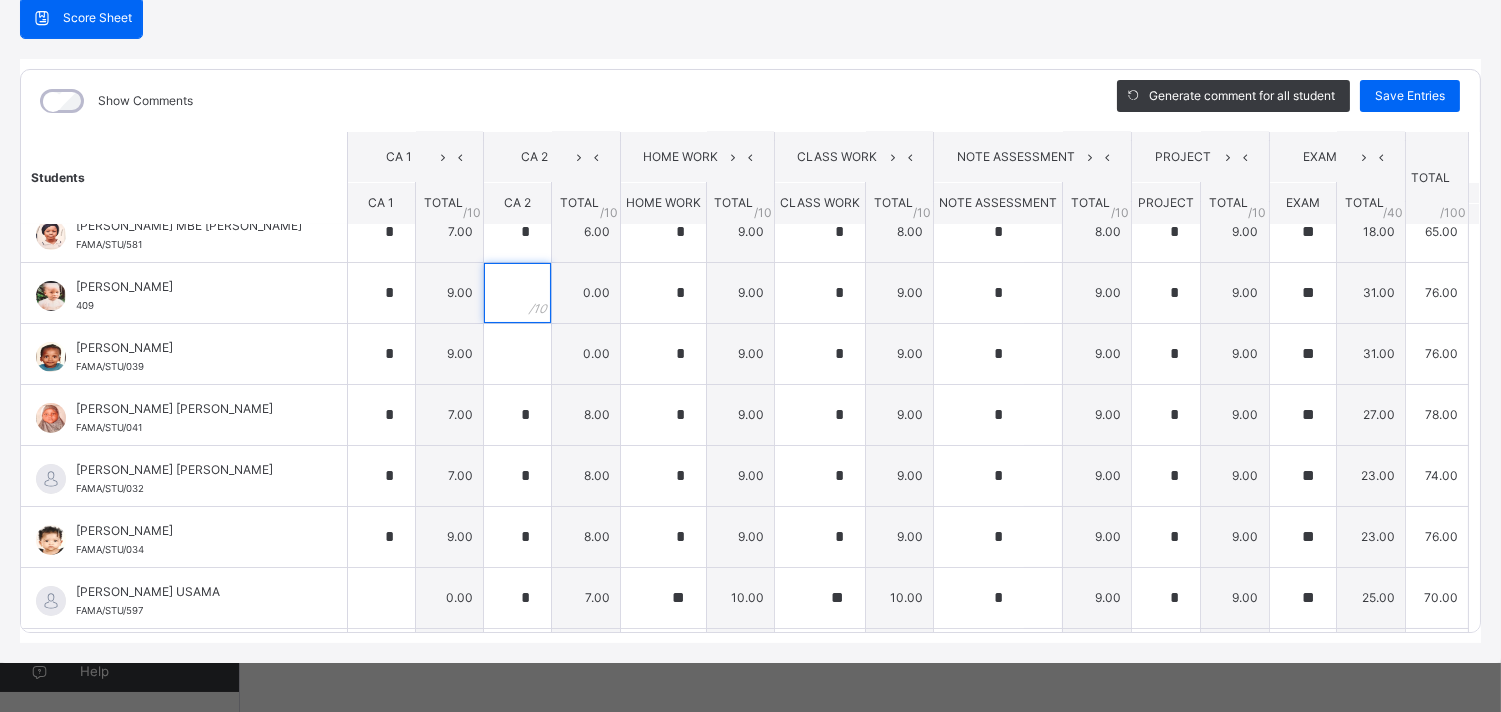 click at bounding box center [517, 293] 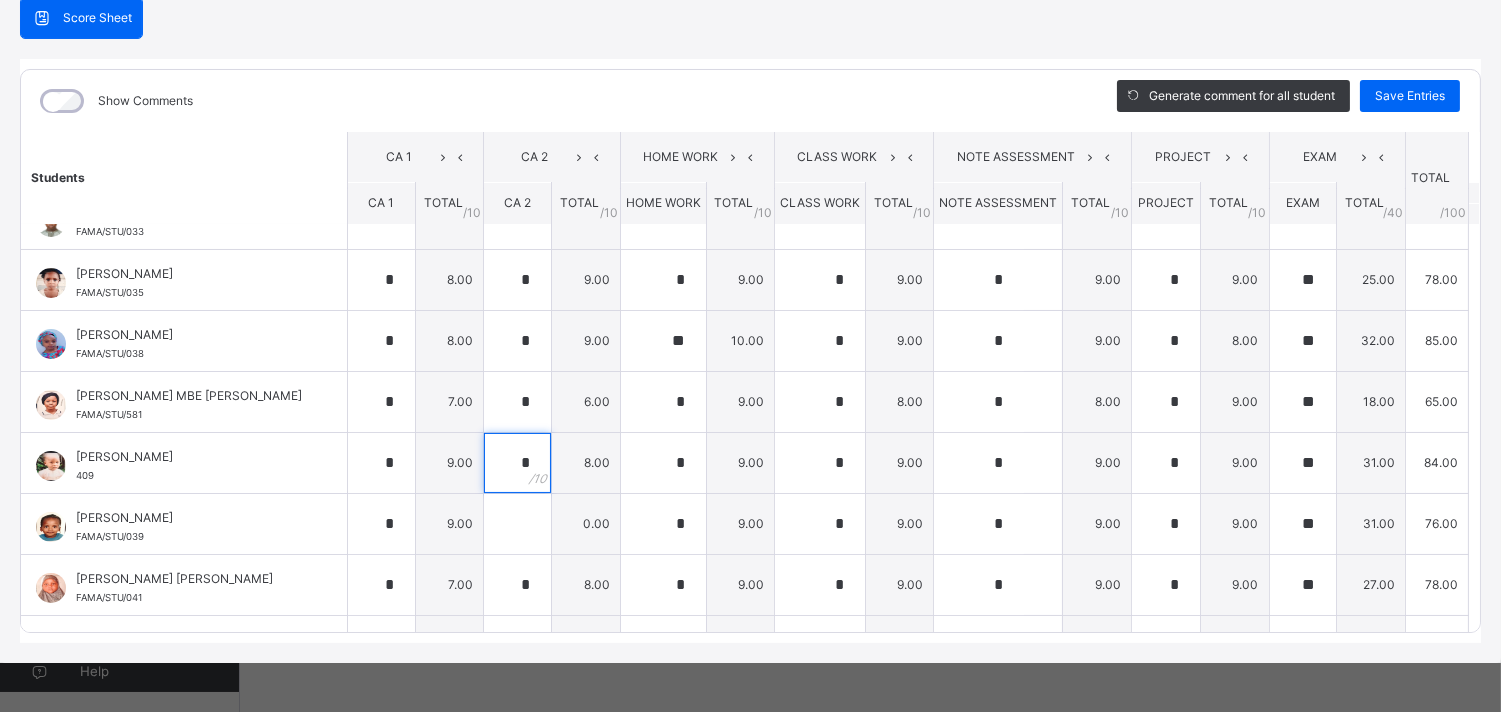 scroll, scrollTop: 327, scrollLeft: 0, axis: vertical 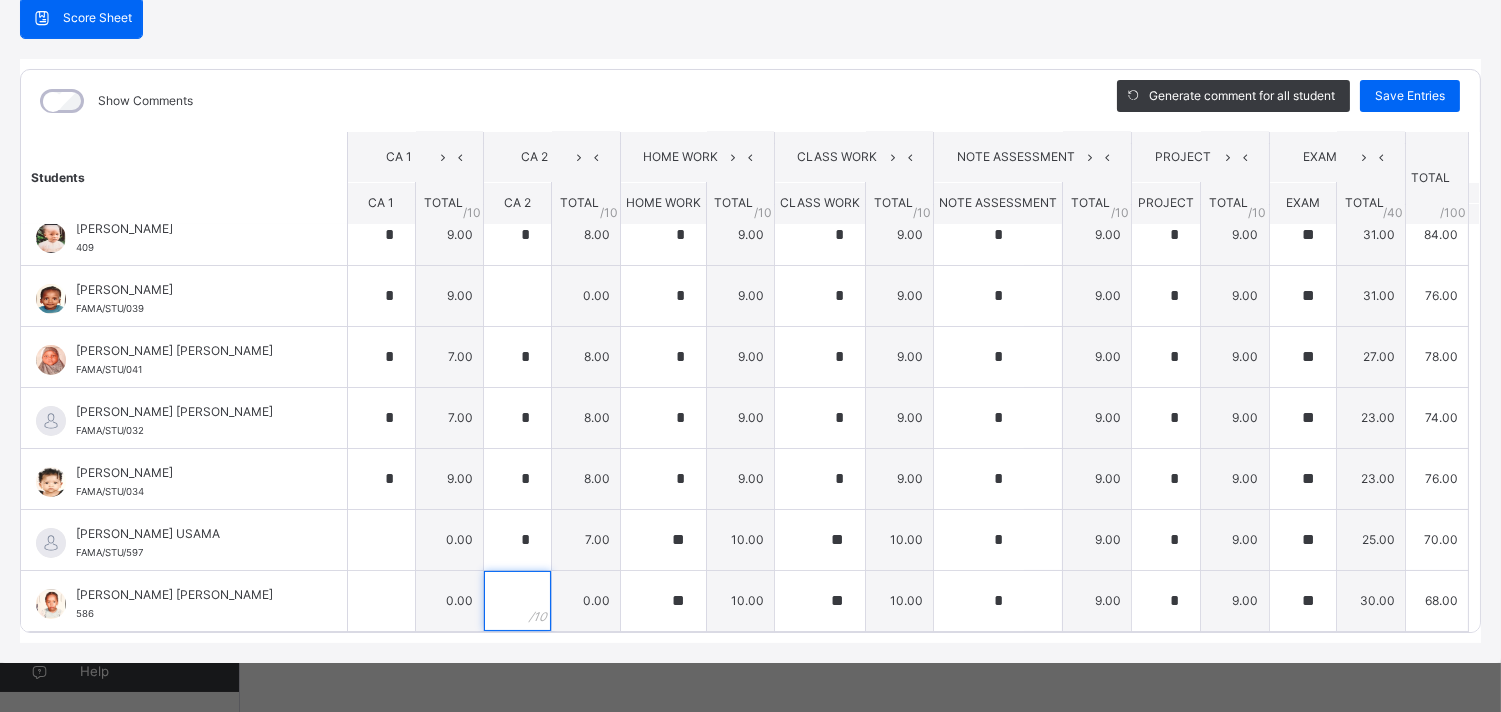 click at bounding box center (517, 601) 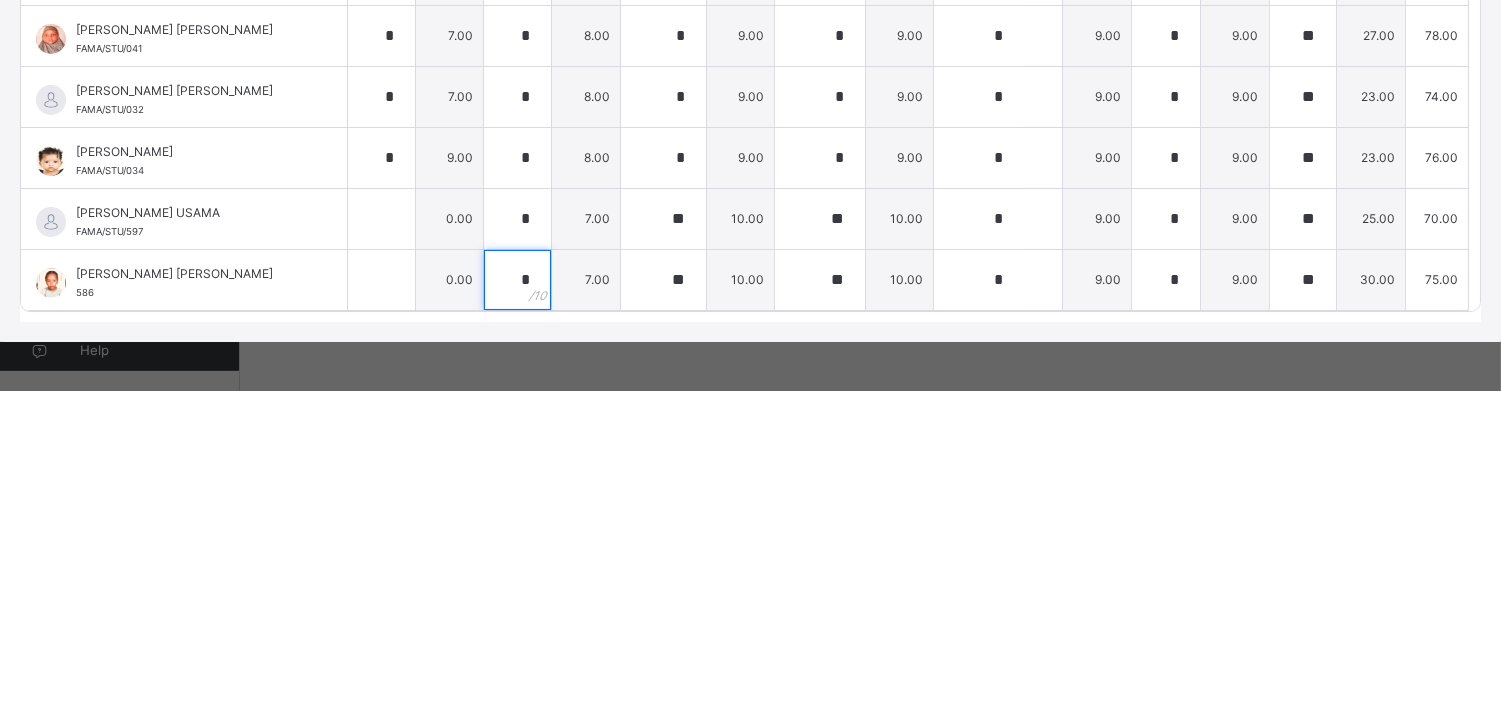 scroll, scrollTop: 847, scrollLeft: 0, axis: vertical 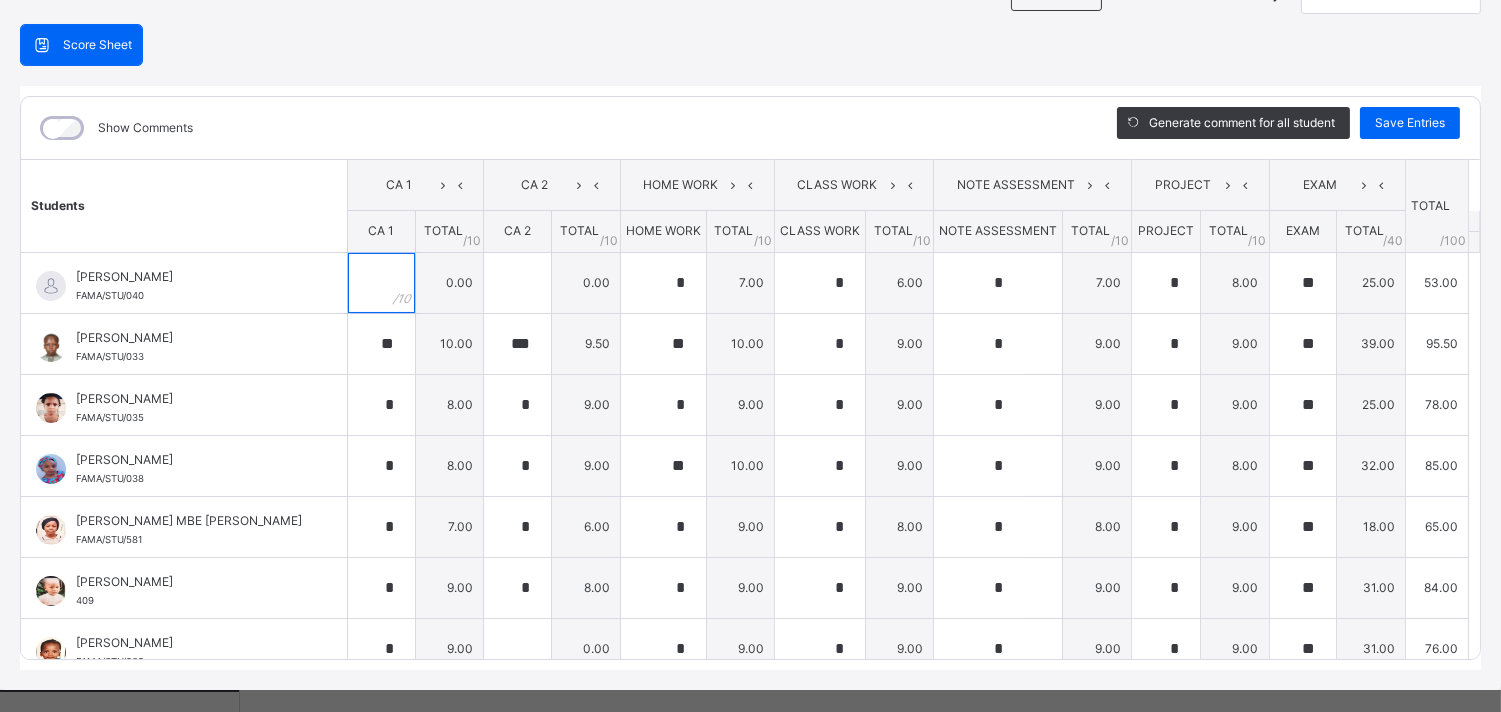 click at bounding box center (381, 283) 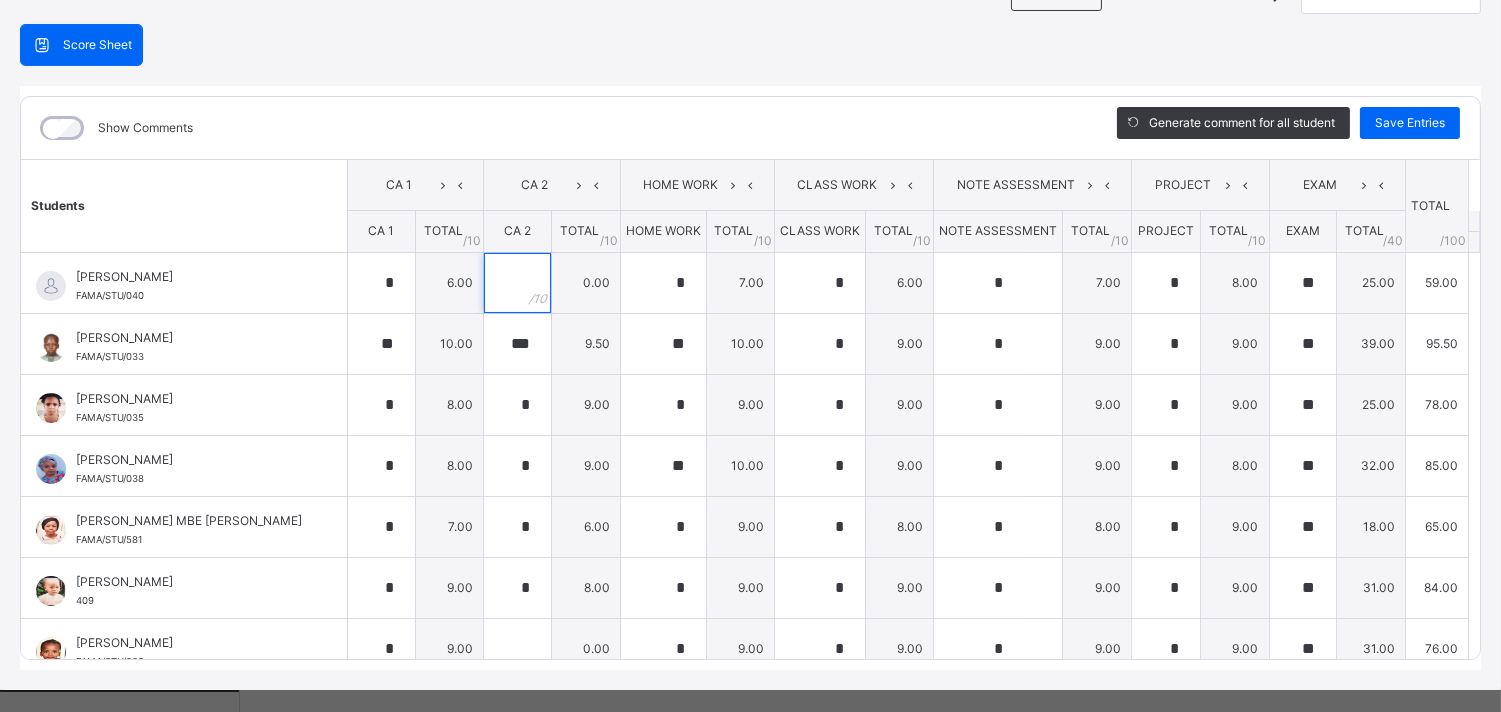 click at bounding box center (517, 283) 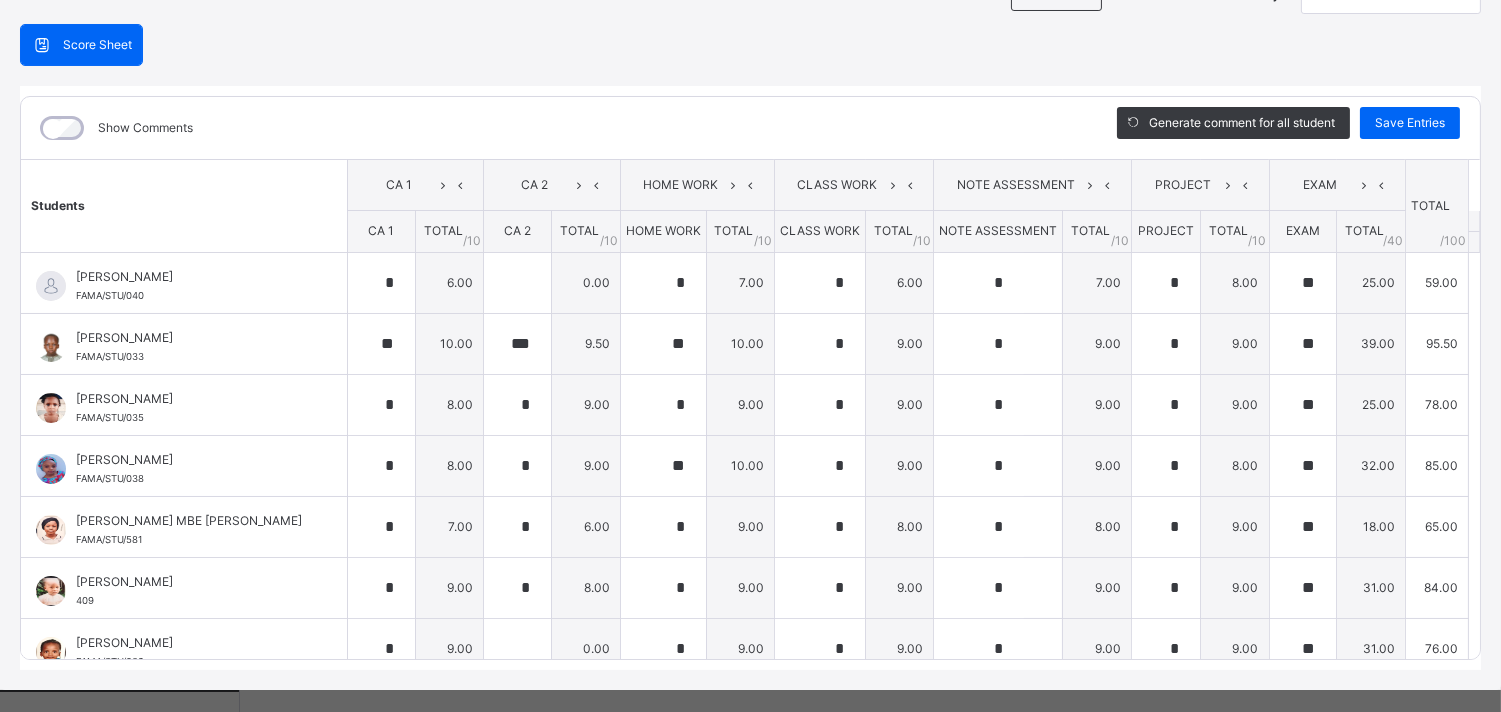 click on "Save Entries" at bounding box center (1410, 123) 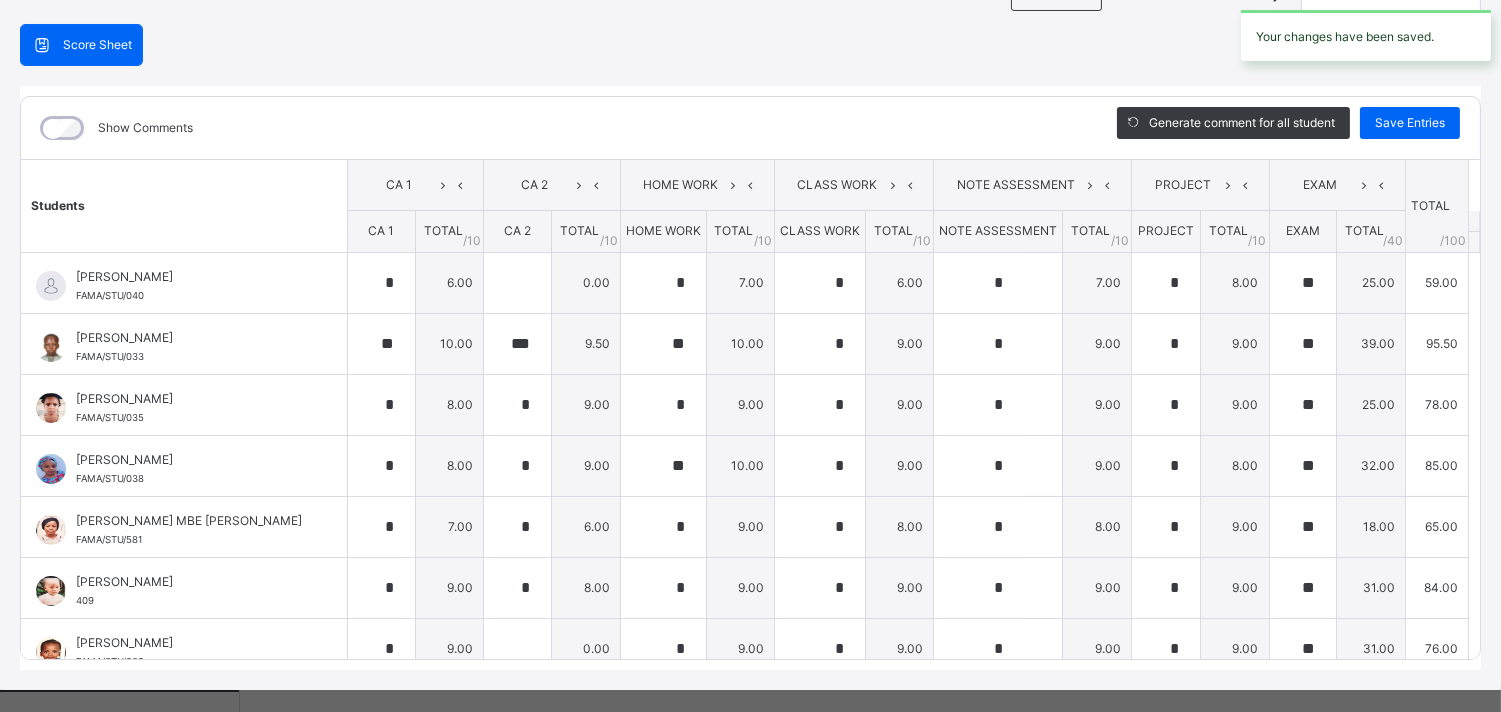 click on "Save Entries" at bounding box center [1410, 123] 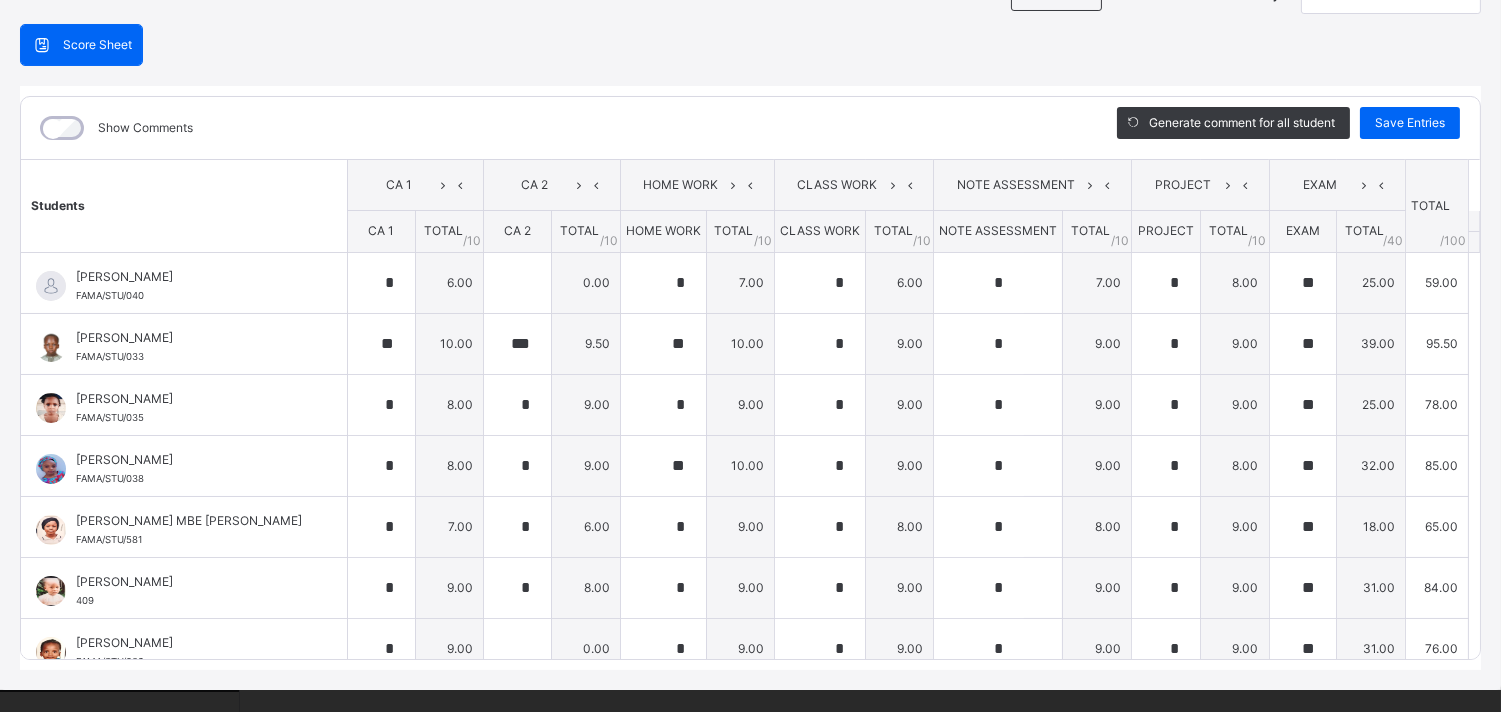 click on "Save Entries" at bounding box center [1410, 123] 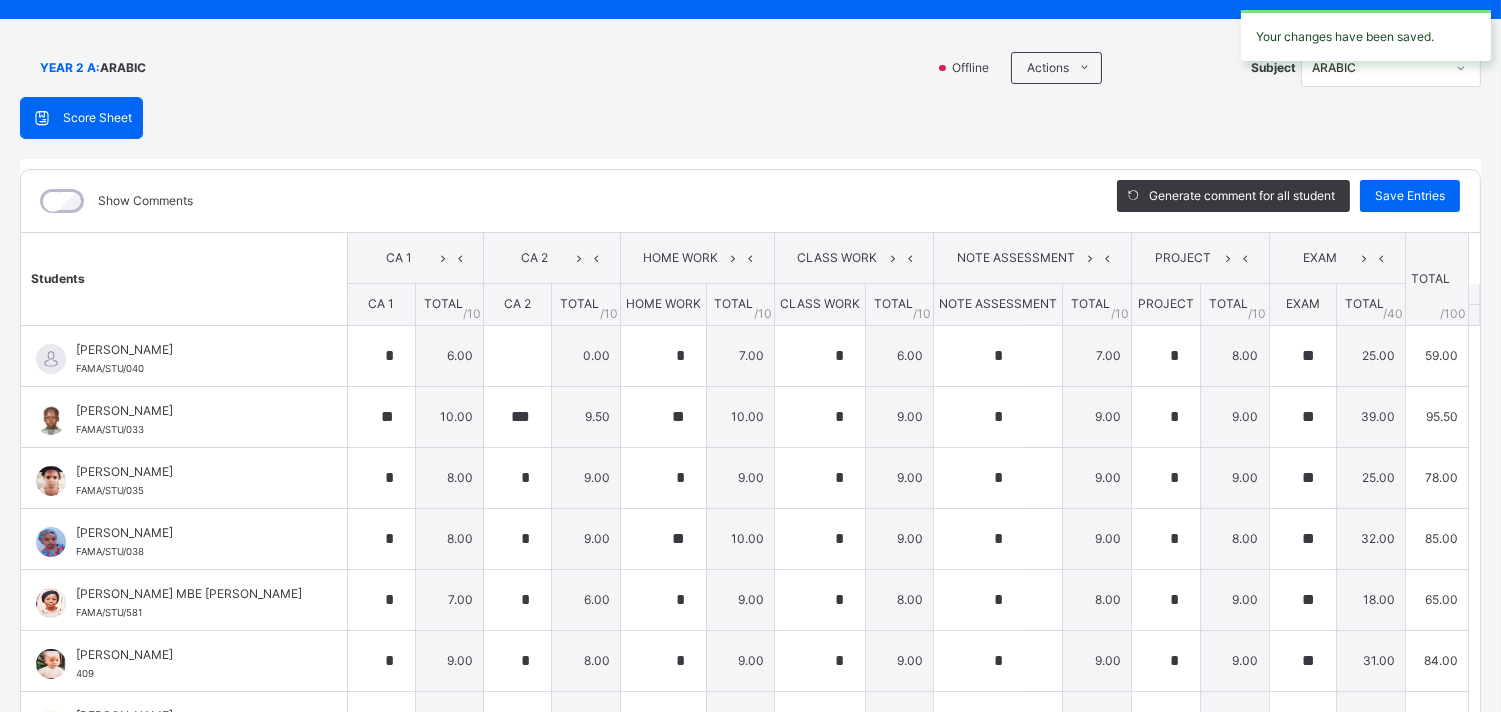 scroll, scrollTop: 0, scrollLeft: 0, axis: both 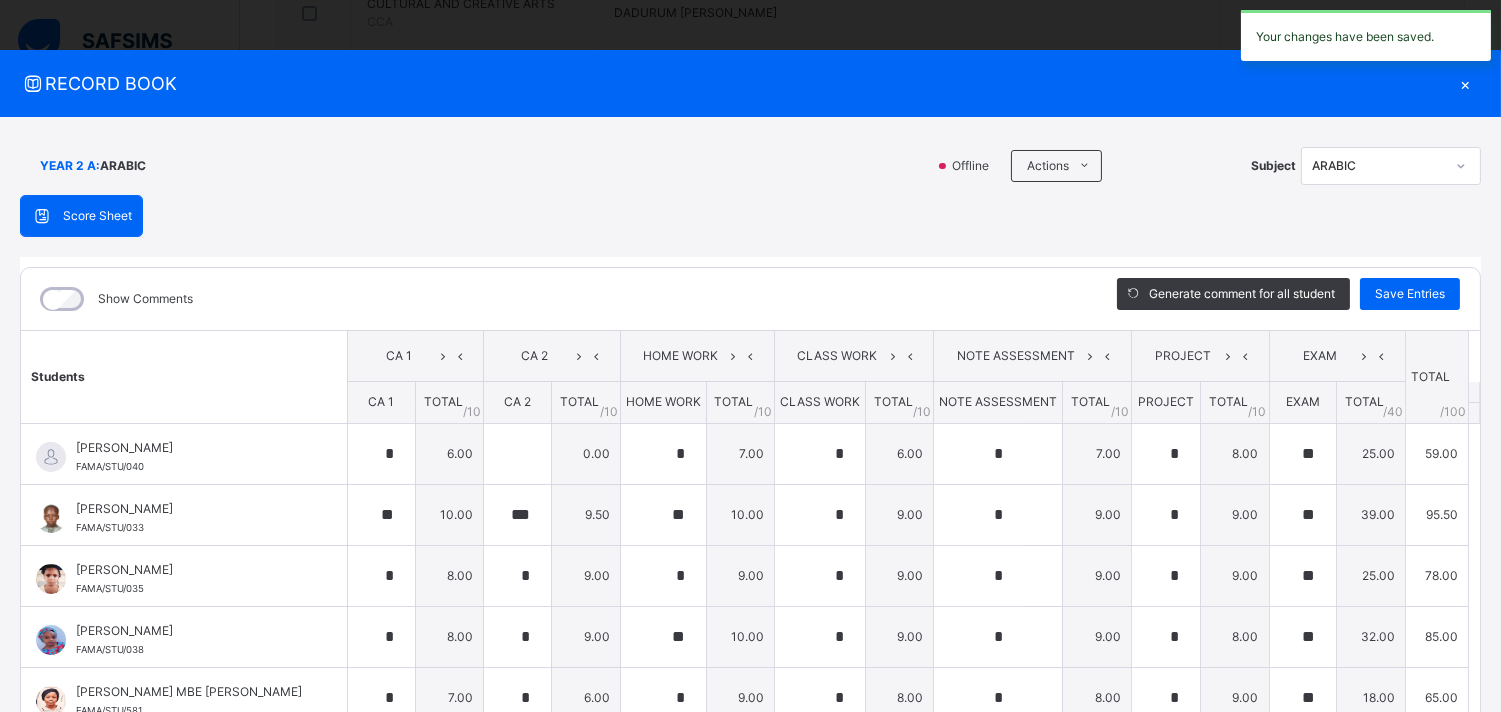click on "×" at bounding box center (1466, 83) 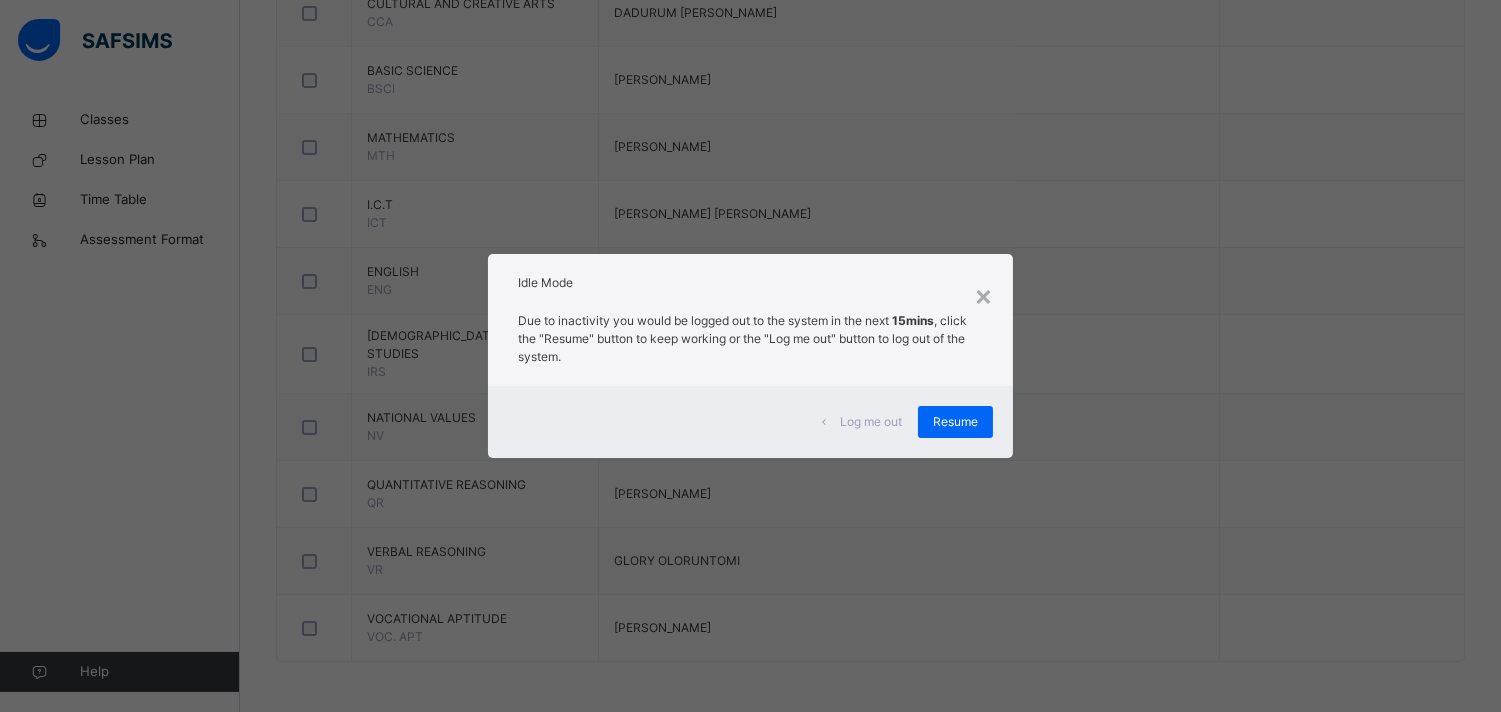 click on "Resume" at bounding box center (955, 422) 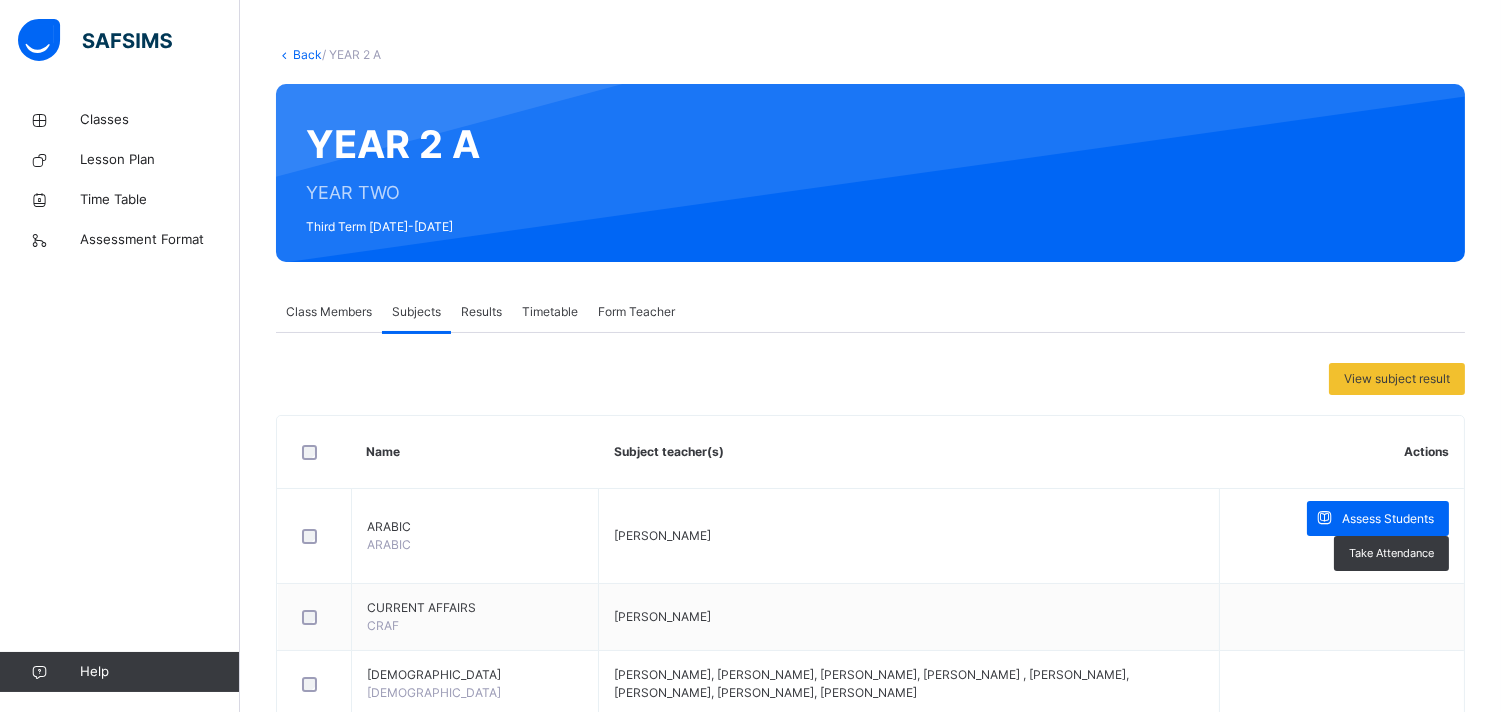 scroll, scrollTop: 0, scrollLeft: 0, axis: both 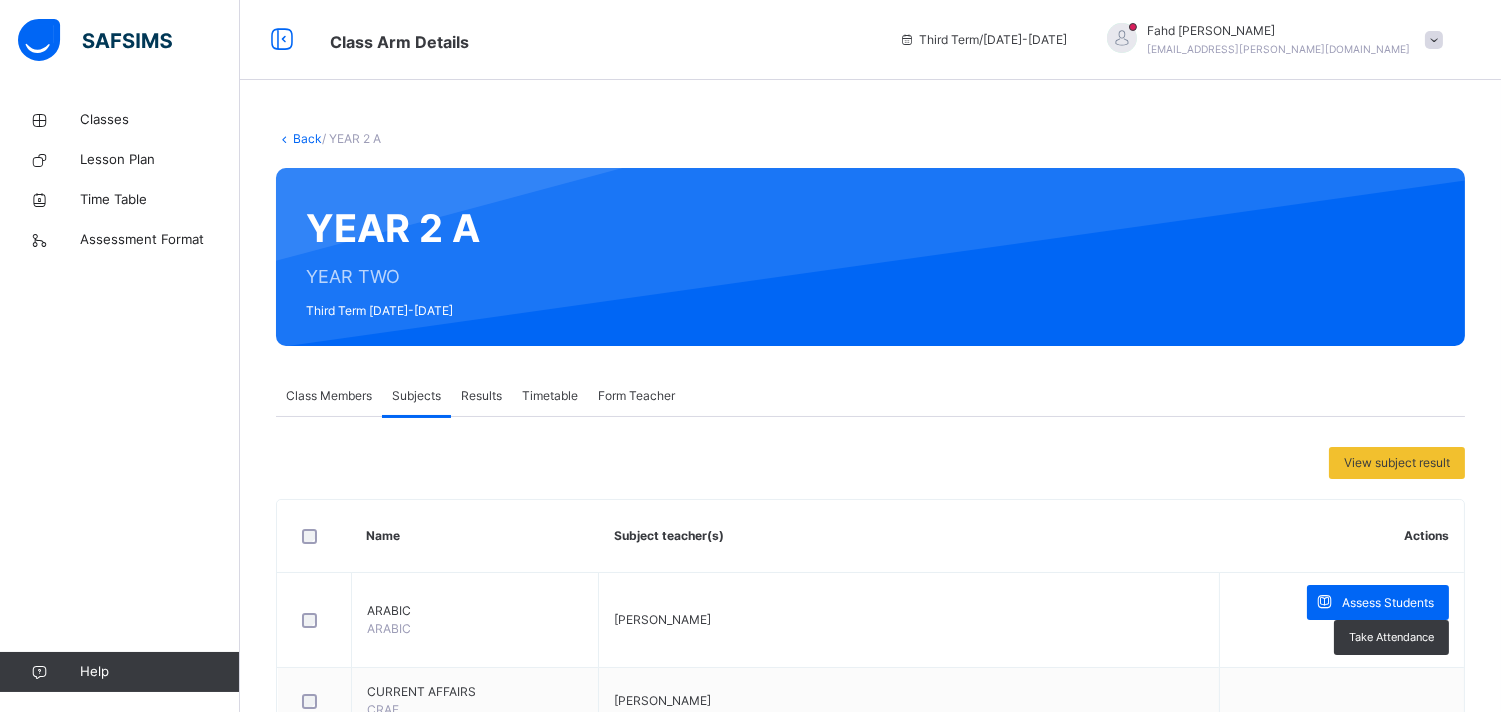 click on "Classes" at bounding box center (160, 120) 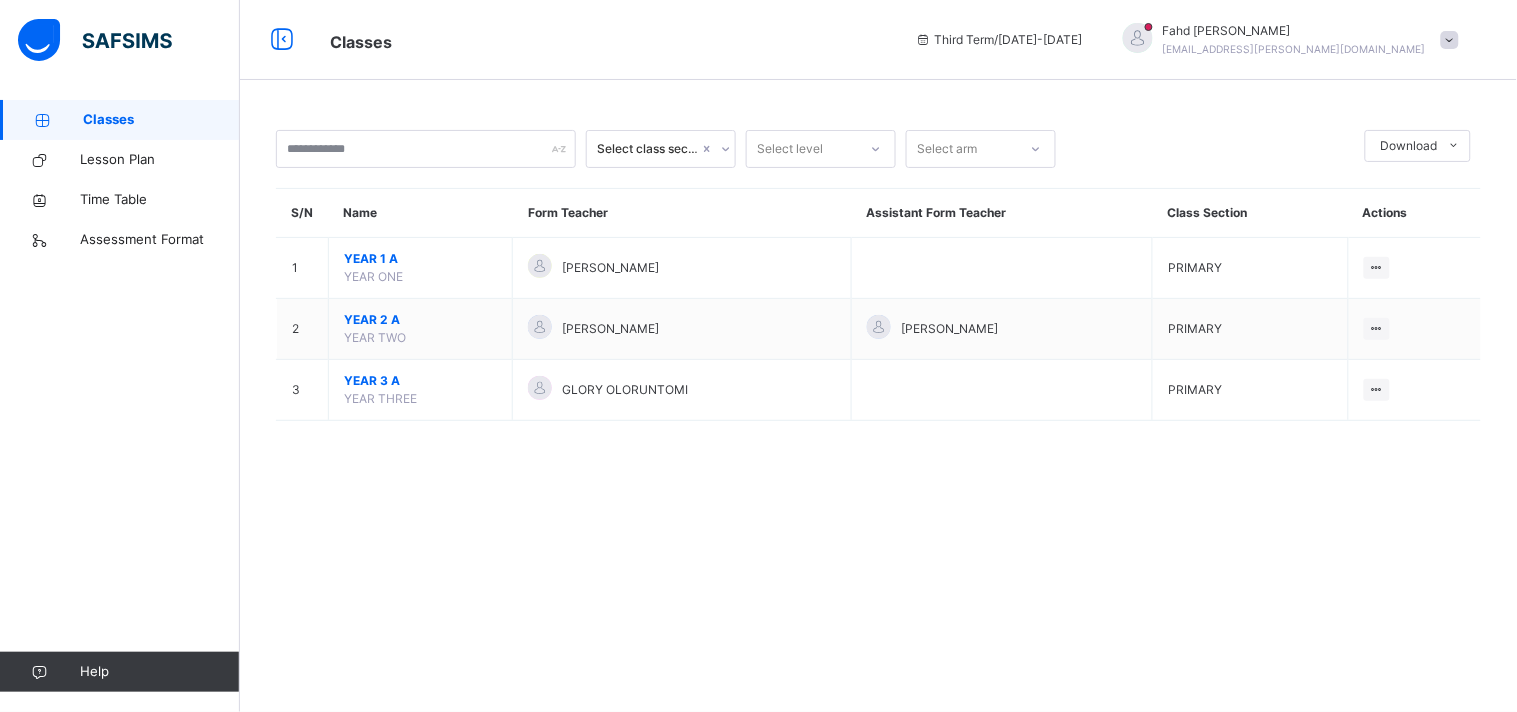 click on "YEAR THREE" at bounding box center [380, 398] 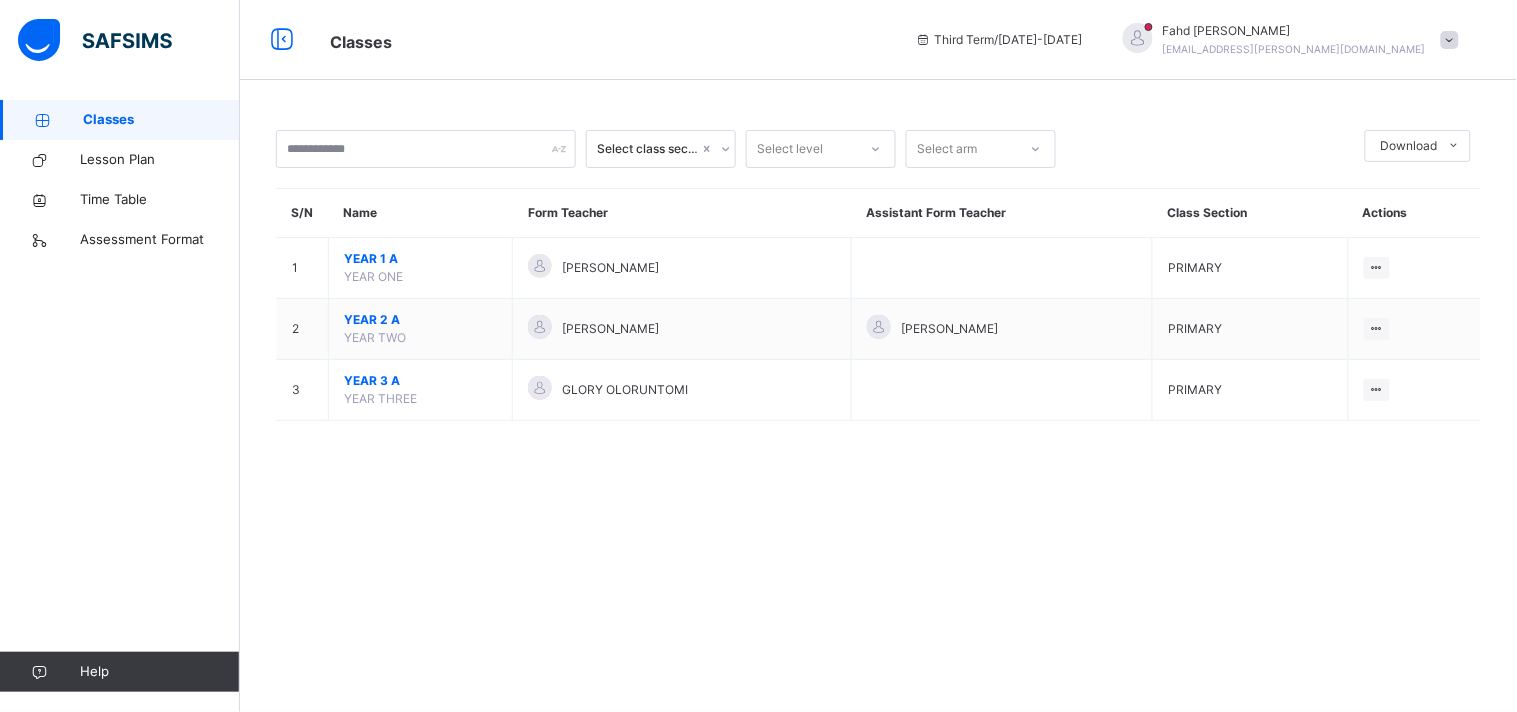 click on "YEAR 3   A   YEAR THREE" at bounding box center (421, 390) 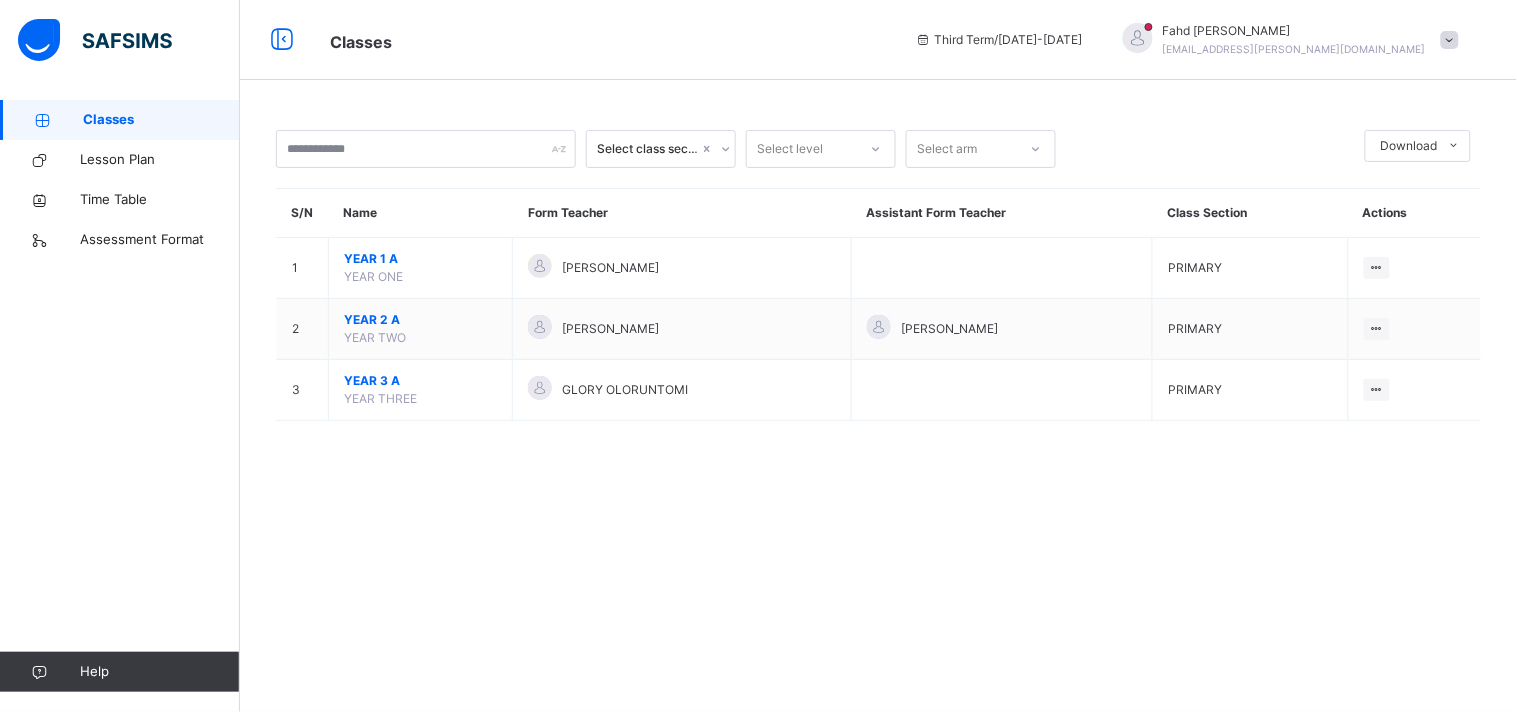 click on "YEAR 3   A" at bounding box center (420, 381) 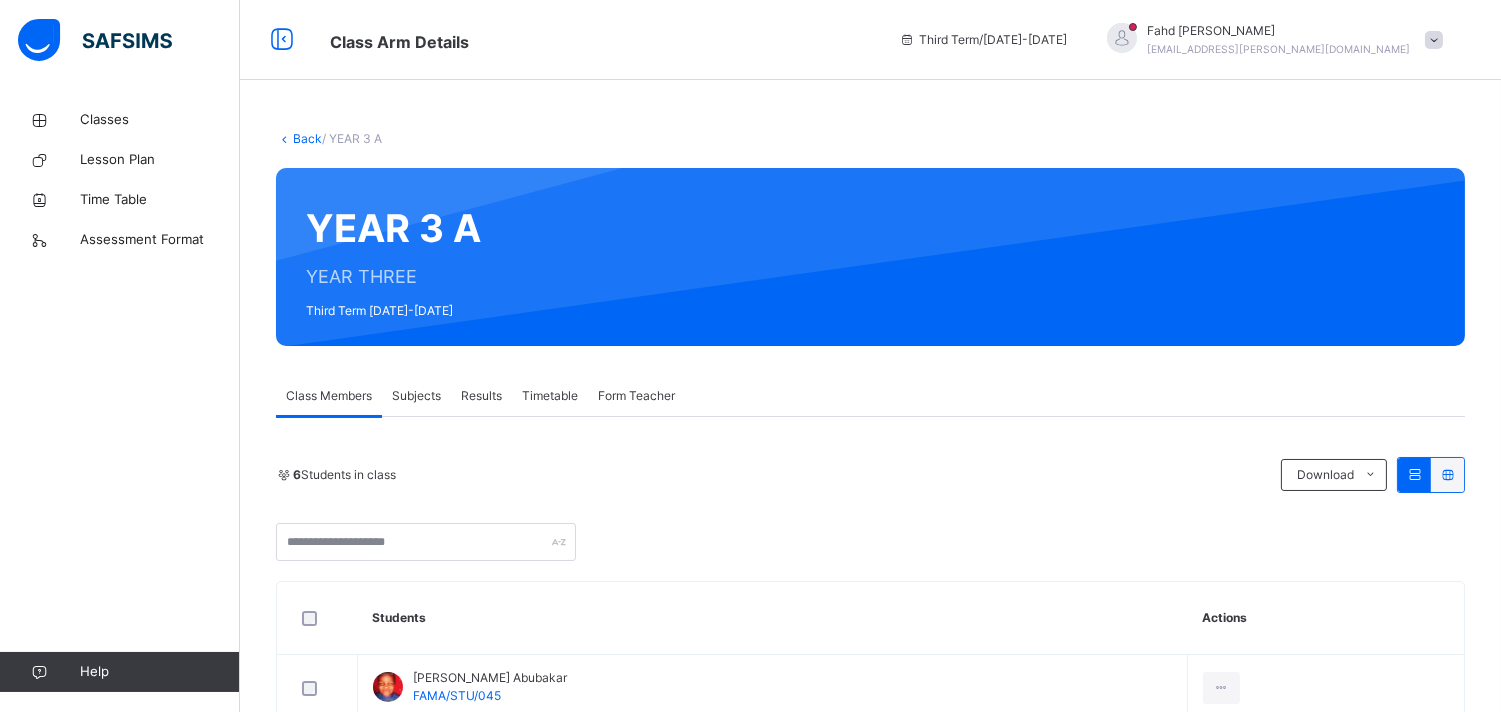 click on "Subjects" at bounding box center [416, 396] 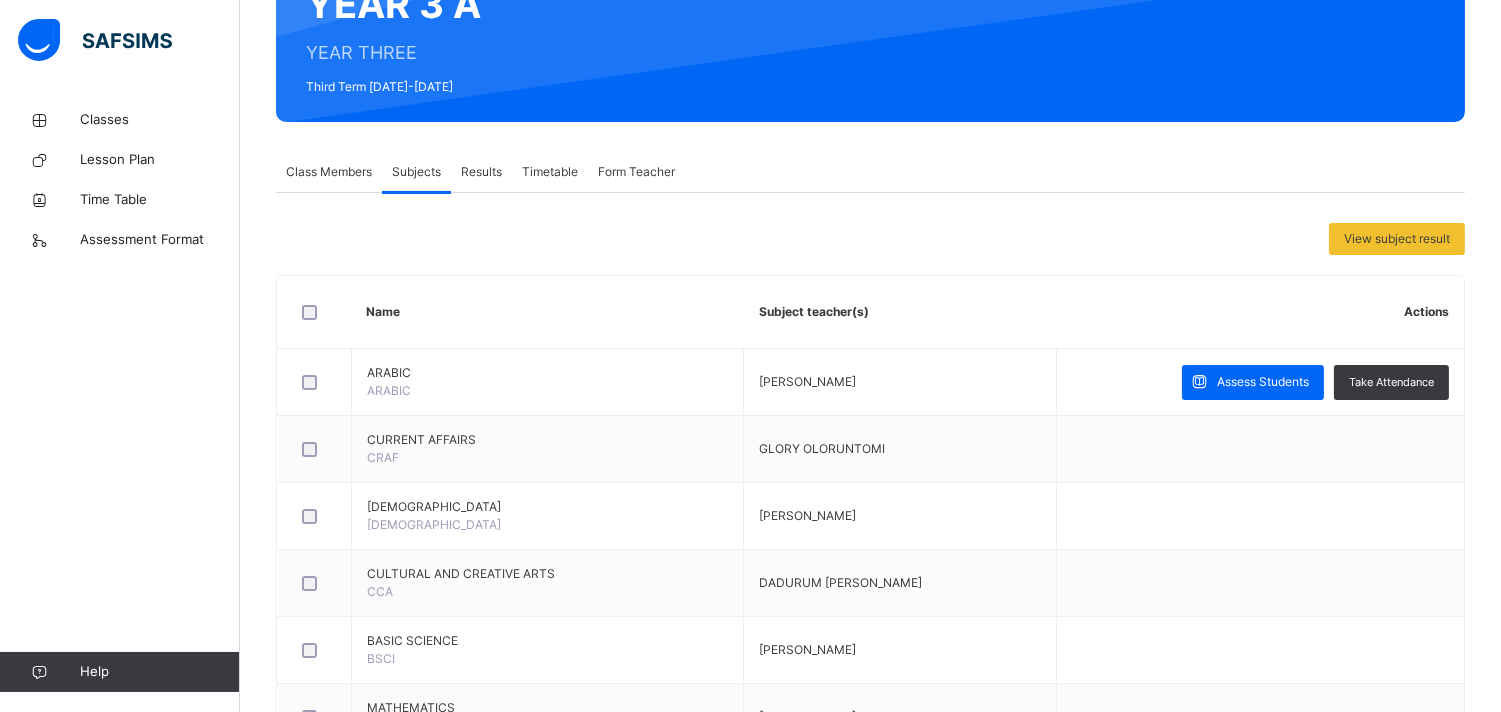 scroll, scrollTop: 226, scrollLeft: 0, axis: vertical 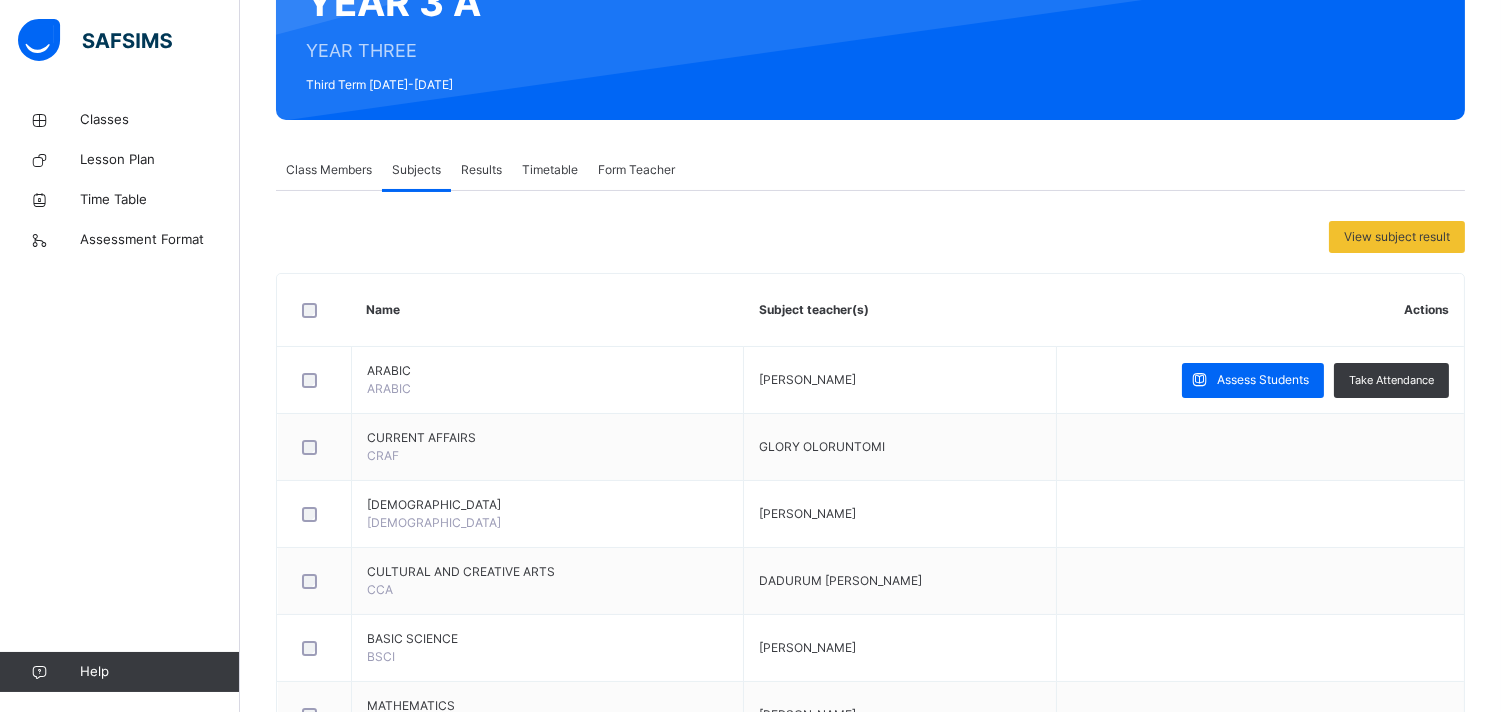 click on "Assess Students" at bounding box center [1263, 380] 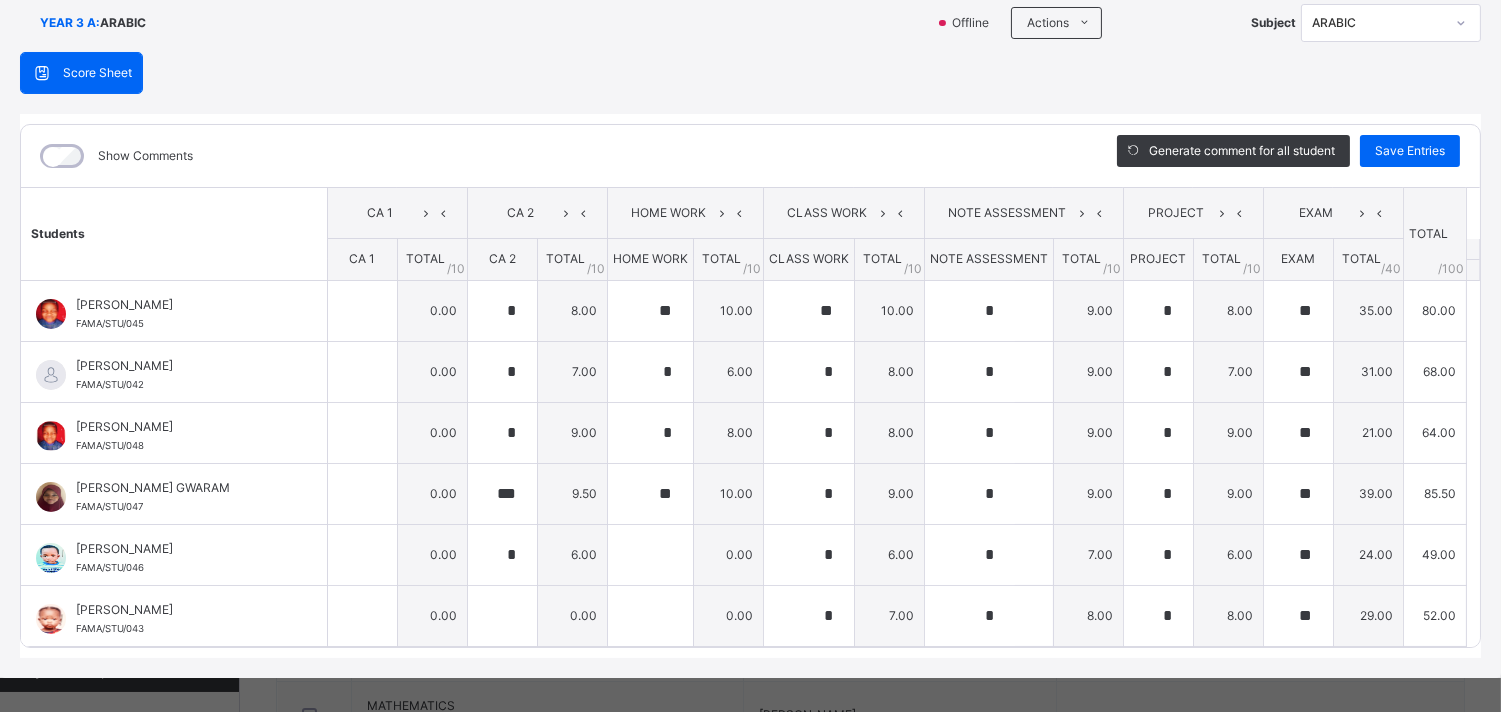 scroll, scrollTop: 160, scrollLeft: 0, axis: vertical 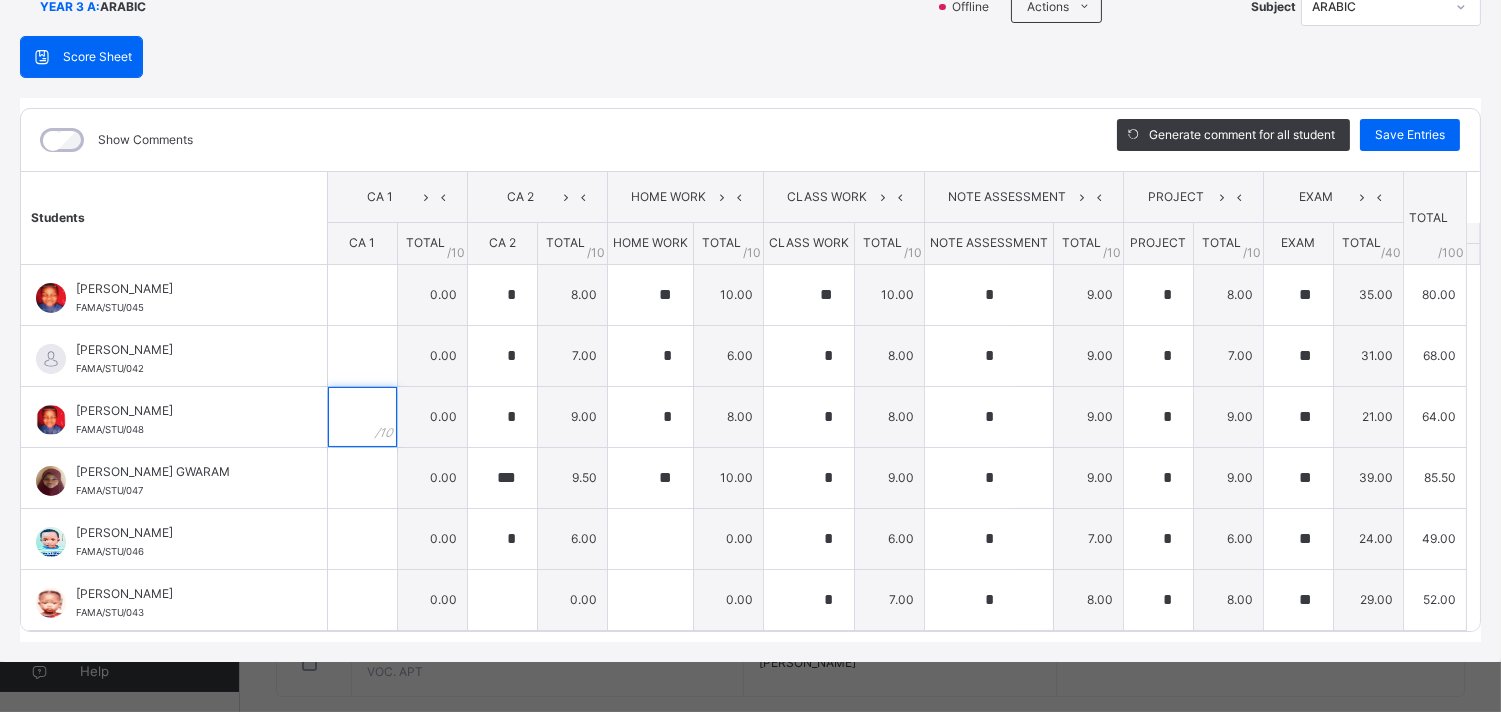 click at bounding box center (362, 417) 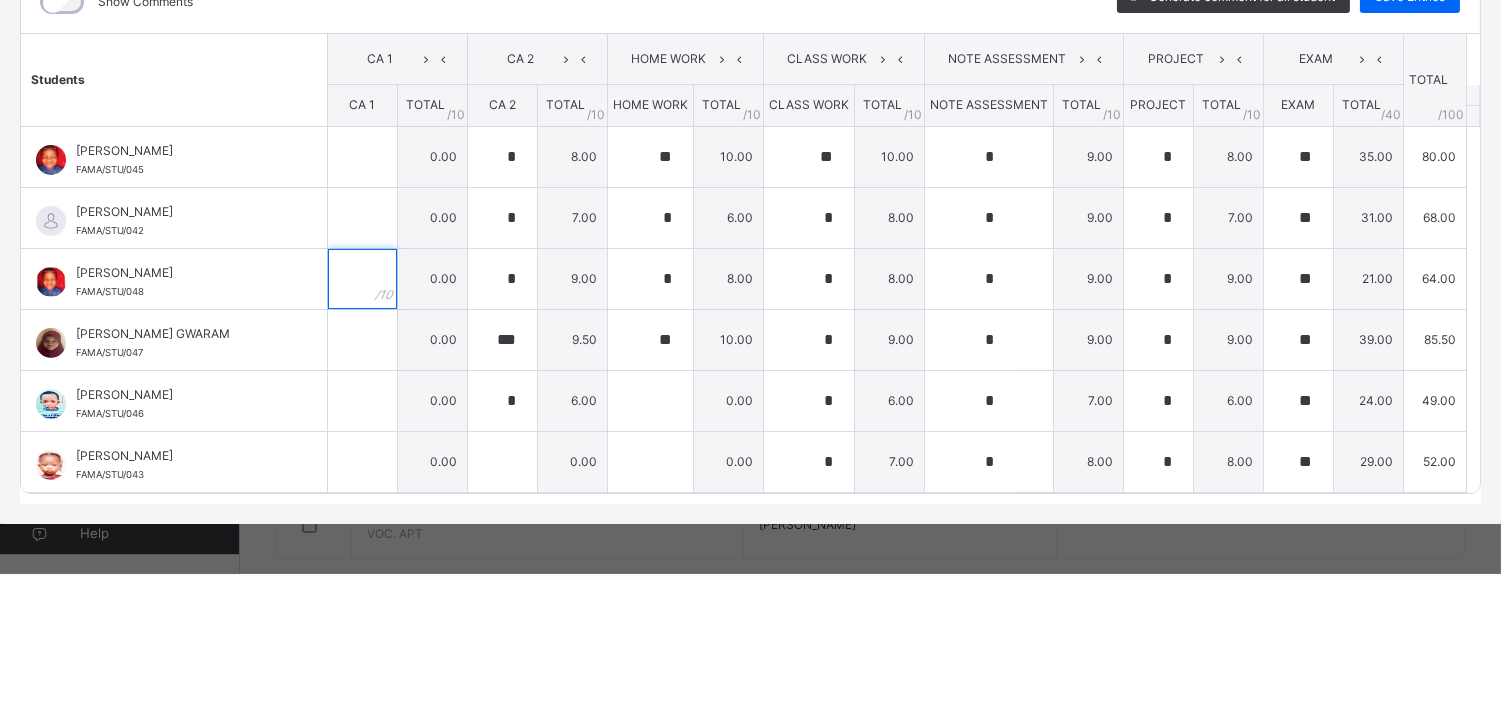 scroll, scrollTop: 747, scrollLeft: 0, axis: vertical 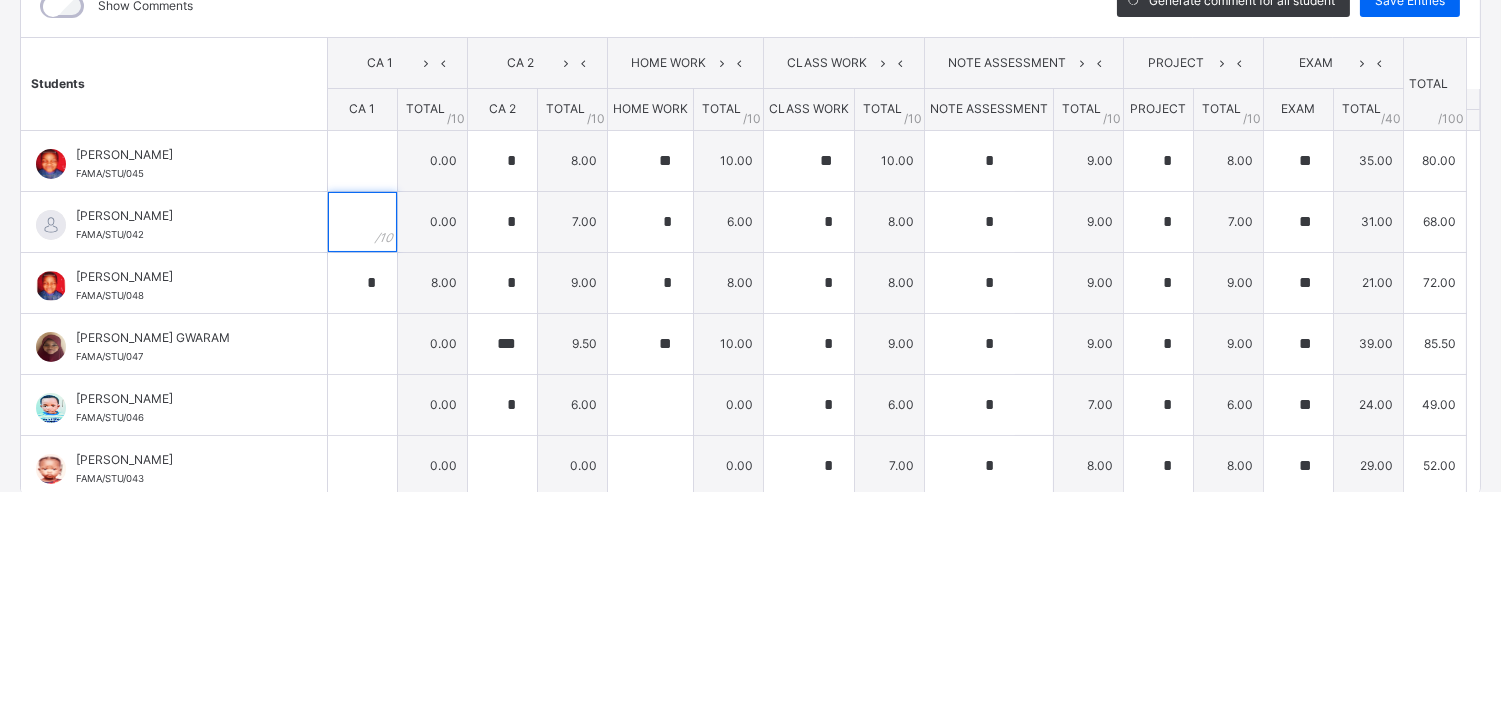 click at bounding box center (362, 442) 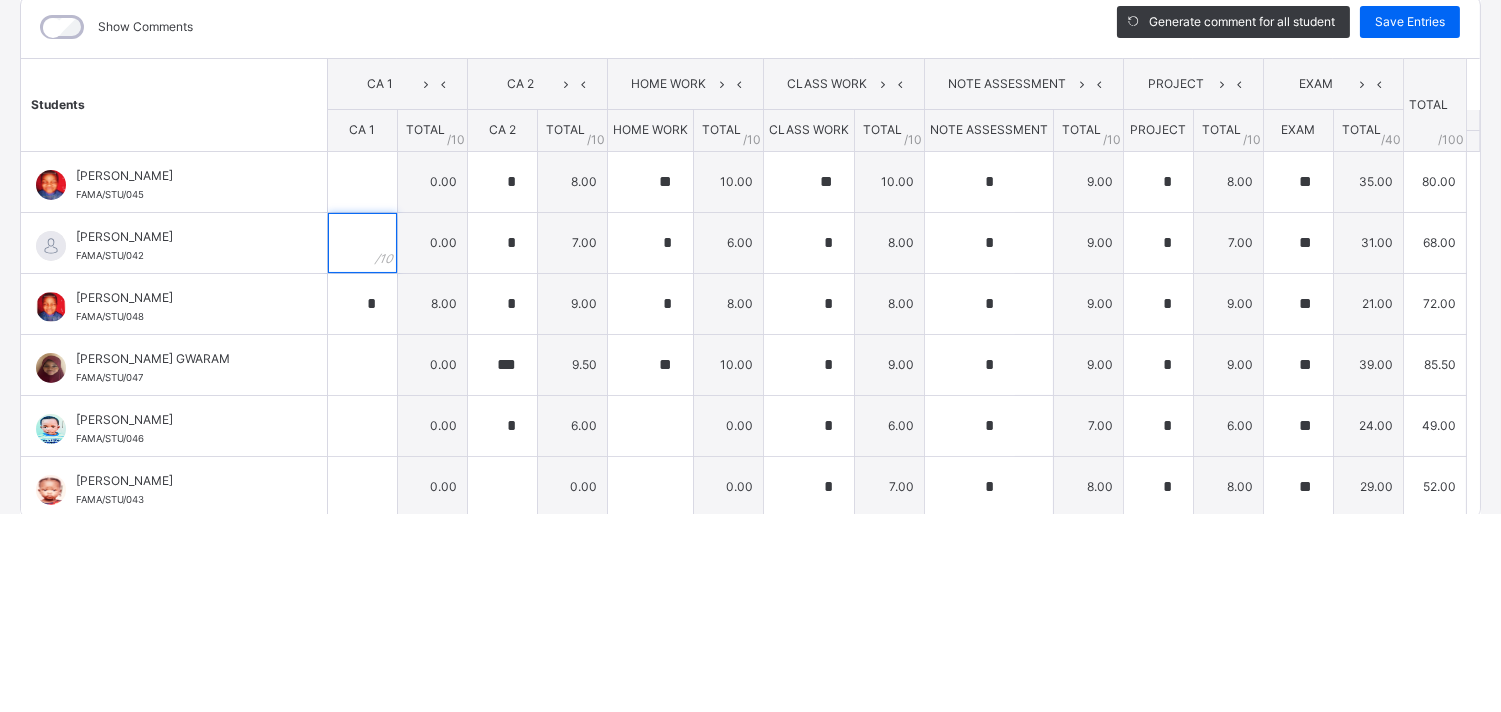 scroll, scrollTop: 747, scrollLeft: 0, axis: vertical 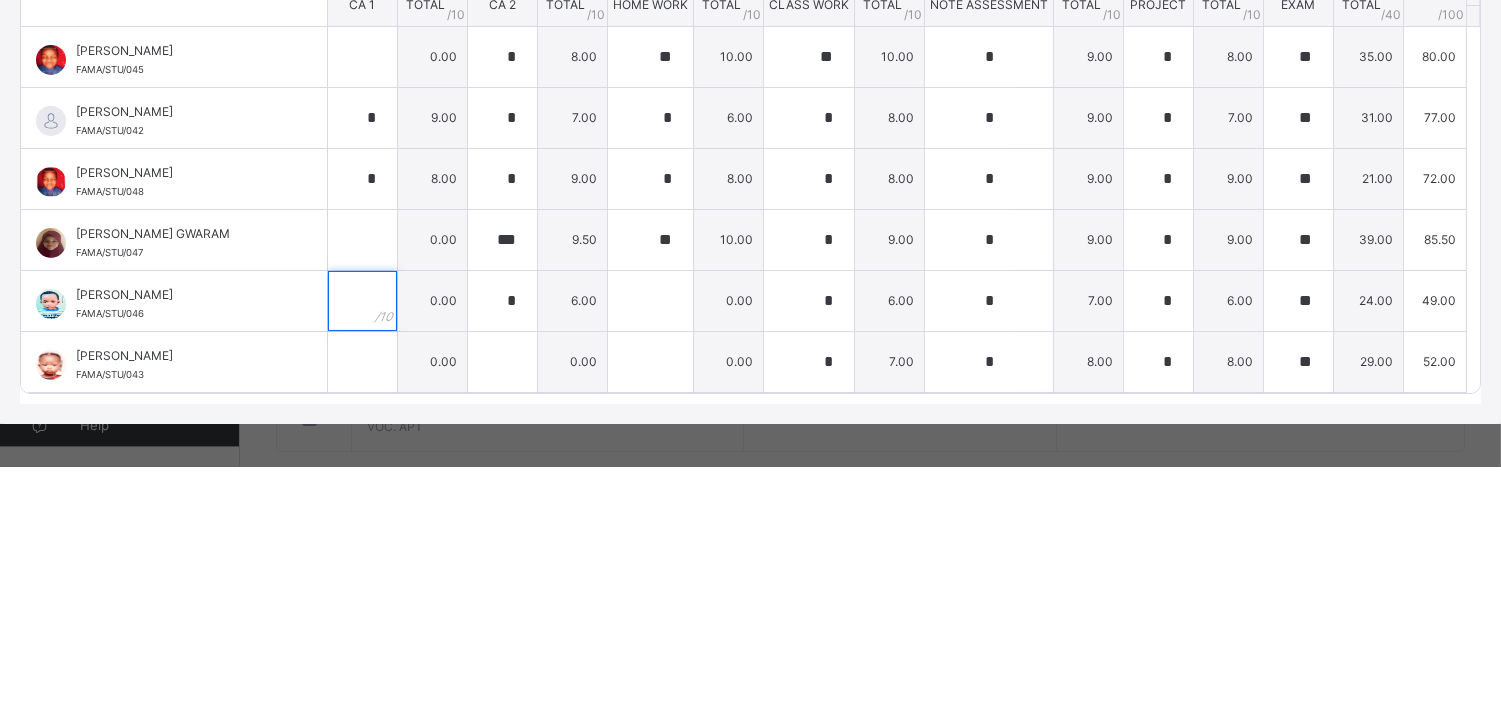 click at bounding box center (362, 547) 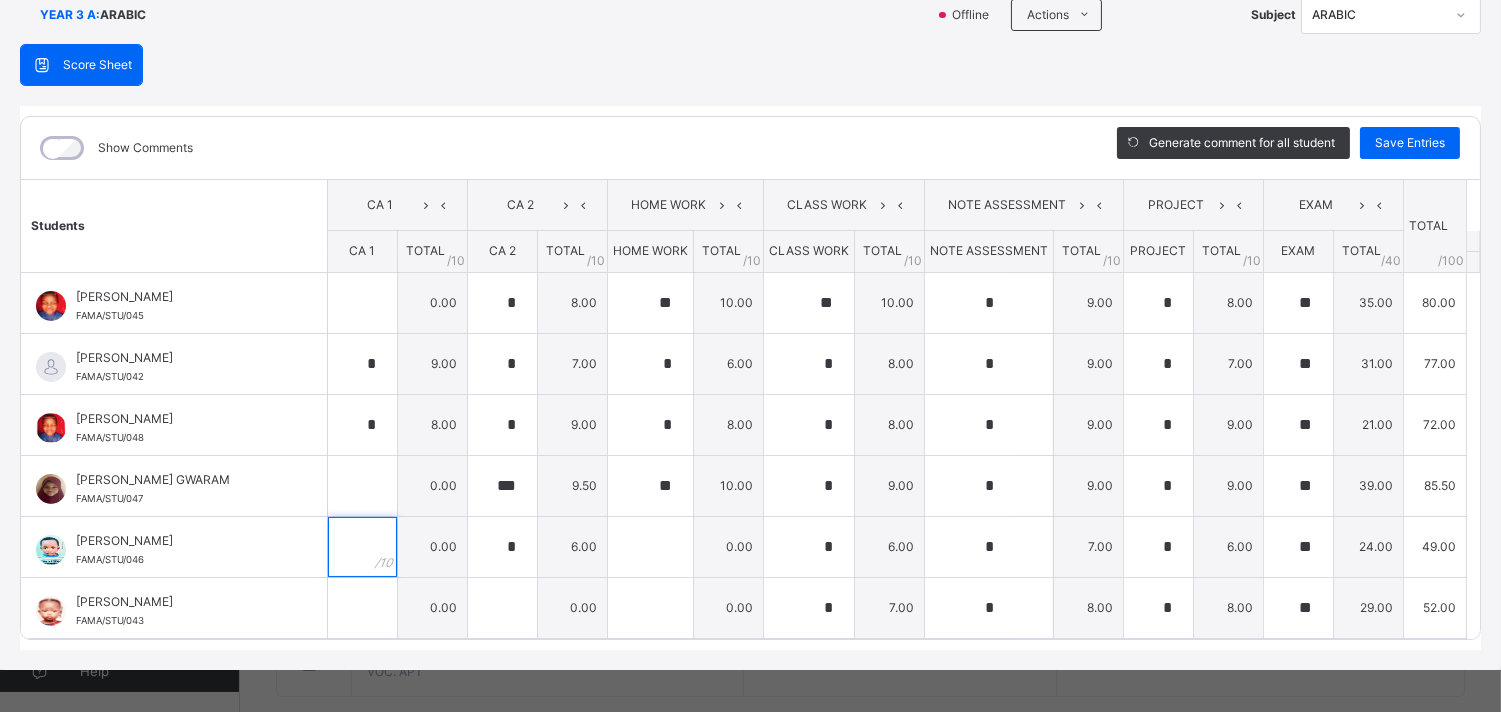 scroll, scrollTop: 777, scrollLeft: 0, axis: vertical 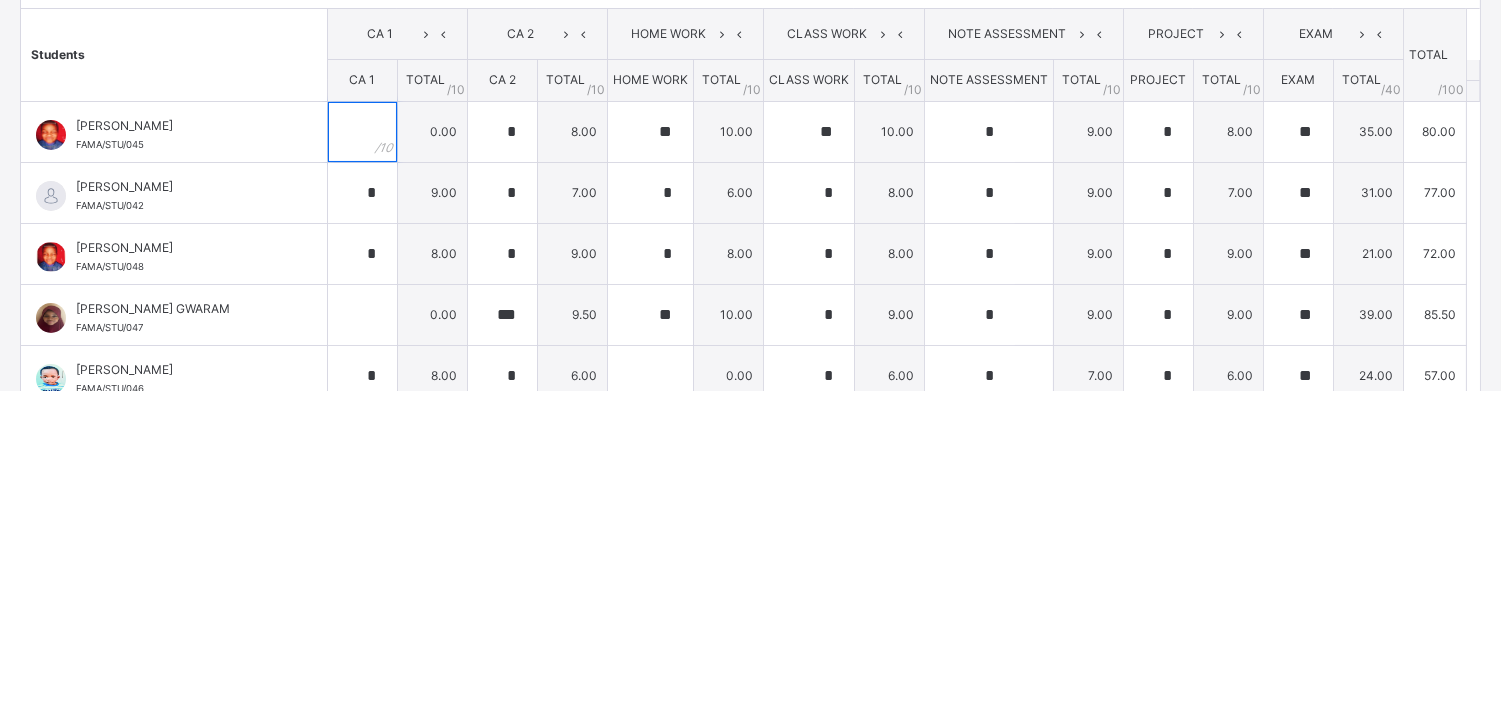 click at bounding box center [362, 453] 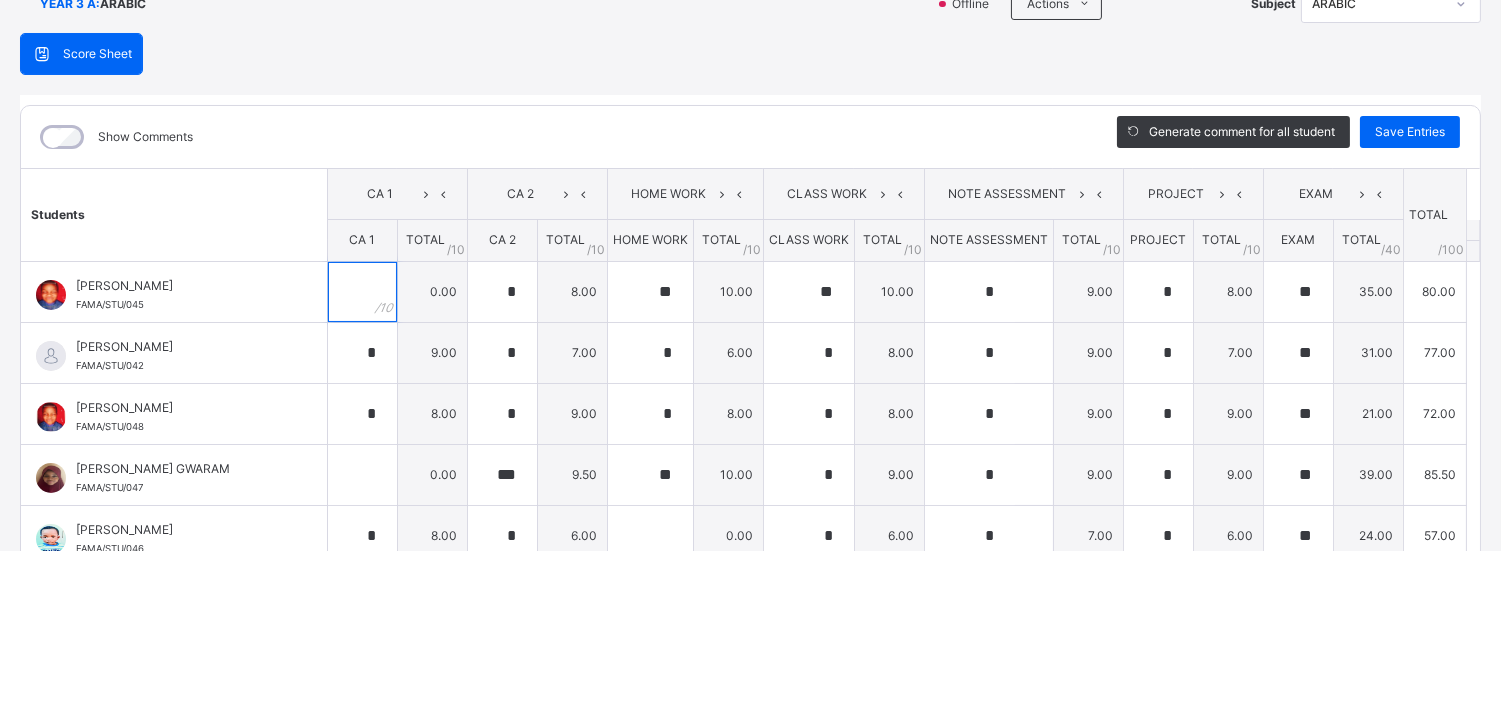 scroll, scrollTop: 777, scrollLeft: 0, axis: vertical 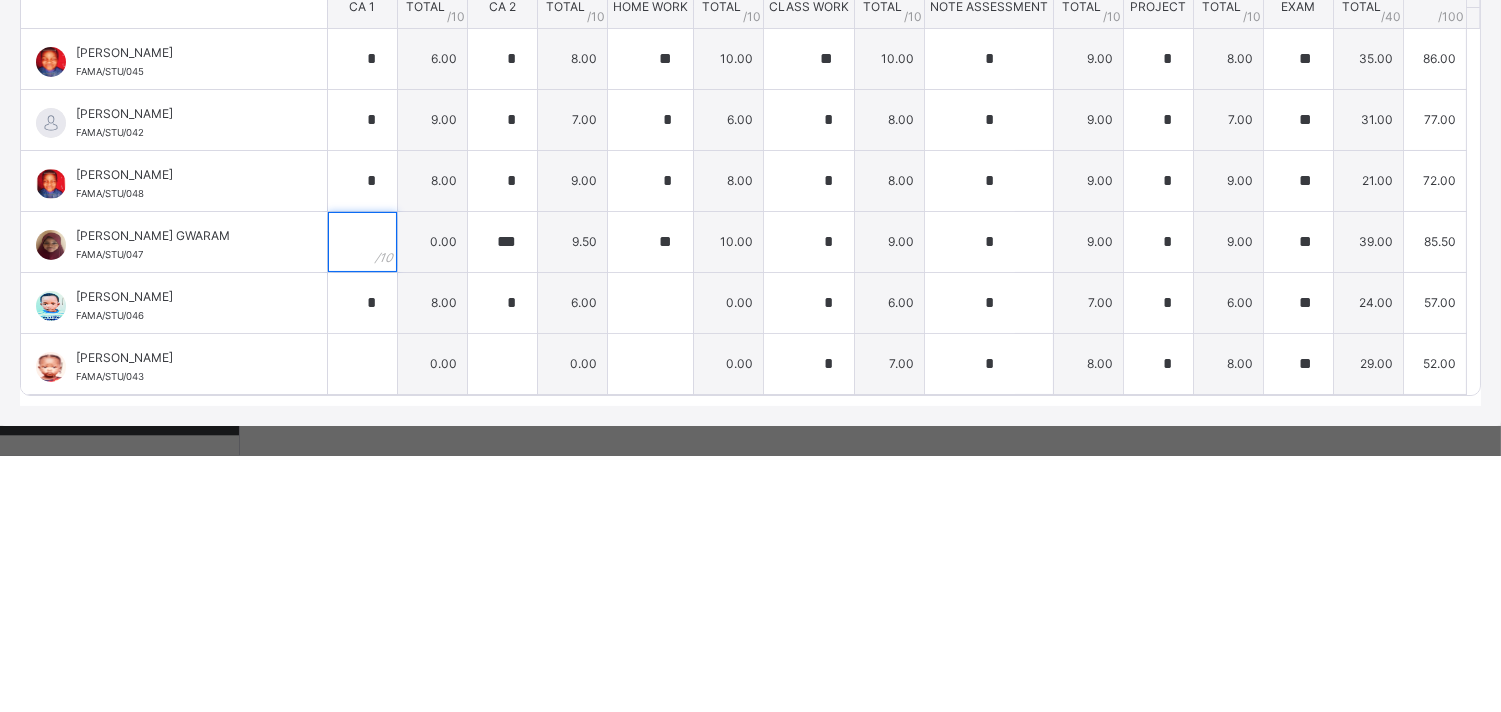 click at bounding box center (362, 499) 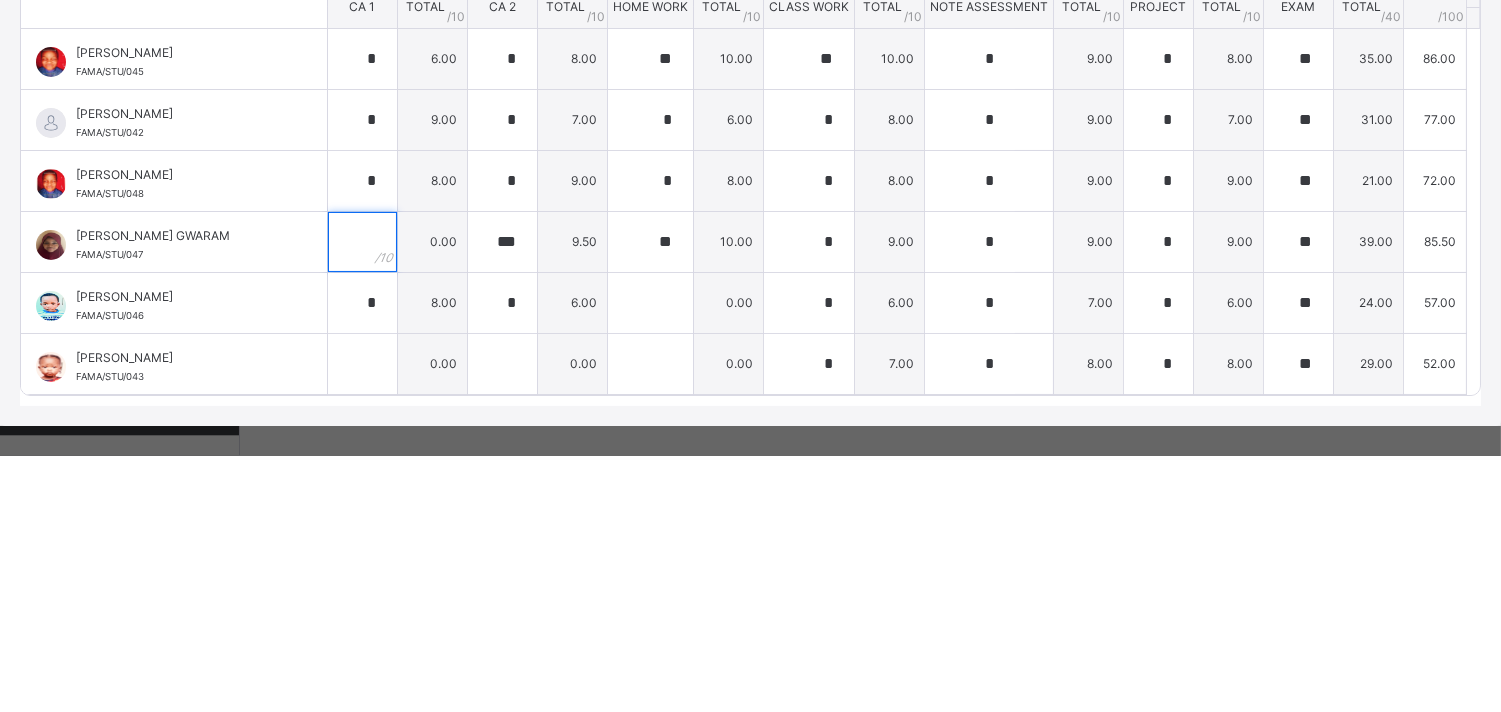 scroll, scrollTop: 777, scrollLeft: 0, axis: vertical 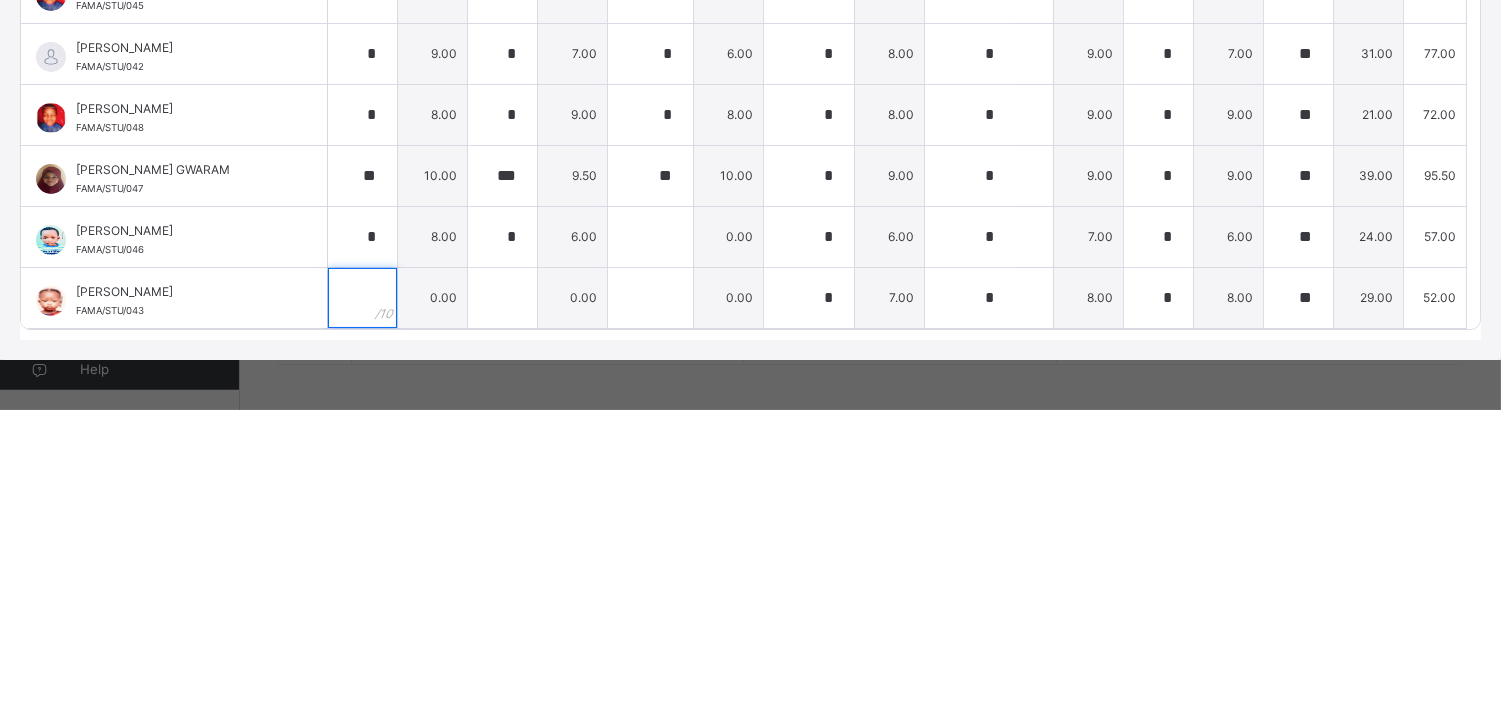 click at bounding box center (362, 600) 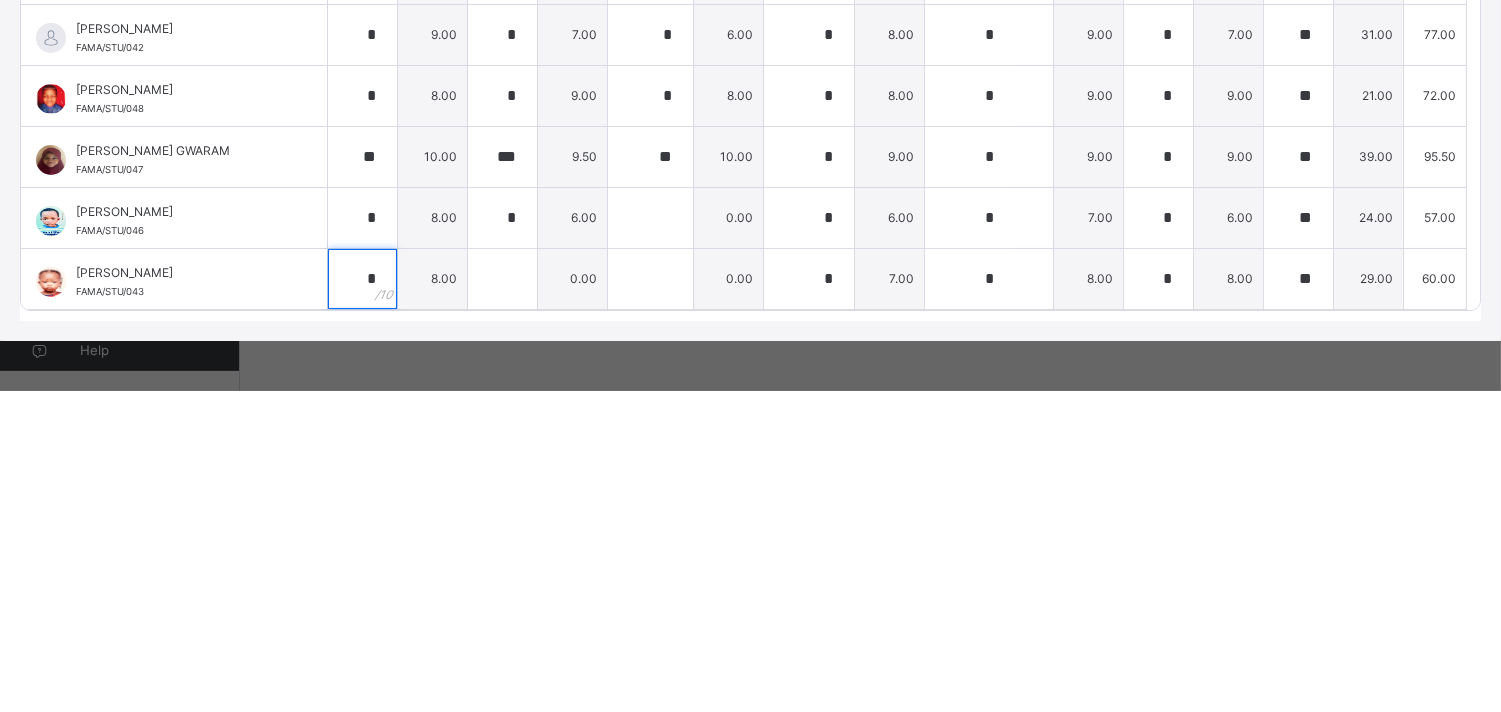 scroll, scrollTop: 783, scrollLeft: 0, axis: vertical 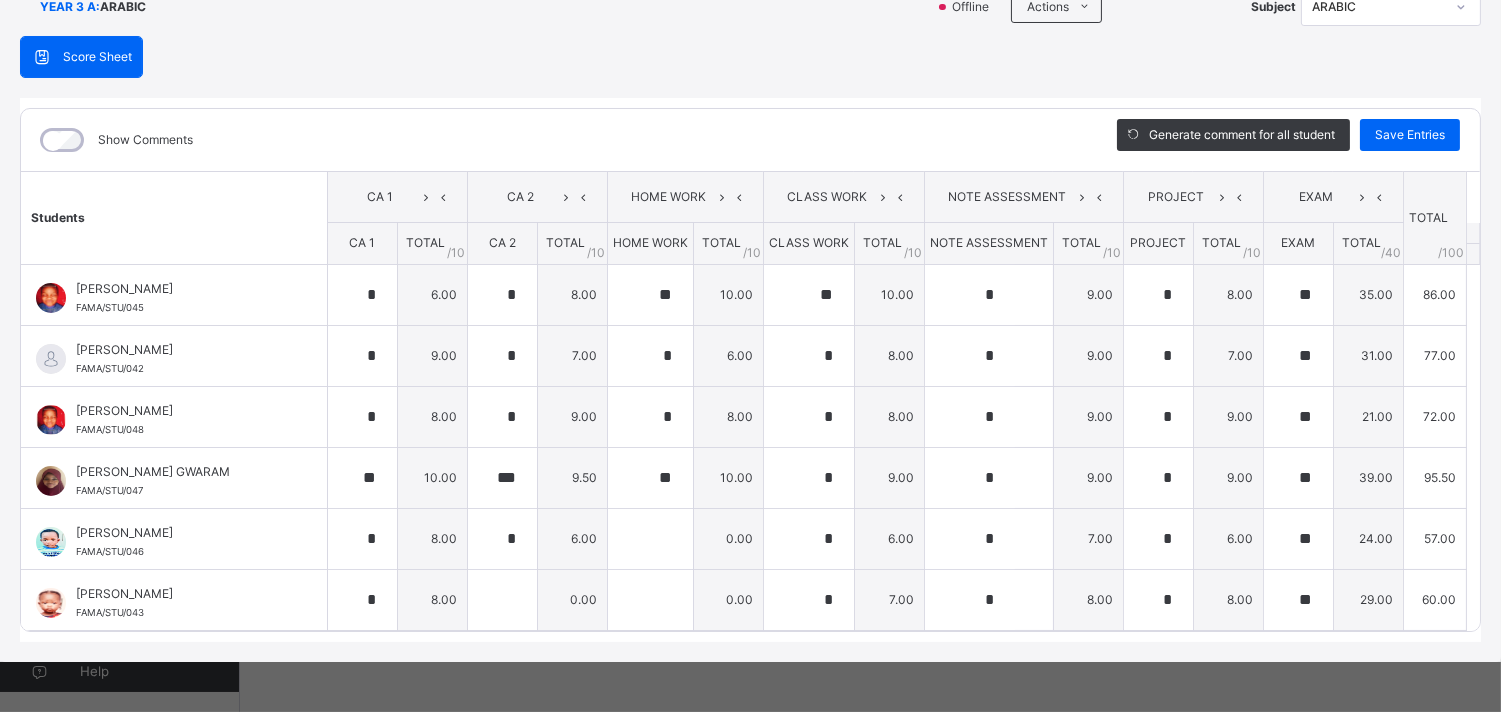 click on "Save Entries" at bounding box center (1410, 135) 